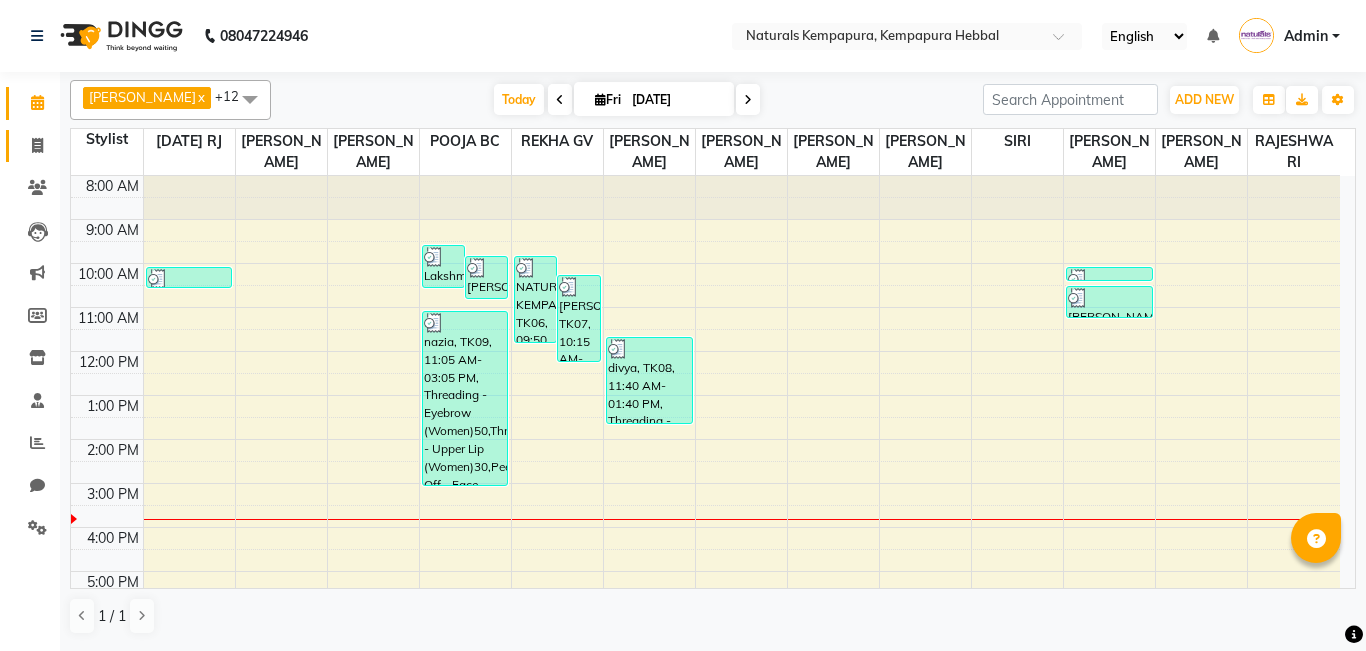 scroll, scrollTop: 0, scrollLeft: 0, axis: both 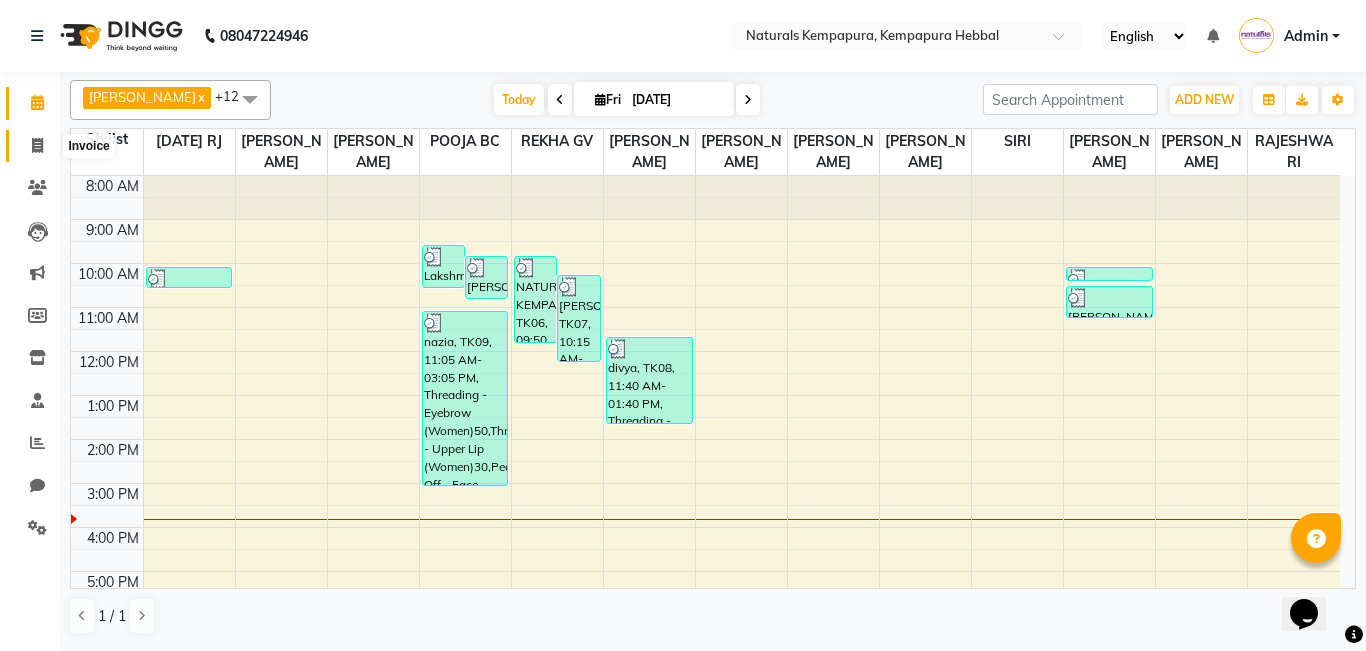 click 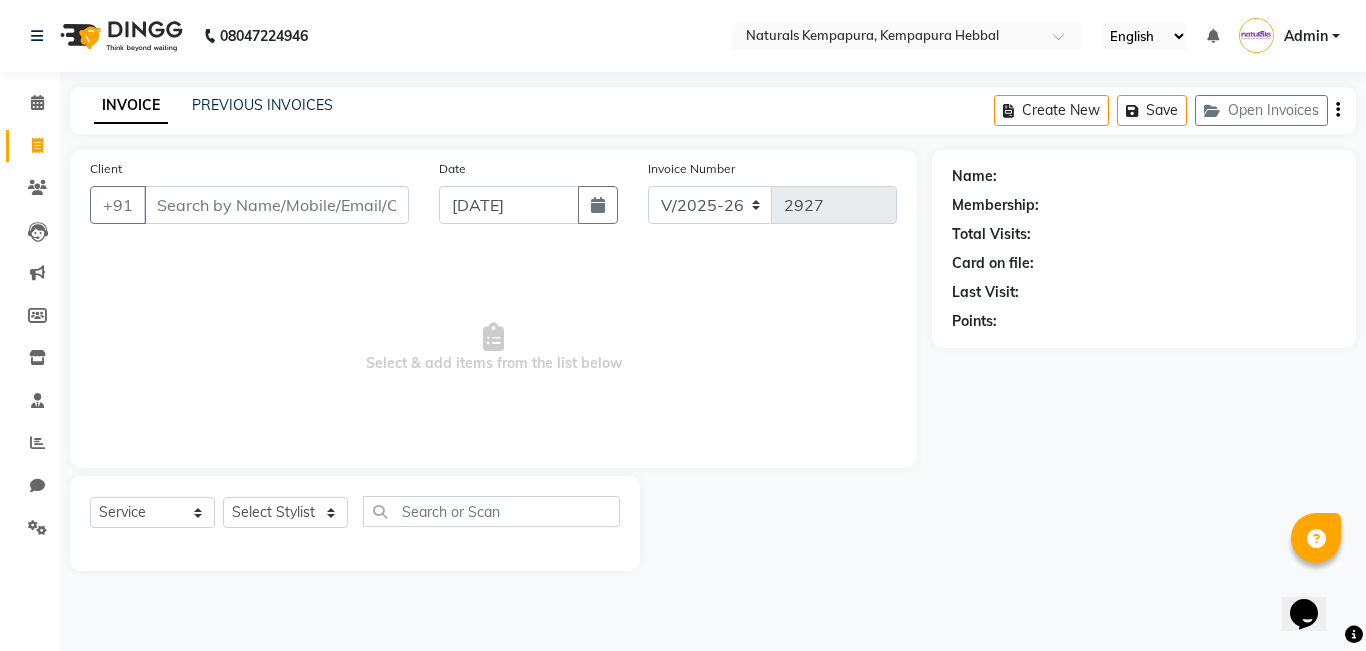 click on "Client" at bounding box center (276, 205) 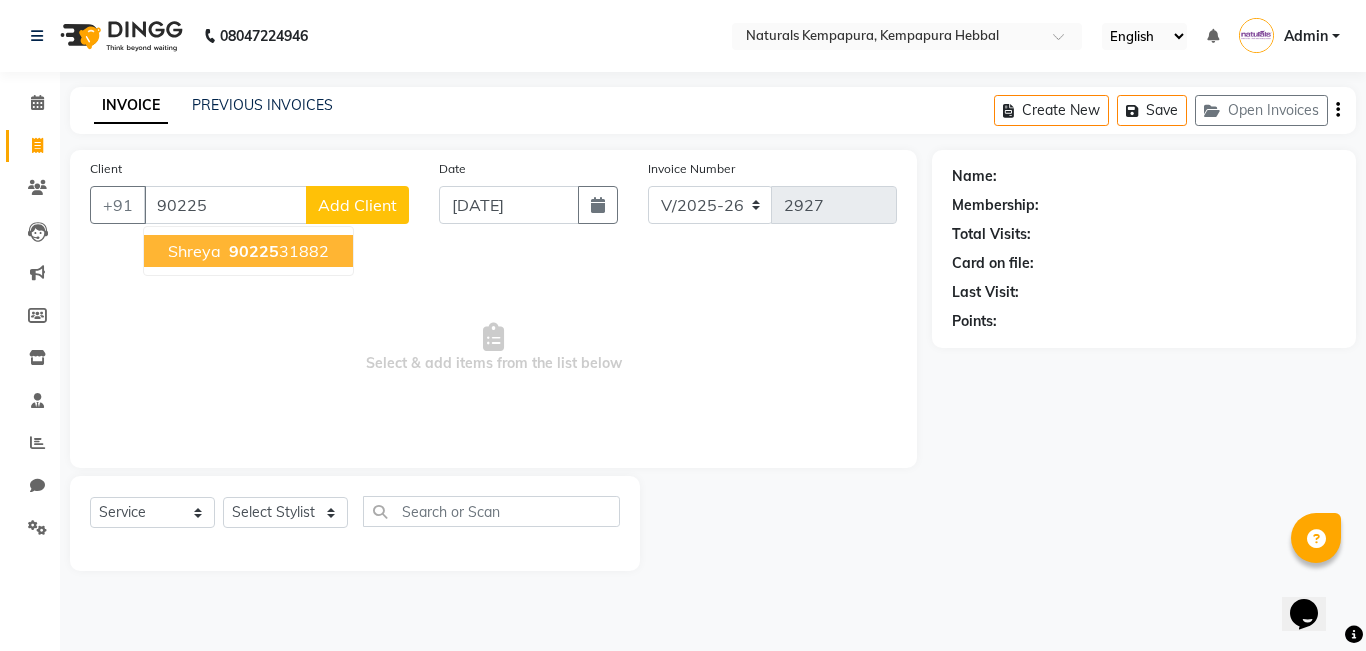 click on "90225 31882" at bounding box center [277, 251] 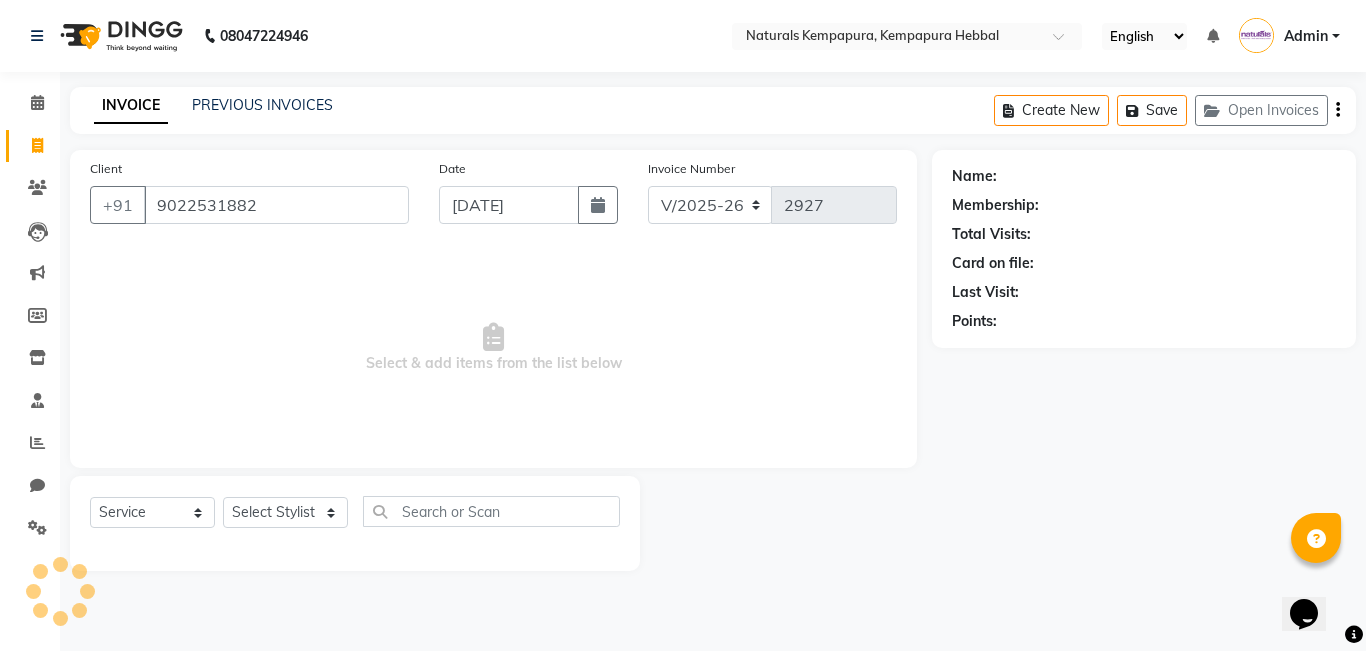 type on "9022531882" 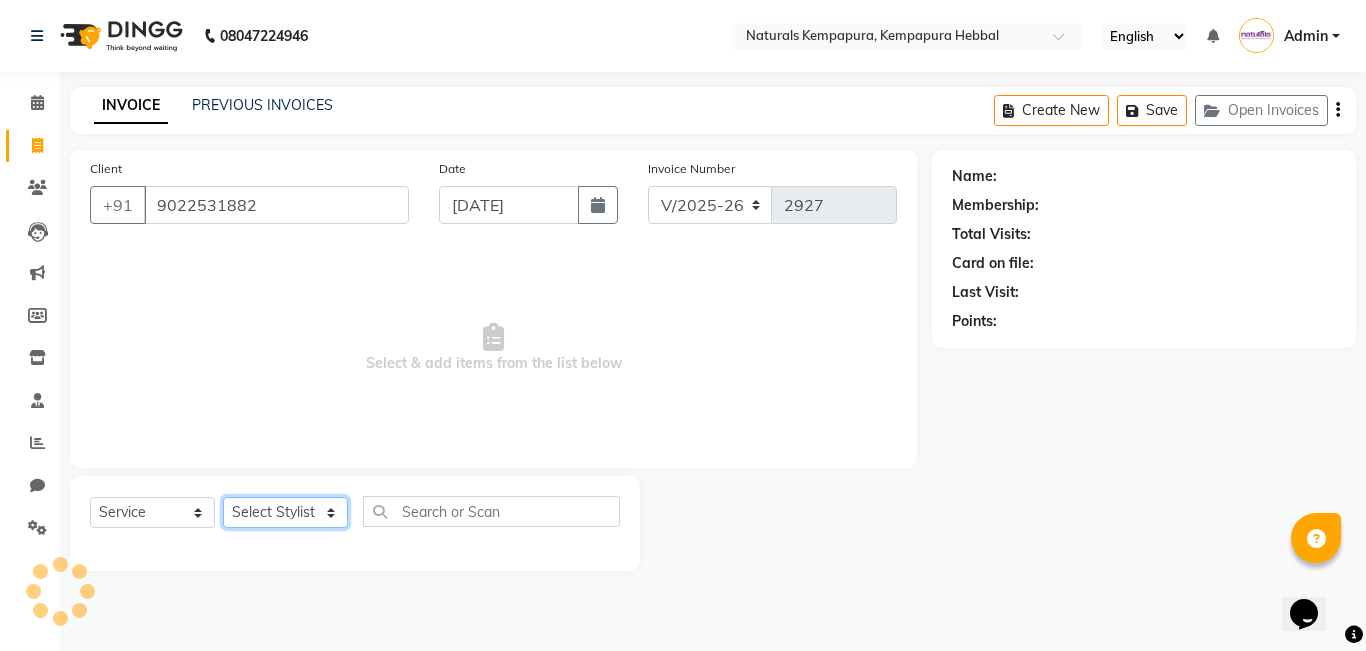 click on "Select Stylist [PERSON_NAME]  DANISH [PERSON_NAME] [PERSON_NAME]  [PERSON_NAME] [PERSON_NAME] [PERSON_NAME] MUSABEER [PERSON_NAME]  POOJA BC PUJA PRADHAN [DATE] [PERSON_NAME]  [PERSON_NAME]  REKHA GV  [PERSON_NAME]  [PERSON_NAME] [PERSON_NAME]" 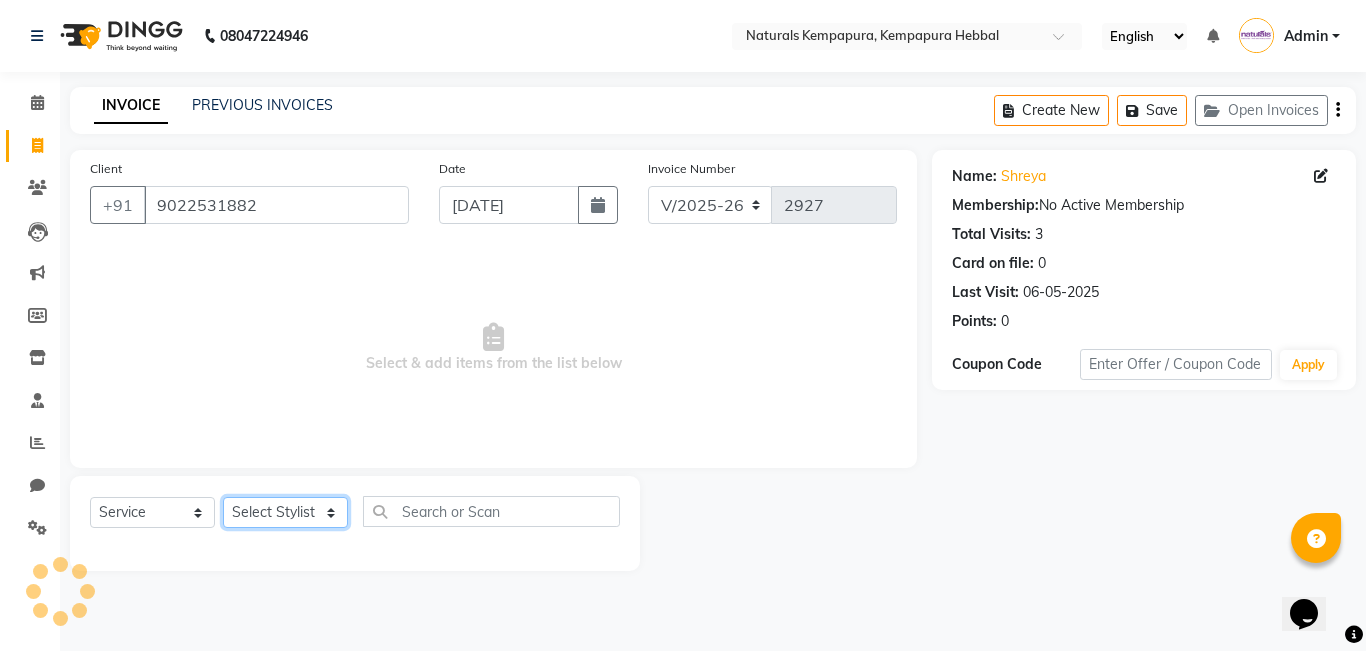 select on "83640" 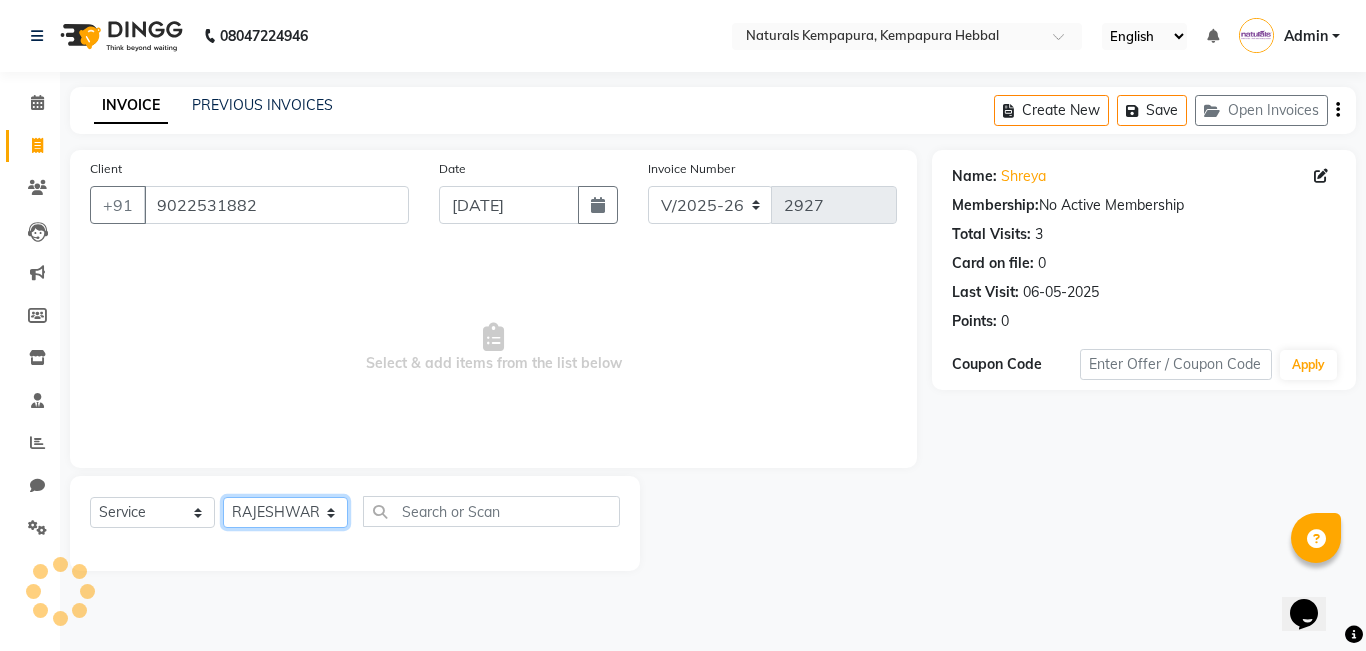 click on "Select Stylist [PERSON_NAME]  DANISH [PERSON_NAME] [PERSON_NAME]  [PERSON_NAME] [PERSON_NAME] [PERSON_NAME] MUSABEER [PERSON_NAME]  POOJA BC PUJA PRADHAN [DATE] [PERSON_NAME]  [PERSON_NAME]  REKHA GV  [PERSON_NAME]  [PERSON_NAME] [PERSON_NAME]" 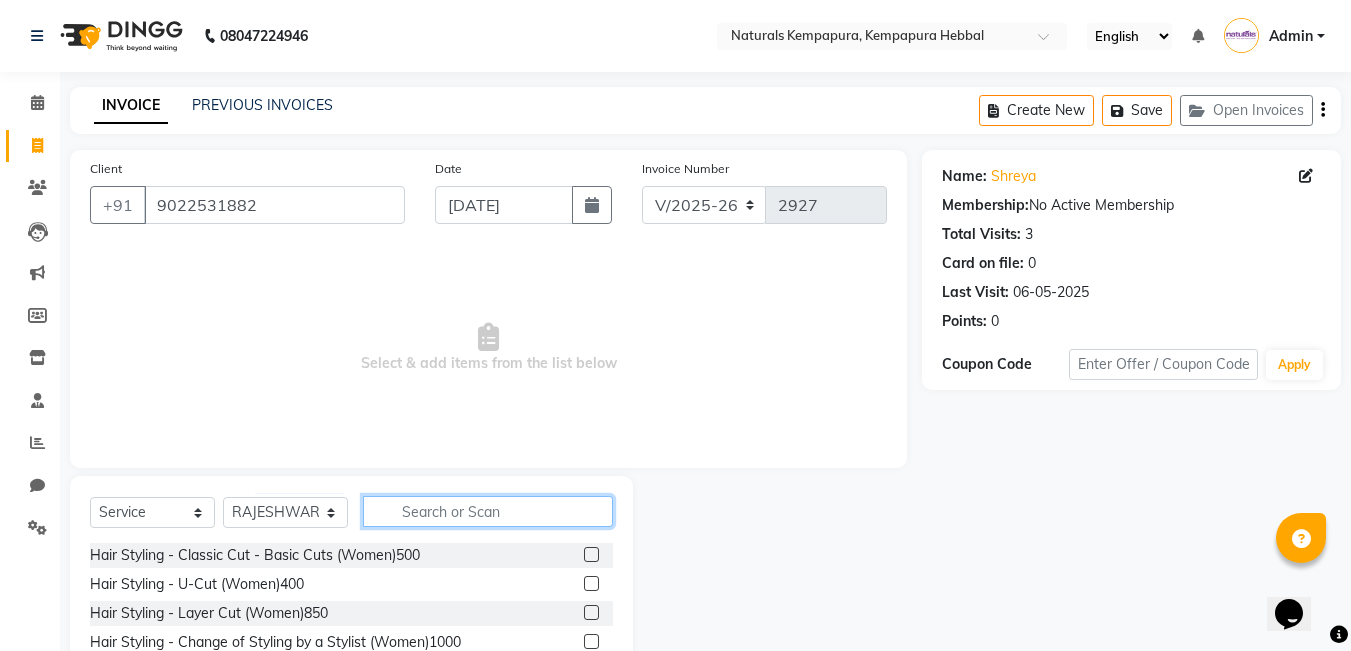 click 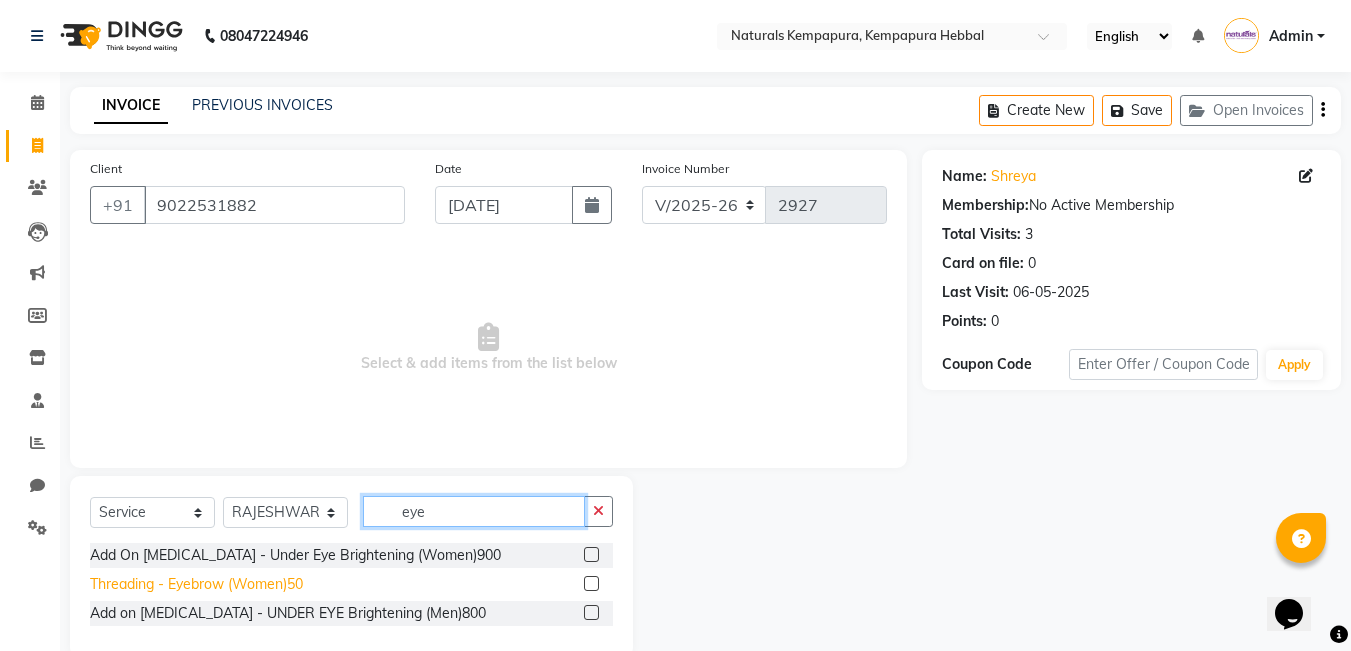 type on "eye" 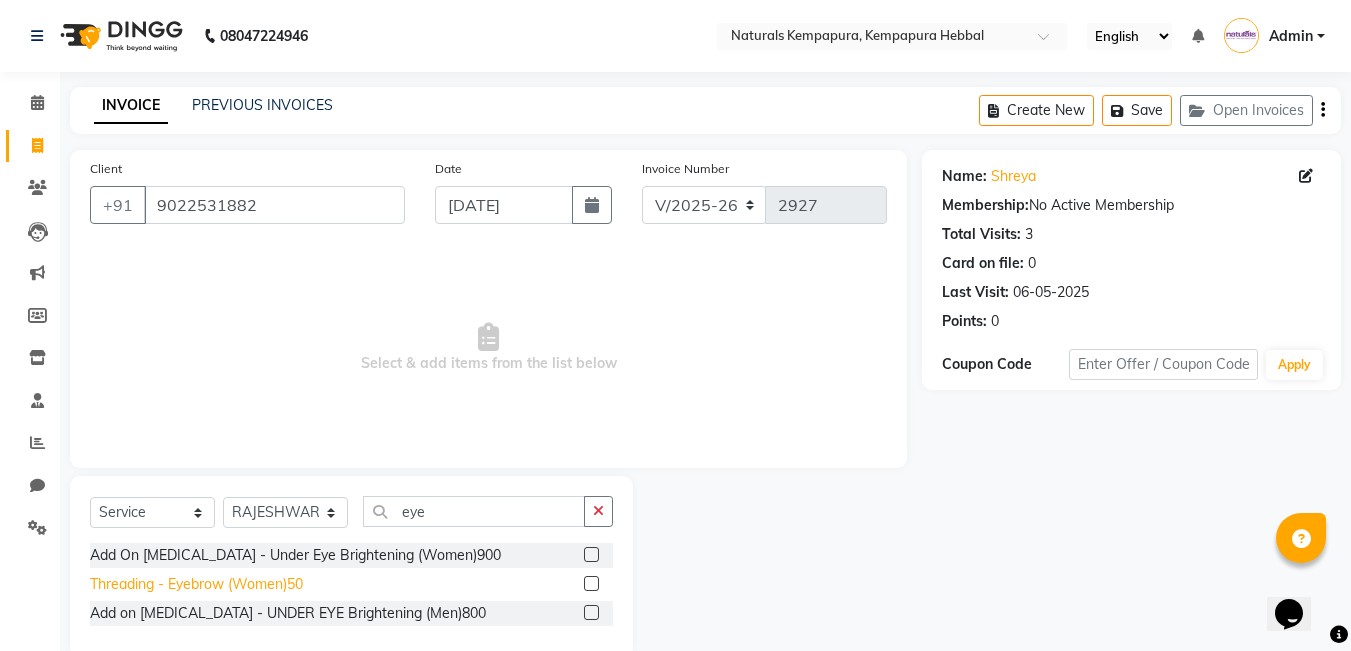 click on "Threading - Eyebrow (Women)50" 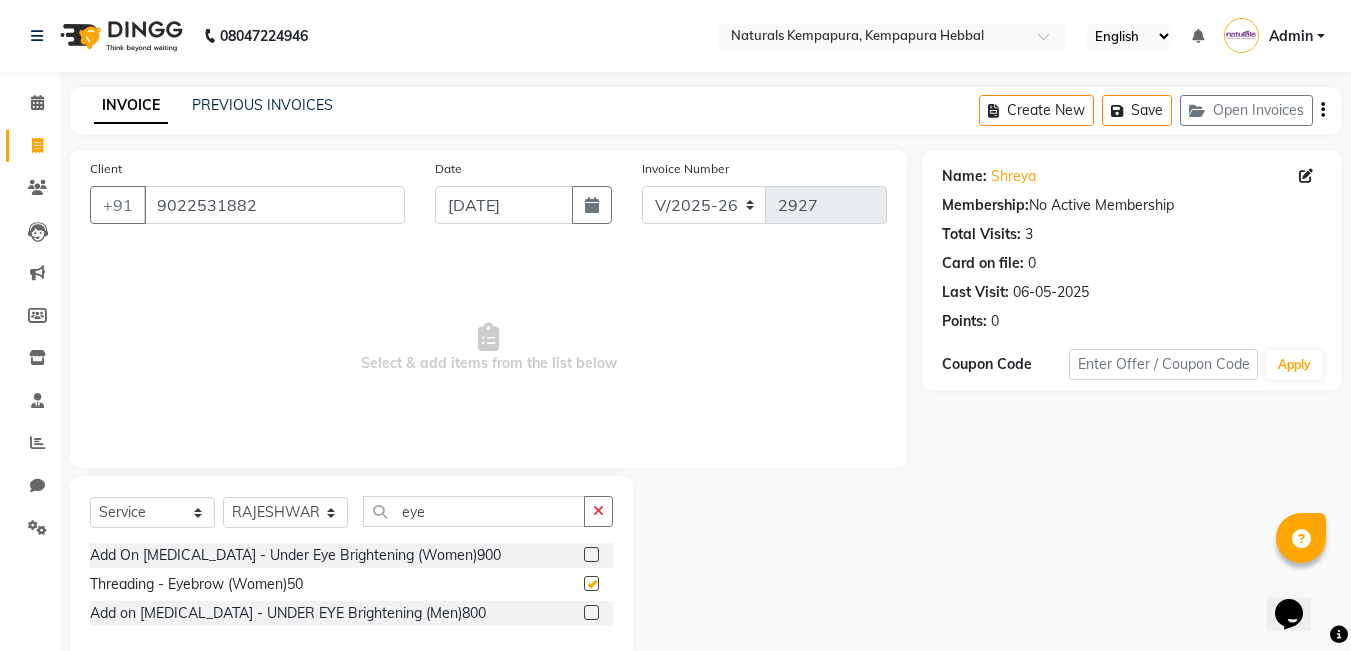 checkbox on "false" 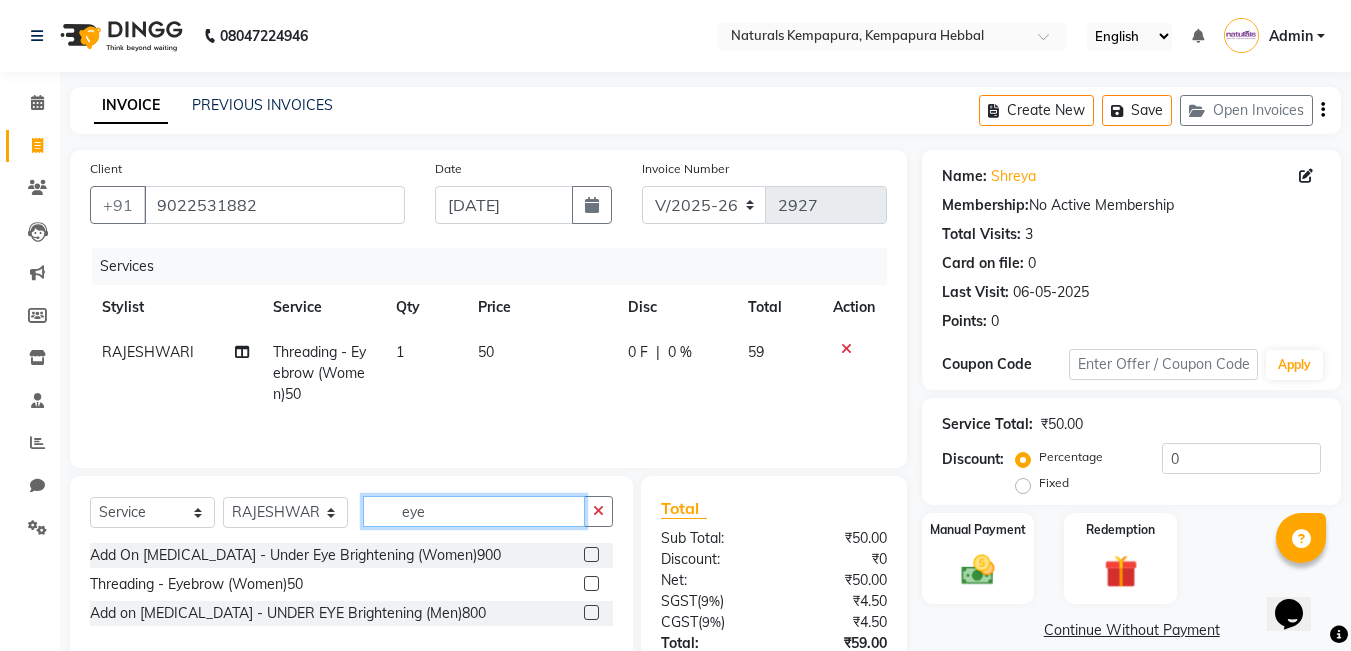drag, startPoint x: 457, startPoint y: 515, endPoint x: 241, endPoint y: 460, distance: 222.89235 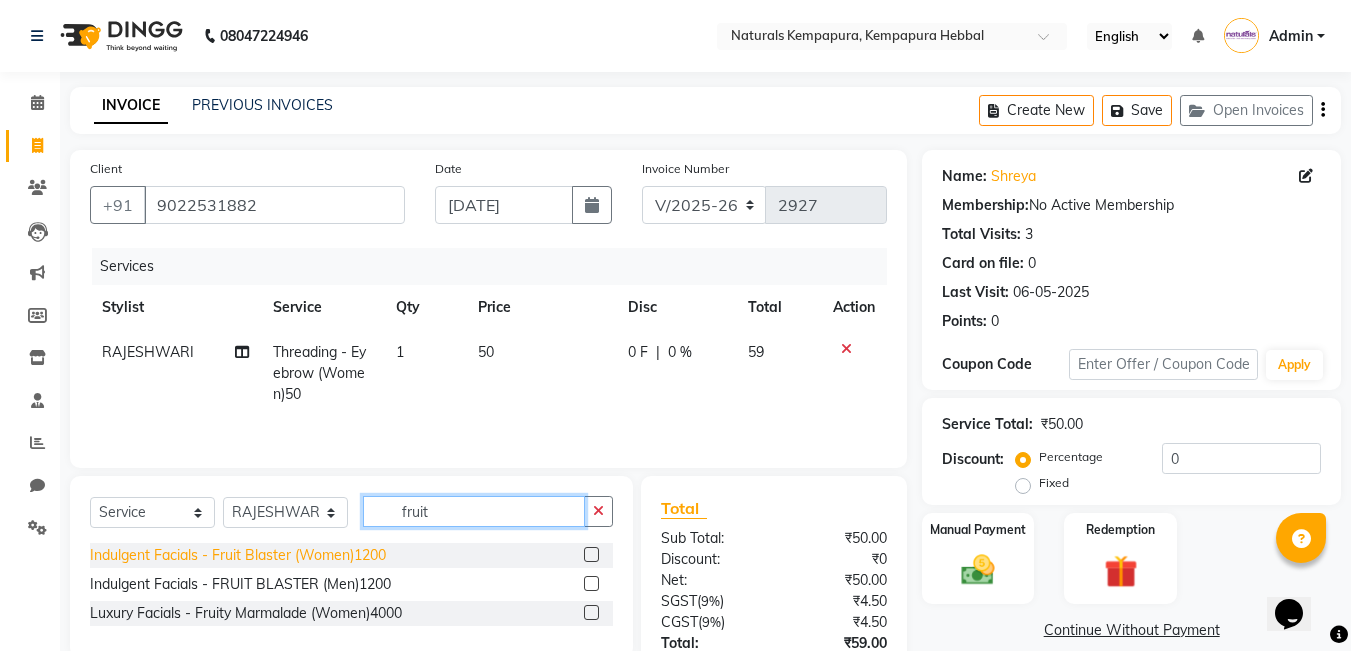 type on "fruit" 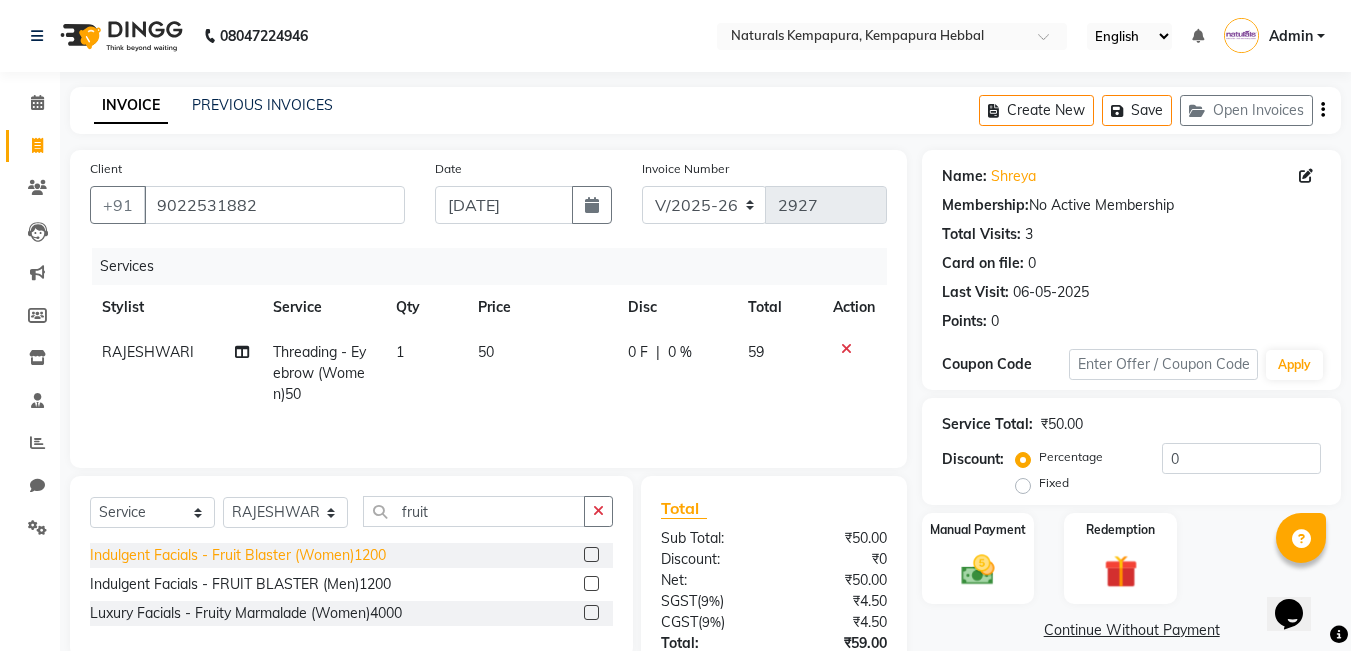click on "Indulgent Facials - Fruit Blaster (Women)1200" 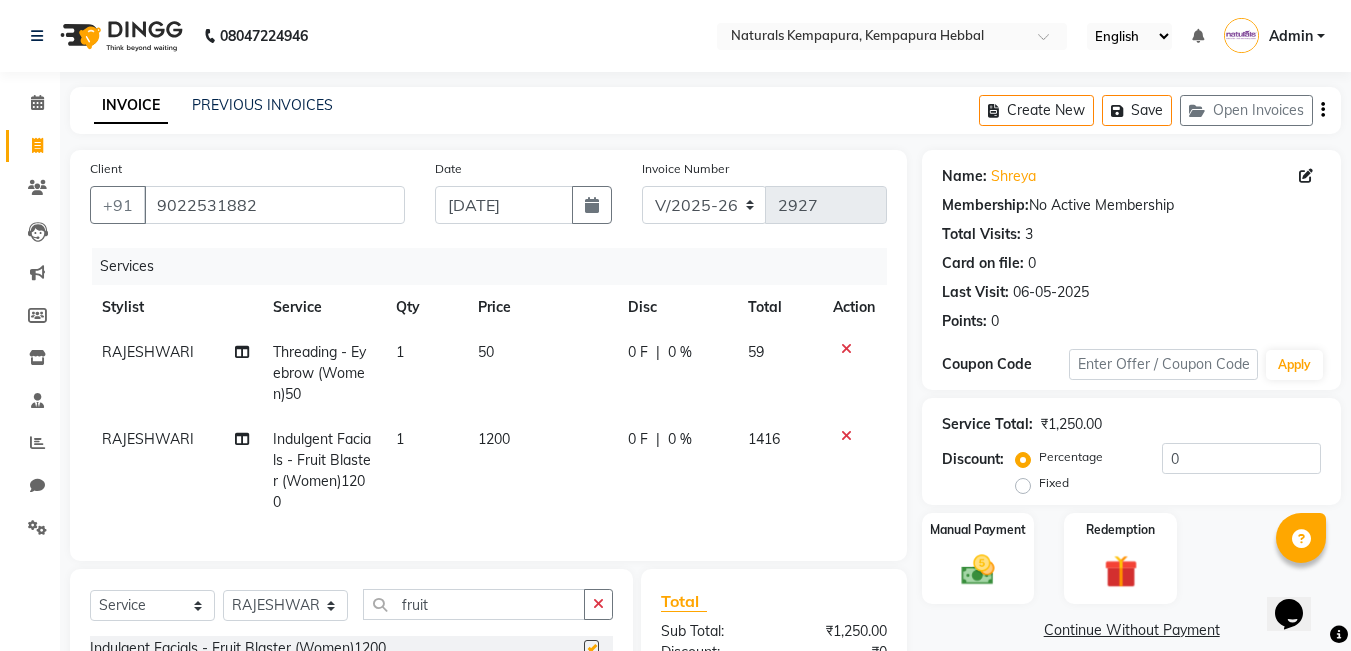checkbox on "false" 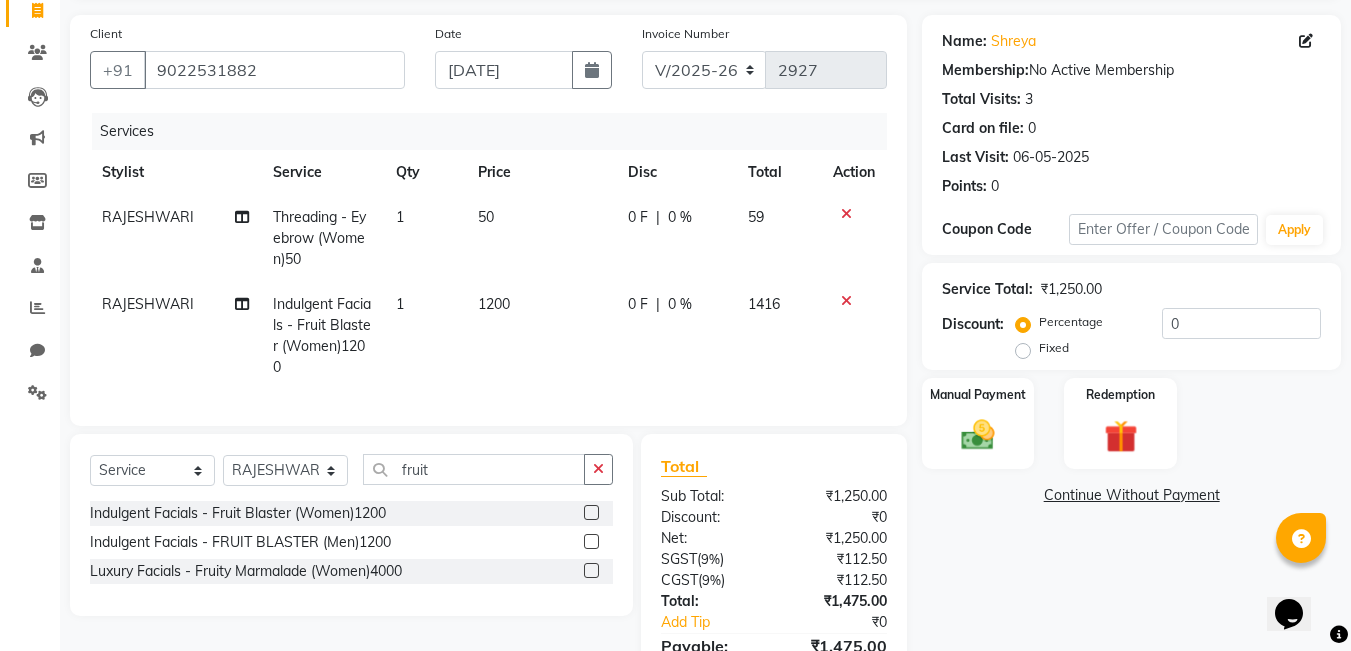 scroll, scrollTop: 257, scrollLeft: 0, axis: vertical 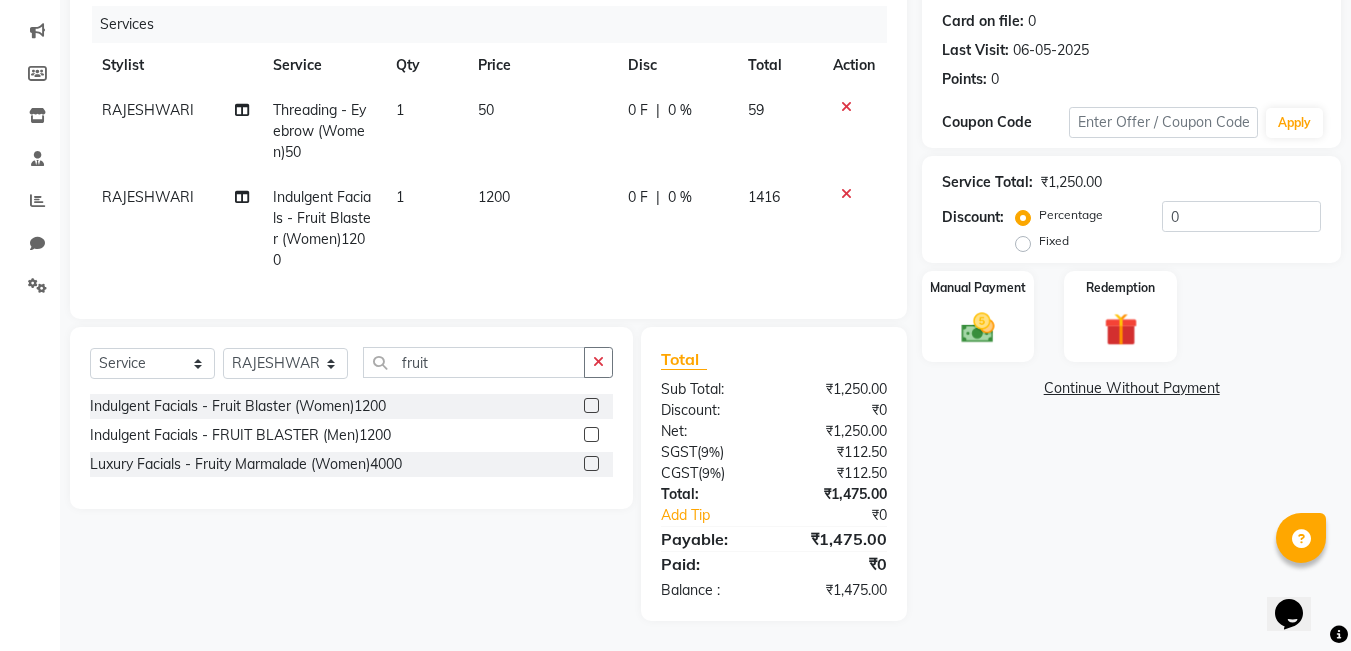 click on "0 F | 0 %" 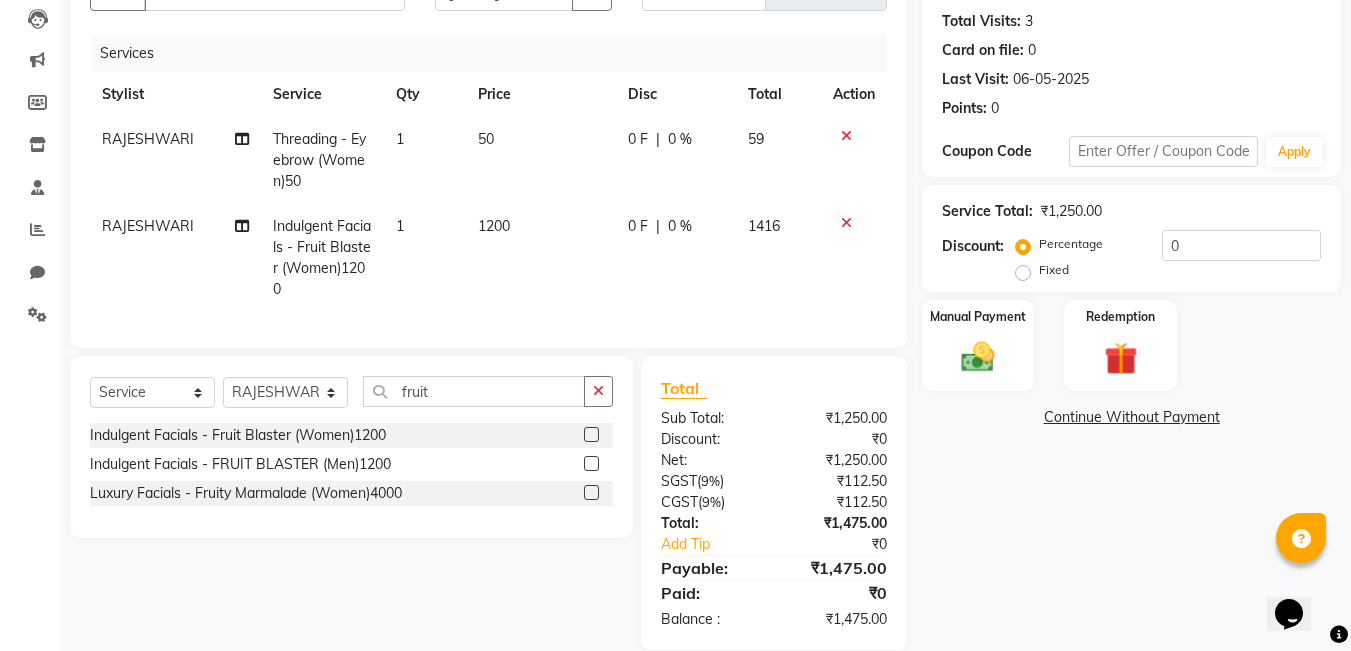 select on "83640" 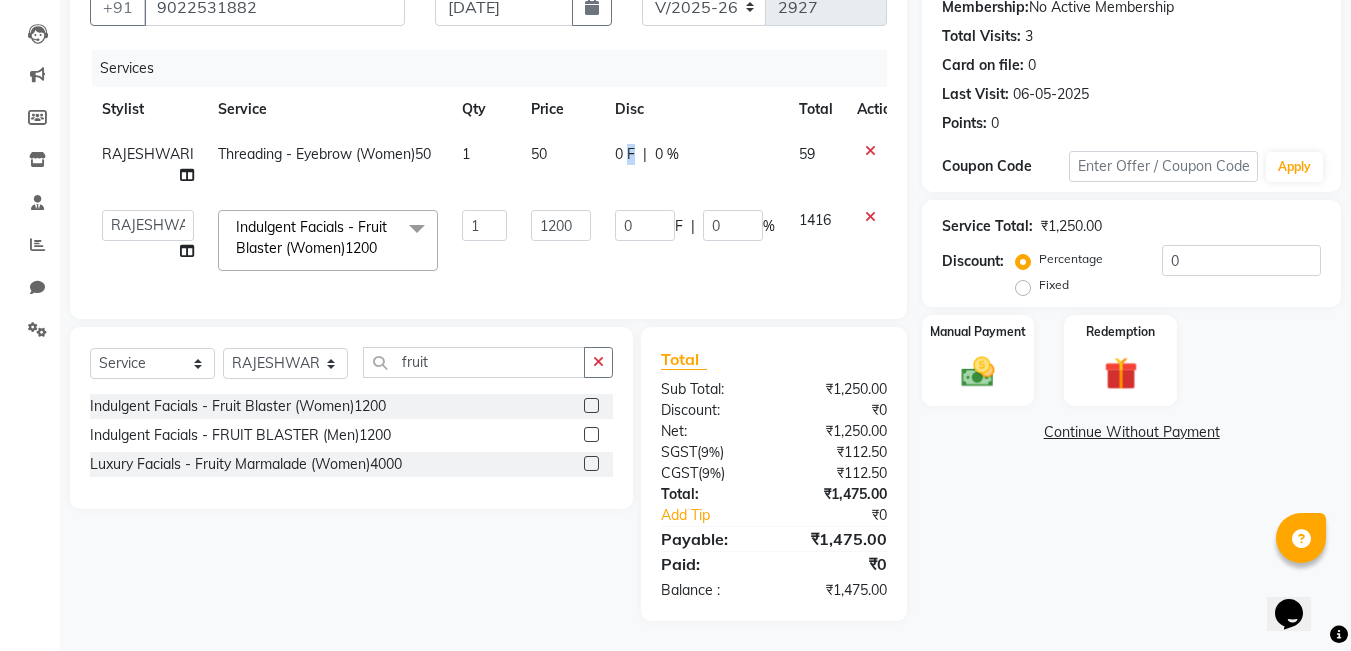 click on "0 F | 0 %" 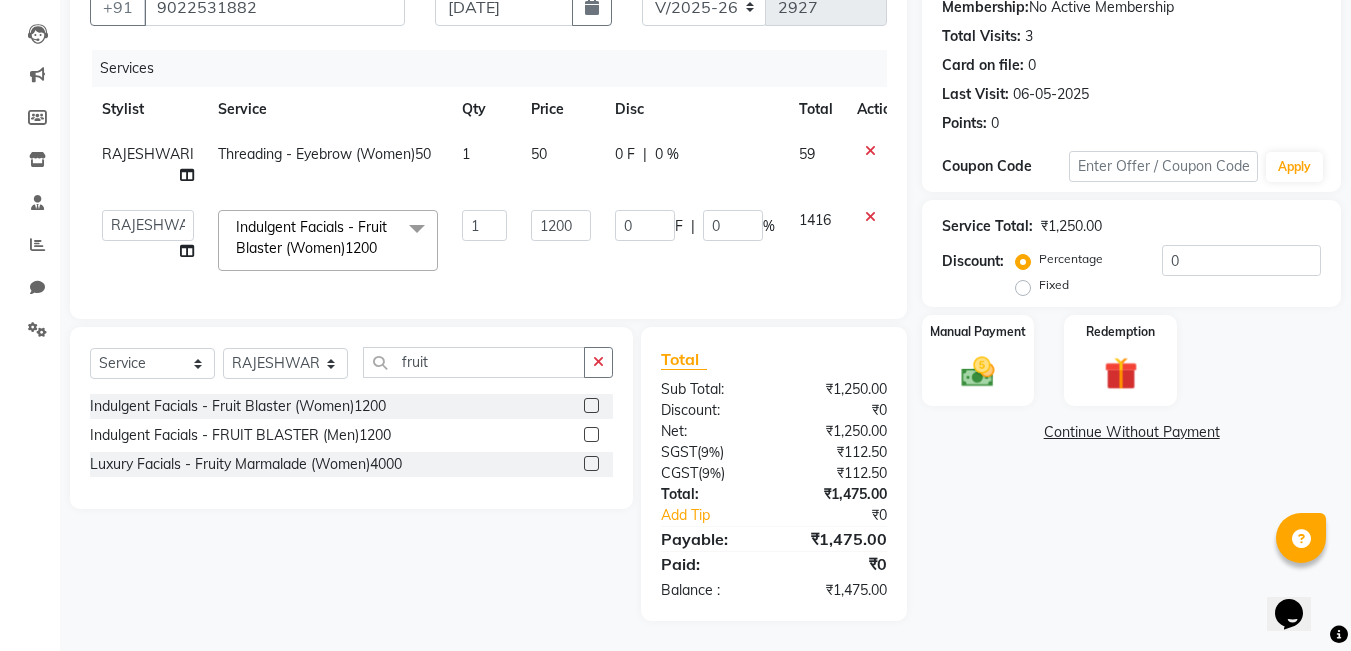 select on "83640" 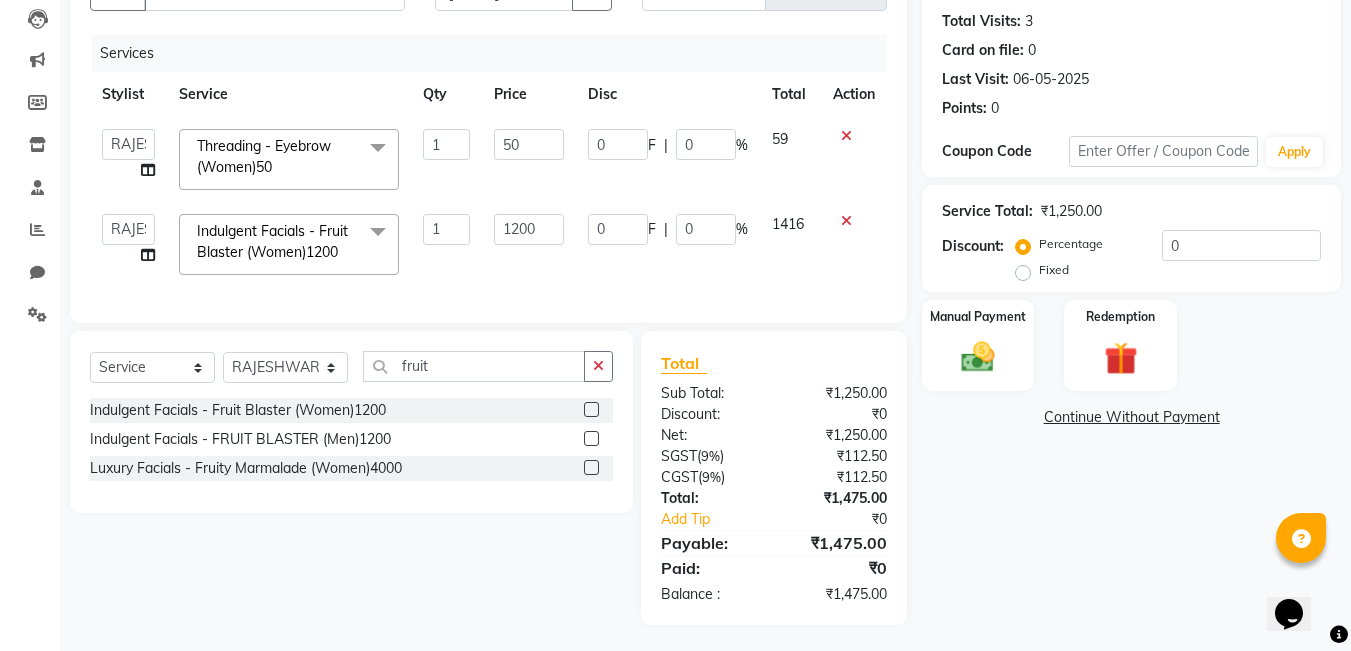 scroll, scrollTop: 232, scrollLeft: 0, axis: vertical 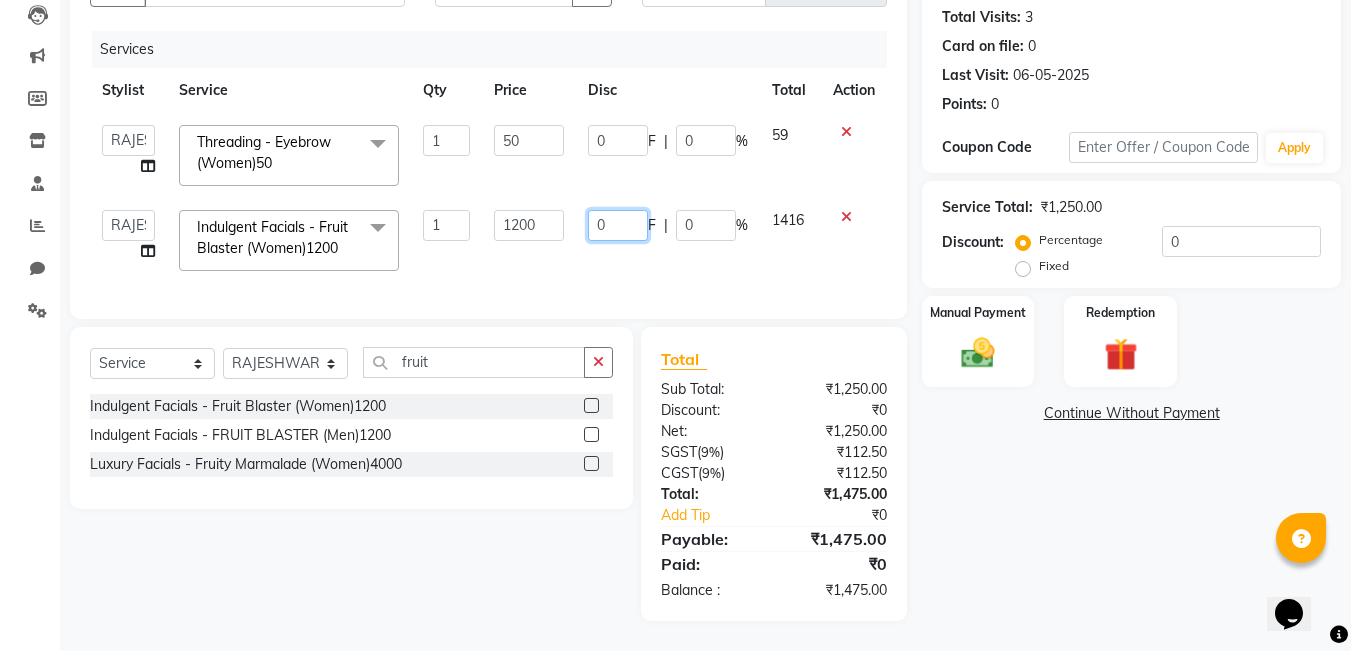 click on "0" 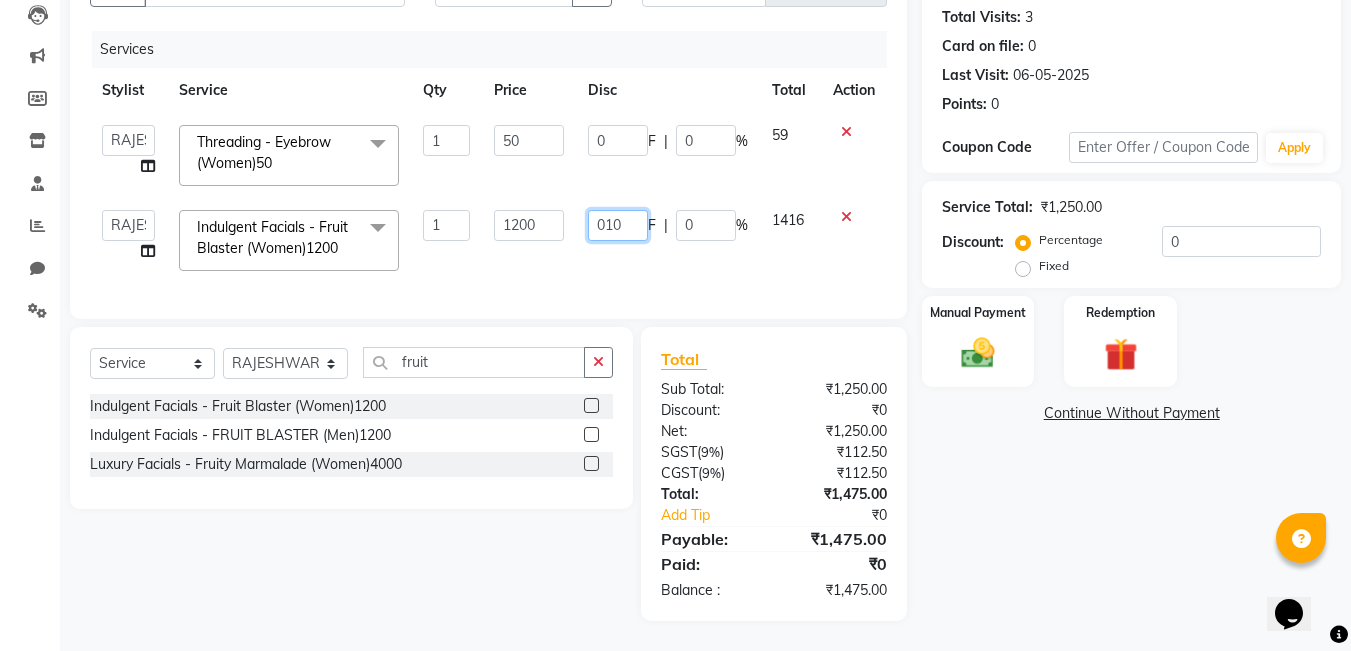 type on "0100" 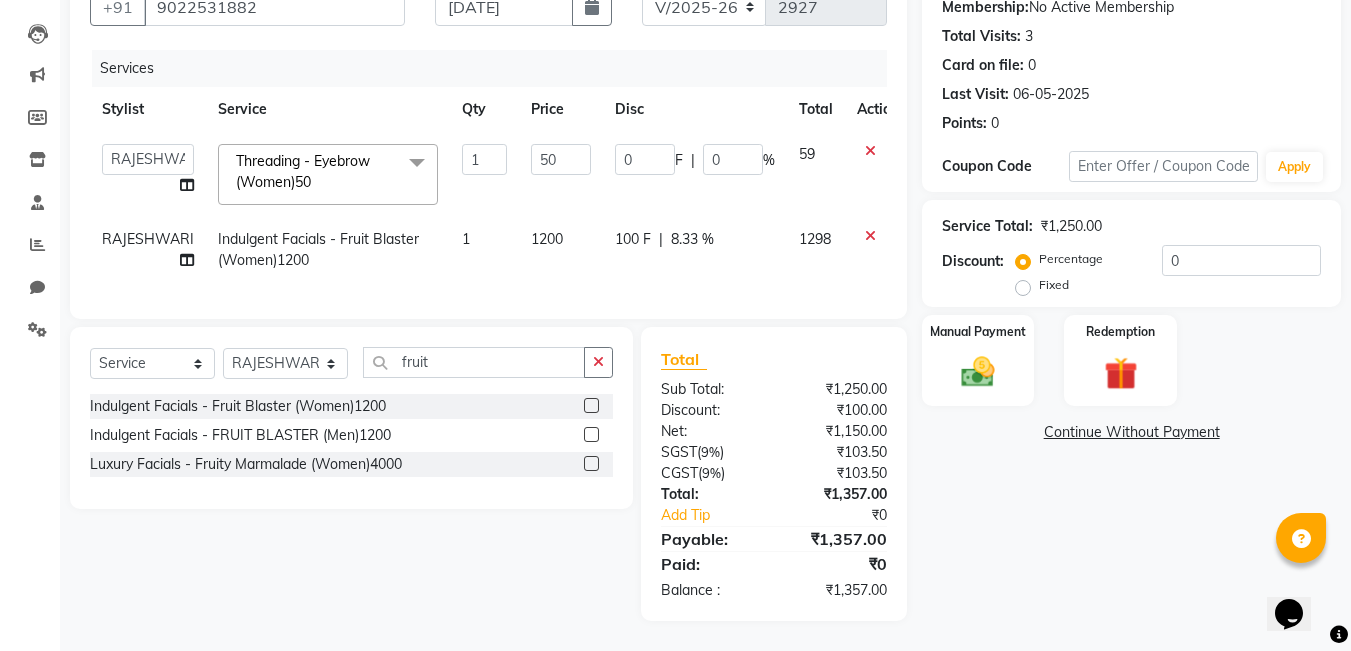 scroll, scrollTop: 213, scrollLeft: 0, axis: vertical 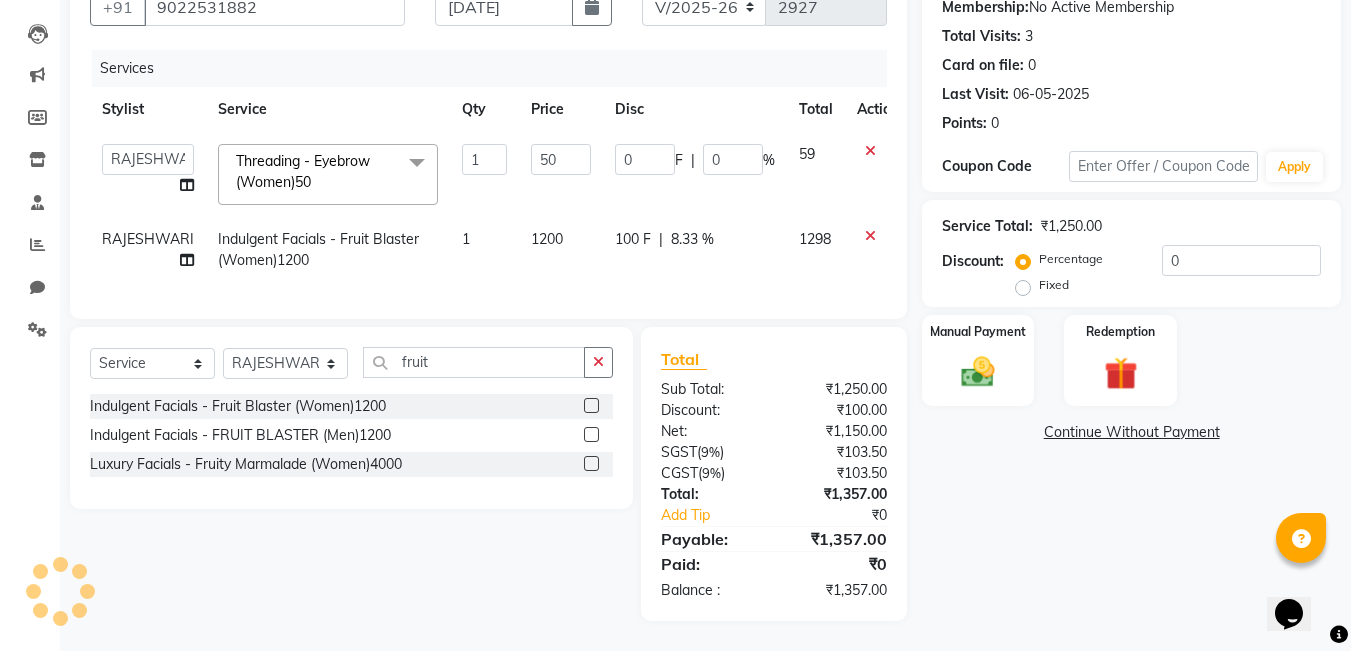 click on "1200" 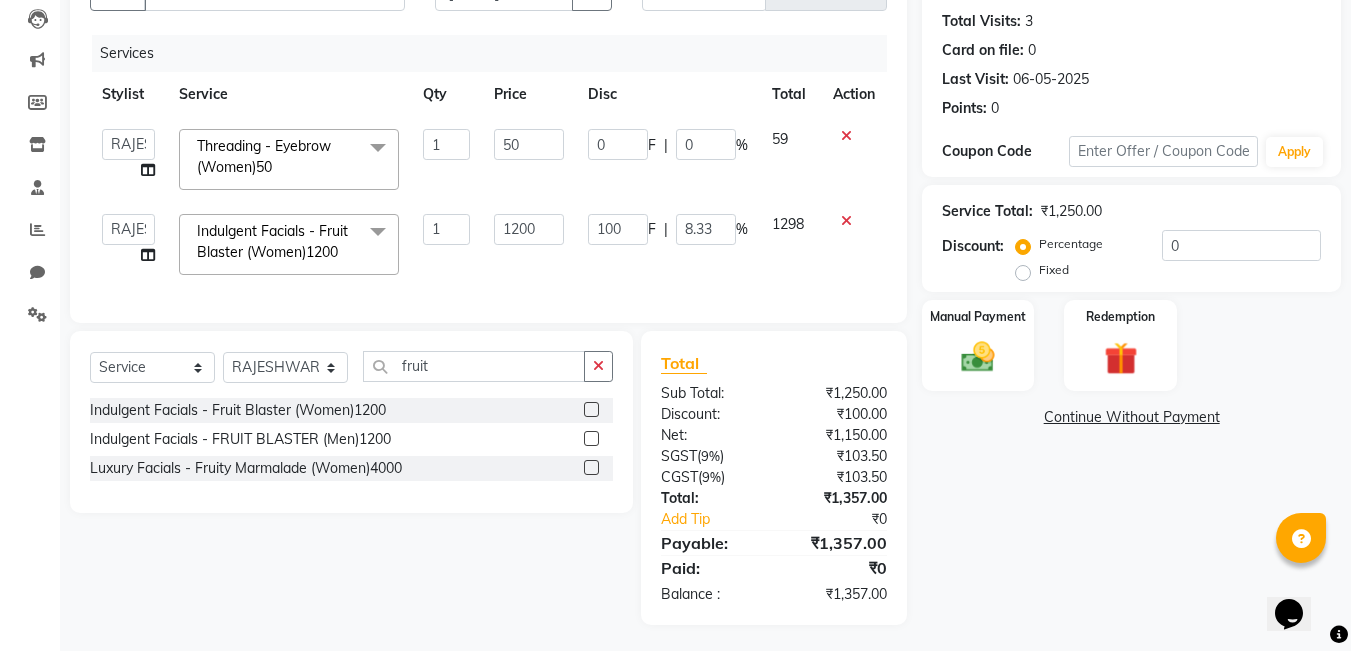 scroll, scrollTop: 232, scrollLeft: 0, axis: vertical 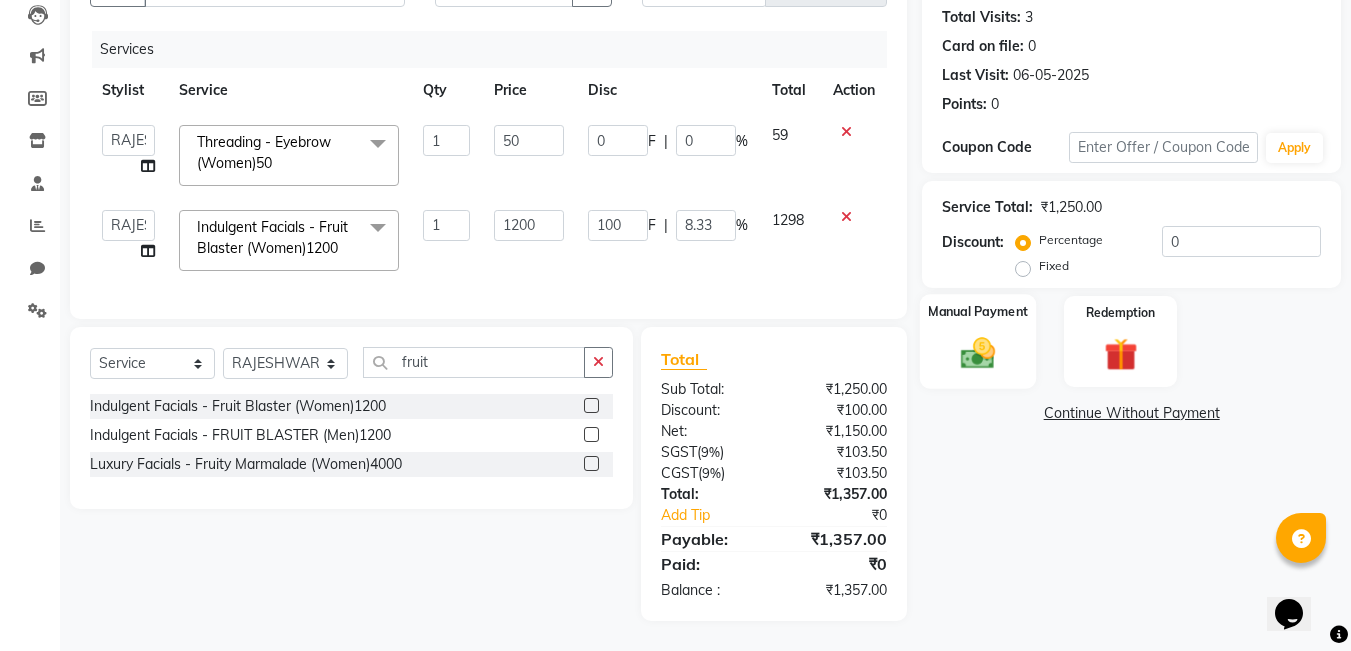 click 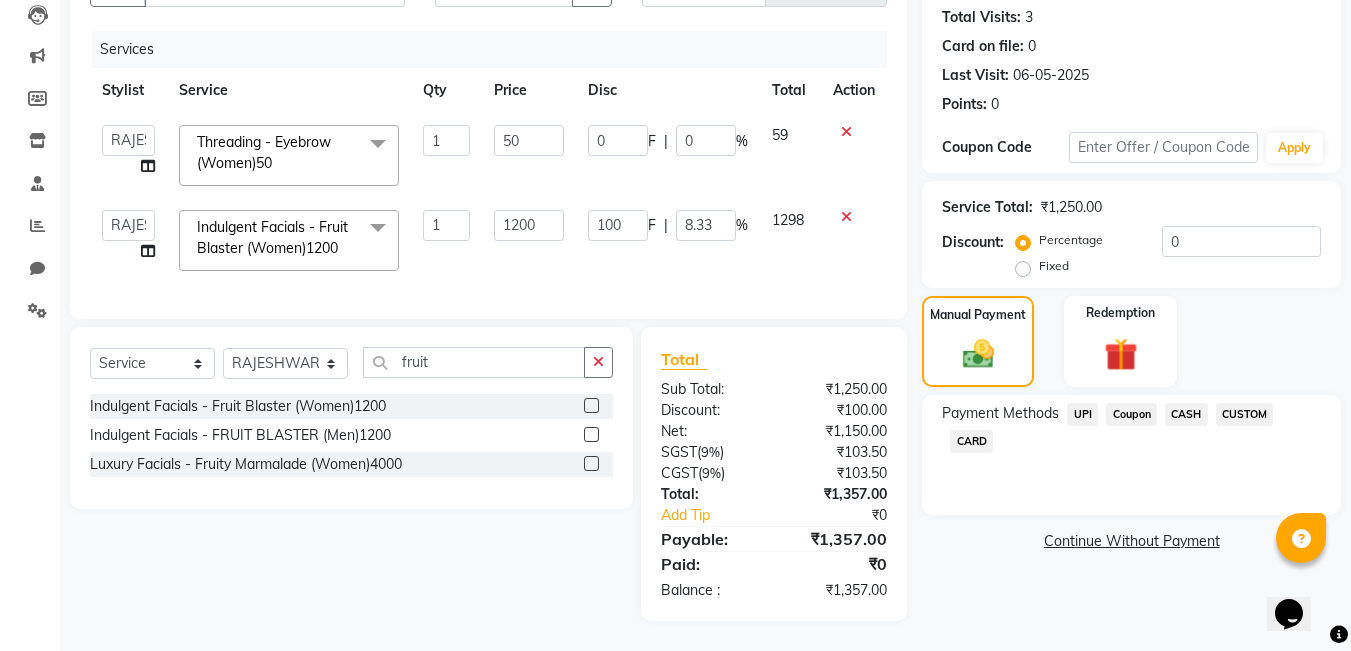 click on "UPI" 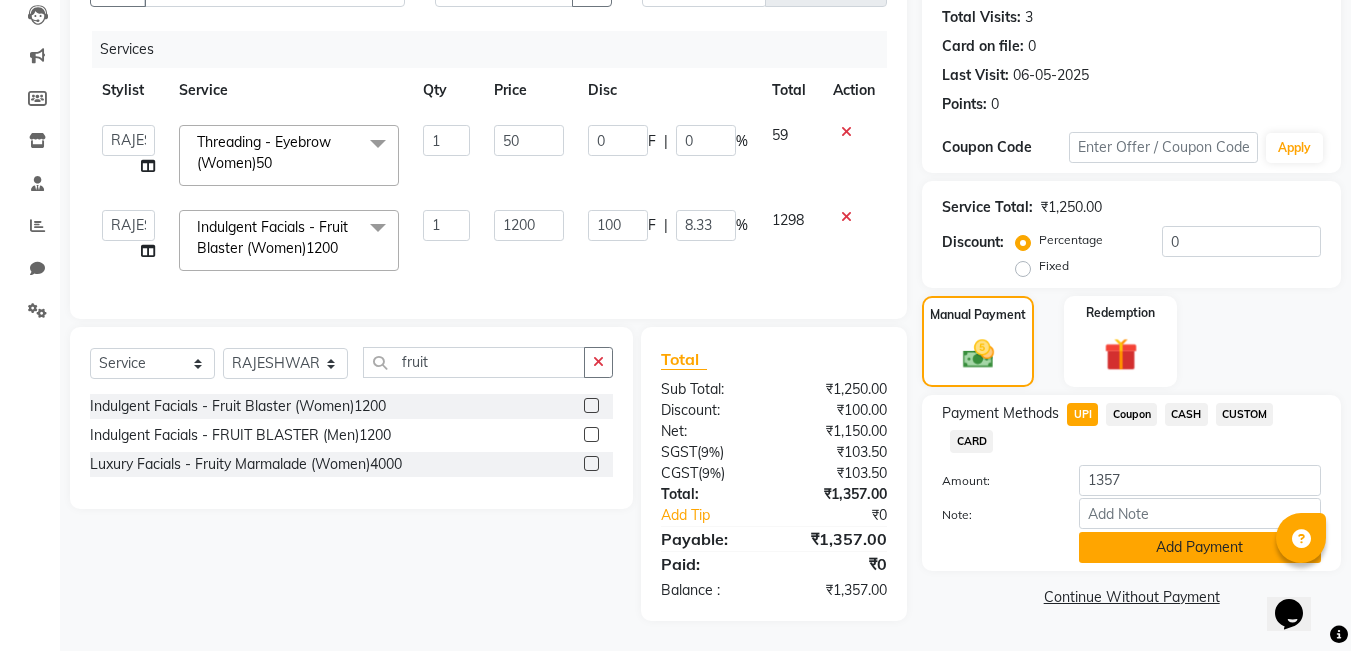 click on "Add Payment" 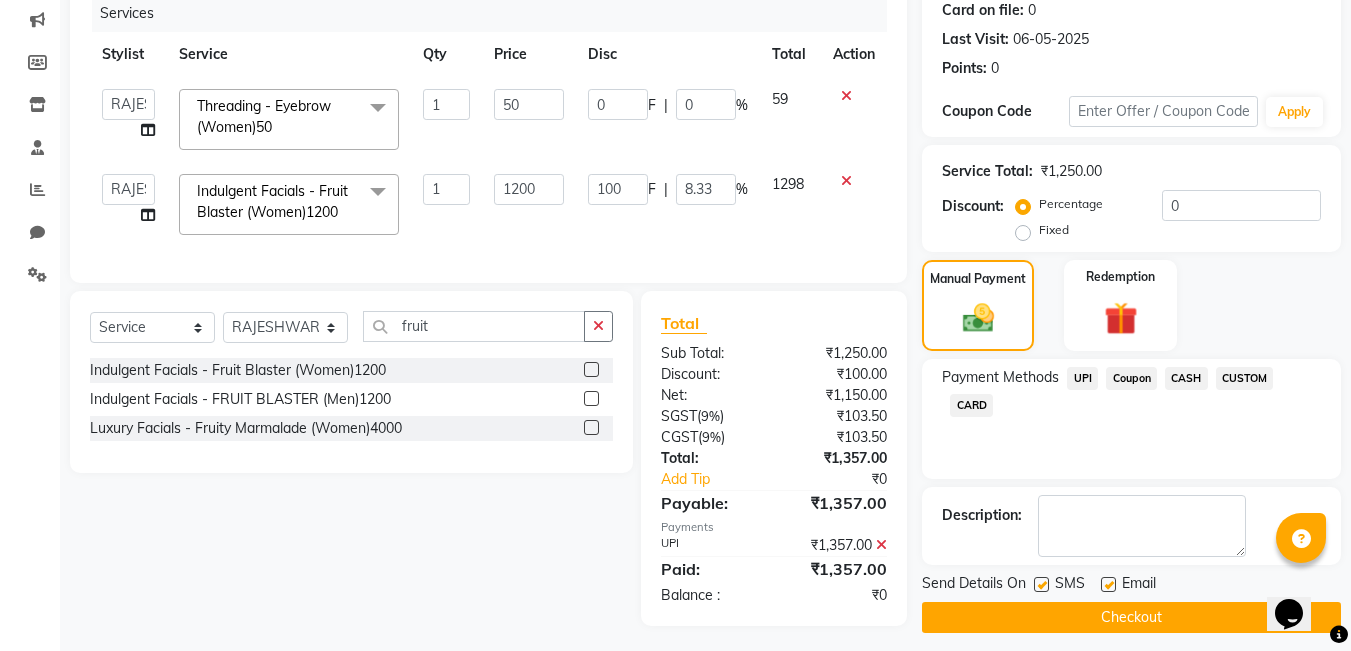 scroll, scrollTop: 273, scrollLeft: 0, axis: vertical 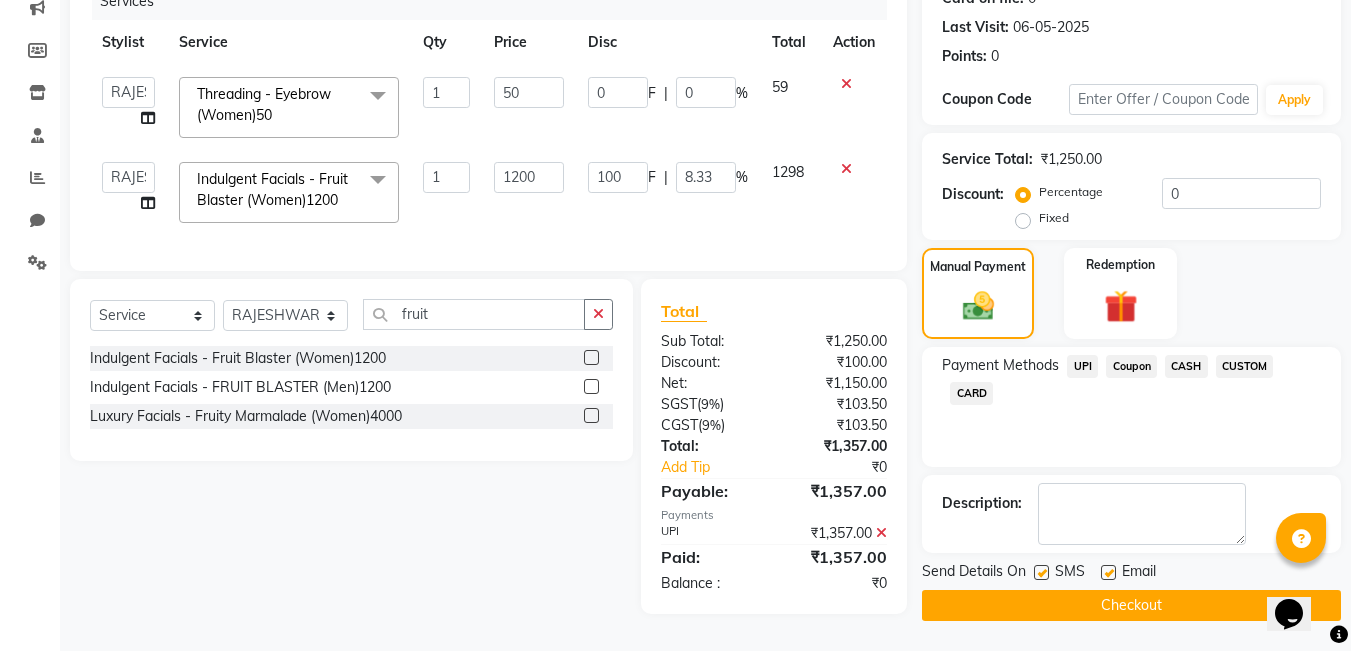 click 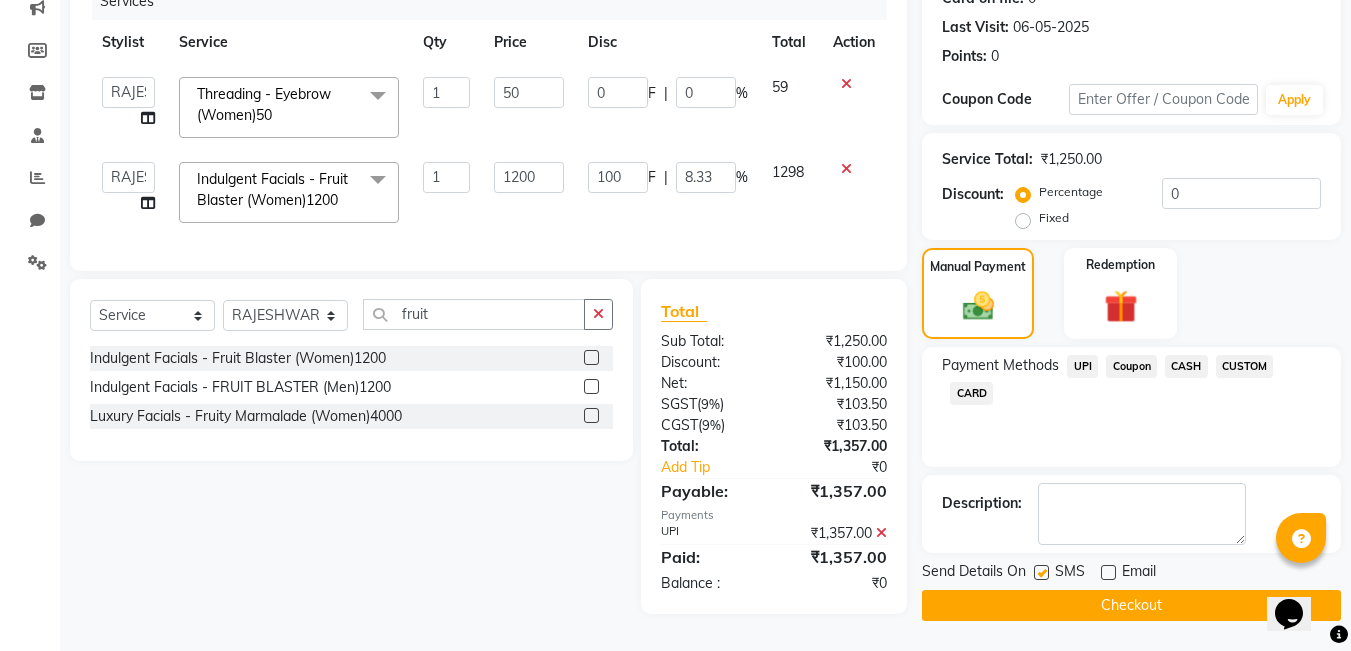 click on "Checkout" 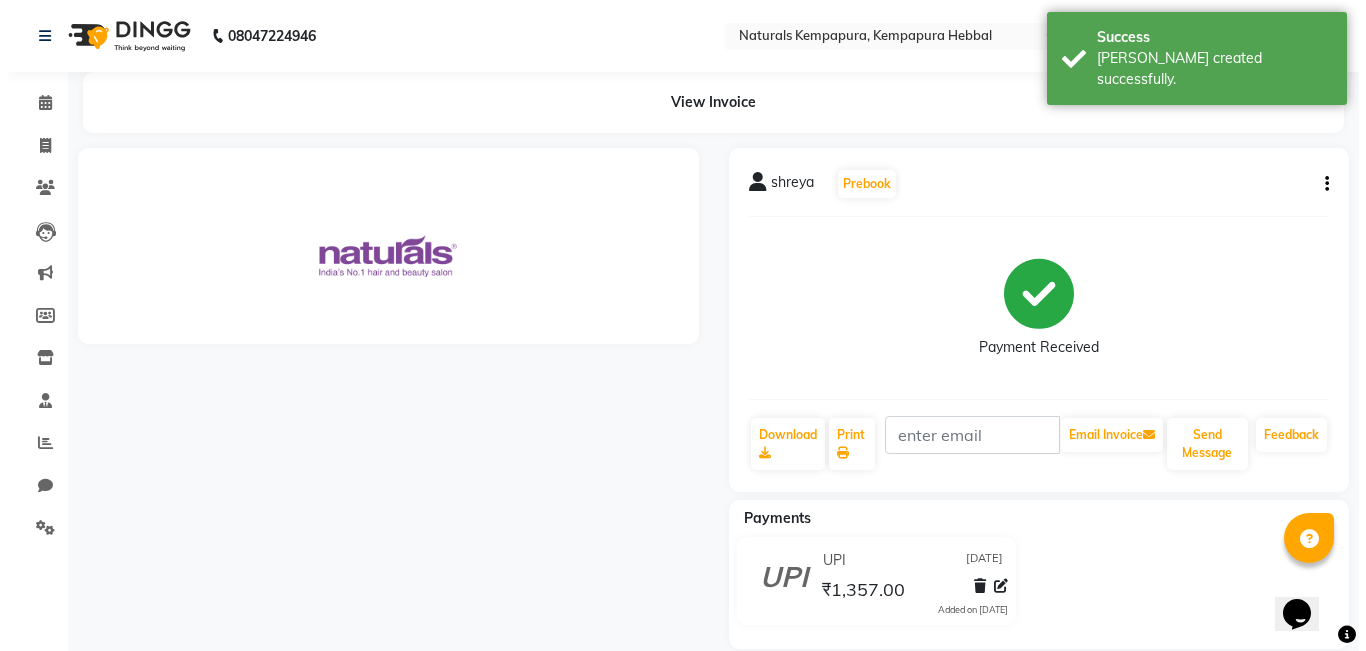 scroll, scrollTop: 0, scrollLeft: 0, axis: both 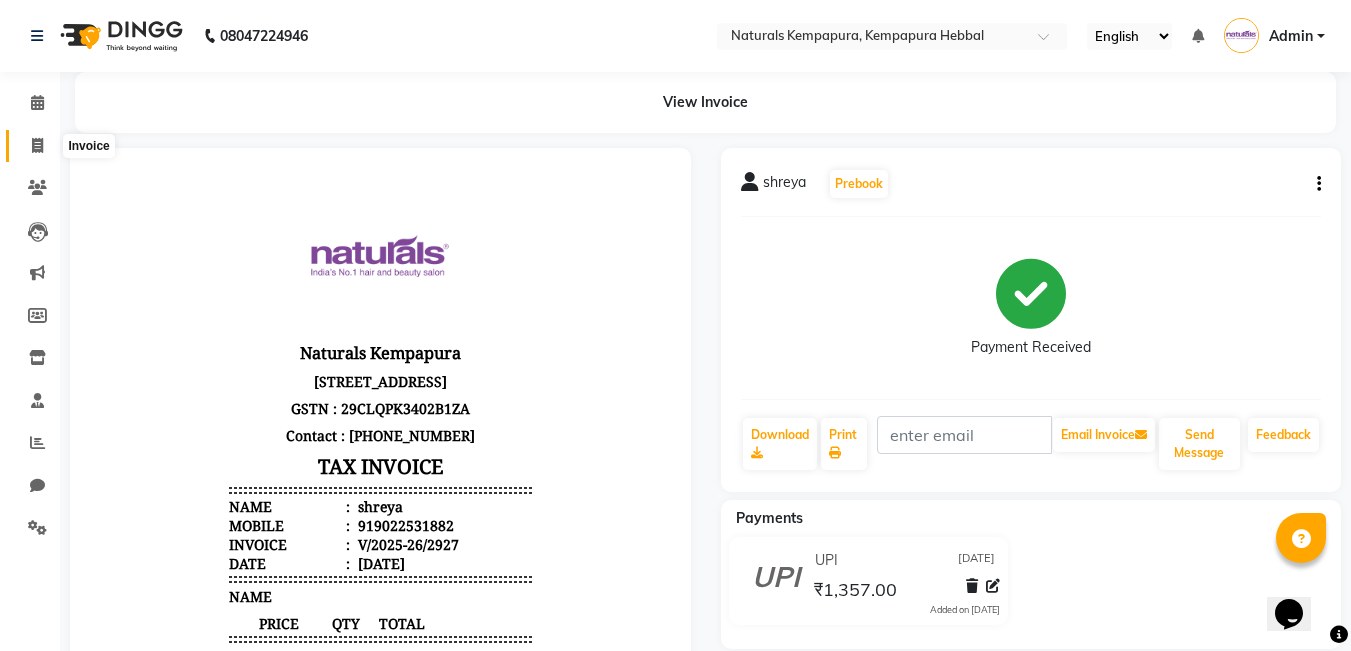 click 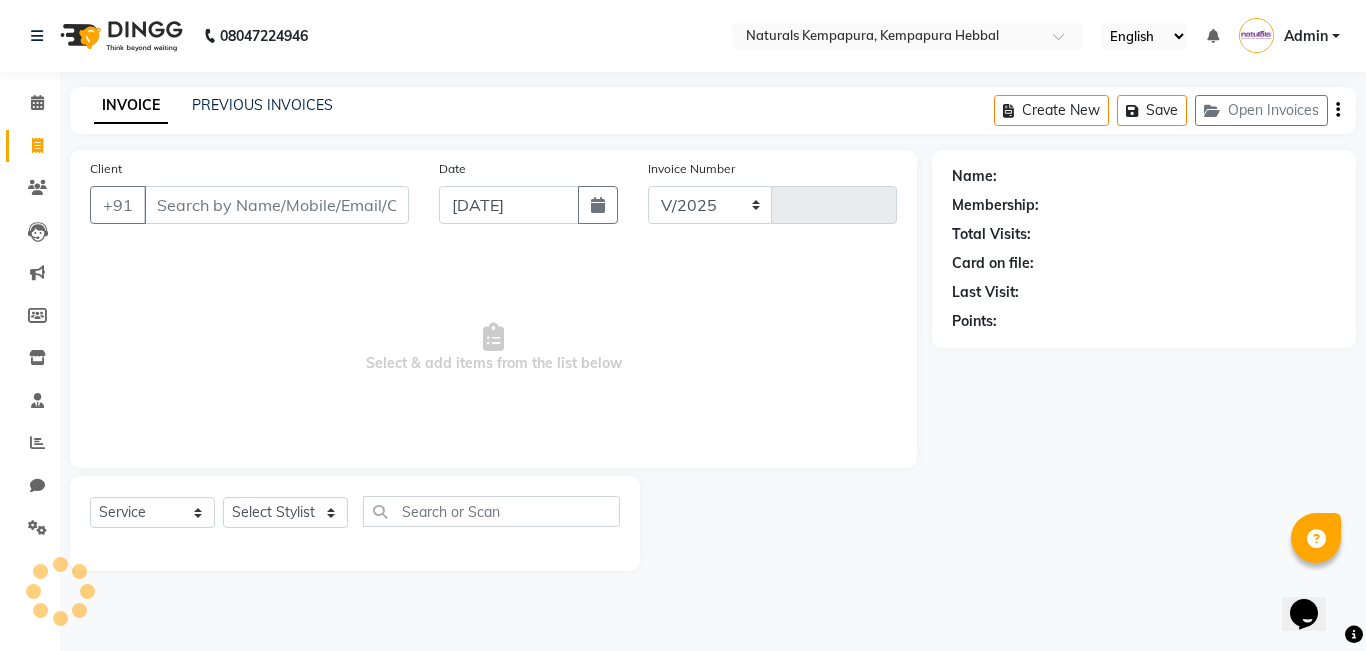select on "7848" 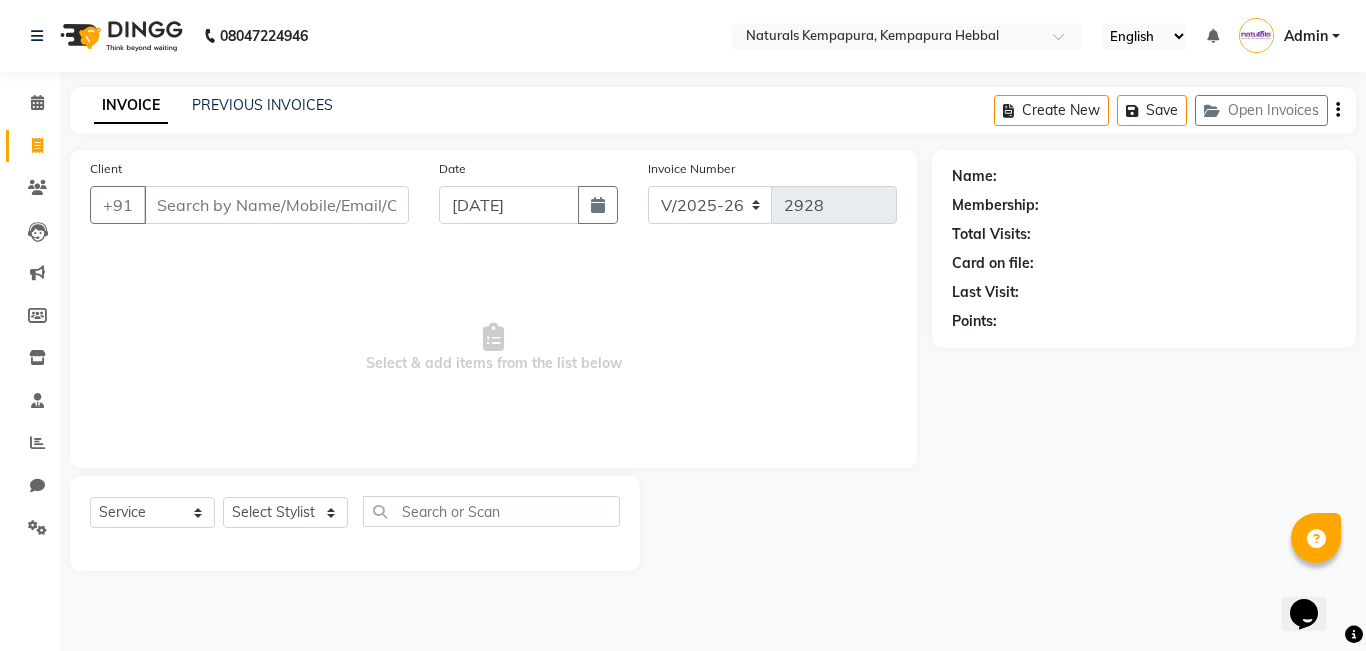 click on "Client" at bounding box center (276, 205) 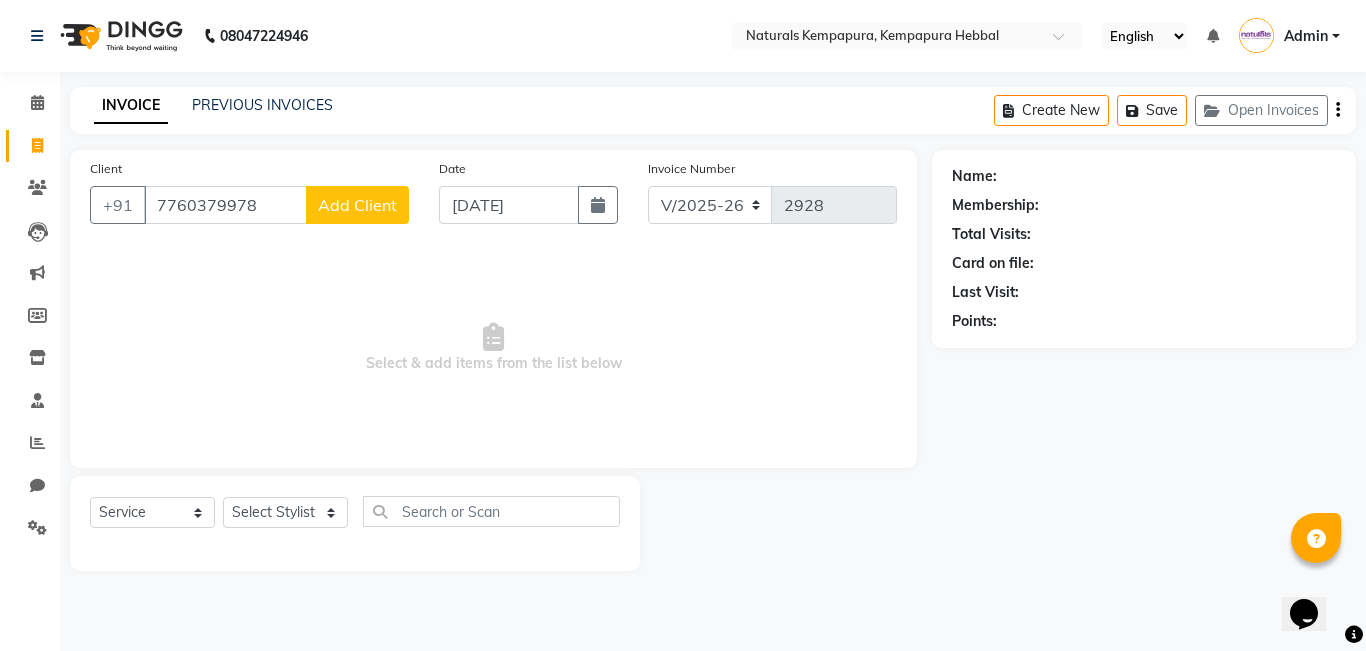 type on "7760379978" 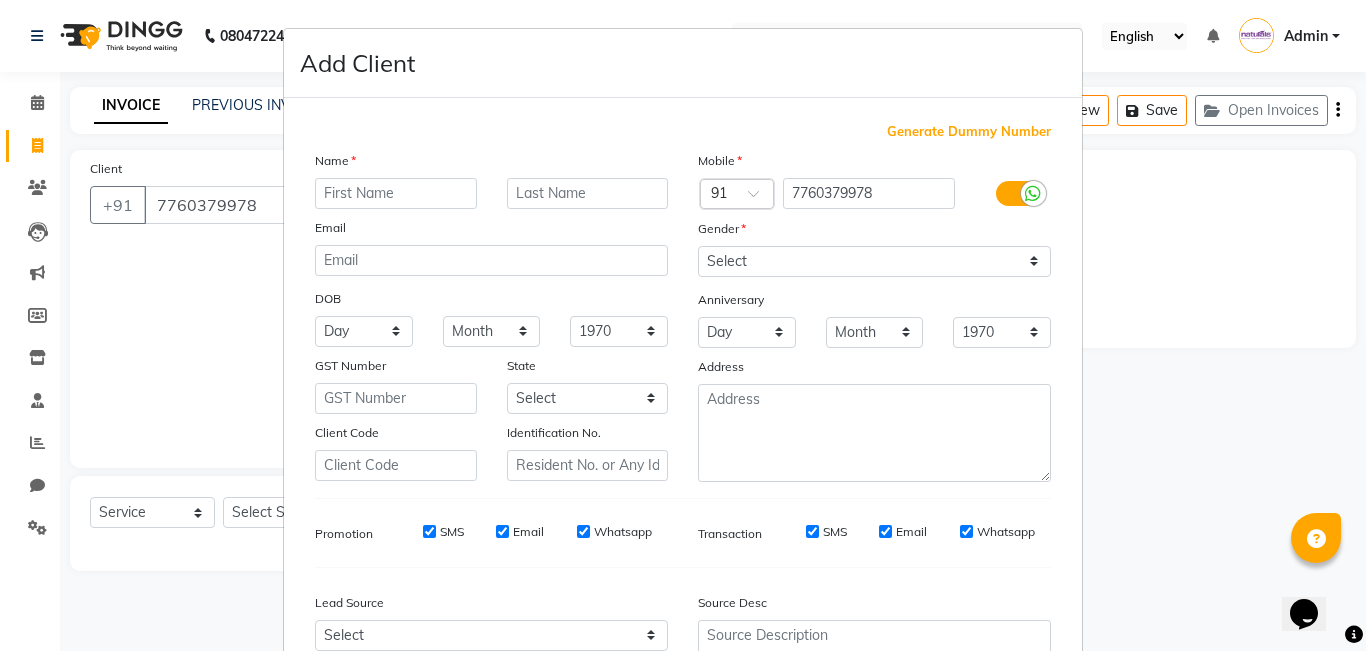 click at bounding box center [396, 193] 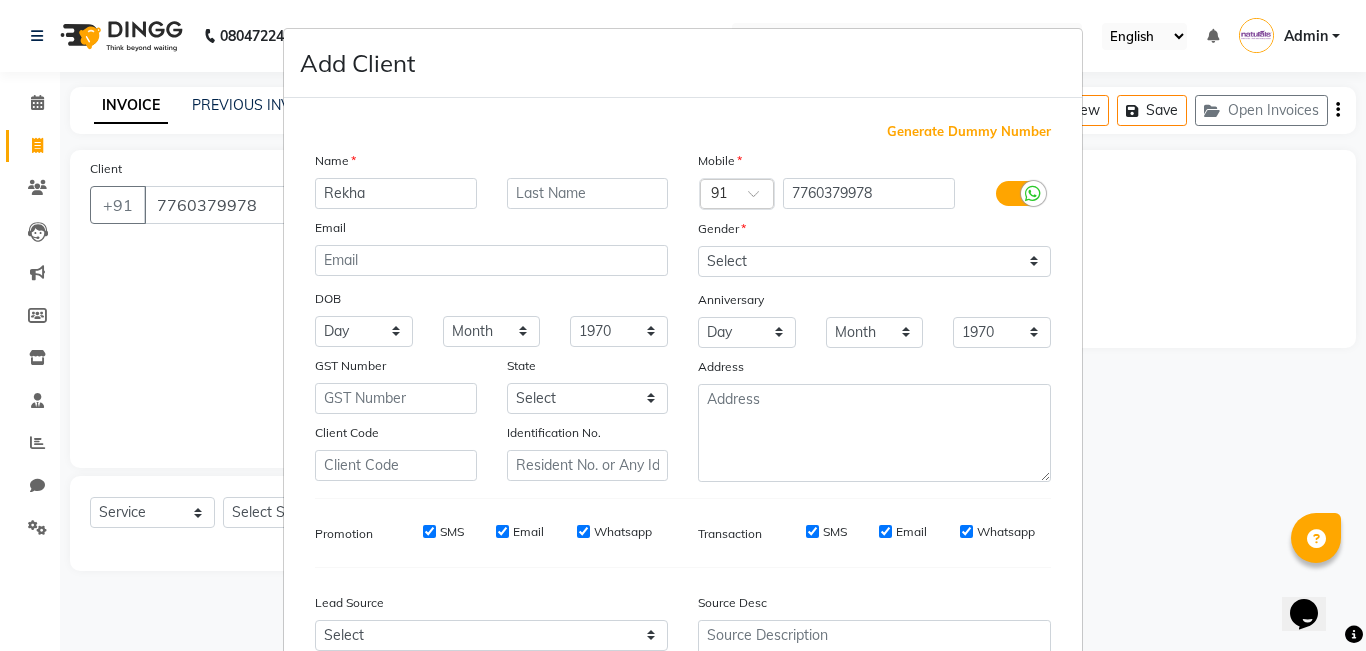 type on "Rekha" 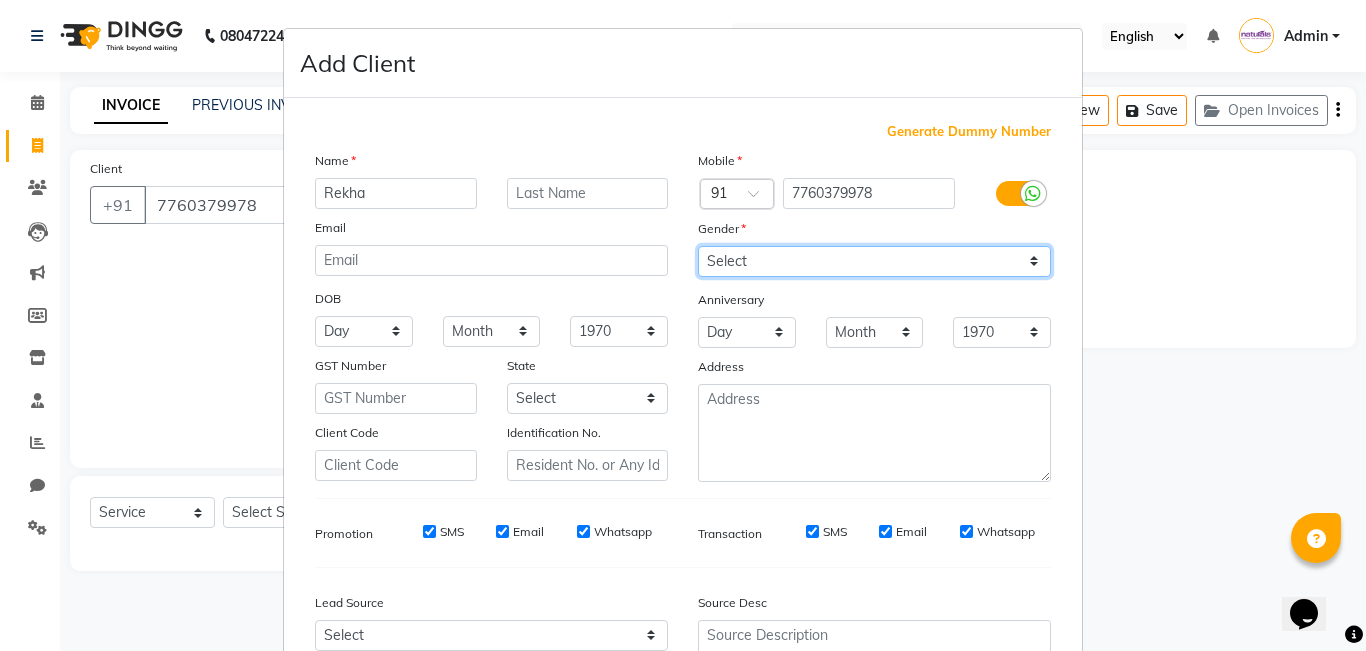 click on "Select [DEMOGRAPHIC_DATA] [DEMOGRAPHIC_DATA] Other Prefer Not To Say" at bounding box center (874, 261) 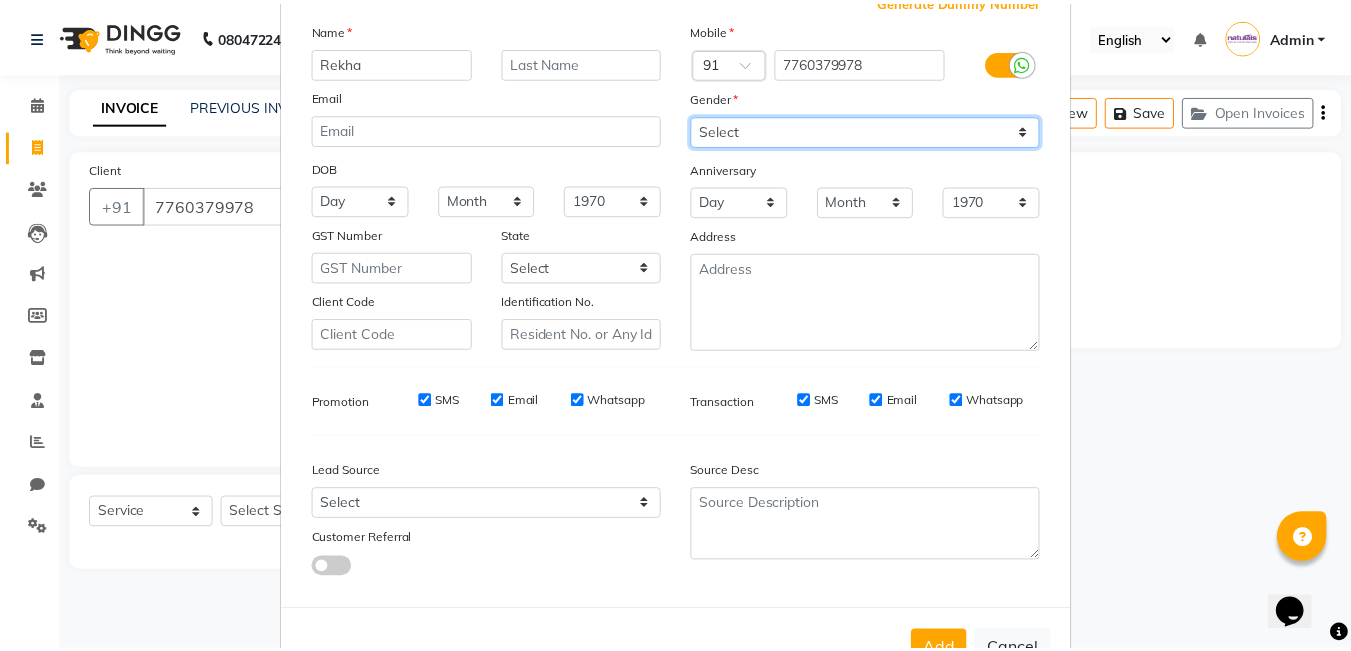 scroll, scrollTop: 198, scrollLeft: 0, axis: vertical 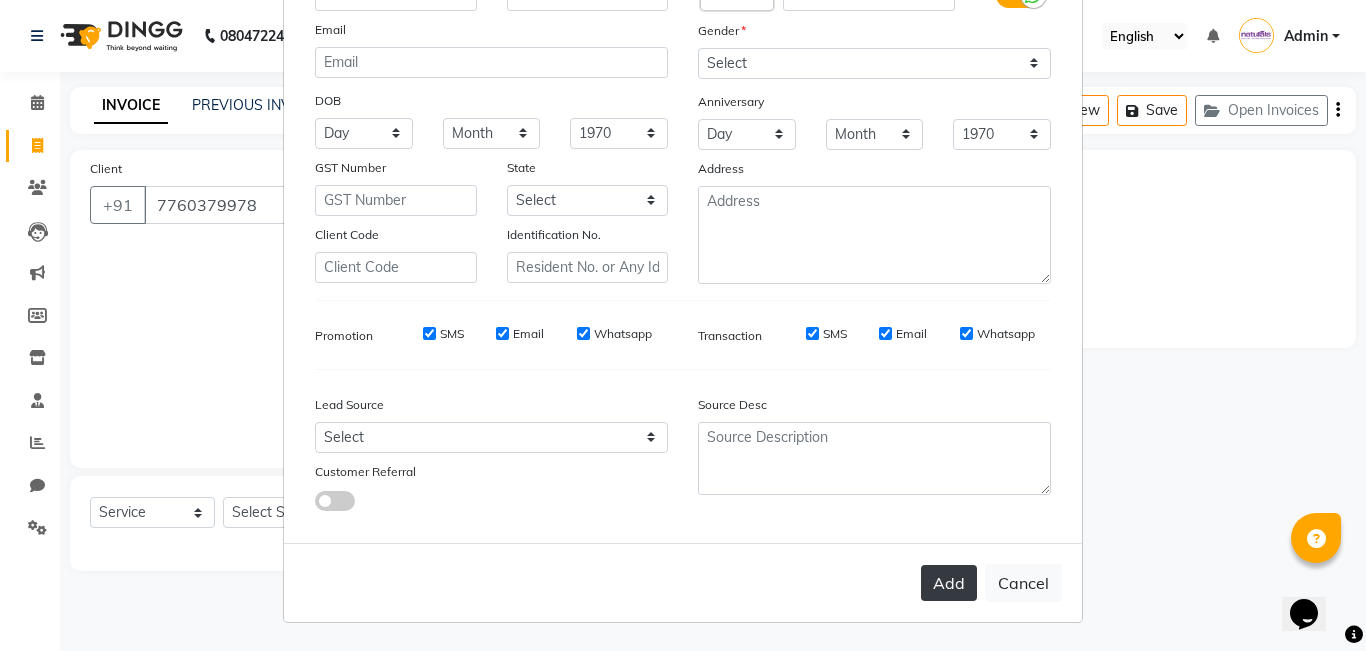 click on "Add" at bounding box center [949, 583] 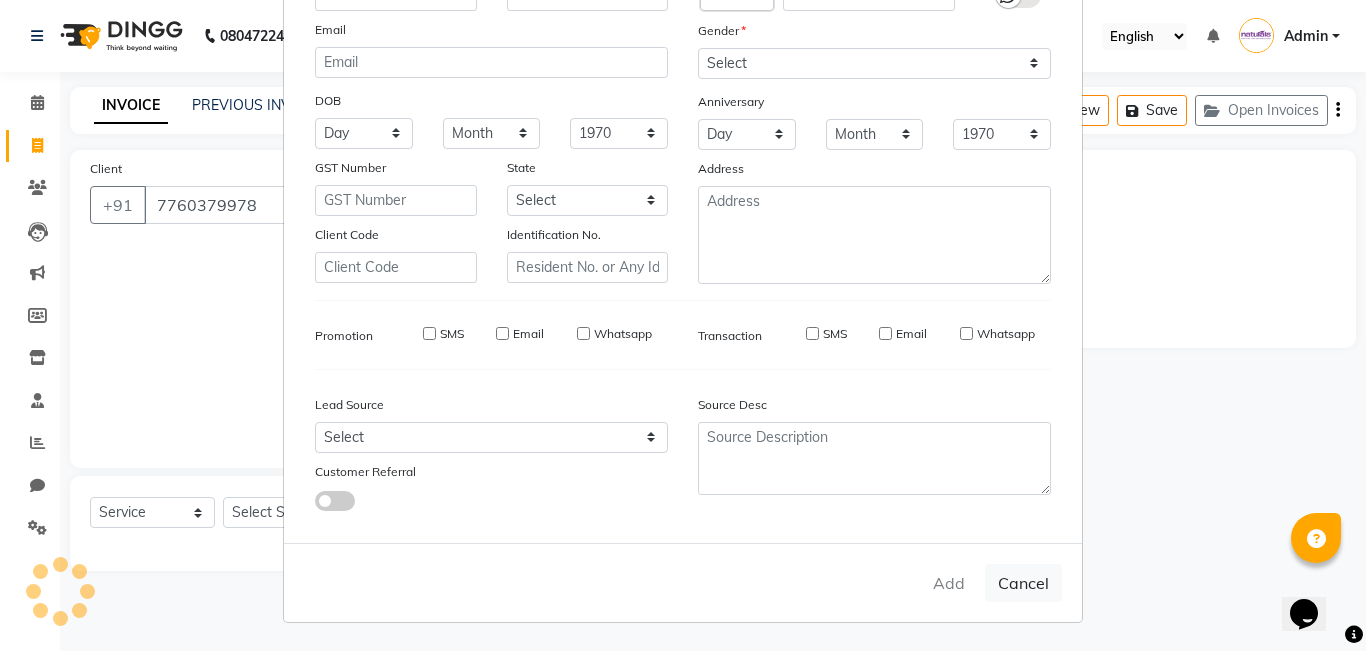 type 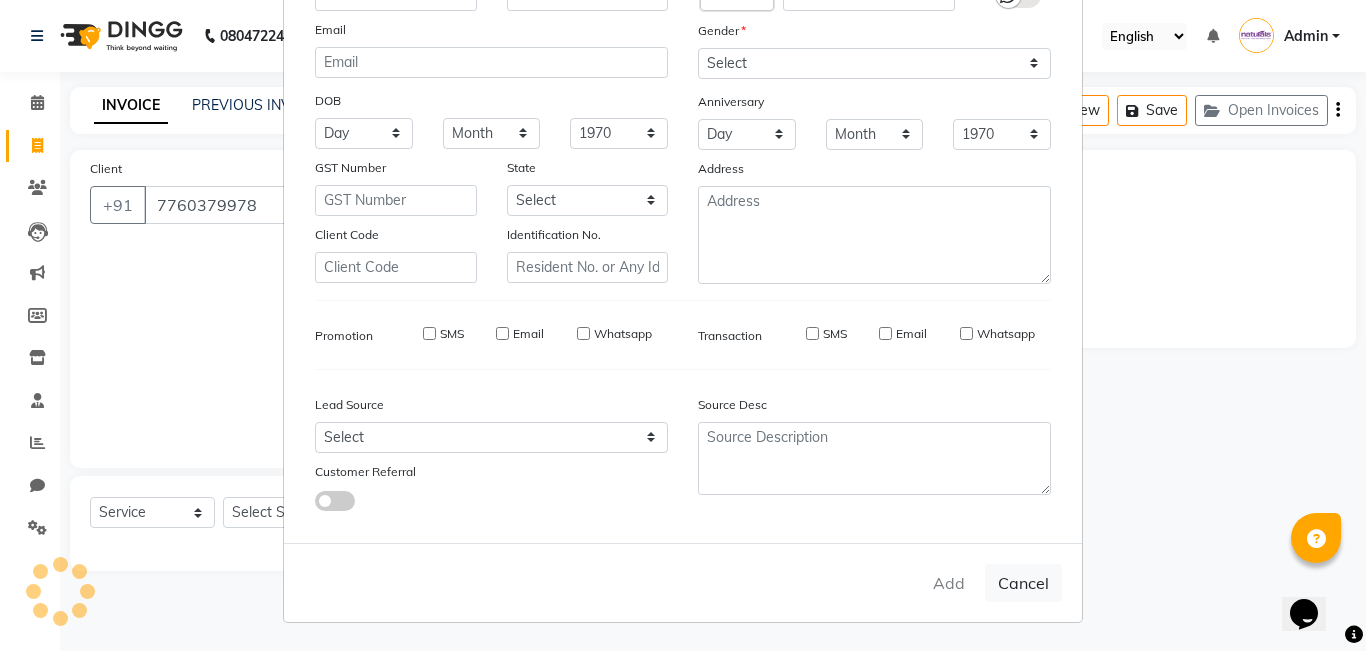 select 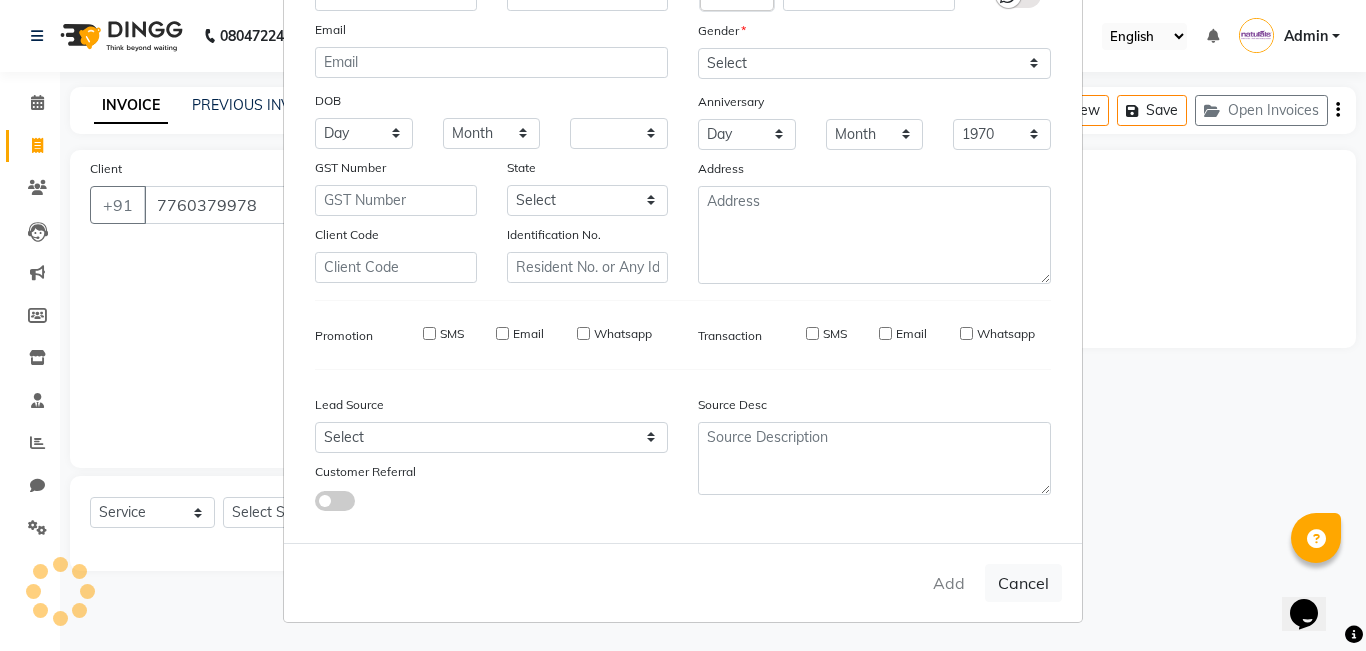 select 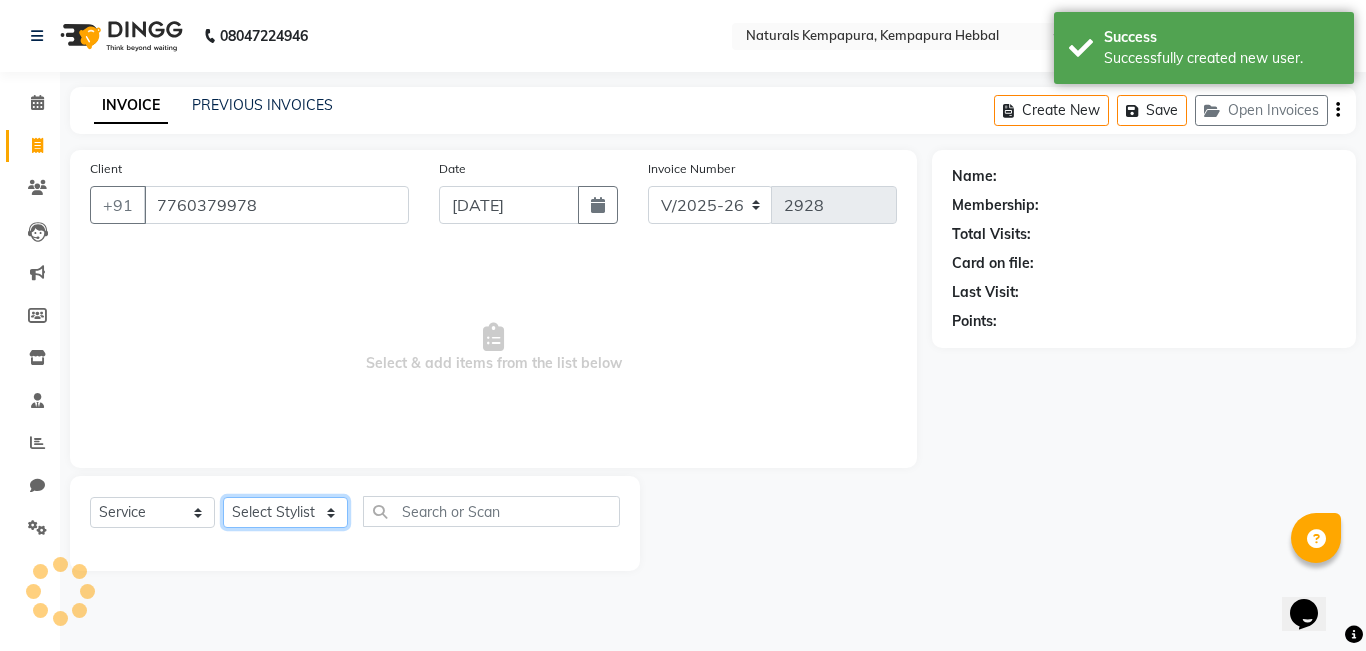 click on "Select Stylist [PERSON_NAME]  DANISH [PERSON_NAME] [PERSON_NAME]  [PERSON_NAME] [PERSON_NAME] [PERSON_NAME] MUSABEER [PERSON_NAME]  POOJA BC PUJA PRADHAN [DATE] [PERSON_NAME]  [PERSON_NAME]  REKHA GV  [PERSON_NAME]  [PERSON_NAME] [PERSON_NAME]" 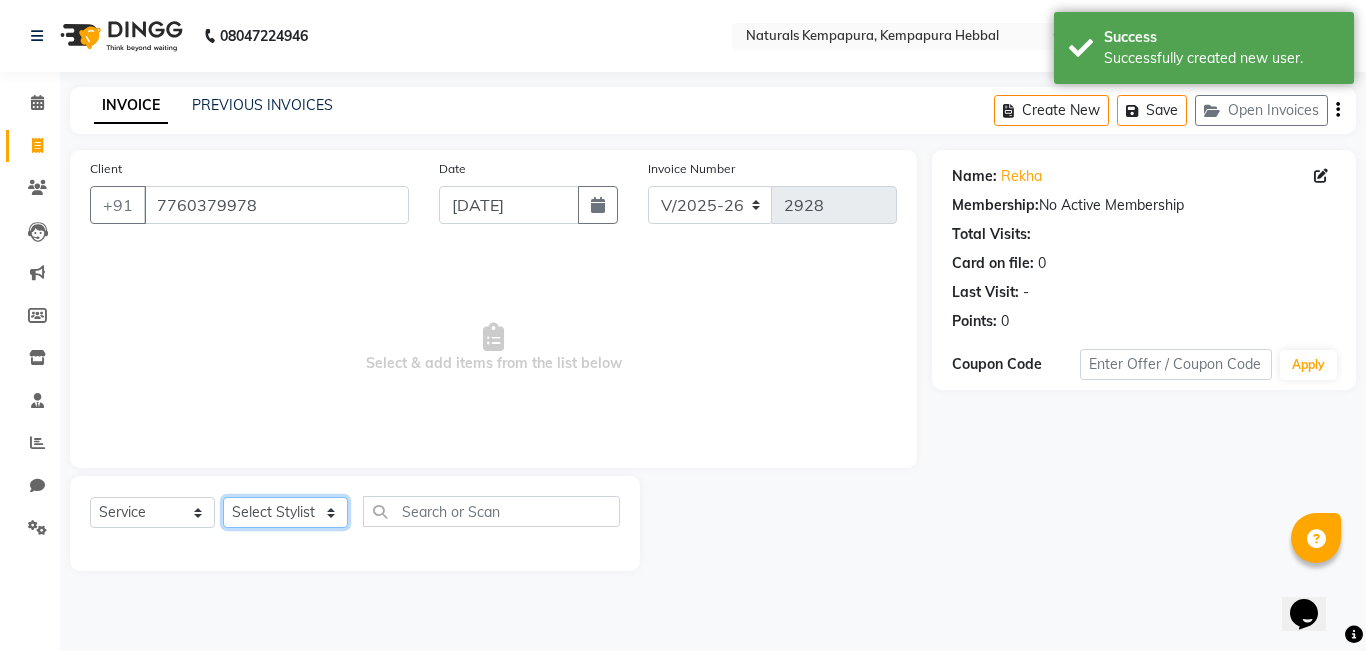 select on "70452" 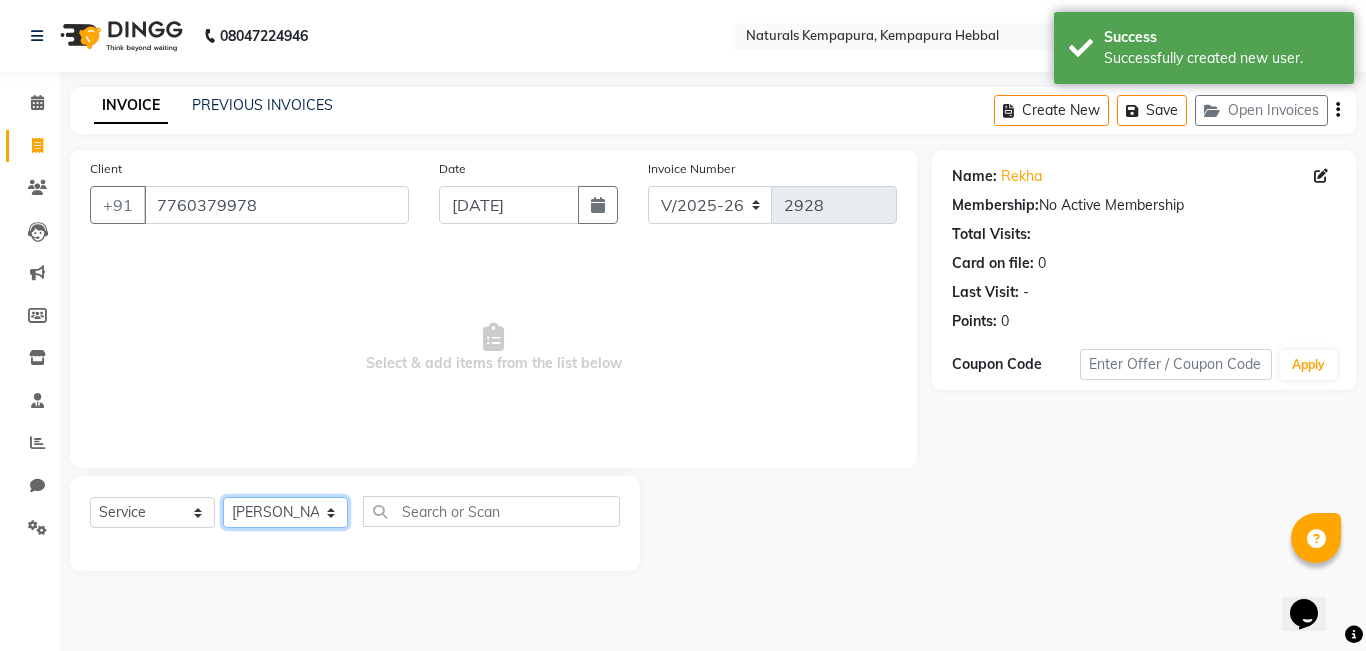 click on "Select Stylist [PERSON_NAME]  DANISH [PERSON_NAME] [PERSON_NAME]  [PERSON_NAME] [PERSON_NAME] [PERSON_NAME] MUSABEER [PERSON_NAME]  POOJA BC PUJA PRADHAN [DATE] [PERSON_NAME]  [PERSON_NAME]  REKHA GV  [PERSON_NAME]  [PERSON_NAME] [PERSON_NAME]" 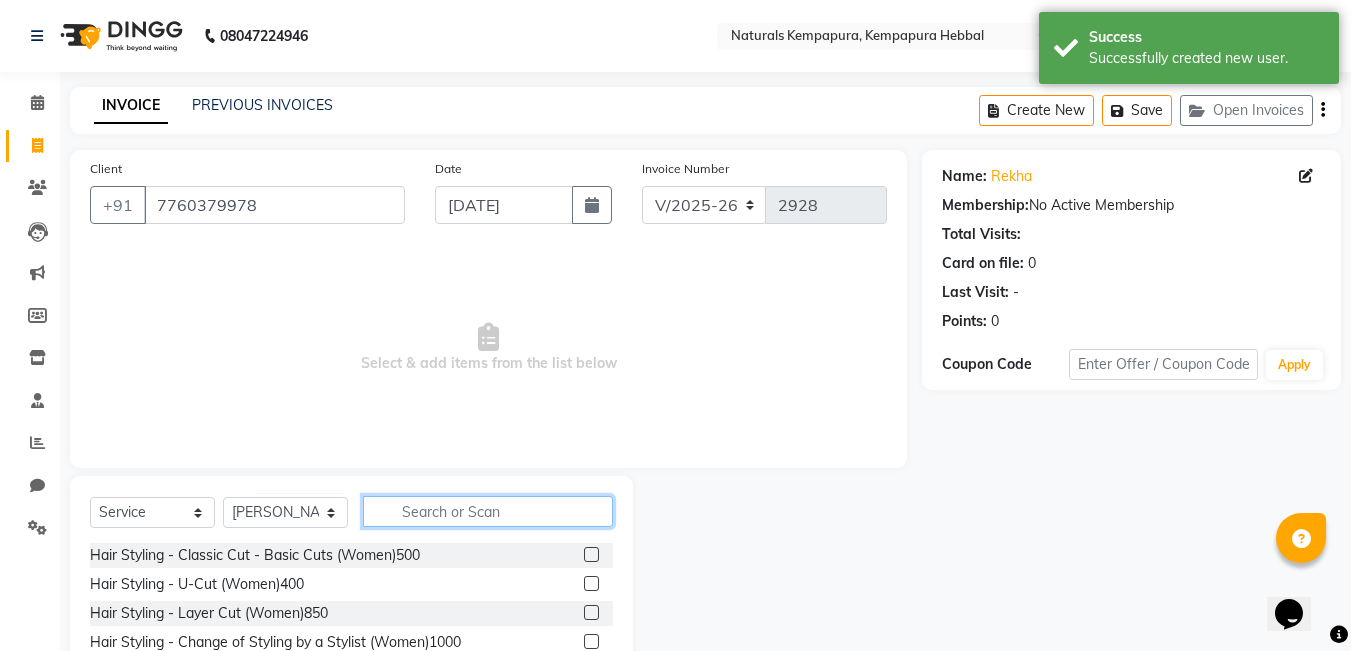 click 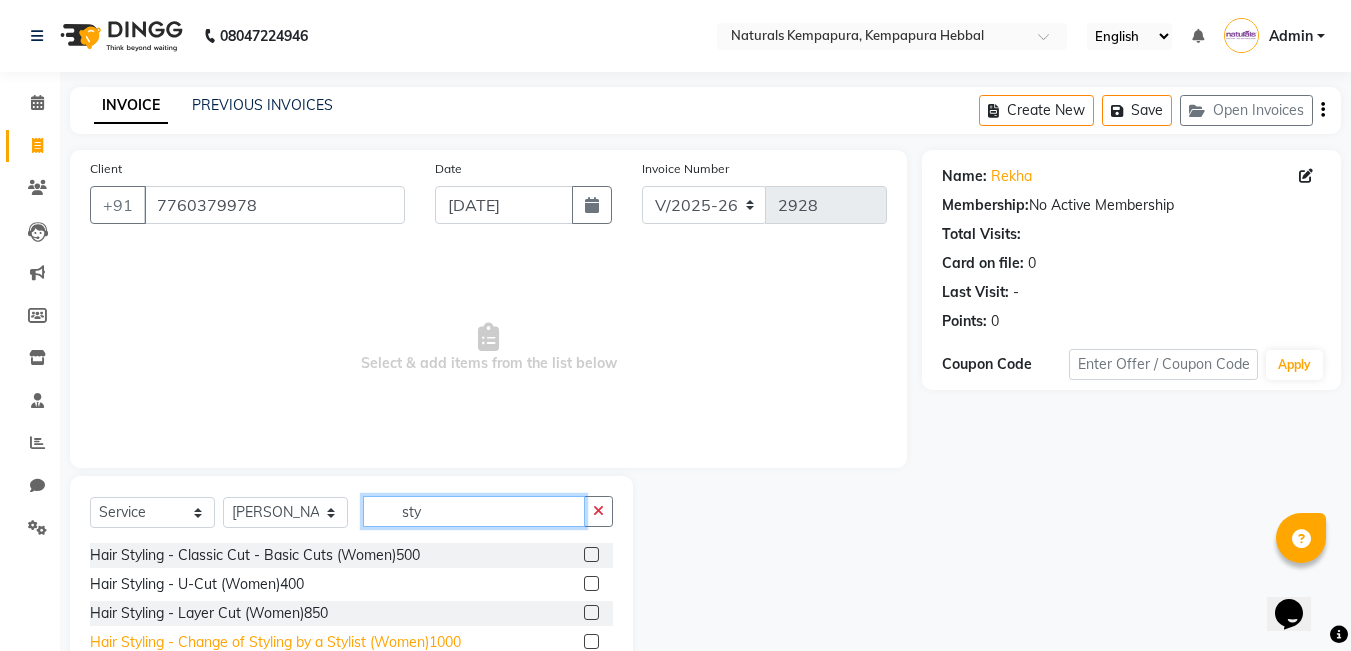 type on "sty" 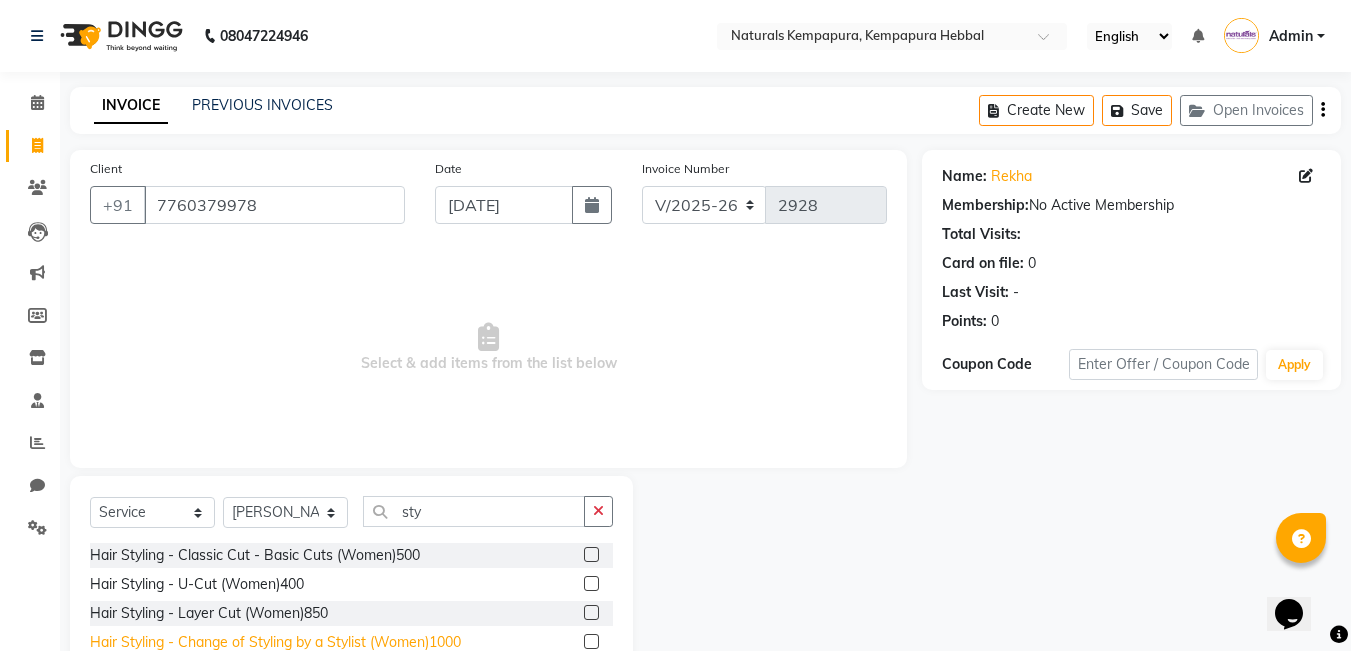 click on "Hair Styling - Change of Styling by a Stylist (Women)1000" 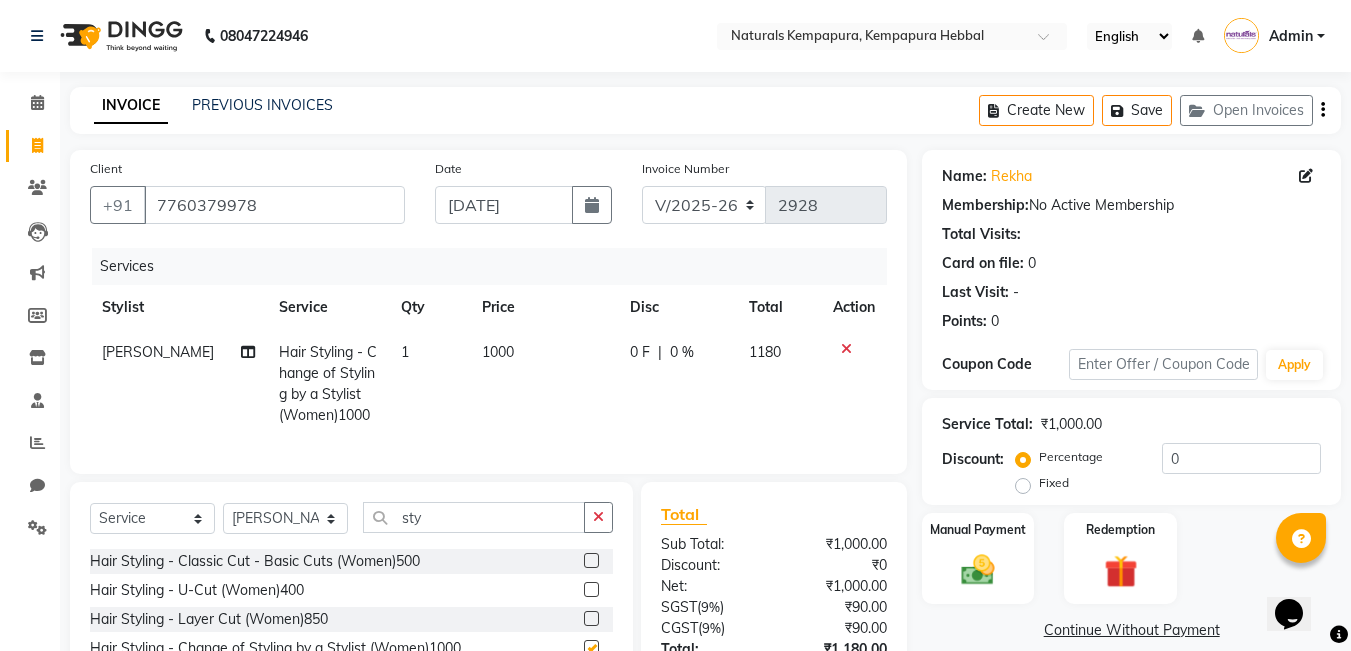 checkbox on "false" 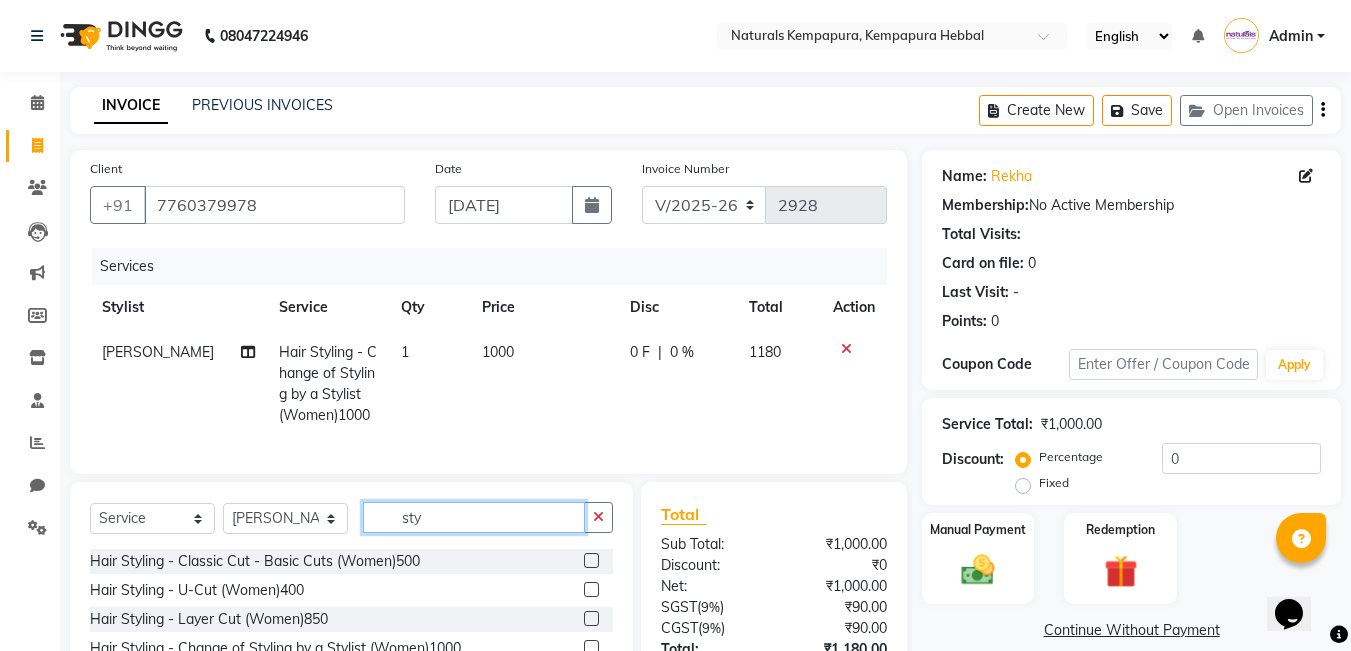 drag, startPoint x: 463, startPoint y: 525, endPoint x: 137, endPoint y: 480, distance: 329.0912 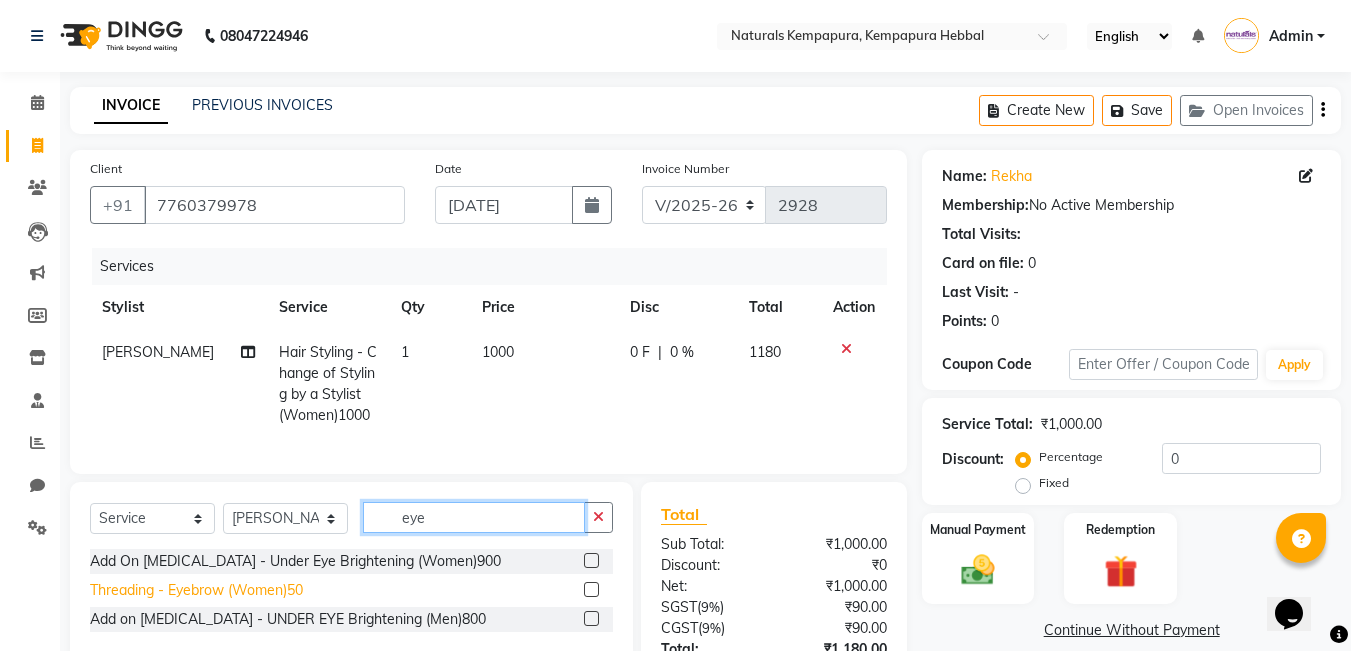 type on "eye" 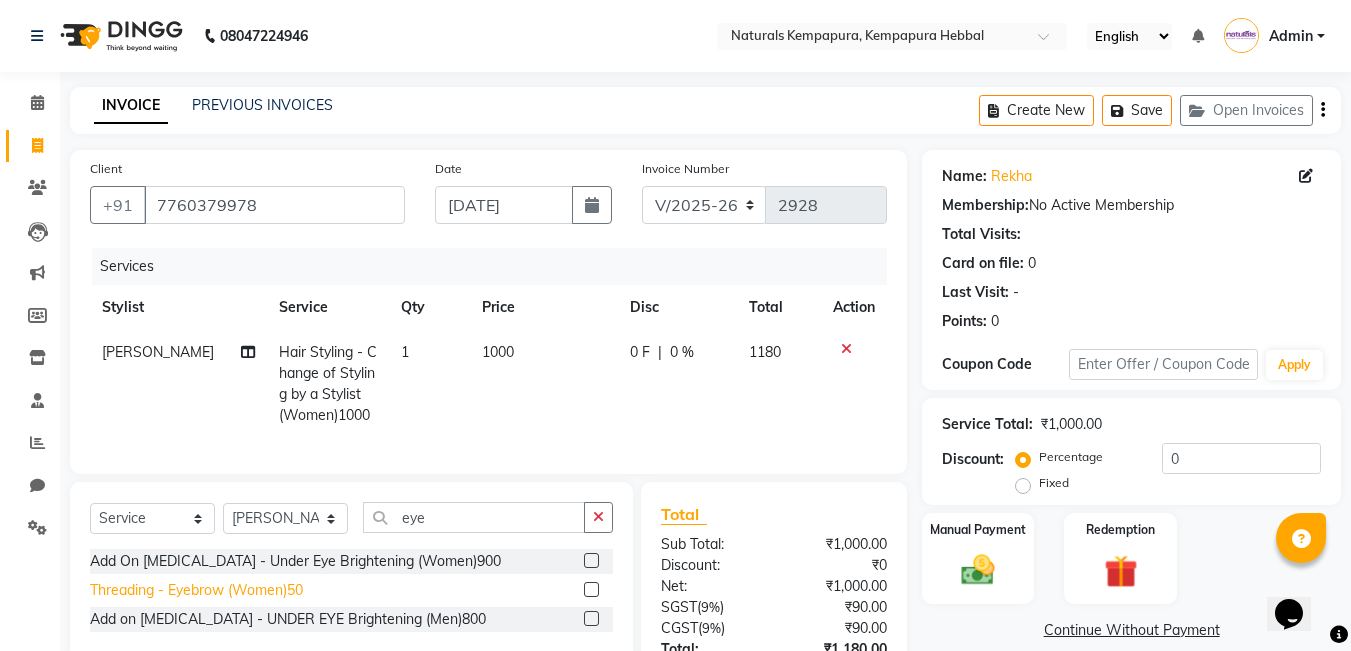 click on "Threading - Eyebrow (Women)50" 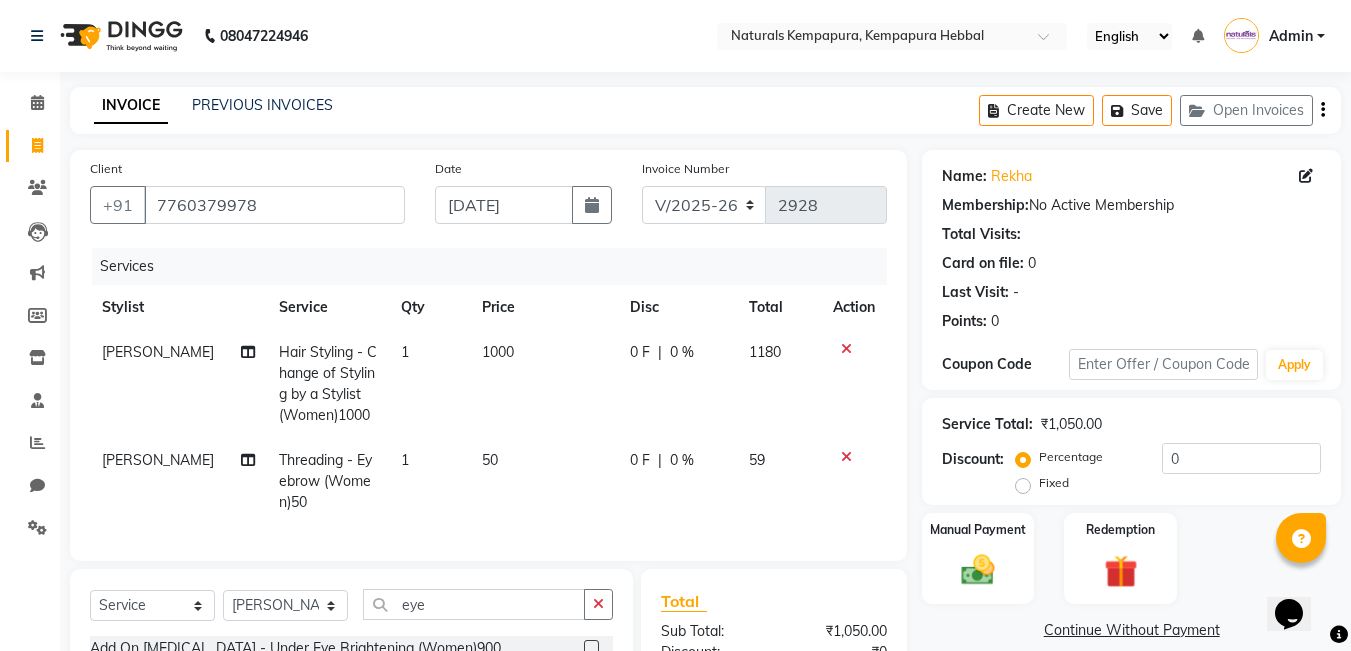 checkbox on "false" 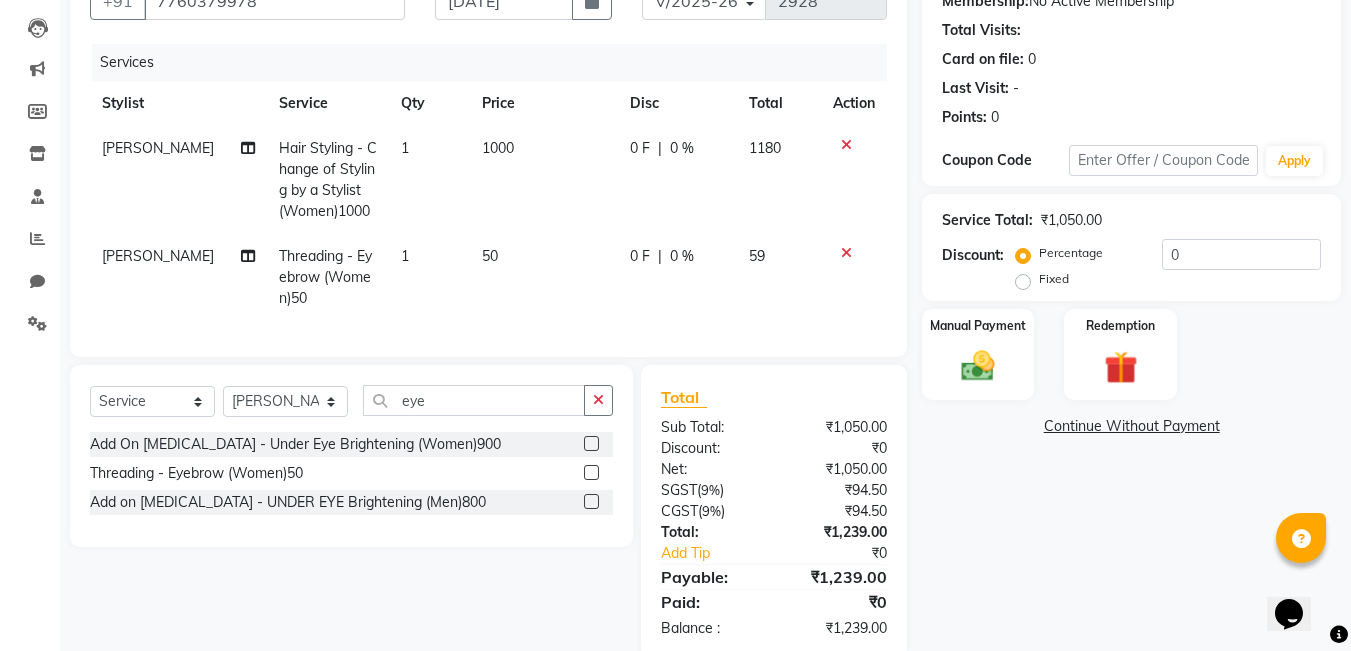 scroll, scrollTop: 157, scrollLeft: 0, axis: vertical 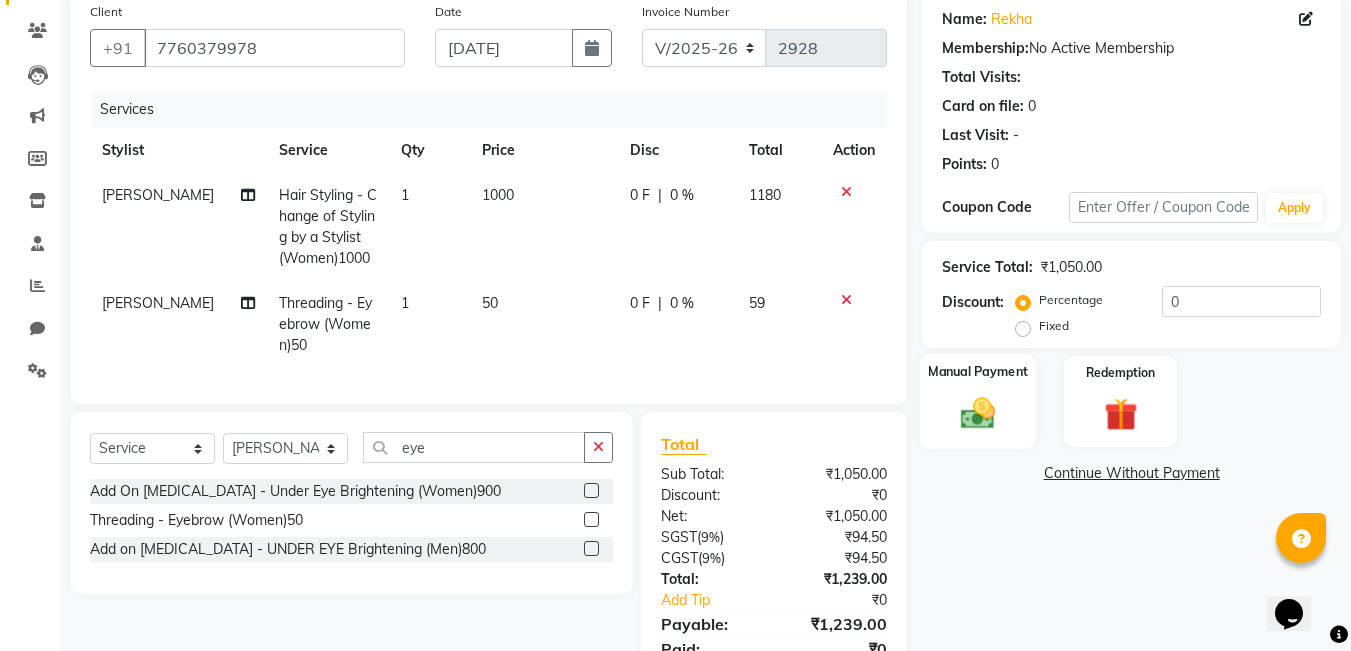click 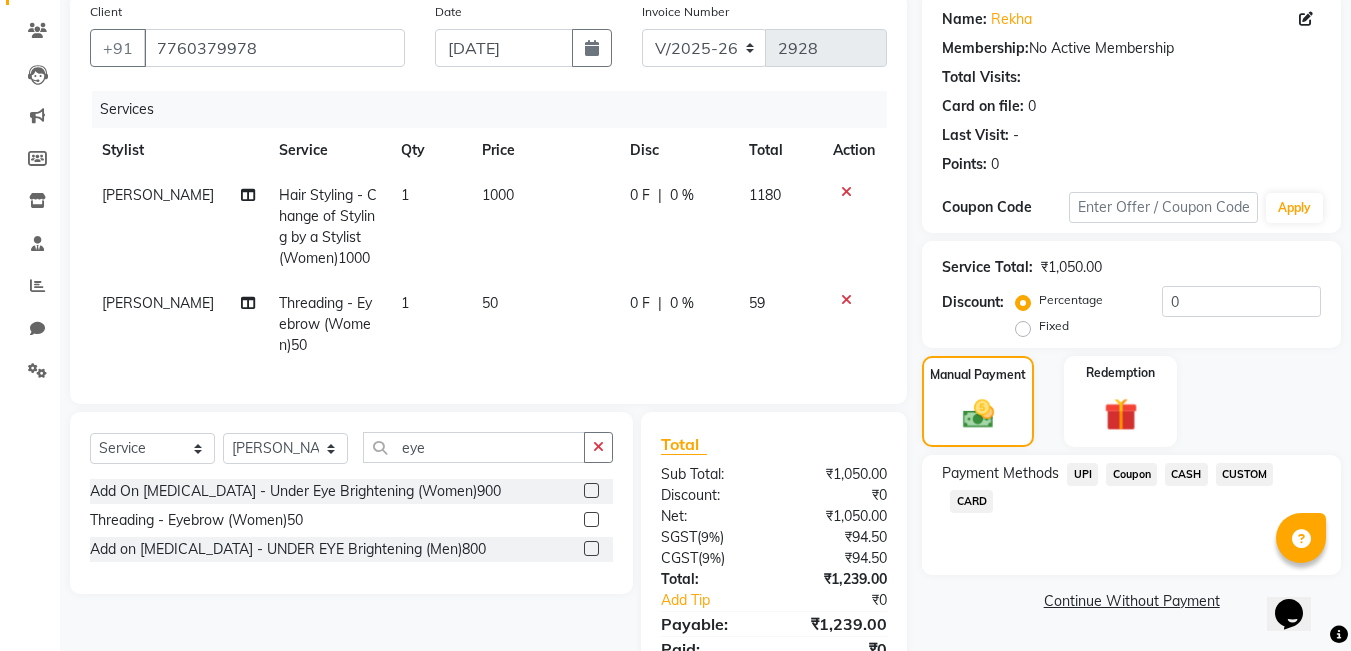click on "UPI" 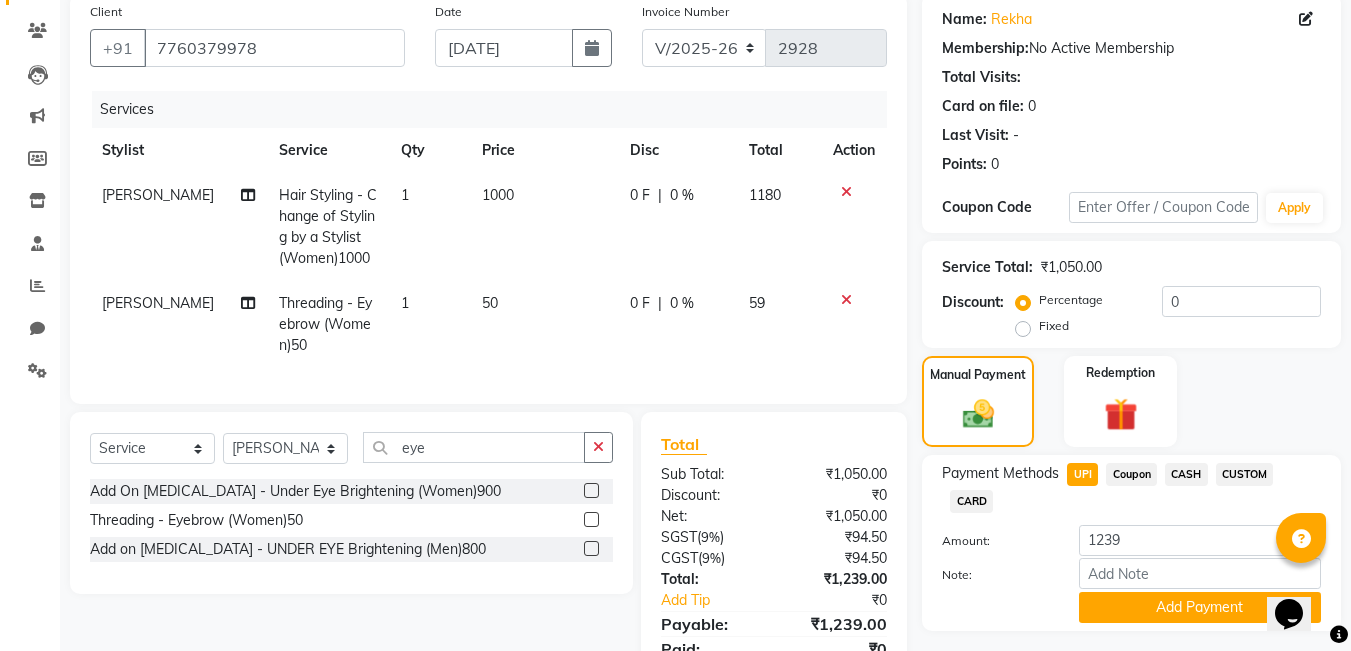scroll, scrollTop: 257, scrollLeft: 0, axis: vertical 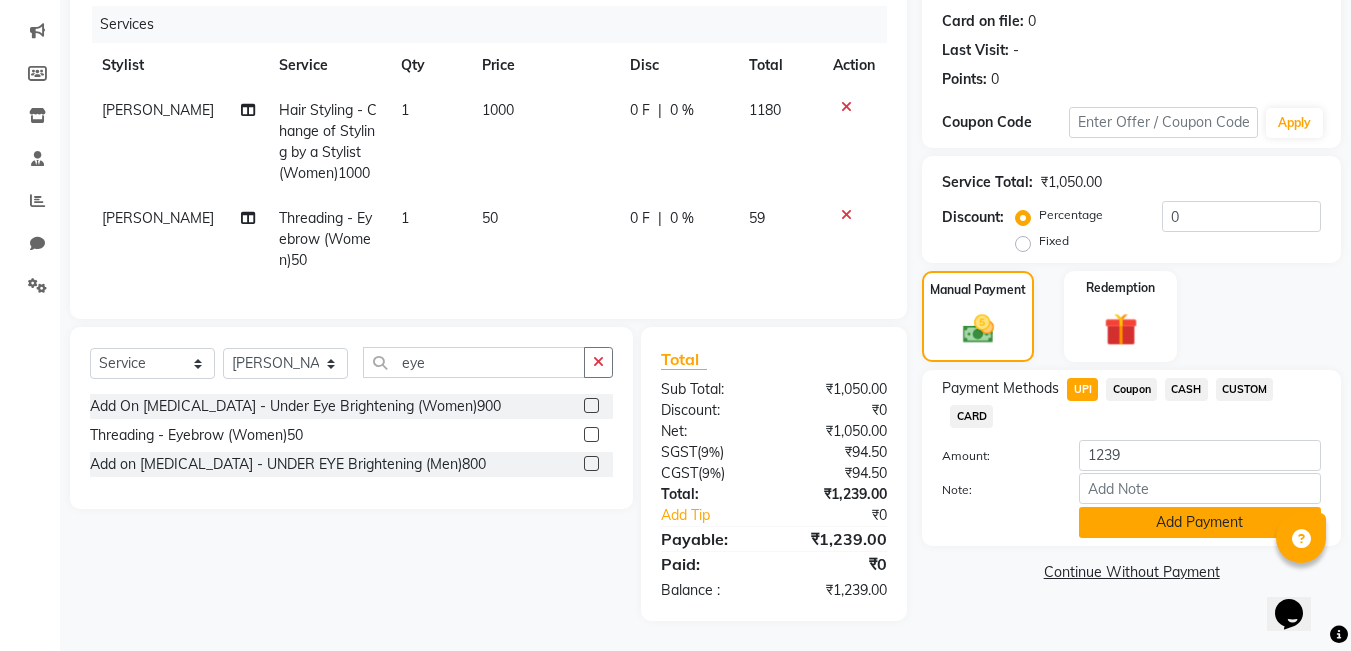 click on "Add Payment" 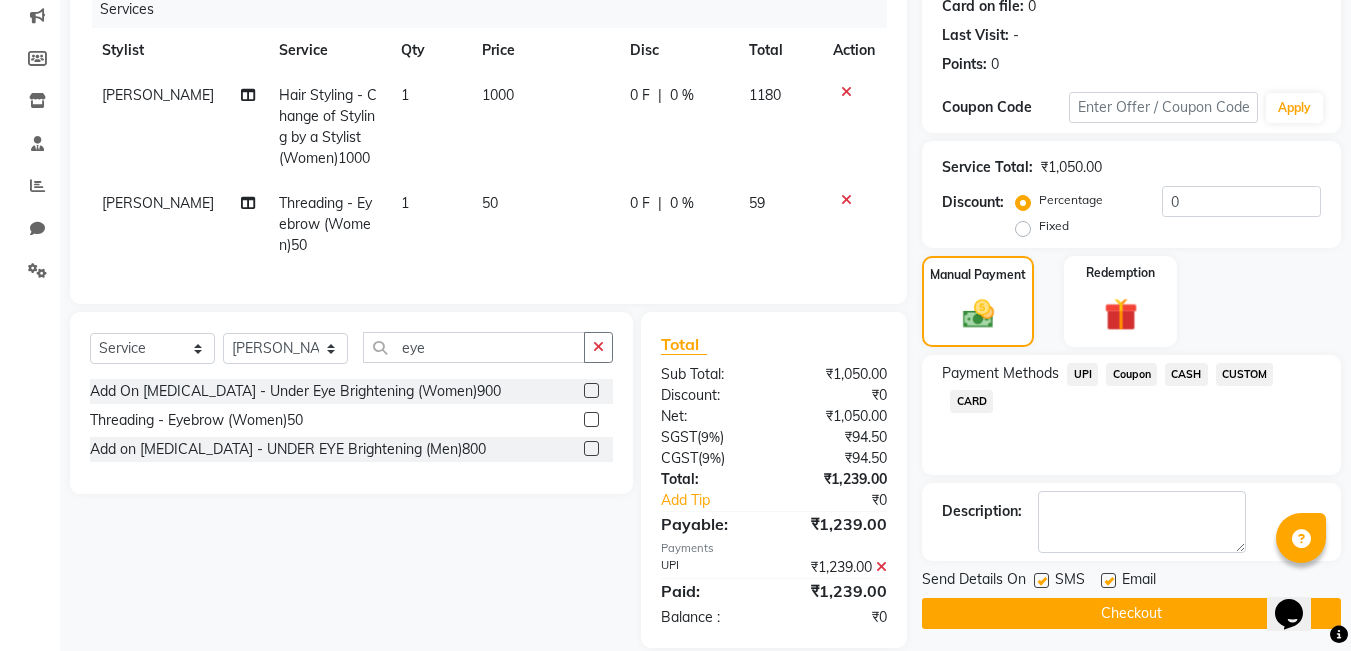 click 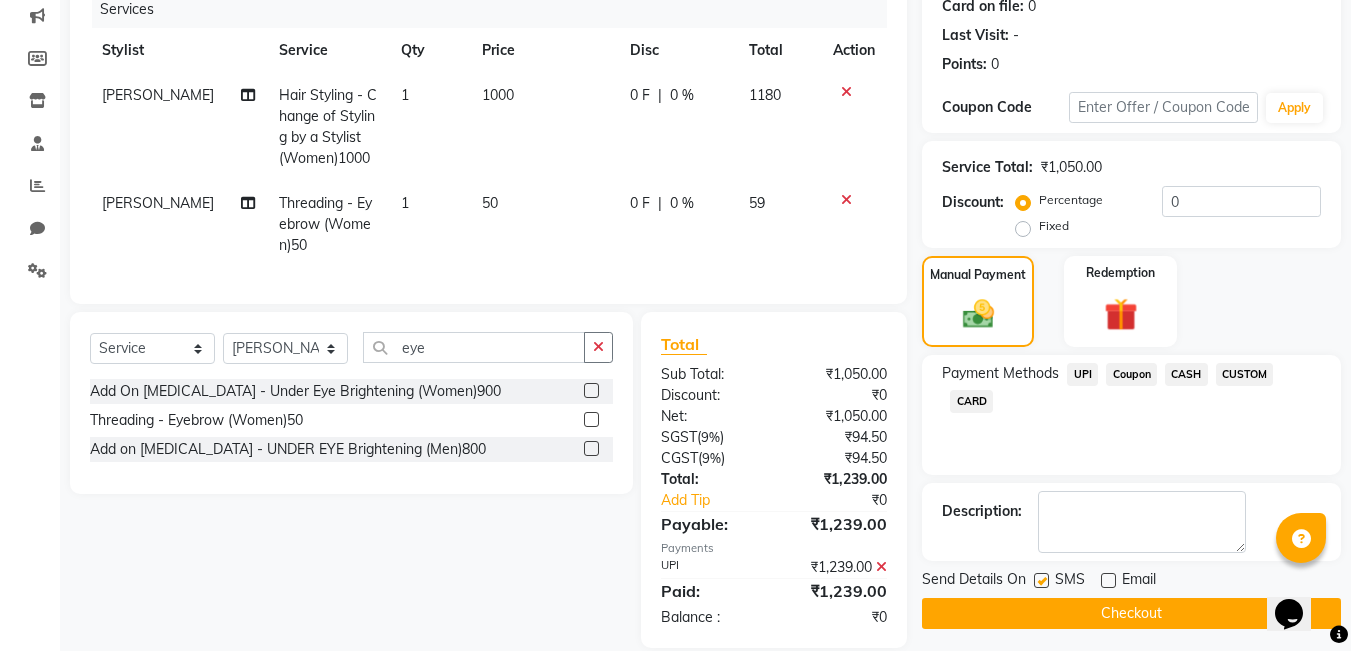 click on "Checkout" 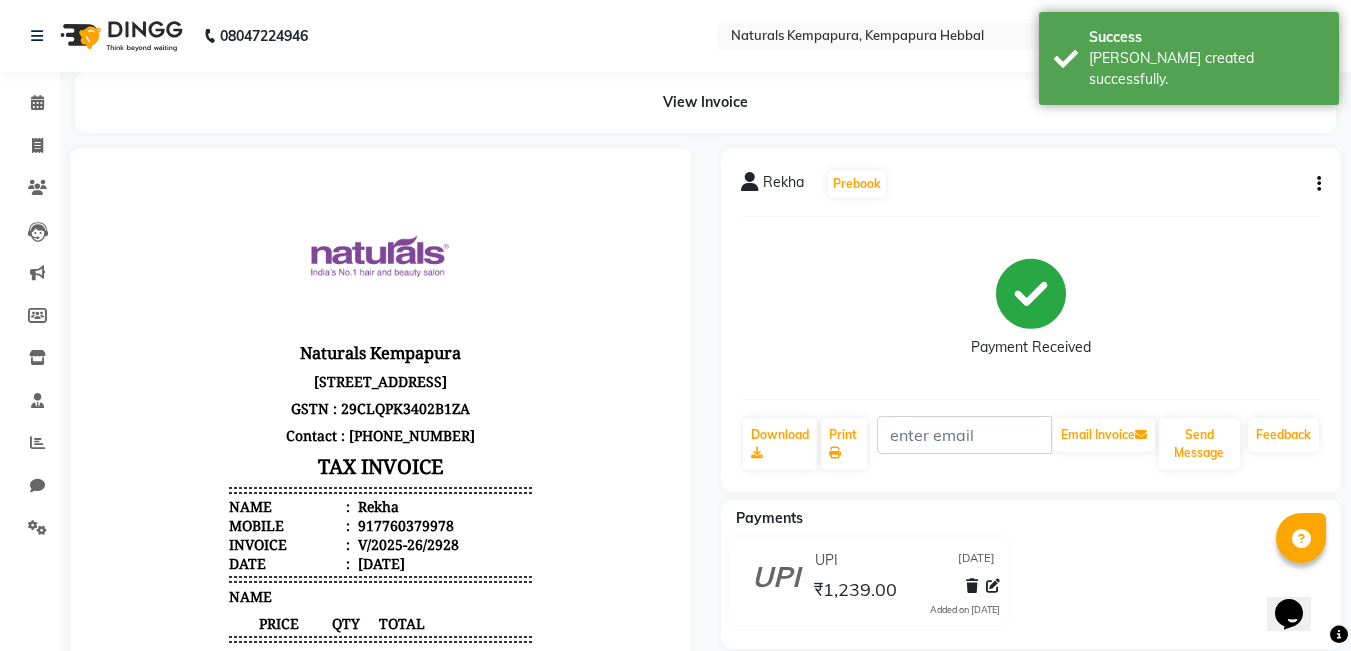 scroll, scrollTop: 0, scrollLeft: 0, axis: both 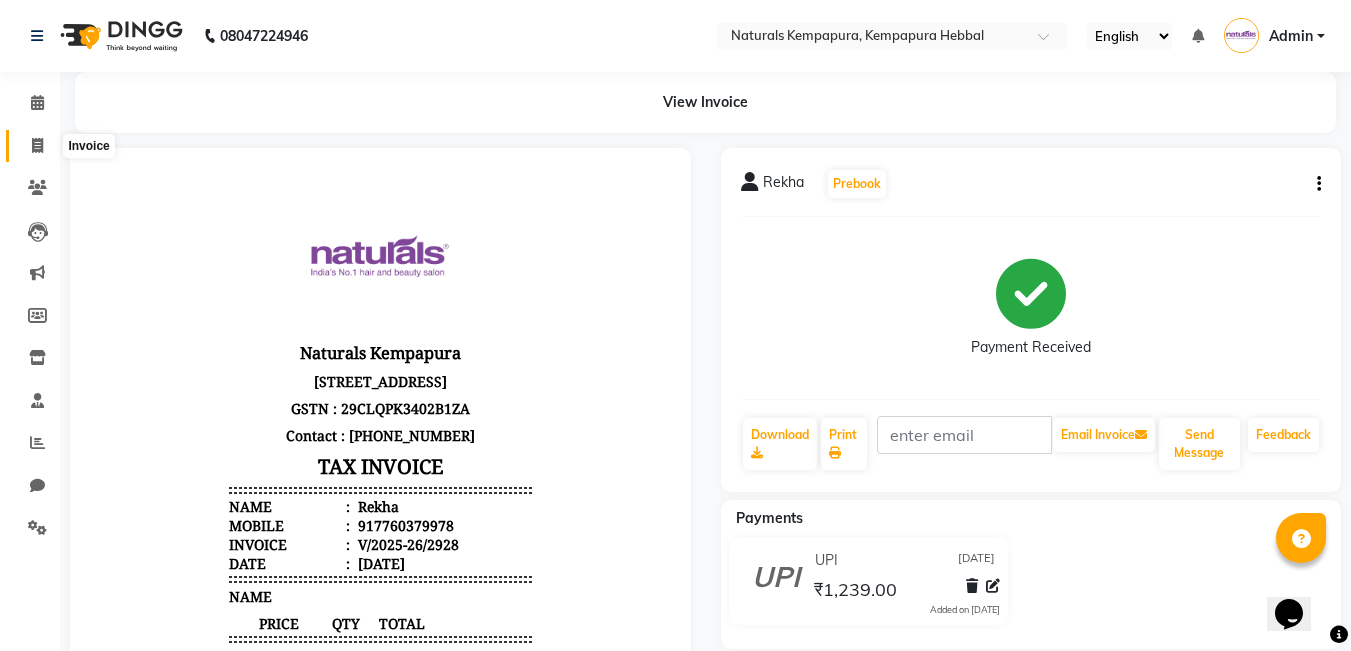 click 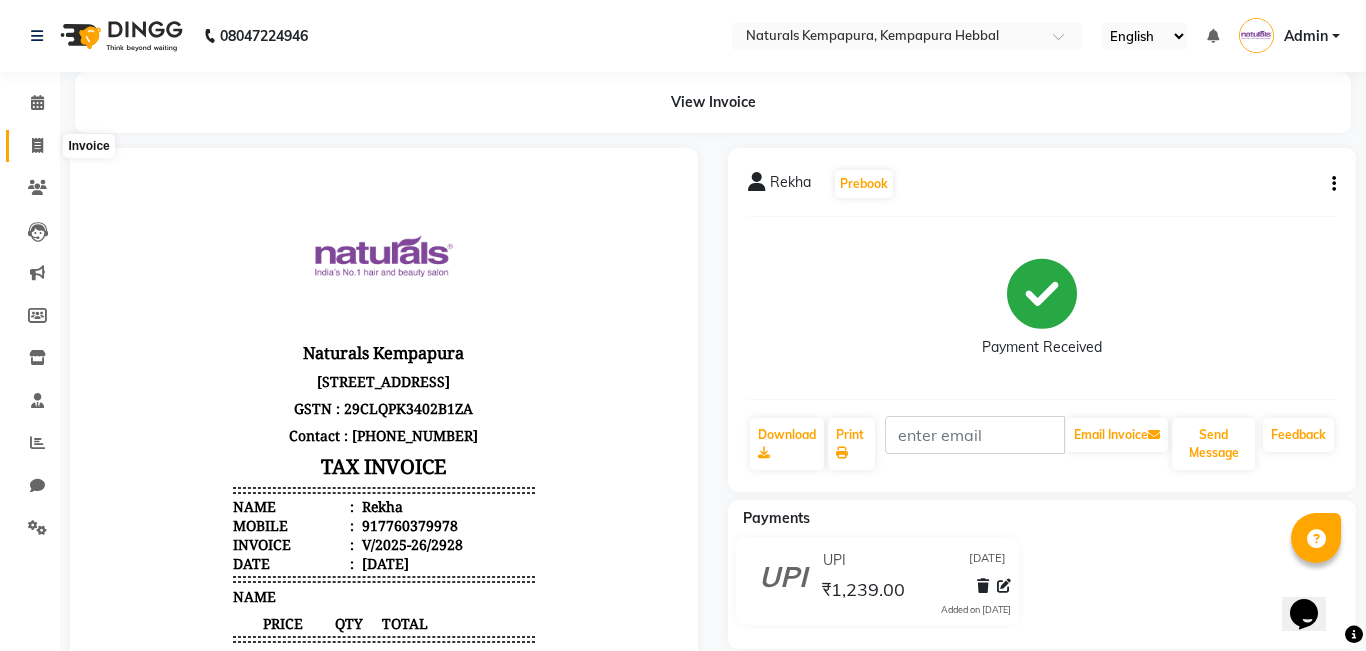 select on "service" 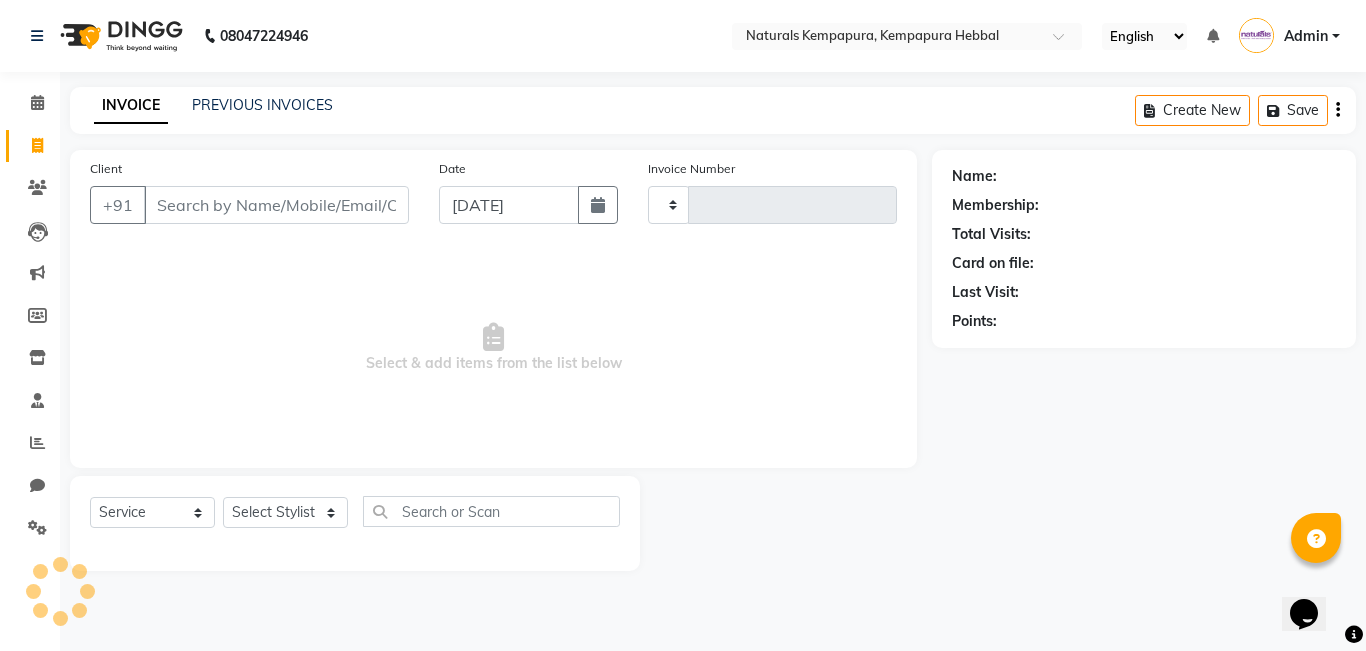 type on "2929" 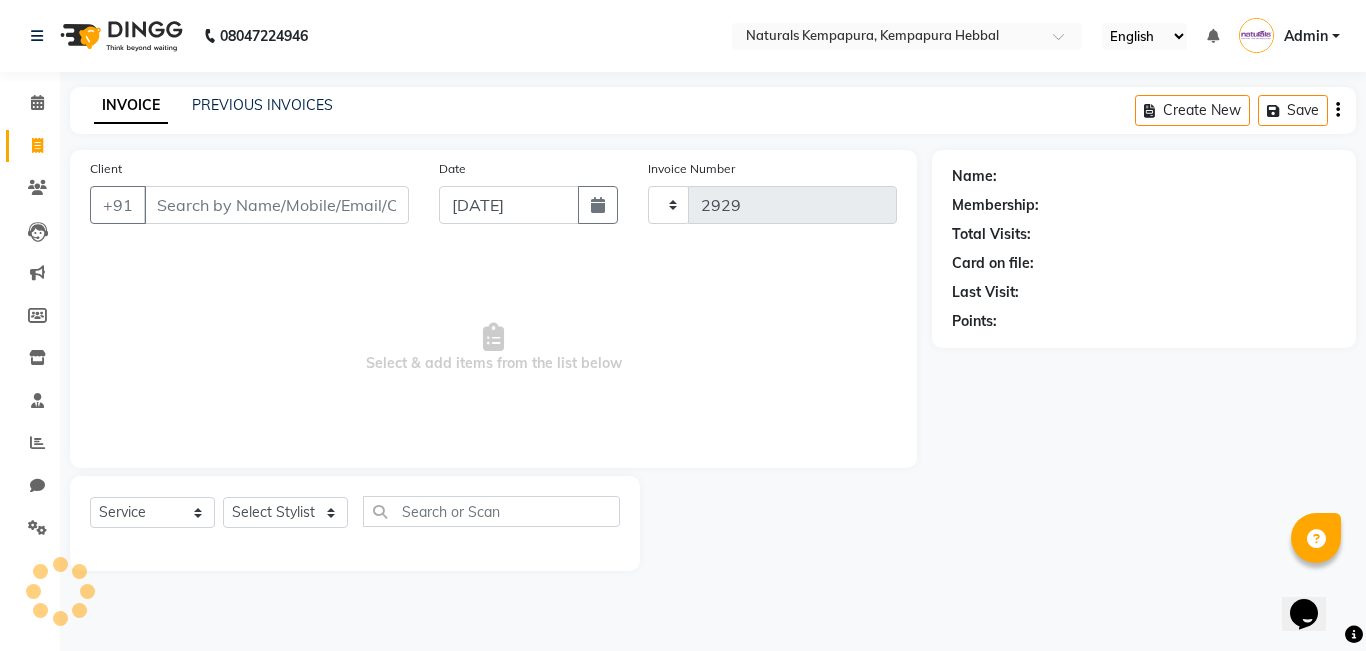 select on "7848" 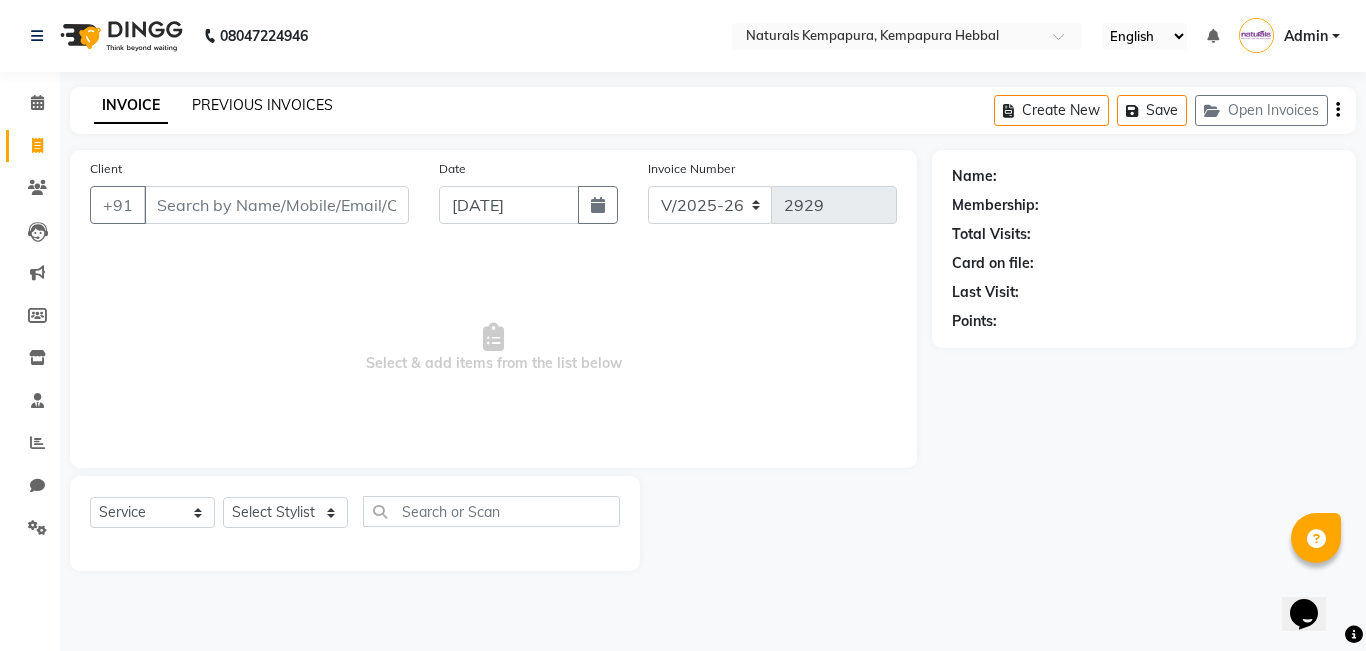 click on "PREVIOUS INVOICES" 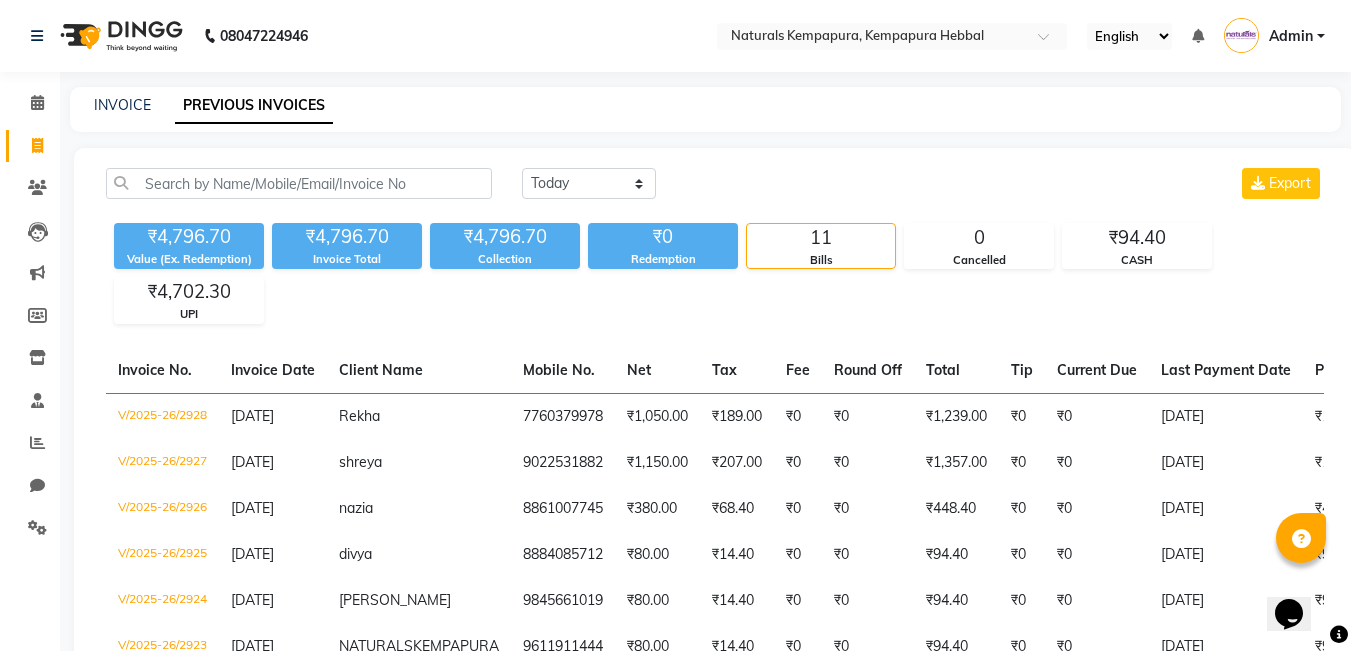 click on "INVOICE PREVIOUS INVOICES" 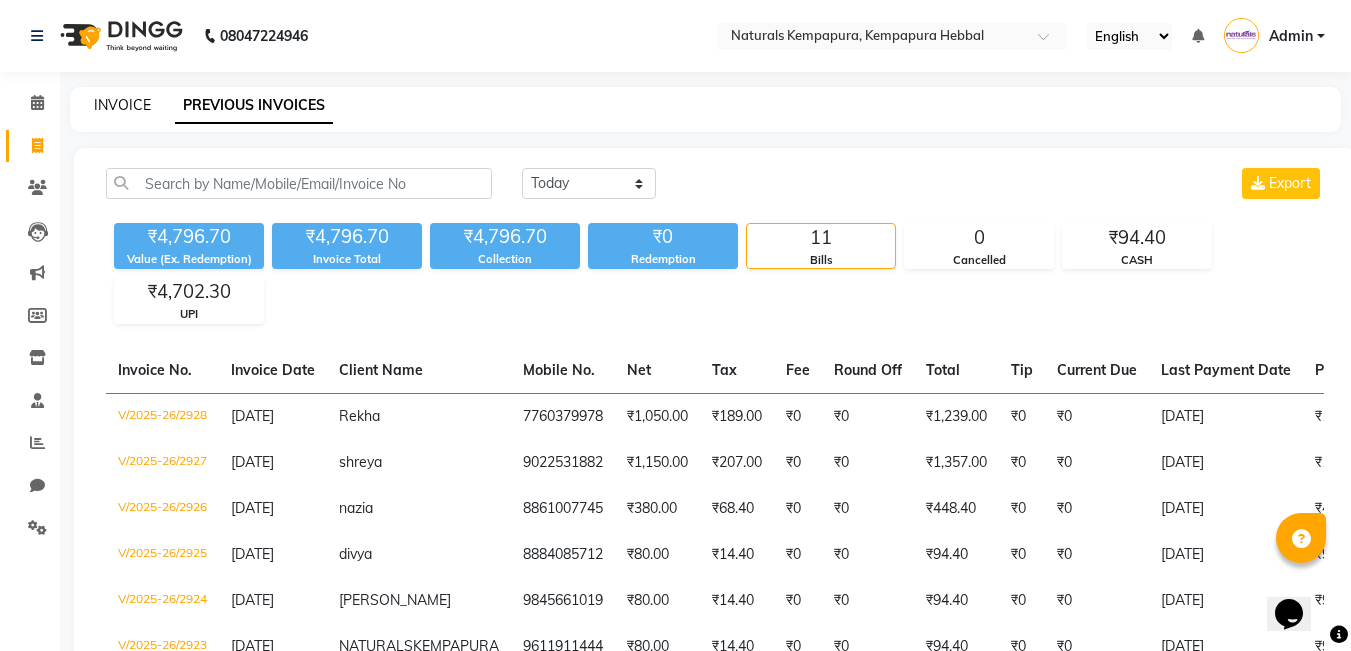 click on "INVOICE" 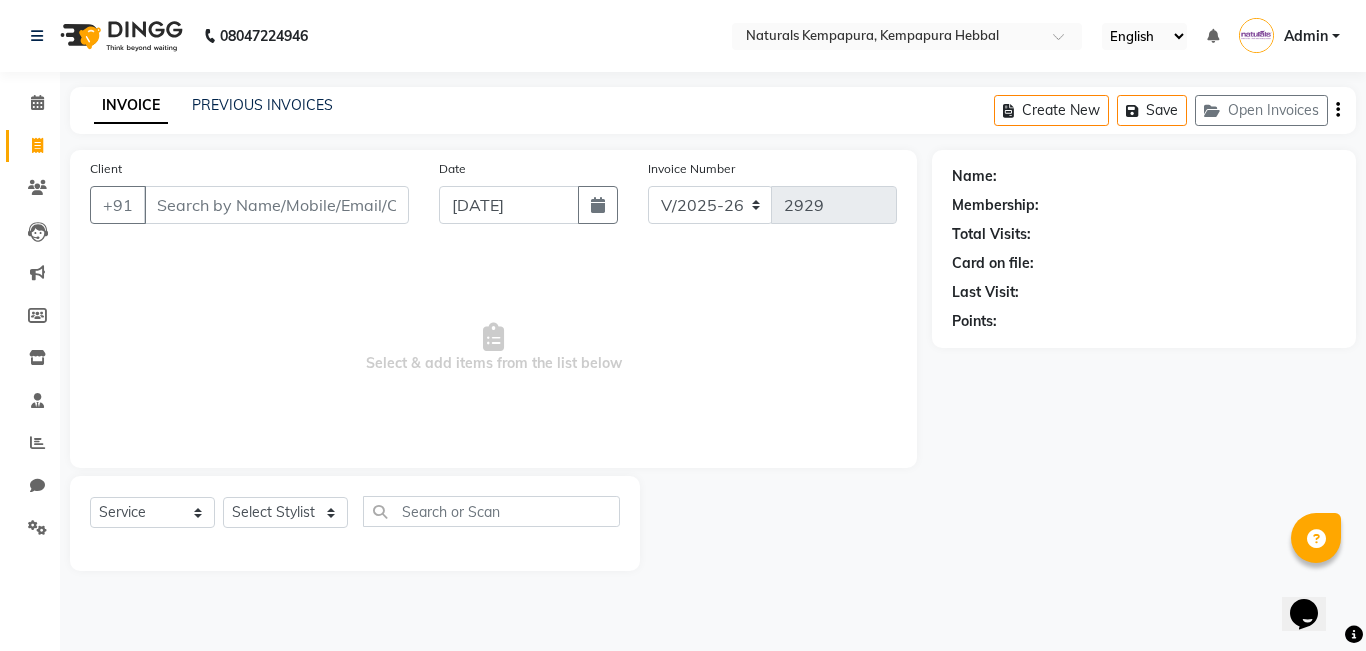 click on "Client" at bounding box center [276, 205] 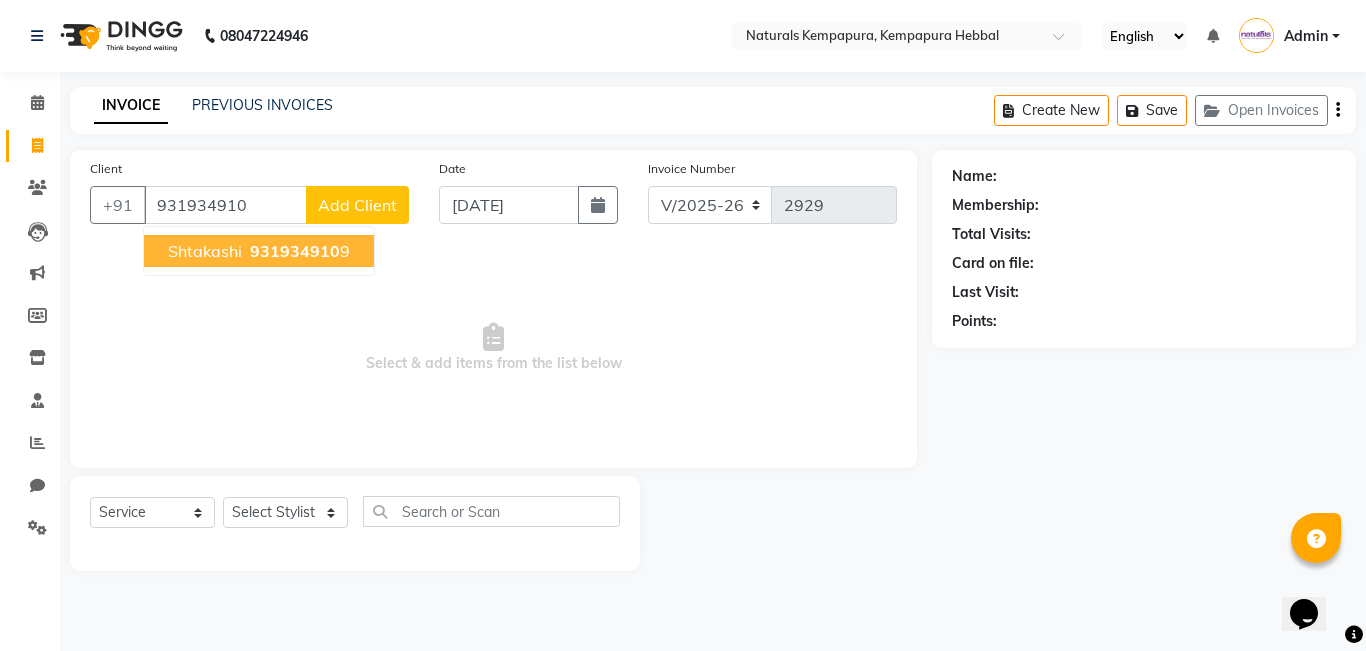 click on "931934910" at bounding box center [295, 251] 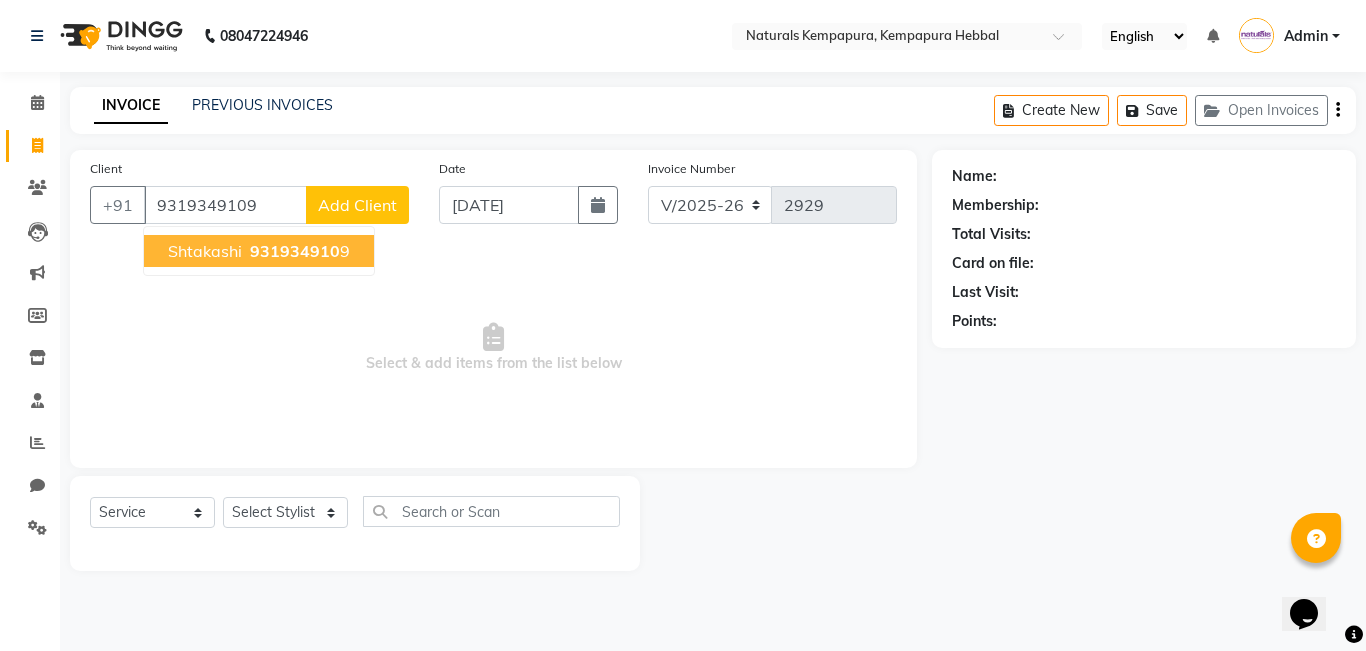 type on "9319349109" 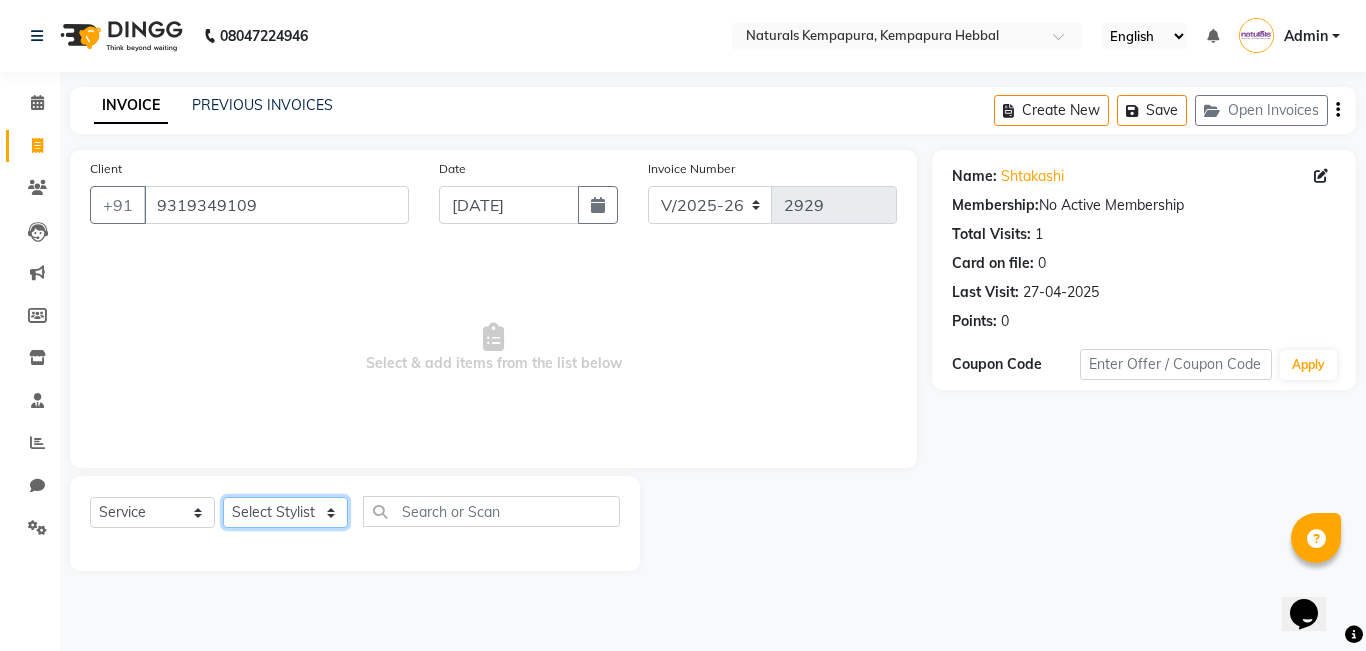 click on "Select Stylist [PERSON_NAME]  DANISH [PERSON_NAME] [PERSON_NAME]  [PERSON_NAME] [PERSON_NAME] [PERSON_NAME] MUSABEER [PERSON_NAME]  POOJA BC PUJA PRADHAN [DATE] [PERSON_NAME]  [PERSON_NAME]  REKHA GV  [PERSON_NAME]  [PERSON_NAME] [PERSON_NAME]" 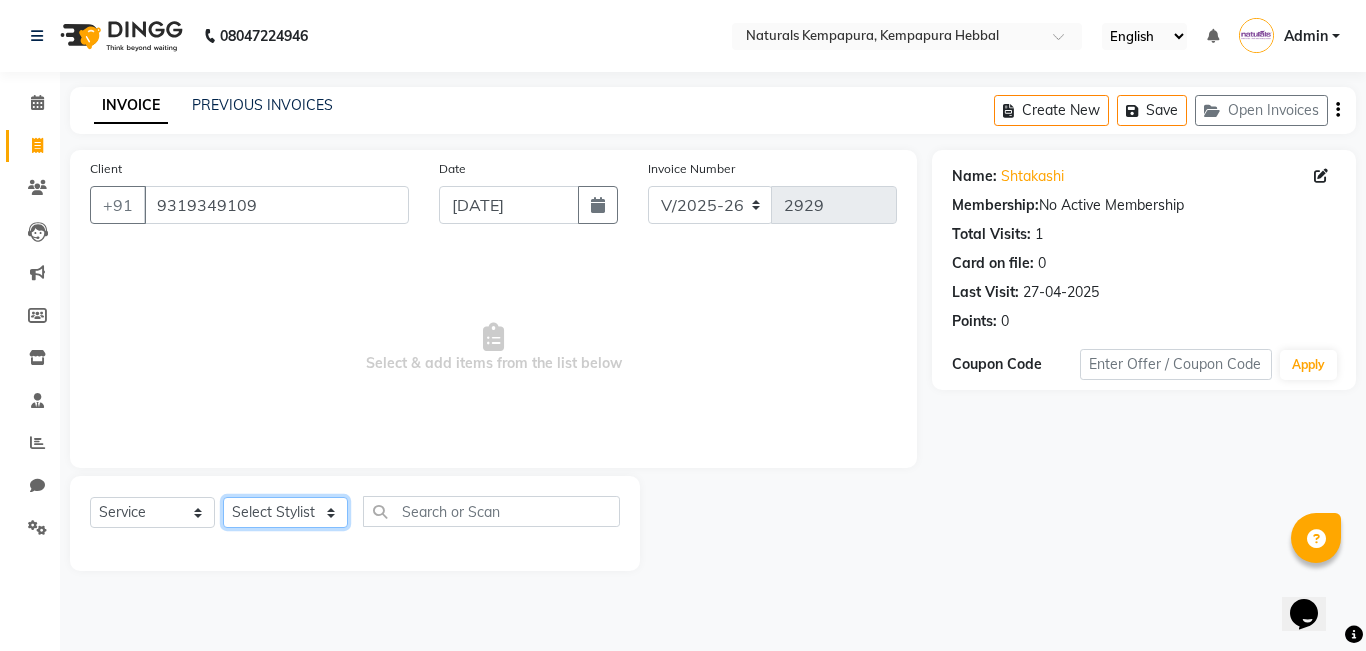 select on "70450" 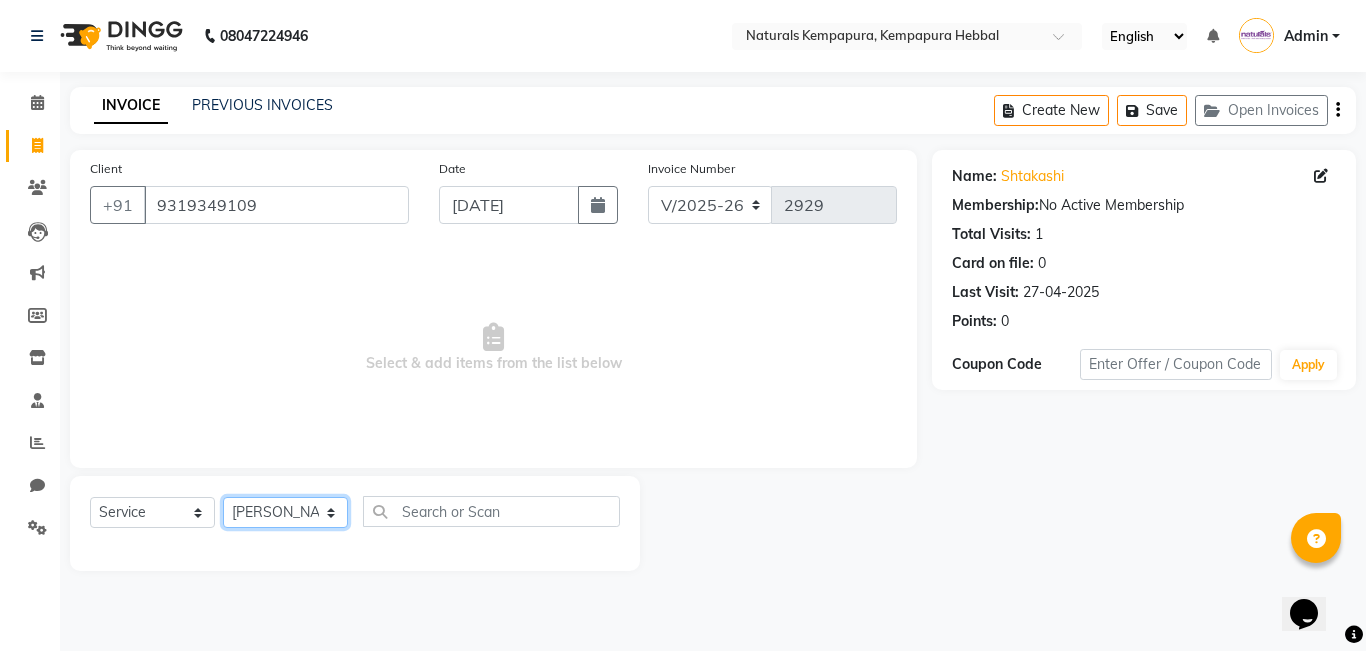 click on "Select Stylist [PERSON_NAME]  DANISH [PERSON_NAME] [PERSON_NAME]  [PERSON_NAME] [PERSON_NAME] [PERSON_NAME] MUSABEER [PERSON_NAME]  POOJA BC PUJA PRADHAN [DATE] [PERSON_NAME]  [PERSON_NAME]  REKHA GV  [PERSON_NAME]  [PERSON_NAME] [PERSON_NAME]" 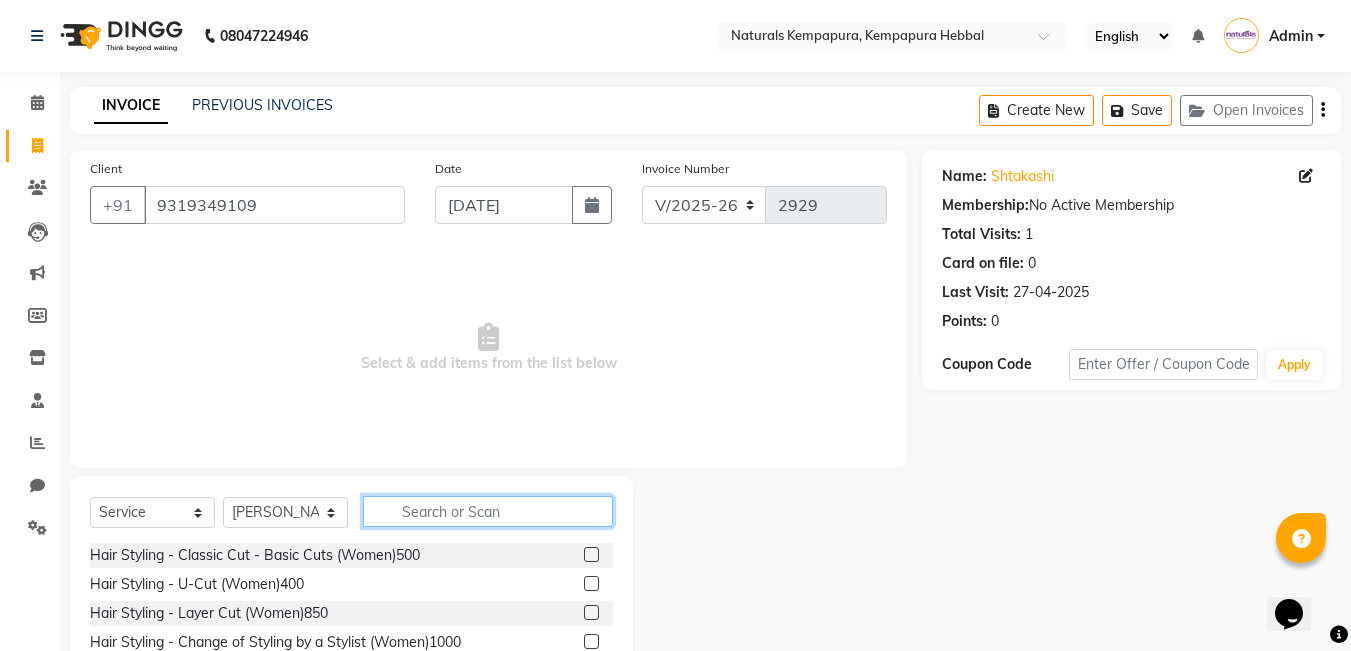 click 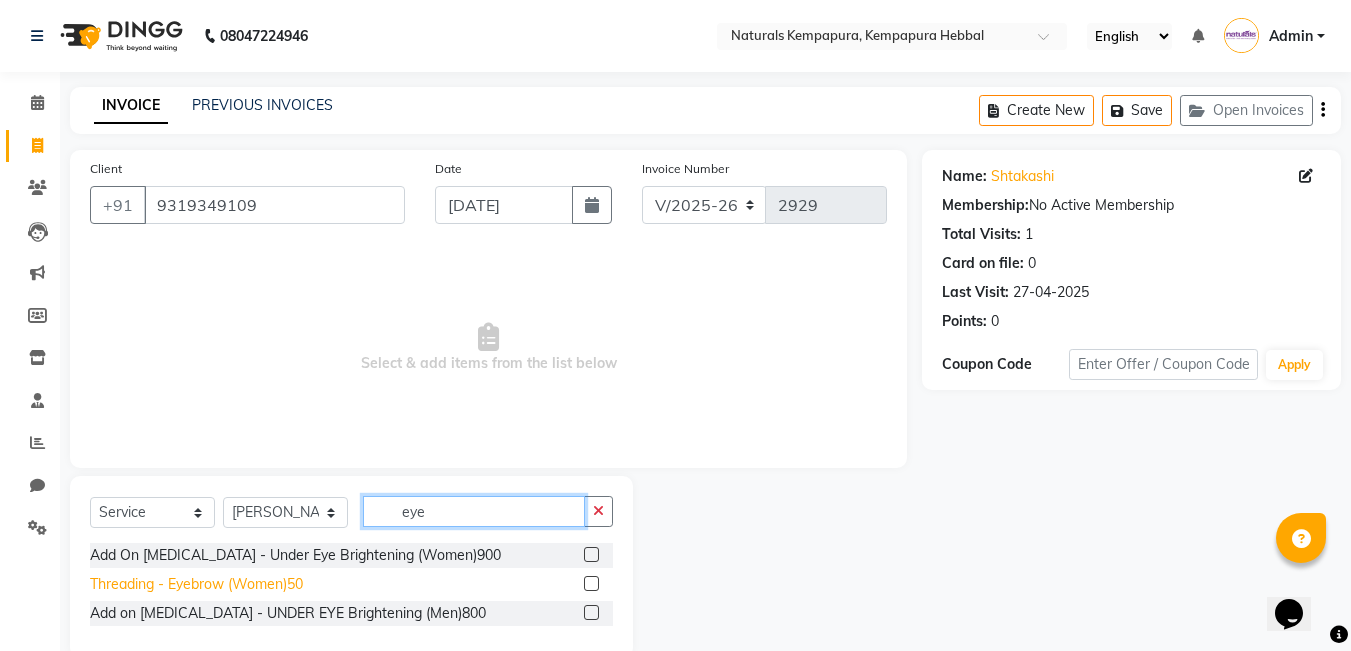 type on "eye" 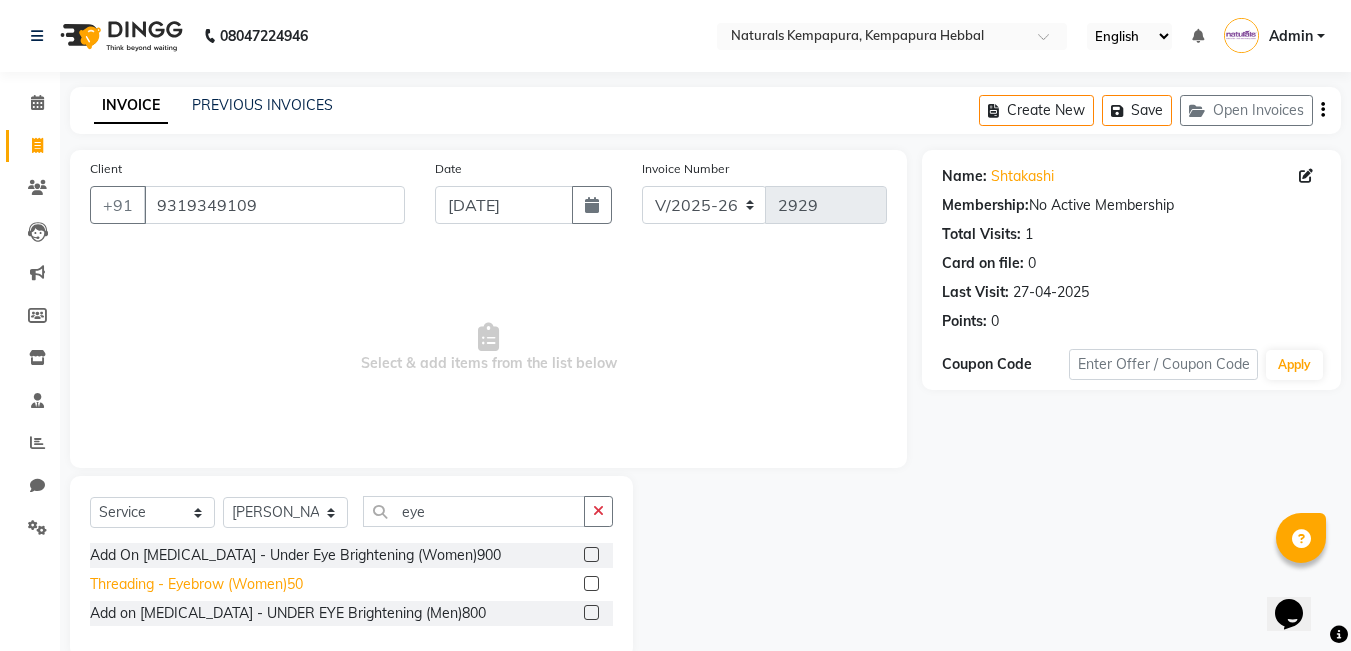 click on "Threading - Eyebrow (Women)50" 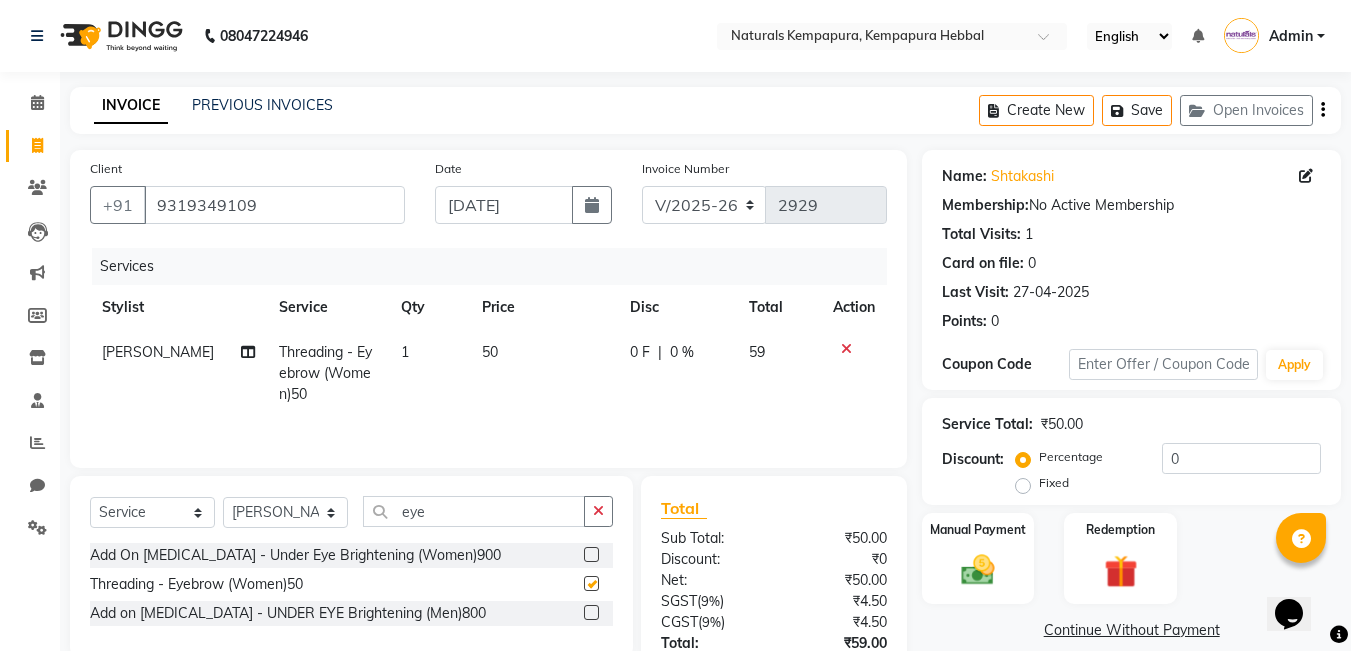 checkbox on "false" 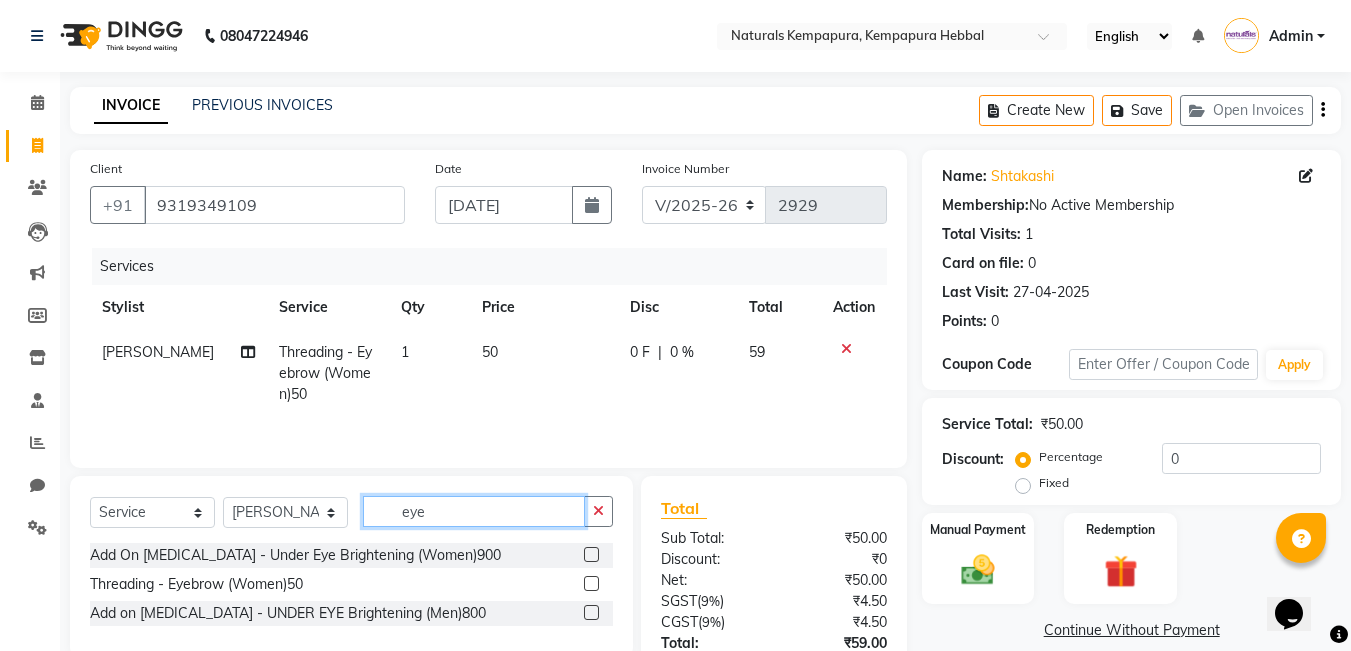 drag, startPoint x: 450, startPoint y: 523, endPoint x: 115, endPoint y: 461, distance: 340.689 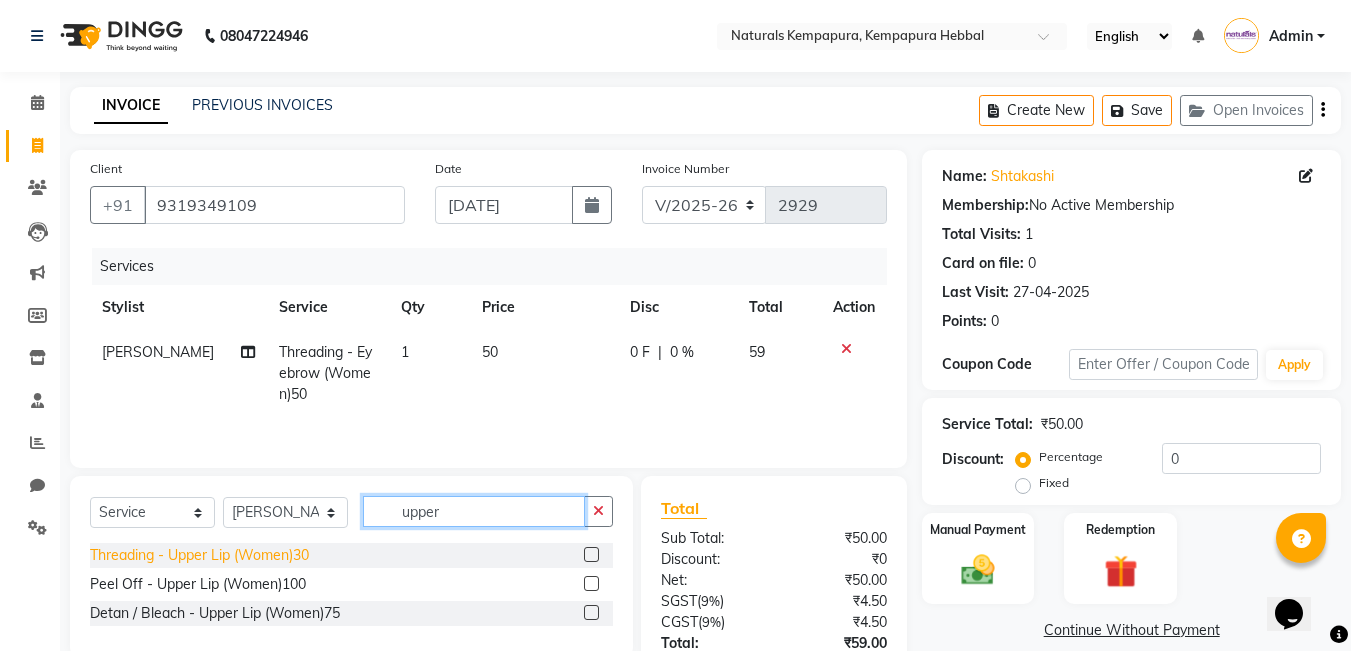 type on "upper" 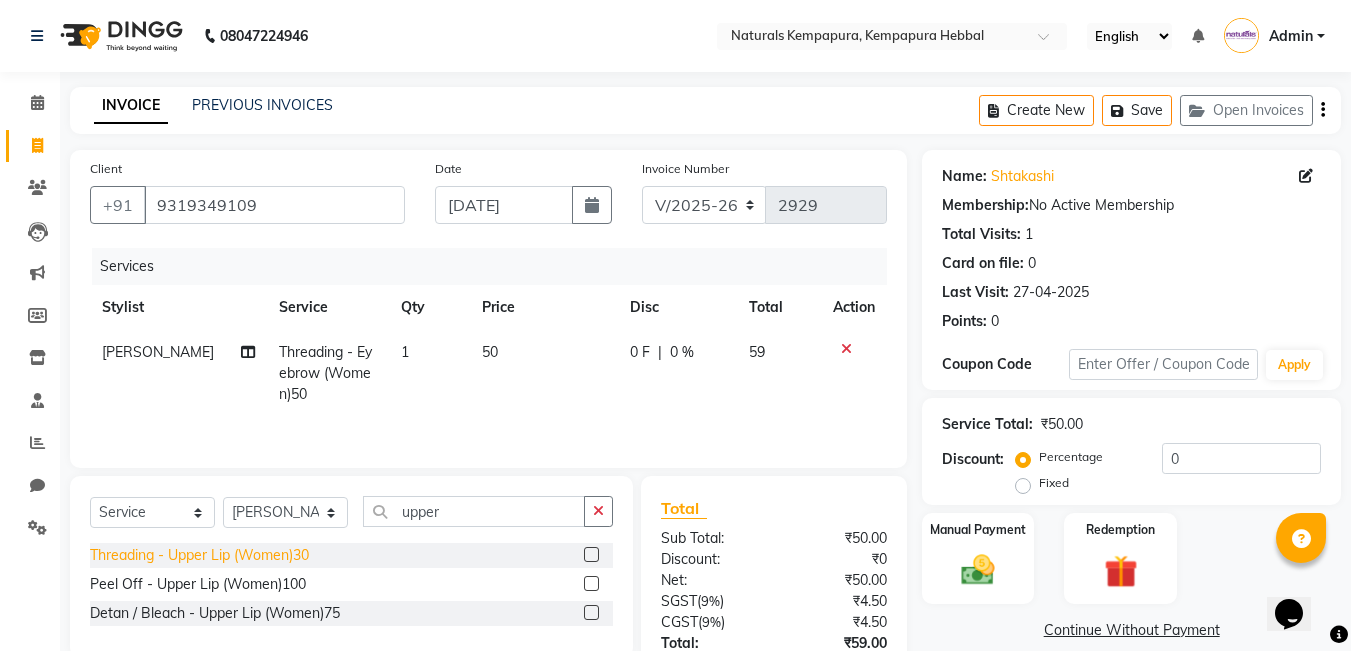 click on "Threading - Upper Lip (Women)30" 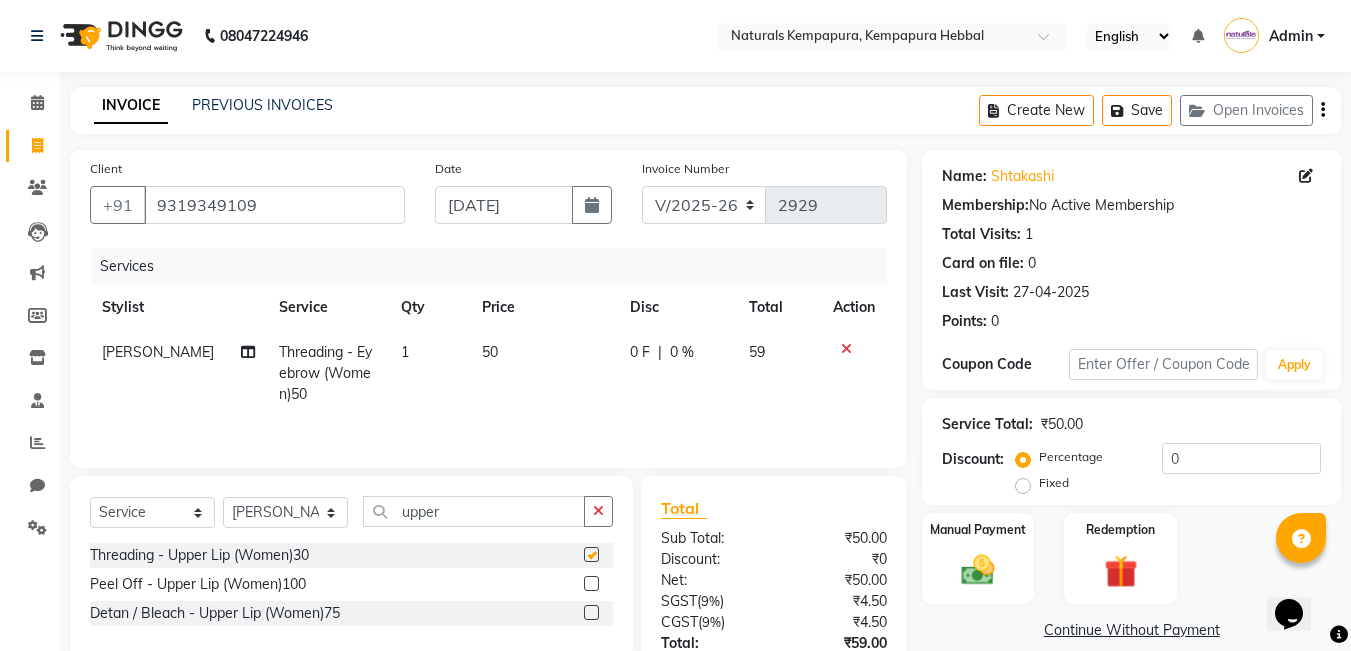 checkbox on "false" 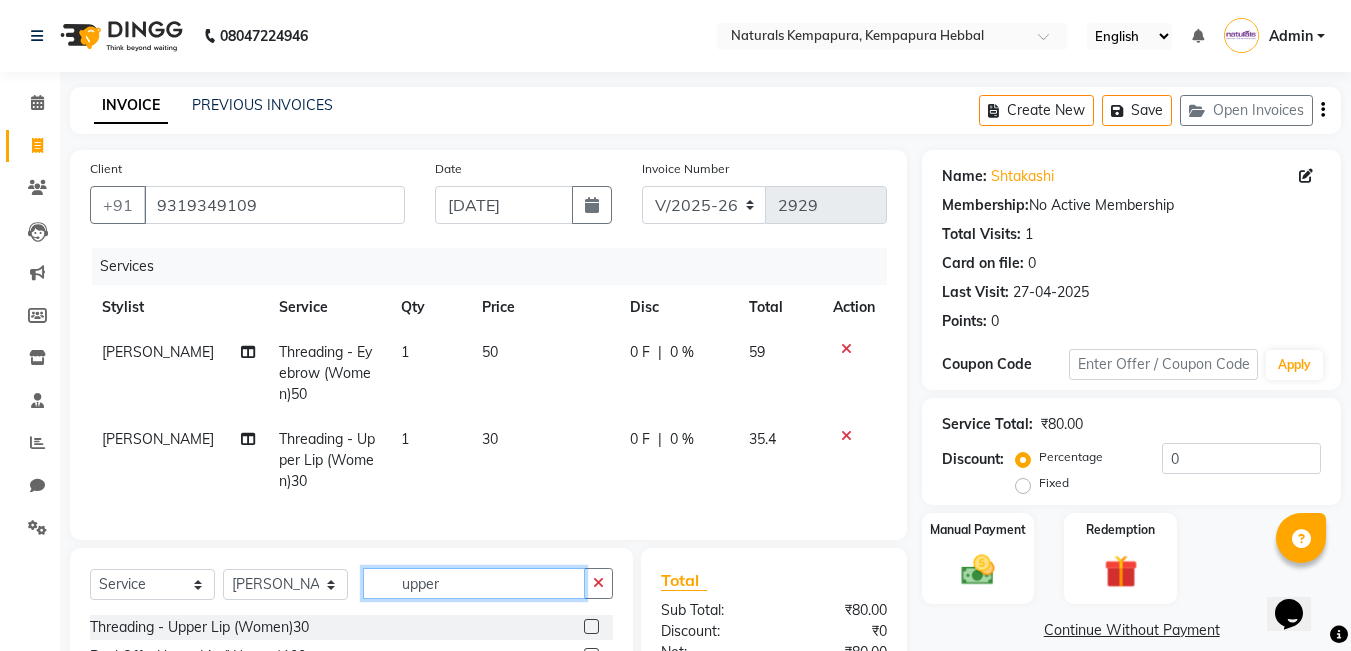 drag, startPoint x: 508, startPoint y: 595, endPoint x: 341, endPoint y: 578, distance: 167.86304 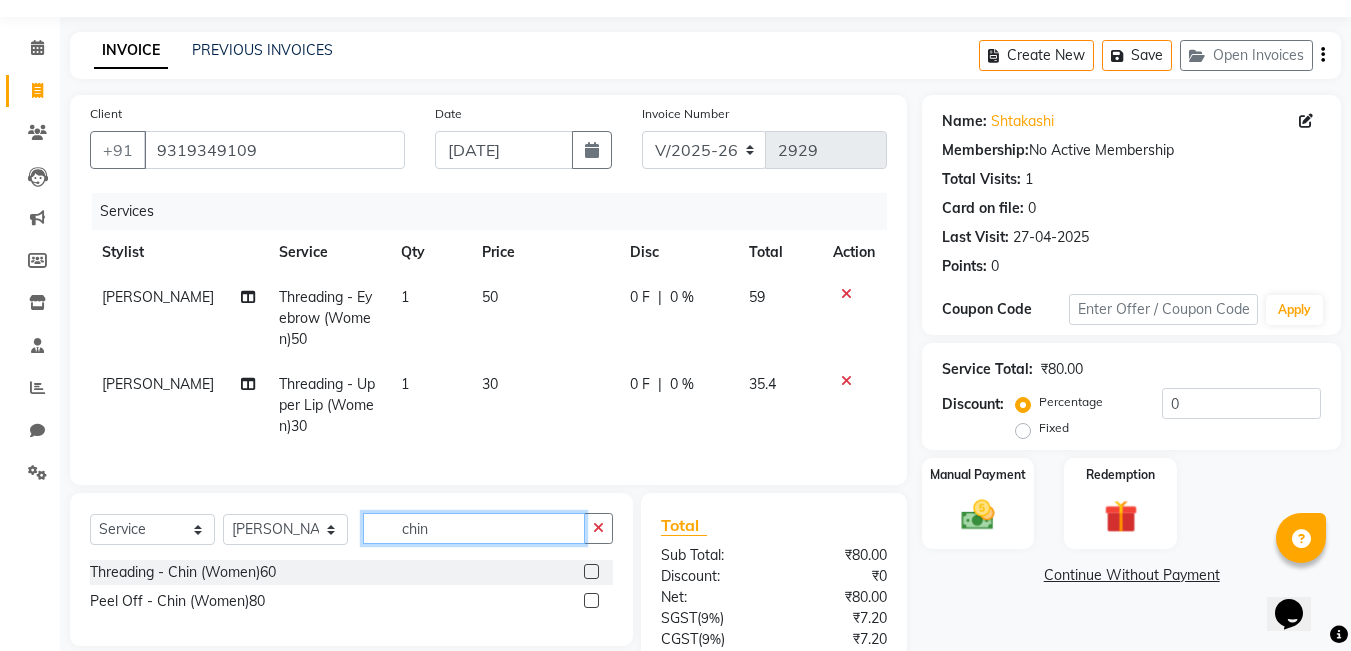 scroll, scrollTop: 100, scrollLeft: 0, axis: vertical 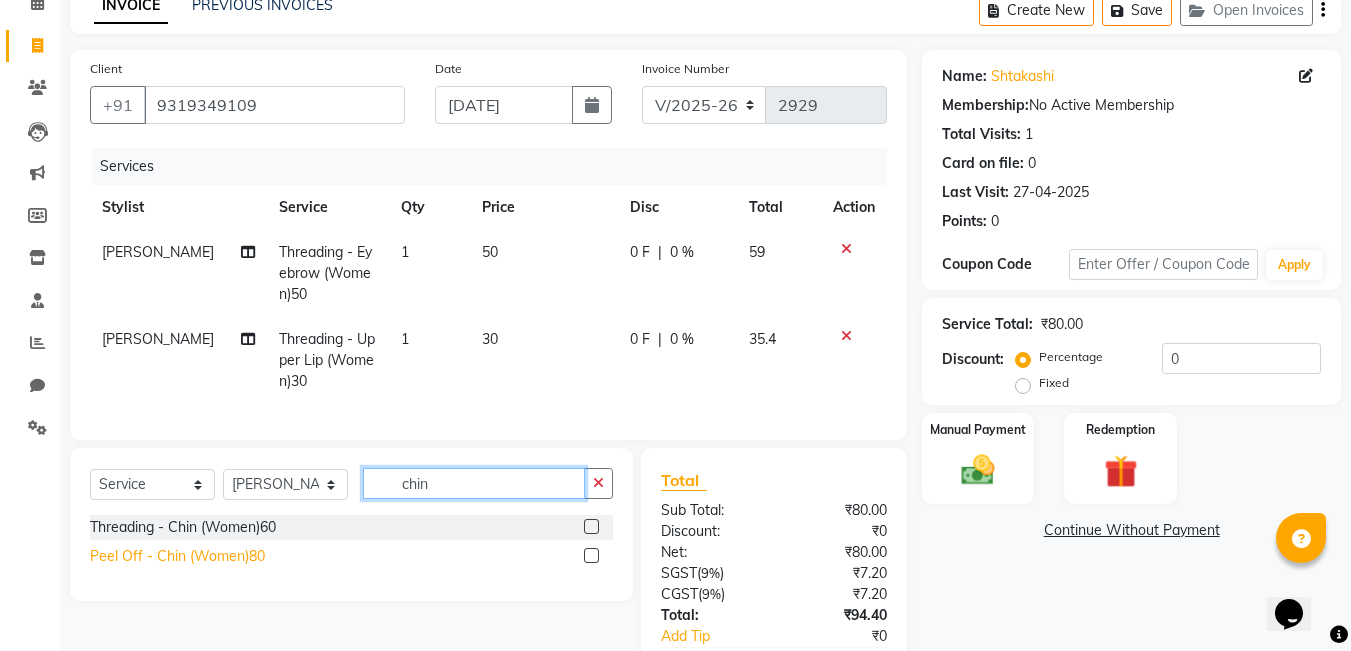 type on "chin" 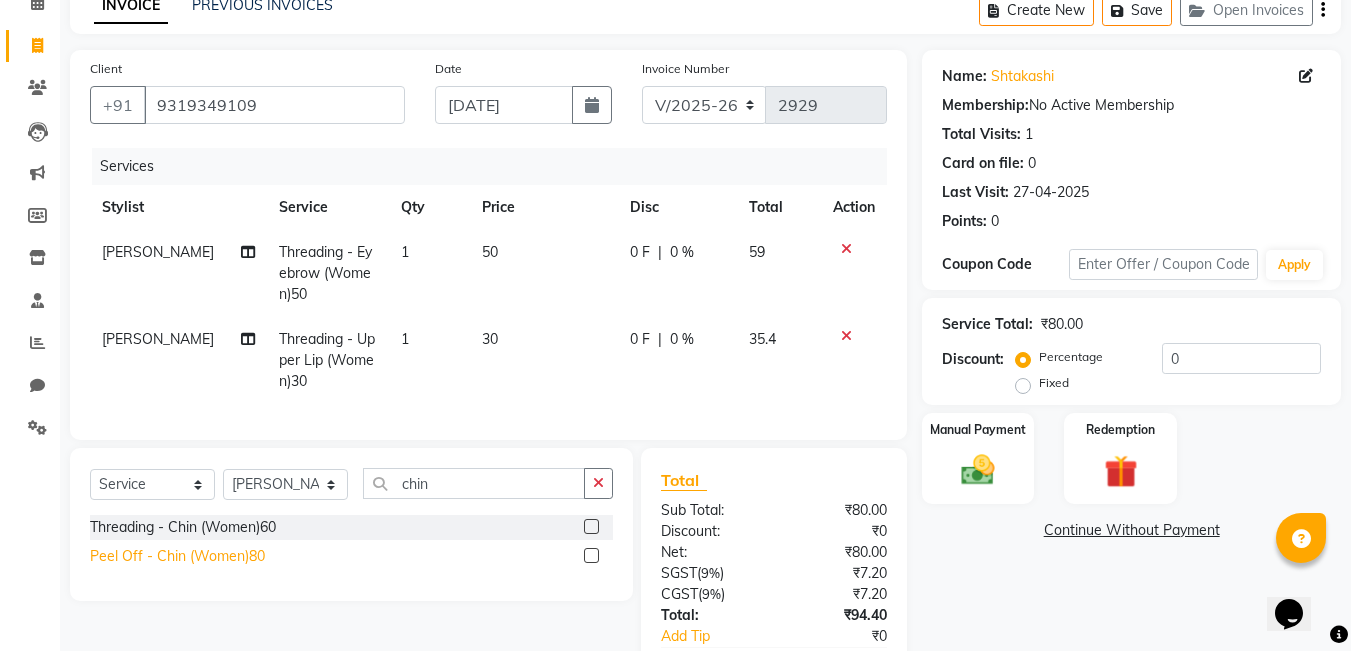 click on "Peel Off - Chin (Women)80" 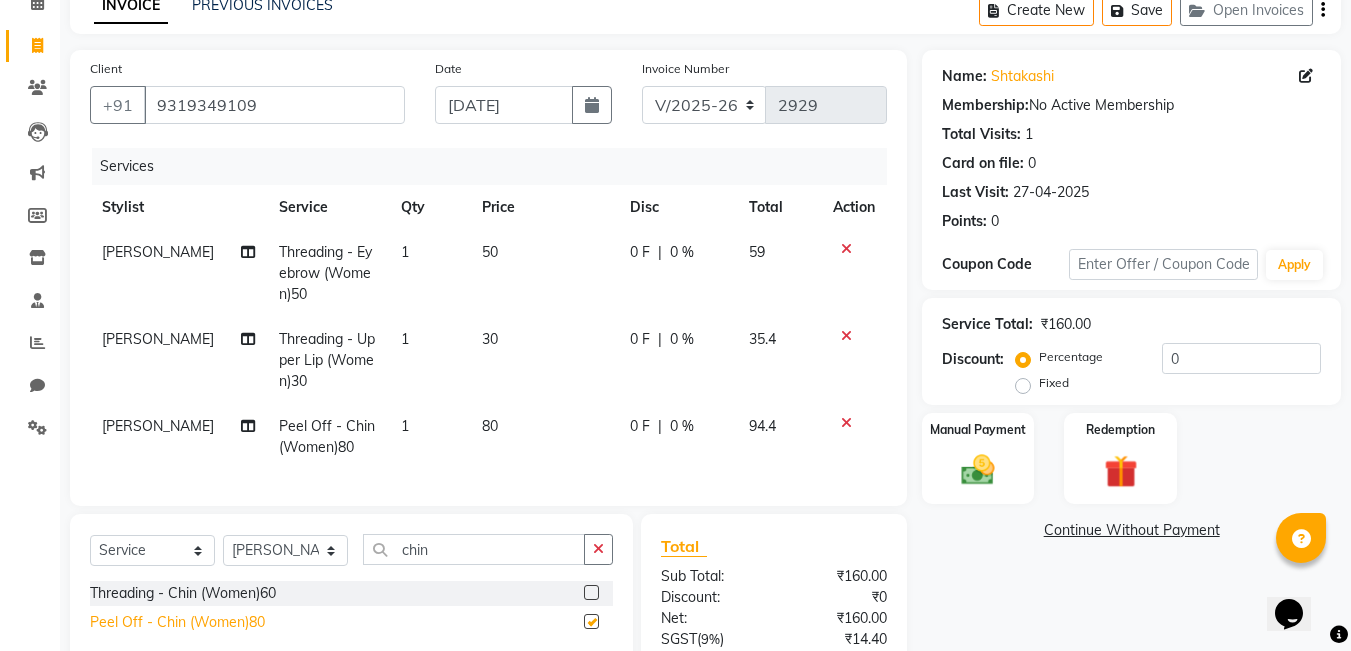 checkbox on "false" 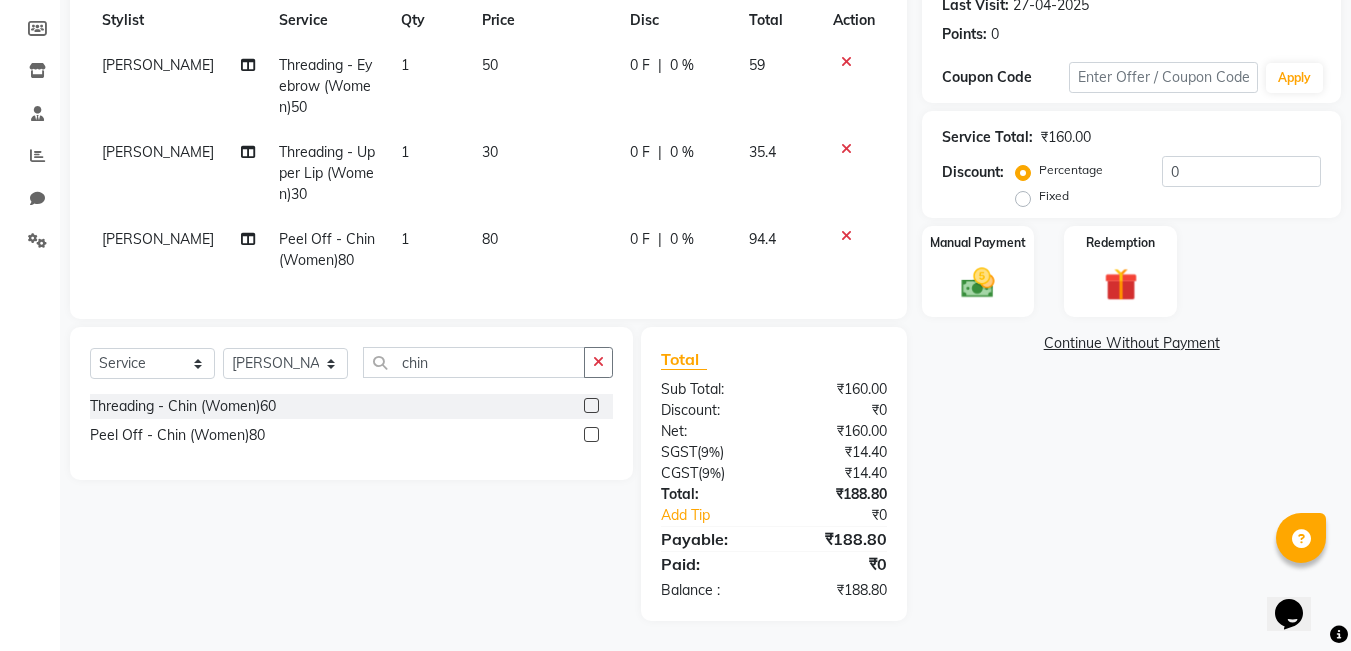scroll, scrollTop: 302, scrollLeft: 0, axis: vertical 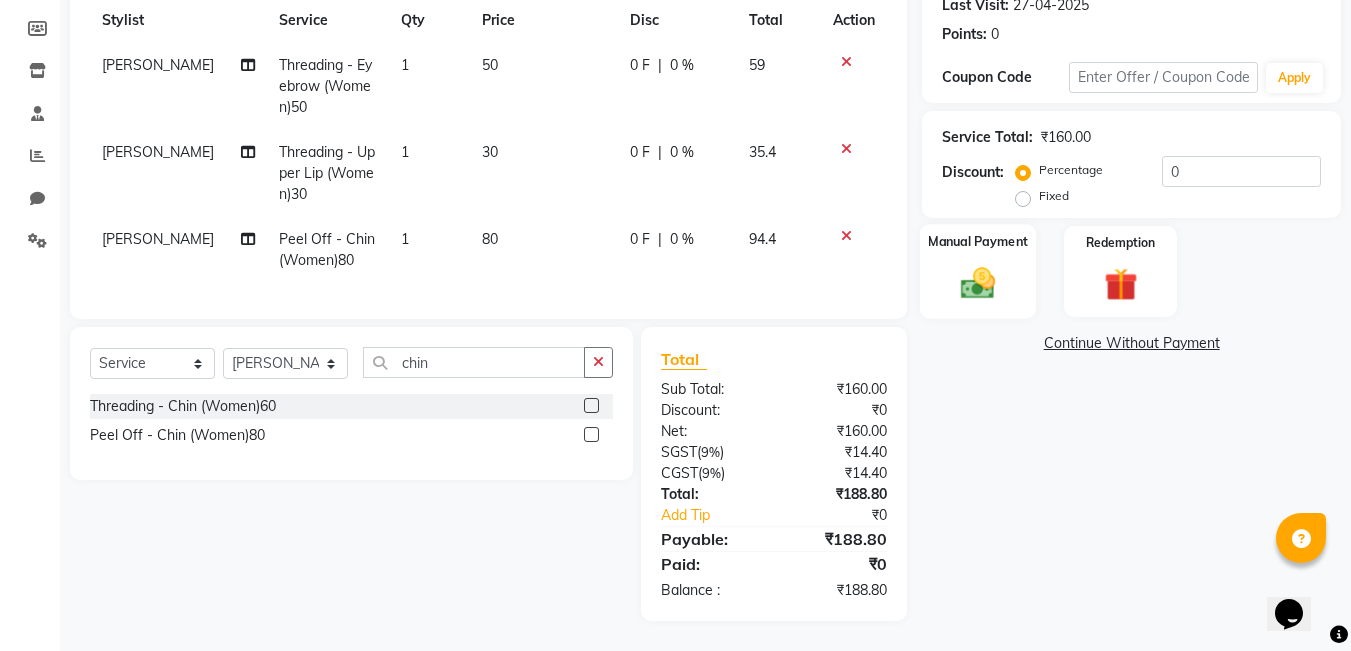 click 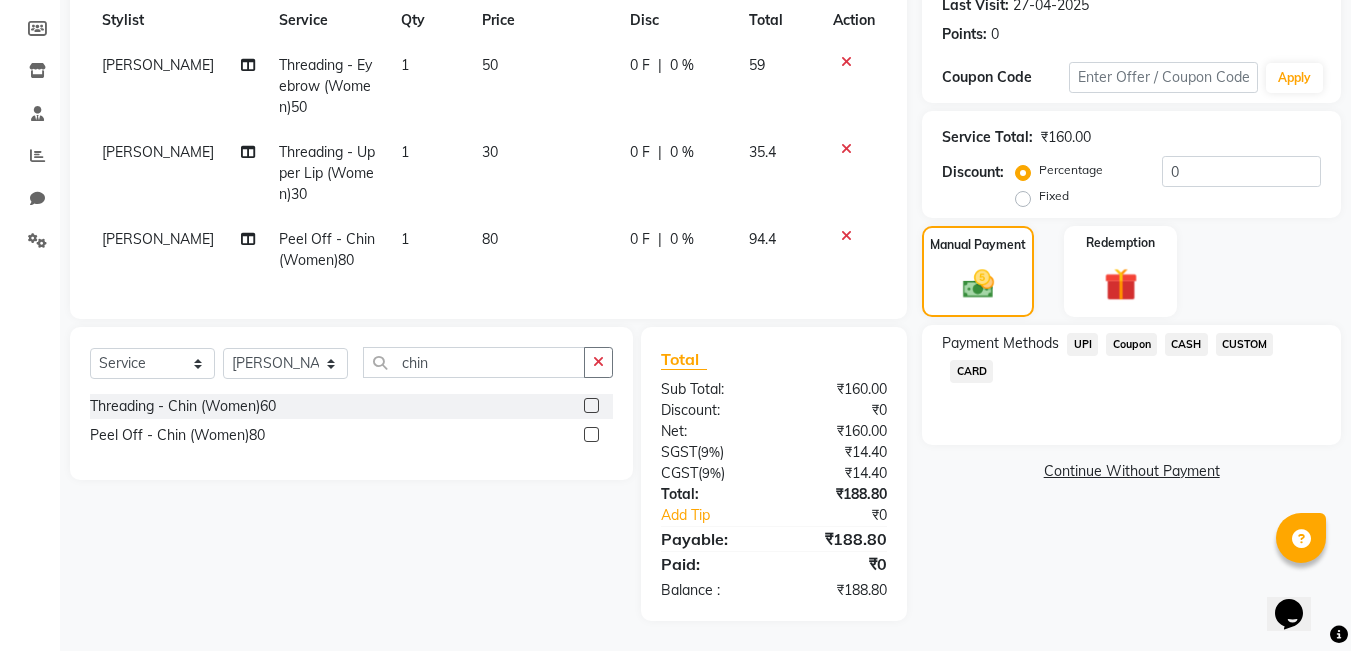 click on "UPI" 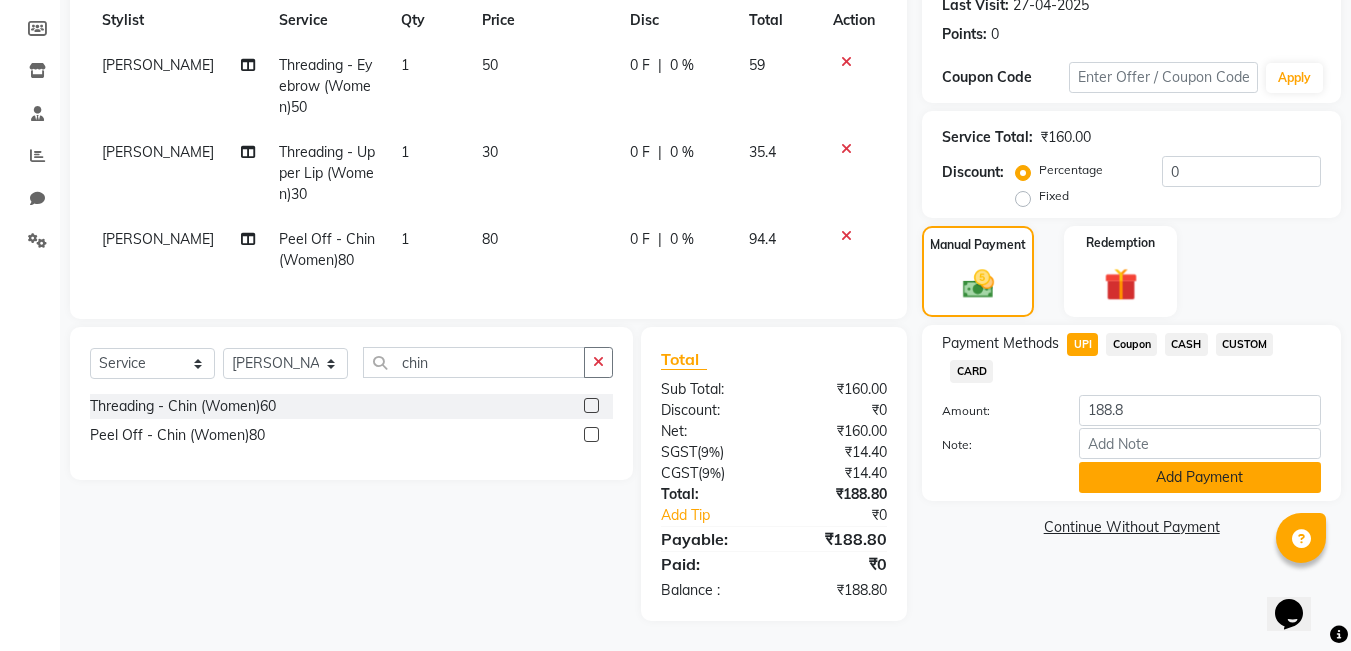 click on "Add Payment" 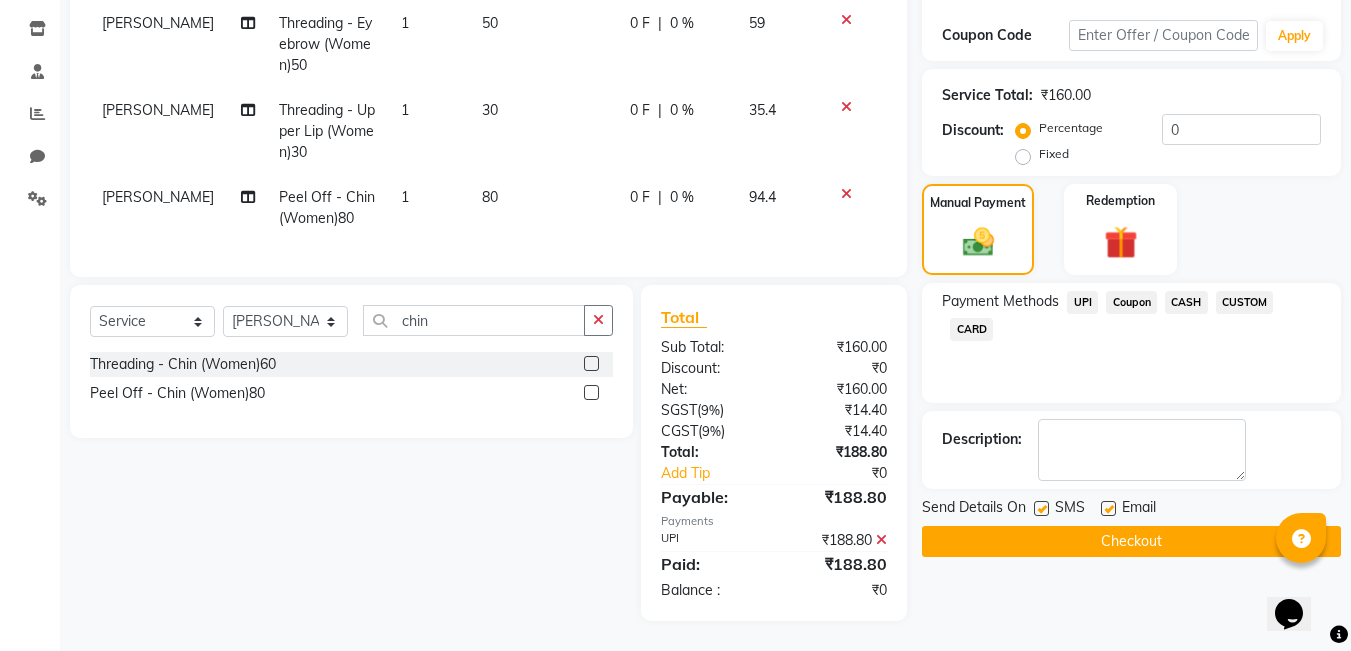 scroll, scrollTop: 344, scrollLeft: 0, axis: vertical 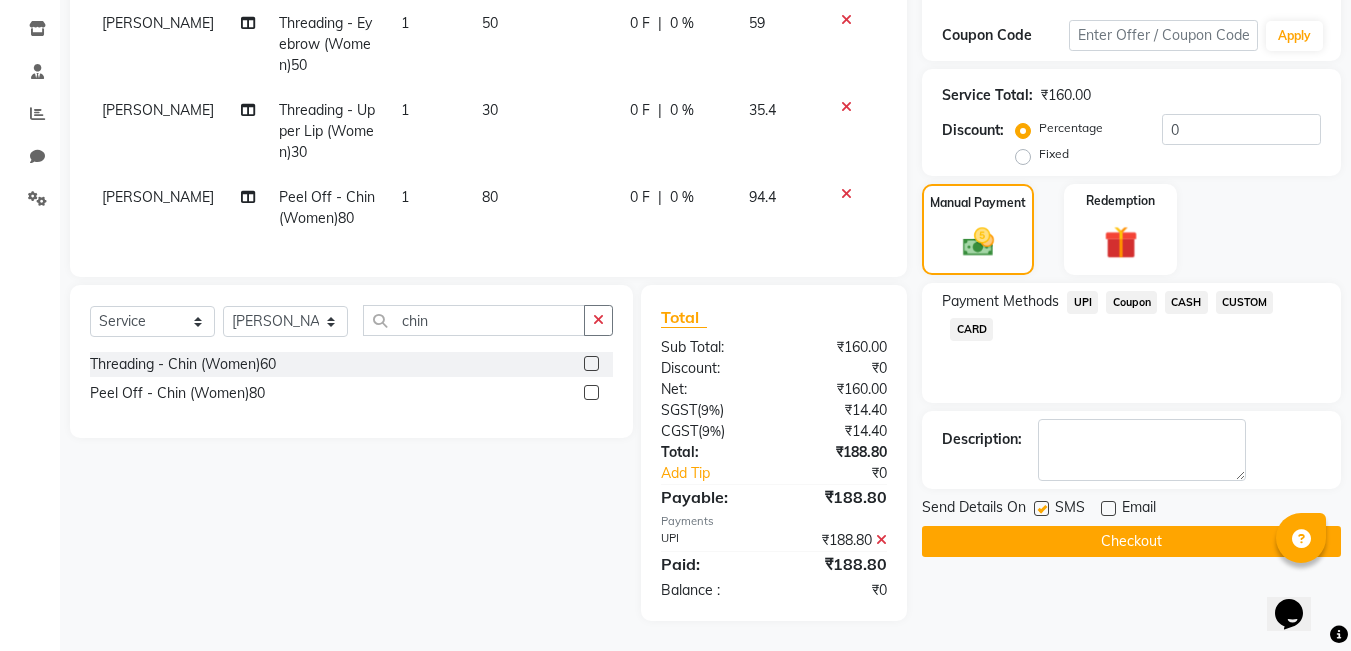 click on "Checkout" 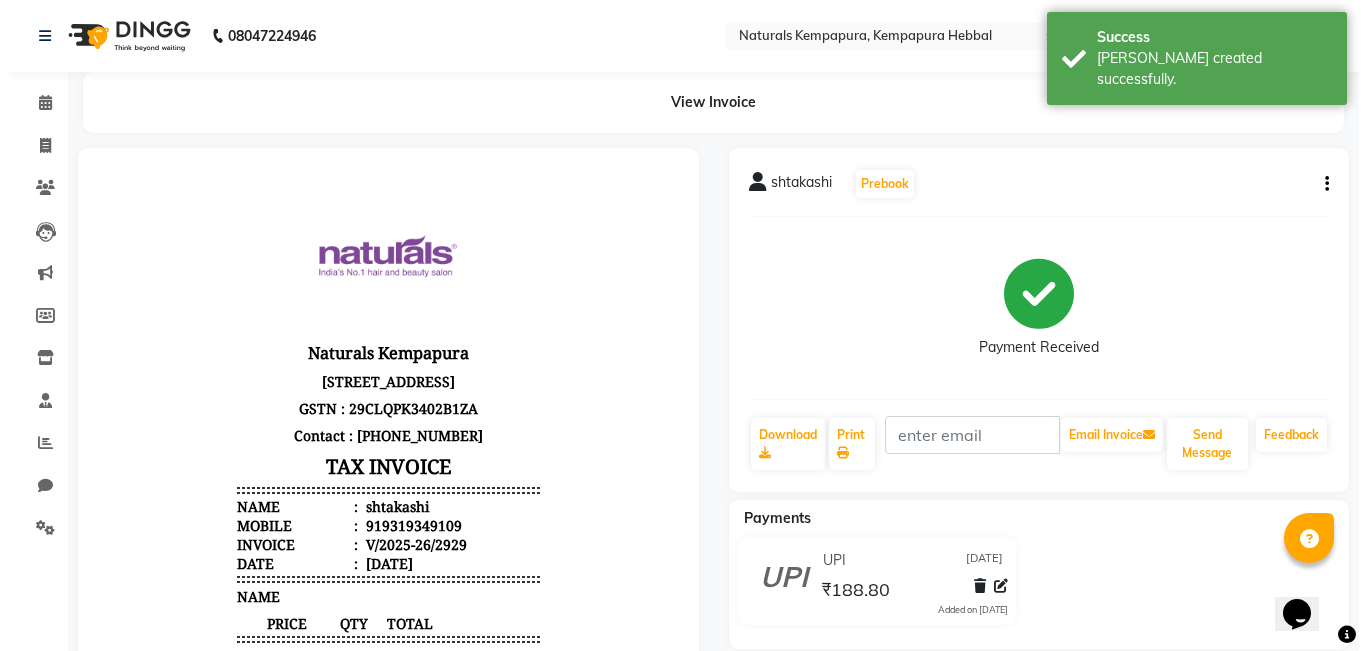 scroll, scrollTop: 0, scrollLeft: 0, axis: both 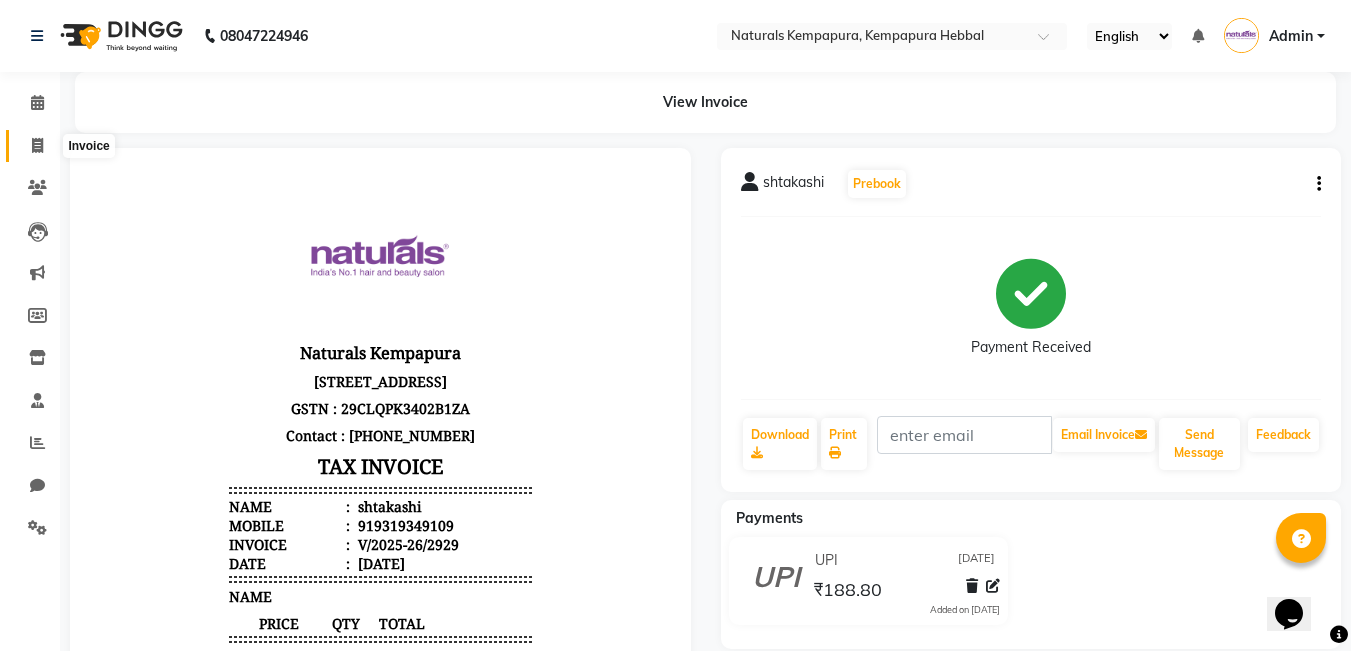 click 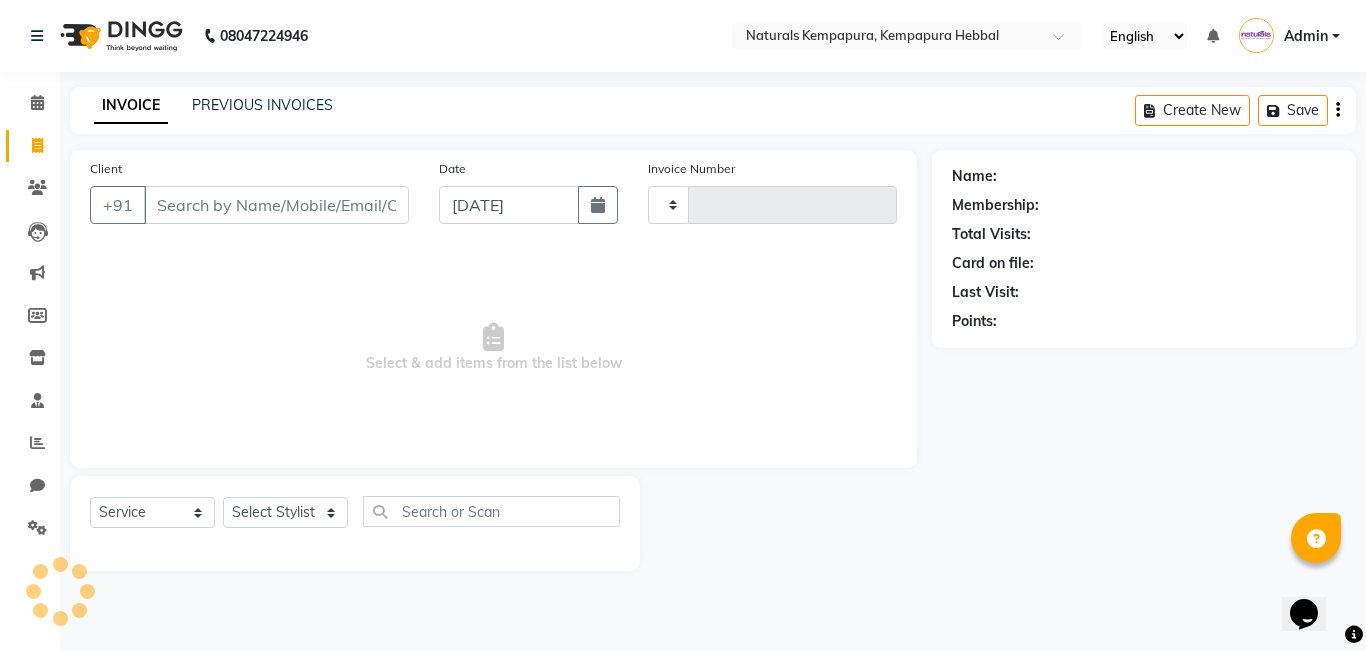 type on "2930" 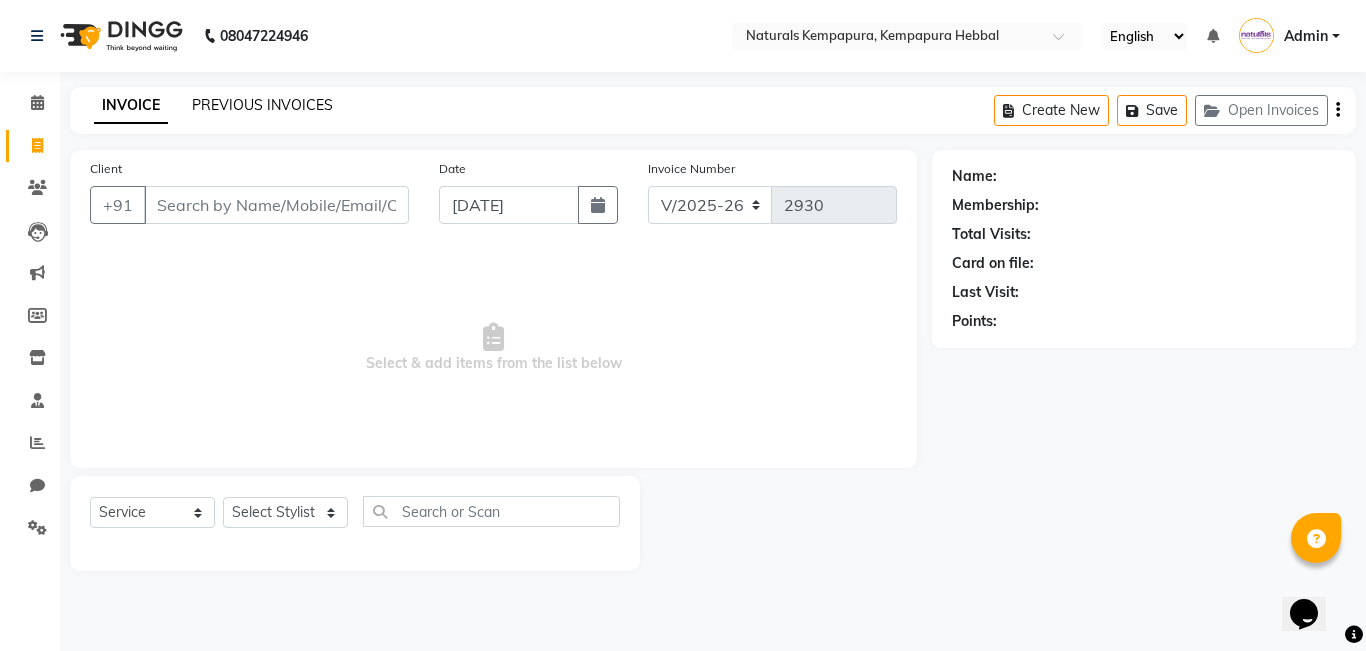 click on "PREVIOUS INVOICES" 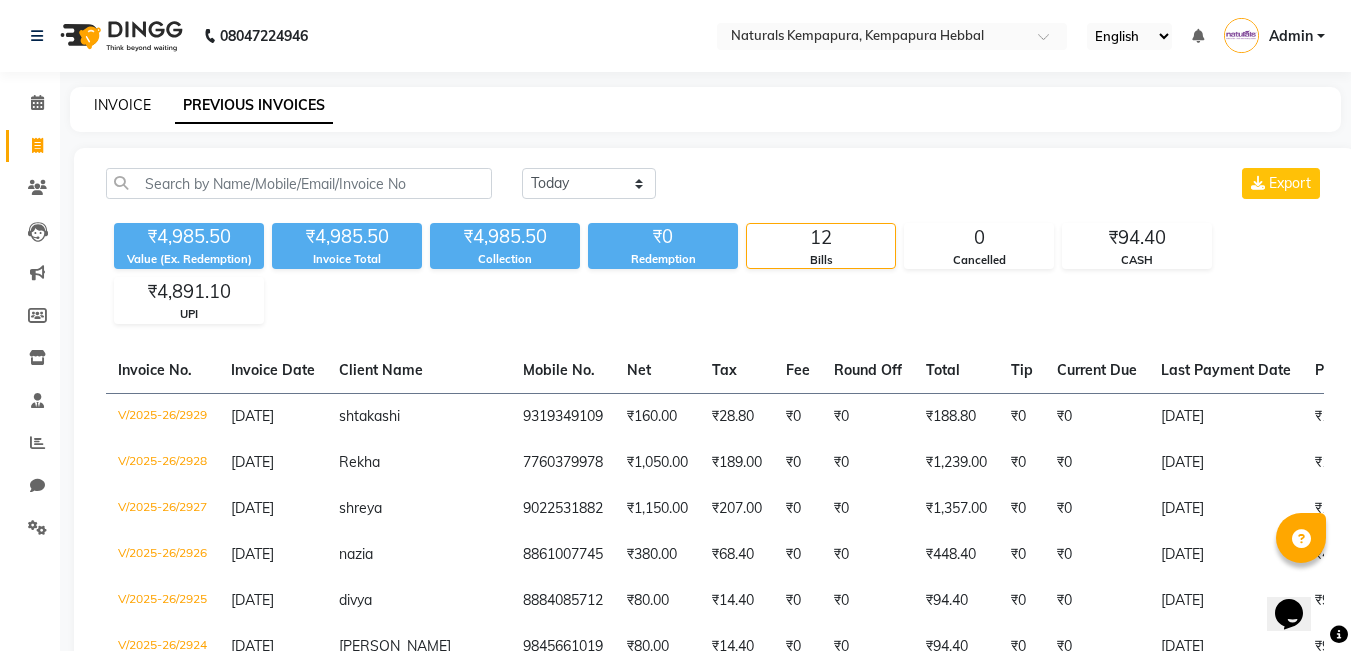 click on "INVOICE" 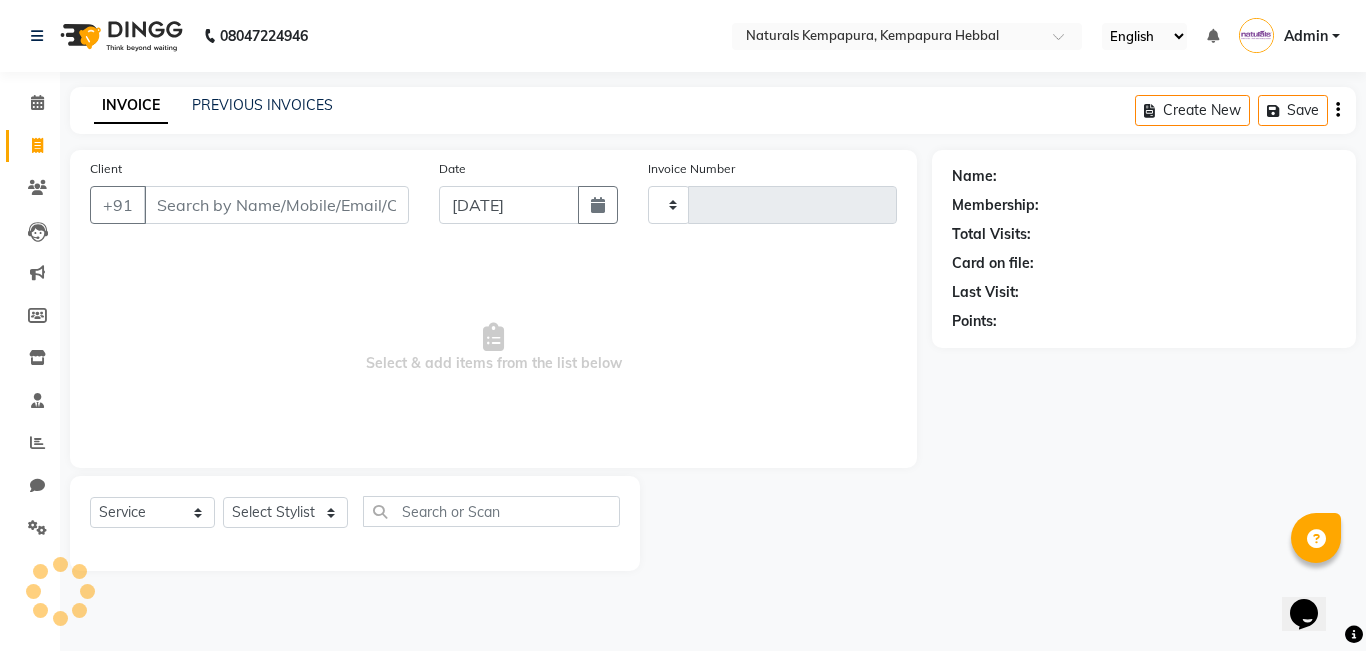 type on "2930" 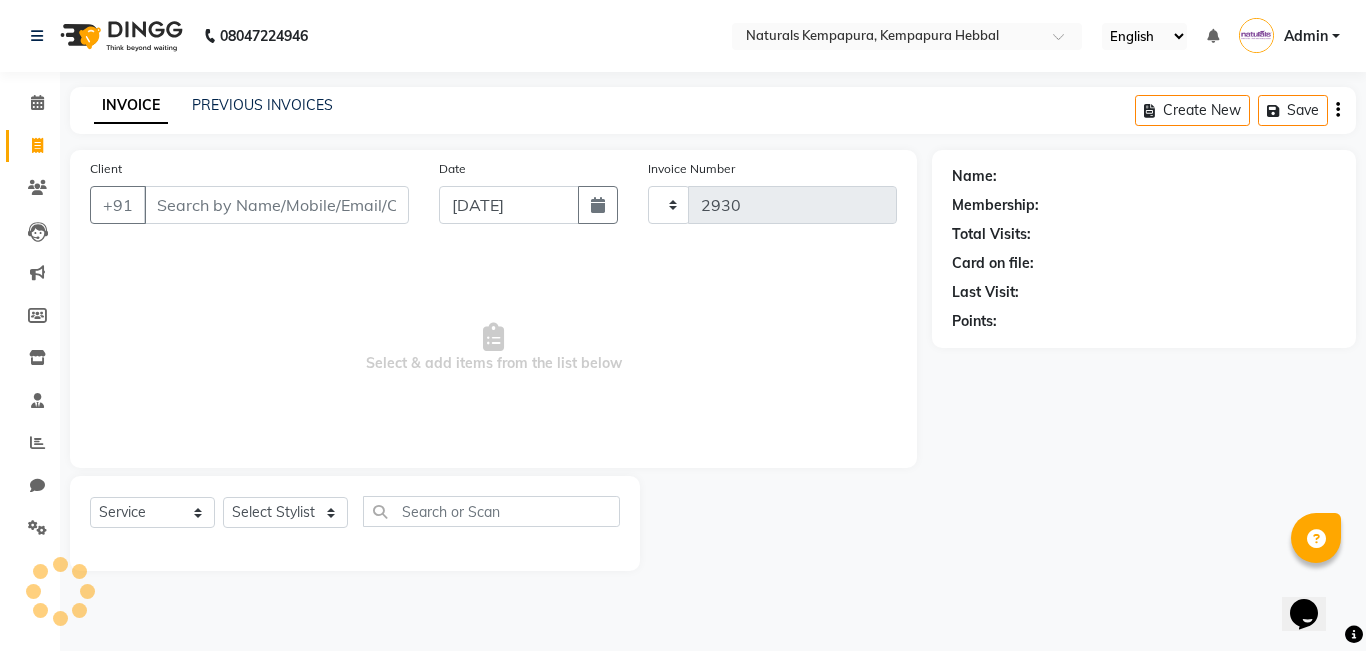 select on "7848" 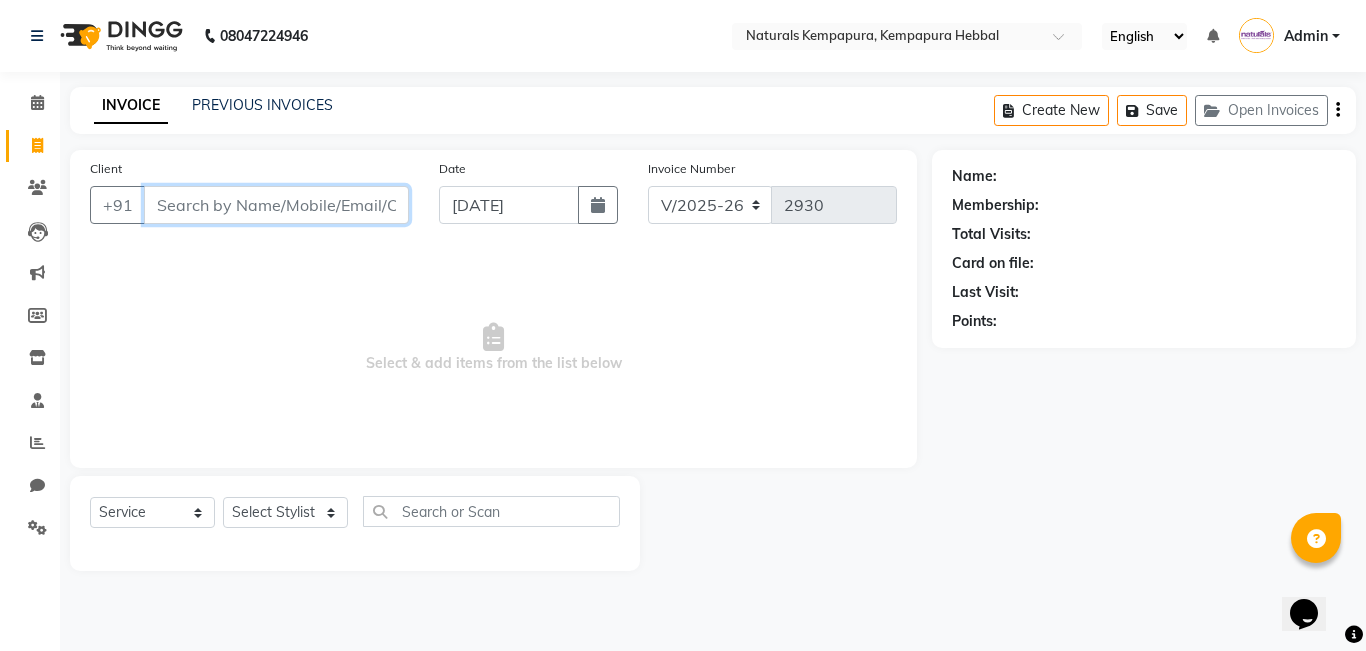 click on "Client" at bounding box center (276, 205) 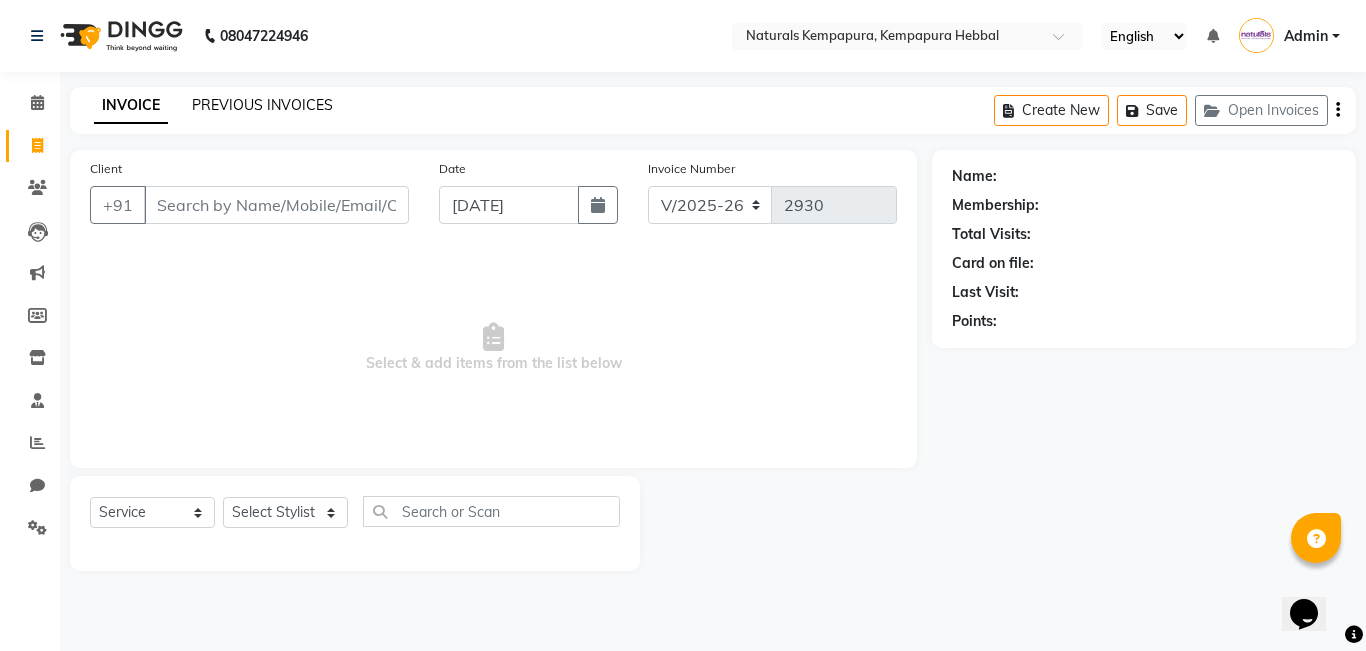 click on "PREVIOUS INVOICES" 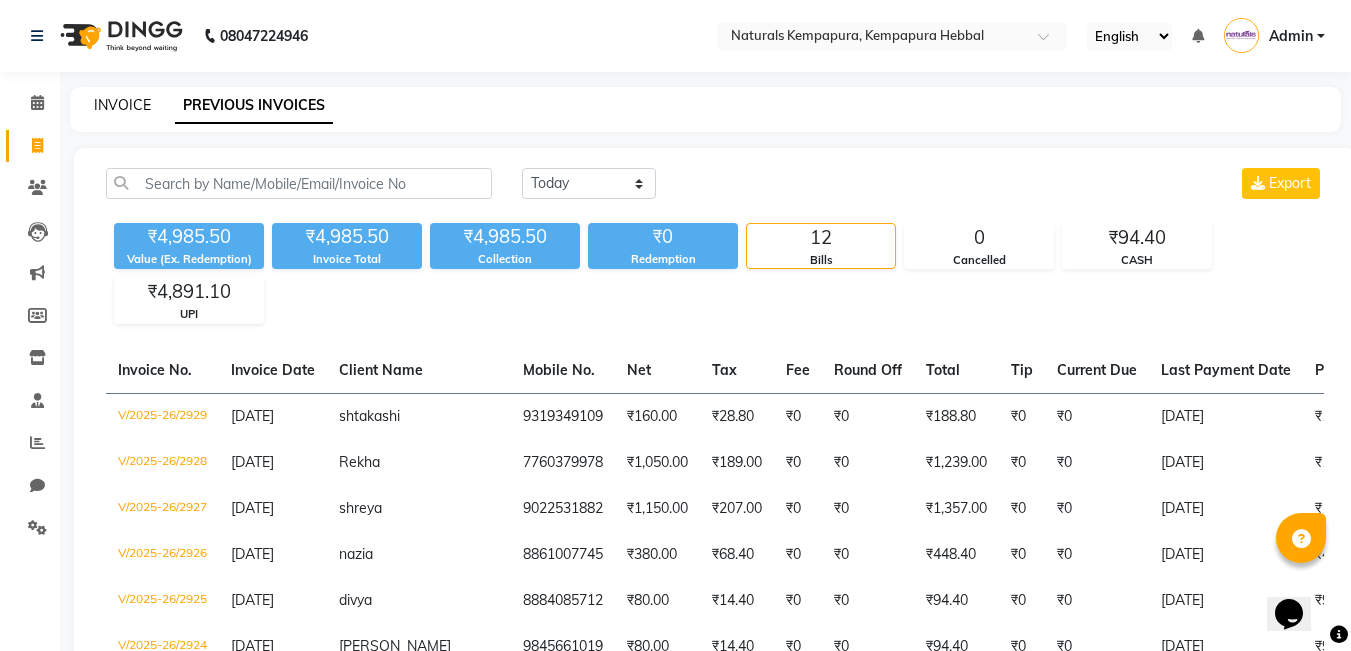 click on "INVOICE" 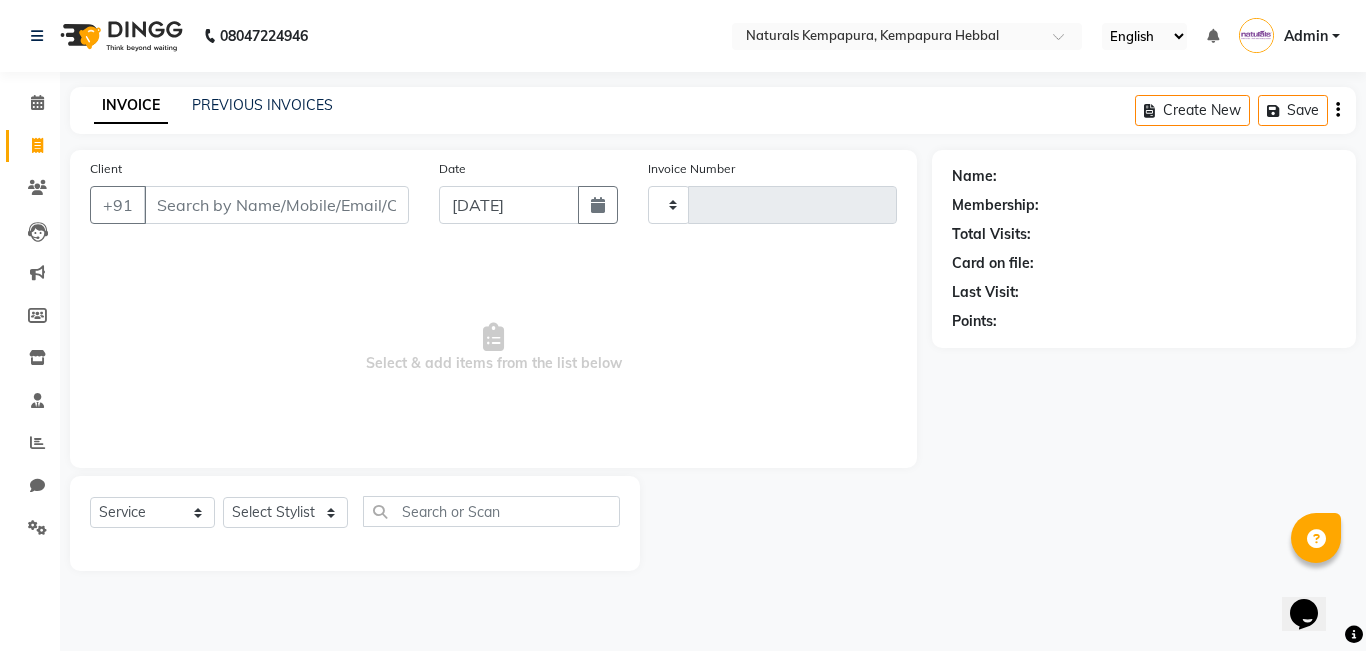 type on "2930" 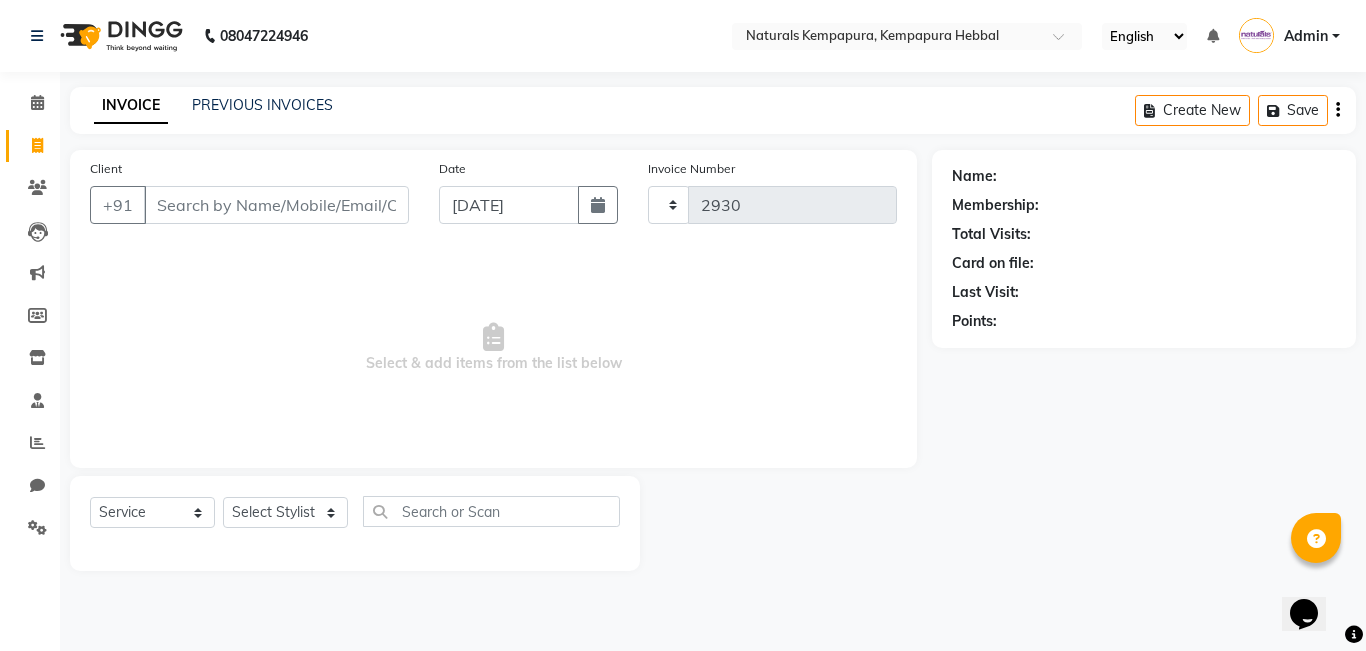 select on "7848" 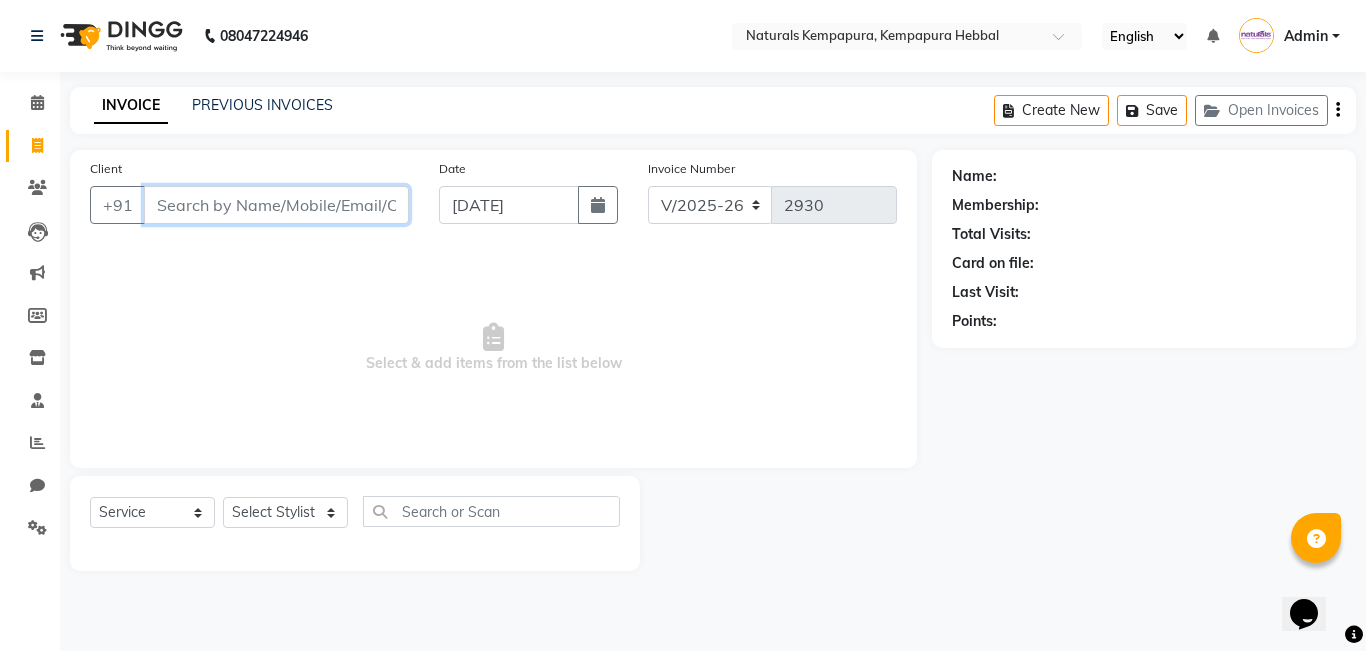 click on "Client" at bounding box center (276, 205) 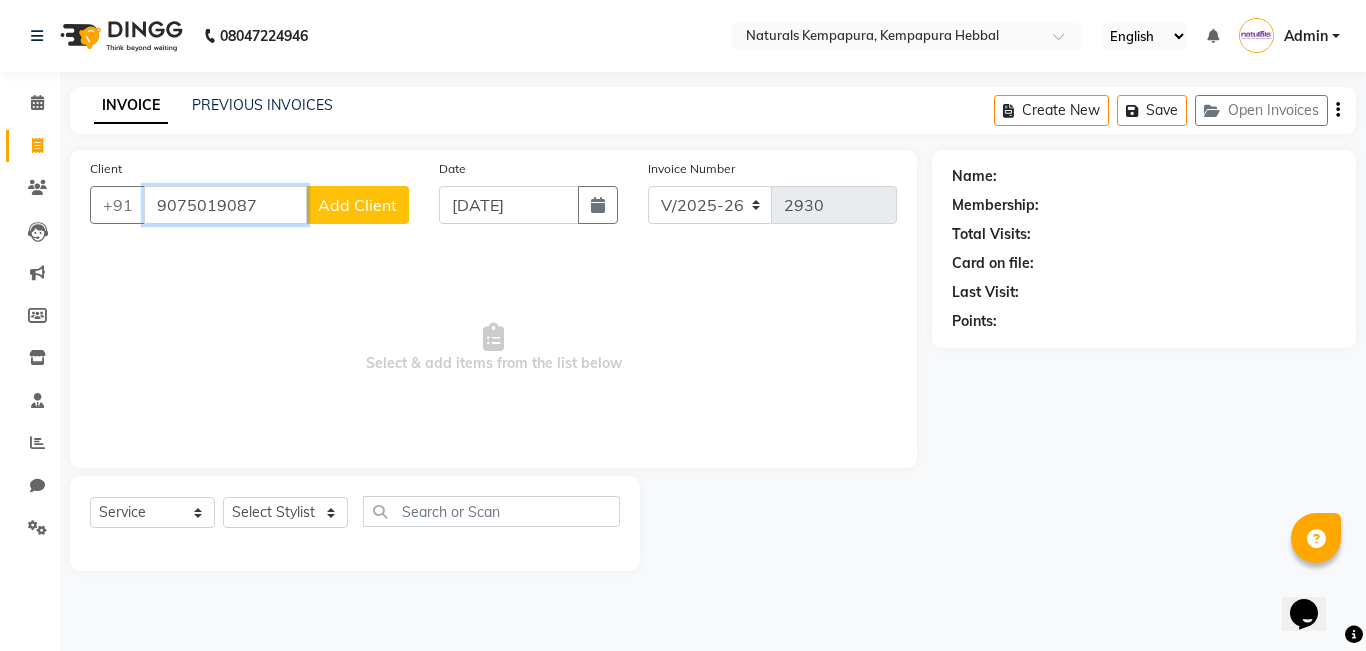 type on "9075019087" 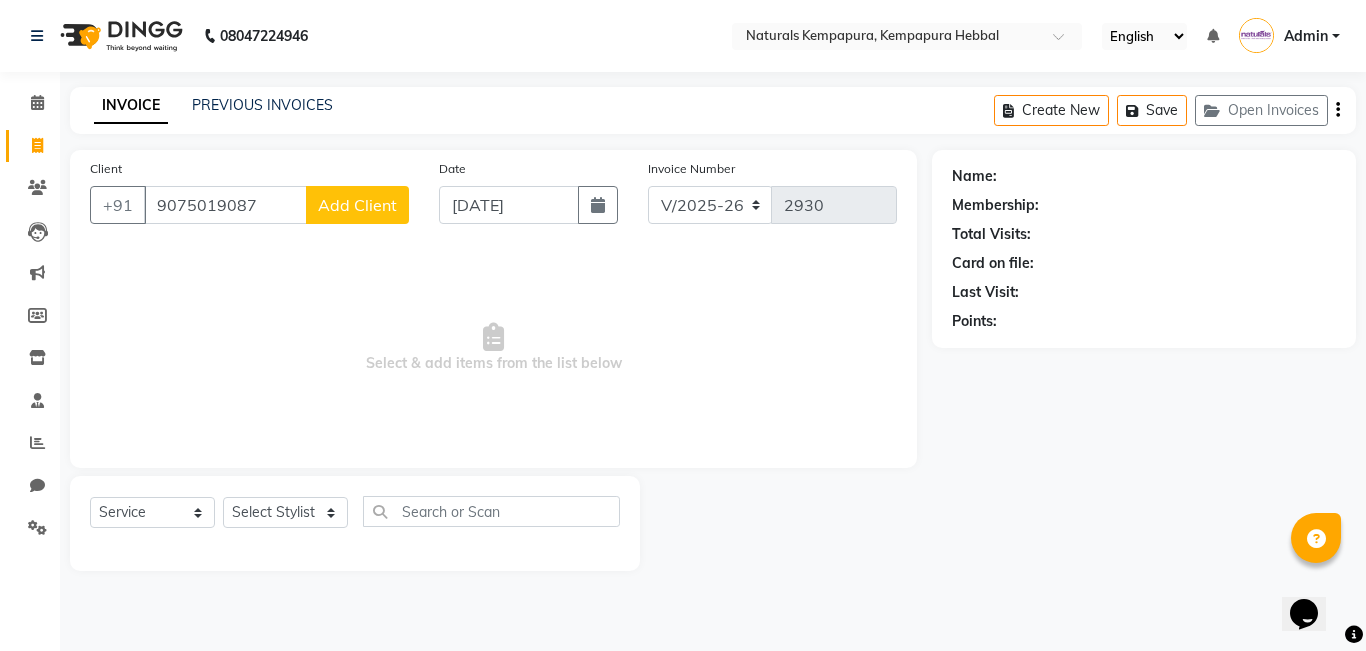 click on "Add Client" 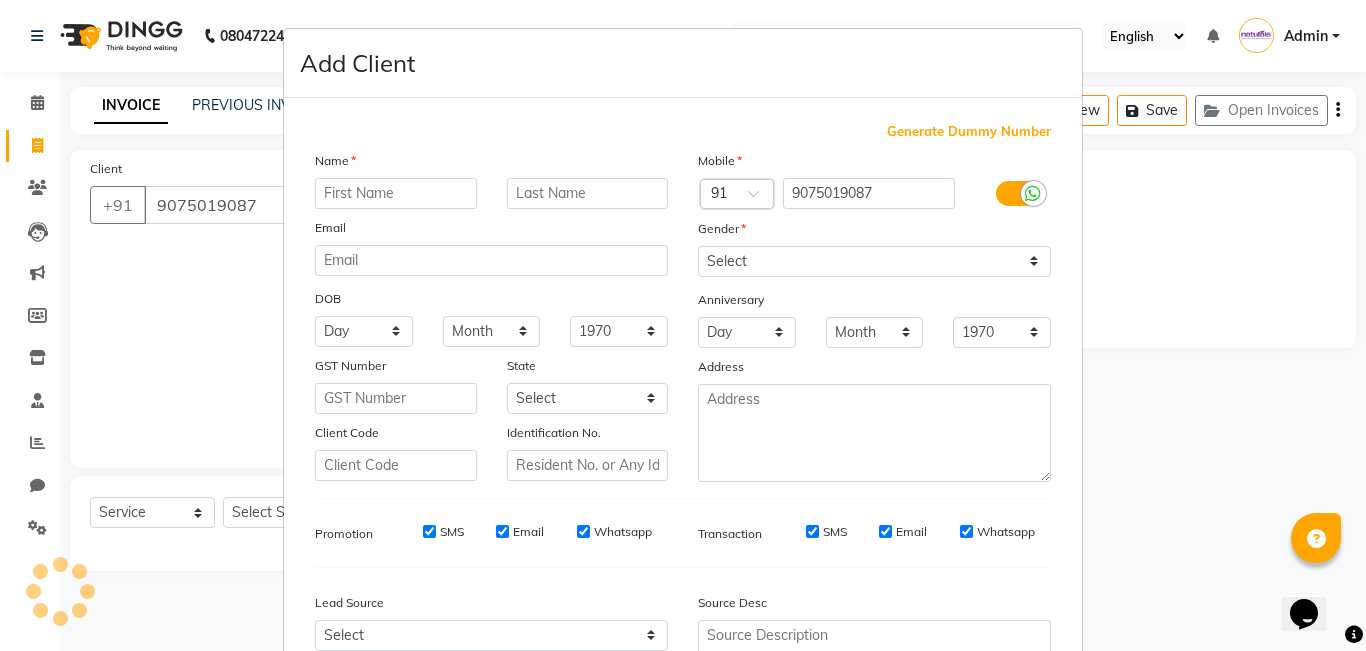 click at bounding box center [396, 193] 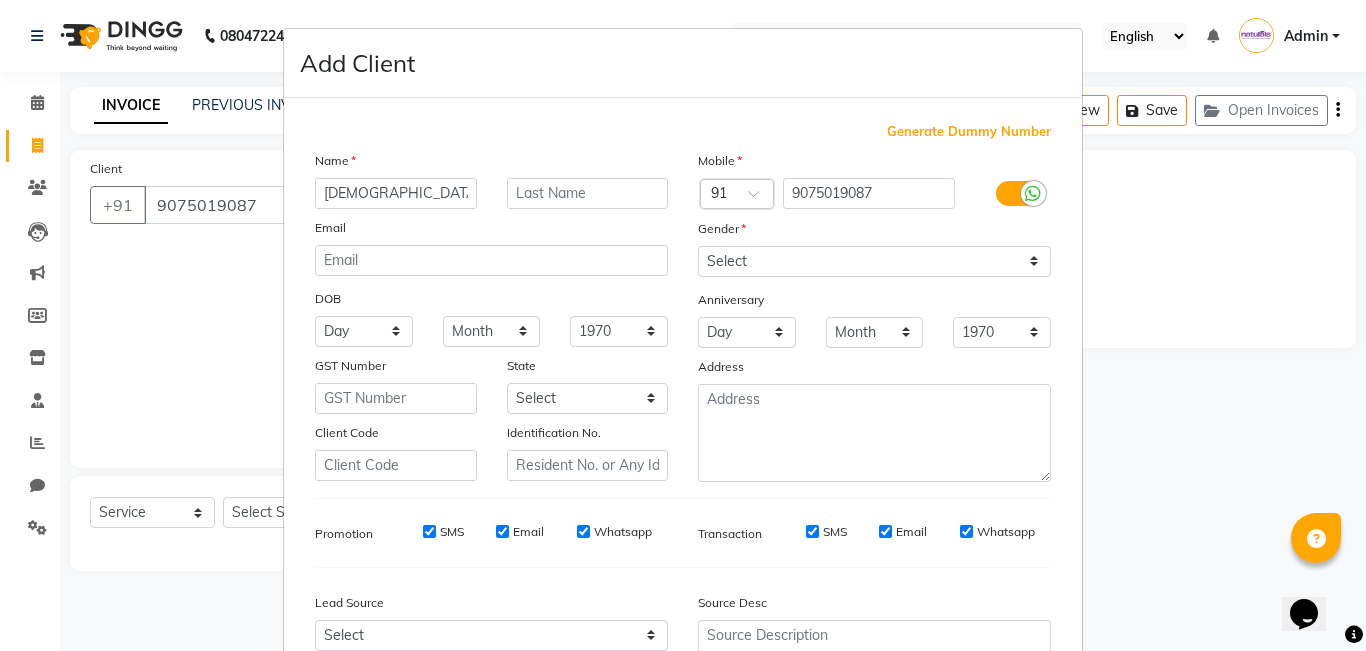 type on "[DEMOGRAPHIC_DATA]" 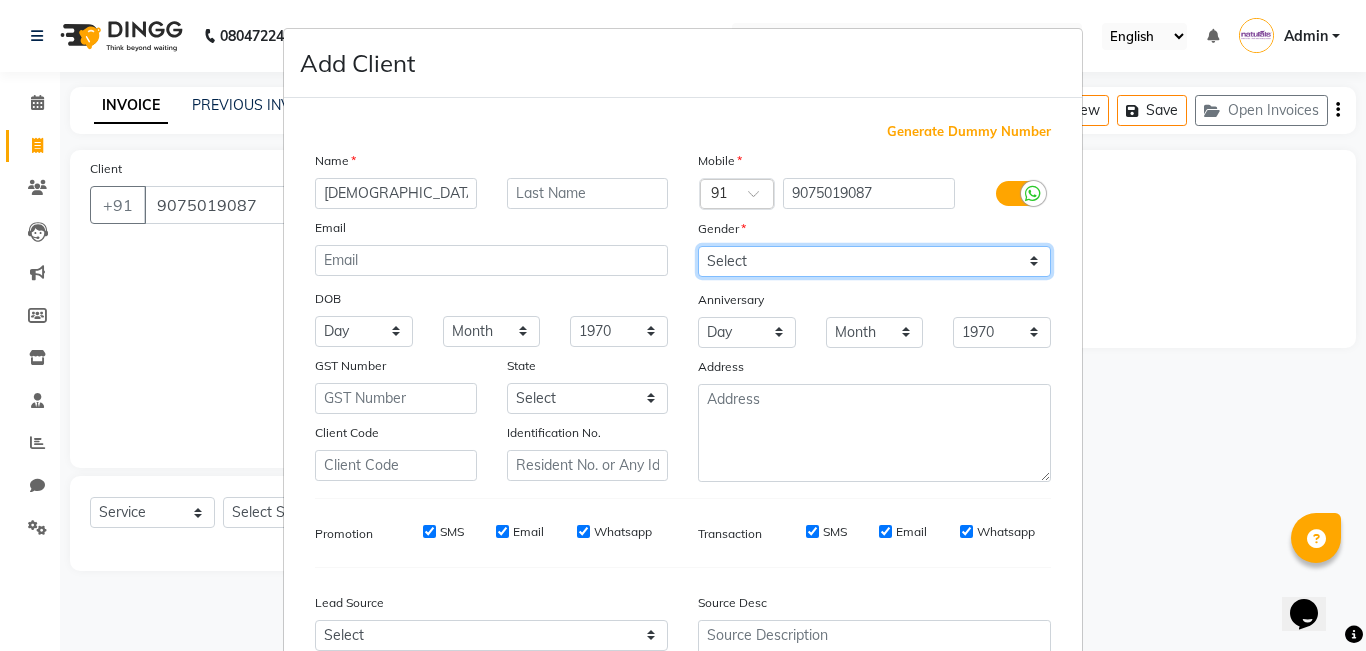 click on "Select [DEMOGRAPHIC_DATA] [DEMOGRAPHIC_DATA] Other Prefer Not To Say" at bounding box center [874, 261] 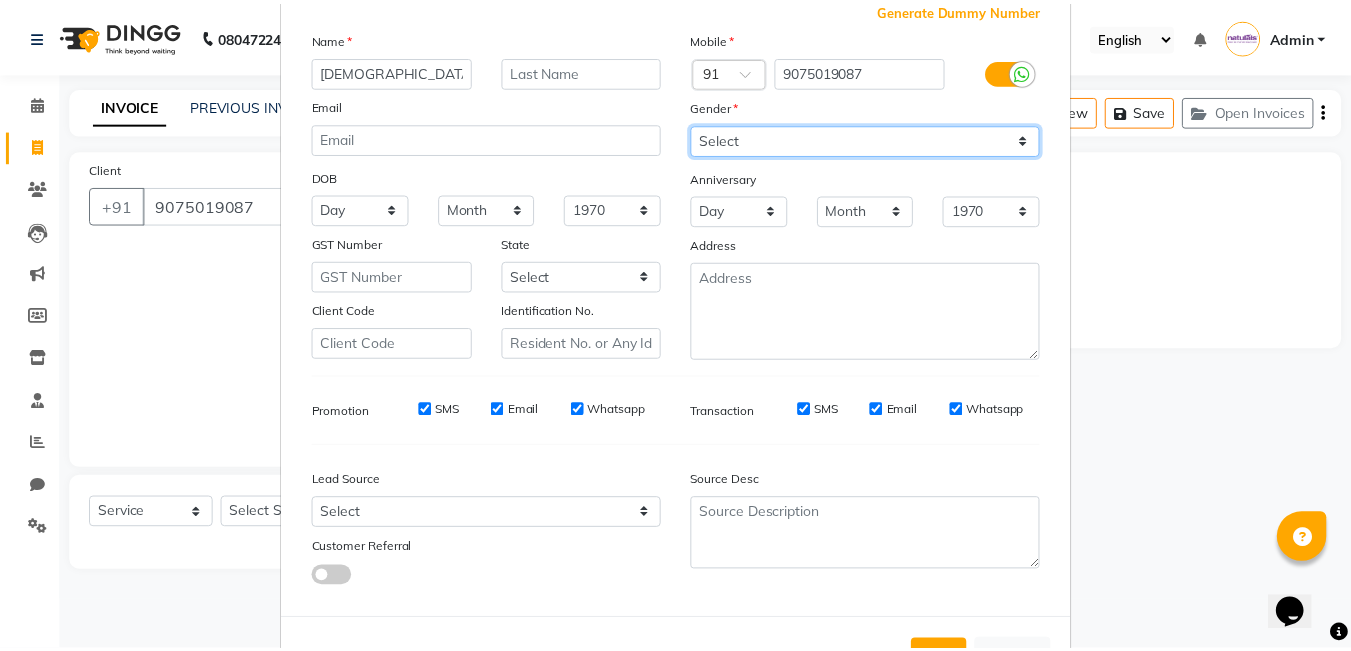 scroll, scrollTop: 198, scrollLeft: 0, axis: vertical 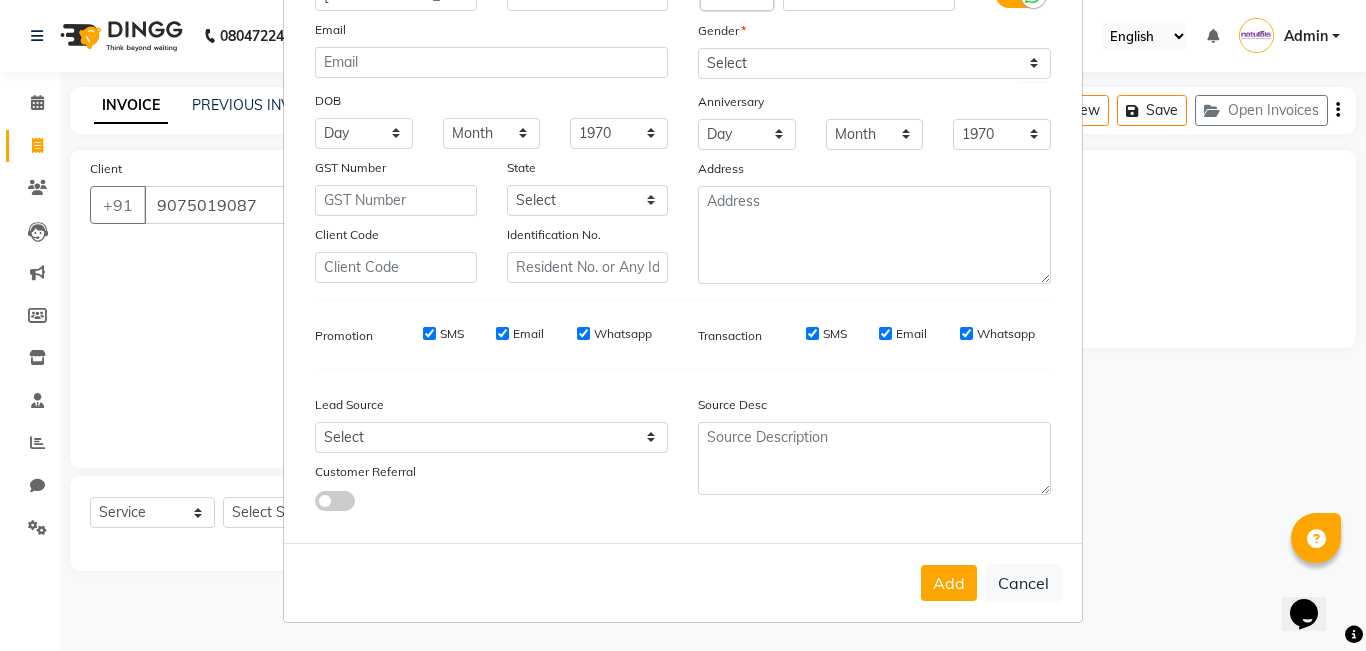 click on "Add" at bounding box center [949, 583] 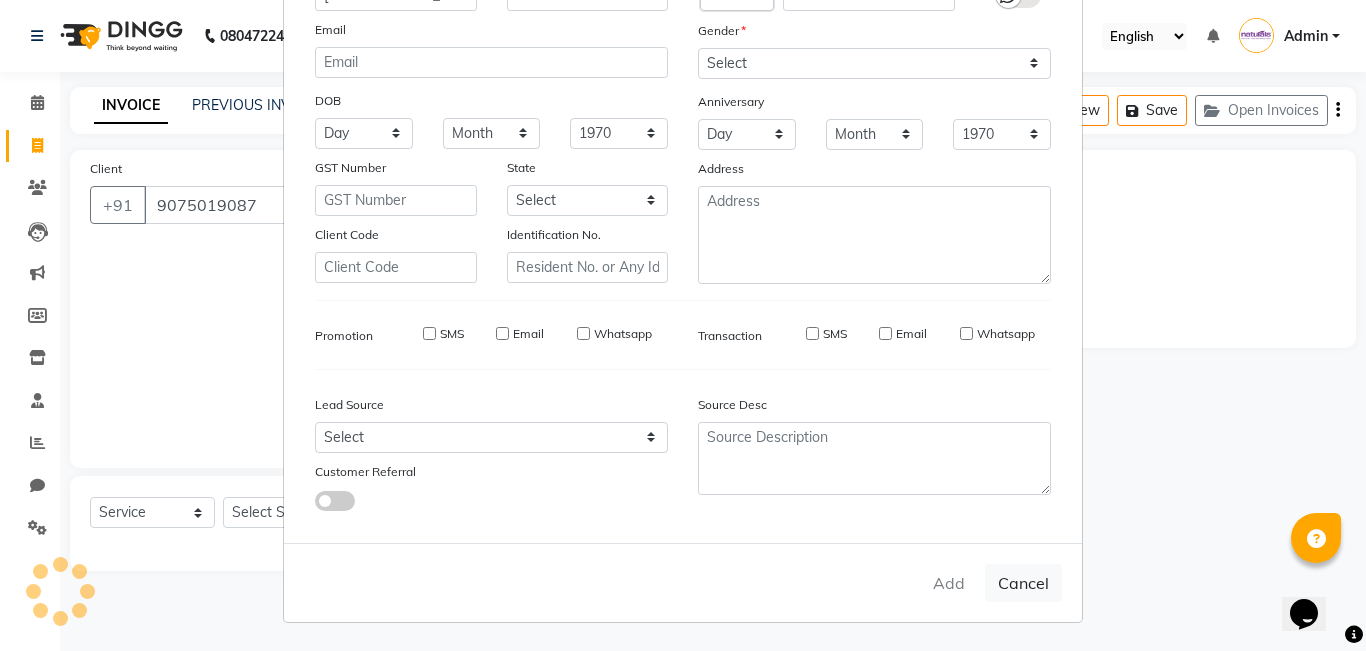 type 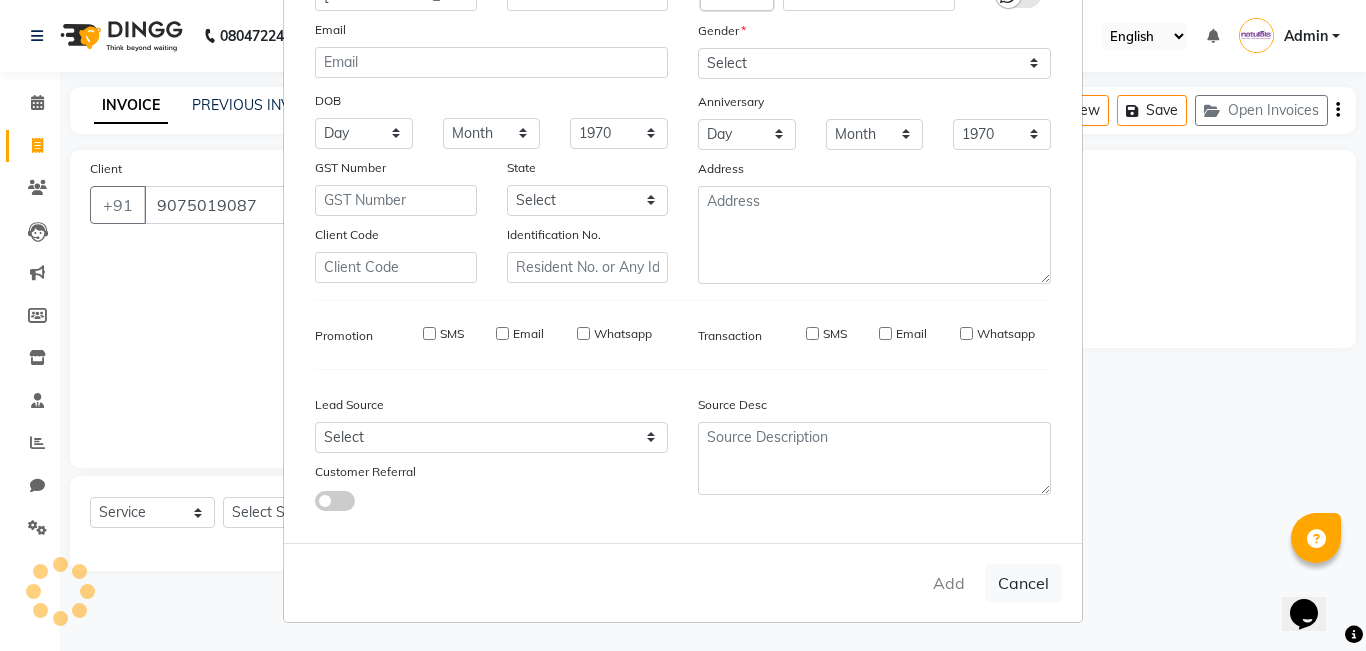 select 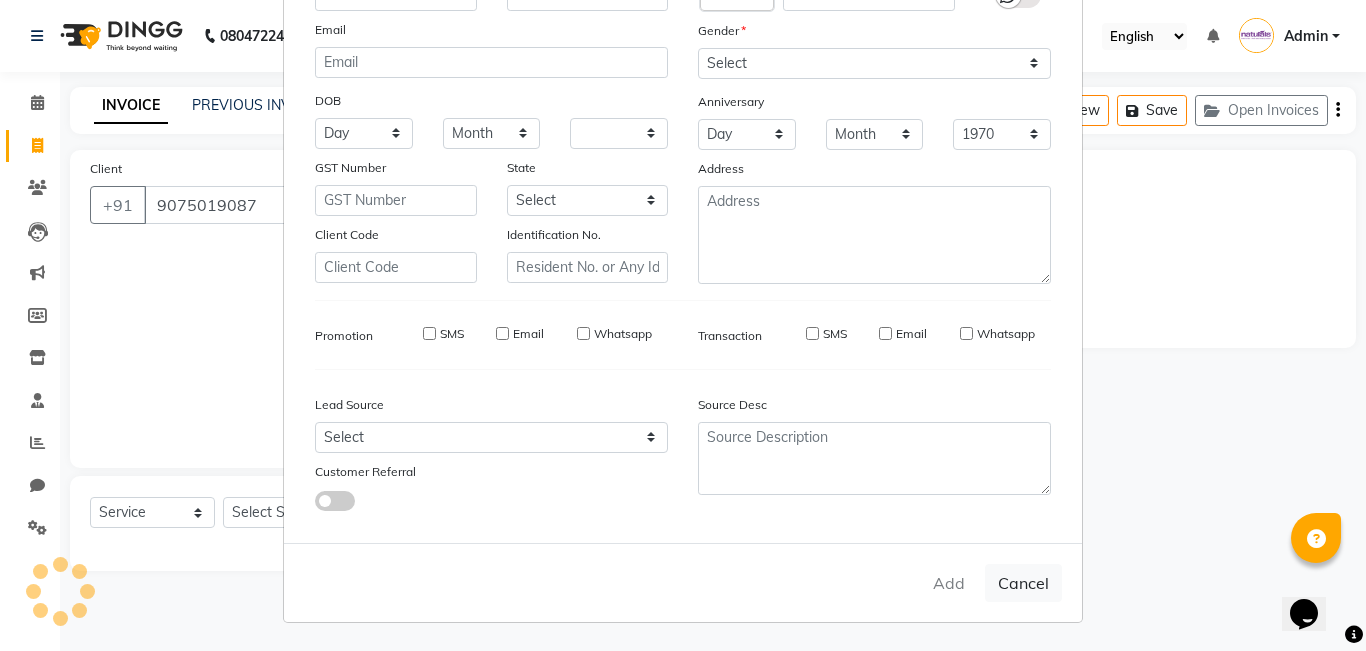 type 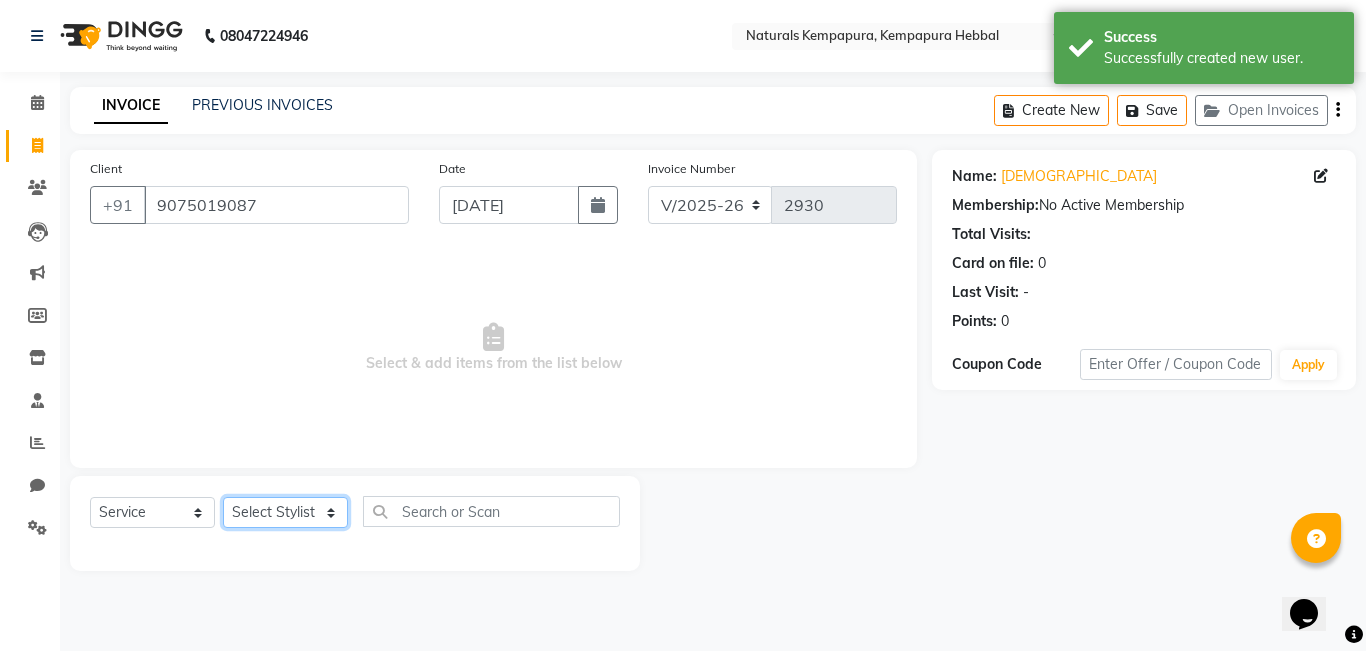 click on "Select Stylist [PERSON_NAME]  DANISH [PERSON_NAME] [PERSON_NAME]  [PERSON_NAME] [PERSON_NAME] [PERSON_NAME] MUSABEER [PERSON_NAME]  POOJA BC PUJA PRADHAN [DATE] [PERSON_NAME]  [PERSON_NAME]  REKHA GV  [PERSON_NAME]  [PERSON_NAME] [PERSON_NAME]" 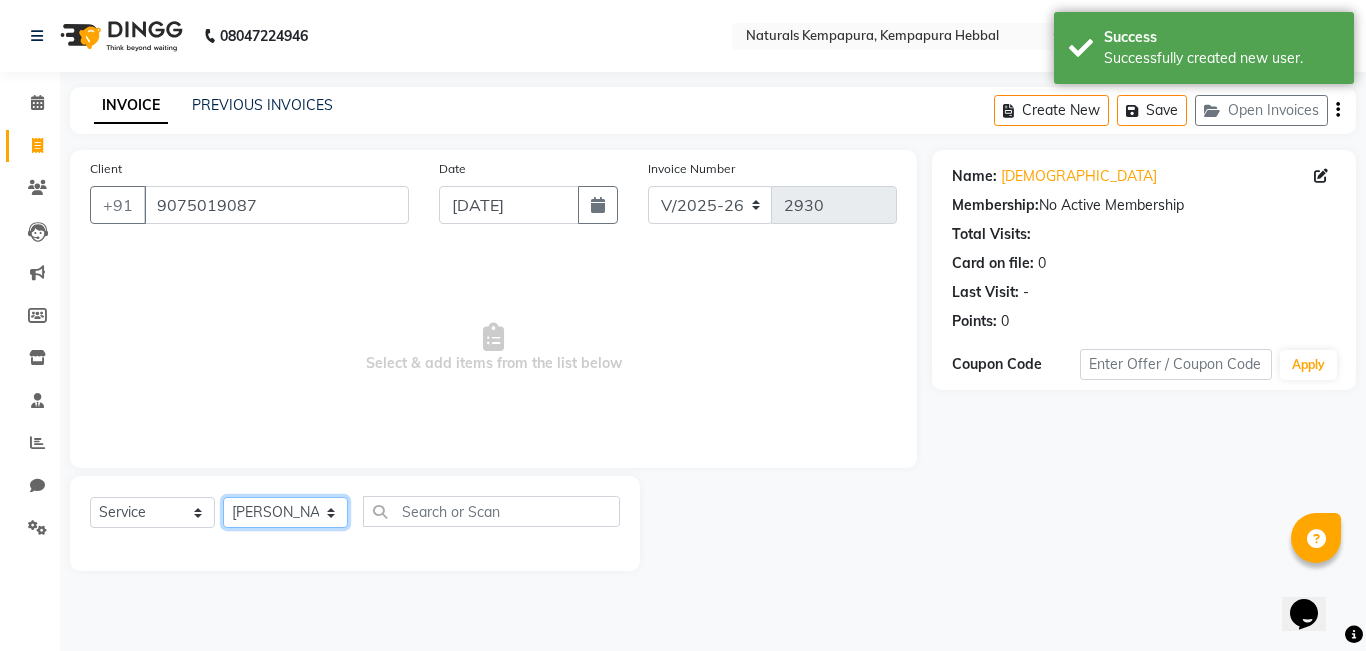 click on "Select Stylist [PERSON_NAME]  DANISH [PERSON_NAME] [PERSON_NAME]  [PERSON_NAME] [PERSON_NAME] [PERSON_NAME] MUSABEER [PERSON_NAME]  POOJA BC PUJA PRADHAN [DATE] [PERSON_NAME]  [PERSON_NAME]  REKHA GV  [PERSON_NAME]  [PERSON_NAME] [PERSON_NAME]" 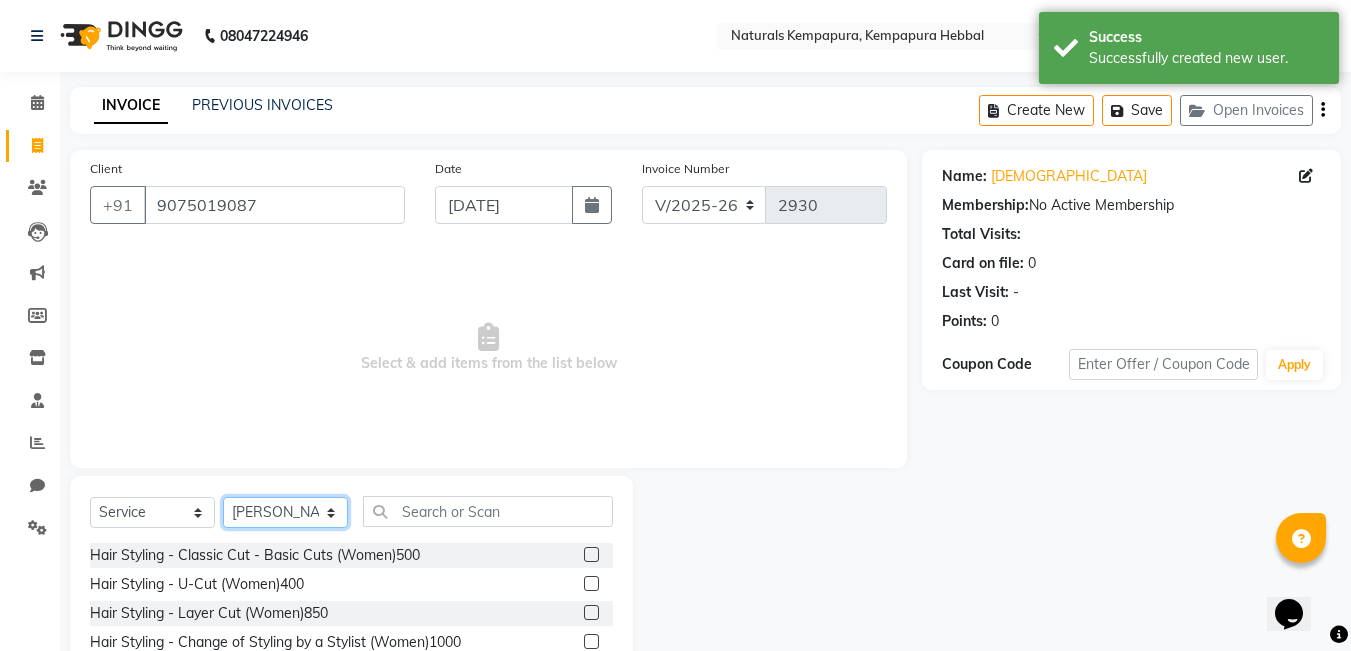 click on "Select Stylist [PERSON_NAME]  DANISH [PERSON_NAME] [PERSON_NAME]  [PERSON_NAME] [PERSON_NAME] [PERSON_NAME] MUSABEER [PERSON_NAME]  POOJA BC PUJA PRADHAN [DATE] [PERSON_NAME]  [PERSON_NAME]  REKHA GV  [PERSON_NAME]  [PERSON_NAME] [PERSON_NAME]" 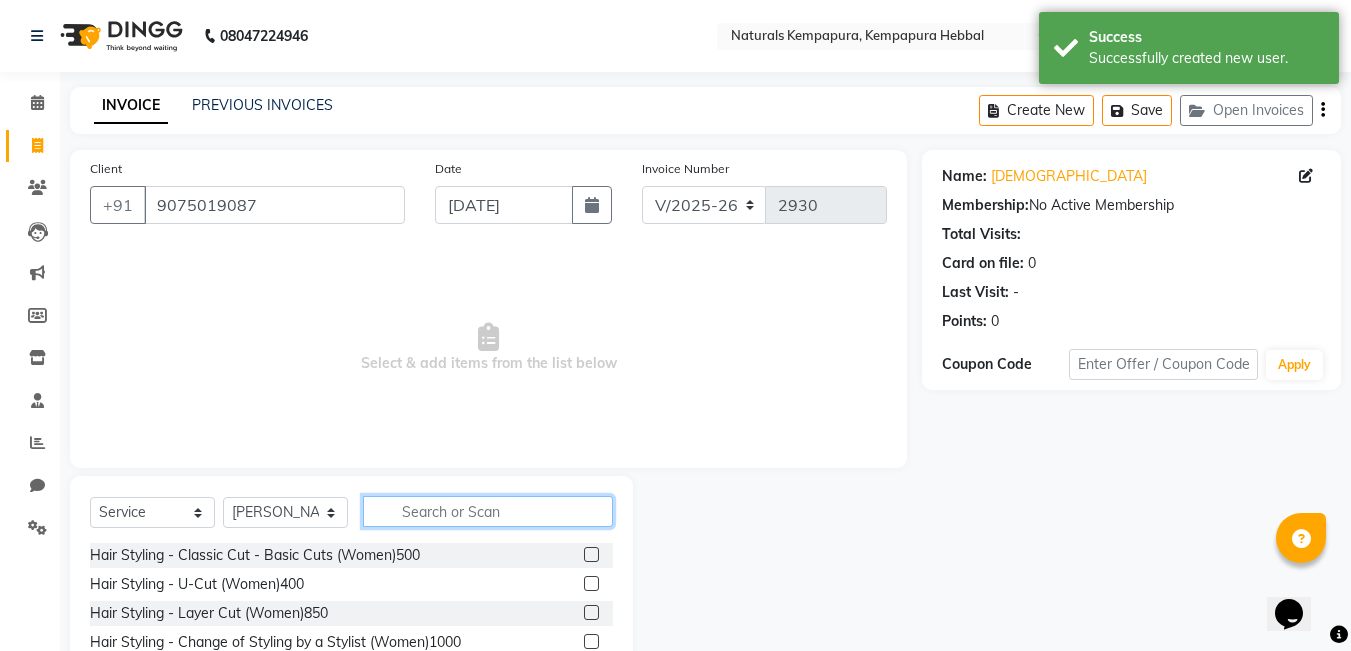 click 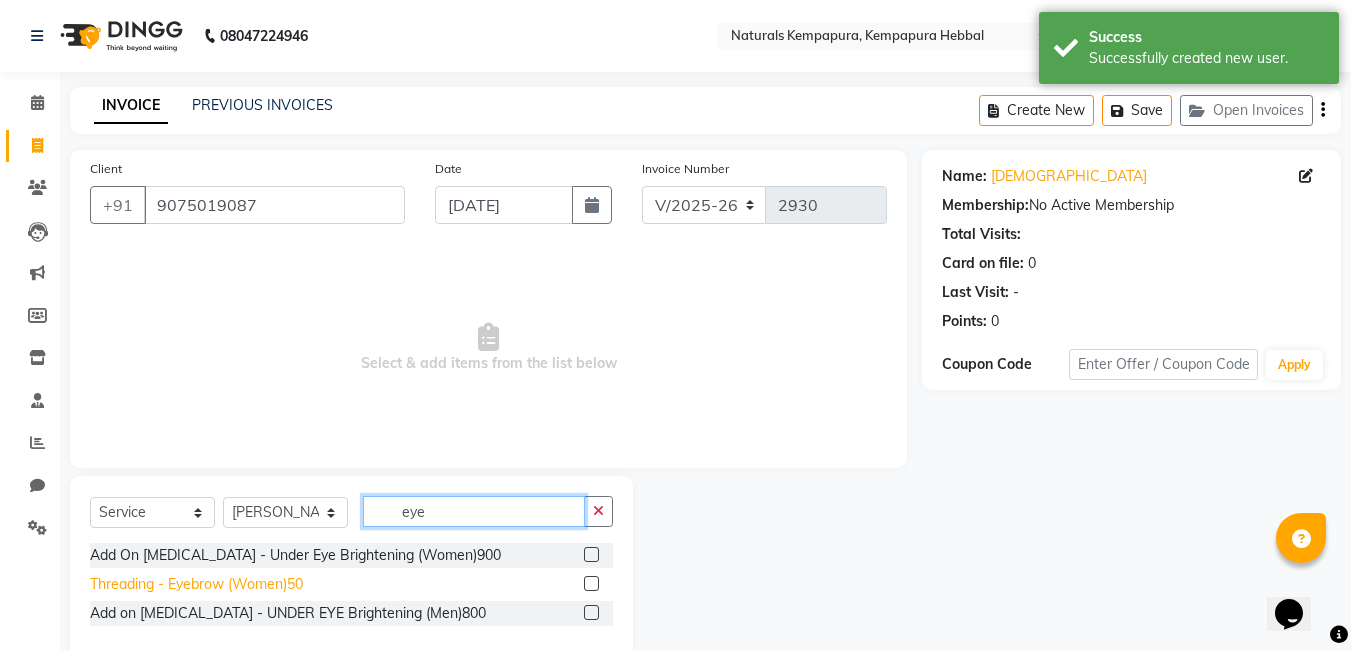 type on "eye" 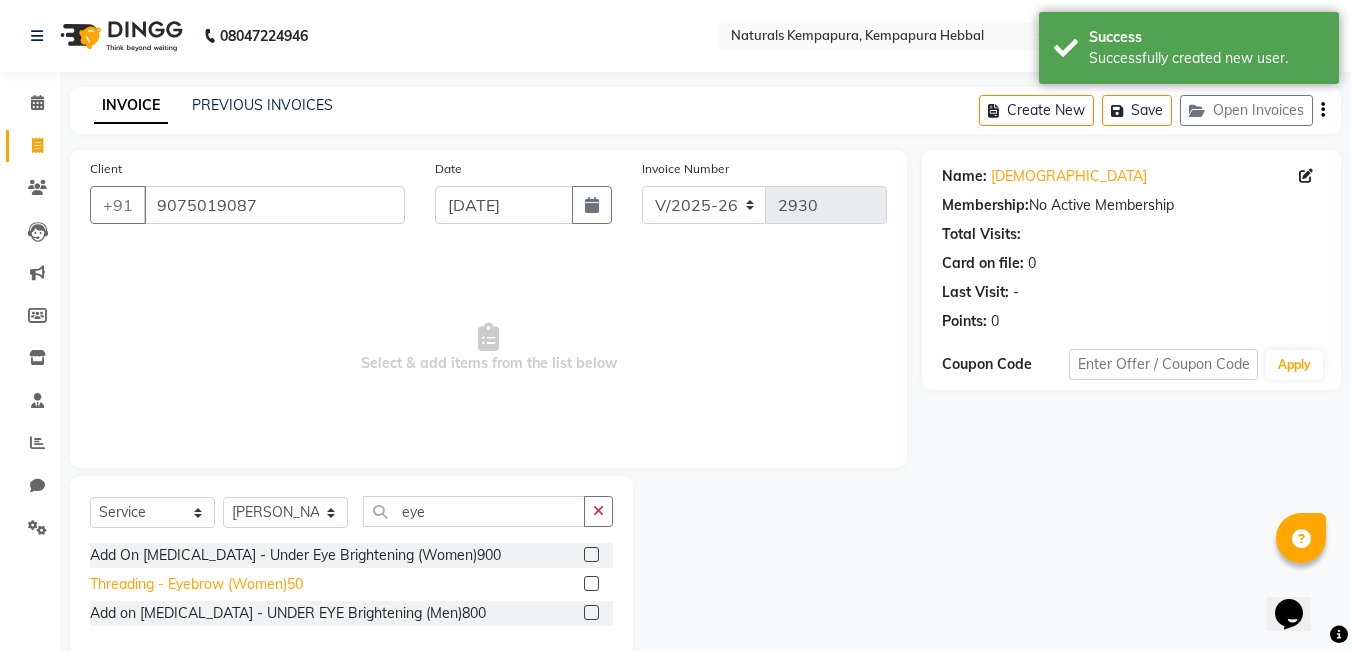 click on "Threading - Eyebrow (Women)50" 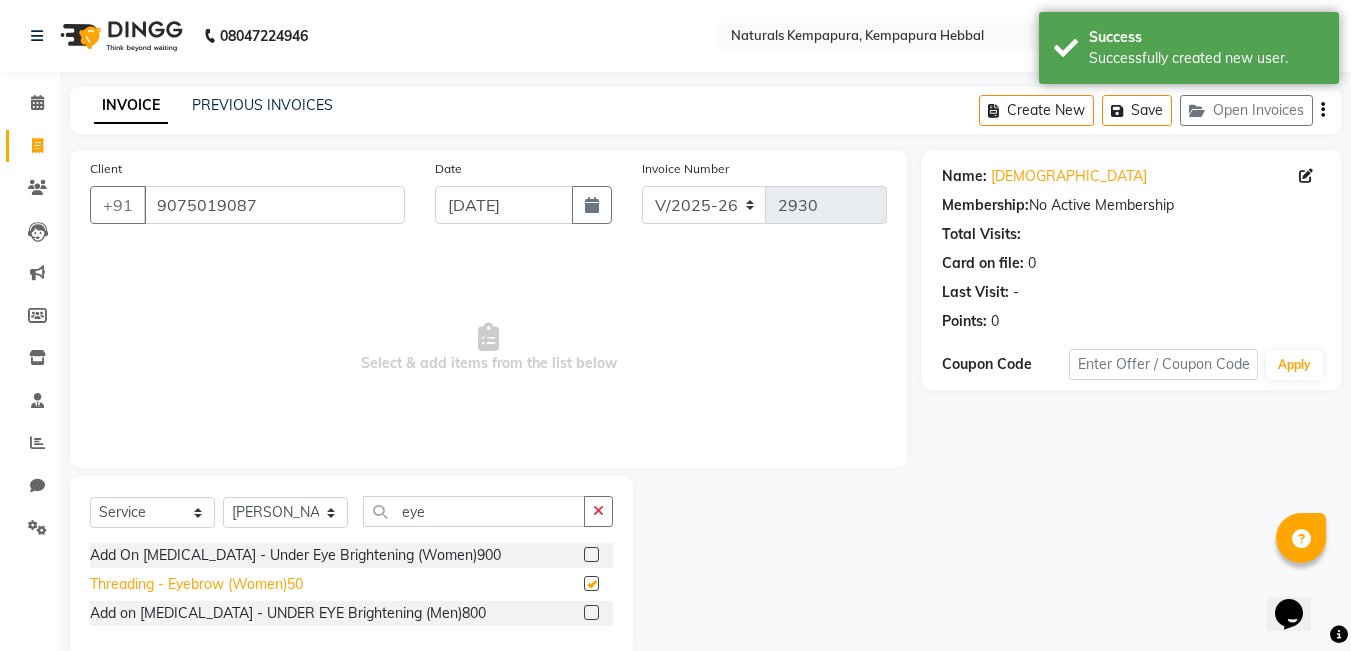 checkbox on "false" 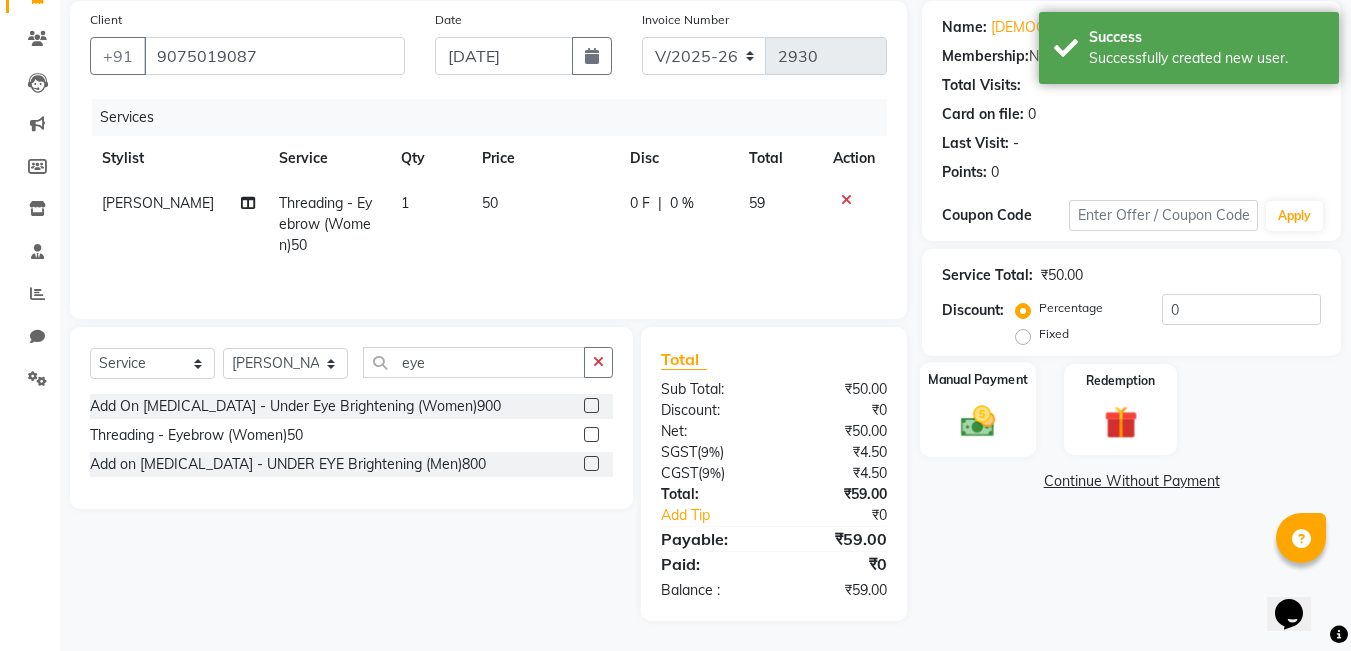 click 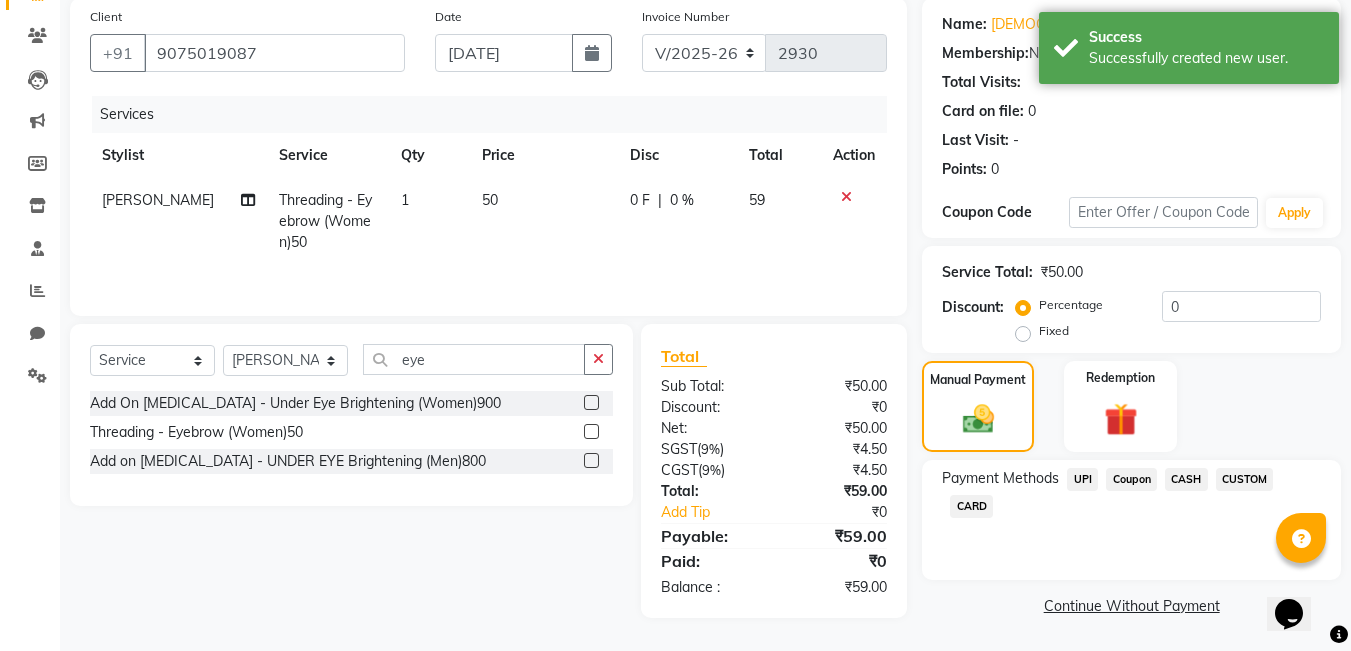 click on "UPI" 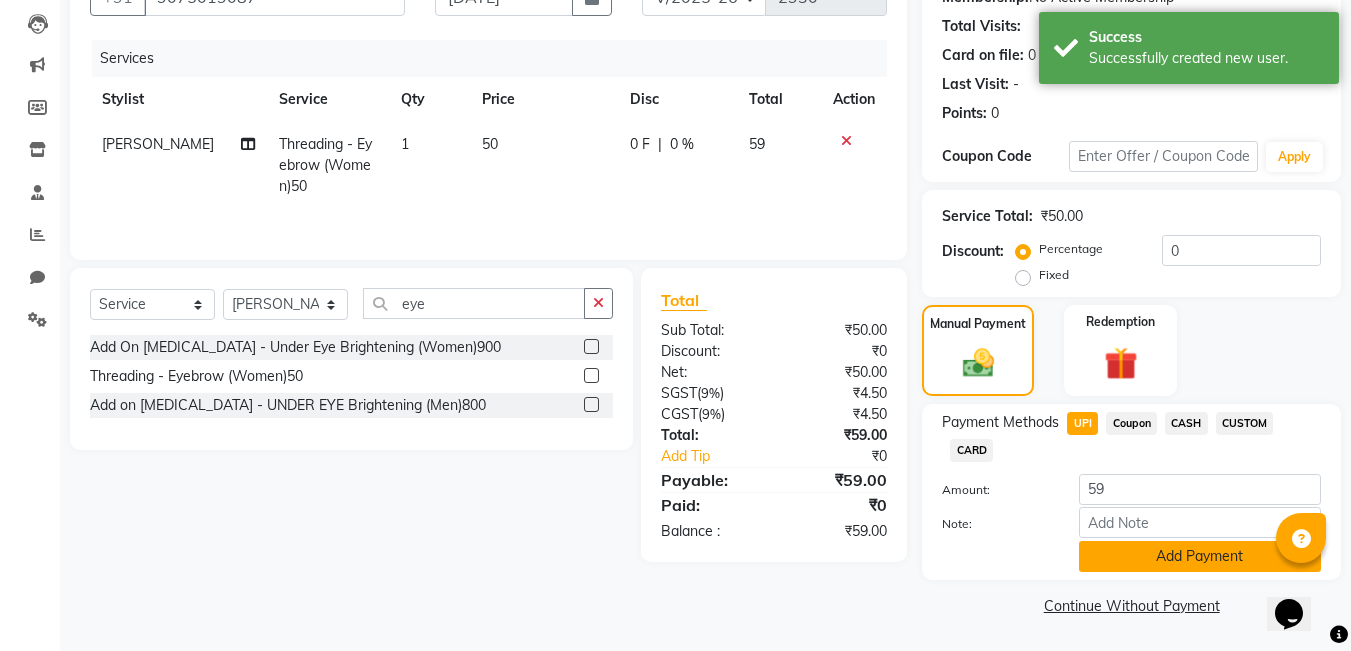 click on "Add Payment" 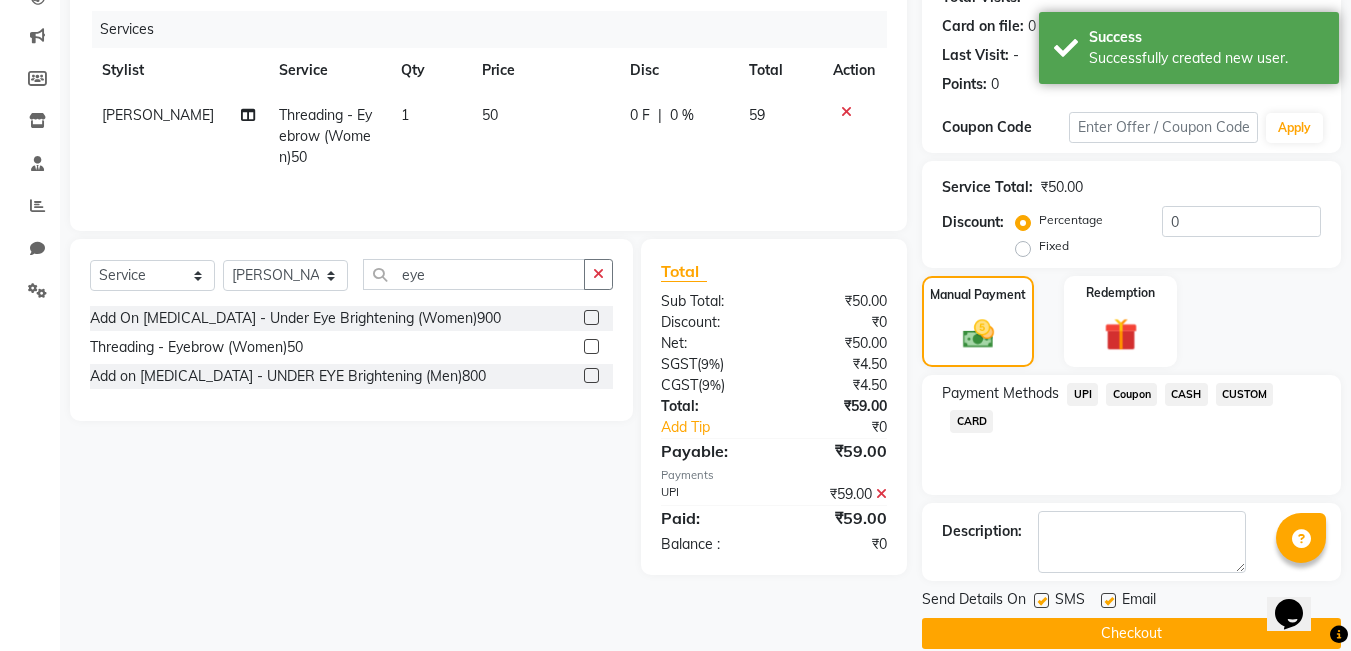 scroll, scrollTop: 265, scrollLeft: 0, axis: vertical 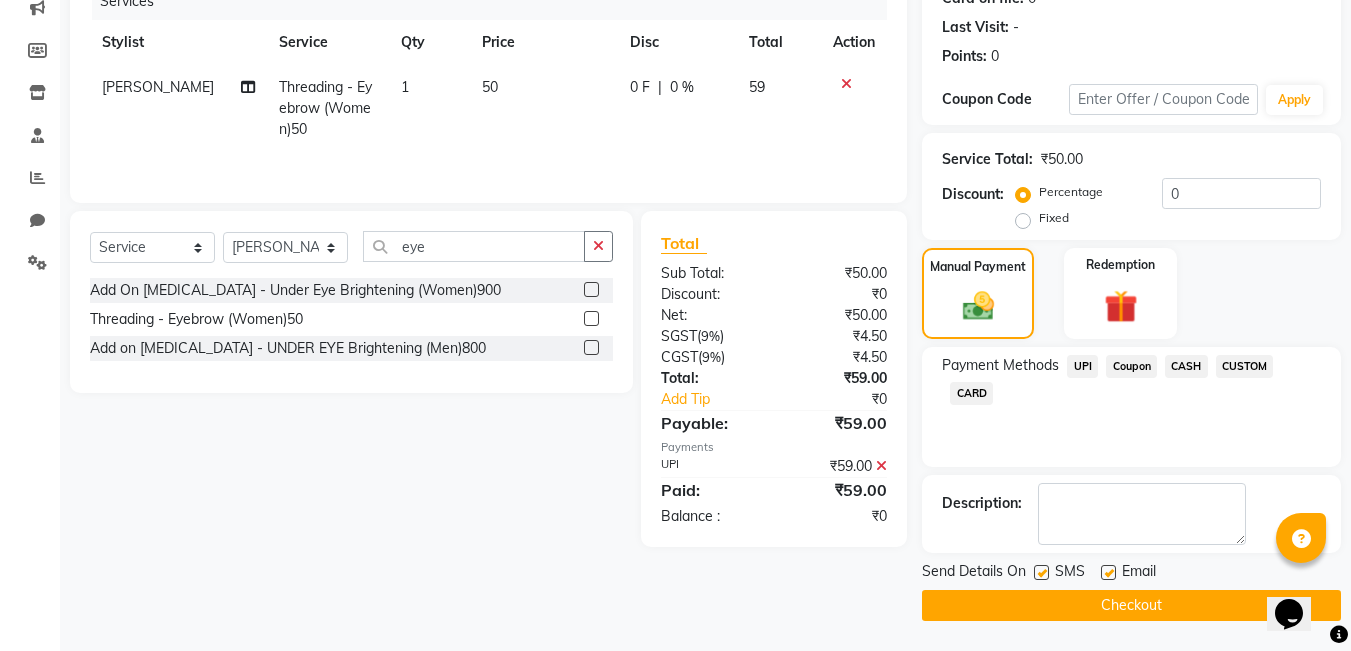 click 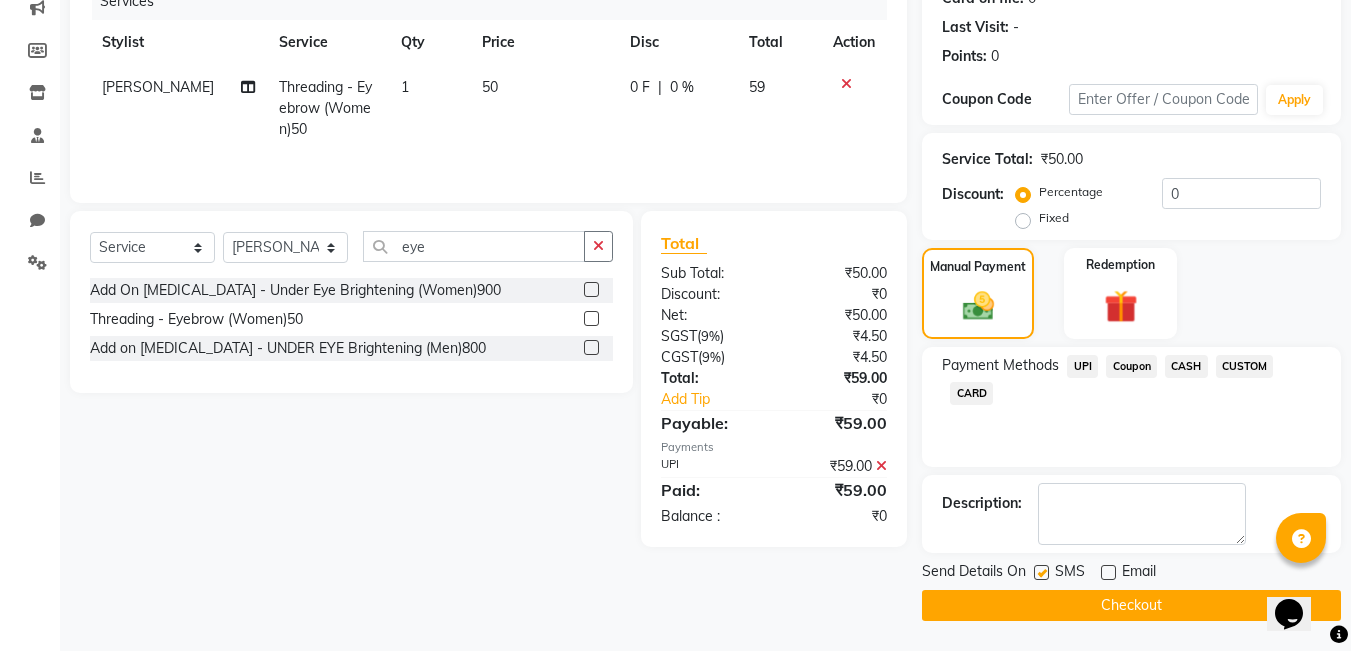 click on "Checkout" 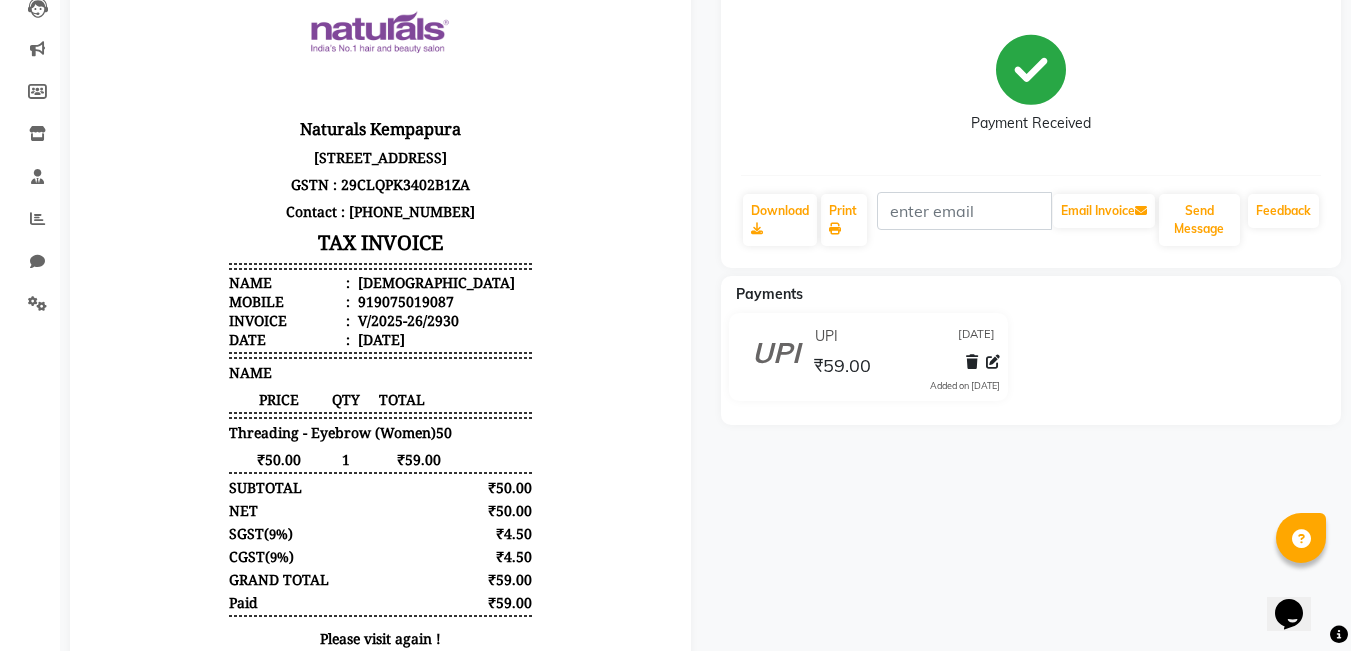 scroll, scrollTop: 0, scrollLeft: 0, axis: both 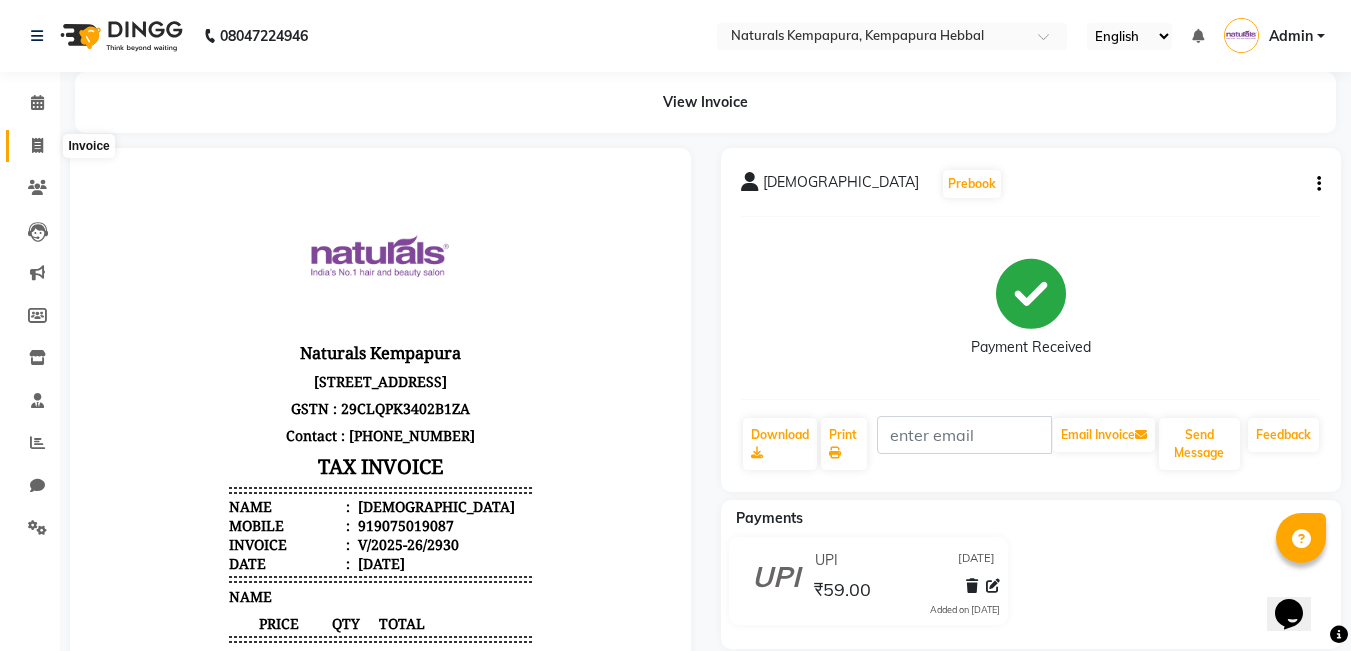 click 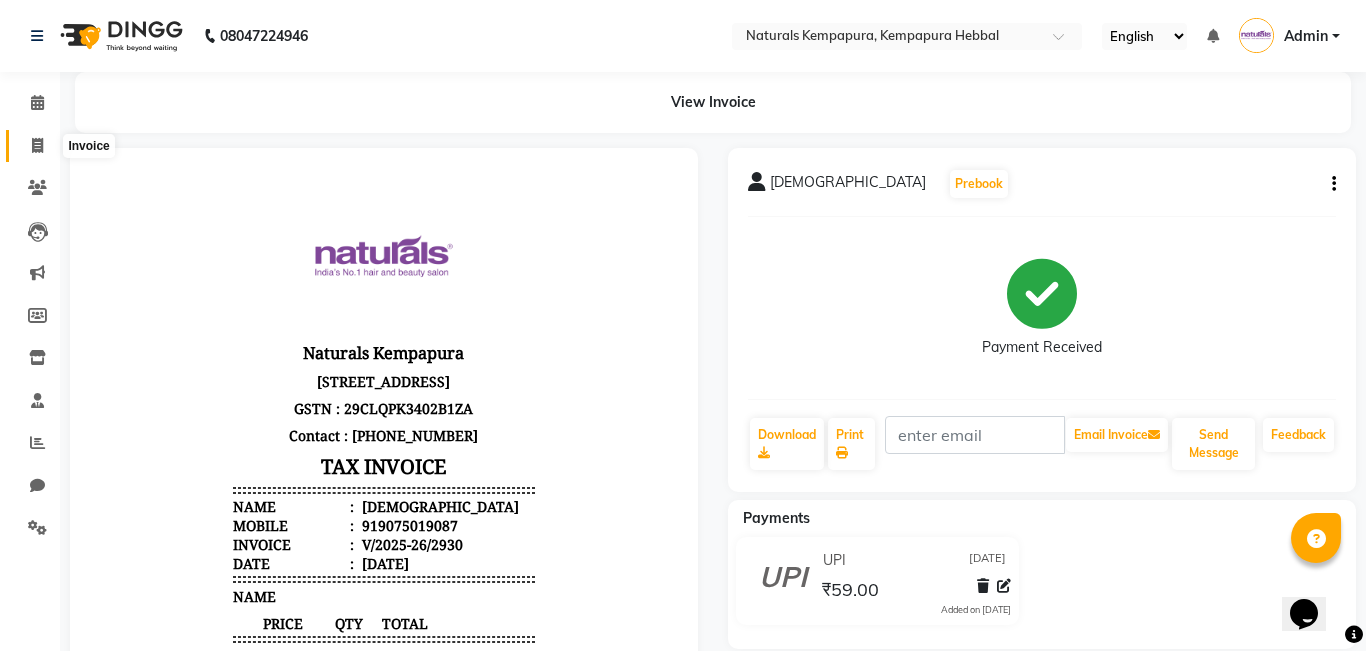 select on "service" 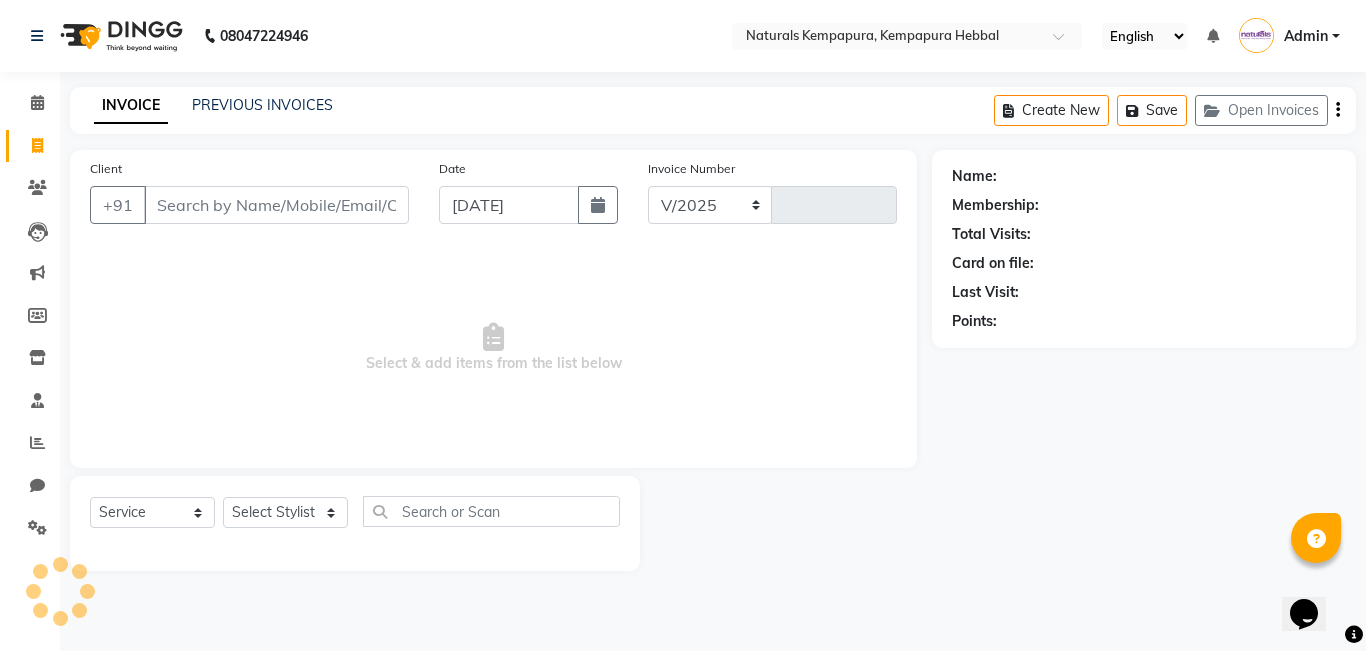 select on "7848" 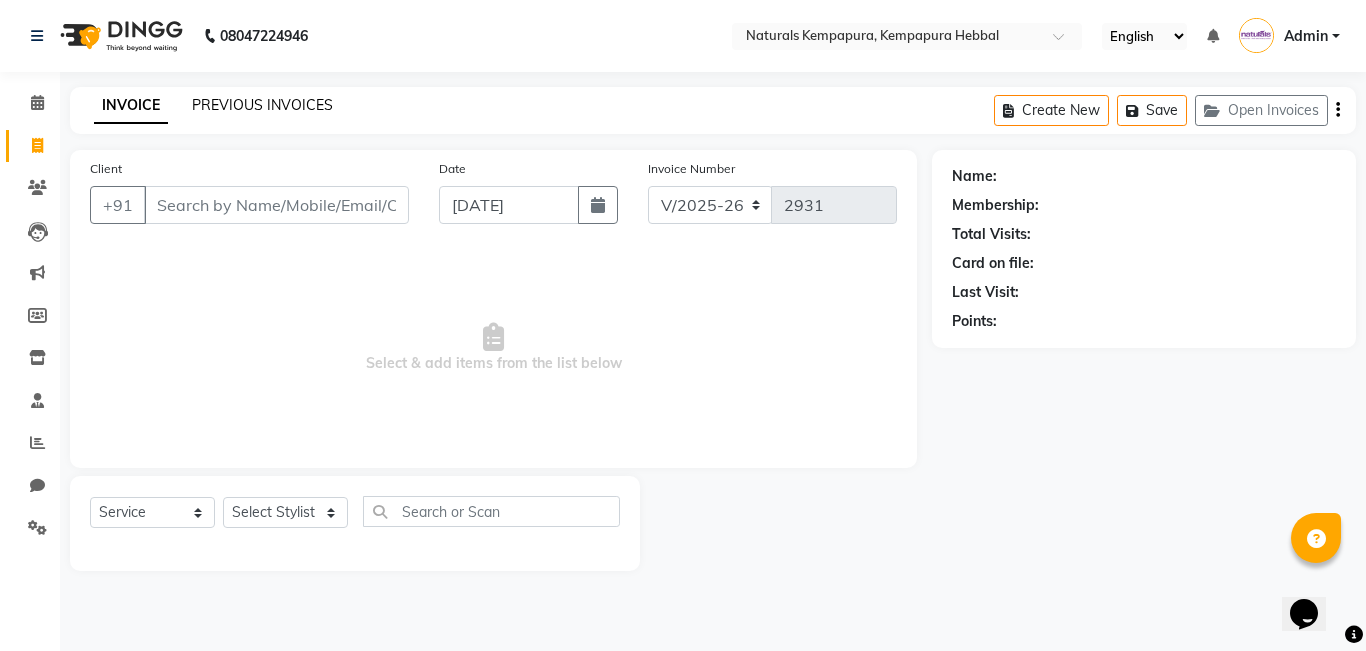 click on "PREVIOUS INVOICES" 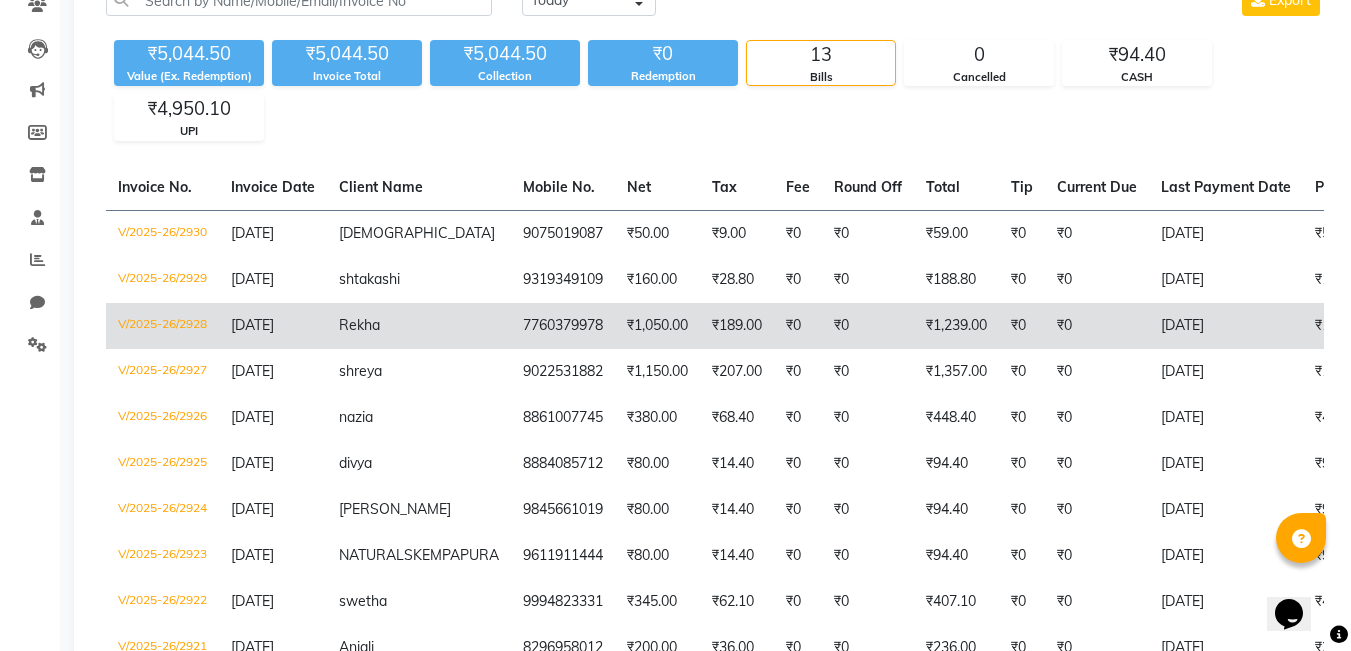 scroll, scrollTop: 100, scrollLeft: 0, axis: vertical 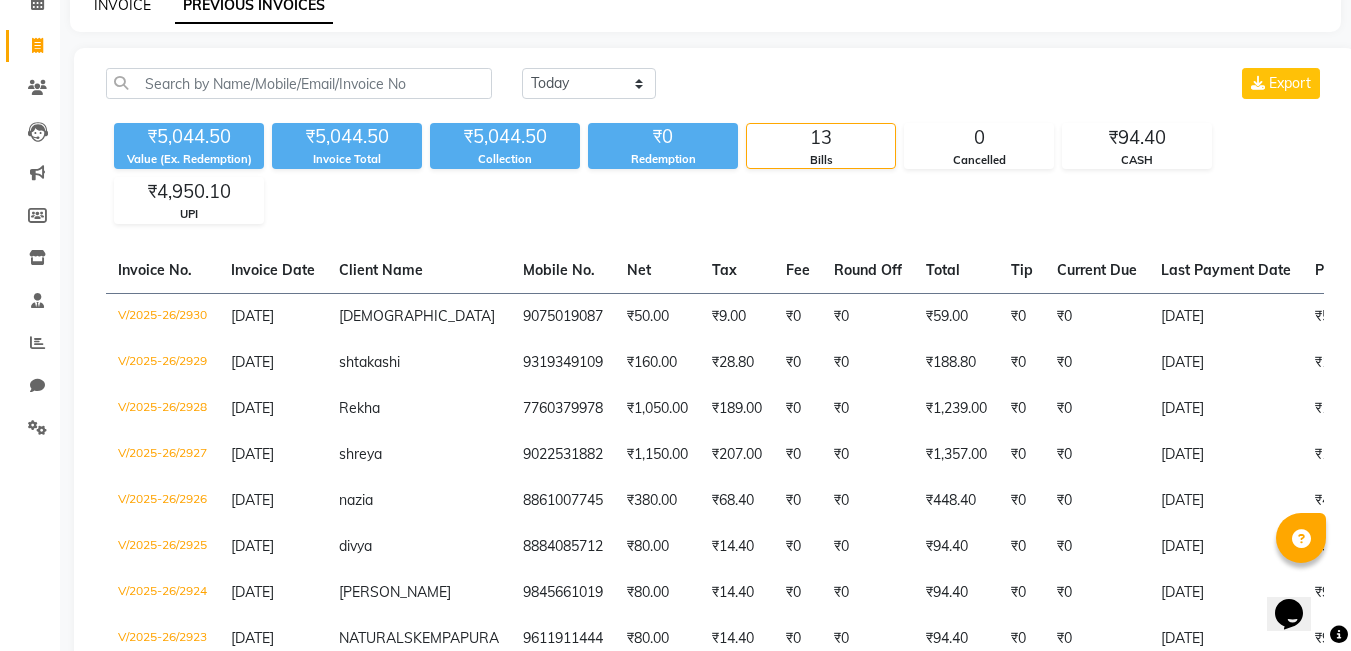 click on "INVOICE" 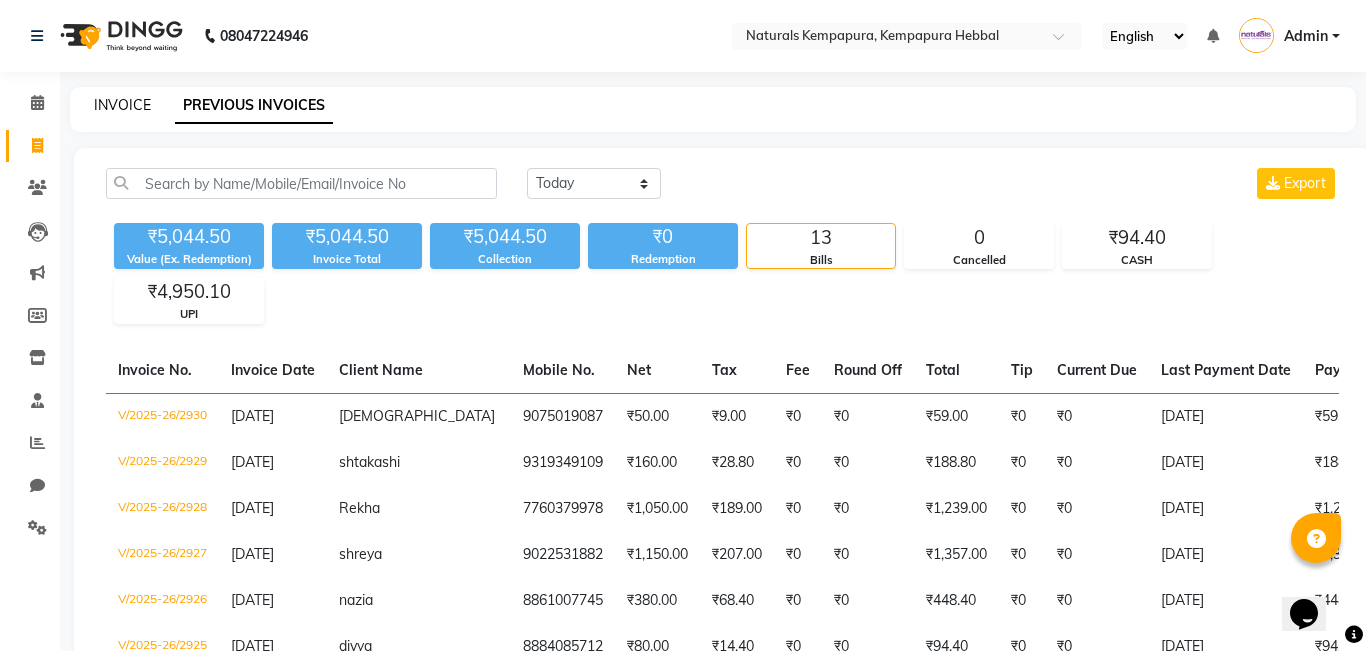 select on "service" 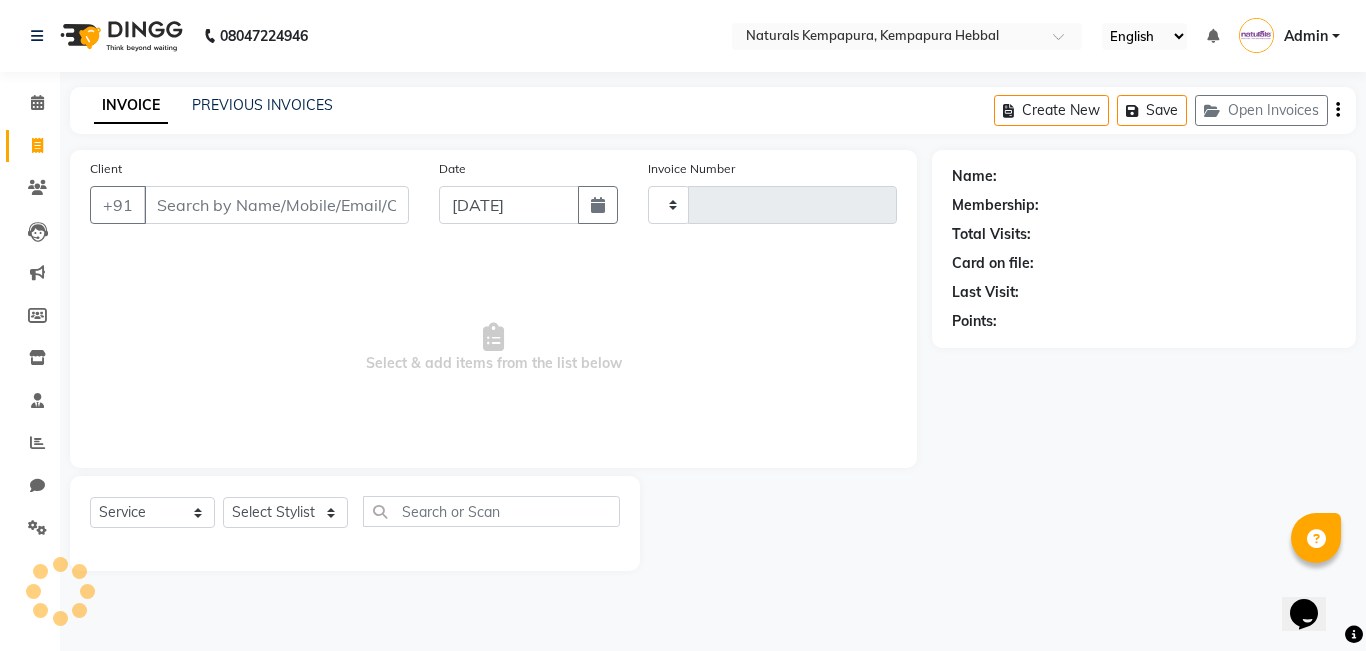 type on "2931" 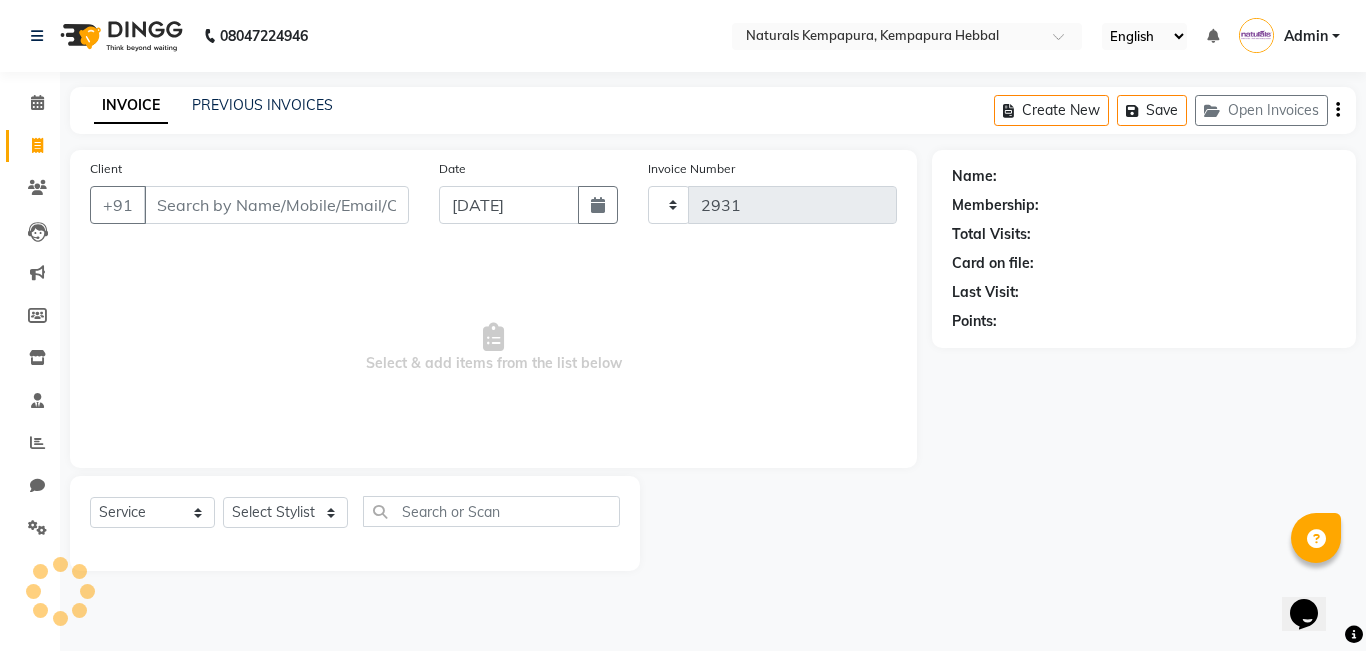 select on "7848" 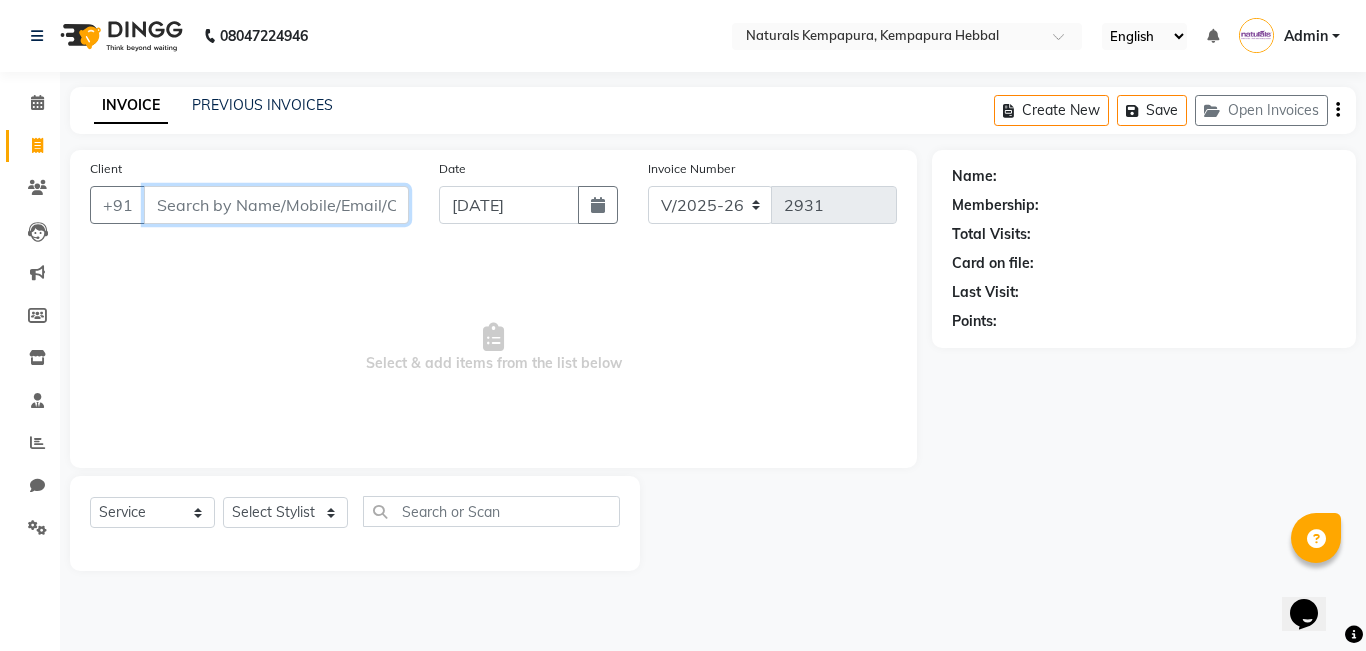 click on "Client" at bounding box center (276, 205) 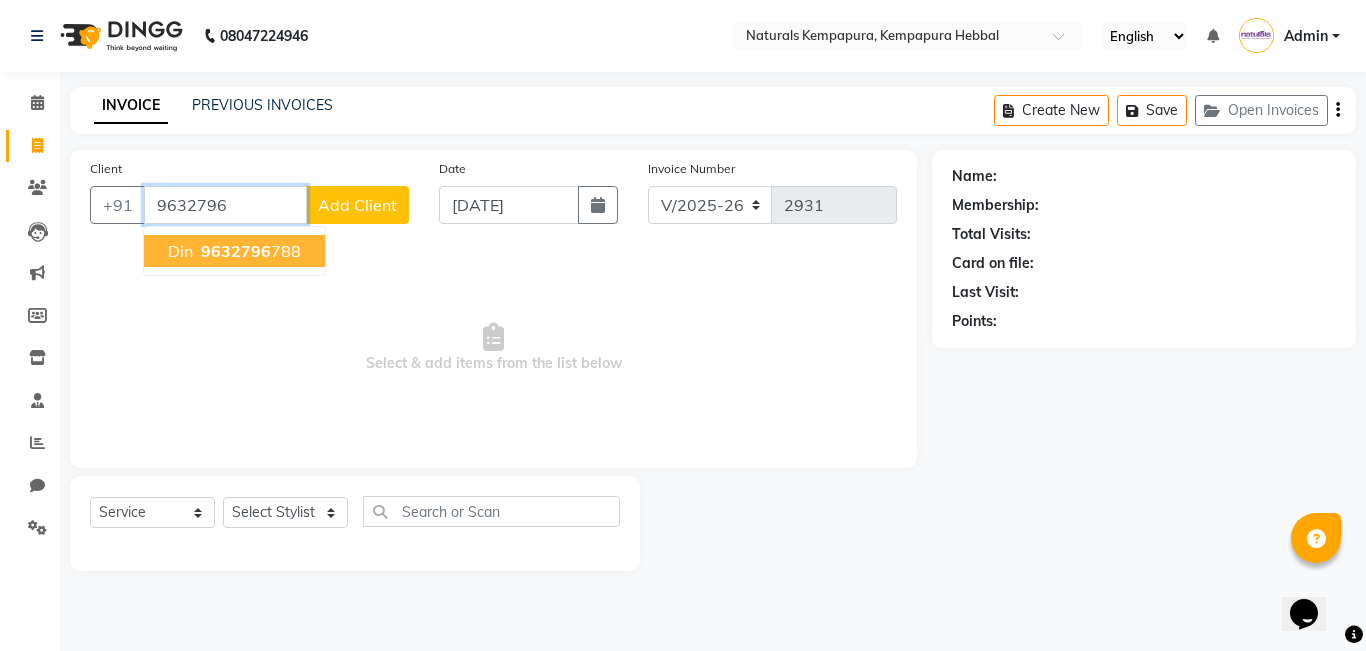 click on "9632796" at bounding box center [236, 251] 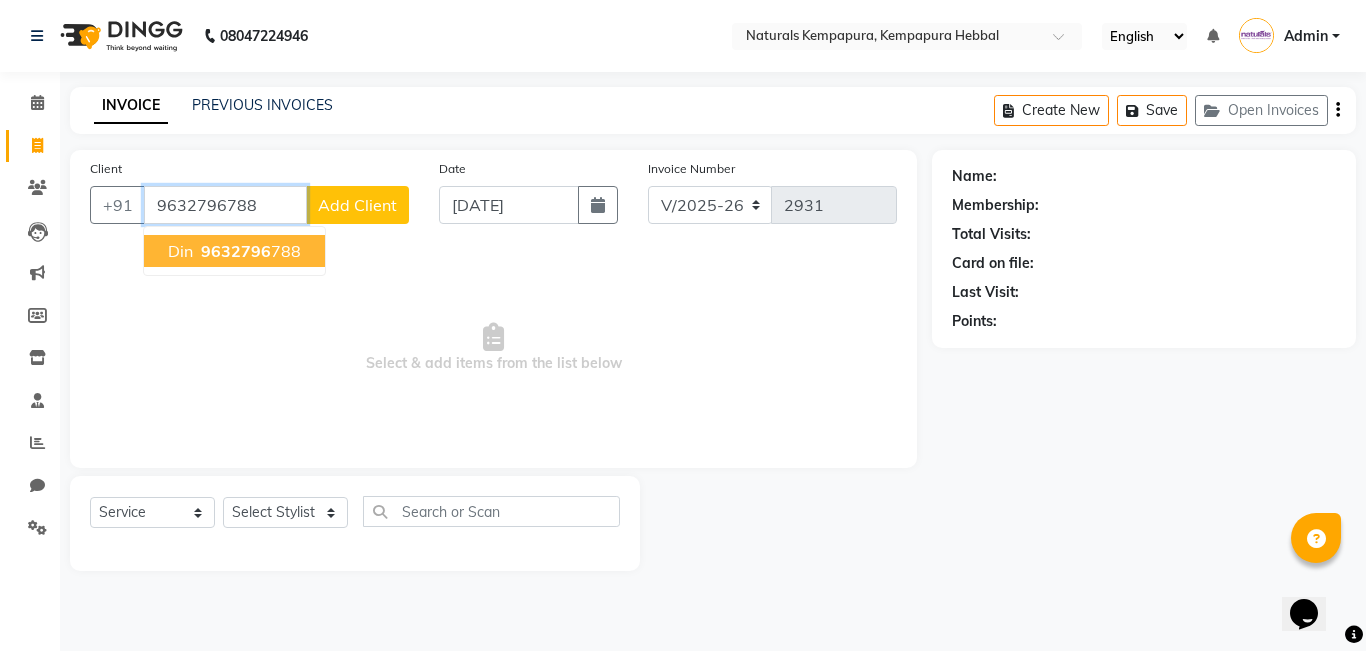 type on "9632796788" 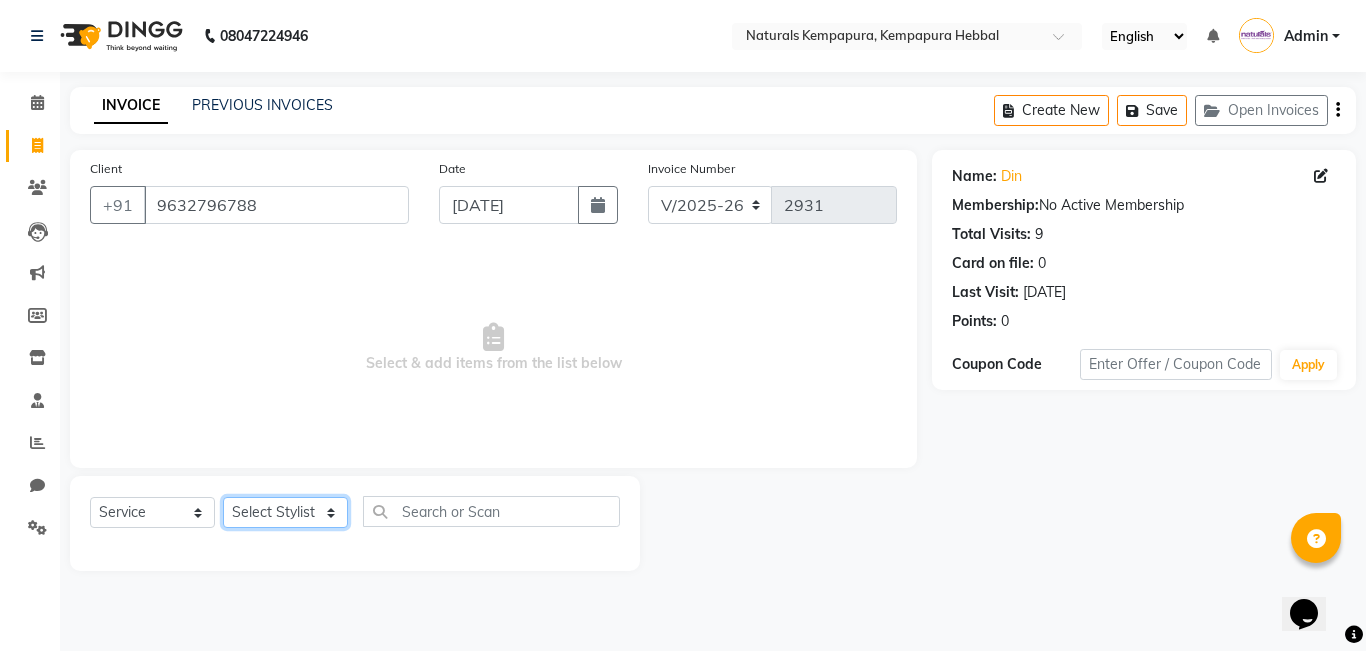click on "Select Stylist [PERSON_NAME]  DANISH [PERSON_NAME] [PERSON_NAME]  [PERSON_NAME] [PERSON_NAME] [PERSON_NAME] MUSABEER [PERSON_NAME]  POOJA BC PUJA PRADHAN [DATE] [PERSON_NAME]  [PERSON_NAME]  REKHA GV  [PERSON_NAME]  [PERSON_NAME] [PERSON_NAME]" 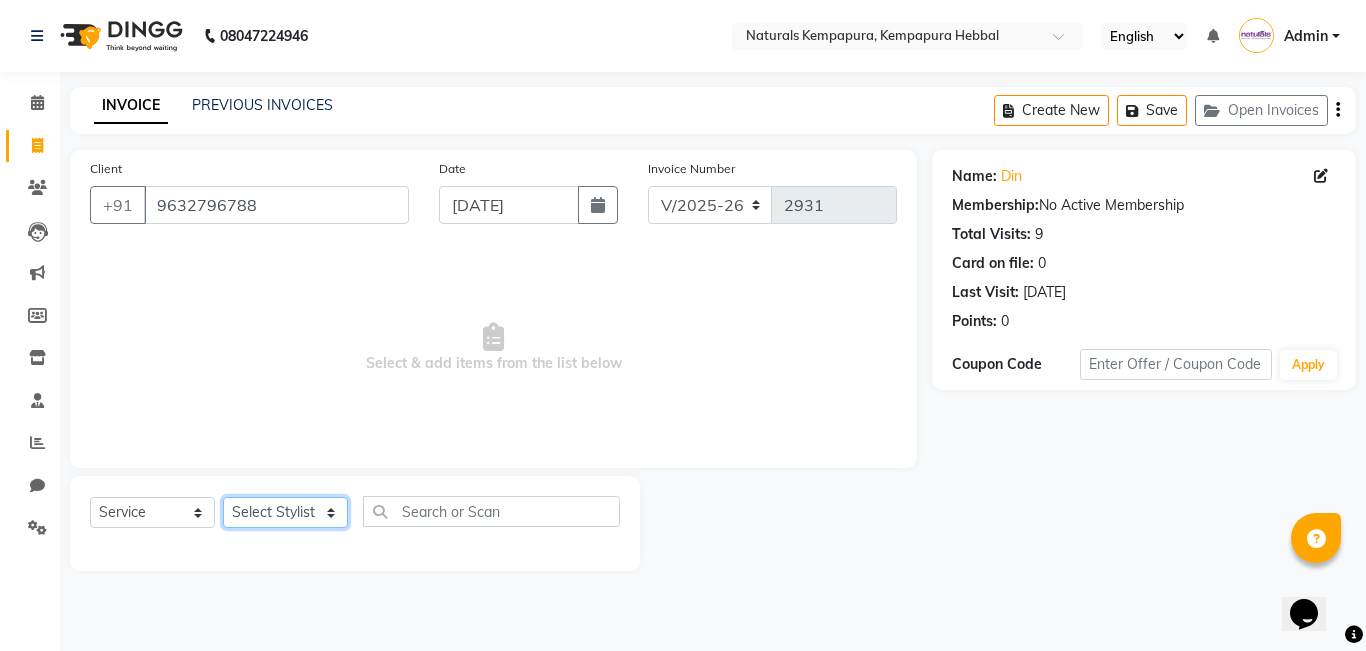 select on "83640" 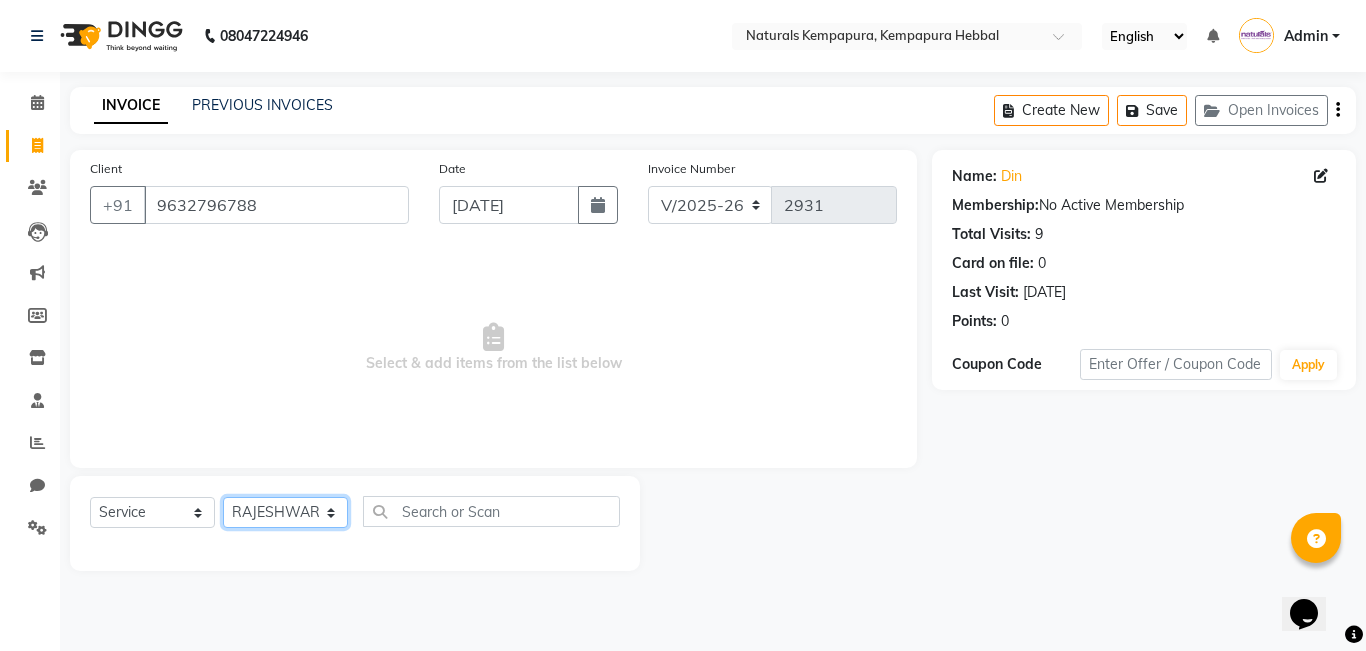 click on "Select Stylist [PERSON_NAME]  DANISH [PERSON_NAME] [PERSON_NAME]  [PERSON_NAME] [PERSON_NAME] [PERSON_NAME] MUSABEER [PERSON_NAME]  POOJA BC PUJA PRADHAN [DATE] [PERSON_NAME]  [PERSON_NAME]  REKHA GV  [PERSON_NAME]  [PERSON_NAME] [PERSON_NAME]" 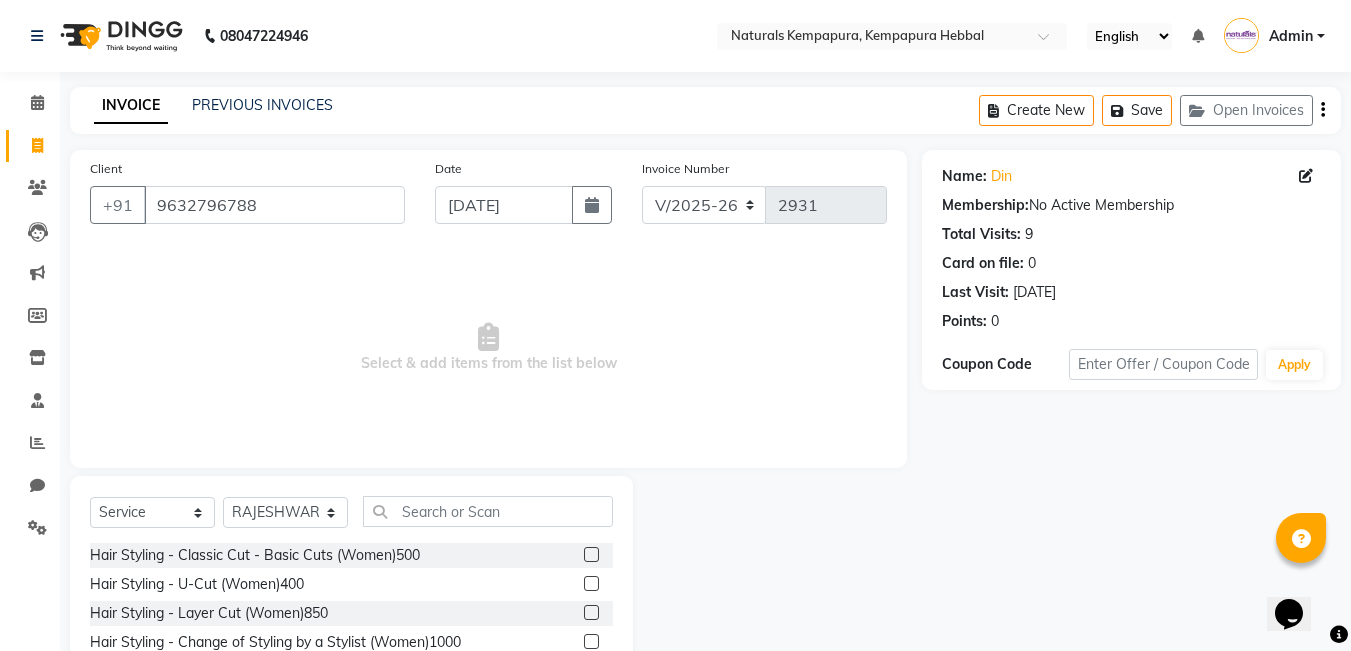 click on "Select  Service  Product  Membership  Package Voucher Prepaid Gift Card  Select Stylist [PERSON_NAME]  DANISH DURGA  [PERSON_NAME] [PERSON_NAME]  [PERSON_NAME] [PERSON_NAME] [PERSON_NAME] MUSABEER [PERSON_NAME]  POOJA BC PUJA PRADHAN [DATE] [PERSON_NAME]  [PERSON_NAME]  REKHA GV  [PERSON_NAME]  [PERSON_NAME] [PERSON_NAME] Hair Styling - Classic Cut - Basic Cuts (Women)500  Hair Styling - U-Cut (Women)400  Hair Styling - Layer Cut (Women)850  Hair Styling - Change of Styling by a Stylist (Women)1000  Hair Styling - Change of Styling by a Senior Stylist (Women)1500  Hair Styling - Fringe / Bangs (Women)150  Hair Styling - Kids Cut (Below 10) (Women)400  Hair Styling - Hair Wash & Blow Dry (Women)750  Hair Styling - Hair Wash & Deep Conditioning (Women)500  Hair Styling - Blow Dry (Short ) (Women)750  Hair Styling - Blow Dry (Medium) (Women)850  Hair Styling - Advance Blow Dry (Short) (Women)1000  Hair Styling - Advance Blow Dry (Medium) (Women)1200  Hair Styling - HAIR CUT (Men)275  Hair Styling - SHAVE (Men)100  Haircut n [PERSON_NAME] 400" 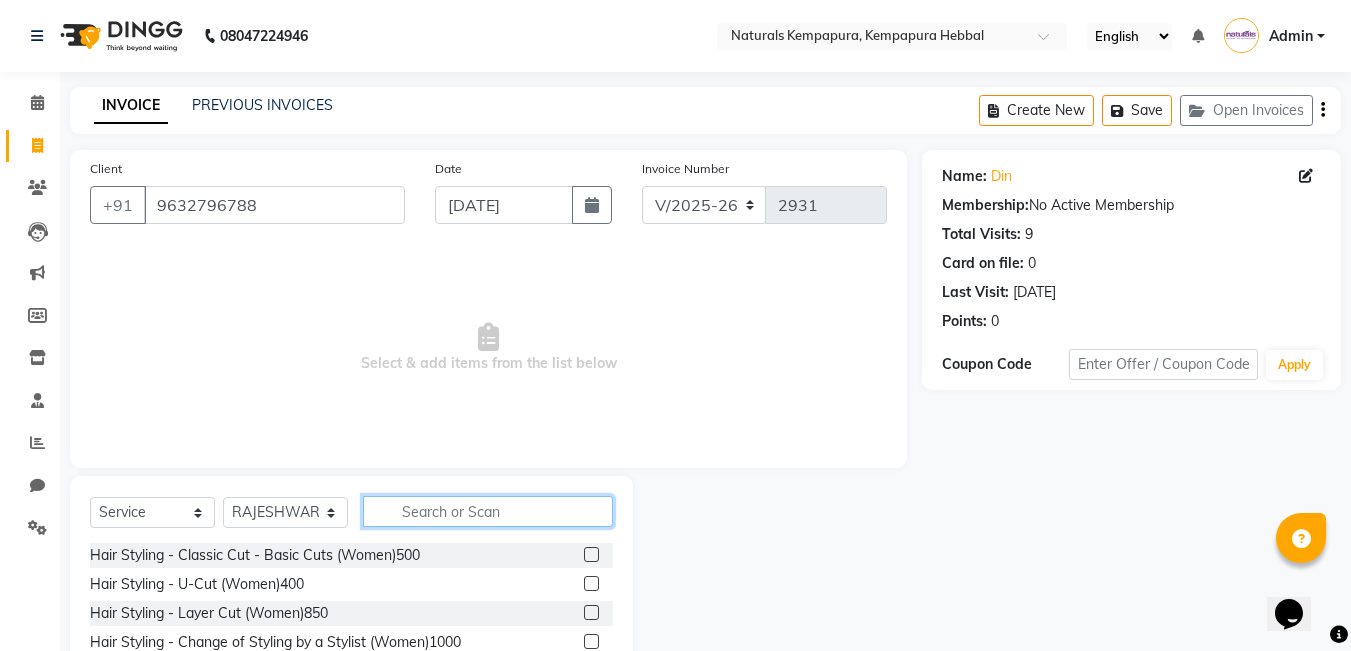 click 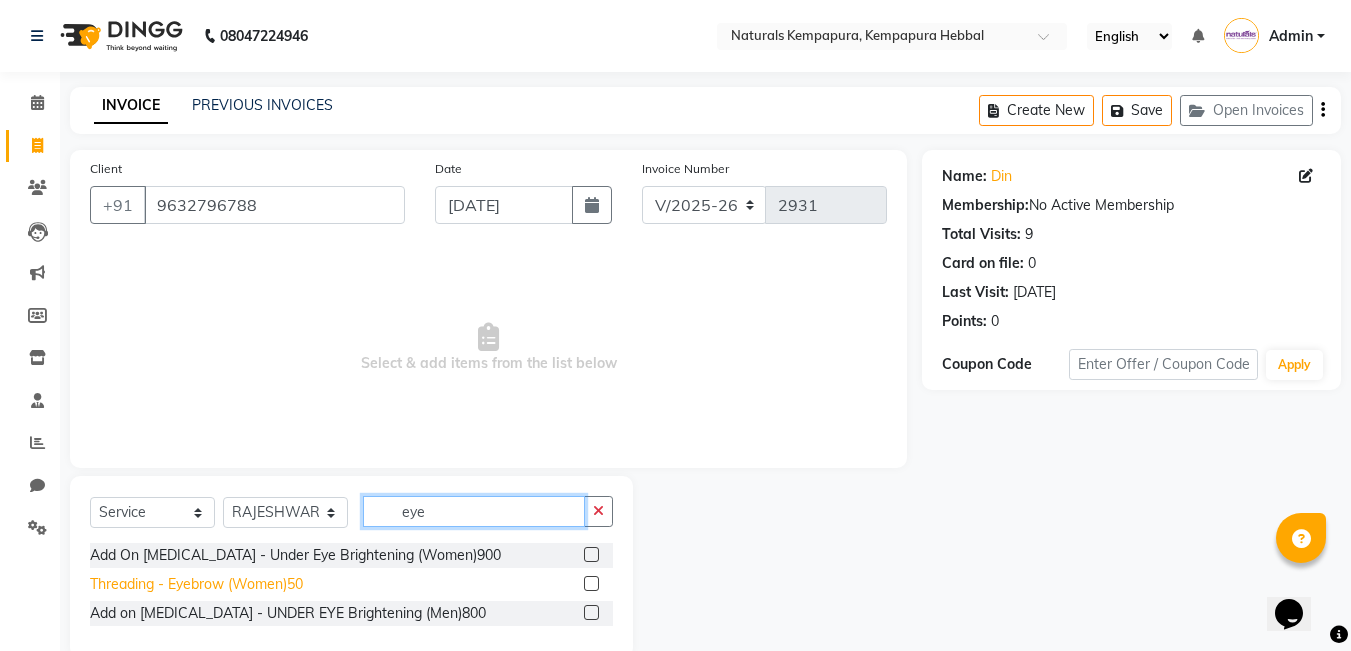 type on "eye" 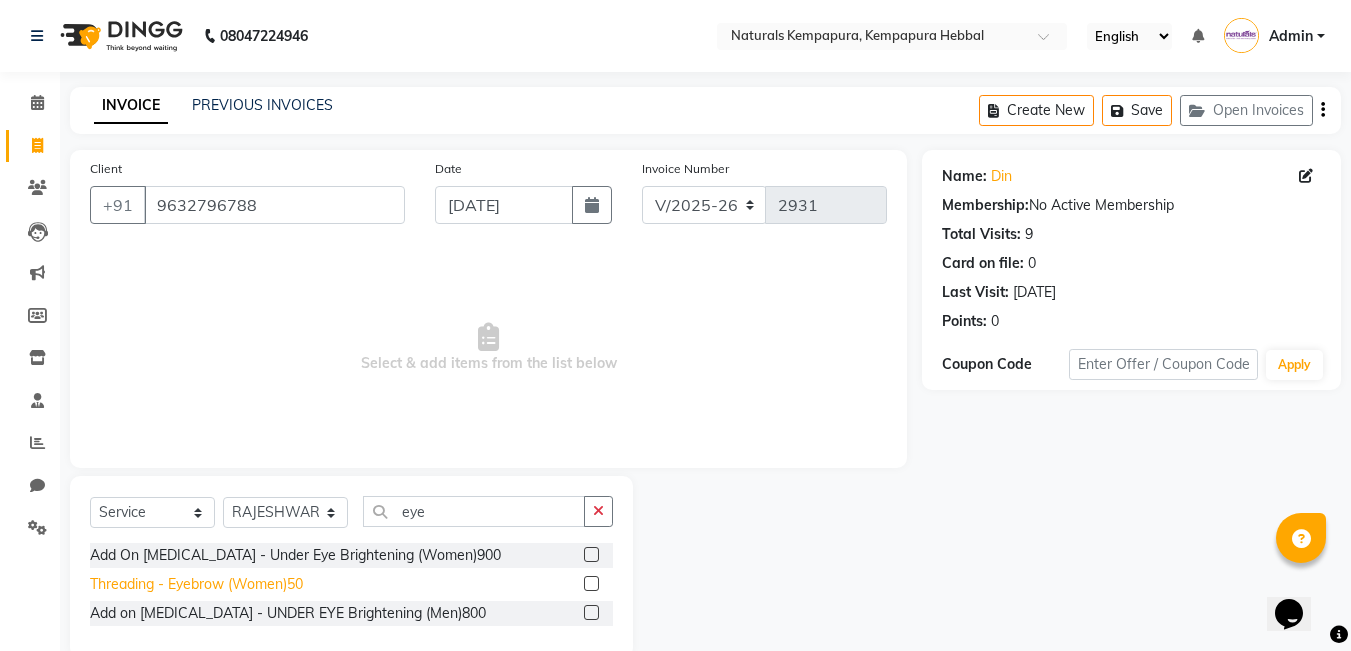 click on "Threading - Eyebrow (Women)50" 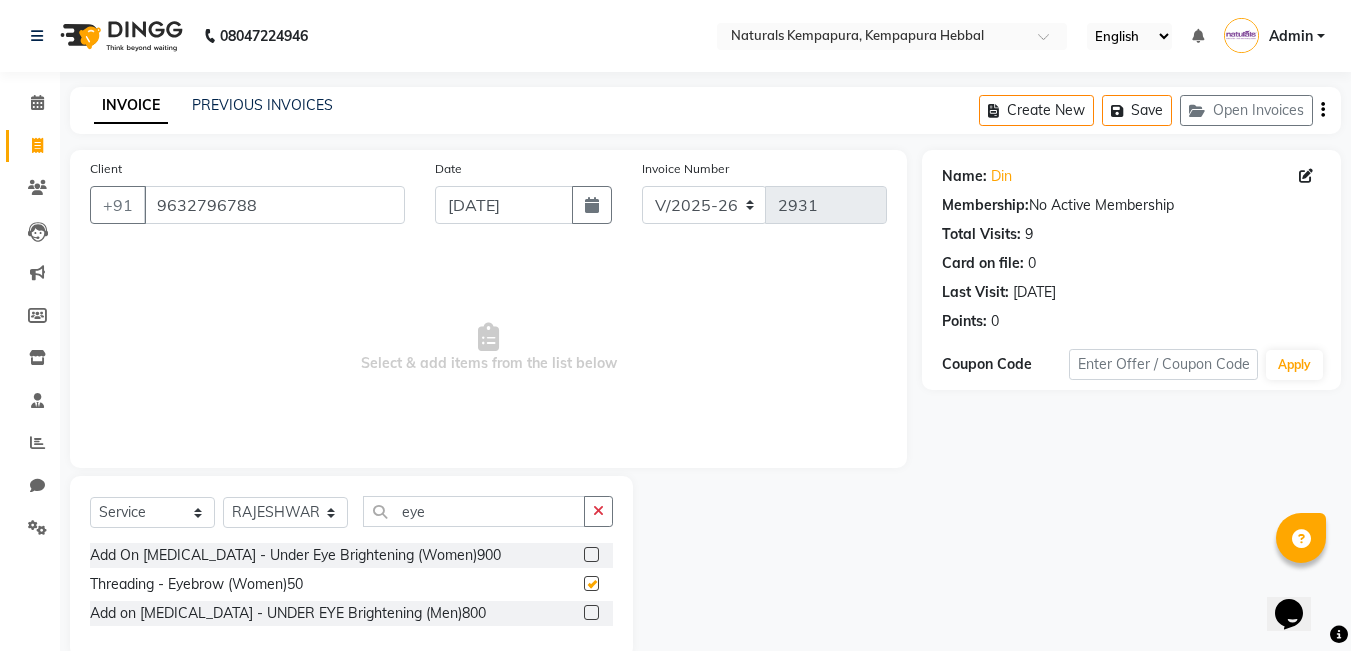 checkbox on "false" 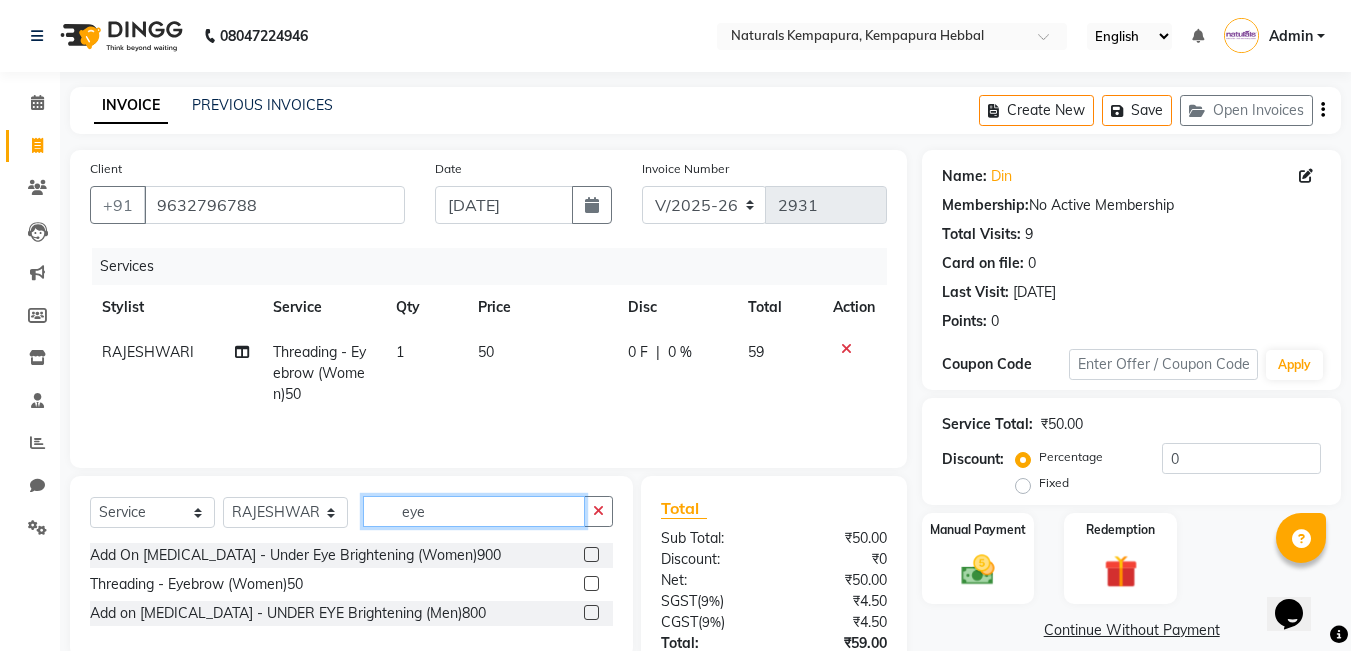 drag, startPoint x: 457, startPoint y: 515, endPoint x: 185, endPoint y: 482, distance: 273.99454 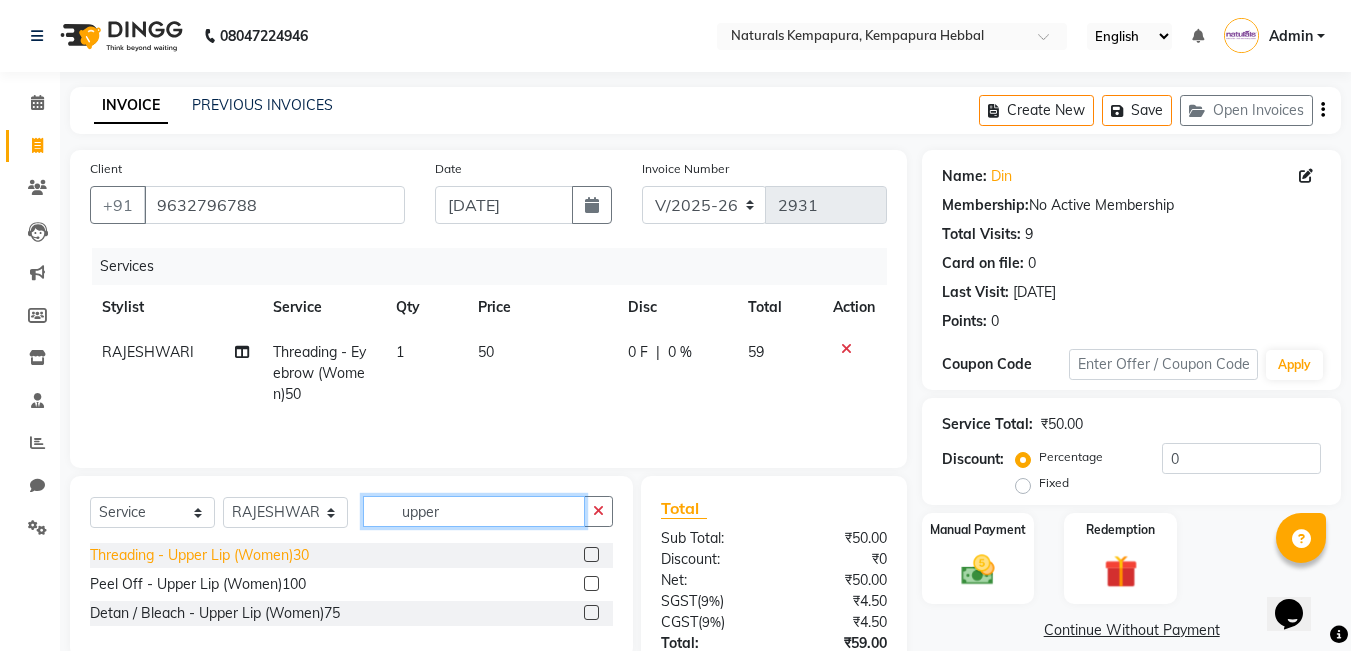 type on "upper" 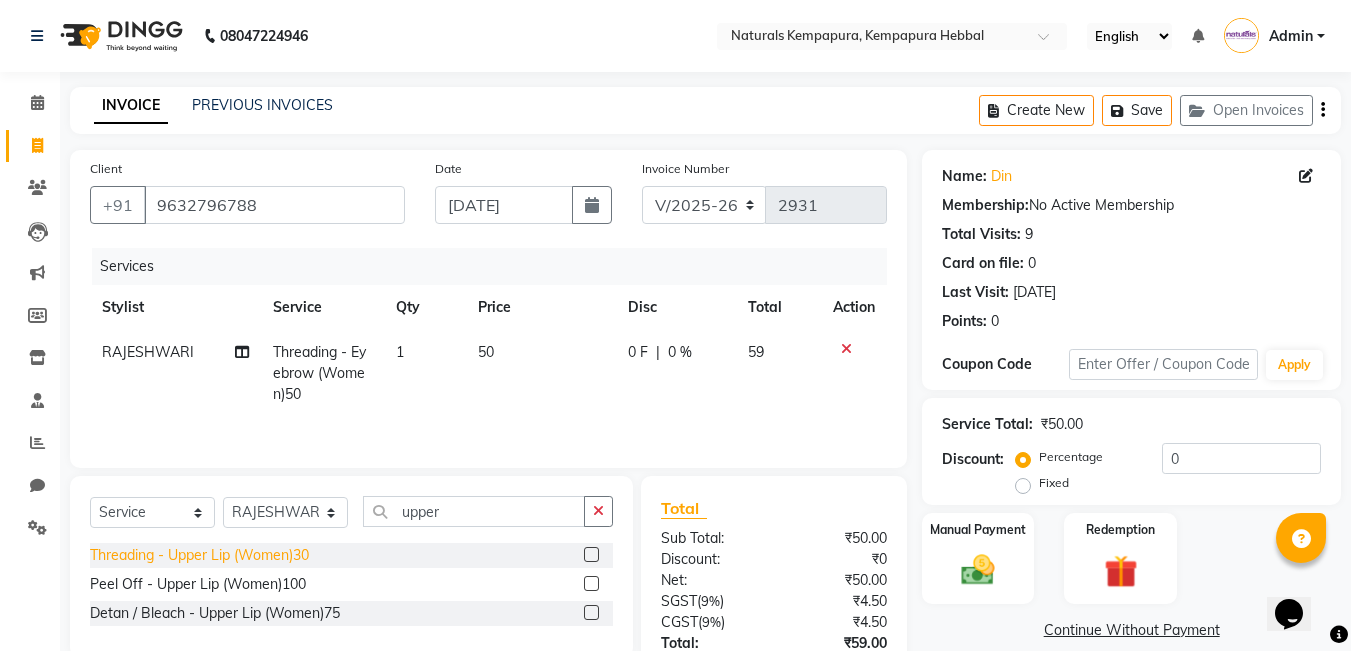 click on "Threading - Upper Lip (Women)30" 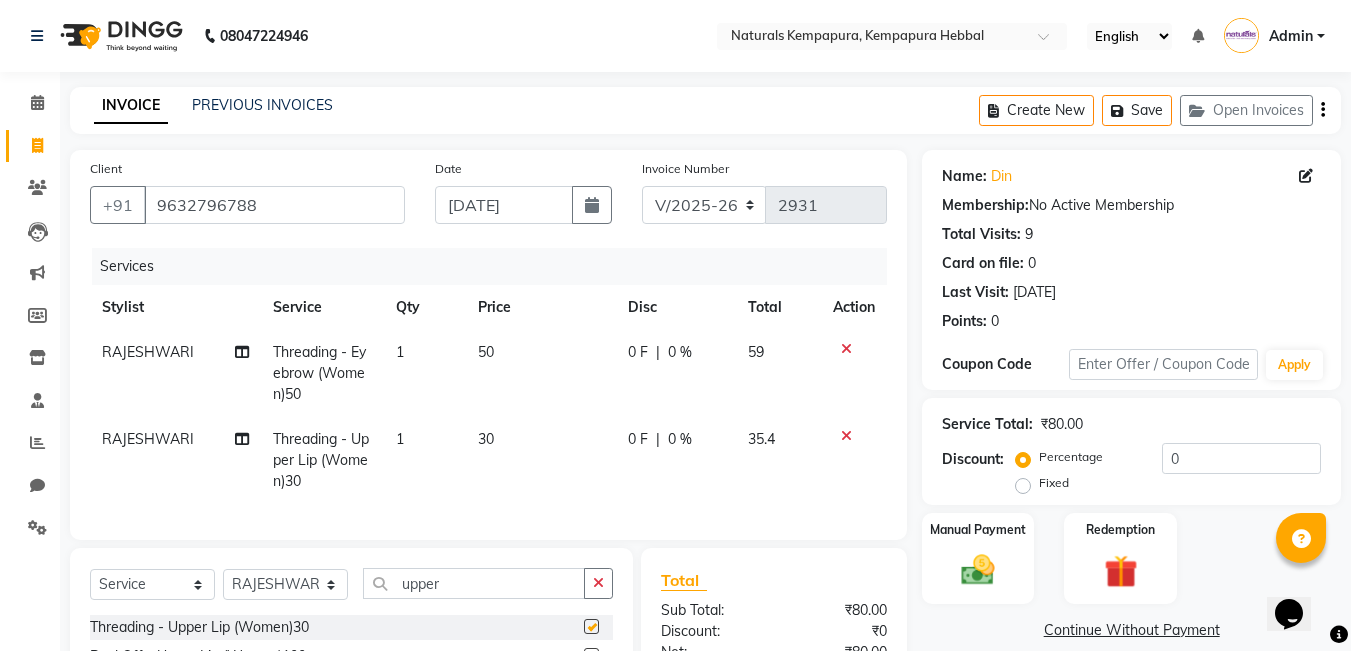 checkbox on "false" 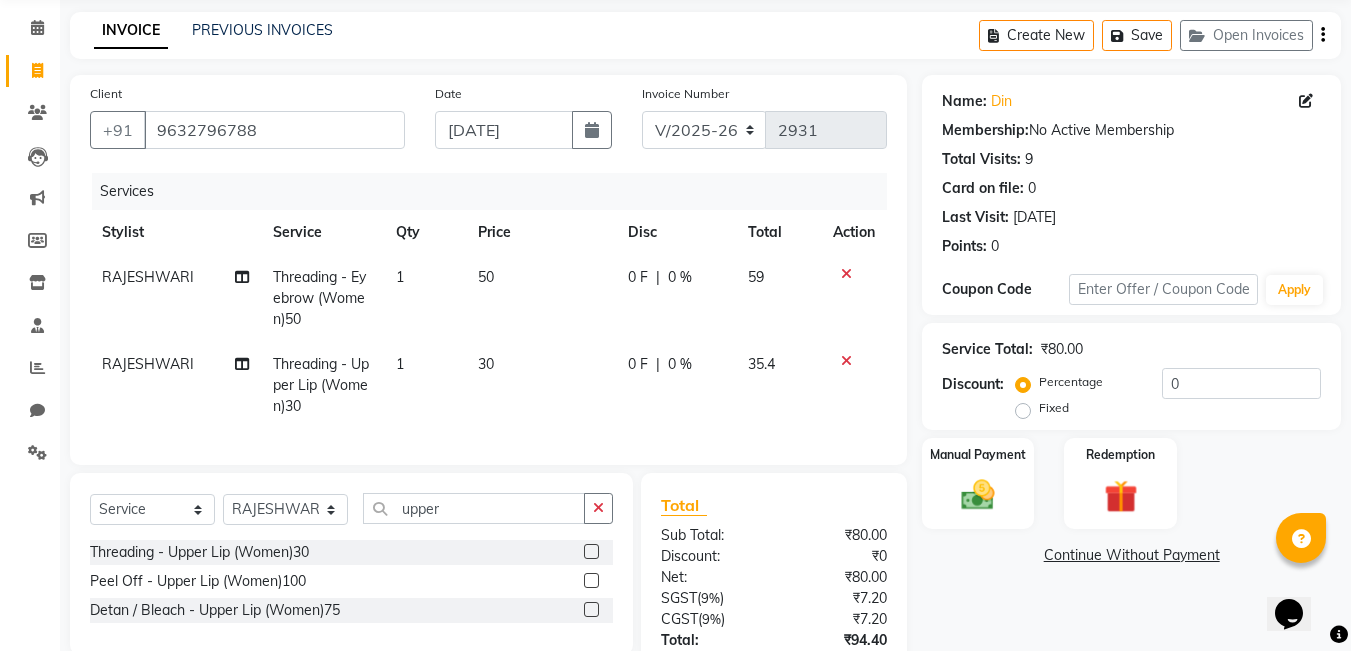 scroll, scrollTop: 236, scrollLeft: 0, axis: vertical 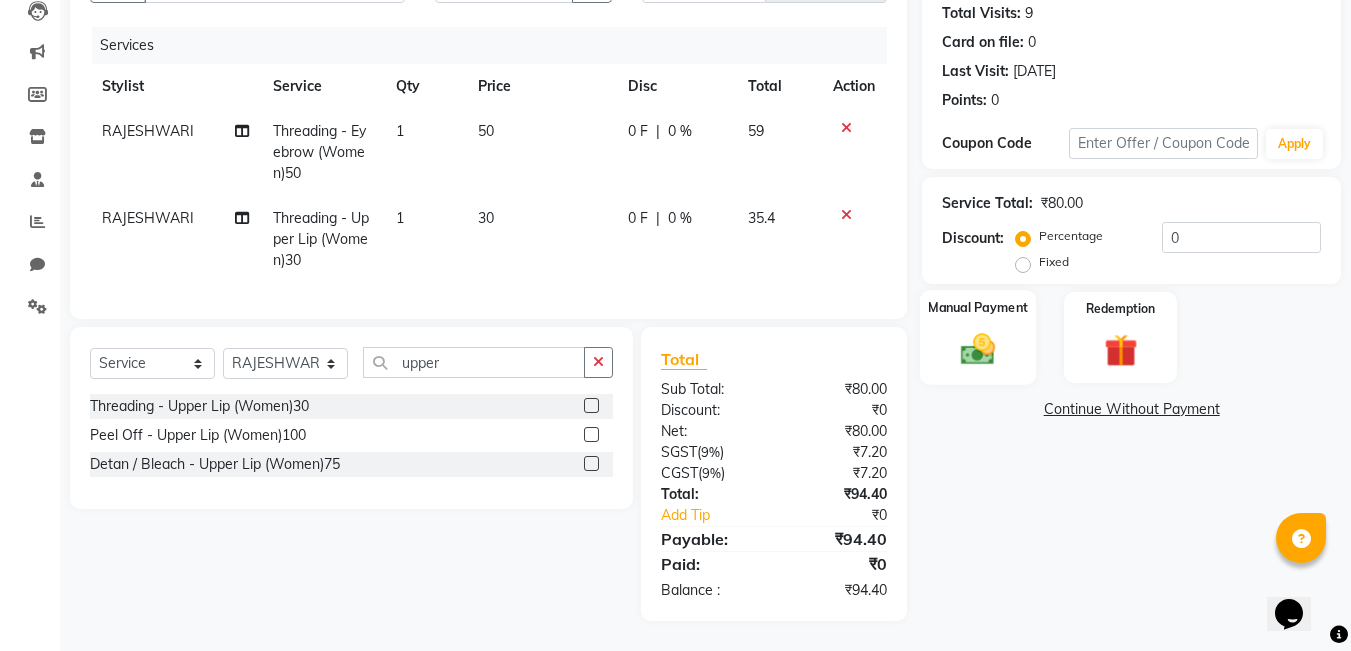 click 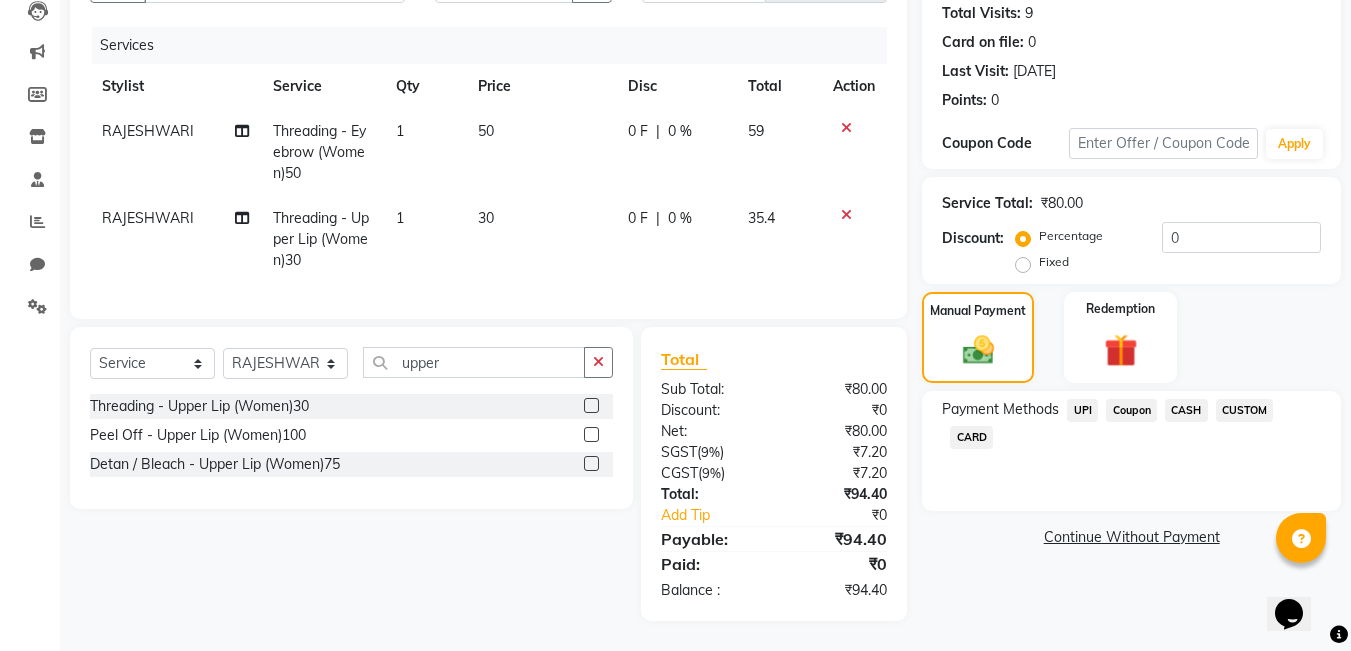 click on "UPI" 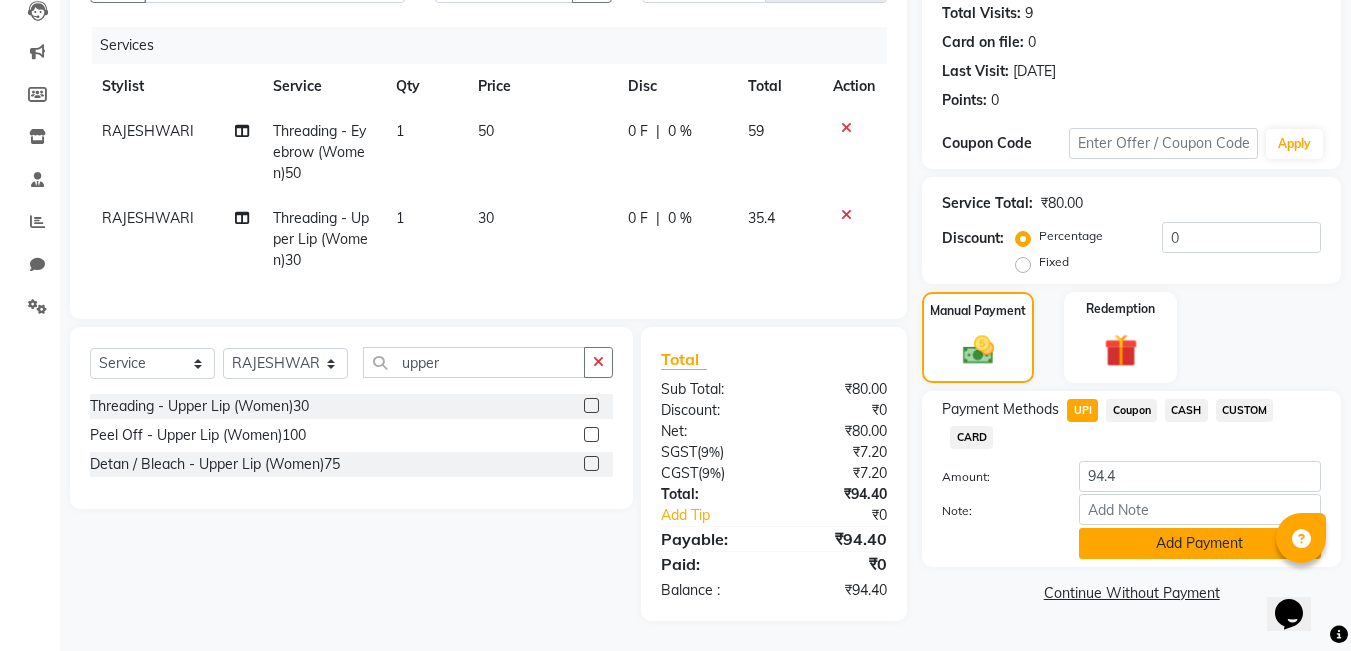 click on "Add Payment" 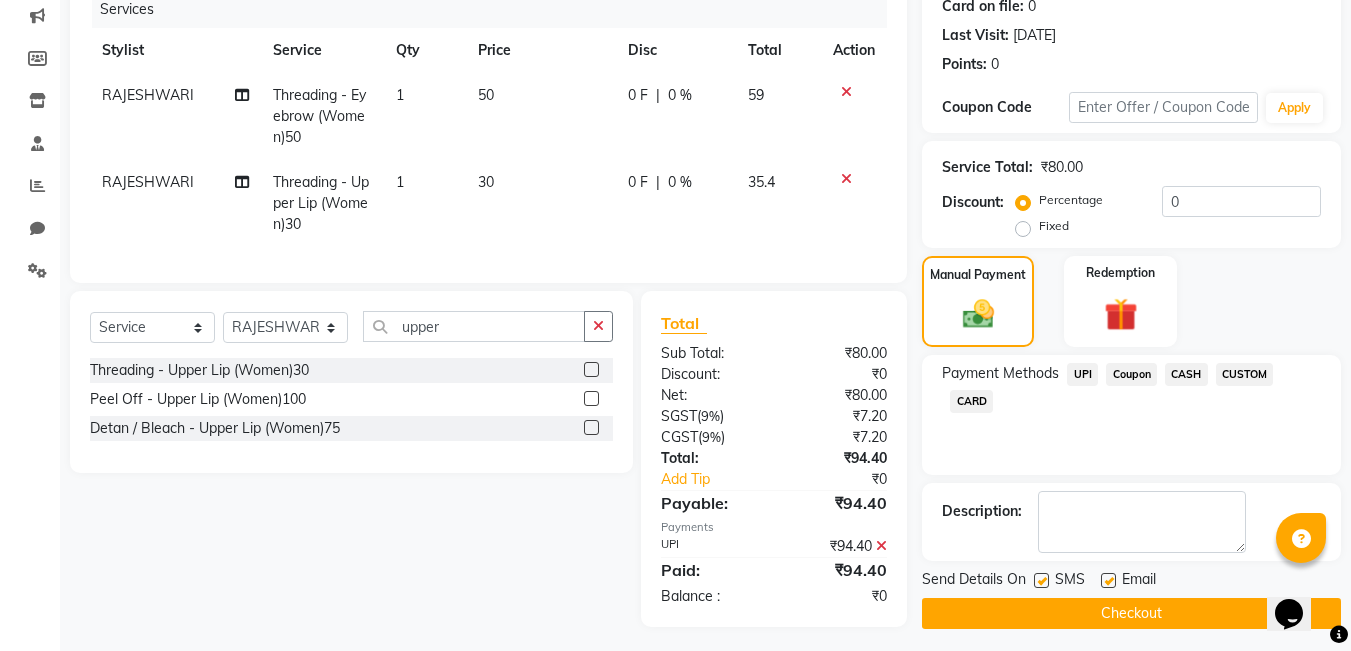 scroll, scrollTop: 278, scrollLeft: 0, axis: vertical 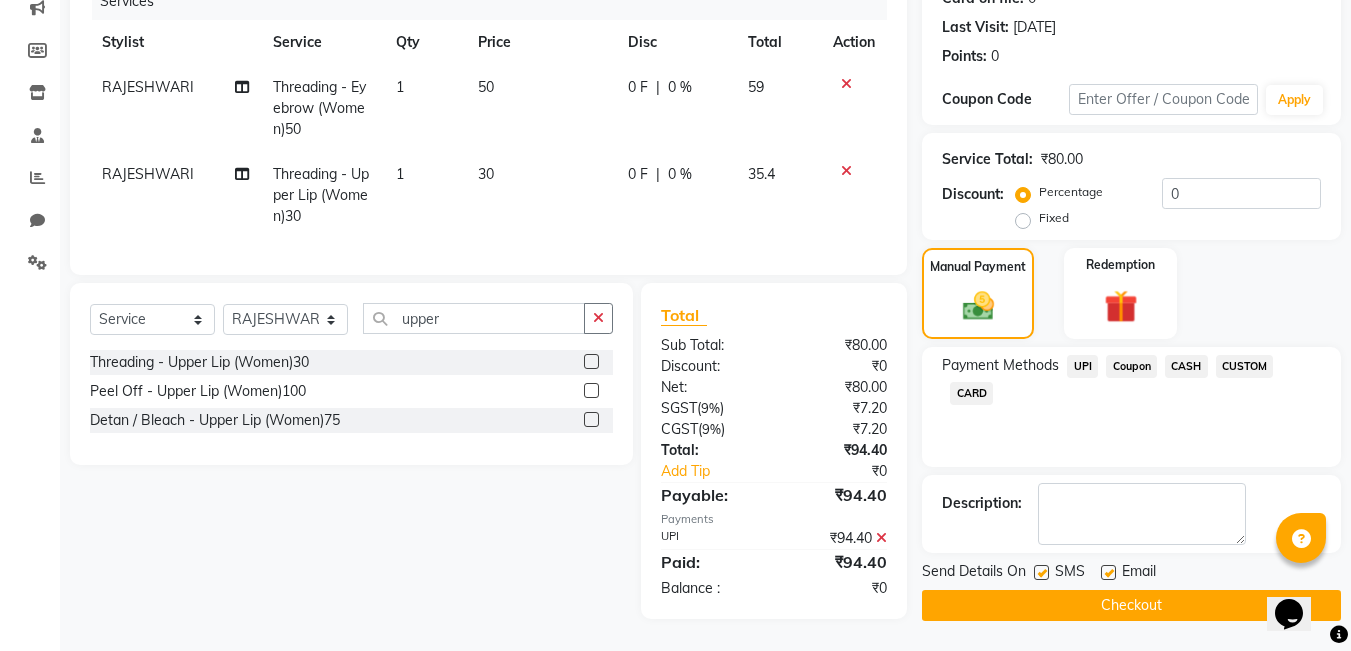 click 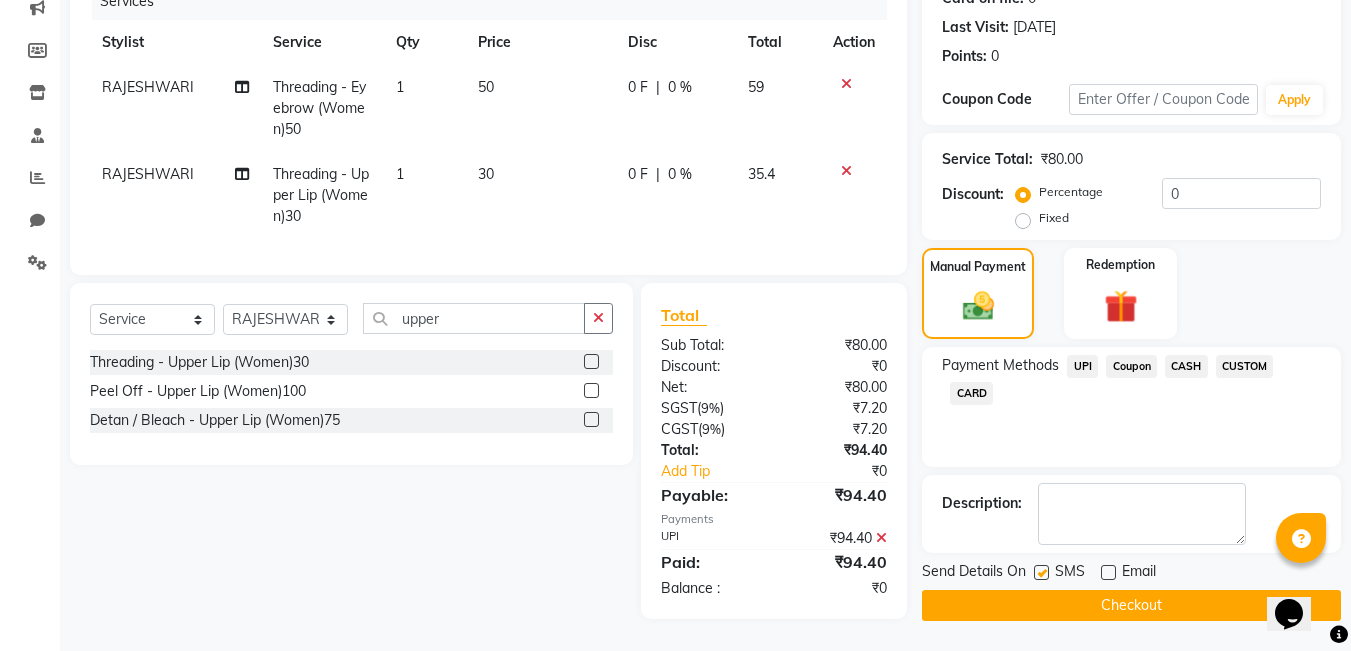 click on "Checkout" 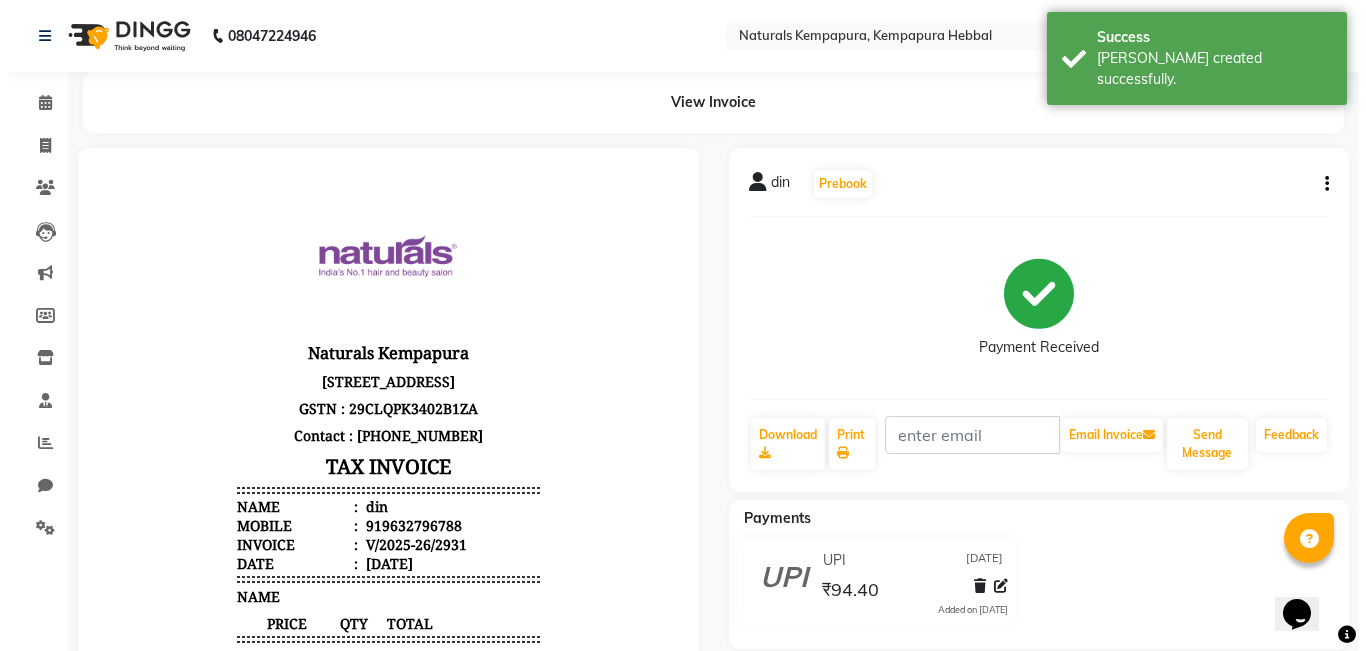 scroll, scrollTop: 0, scrollLeft: 0, axis: both 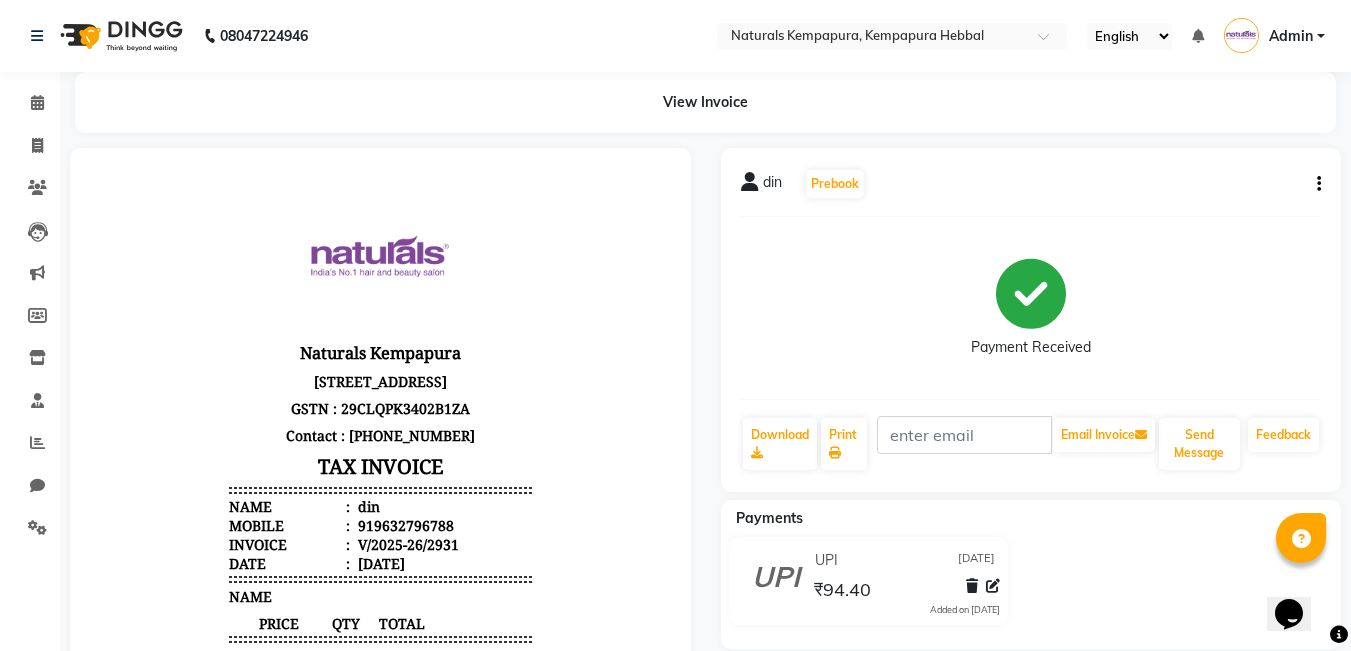 click on "View Invoice" 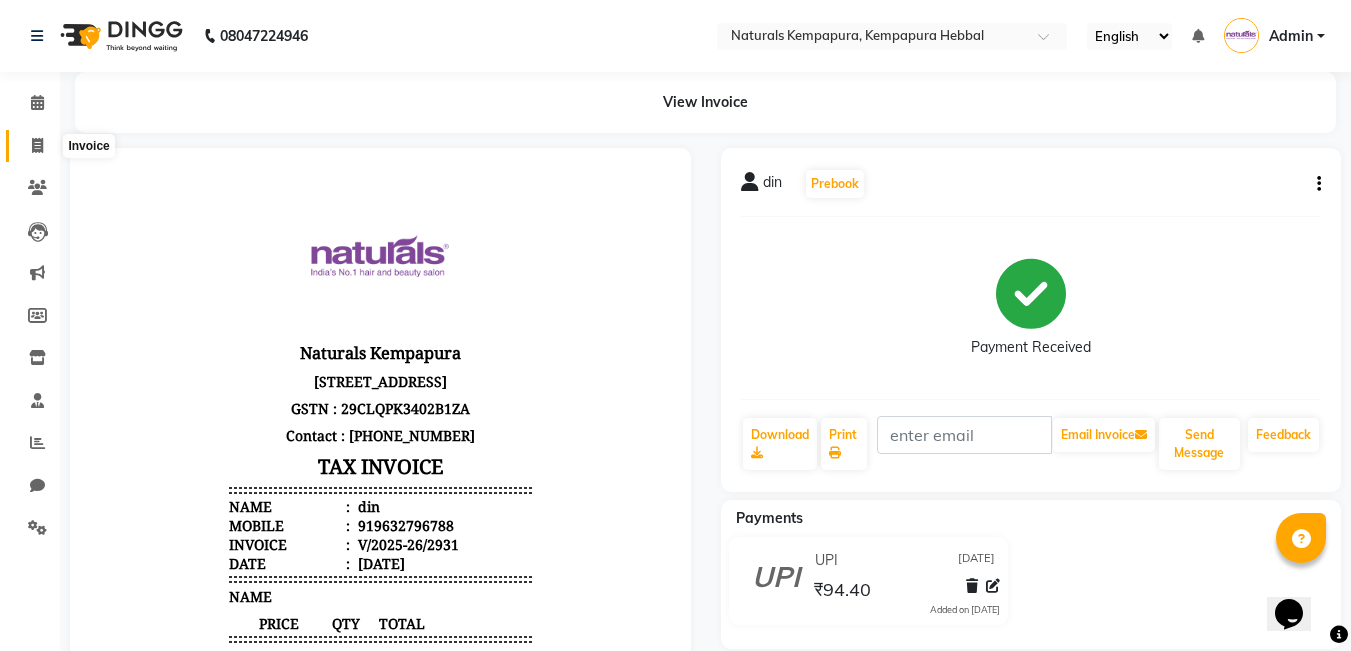 click 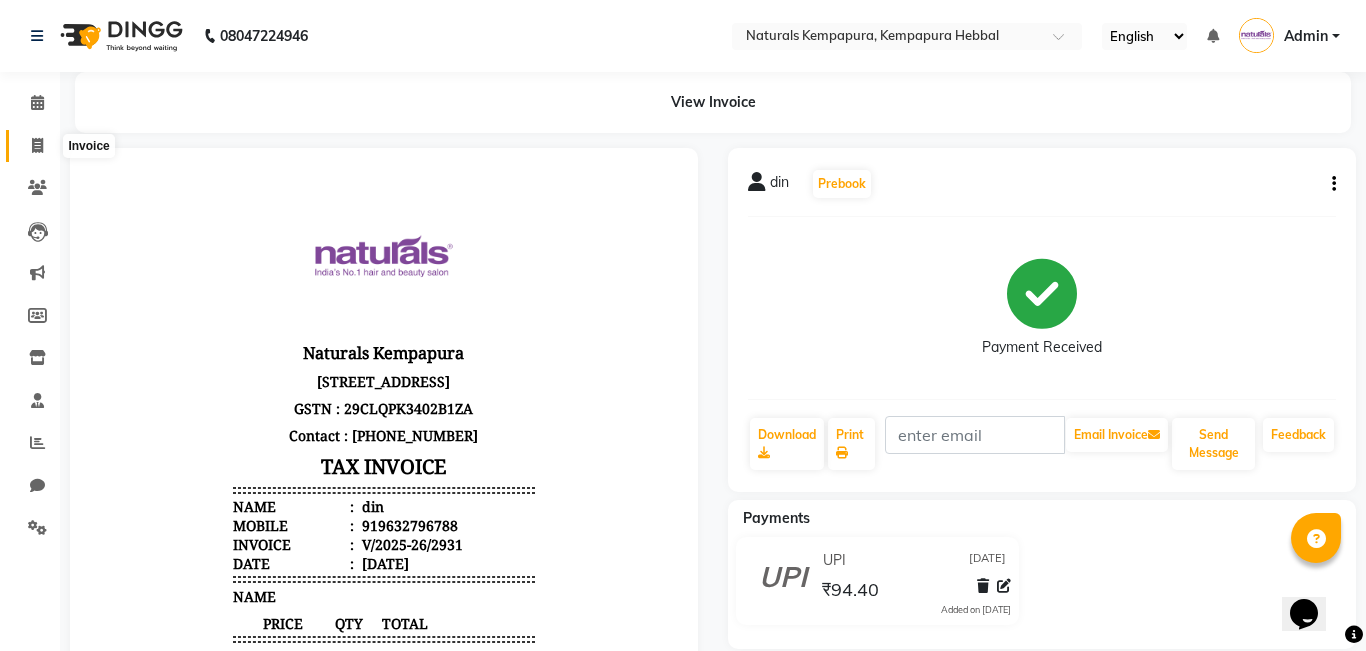 select on "service" 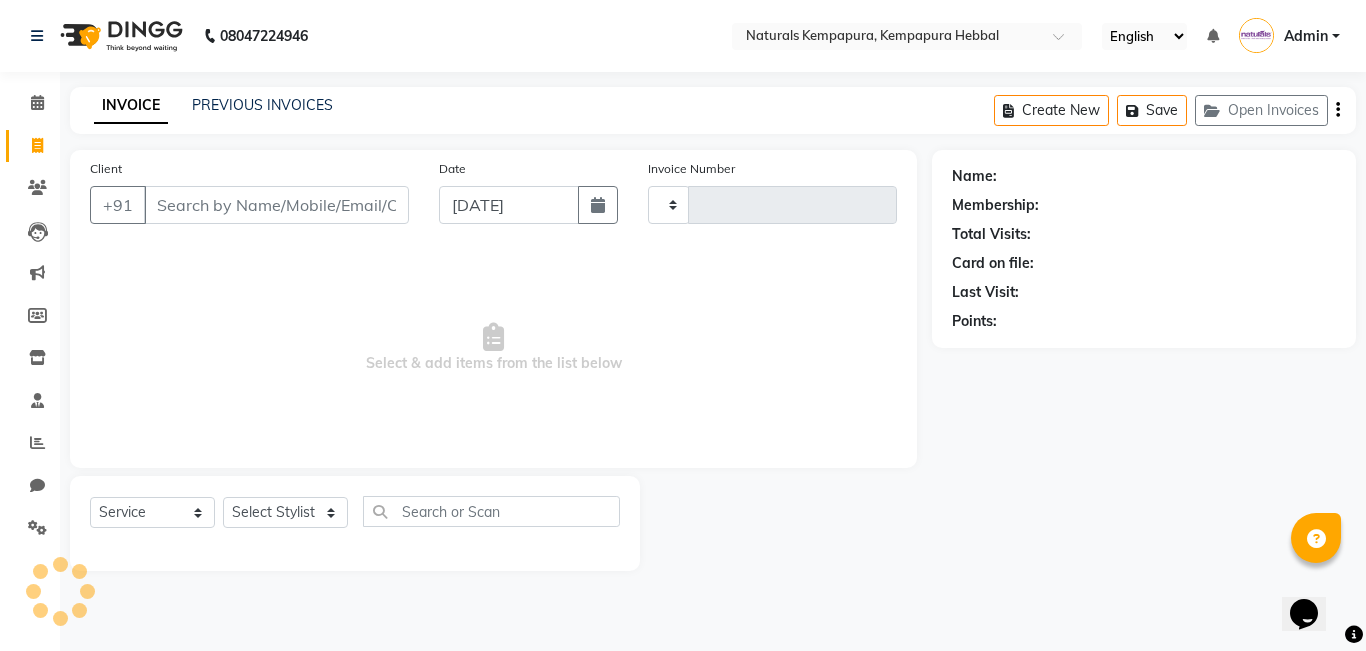 type on "2932" 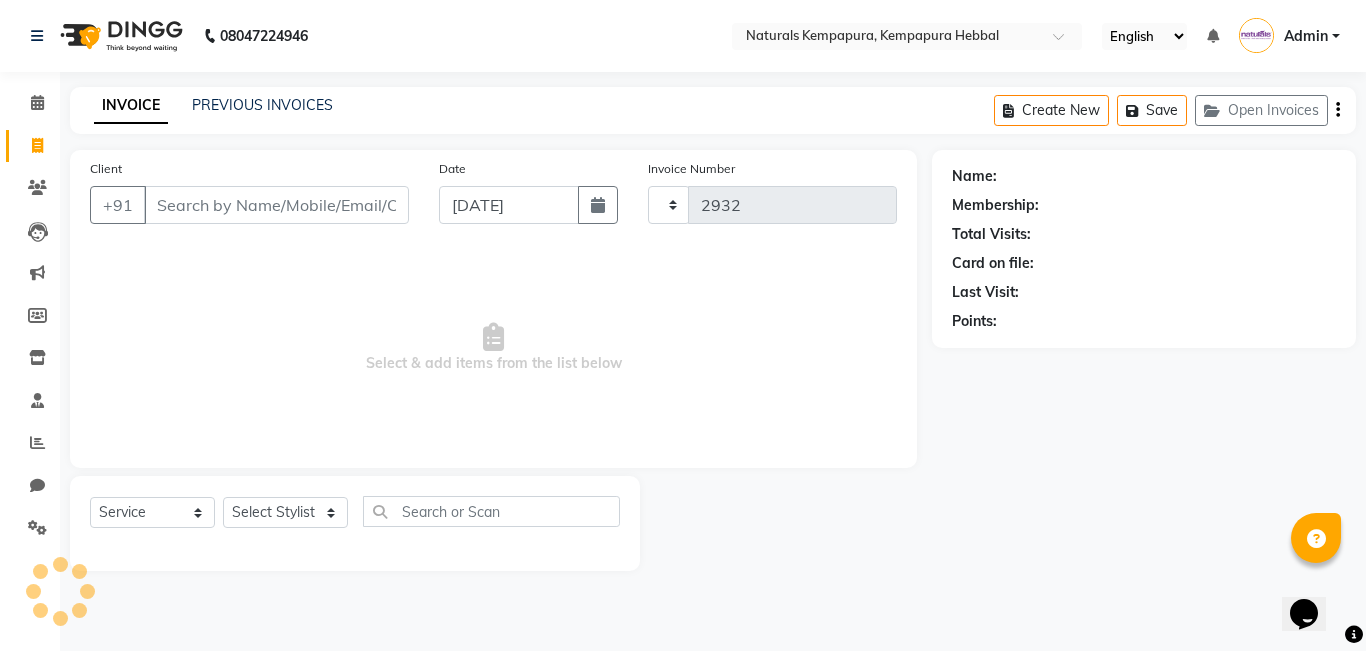 select on "7848" 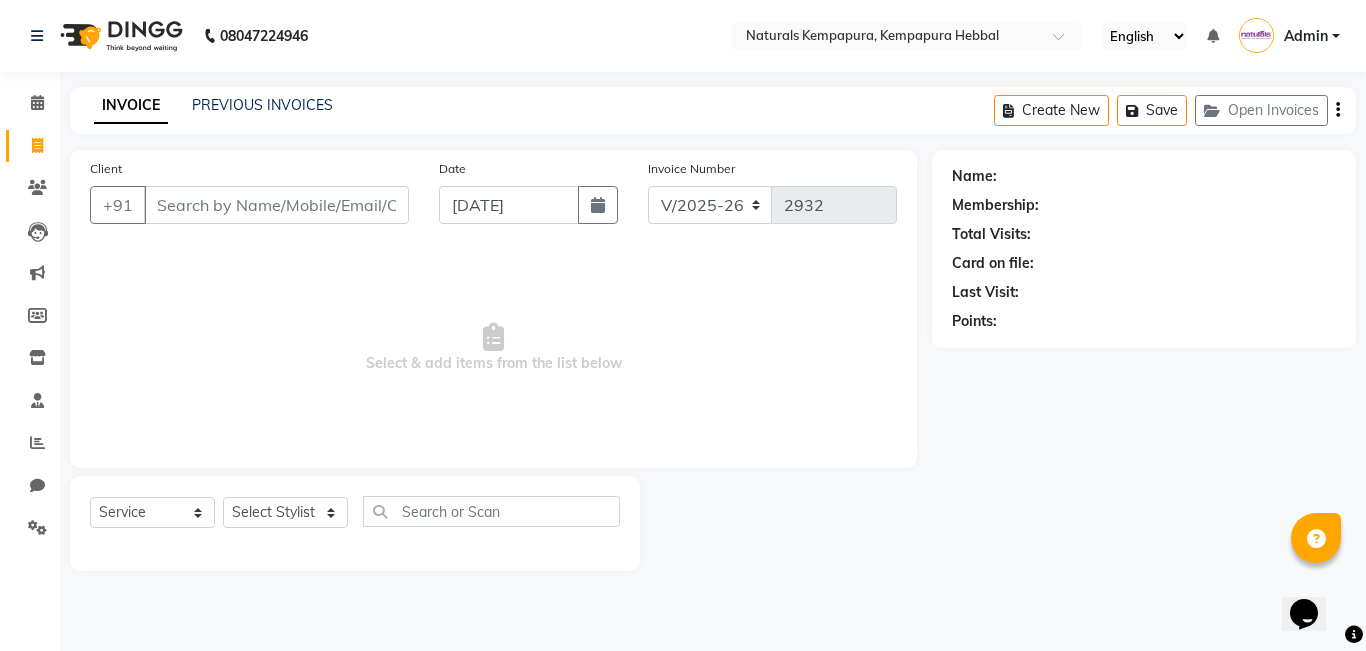 click on "Client" at bounding box center [276, 205] 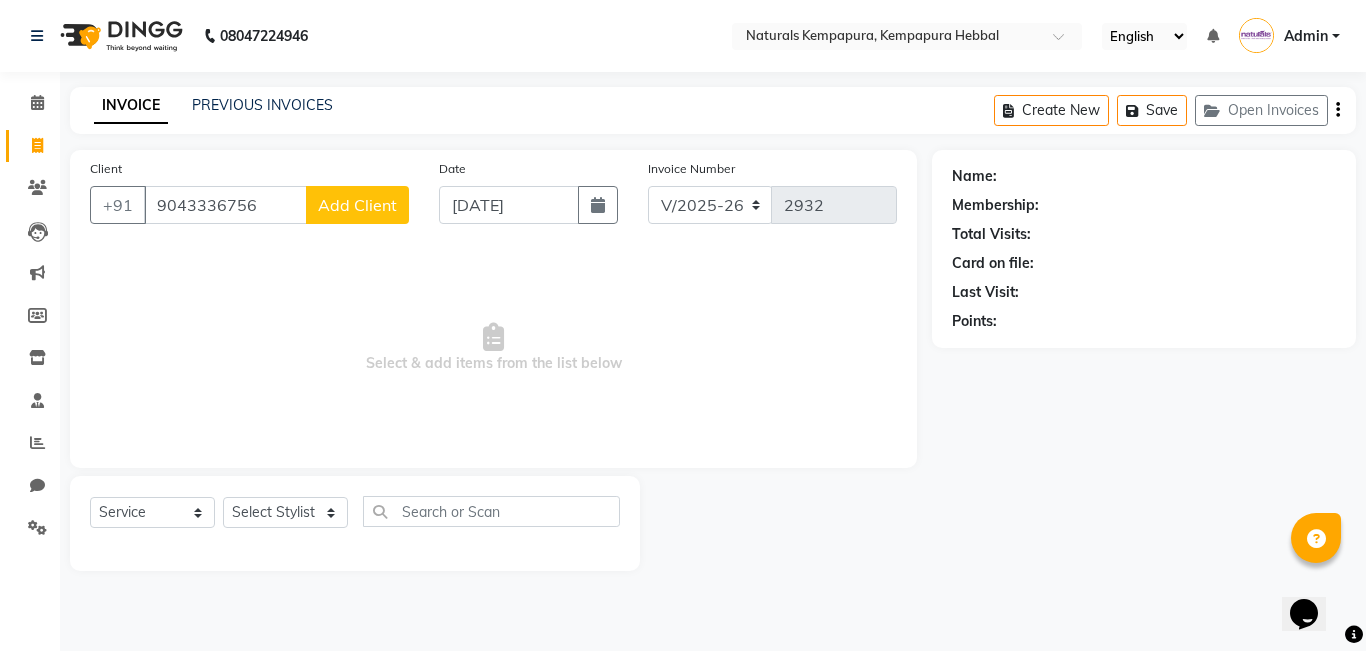 type on "9043336756" 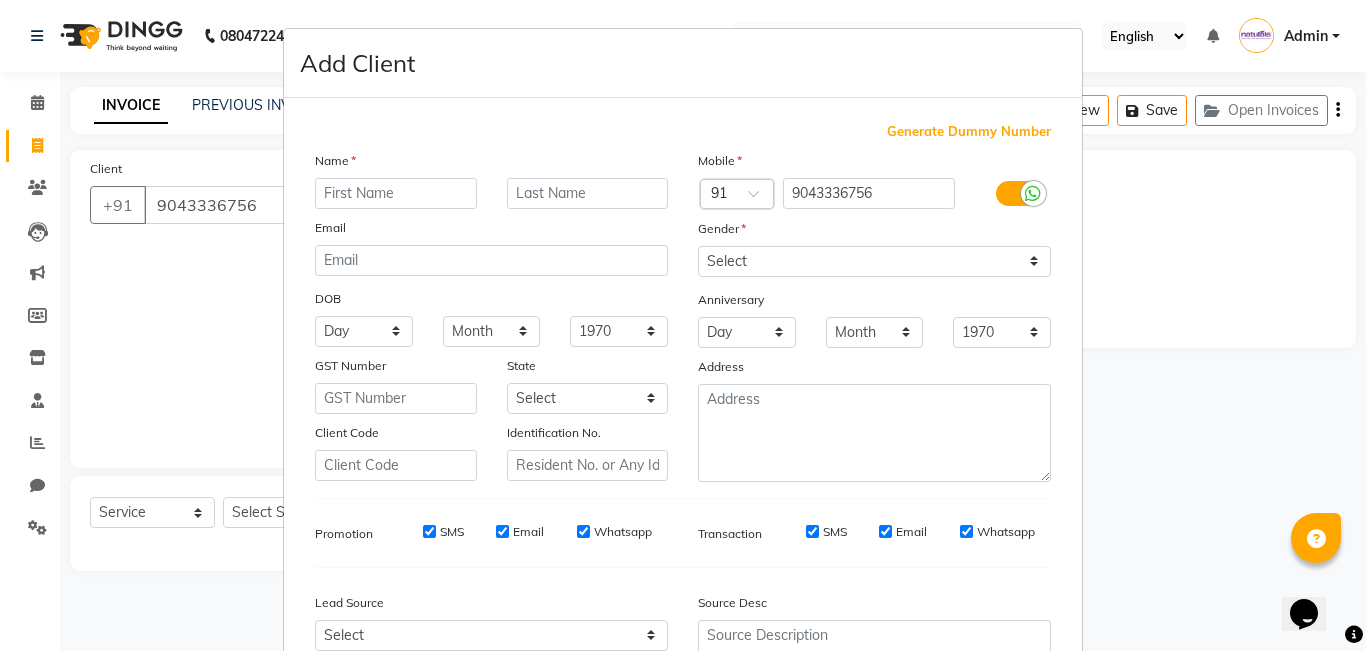 click at bounding box center [396, 193] 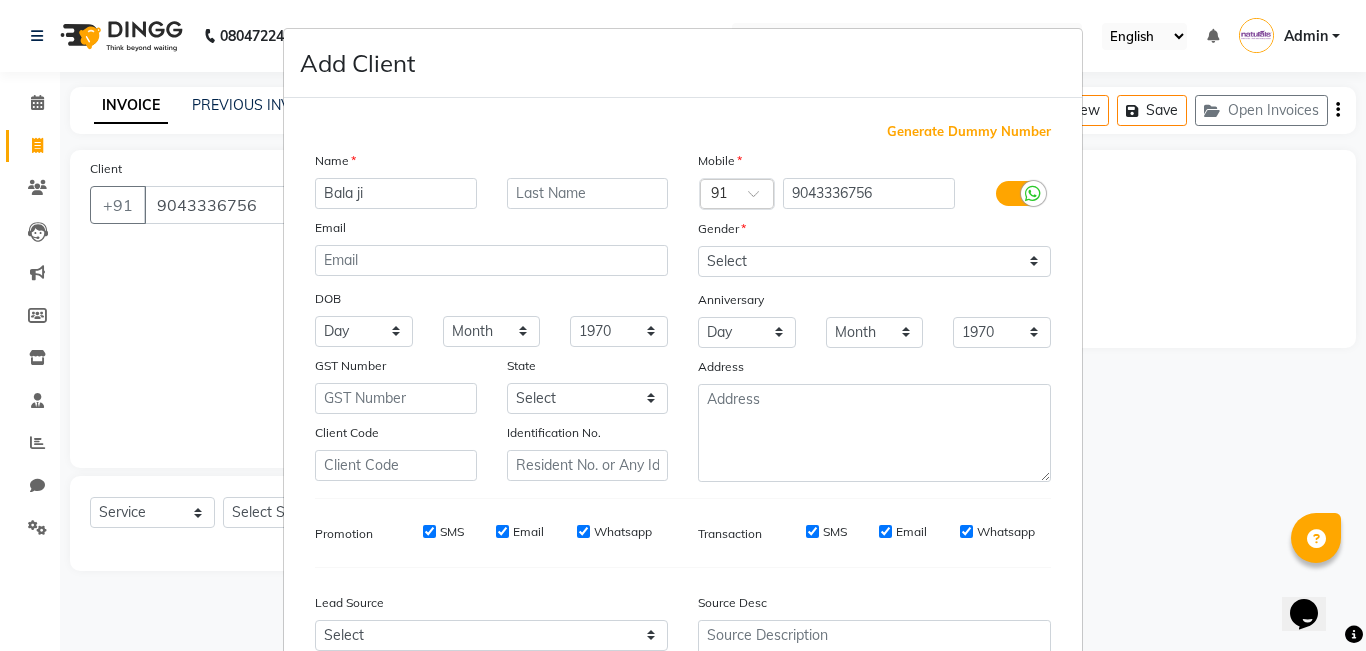 type on "Bala ji" 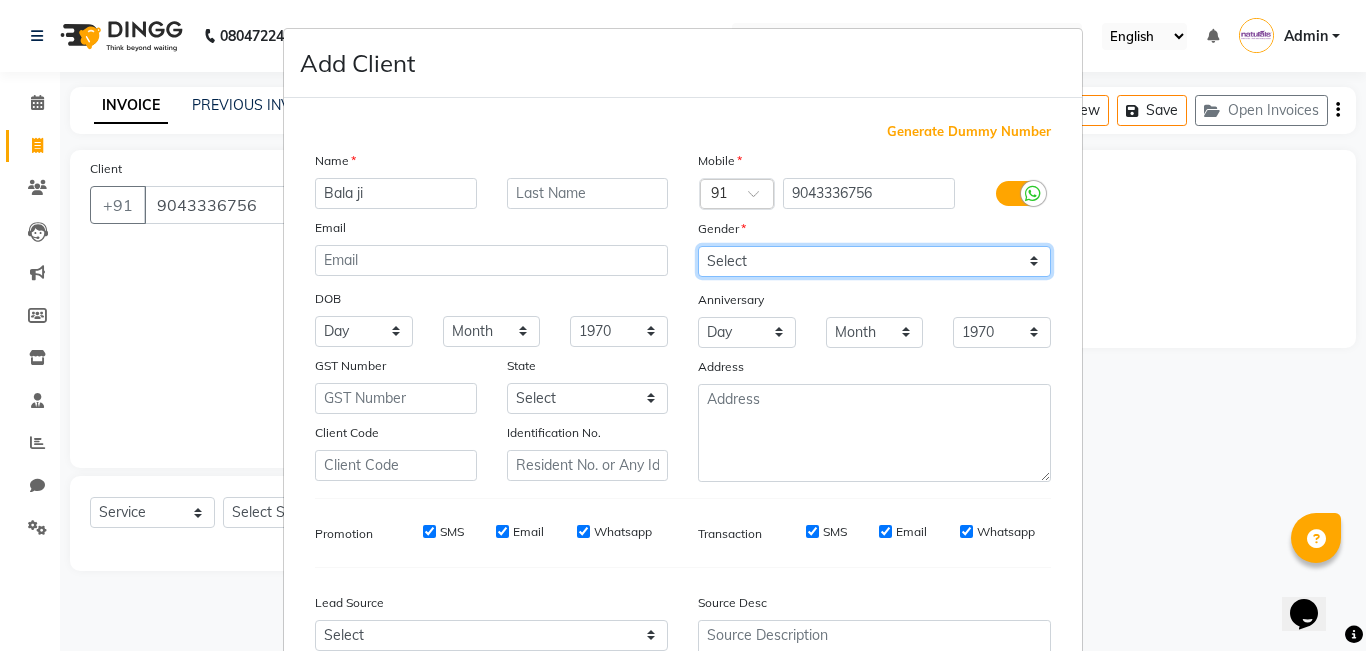 click on "Select [DEMOGRAPHIC_DATA] [DEMOGRAPHIC_DATA] Other Prefer Not To Say" at bounding box center [874, 261] 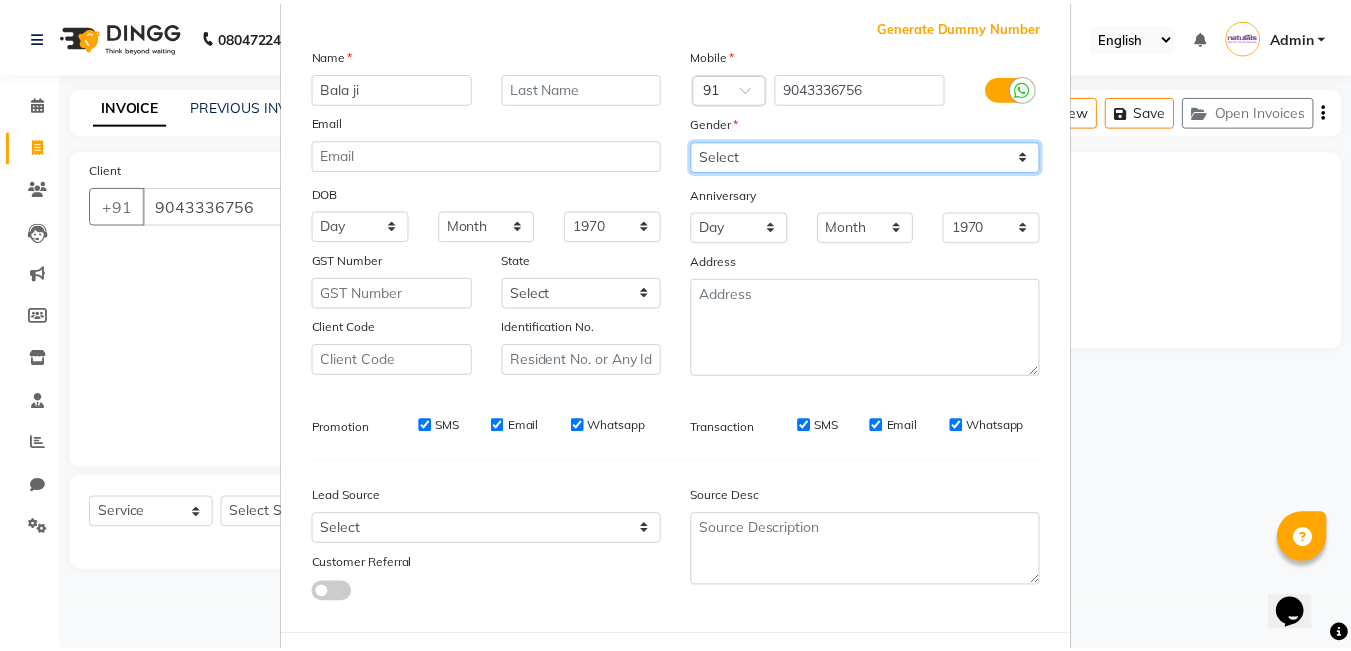 scroll, scrollTop: 198, scrollLeft: 0, axis: vertical 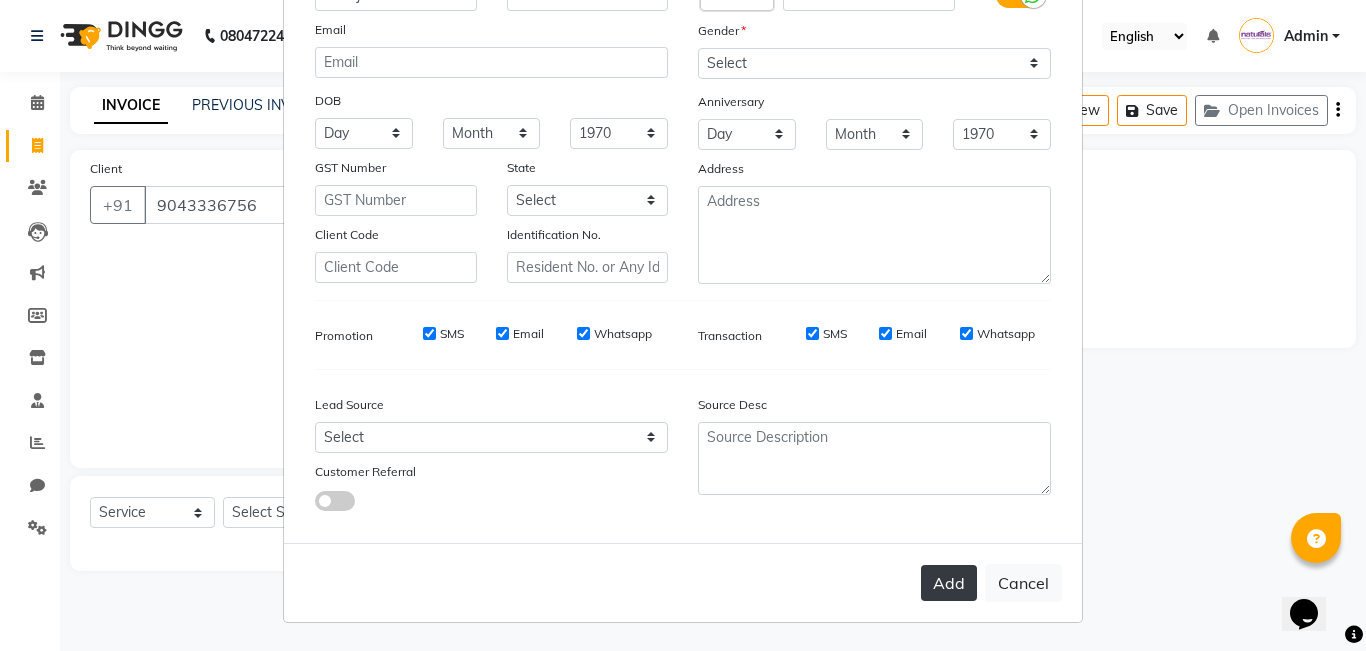 click on "Add" at bounding box center [949, 583] 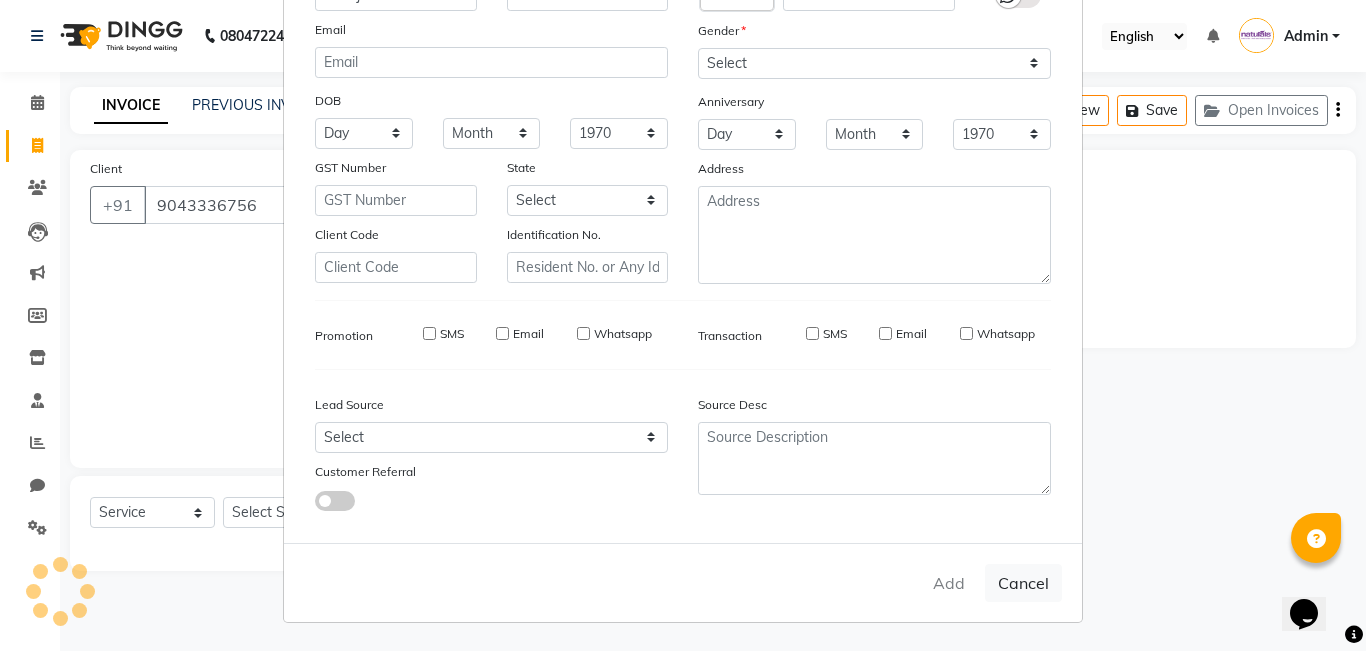 type 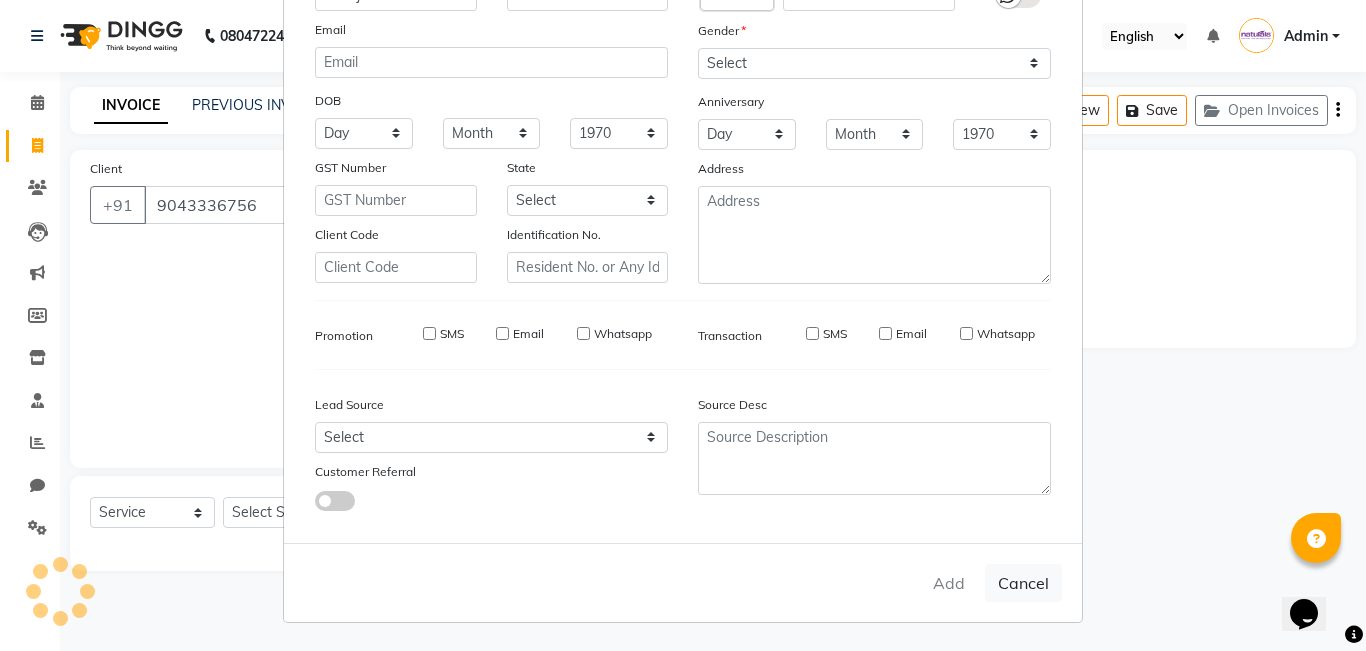 select 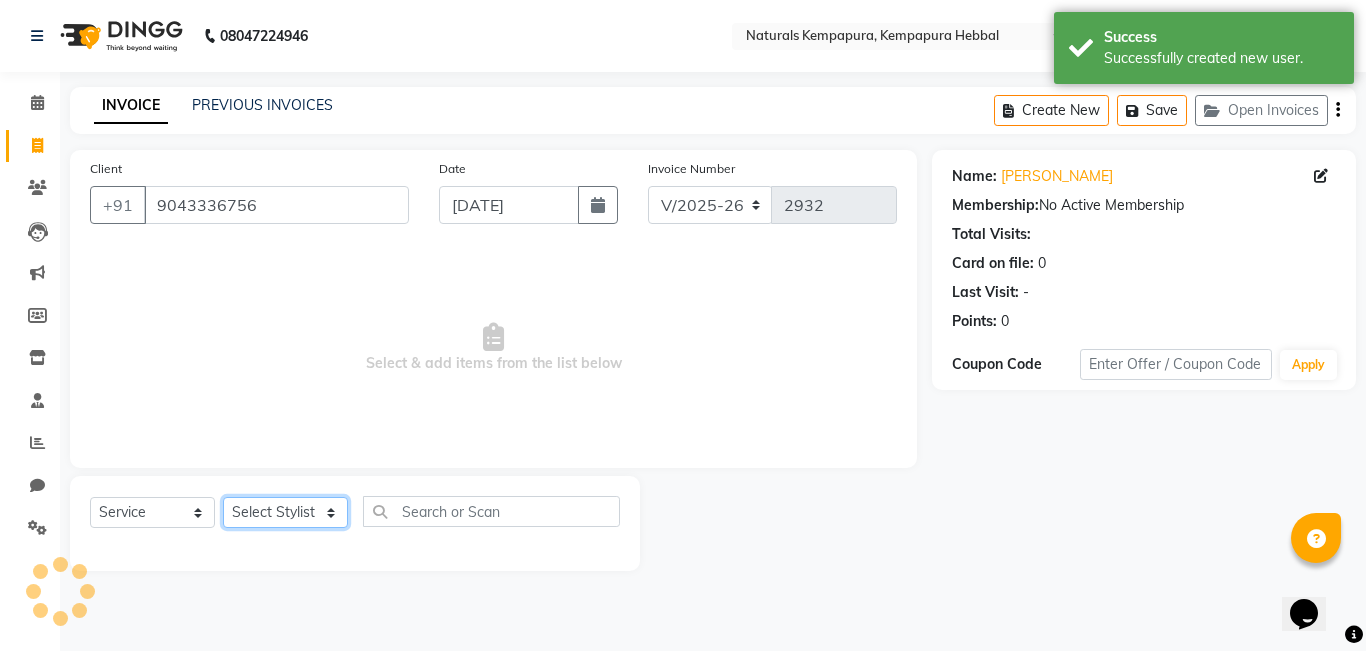 click on "Select Stylist [PERSON_NAME]  DANISH [PERSON_NAME] [PERSON_NAME]  [PERSON_NAME] [PERSON_NAME] [PERSON_NAME] MUSABEER [PERSON_NAME]  POOJA BC PUJA PRADHAN [DATE] [PERSON_NAME]  [PERSON_NAME]  REKHA GV  [PERSON_NAME]  [PERSON_NAME] [PERSON_NAME]" 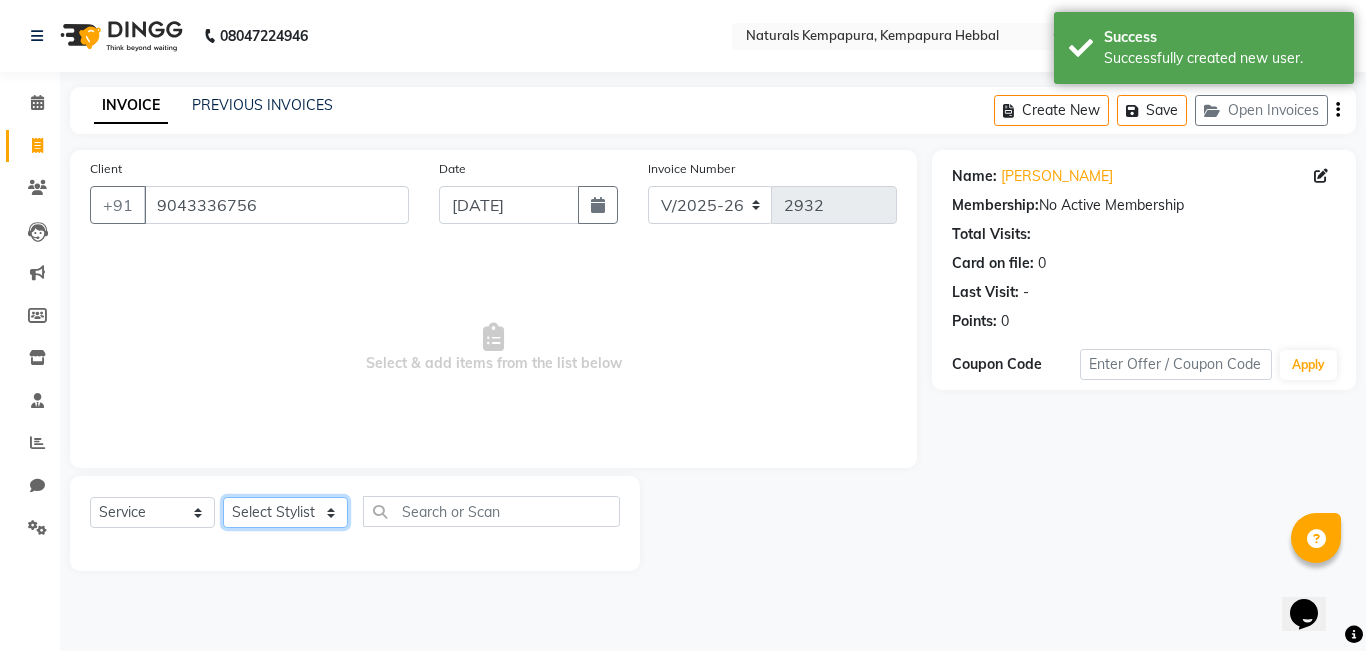 select on "80334" 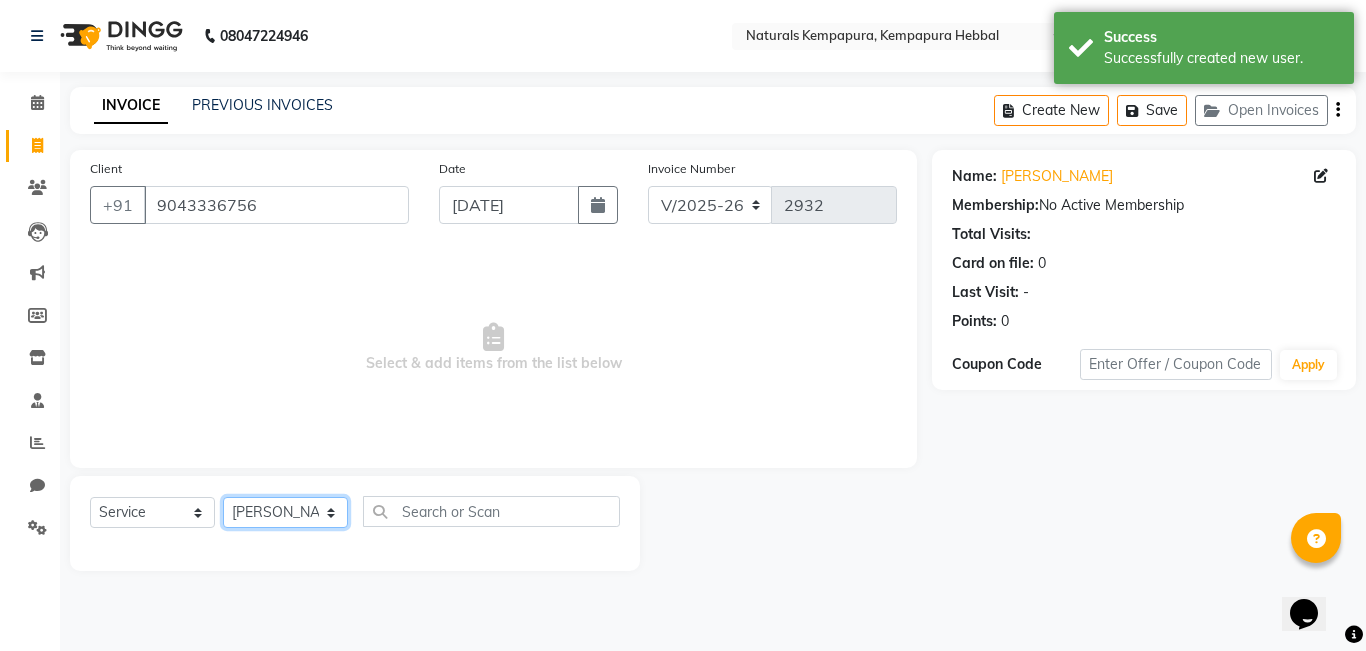 click on "Select Stylist [PERSON_NAME]  DANISH [PERSON_NAME] [PERSON_NAME]  [PERSON_NAME] [PERSON_NAME] [PERSON_NAME] MUSABEER [PERSON_NAME]  POOJA BC PUJA PRADHAN [DATE] [PERSON_NAME]  [PERSON_NAME]  REKHA GV  [PERSON_NAME]  [PERSON_NAME] [PERSON_NAME]" 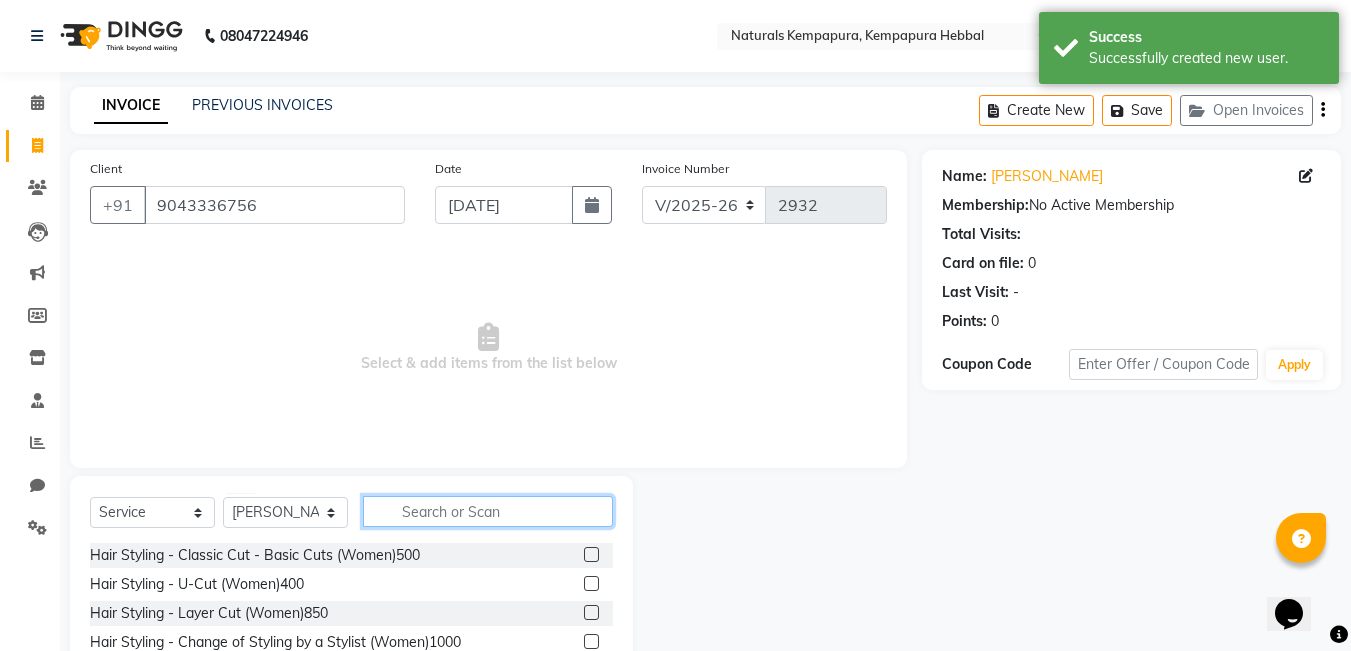 click 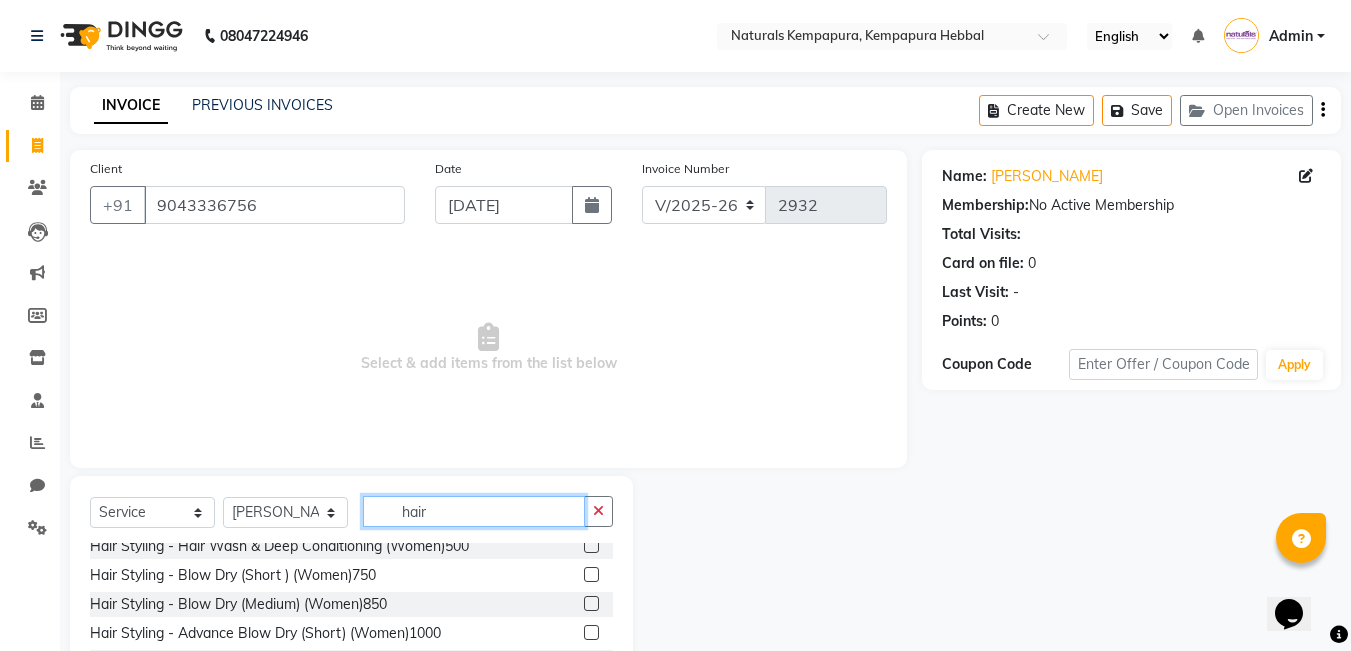 scroll, scrollTop: 300, scrollLeft: 0, axis: vertical 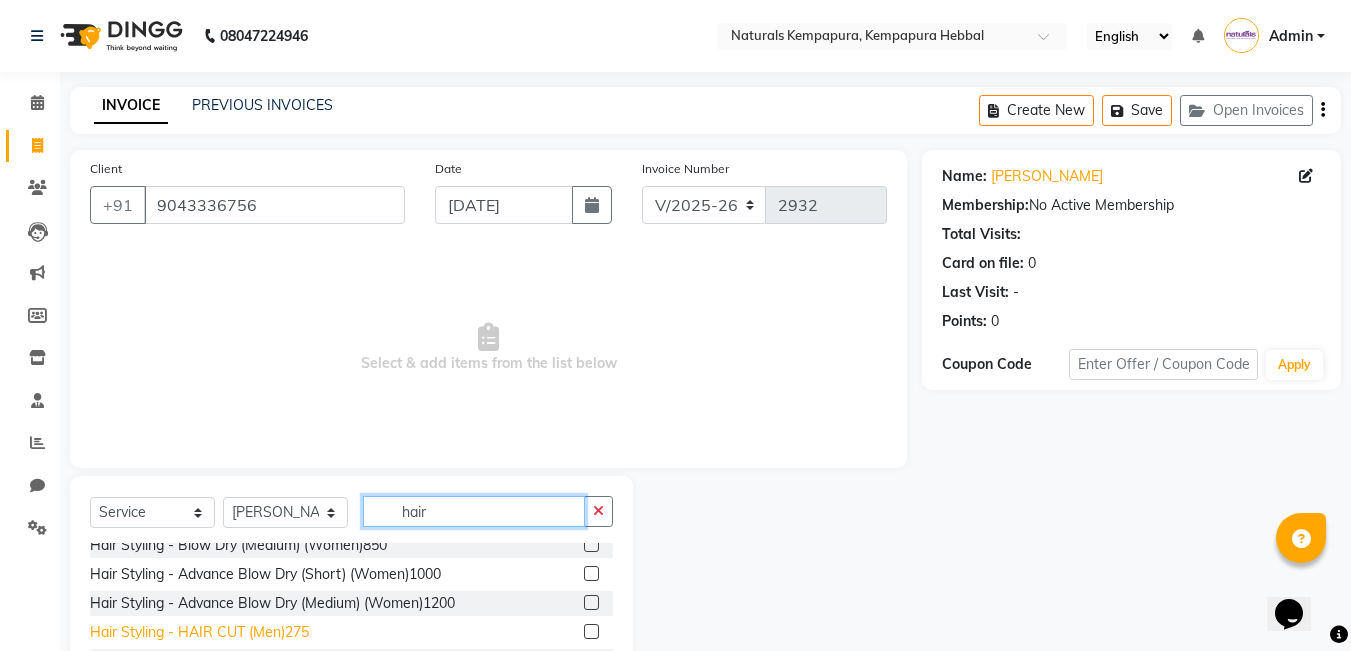 type on "hair" 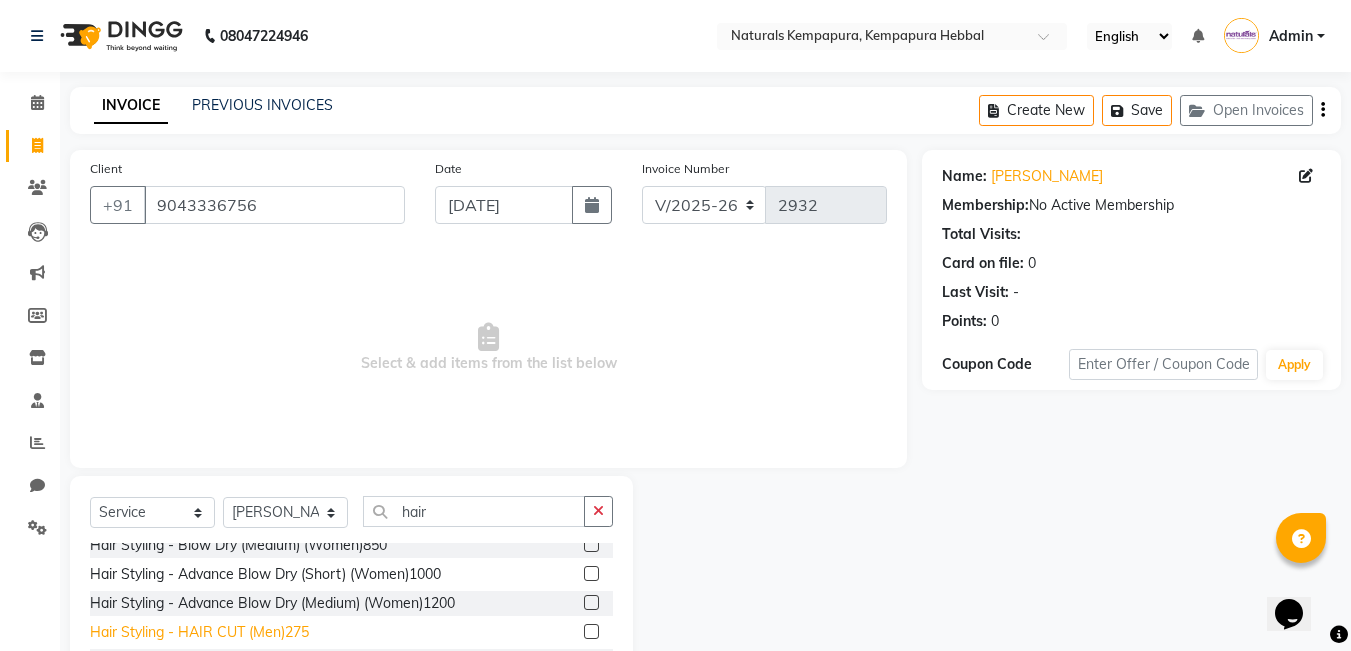click on "Hair Styling - HAIR CUT (Men)275" 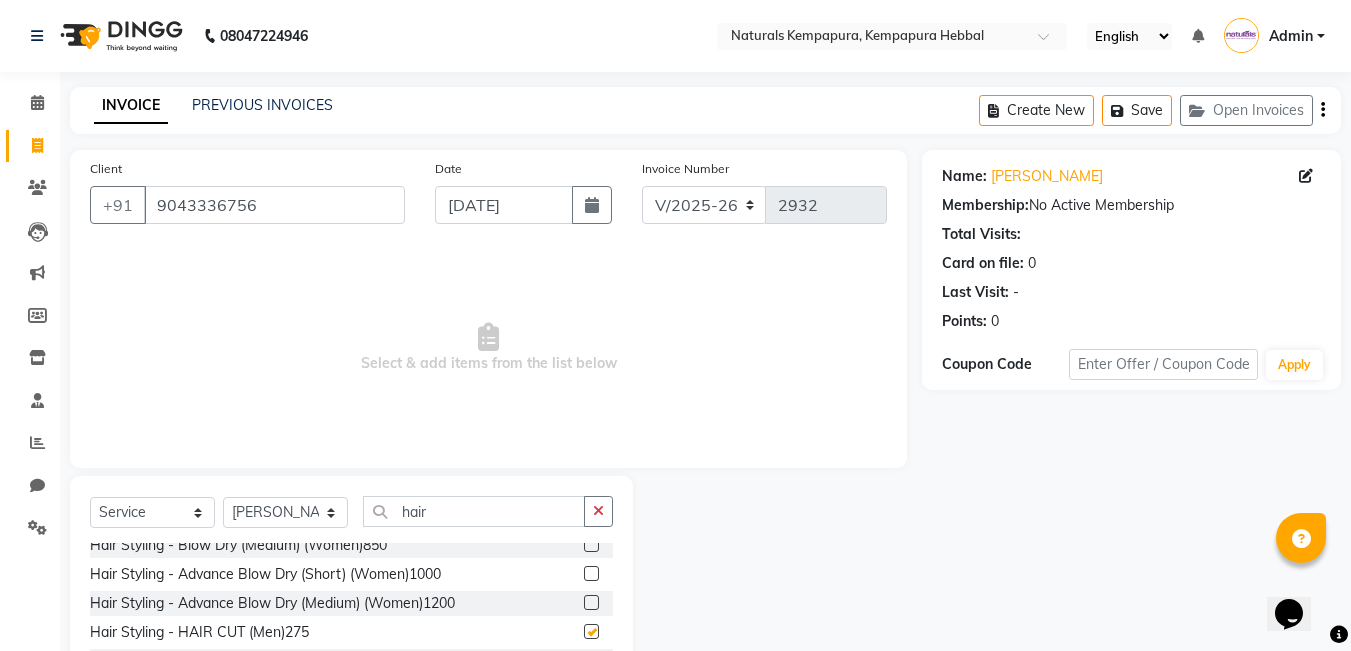 checkbox on "false" 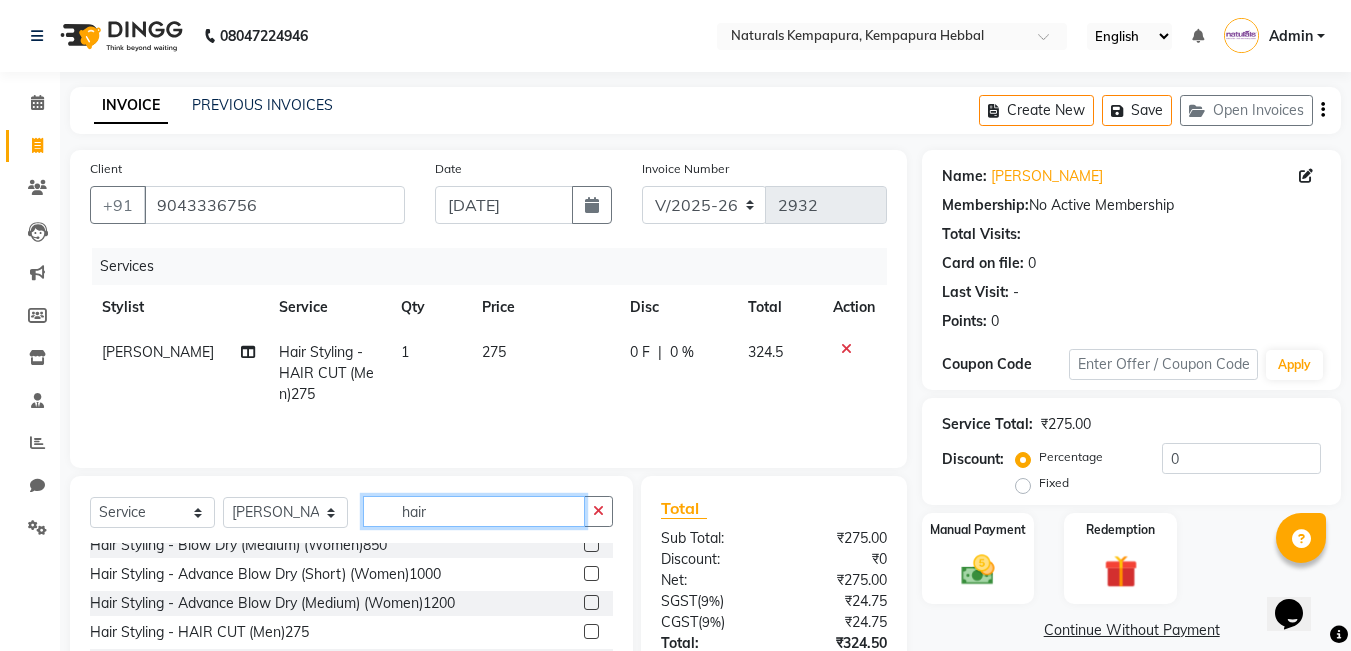 click on "hair" 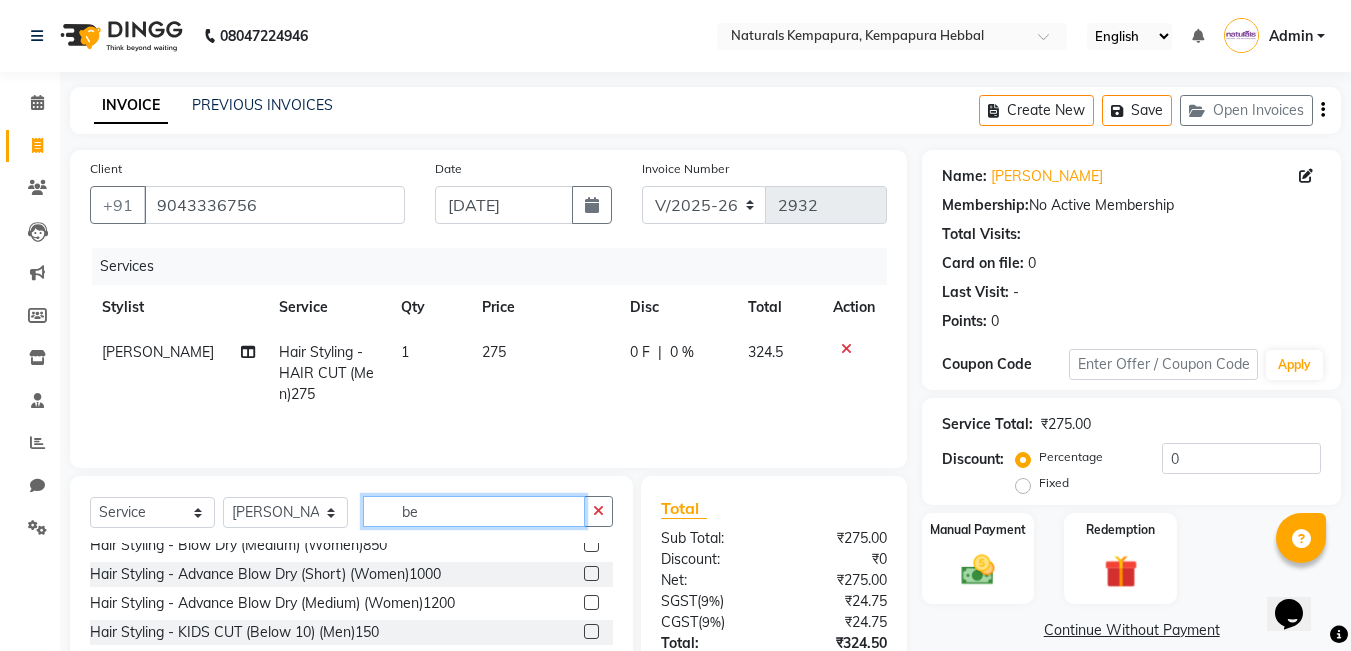 scroll, scrollTop: 0, scrollLeft: 0, axis: both 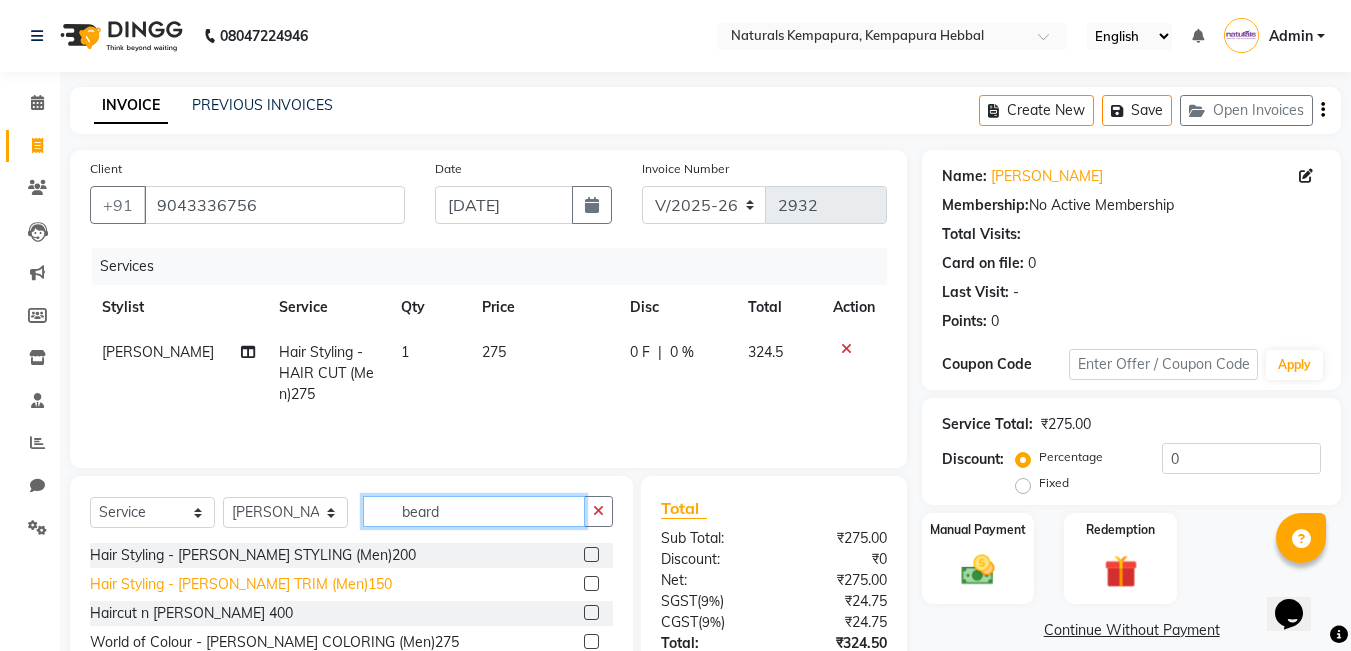 type on "beard" 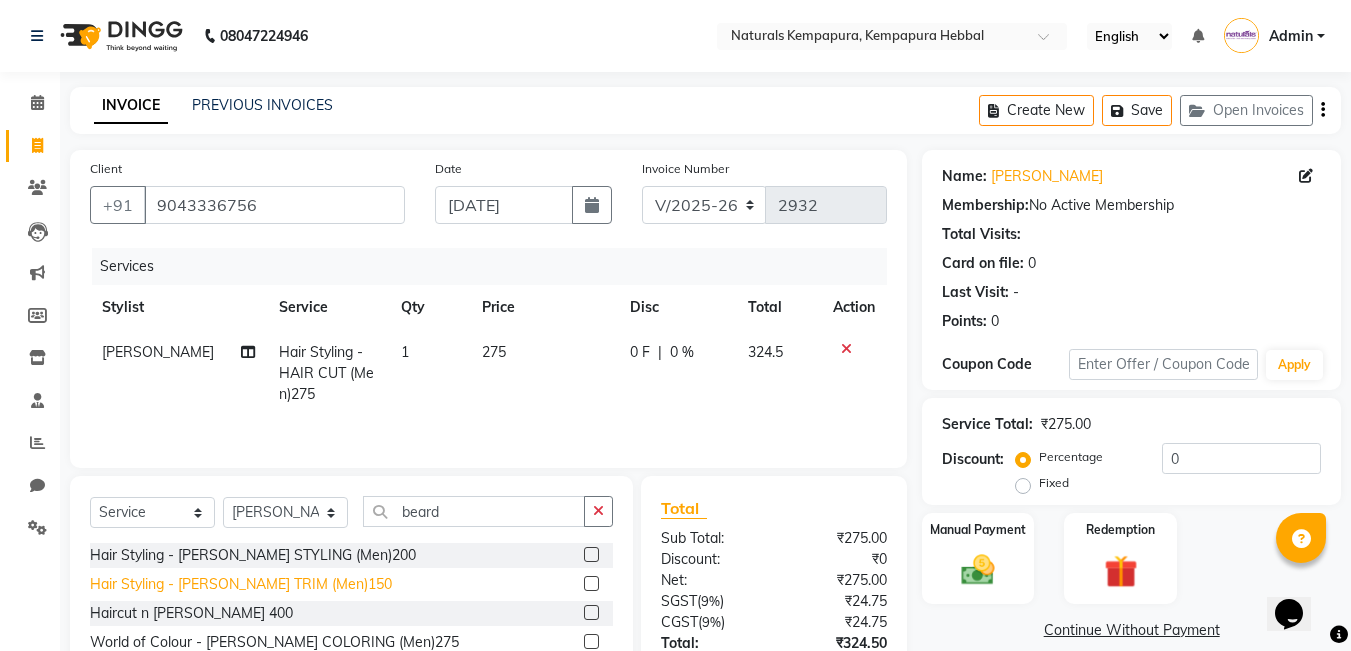 click on "Hair Styling - [PERSON_NAME] TRIM (Men)150" 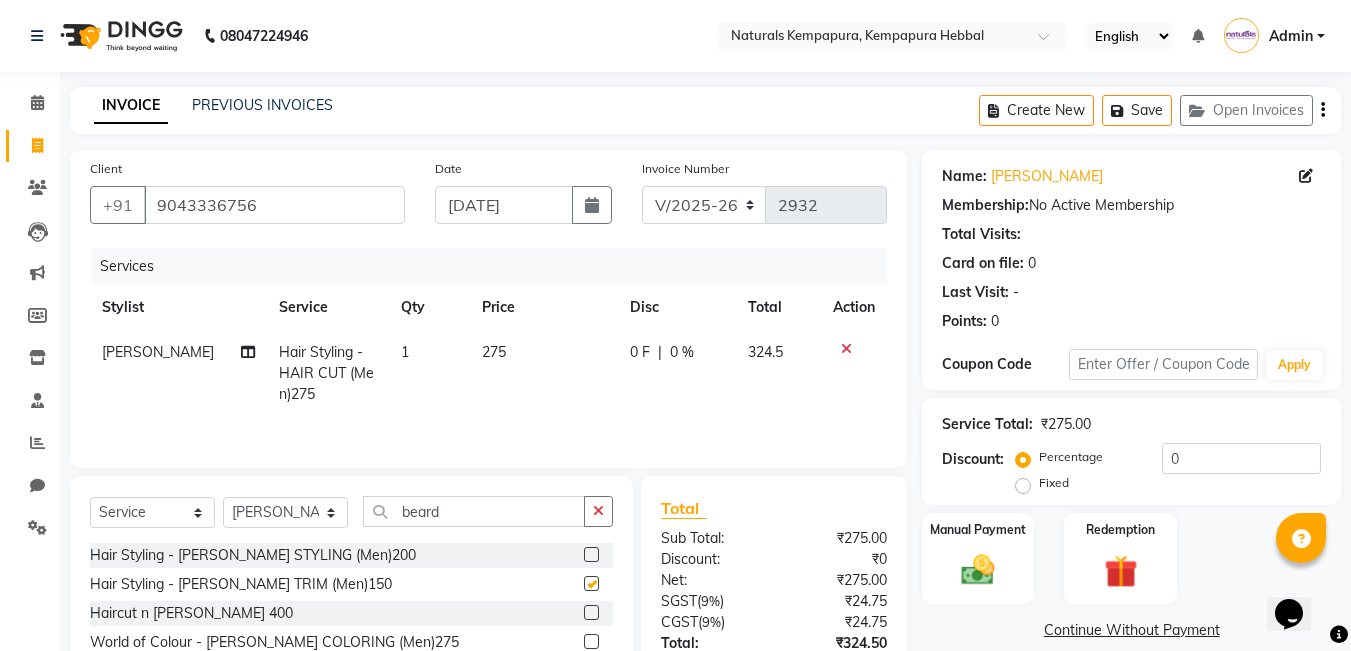 checkbox on "false" 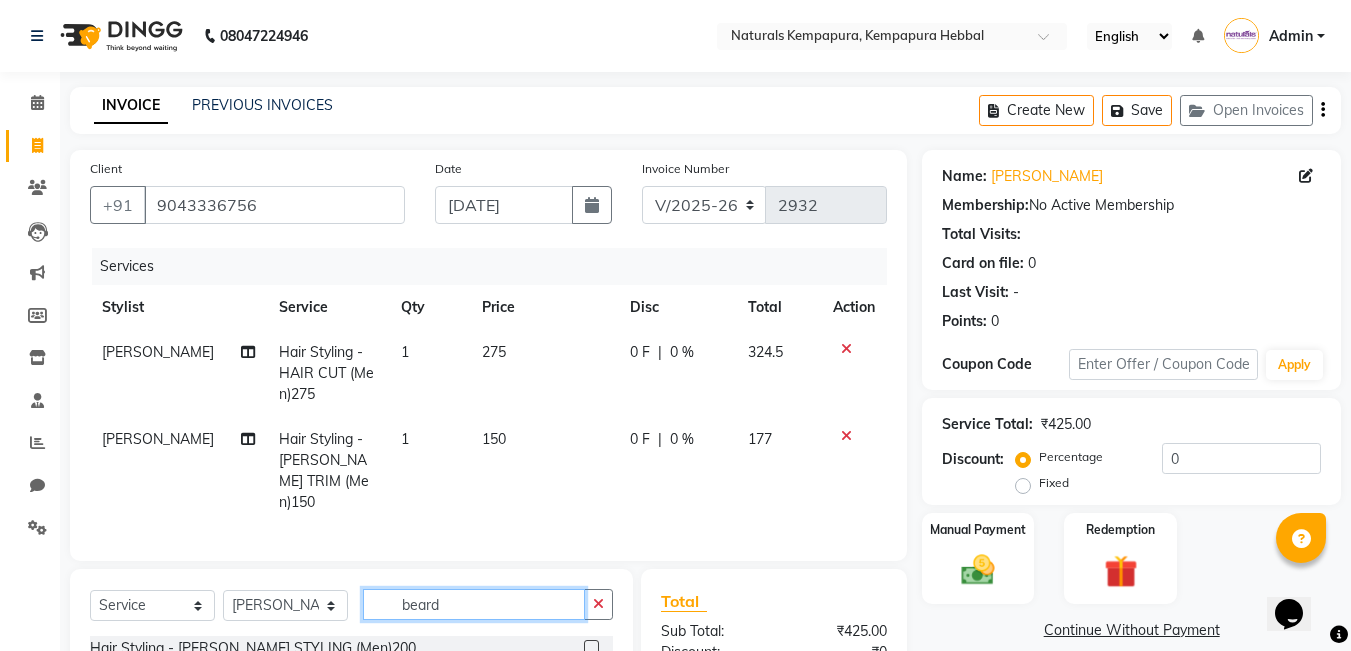 click on "beard" 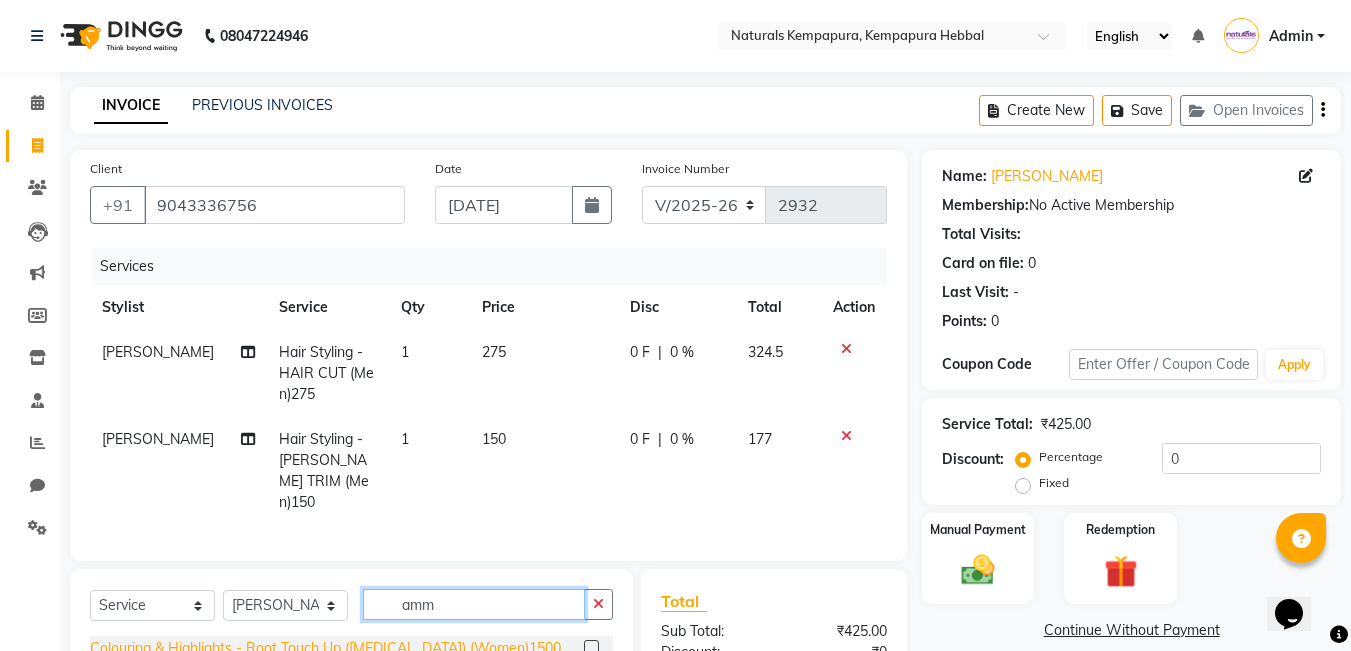 scroll, scrollTop: 3, scrollLeft: 0, axis: vertical 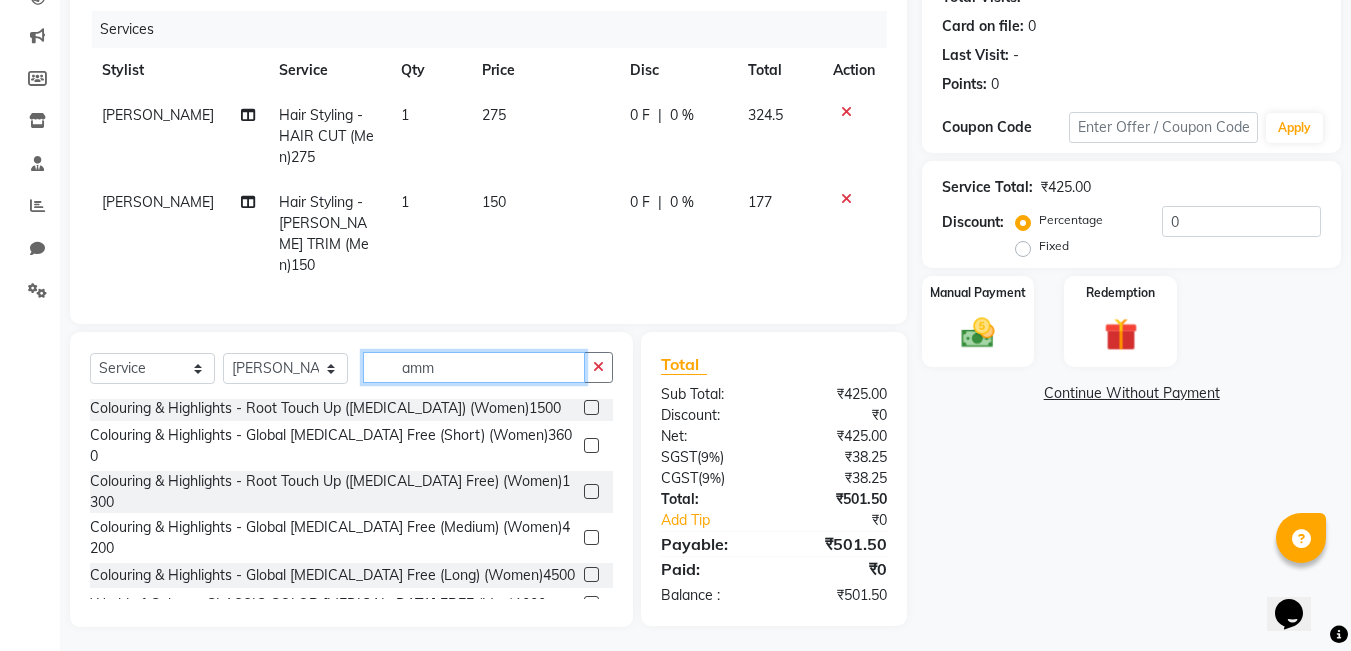 type on "amm" 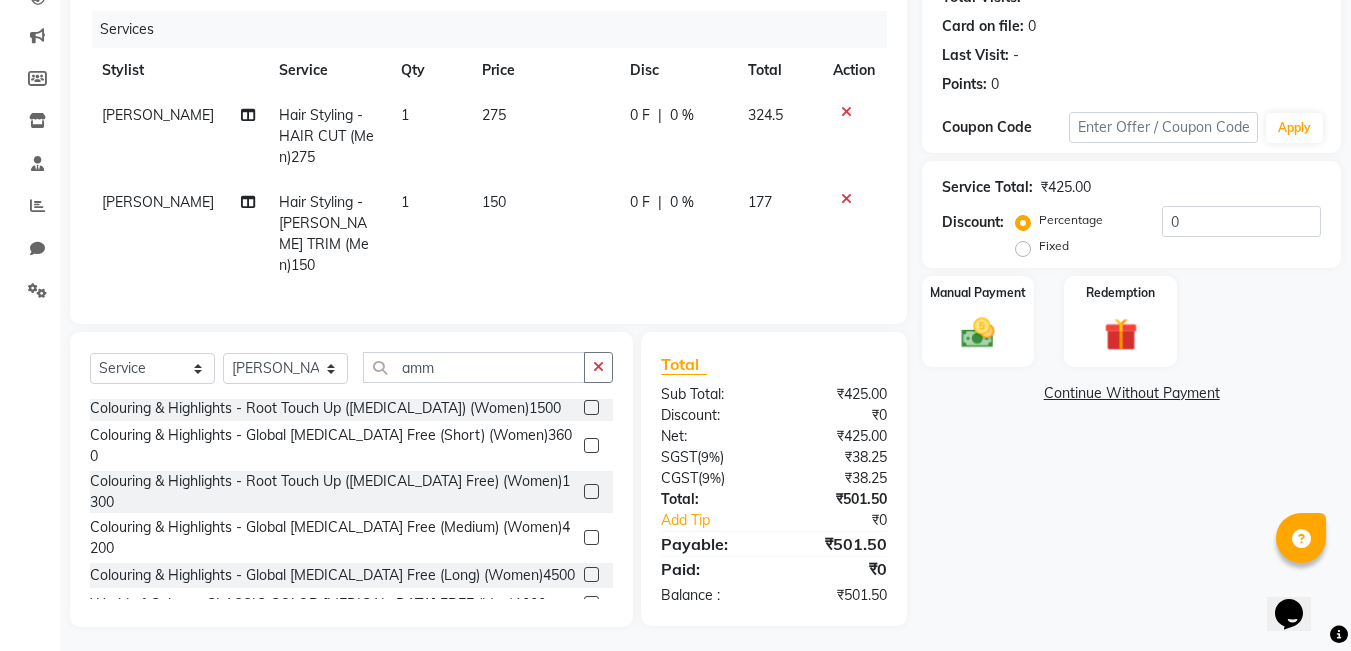 click on "World of Colour - PREMIUM COLOR [MEDICAL_DATA] FREE (Men)1200" 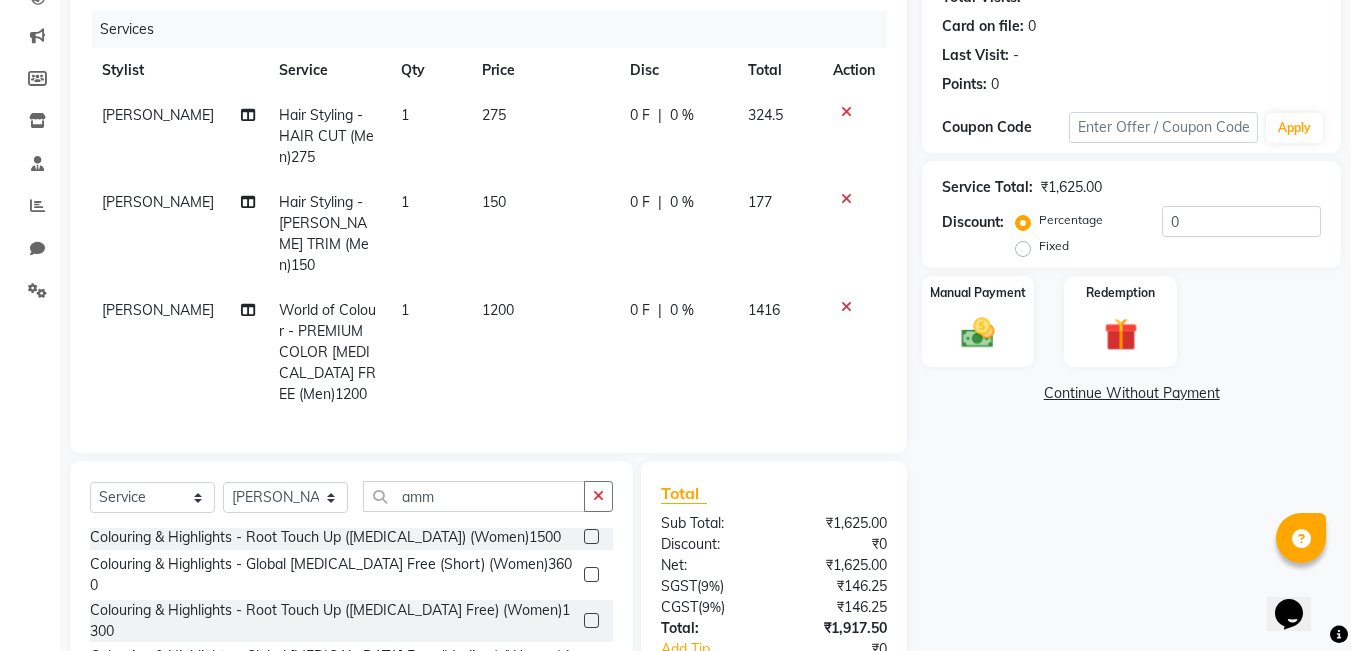 checkbox on "false" 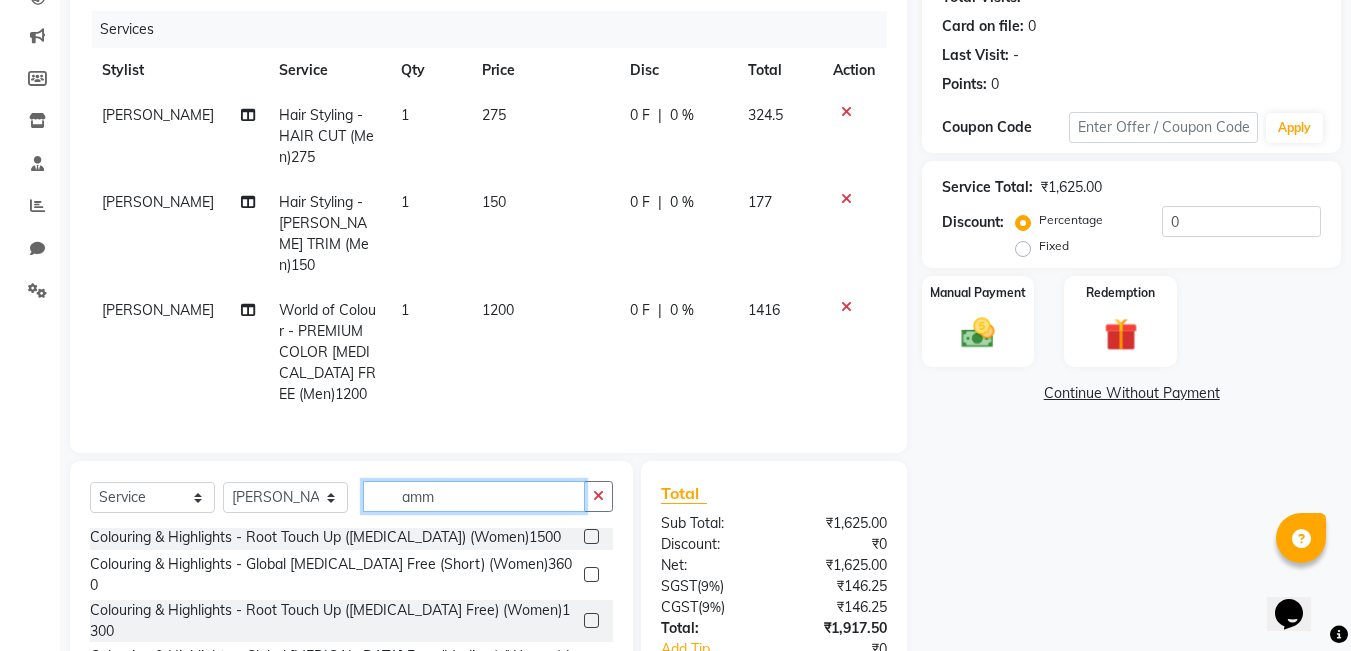 click on "amm" 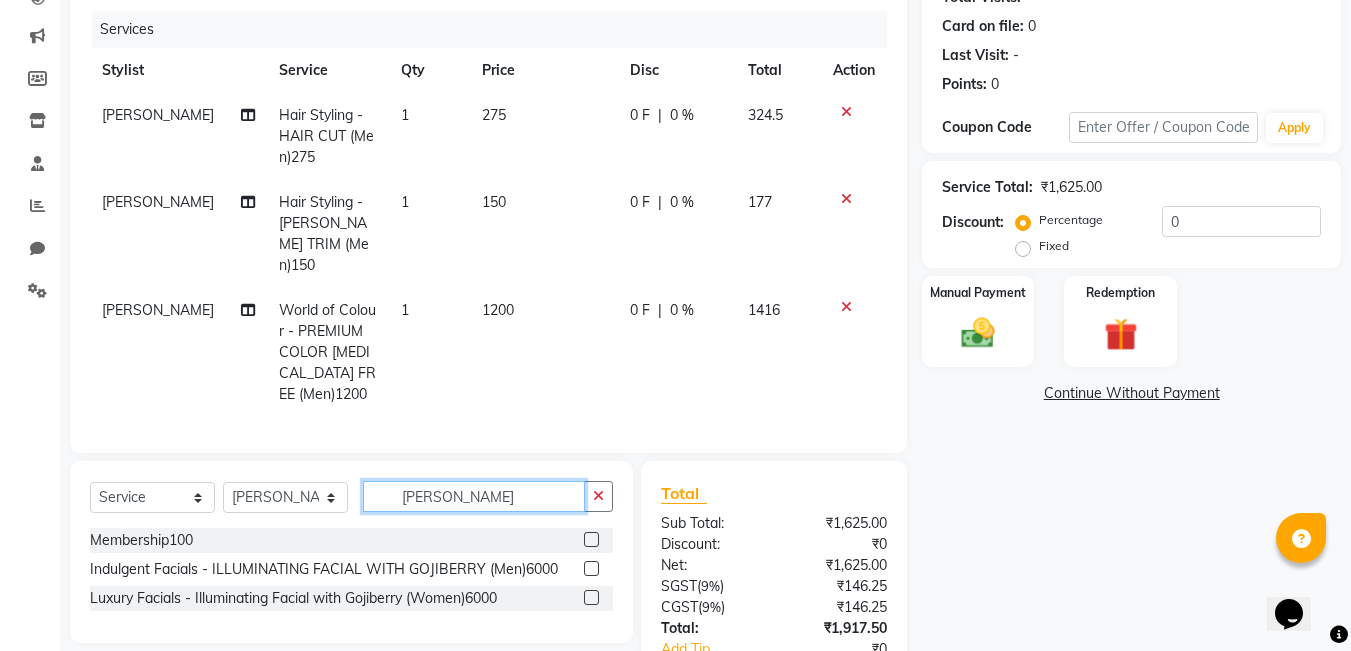 scroll, scrollTop: 0, scrollLeft: 0, axis: both 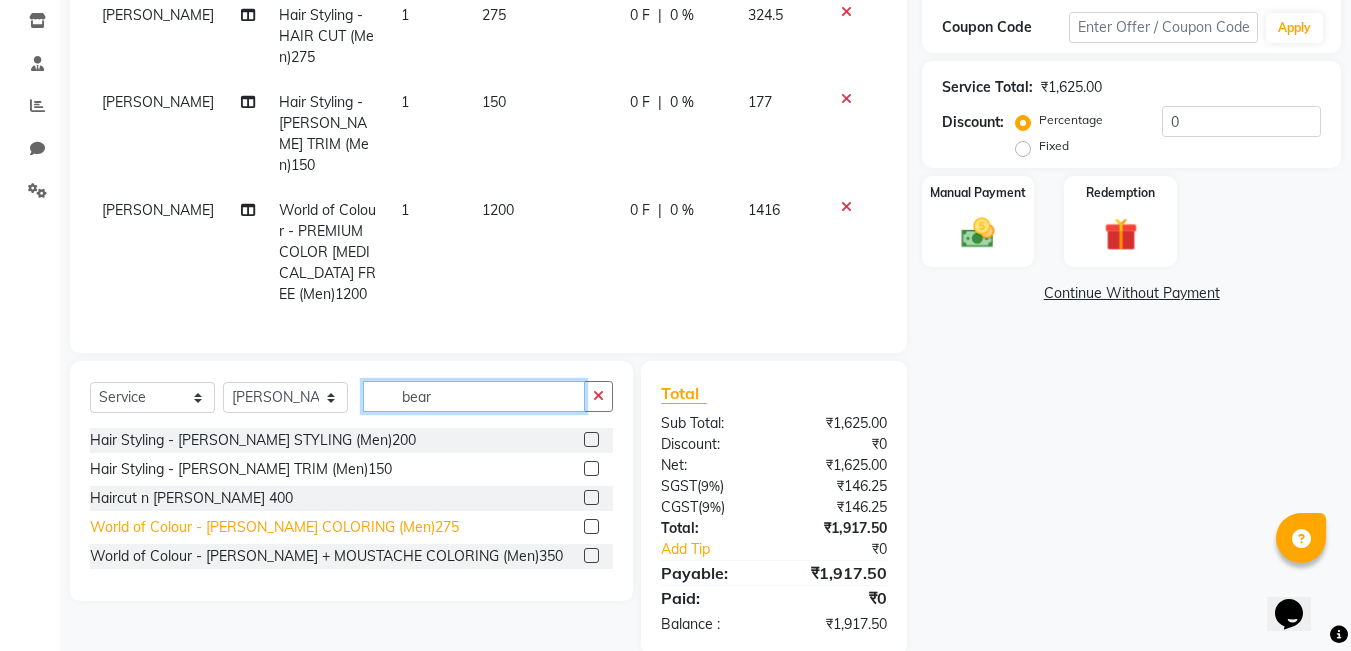 type on "bear" 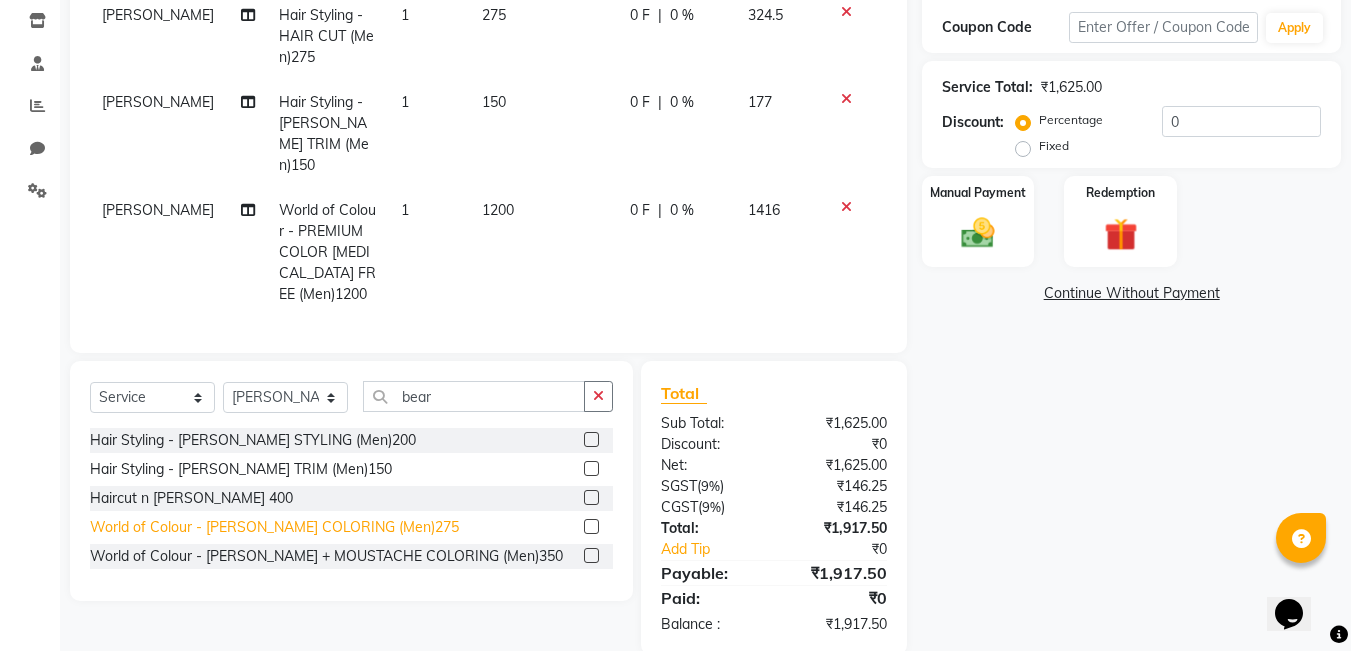 click on "World of Colour - [PERSON_NAME] COLORING (Men)275" 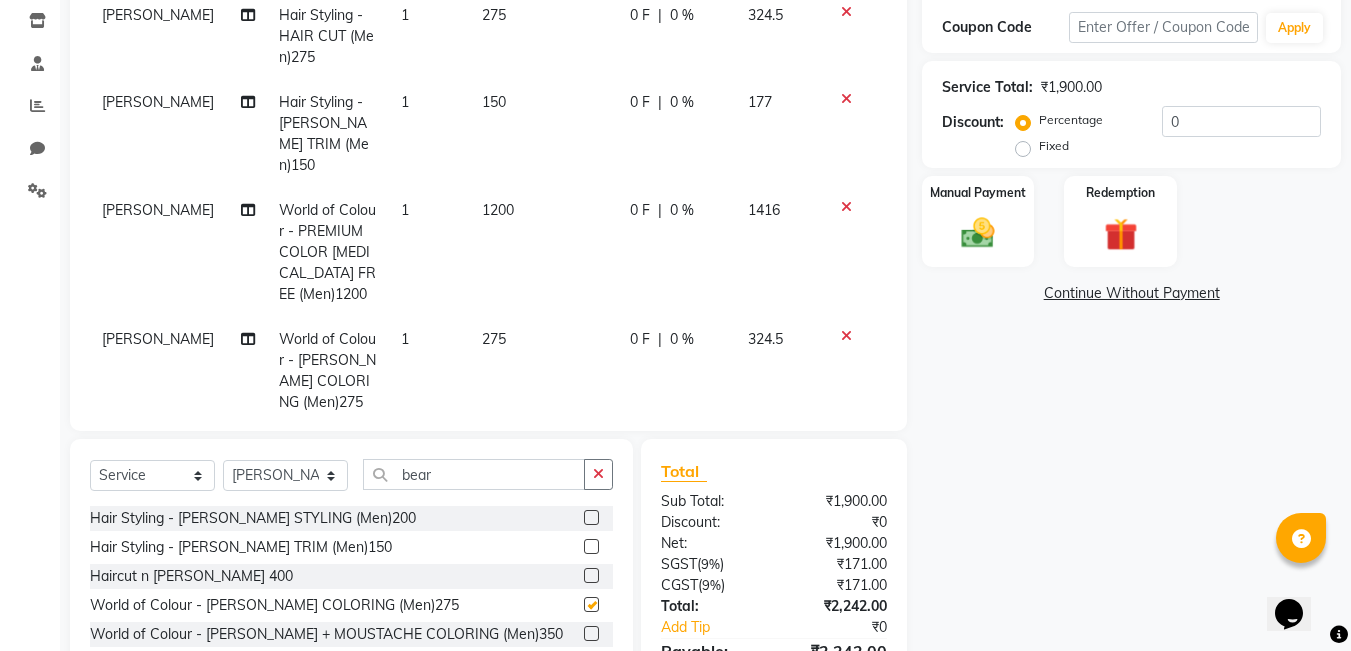 checkbox on "false" 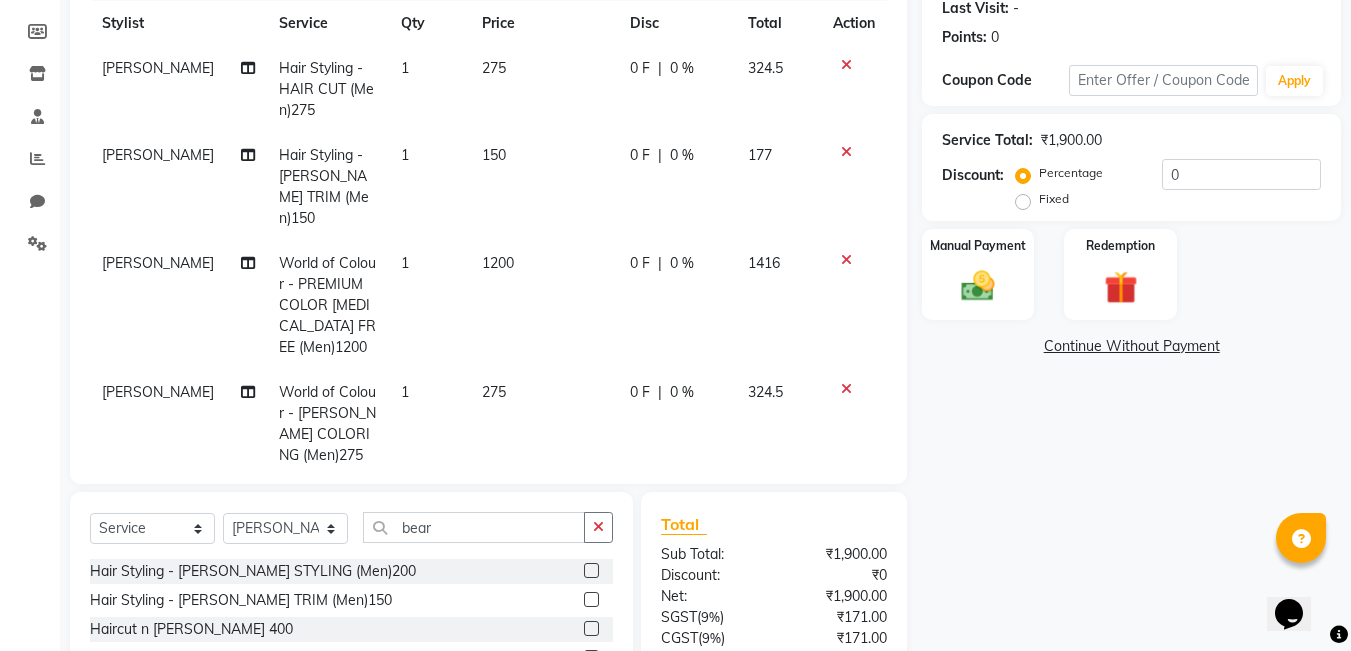 scroll, scrollTop: 237, scrollLeft: 0, axis: vertical 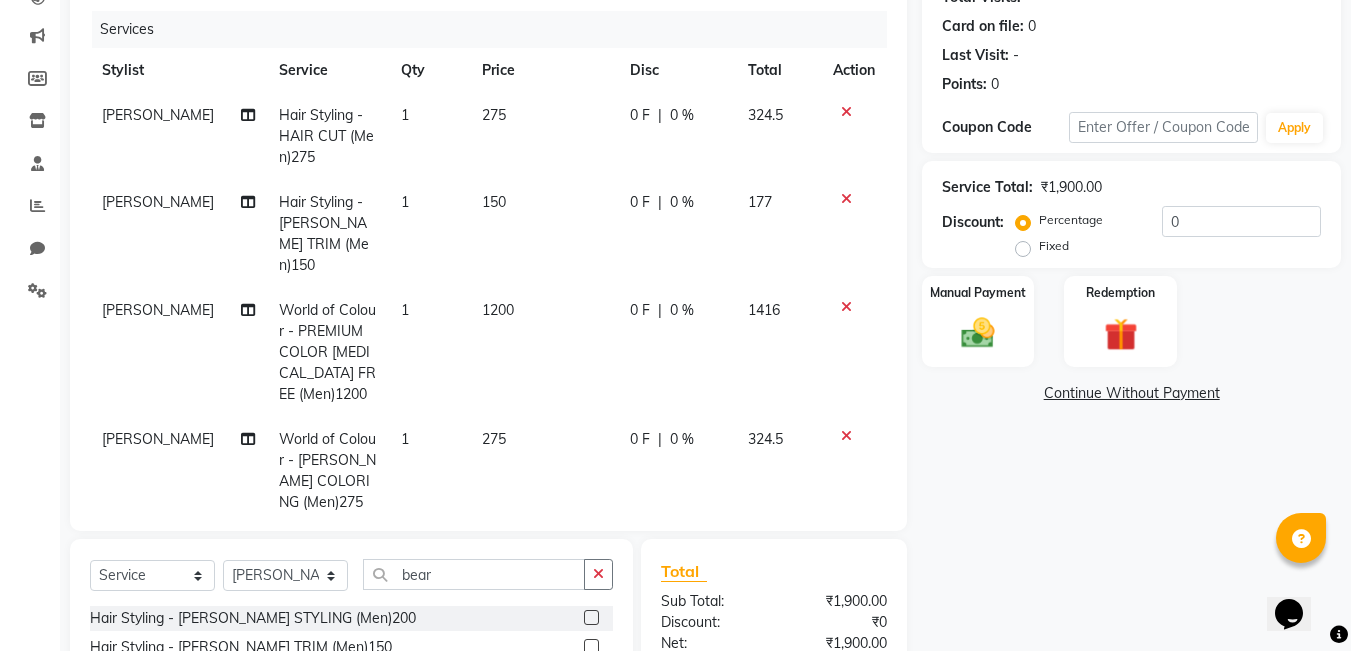 click on "0 F" 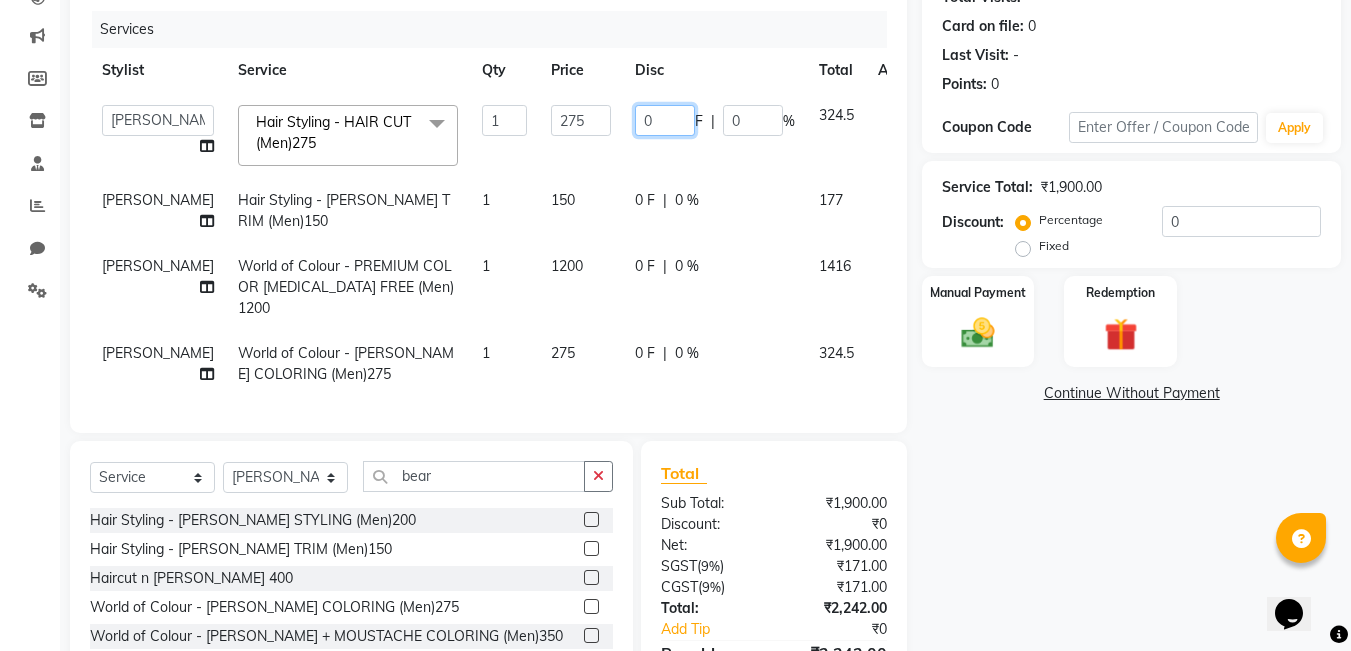 click on "0" 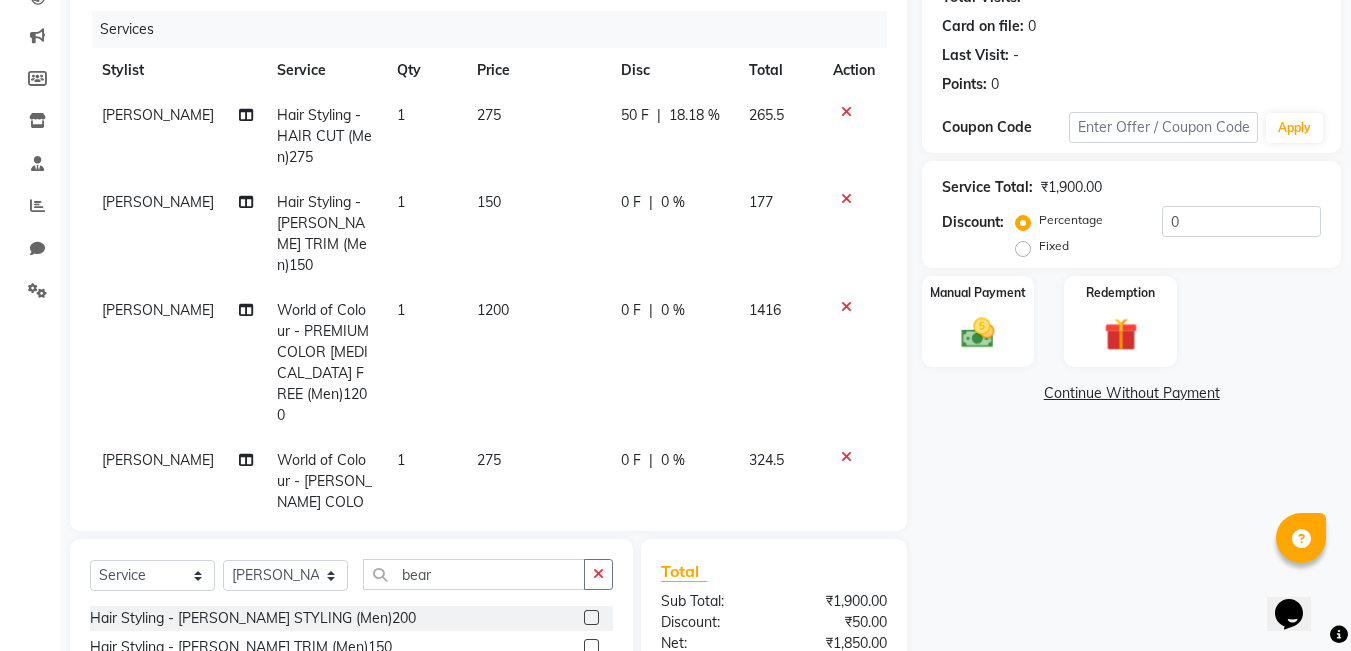 click on "Name: Bala Ji  Membership:  No Active Membership  Total Visits:   Card on file:  0 Last Visit:   - Points:   0  Coupon Code Apply Service Total:  ₹1,900.00  Discount:  Percentage   Fixed  0 Manual Payment Redemption  Continue Without Payment" 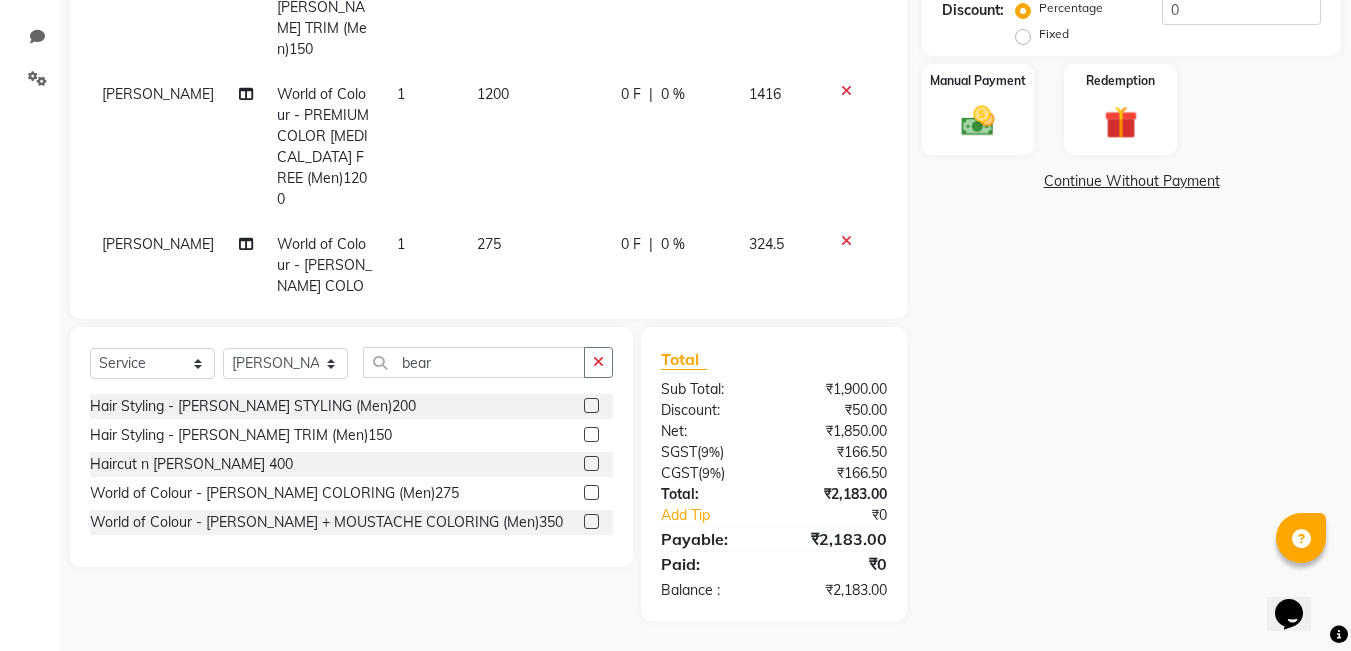 scroll, scrollTop: 0, scrollLeft: 0, axis: both 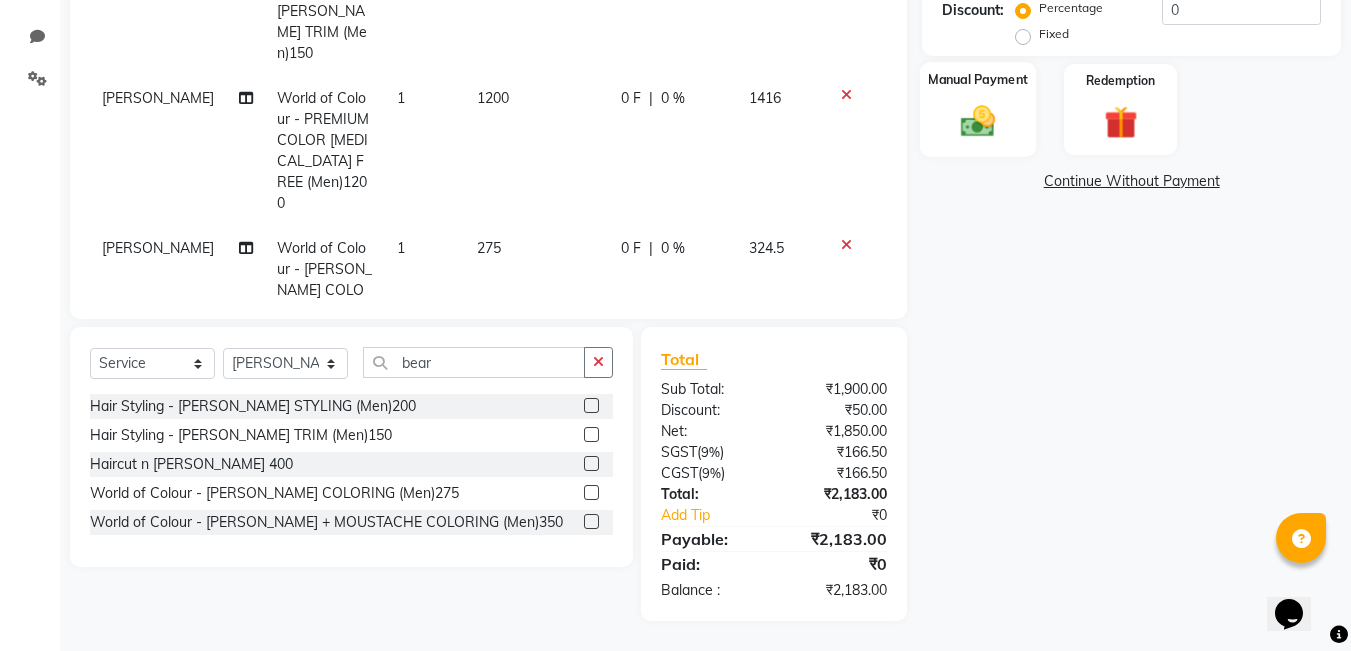 click on "Manual Payment" 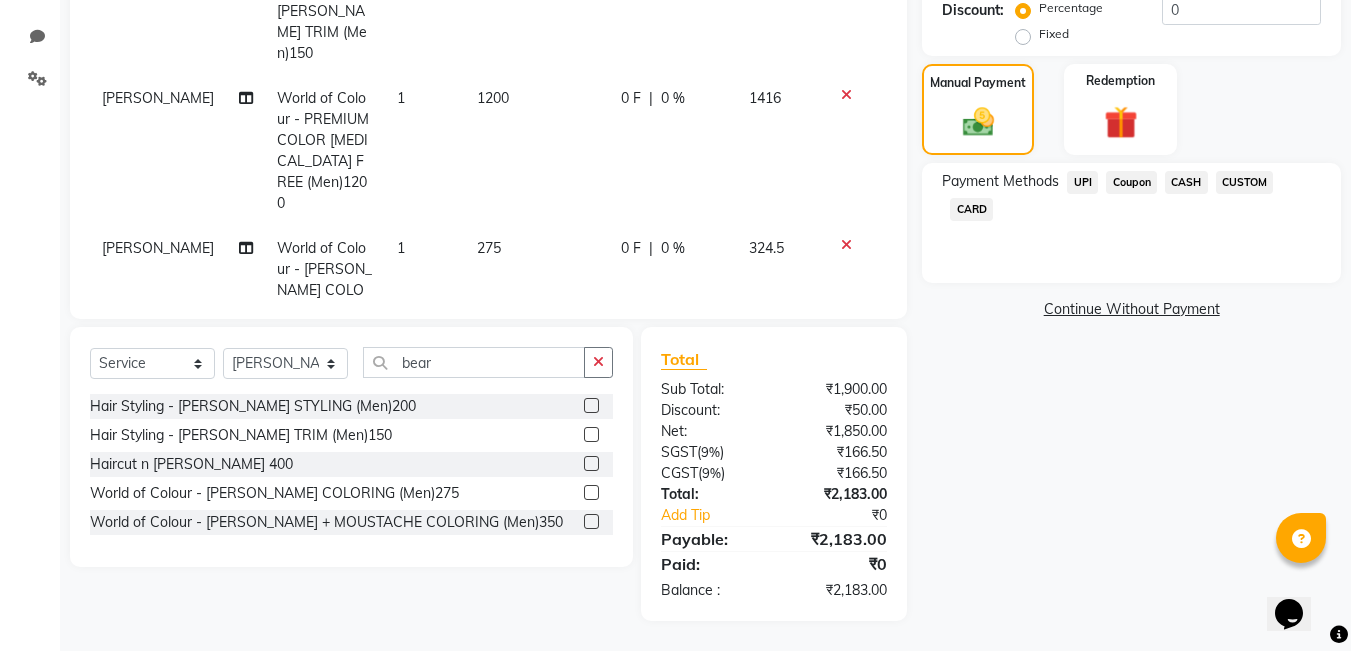 click on "UPI" 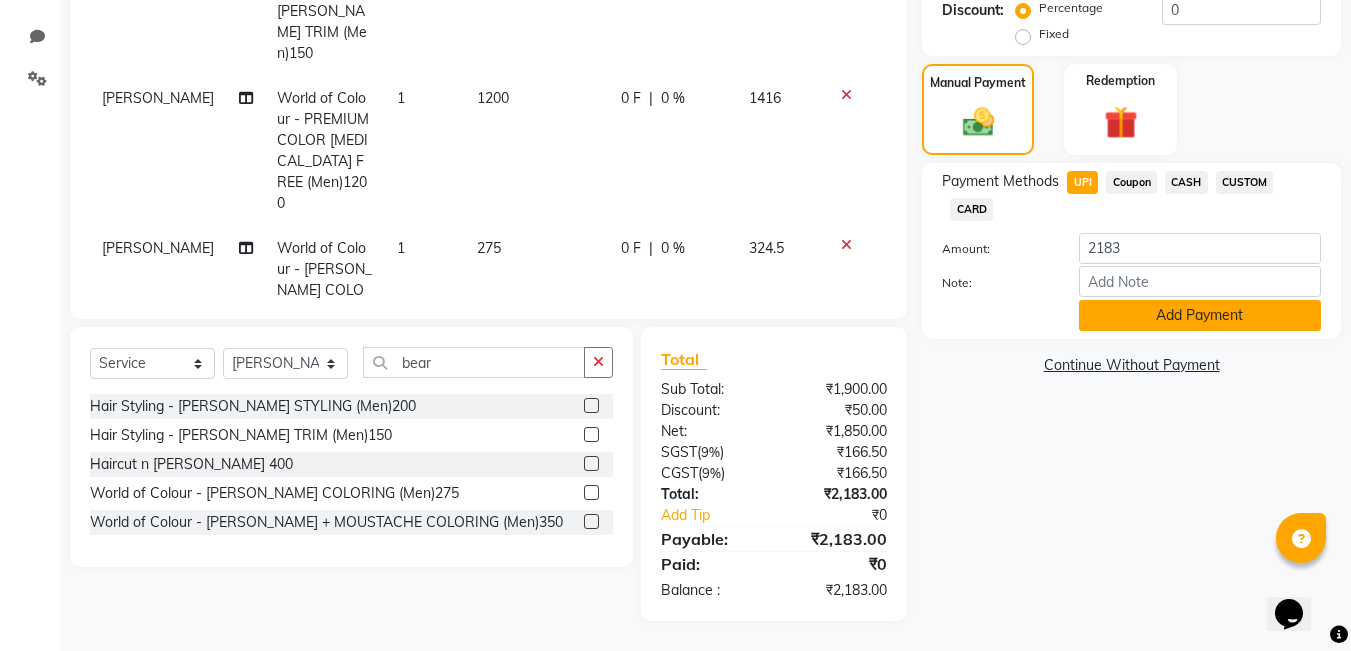 click on "Add Payment" 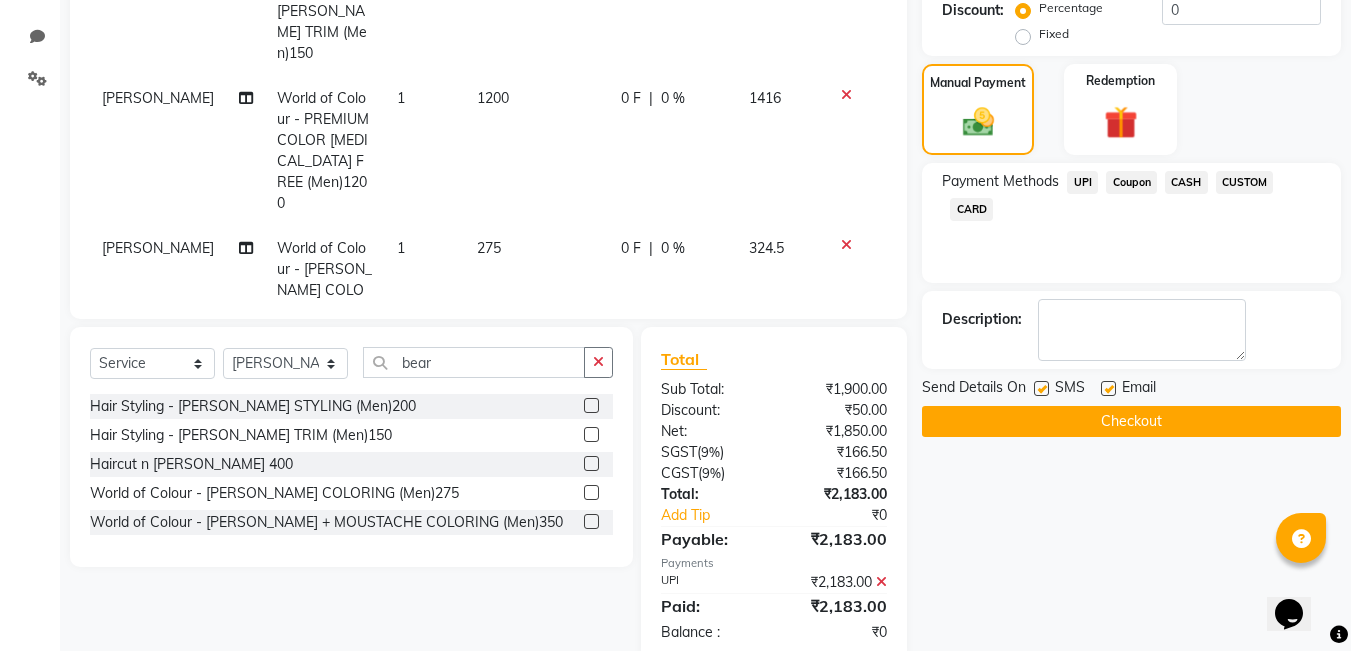 click 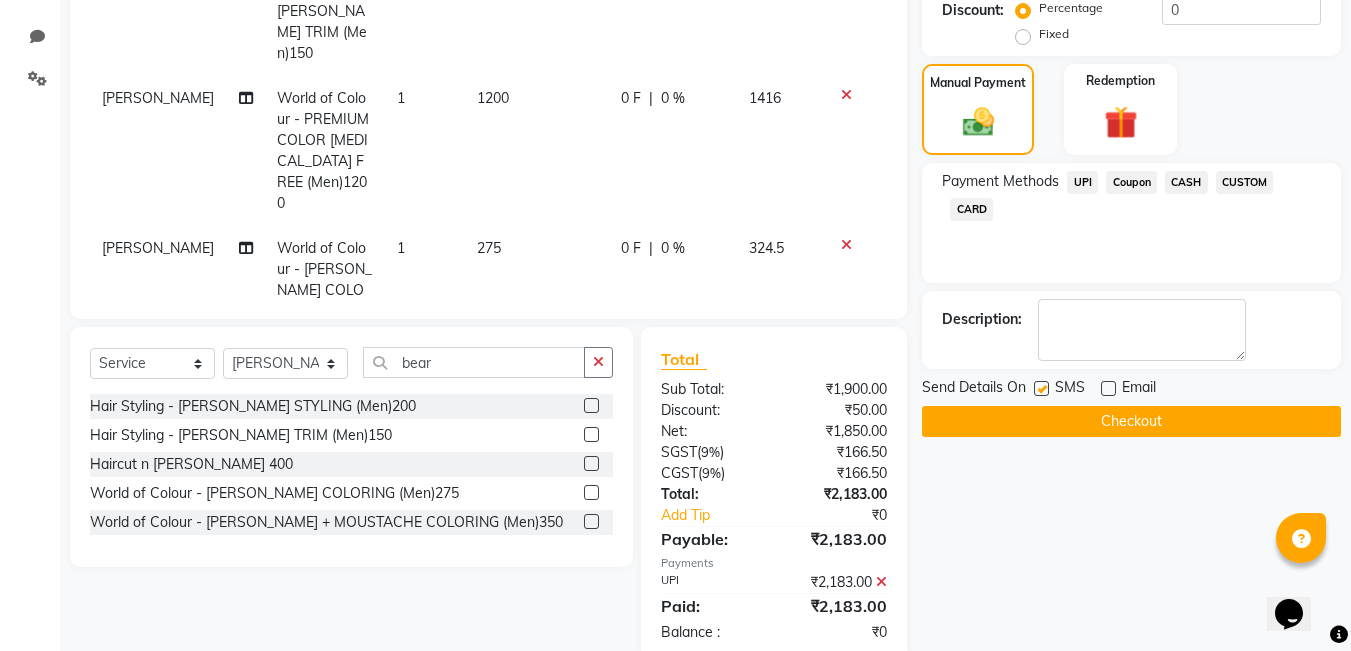click on "Checkout" 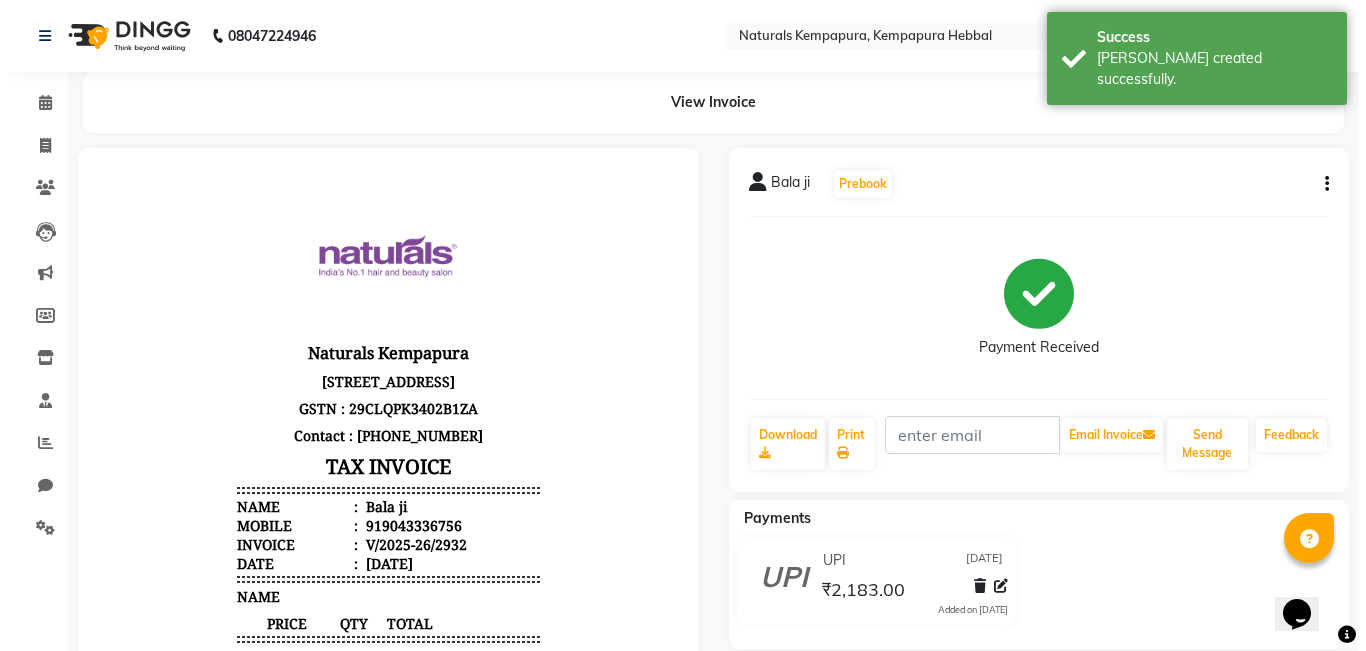scroll, scrollTop: 0, scrollLeft: 0, axis: both 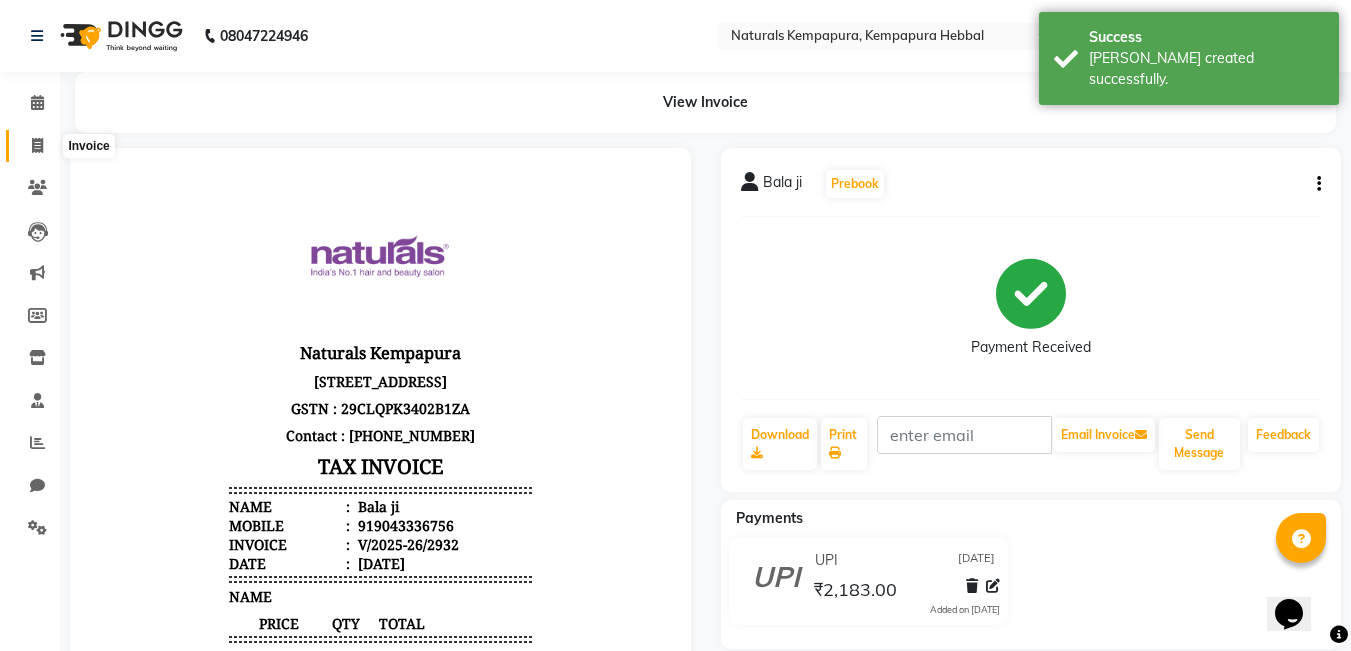click 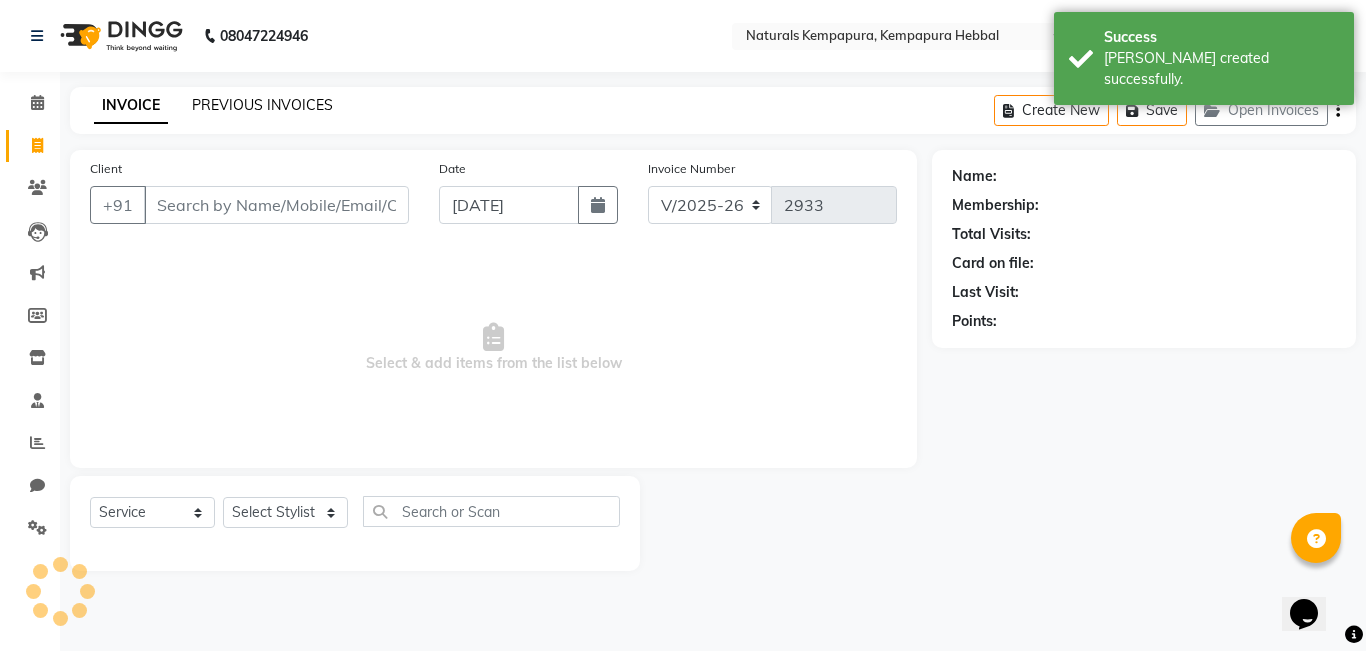 click on "PREVIOUS INVOICES" 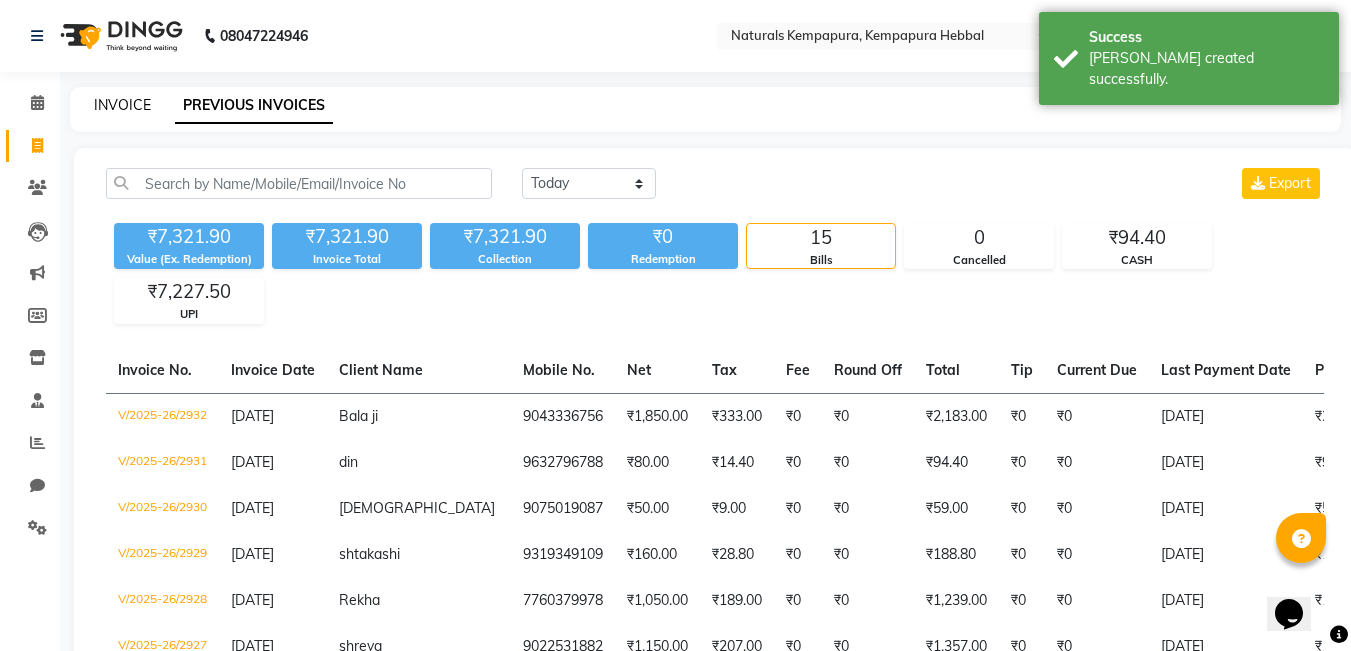 click on "INVOICE" 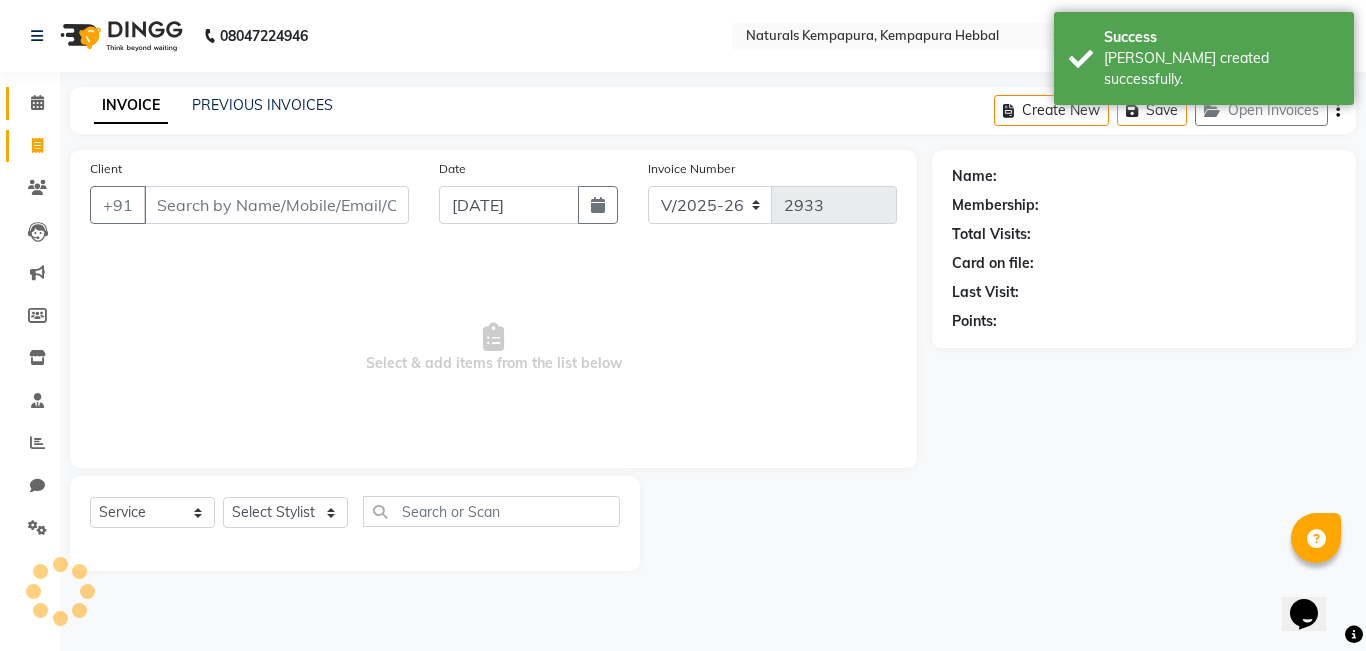 click 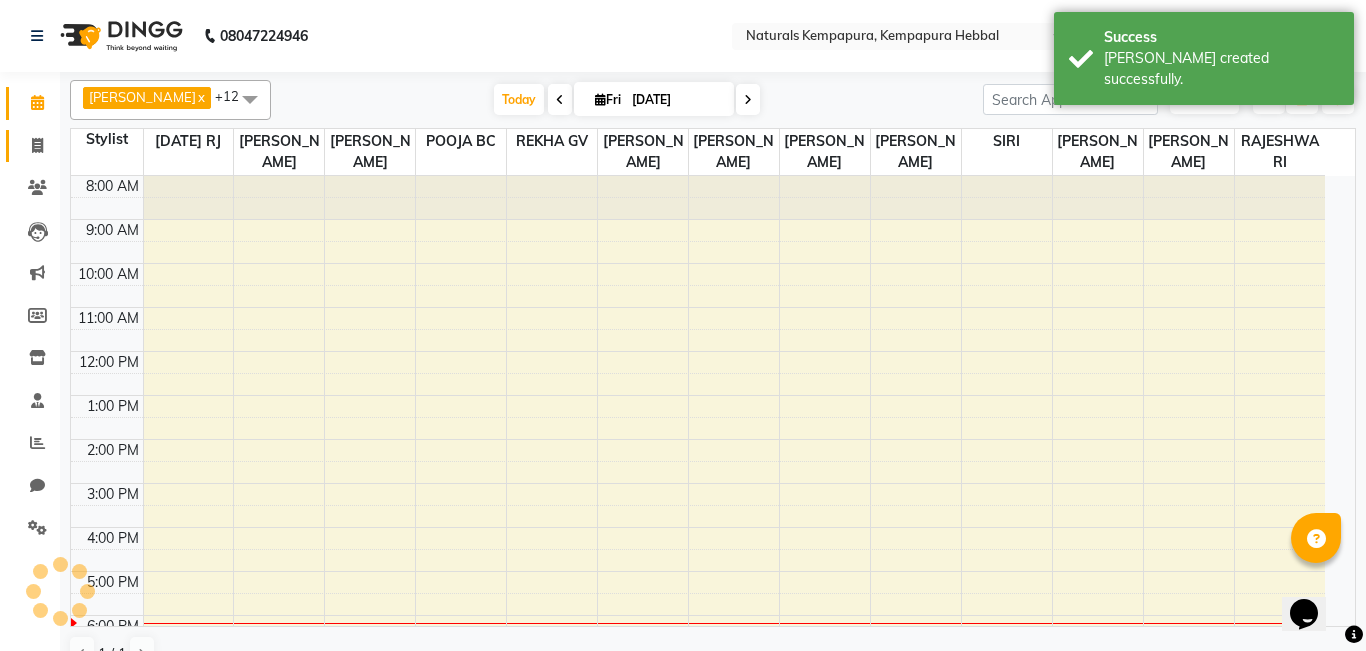 click 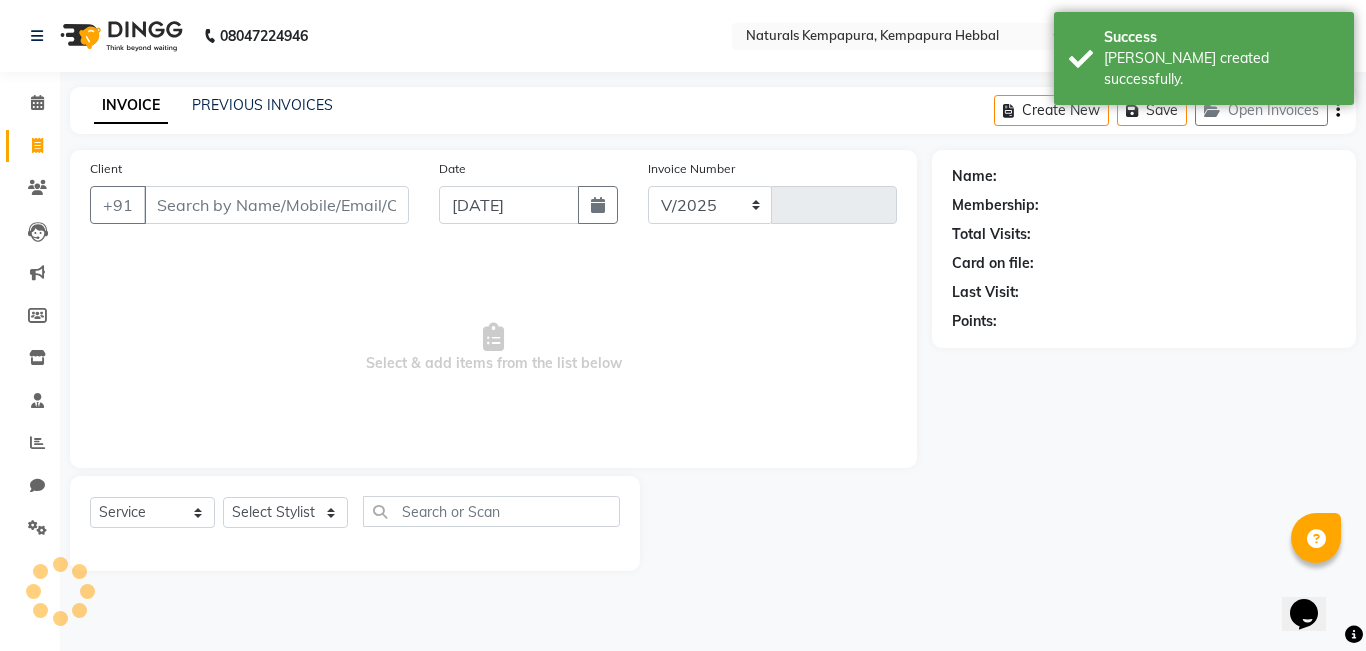 select on "7848" 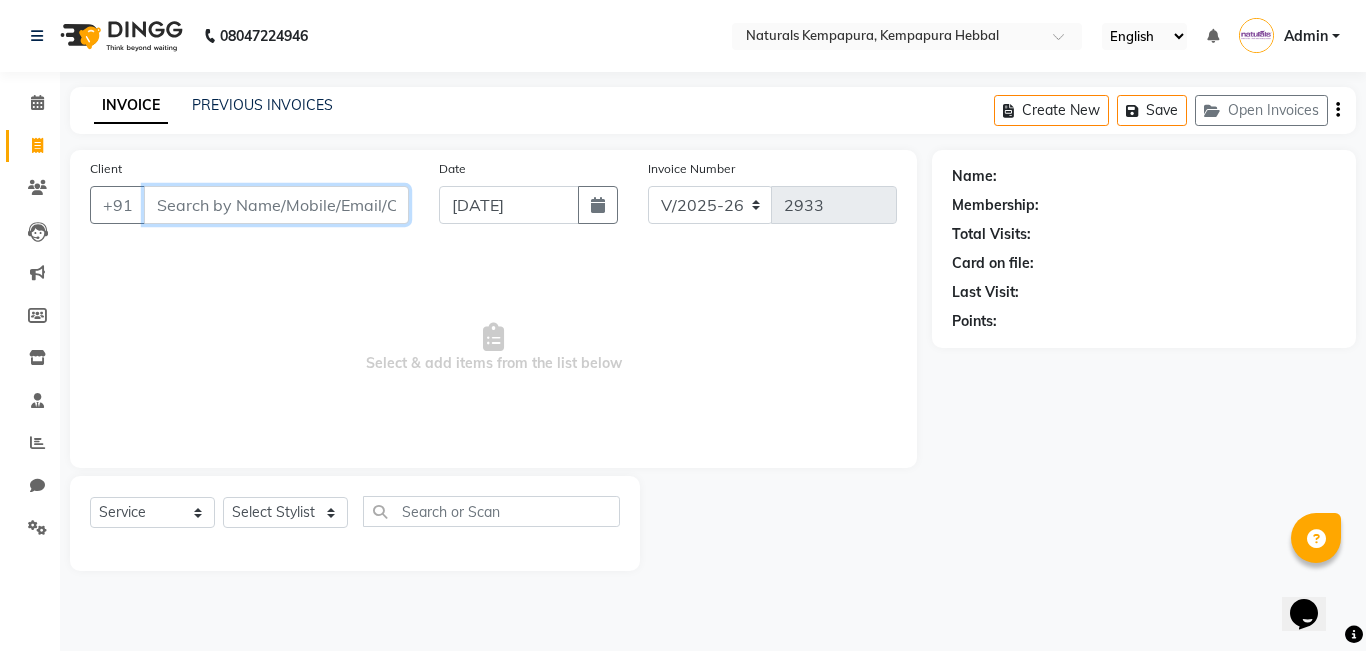 click on "Client" at bounding box center (276, 205) 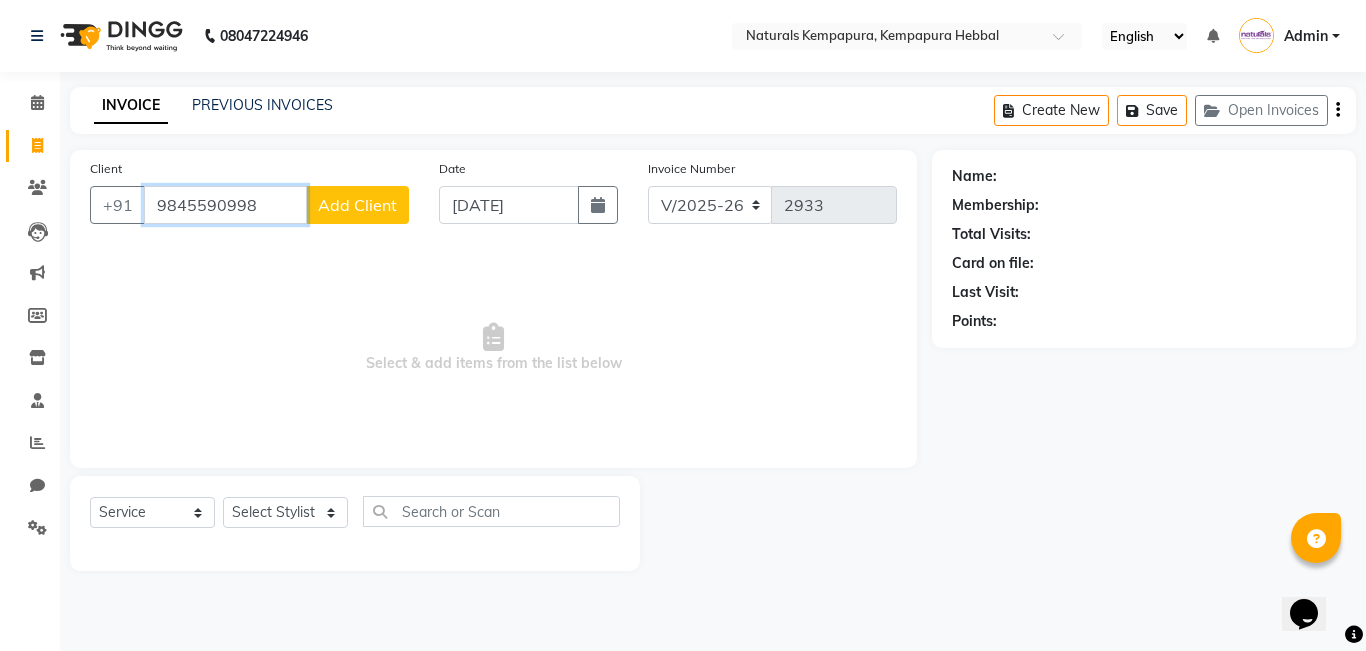 type on "9845590998" 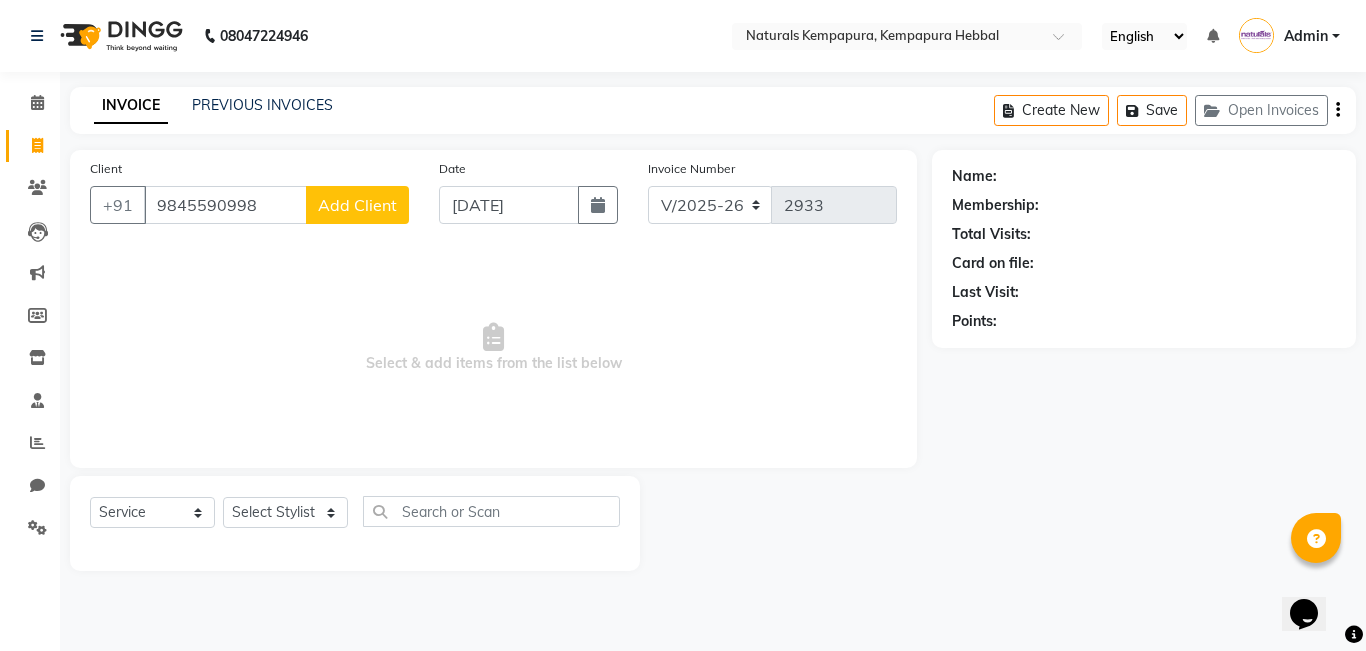 click on "Add Client" 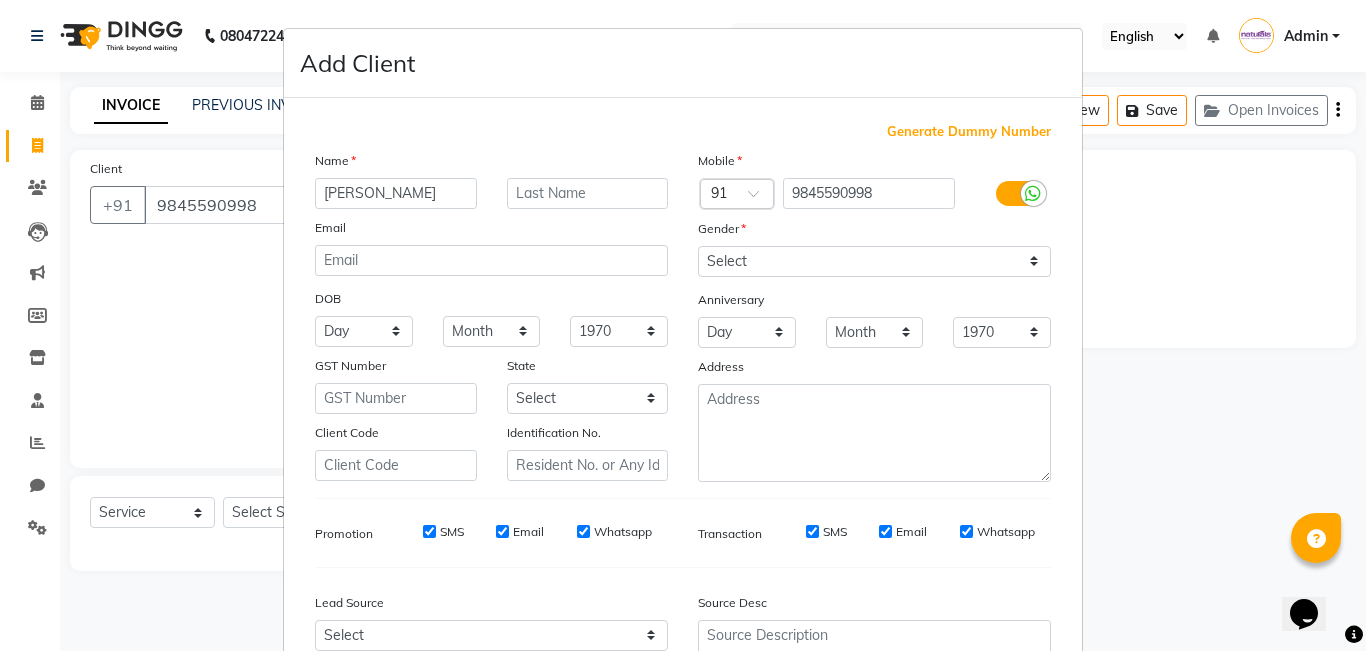type on "[PERSON_NAME]" 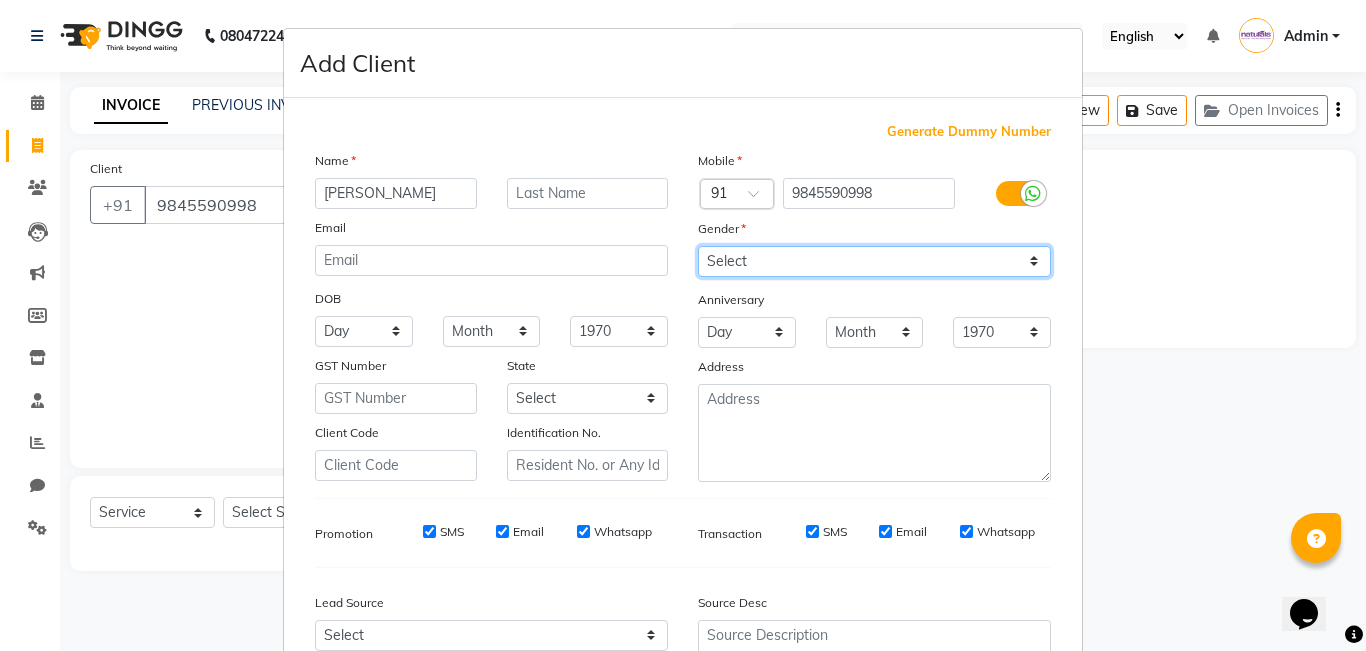 drag, startPoint x: 997, startPoint y: 250, endPoint x: 964, endPoint y: 259, distance: 34.20526 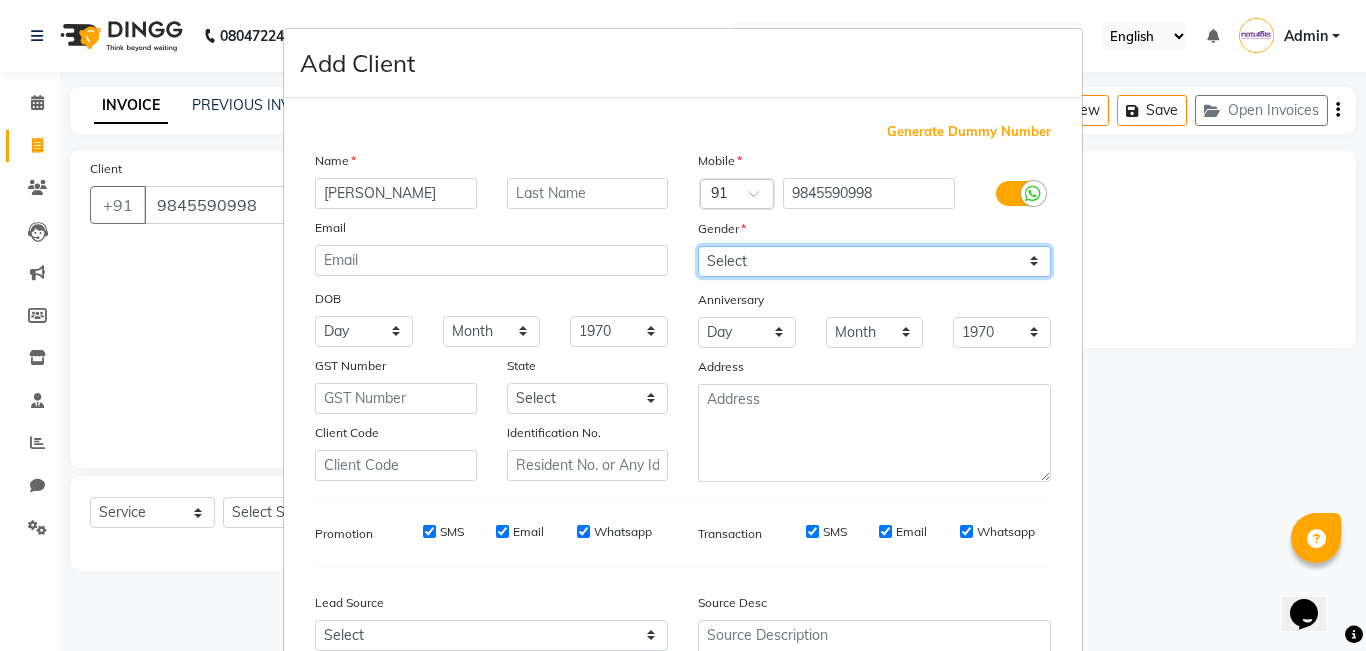 click on "Select [DEMOGRAPHIC_DATA] [DEMOGRAPHIC_DATA] Other Prefer Not To Say" at bounding box center (874, 261) 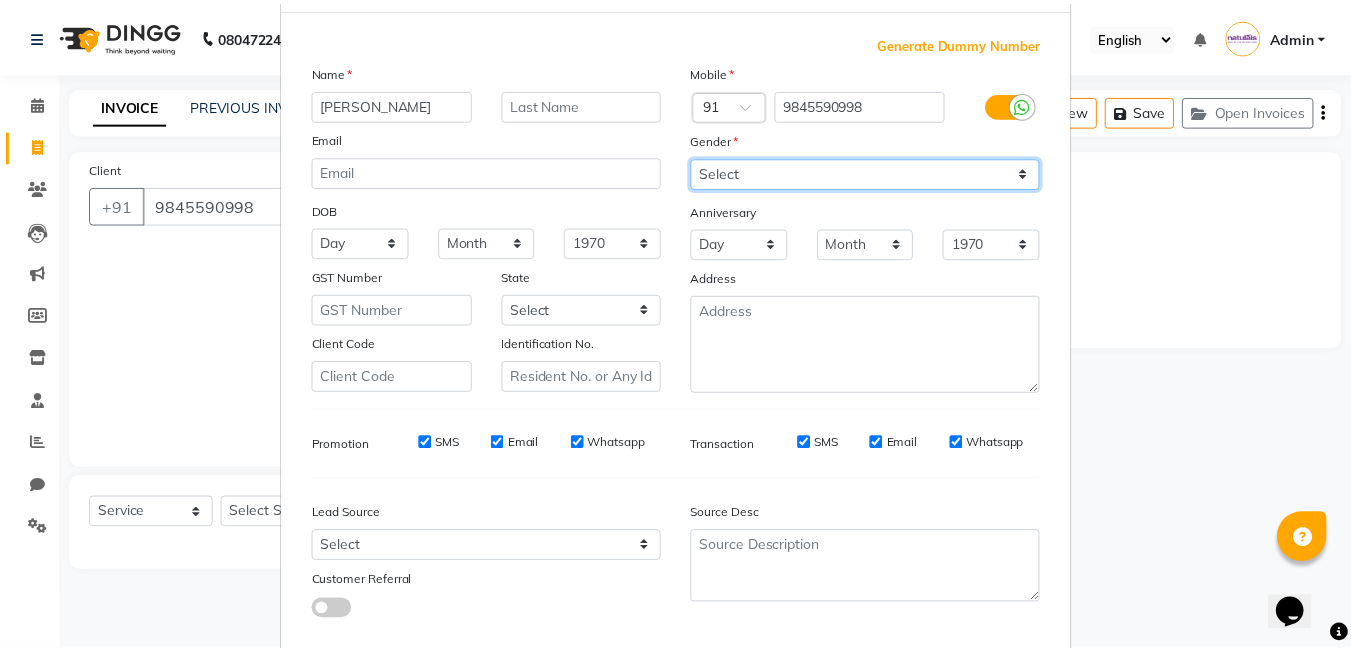 scroll, scrollTop: 198, scrollLeft: 0, axis: vertical 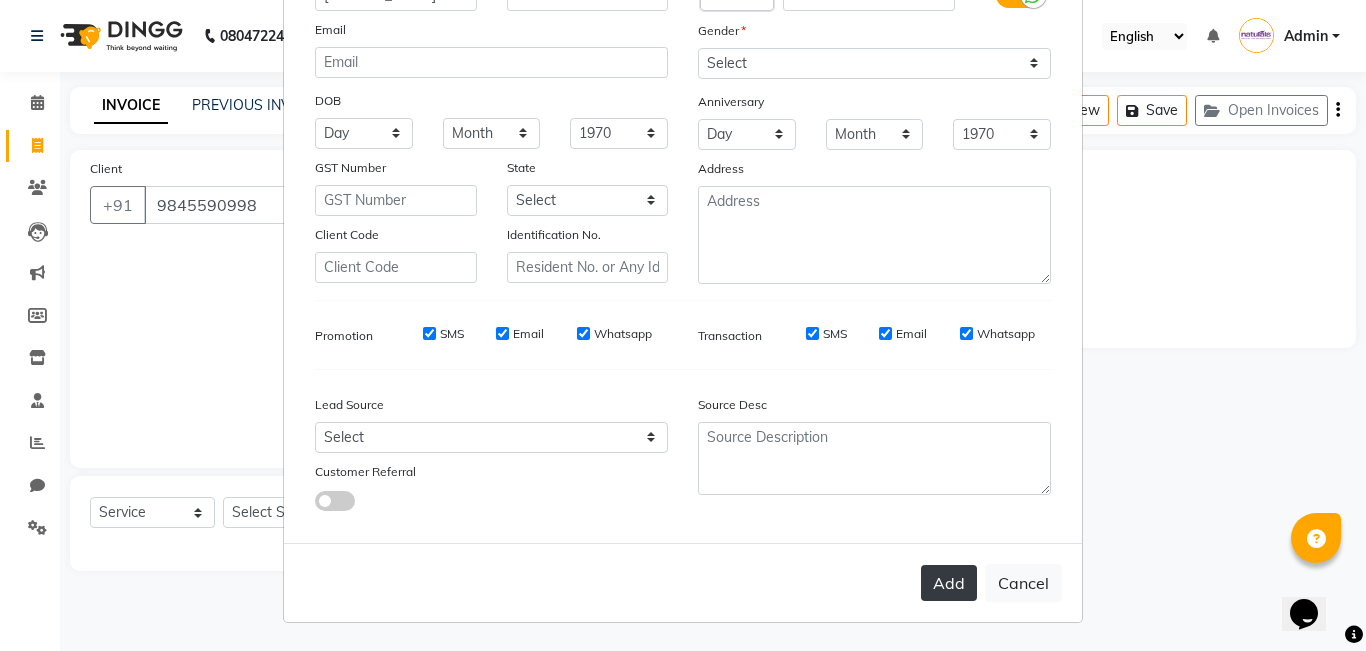 click on "Add" at bounding box center (949, 583) 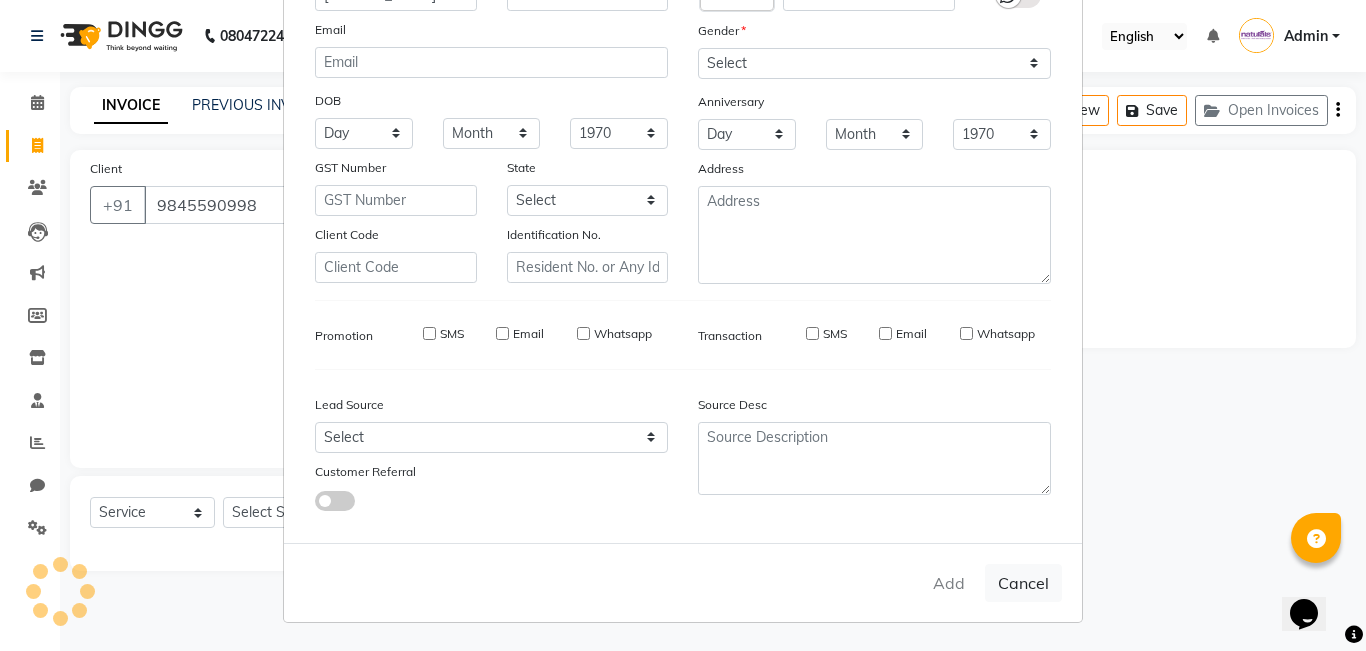 type 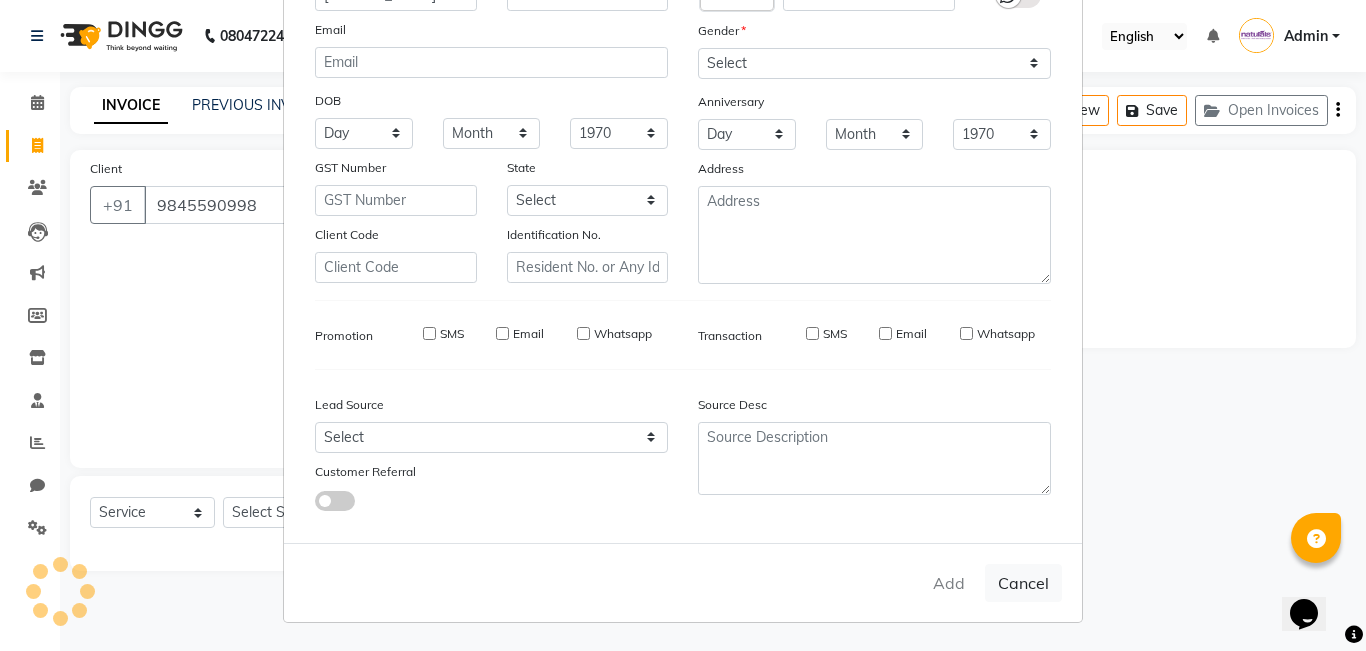 select 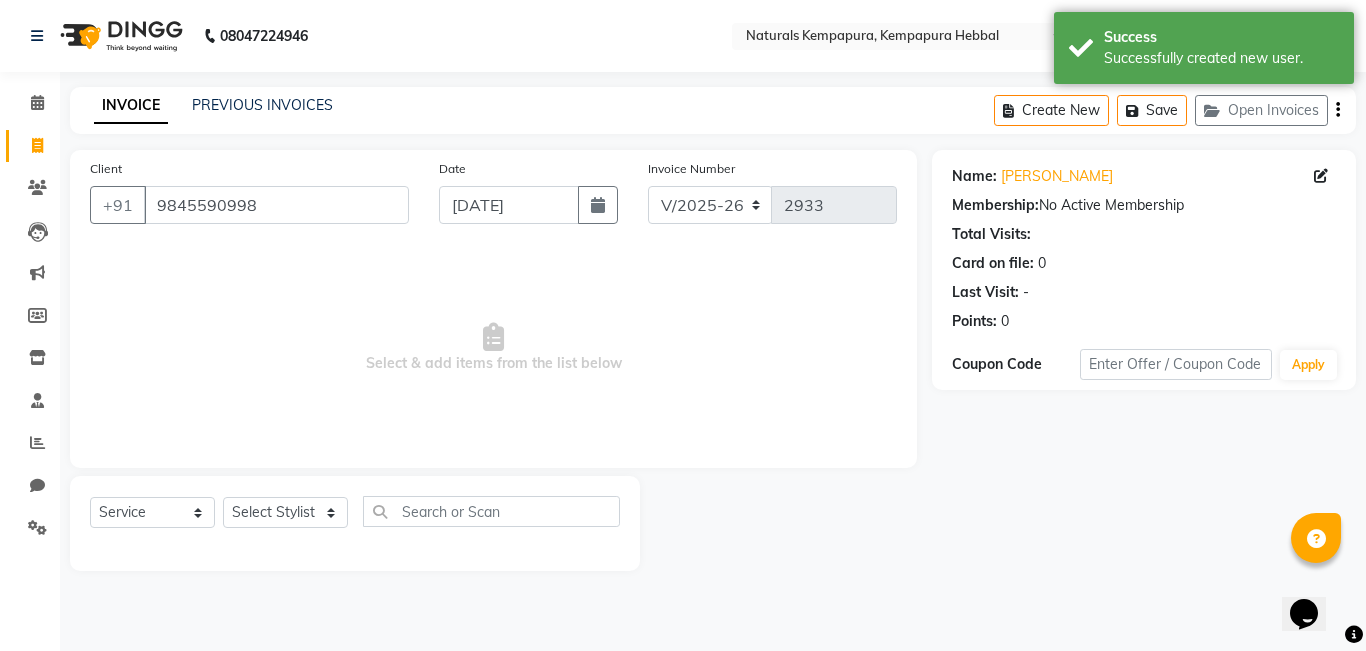 click on "Select  Service  Product  Membership  Package Voucher Prepaid Gift Card  Select Stylist [PERSON_NAME]  DANISH [PERSON_NAME] [PERSON_NAME]  [PERSON_NAME] [PERSON_NAME] [PERSON_NAME] MUSABEER [PERSON_NAME]  POOJA BC PUJA PRADHAN [DATE] [PERSON_NAME]  [PERSON_NAME]  REKHA GV  [PERSON_NAME]  [PERSON_NAME] [PERSON_NAME]" 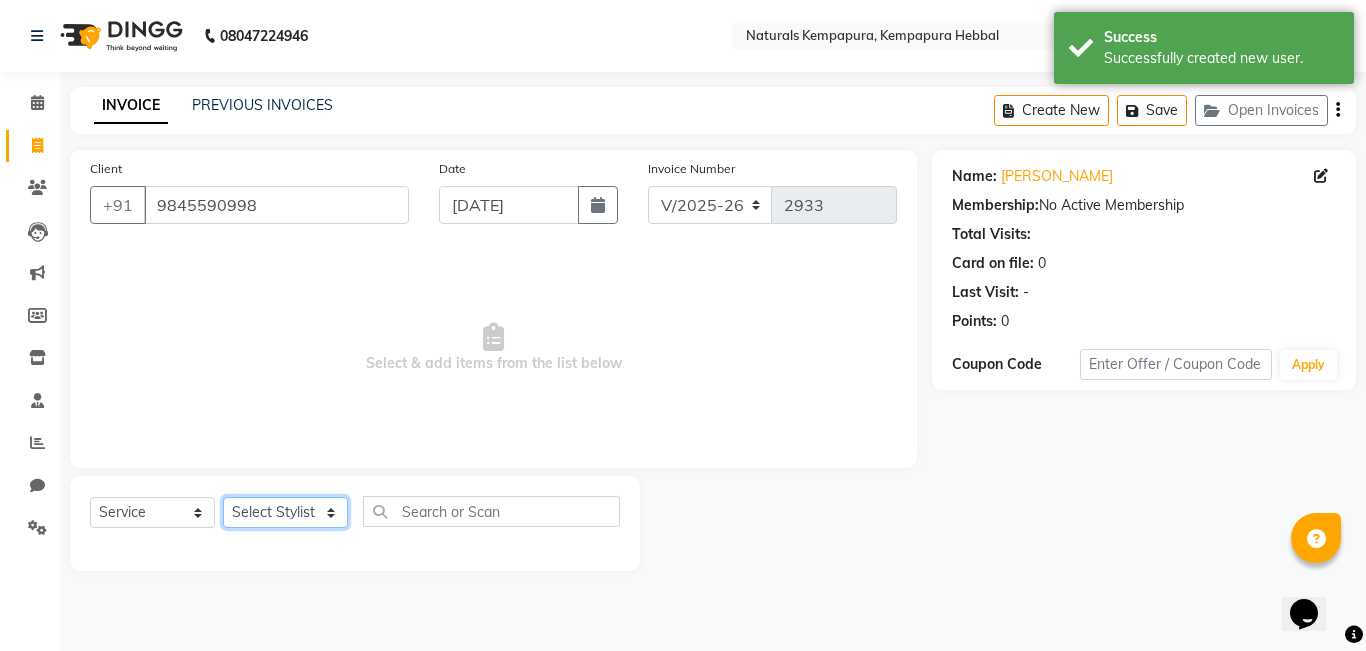 click on "Select Stylist [PERSON_NAME]  DANISH [PERSON_NAME] [PERSON_NAME]  [PERSON_NAME] [PERSON_NAME] [PERSON_NAME] MUSABEER [PERSON_NAME]  POOJA BC PUJA PRADHAN [DATE] [PERSON_NAME]  [PERSON_NAME]  REKHA GV  [PERSON_NAME]  [PERSON_NAME] [PERSON_NAME]" 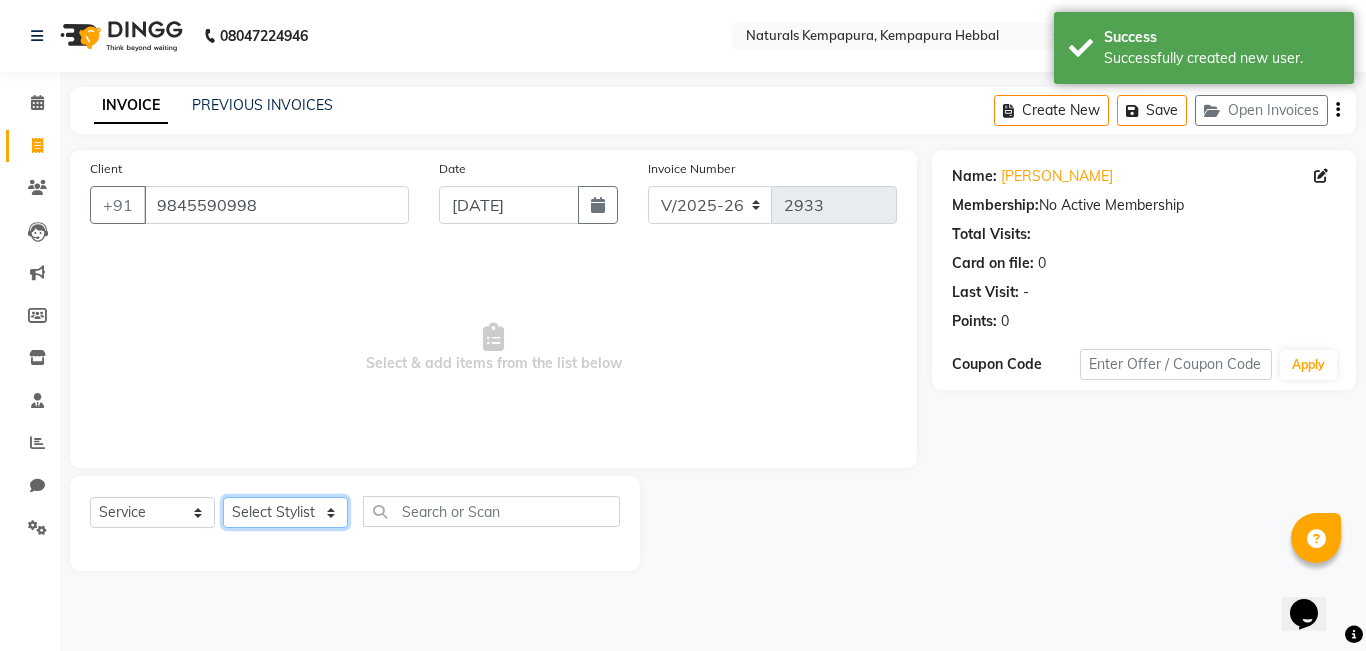 select on "70449" 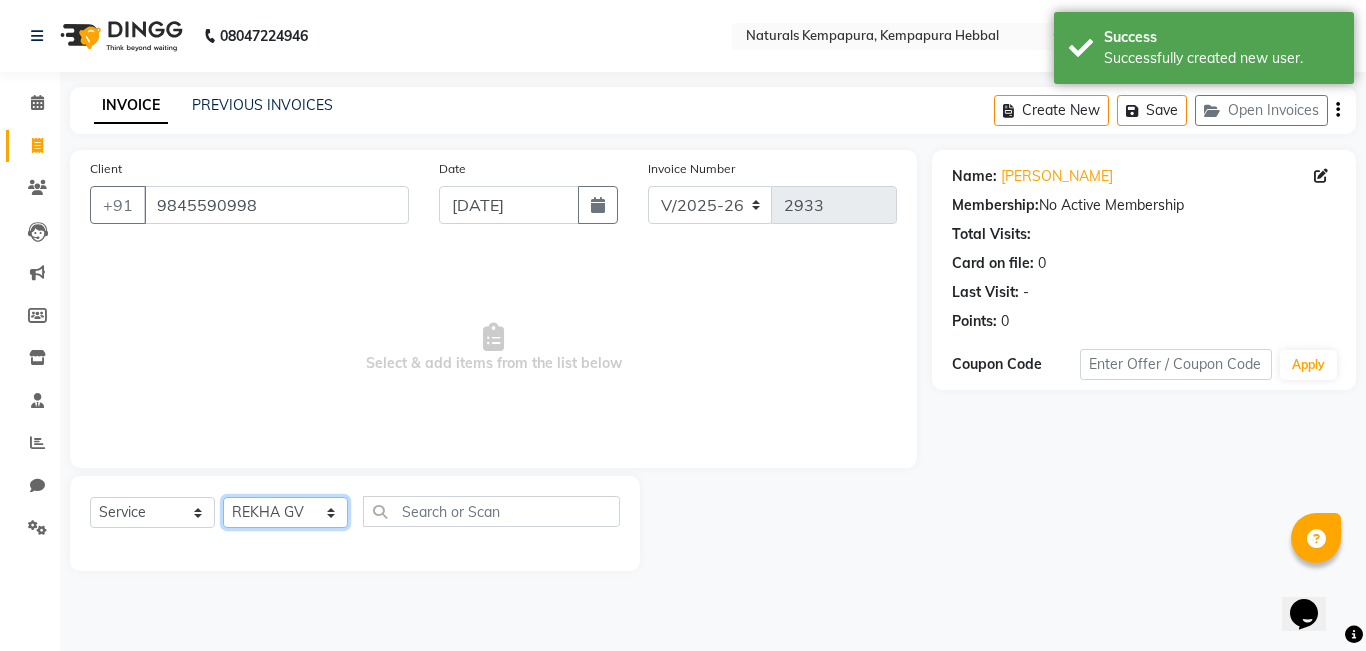 click on "Select Stylist [PERSON_NAME]  DANISH [PERSON_NAME] [PERSON_NAME]  [PERSON_NAME] [PERSON_NAME] [PERSON_NAME] MUSABEER [PERSON_NAME]  POOJA BC PUJA PRADHAN [DATE] [PERSON_NAME]  [PERSON_NAME]  REKHA GV  [PERSON_NAME]  [PERSON_NAME] [PERSON_NAME]" 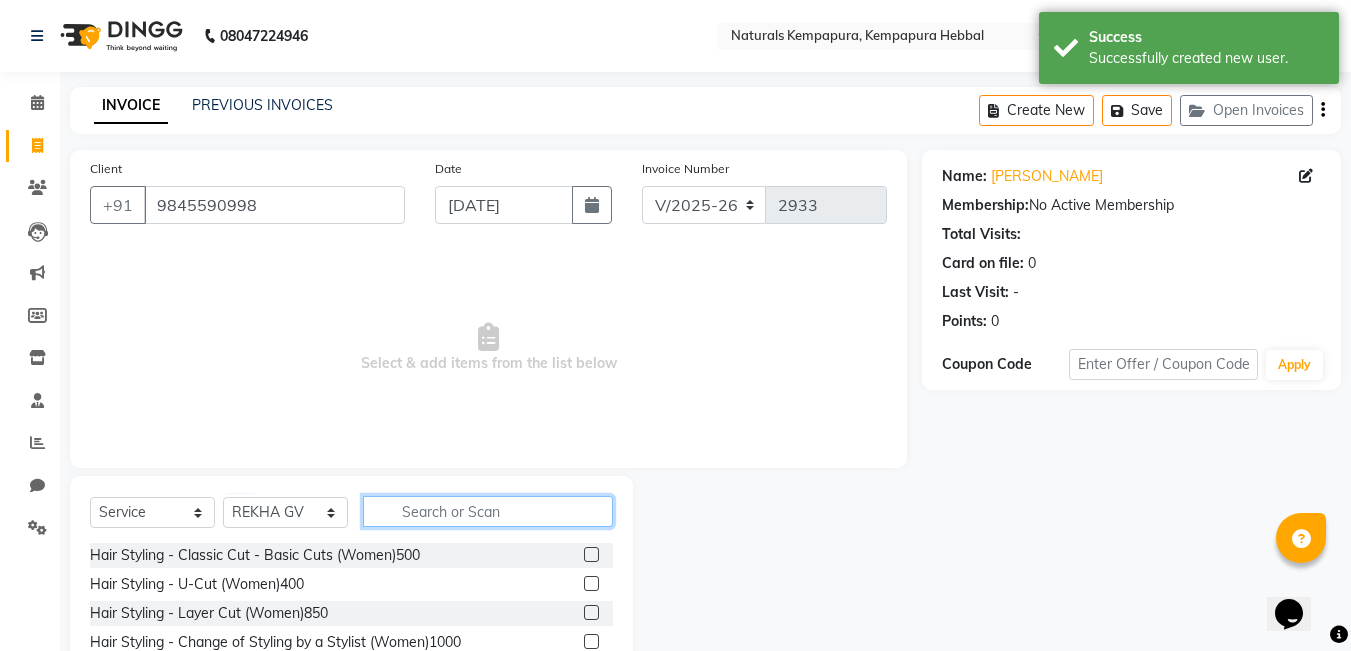 click 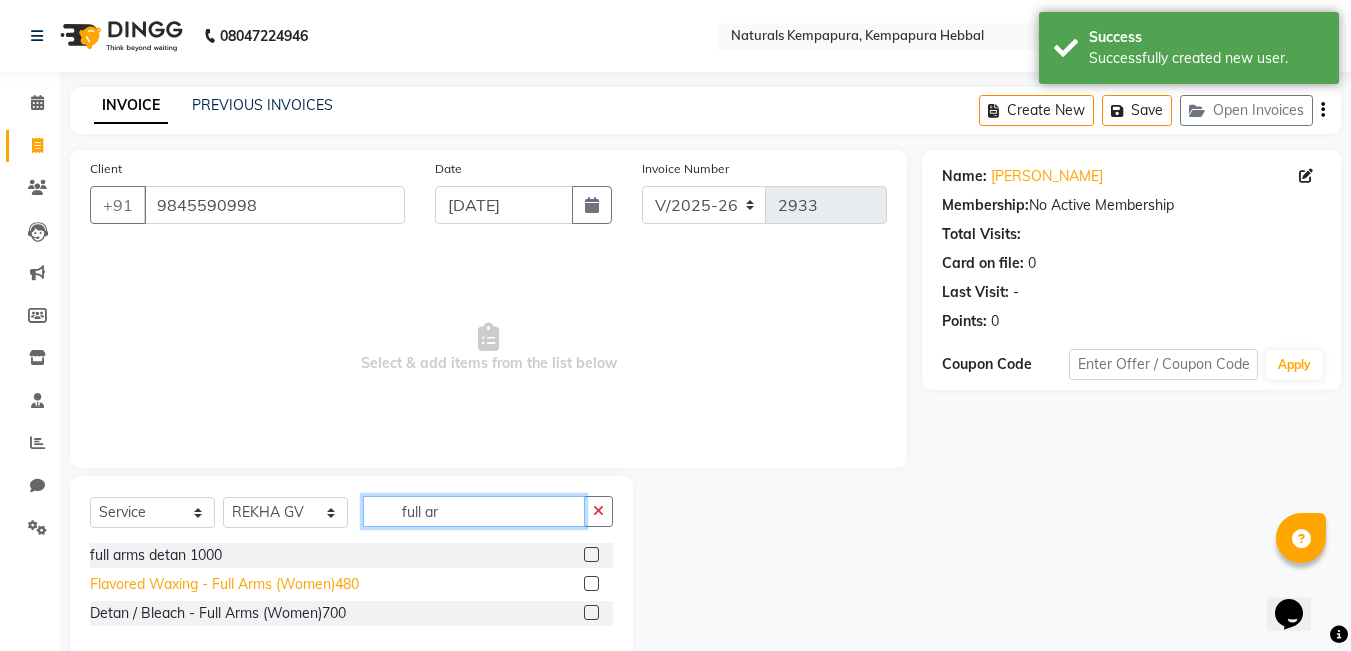 type on "full ar" 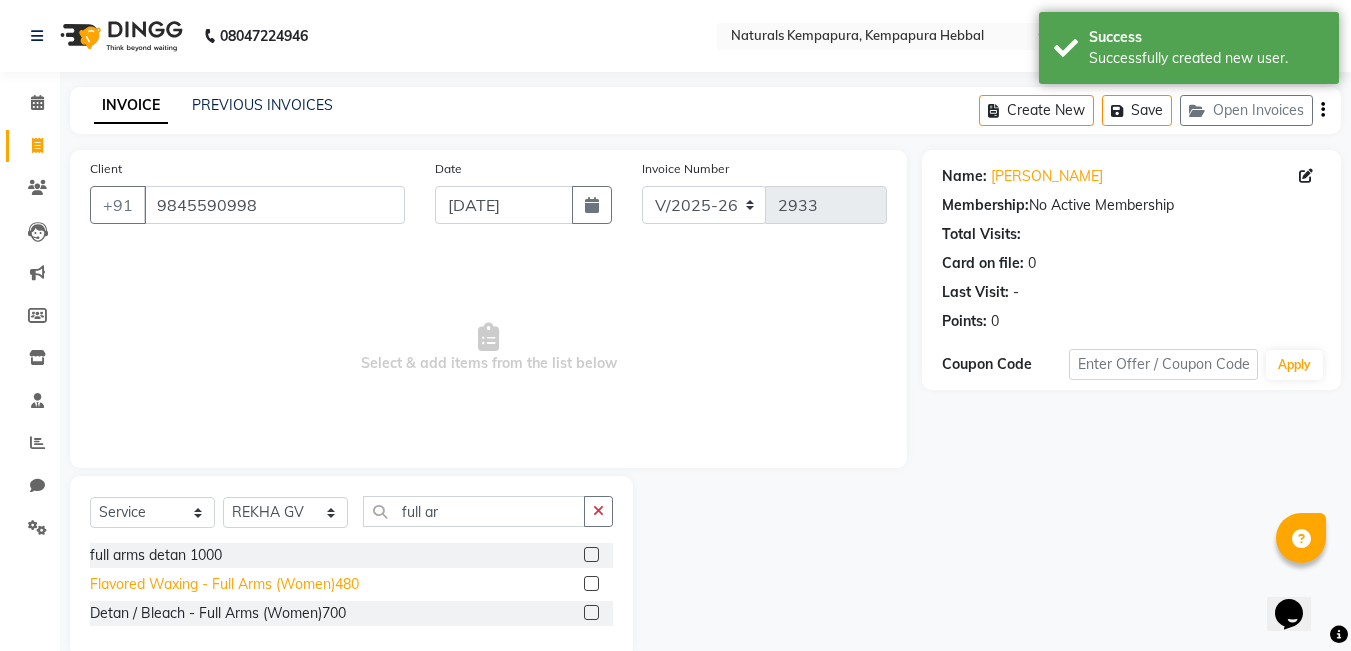 click on "Flavored Waxing - Full Arms  (Women)480" 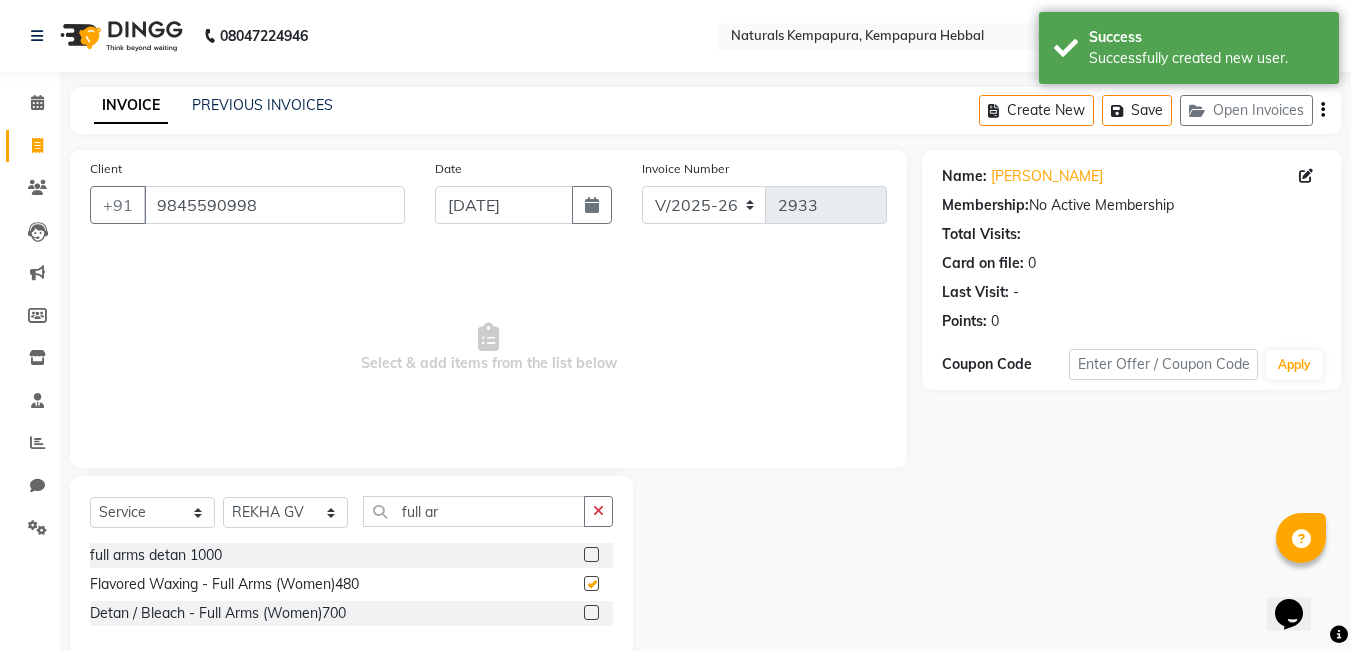 checkbox on "false" 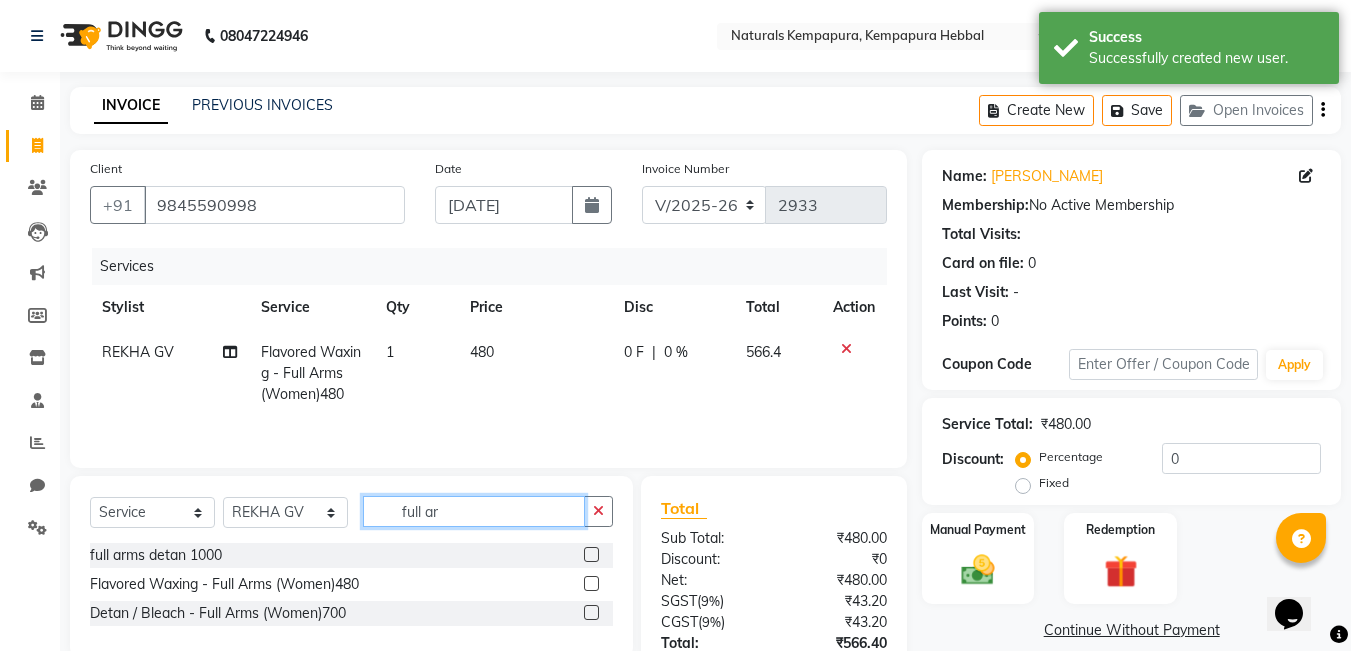 drag, startPoint x: 442, startPoint y: 515, endPoint x: 379, endPoint y: 505, distance: 63.788715 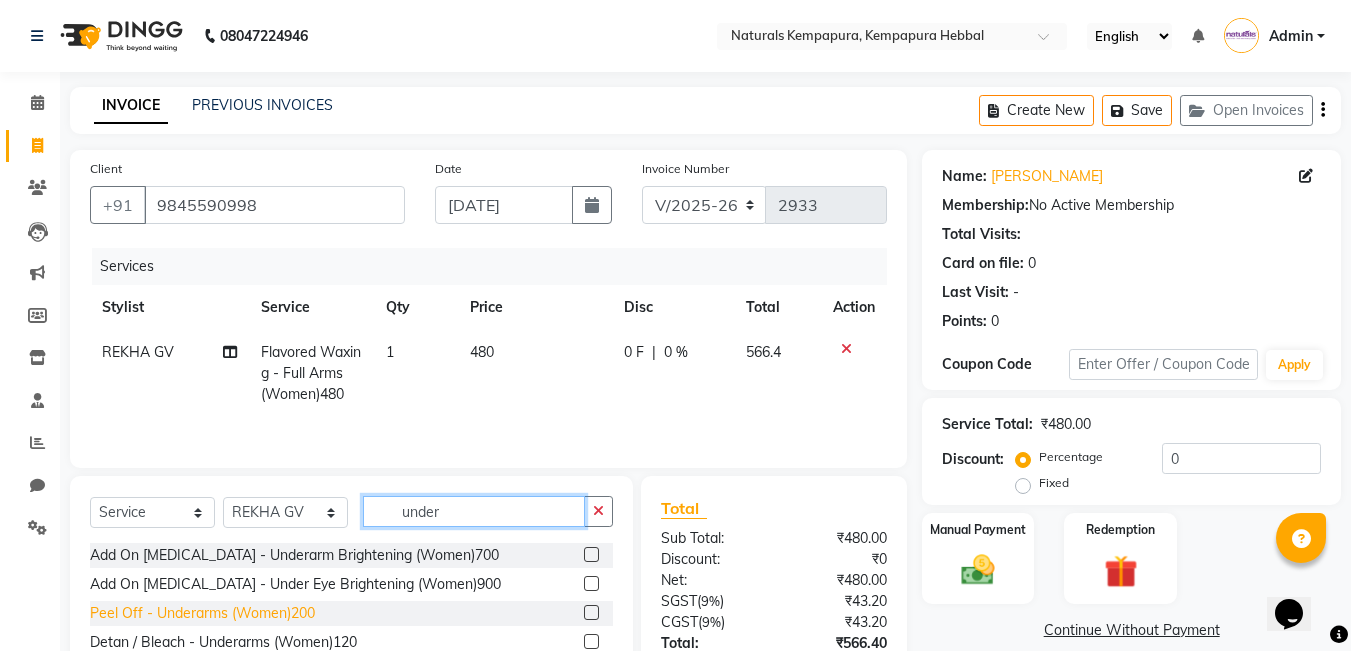 type on "under" 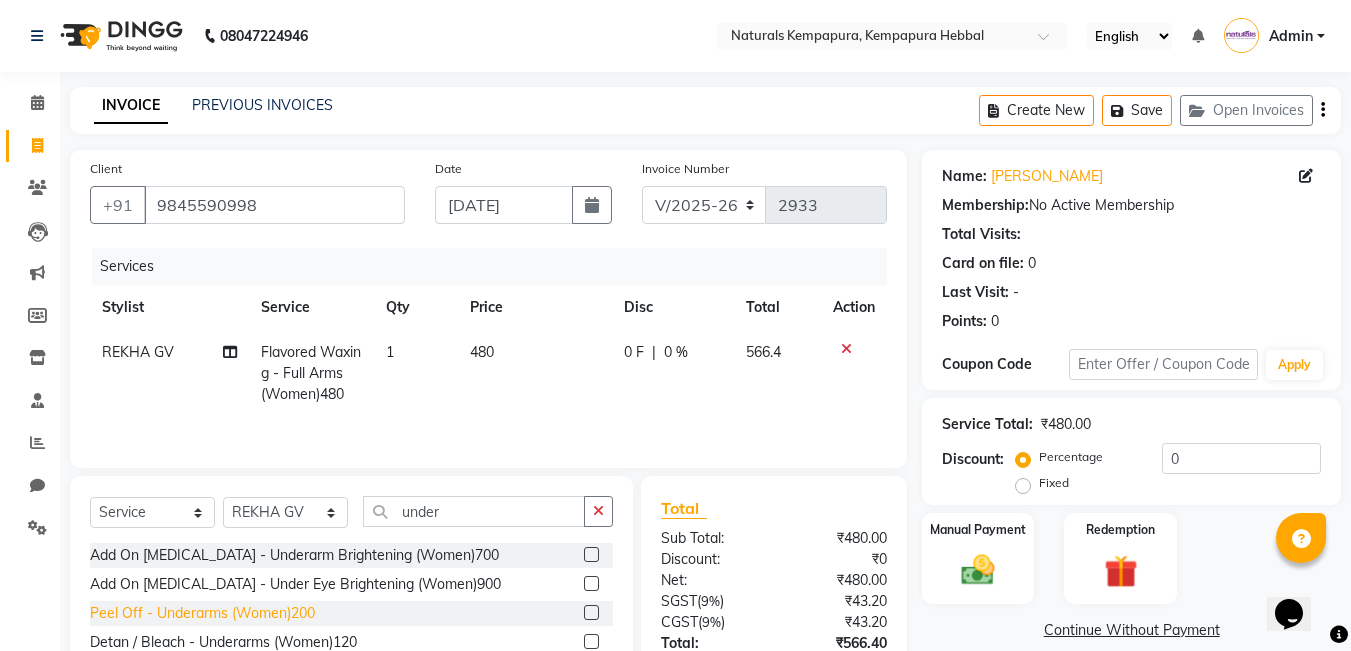 click on "Peel Off - Underarms (Women)200" 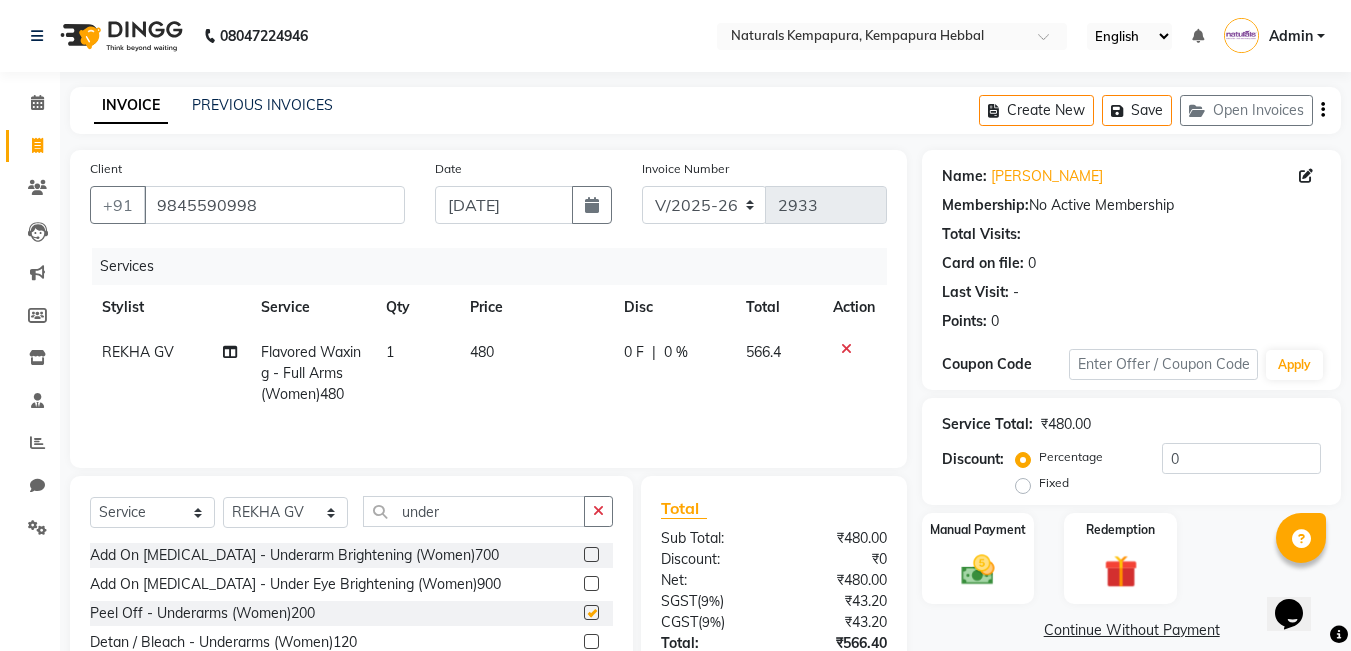 checkbox on "false" 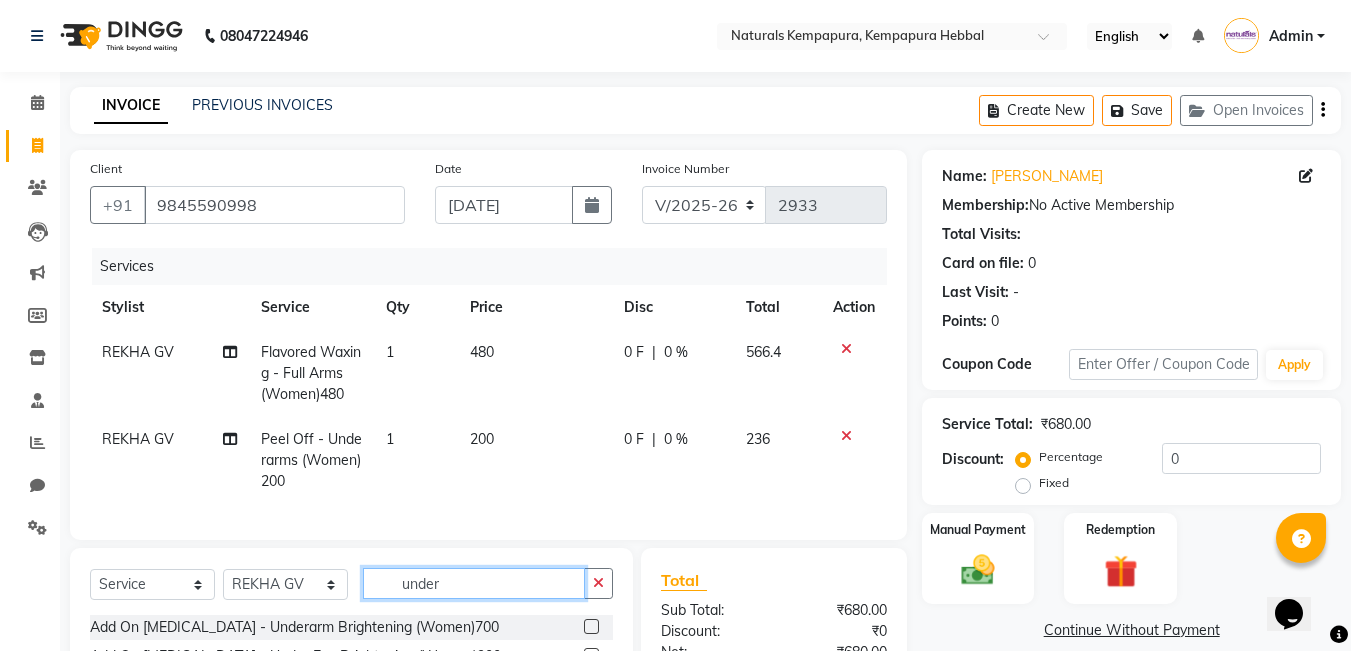 click on "Select  Service  Product  Membership  Package Voucher Prepaid Gift Card  Select Stylist [PERSON_NAME]  DANISH [PERSON_NAME] [PERSON_NAME]  [PERSON_NAME] [PERSON_NAME] [PERSON_NAME] MUSABEER [PERSON_NAME]  POOJA BC PUJA PRADHAN [DATE] [PERSON_NAME]  [PERSON_NAME]  REKHA GV  [PERSON_NAME]  [PERSON_NAME] [PERSON_NAME] under" 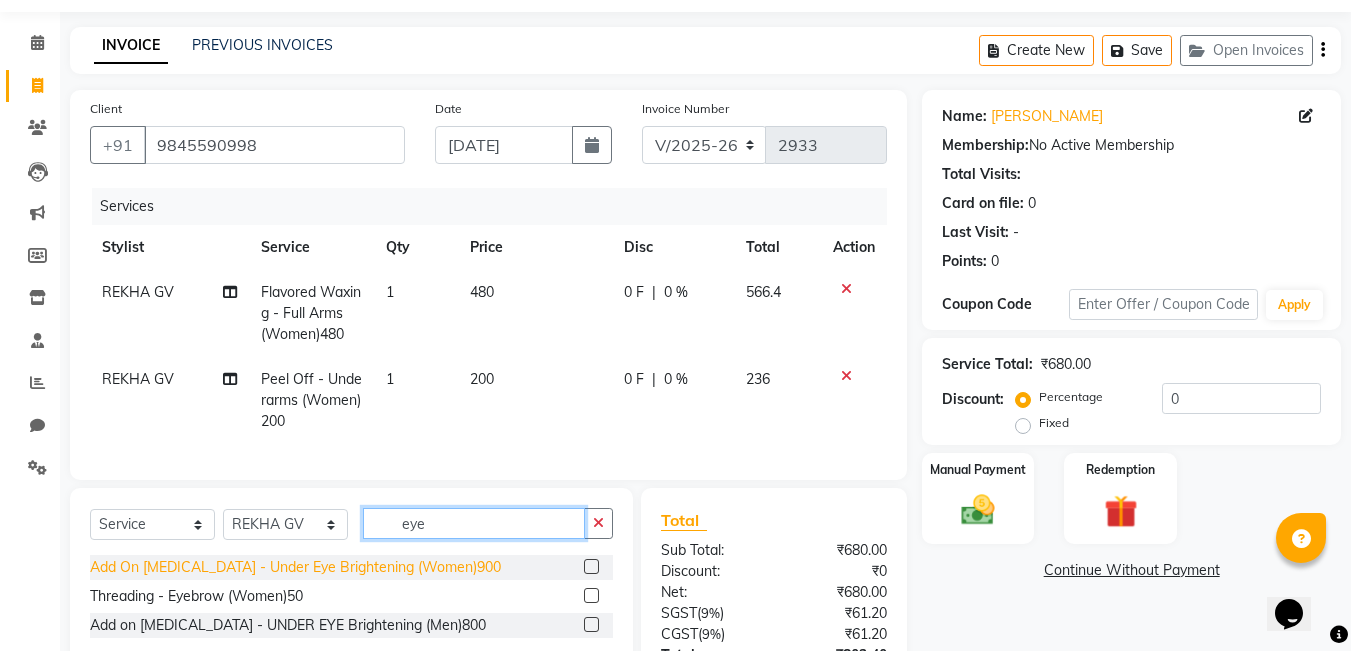 scroll, scrollTop: 236, scrollLeft: 0, axis: vertical 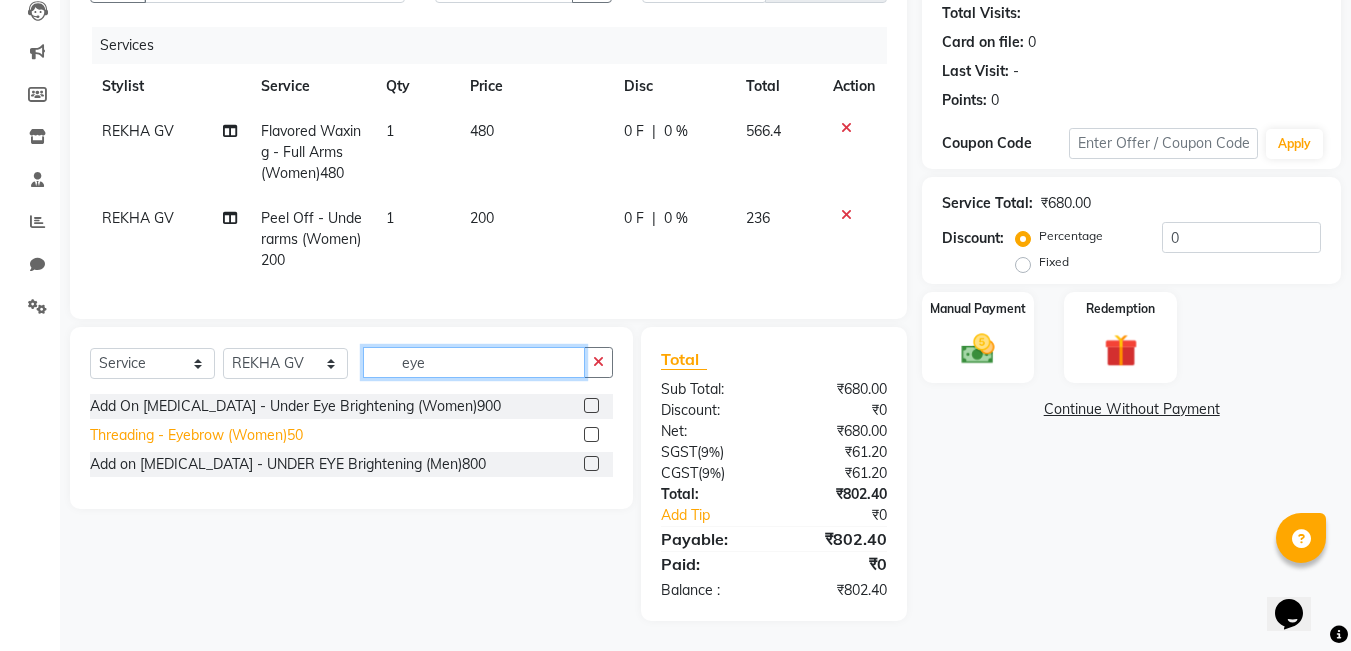 type on "eye" 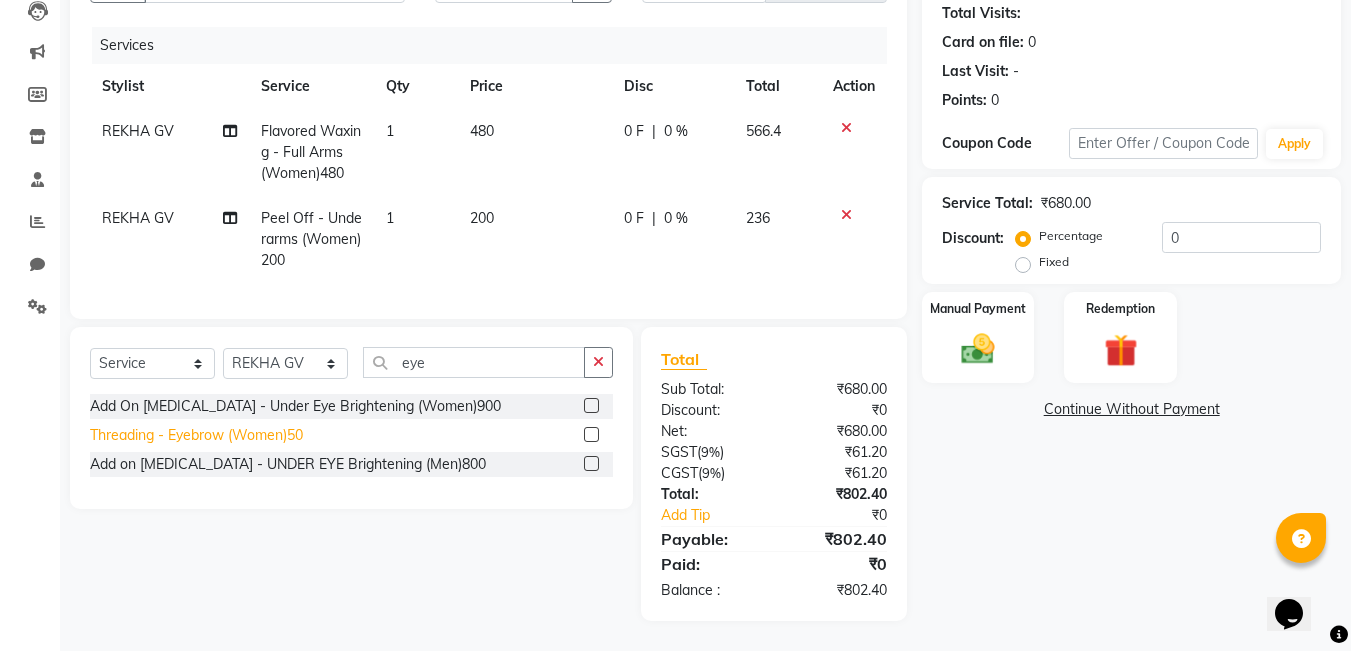 click on "Threading - Eyebrow (Women)50" 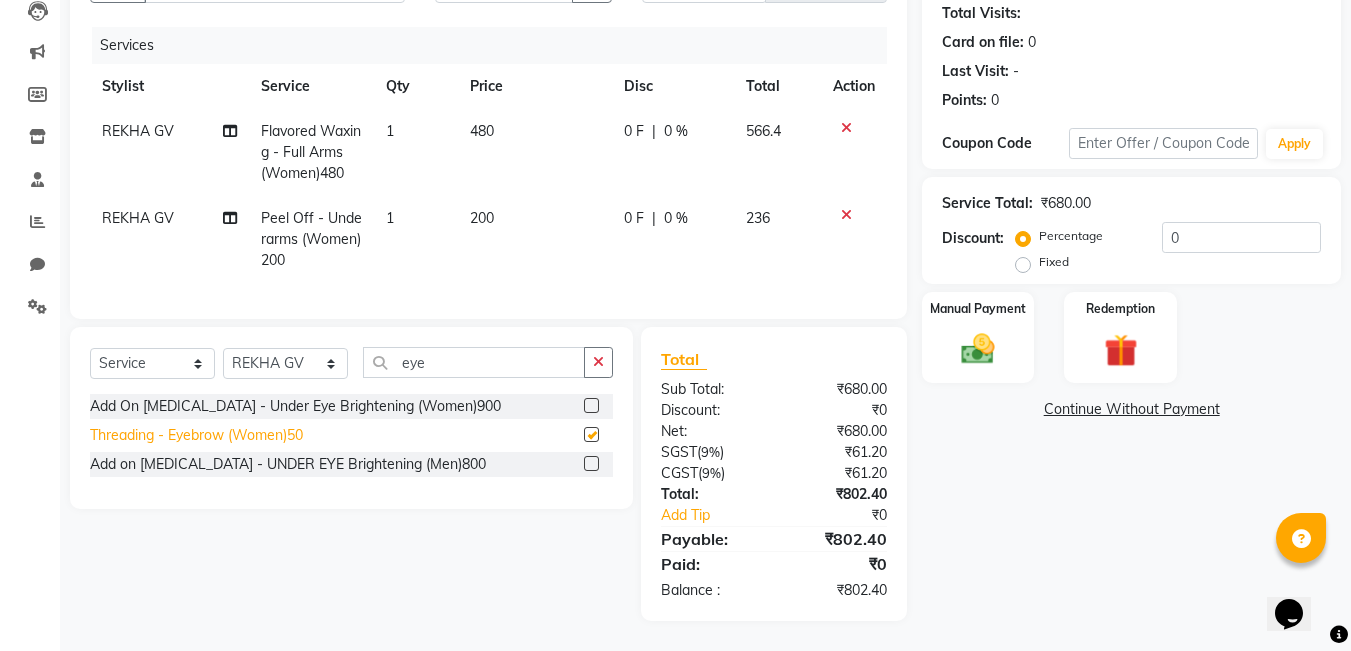 checkbox on "false" 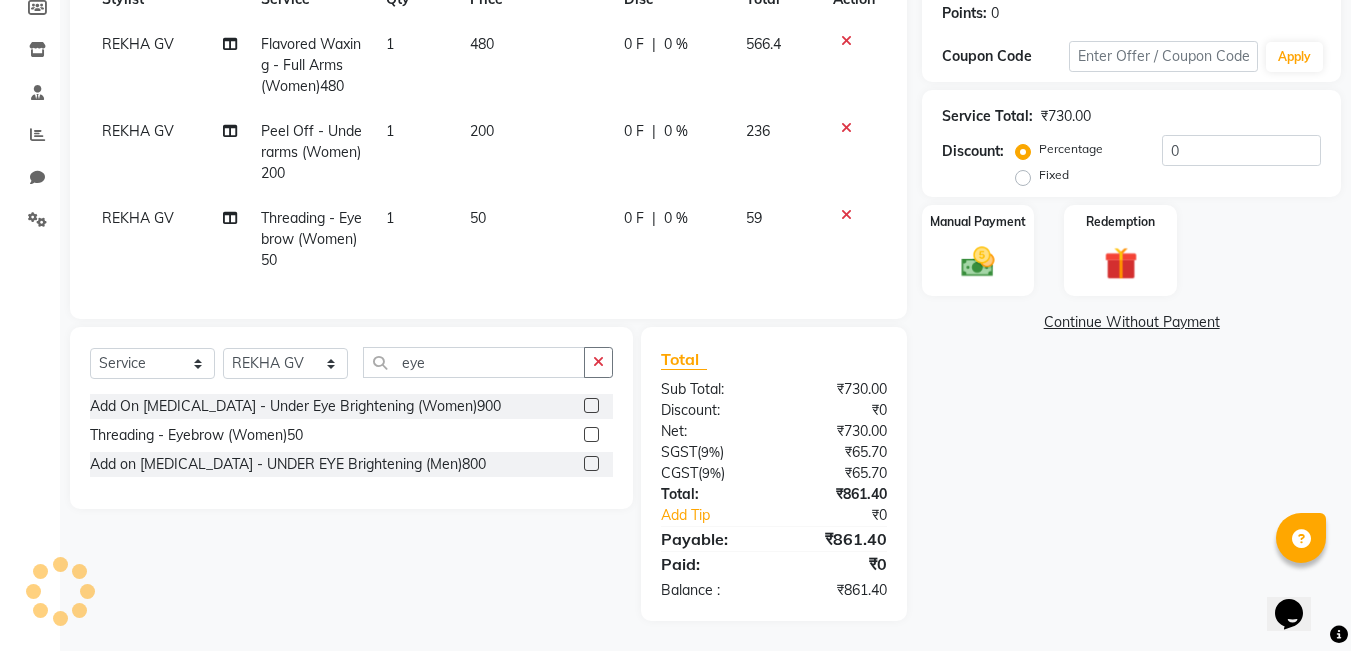 scroll, scrollTop: 323, scrollLeft: 0, axis: vertical 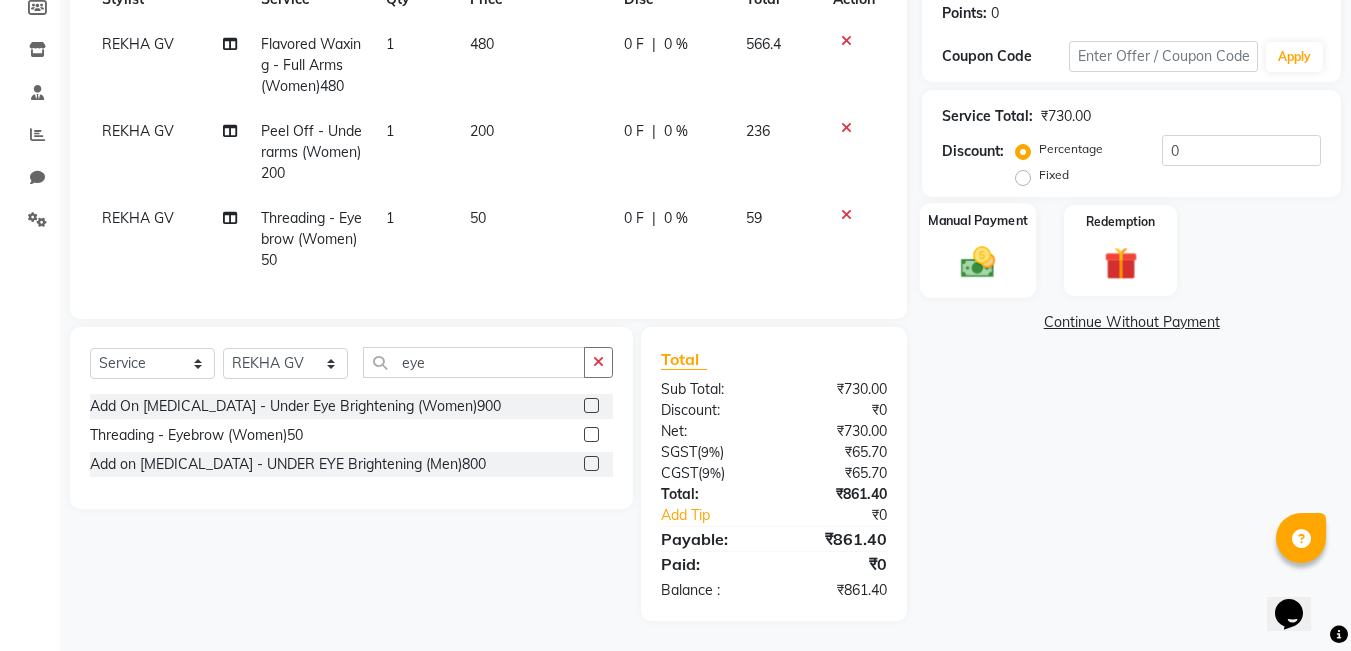 click 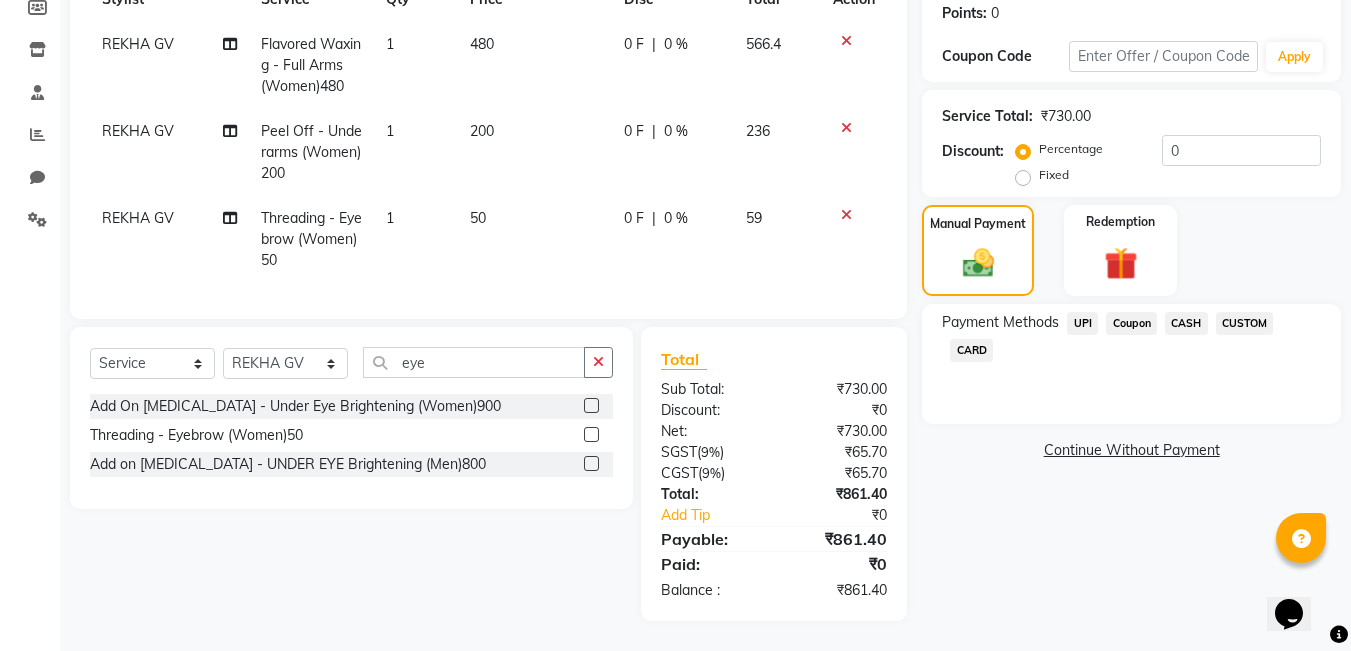 click on "UPI" 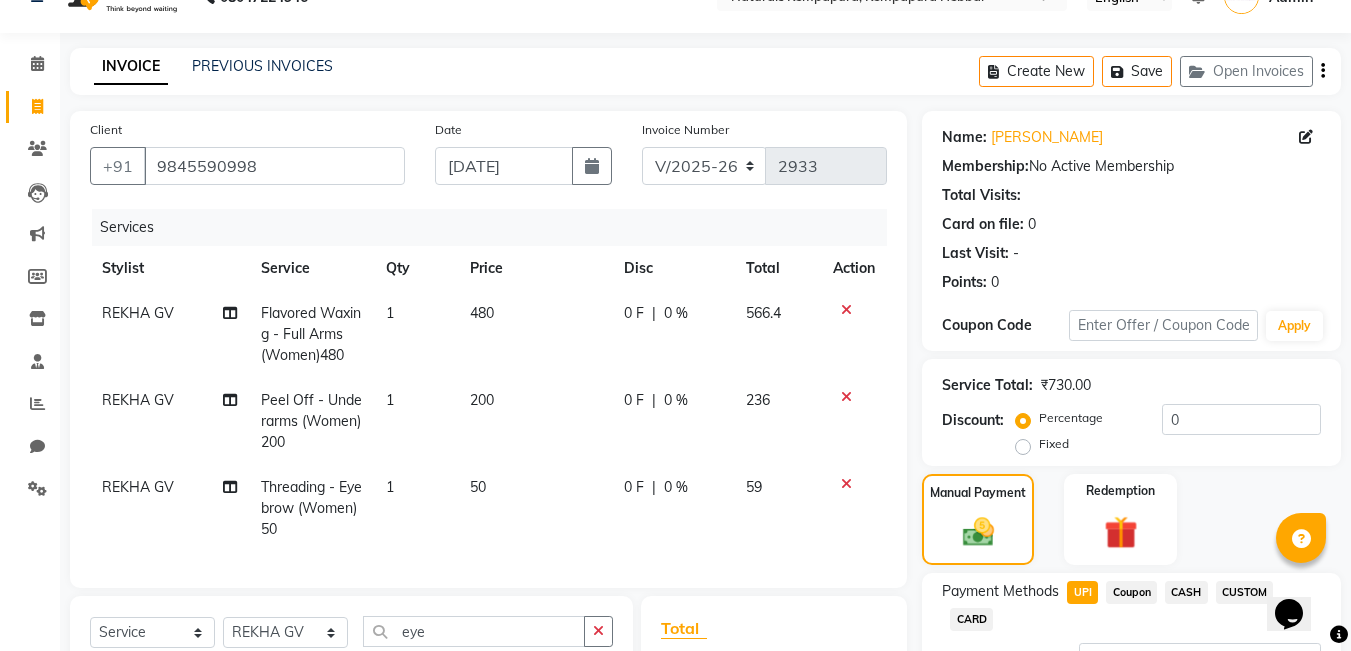 scroll, scrollTop: 0, scrollLeft: 0, axis: both 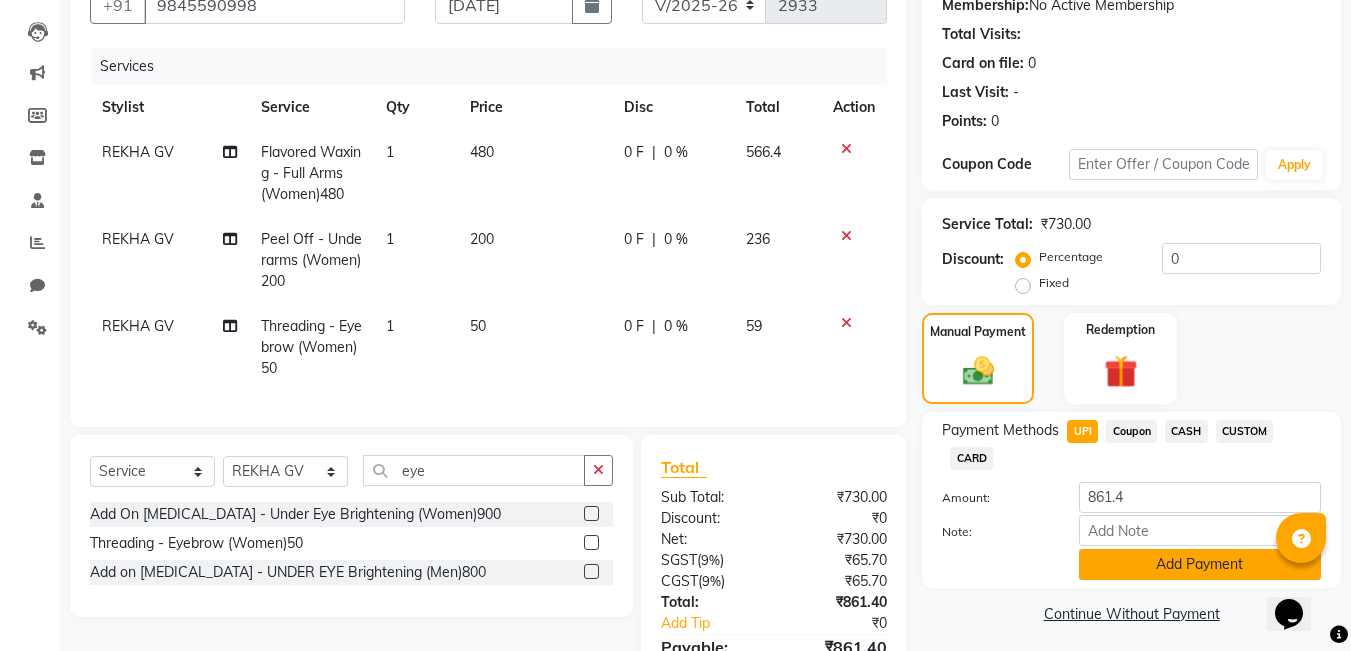 click on "Add Payment" 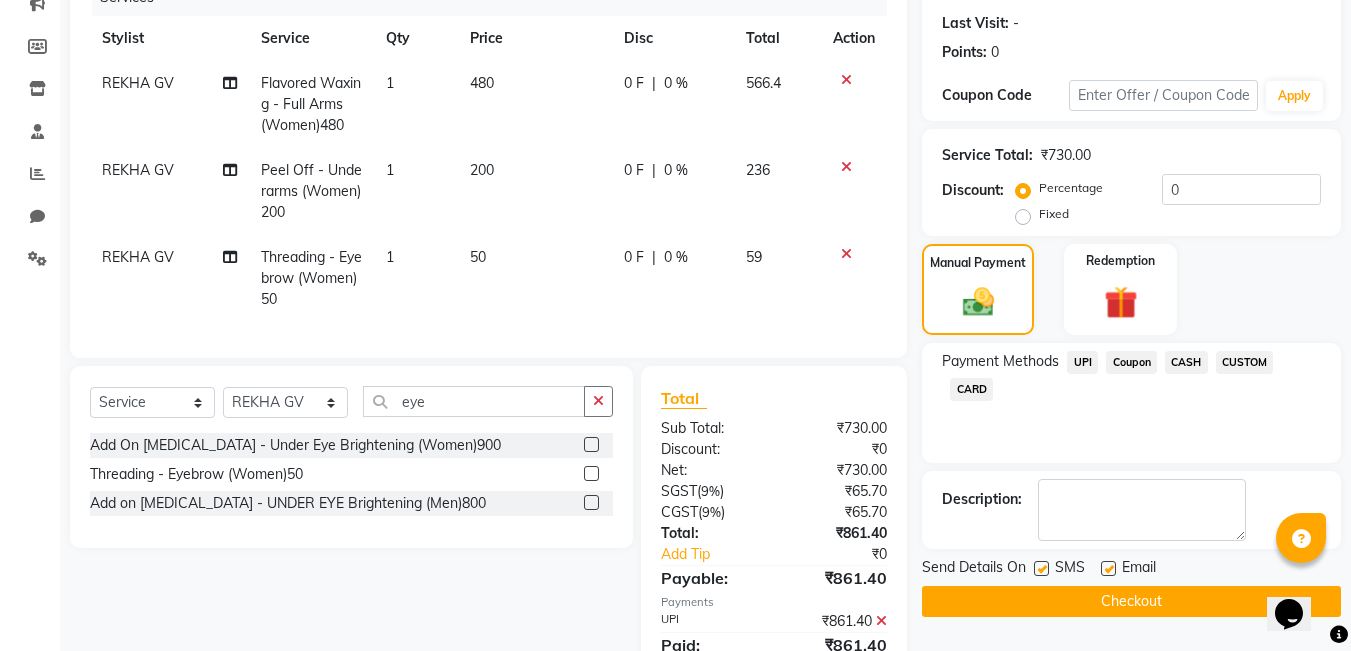 scroll, scrollTop: 365, scrollLeft: 0, axis: vertical 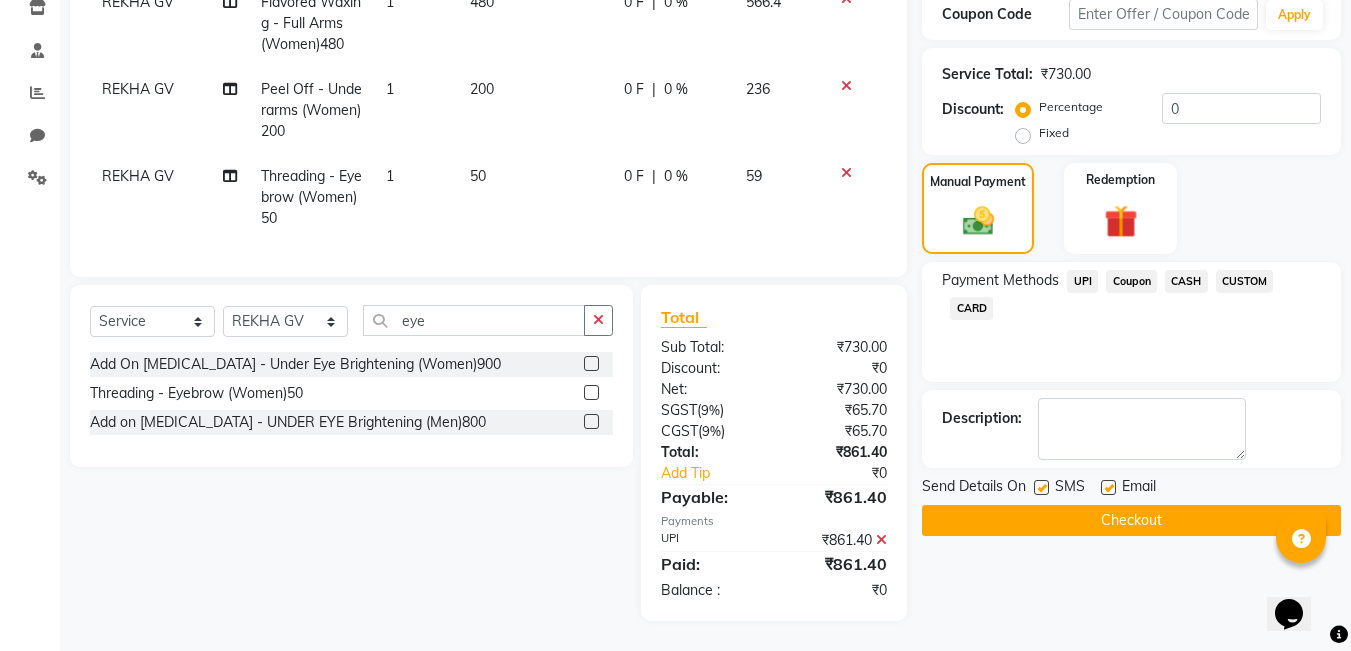 click 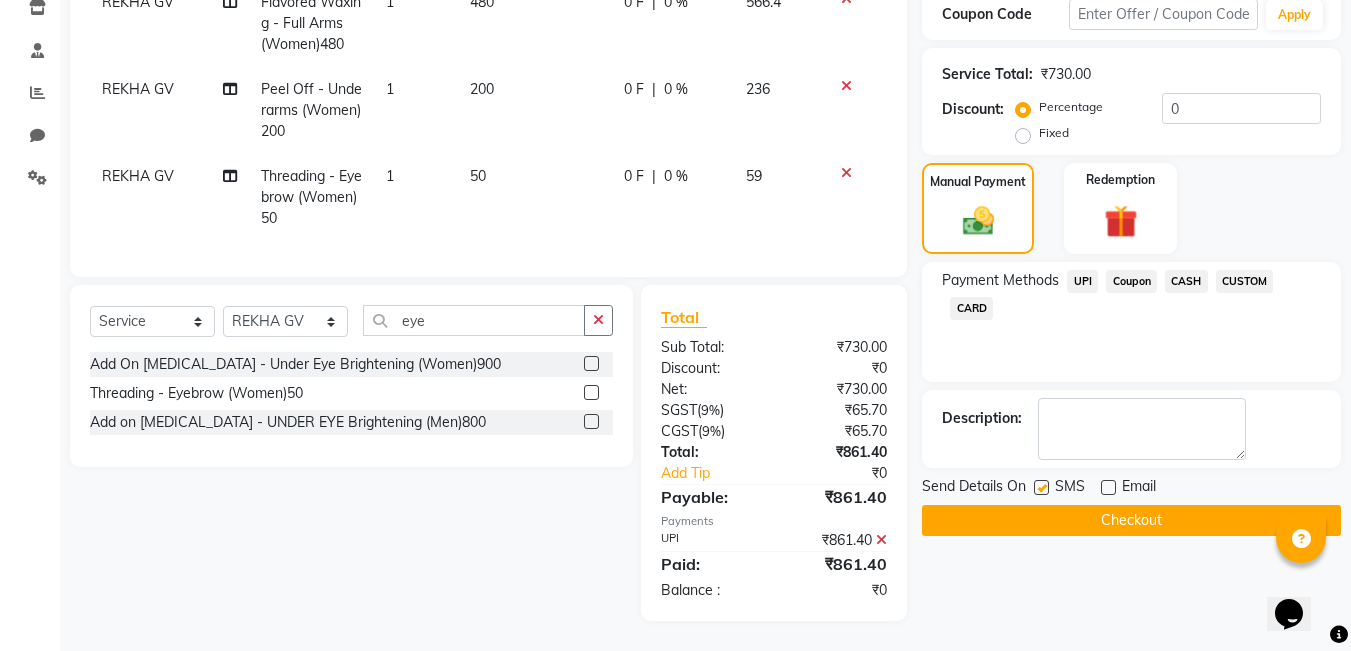 click on "Checkout" 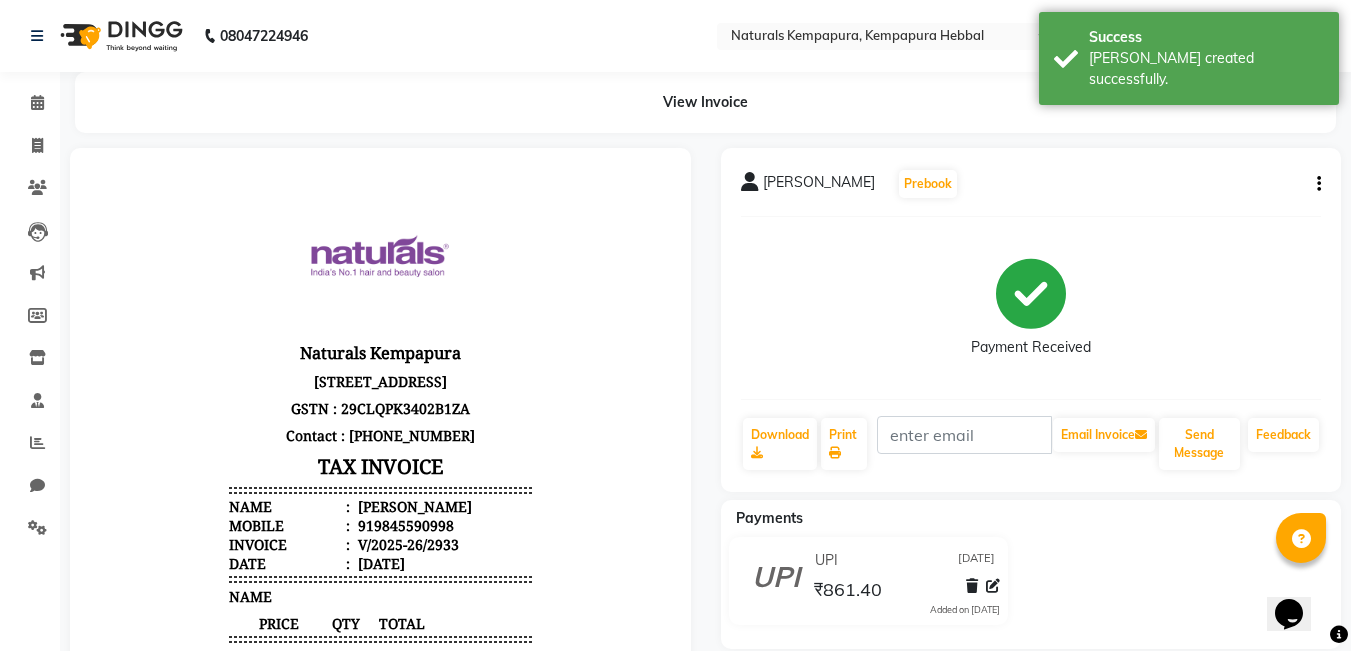 scroll, scrollTop: 0, scrollLeft: 0, axis: both 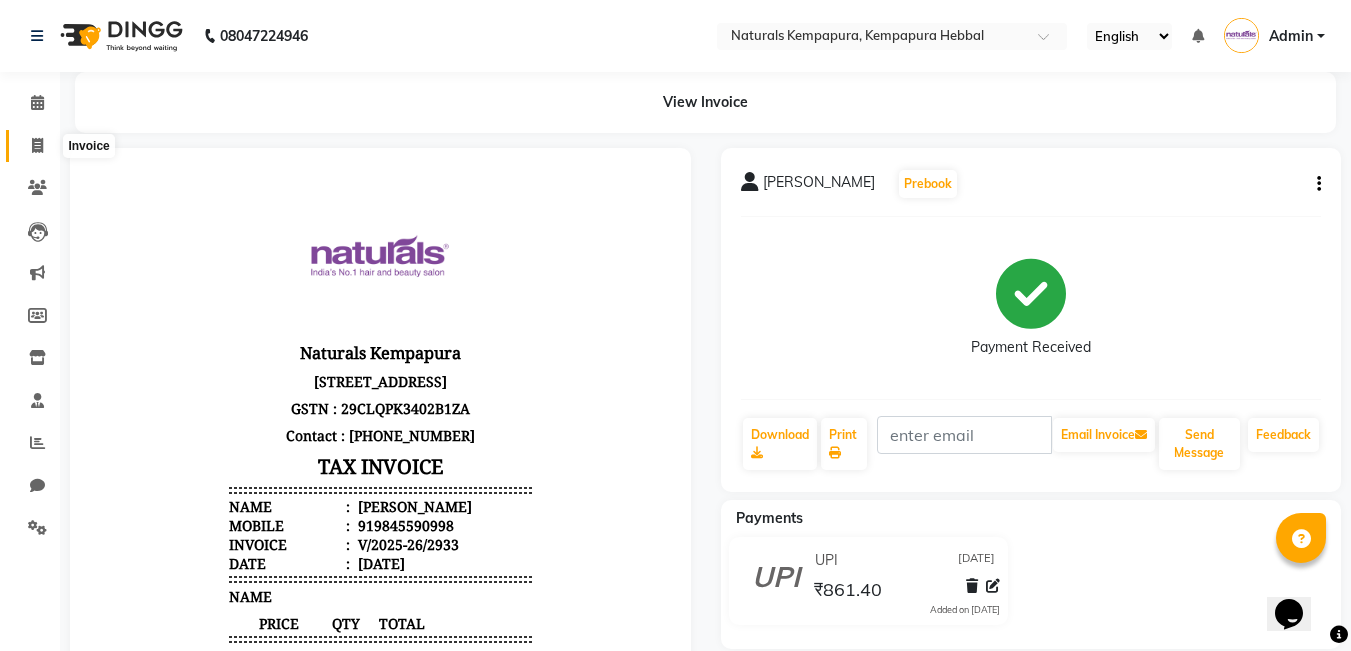 click 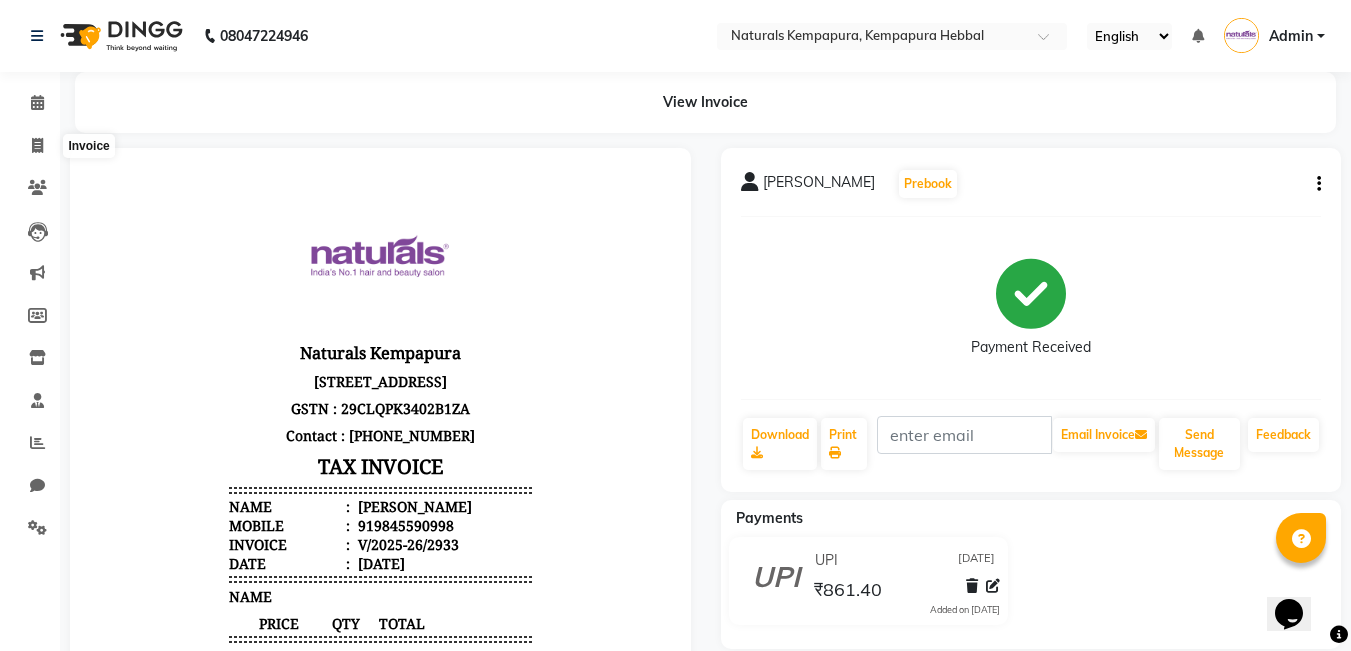 select on "service" 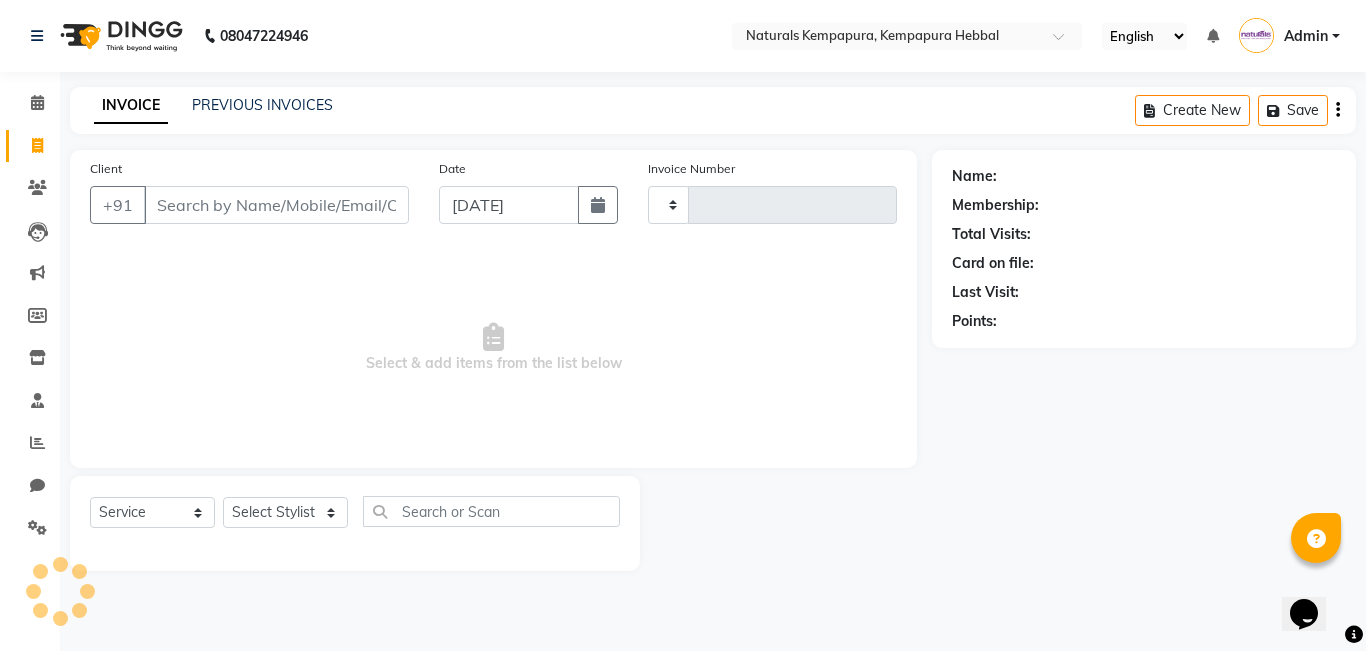 type on "2934" 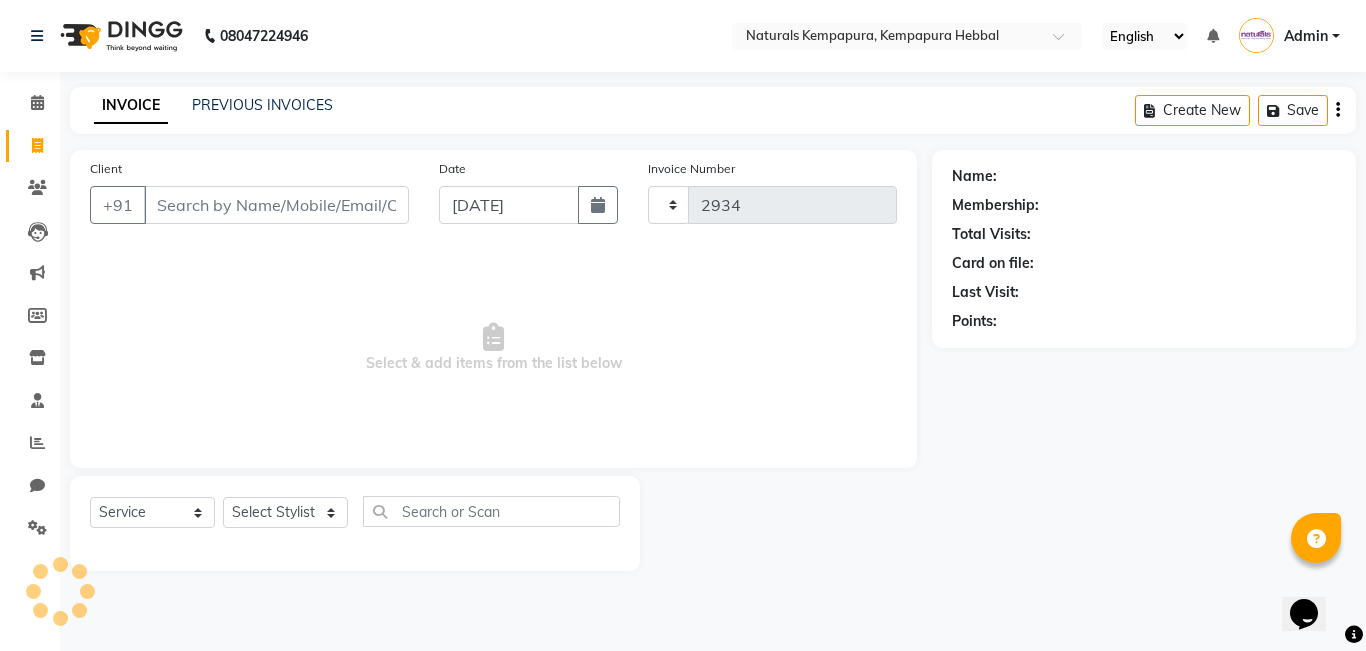 select on "7848" 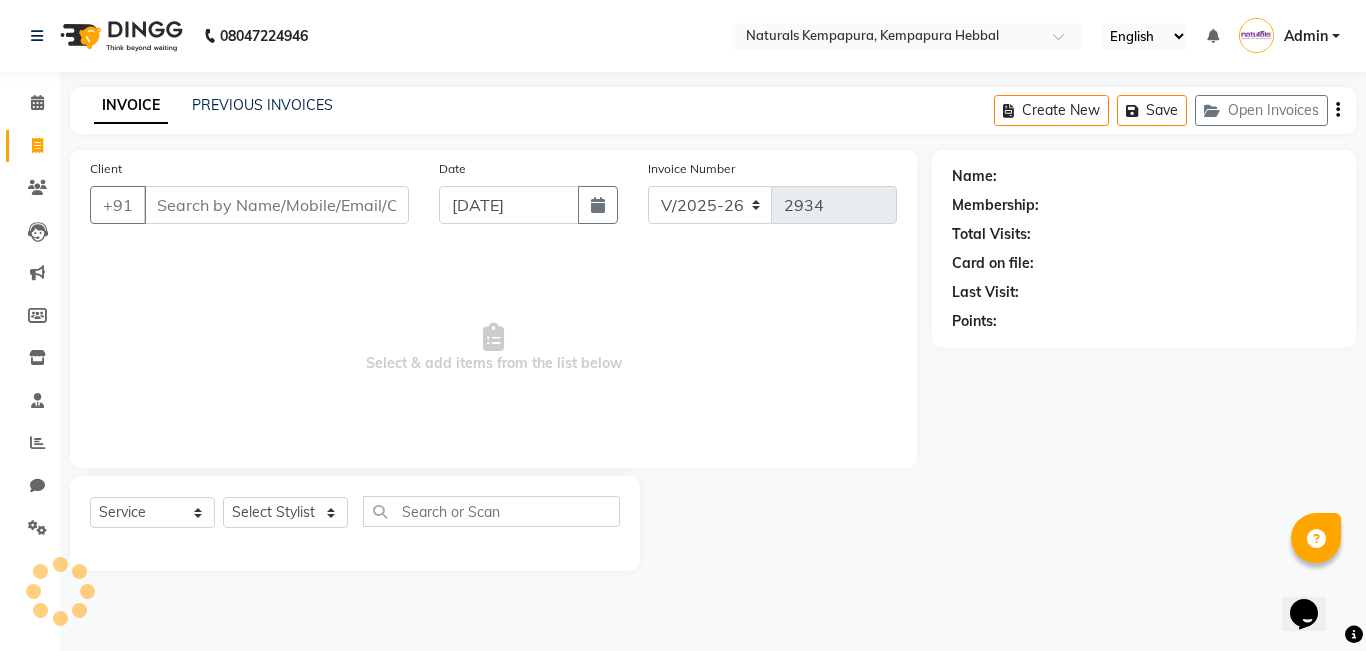 click on "Client" at bounding box center [276, 205] 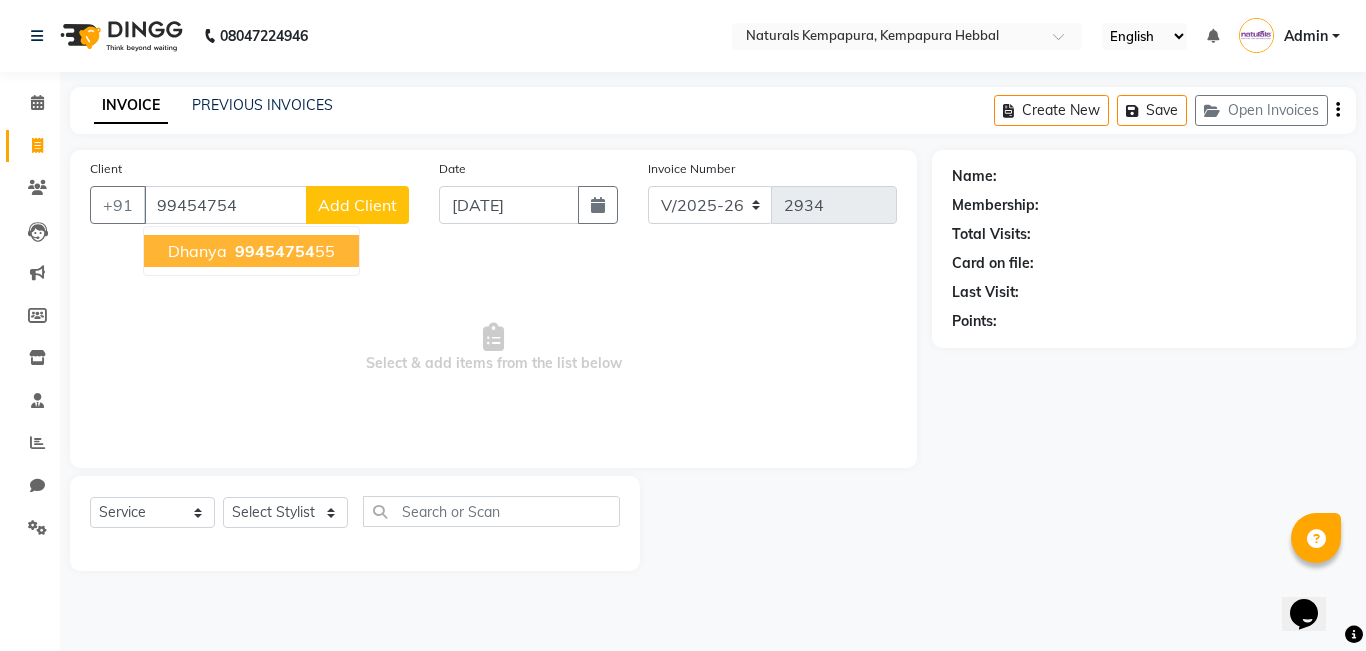 click on "99454754 55" at bounding box center (283, 251) 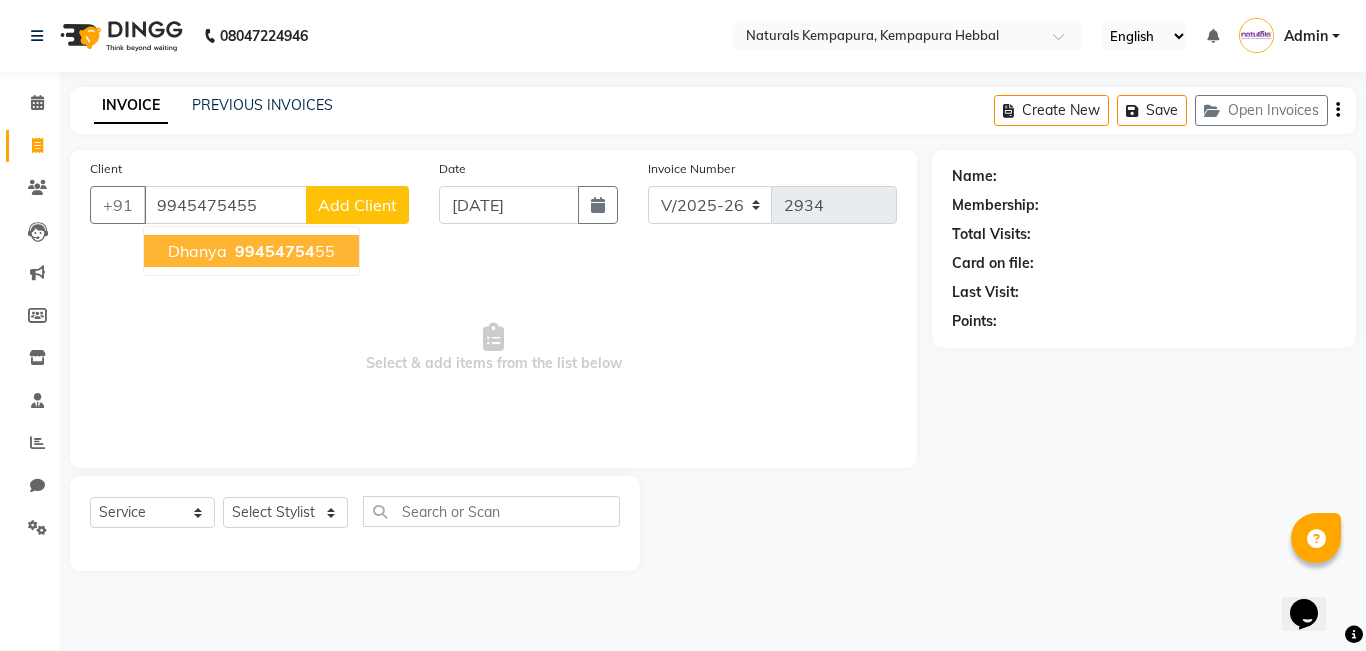 type on "9945475455" 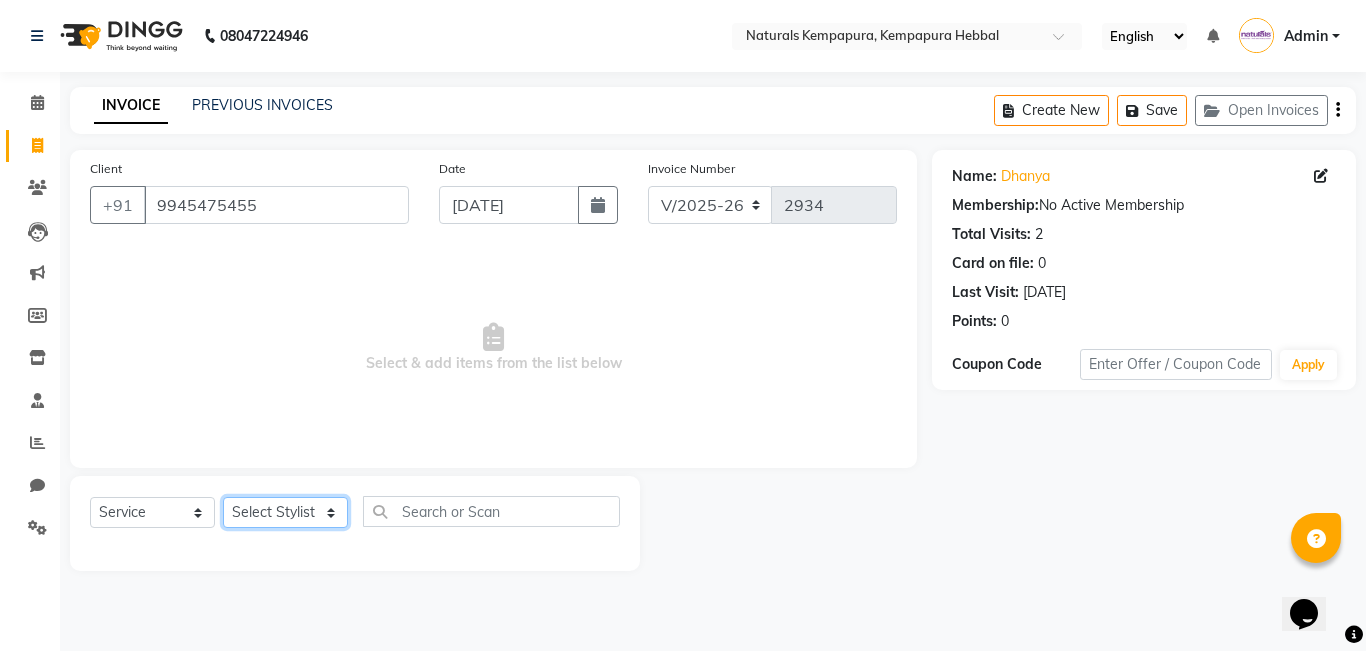 click on "Select Stylist [PERSON_NAME]  DANISH [PERSON_NAME] [PERSON_NAME]  [PERSON_NAME] [PERSON_NAME] [PERSON_NAME] MUSABEER [PERSON_NAME]  POOJA BC PUJA PRADHAN [DATE] [PERSON_NAME]  [PERSON_NAME]  REKHA GV  [PERSON_NAME]  [PERSON_NAME] [PERSON_NAME]" 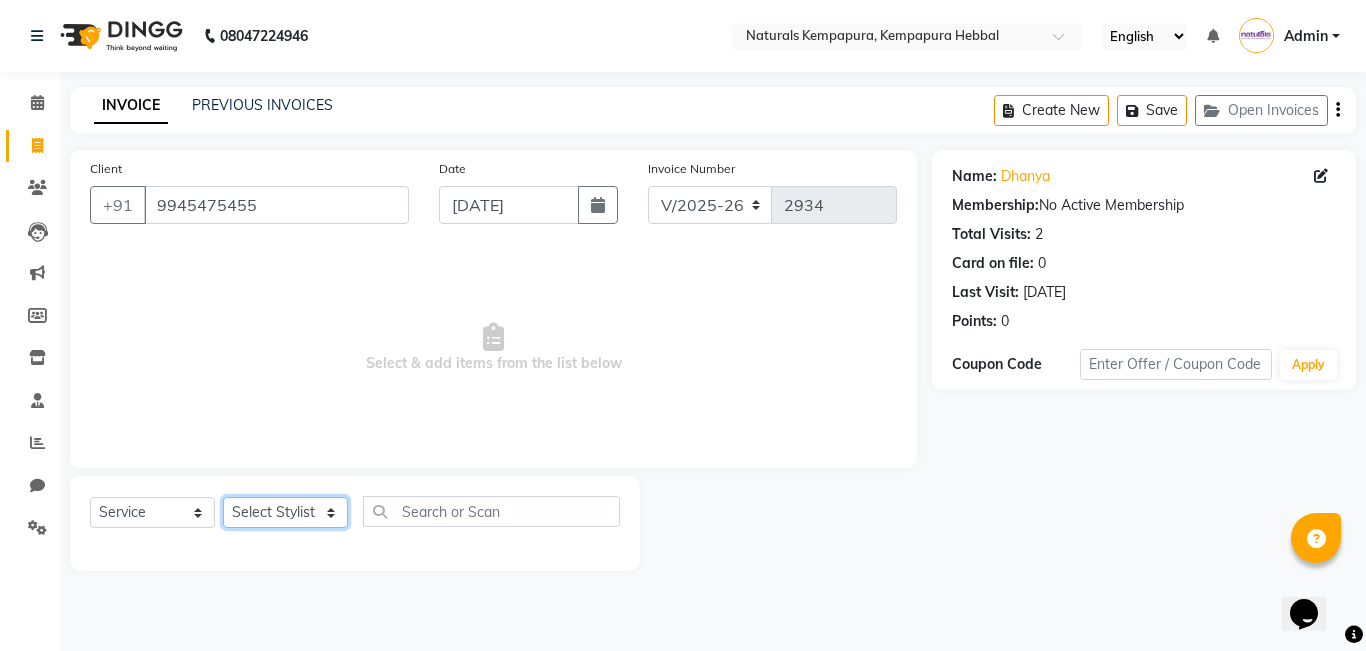 select on "70450" 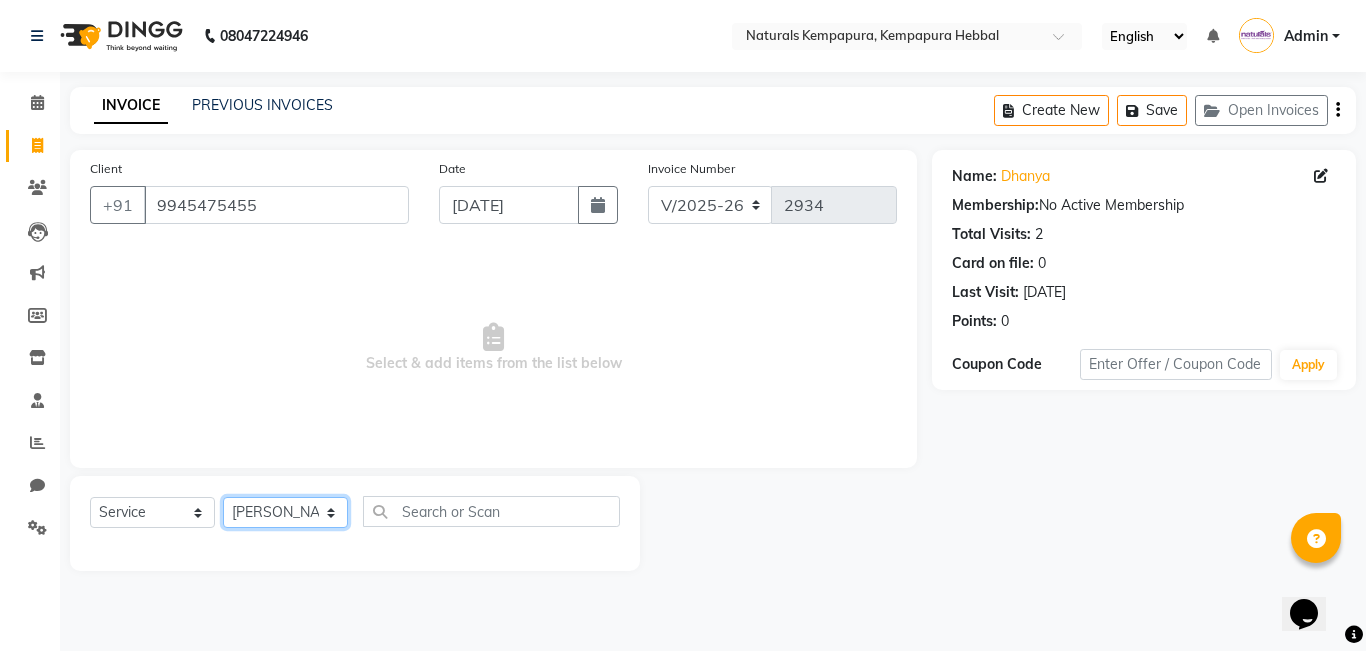 click on "Select Stylist [PERSON_NAME]  DANISH [PERSON_NAME] [PERSON_NAME]  [PERSON_NAME] [PERSON_NAME] [PERSON_NAME] MUSABEER [PERSON_NAME]  POOJA BC PUJA PRADHAN [DATE] [PERSON_NAME]  [PERSON_NAME]  REKHA GV  [PERSON_NAME]  [PERSON_NAME] [PERSON_NAME]" 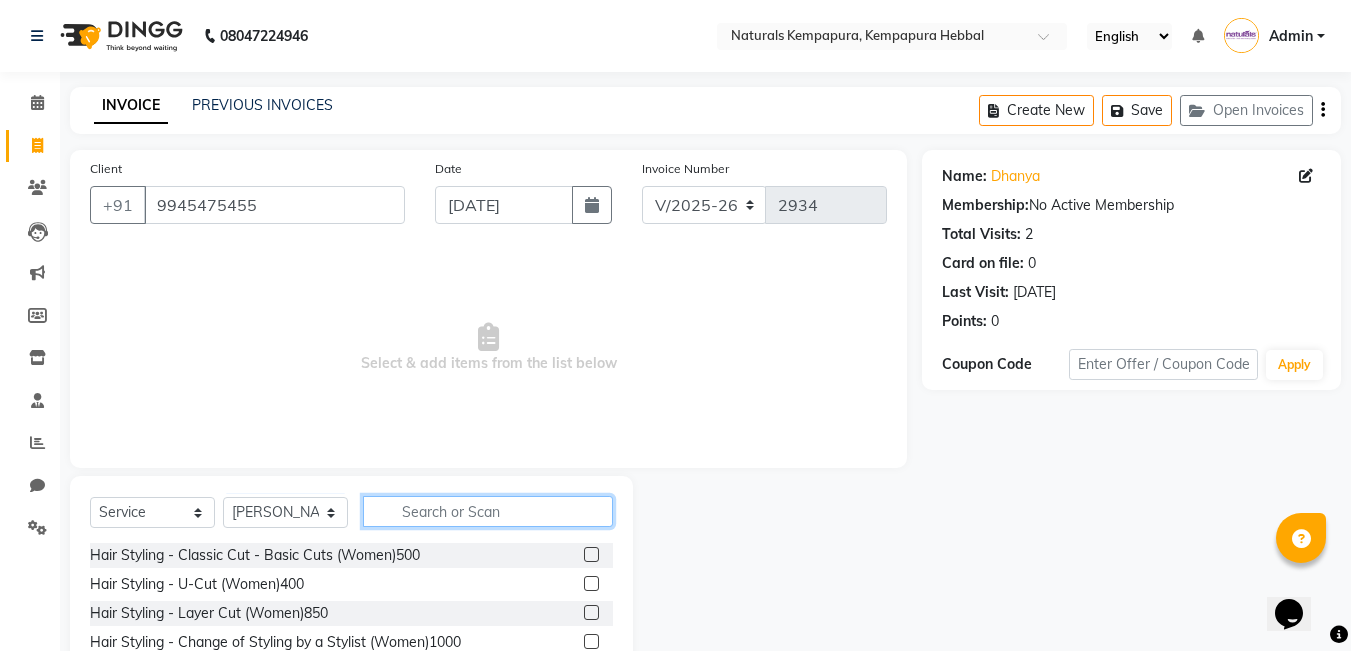 click 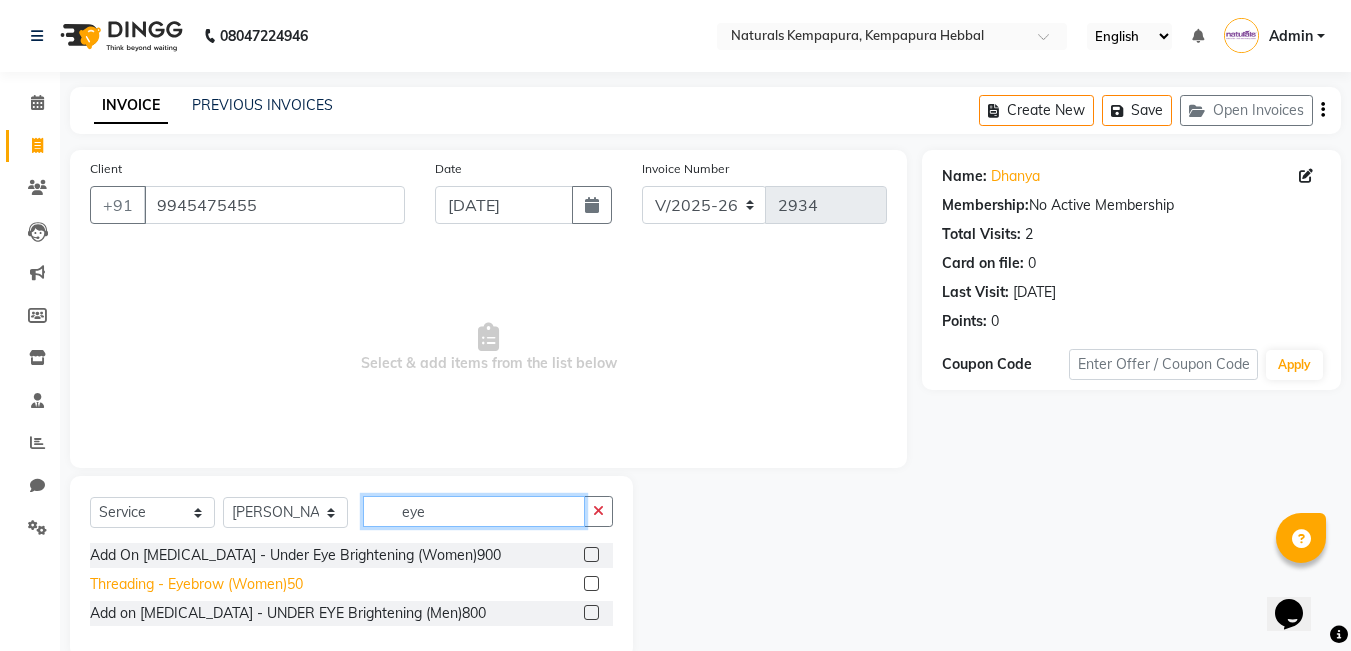 type on "eye" 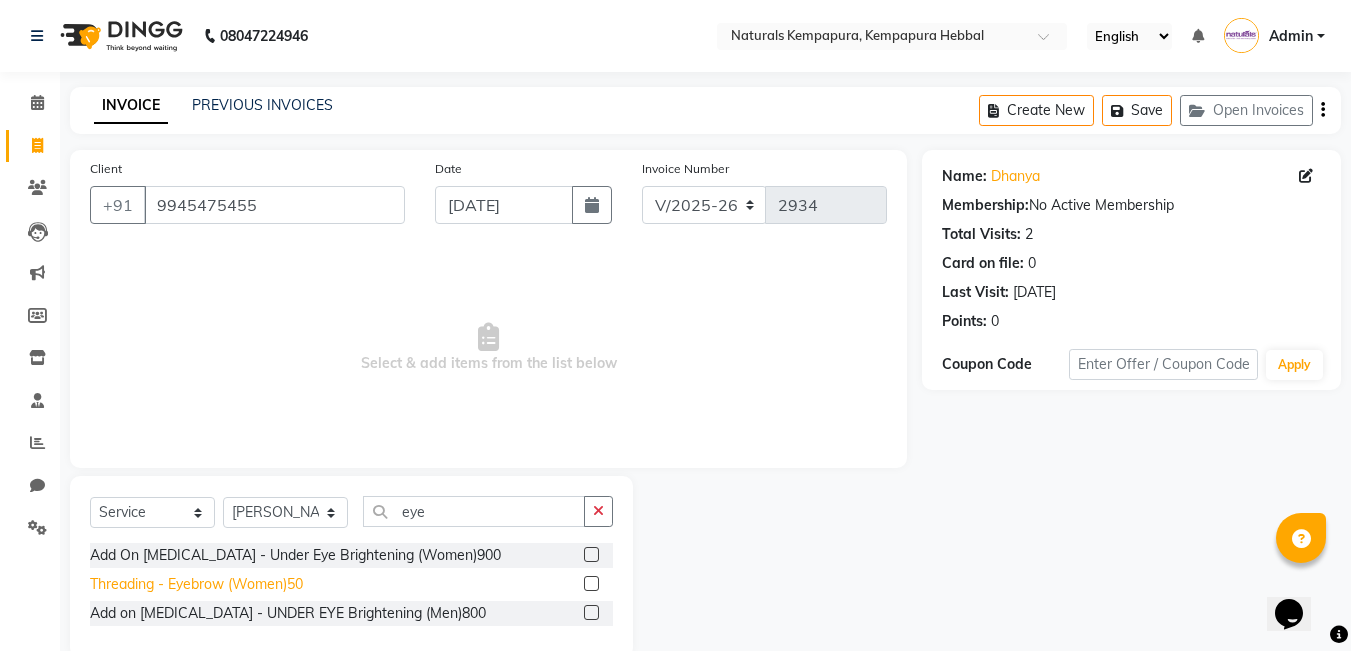 click on "Threading - Eyebrow (Women)50" 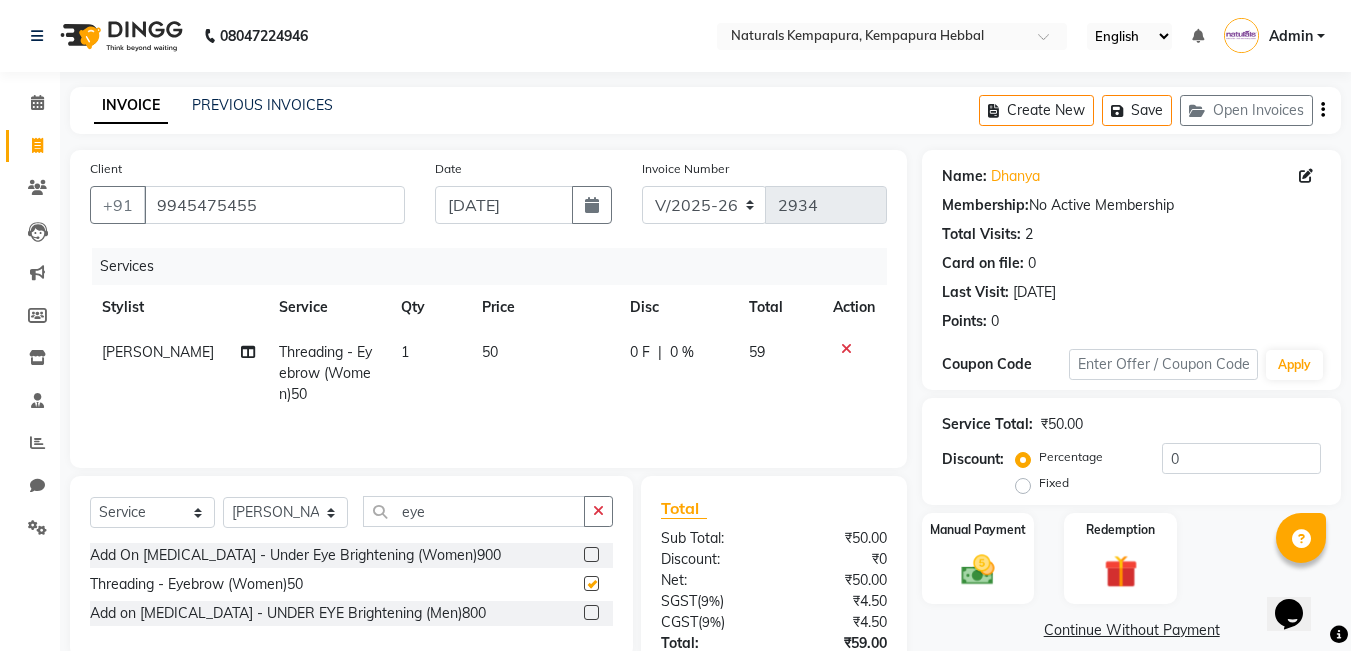 checkbox on "false" 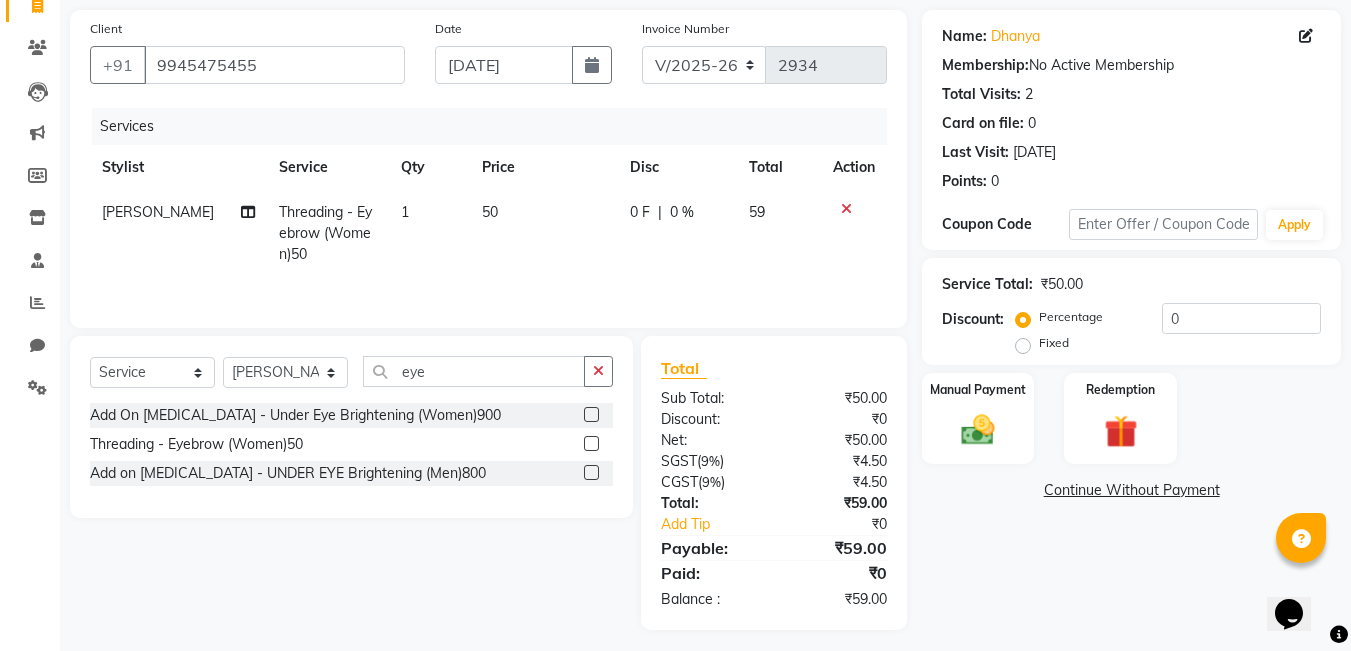 scroll, scrollTop: 149, scrollLeft: 0, axis: vertical 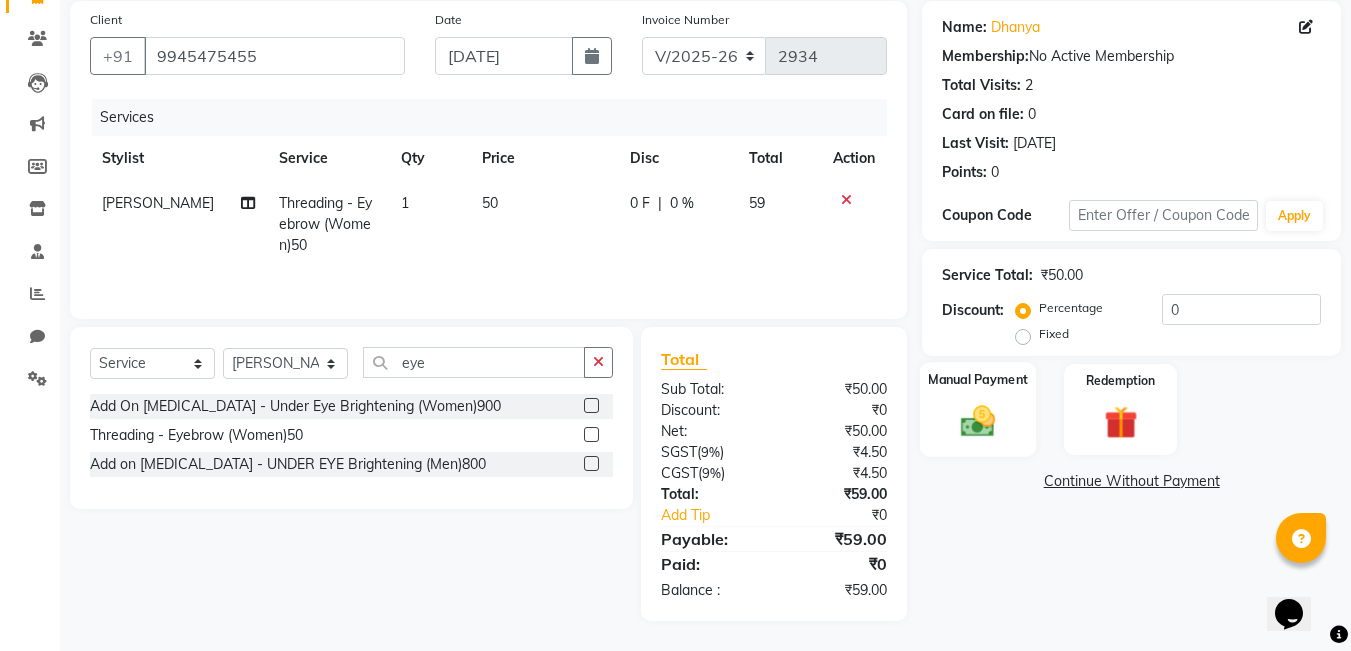 click on "Manual Payment" 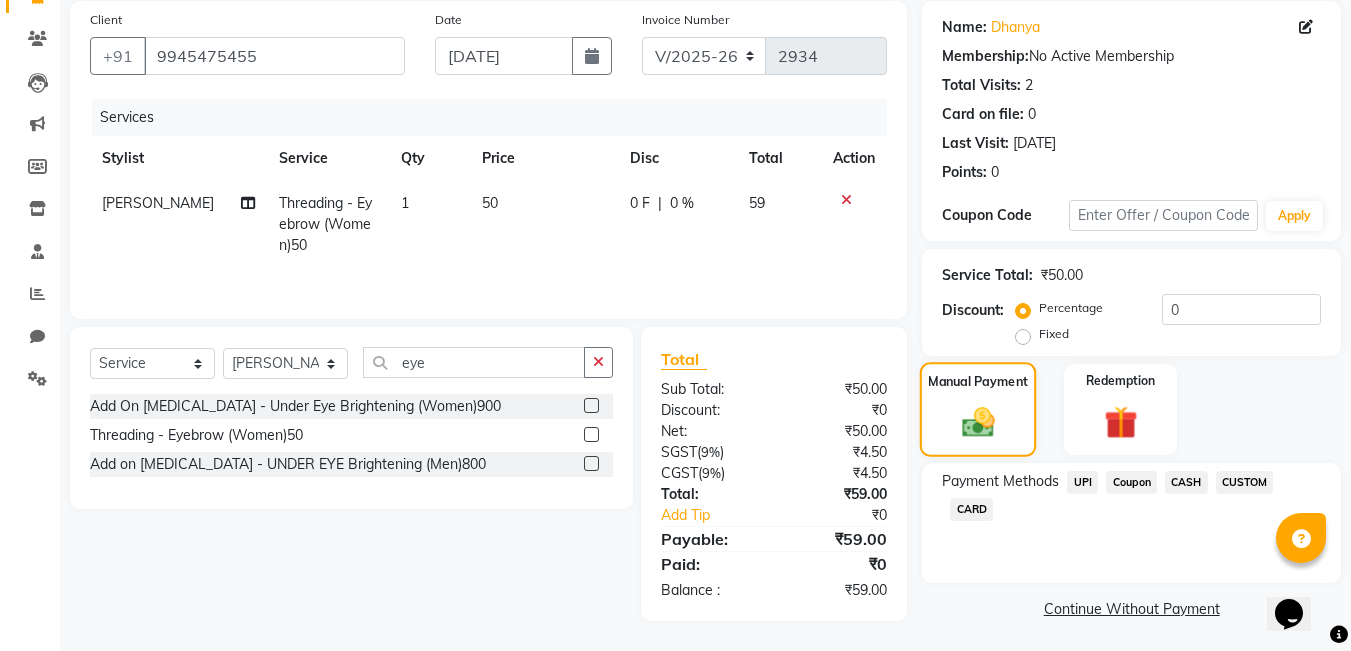 scroll, scrollTop: 152, scrollLeft: 0, axis: vertical 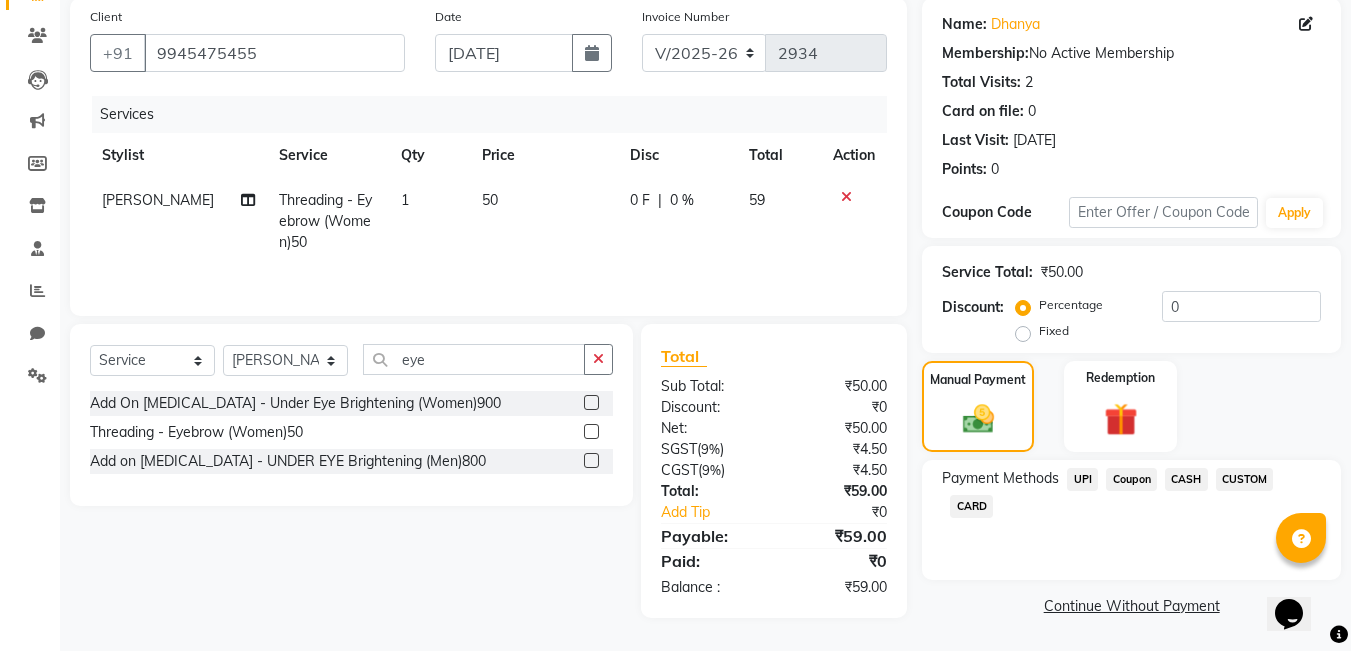 click on "UPI" 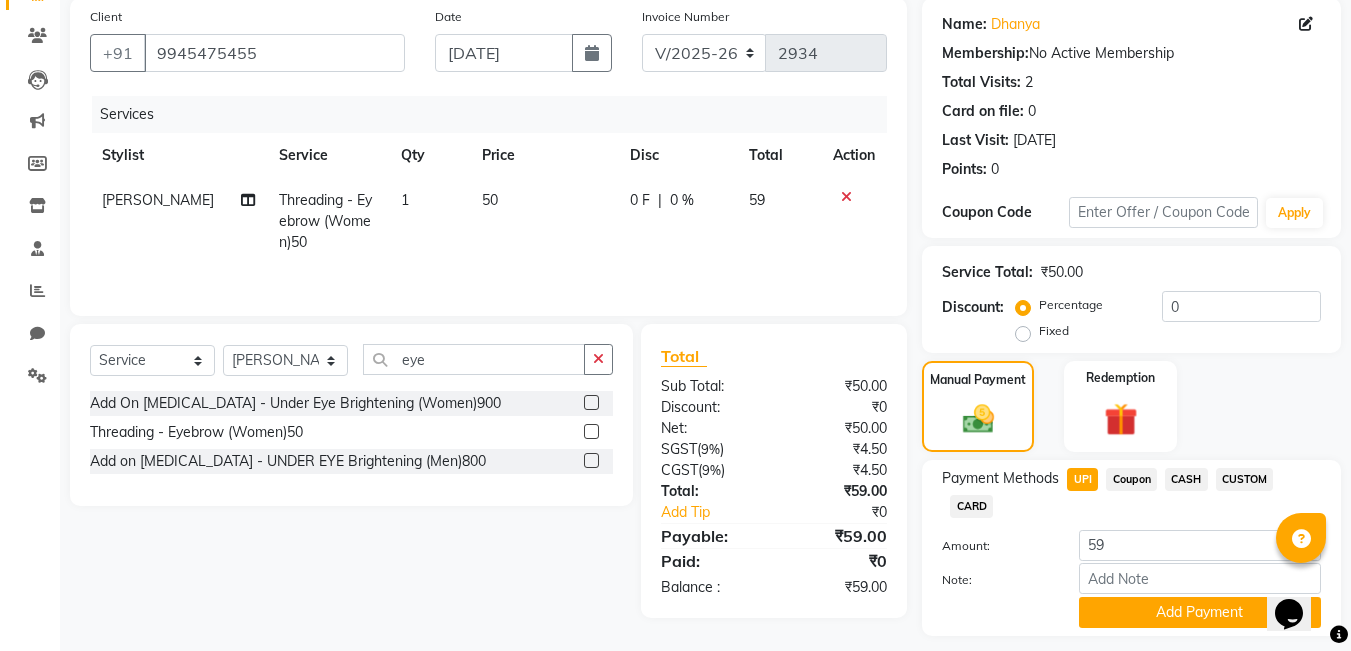 scroll, scrollTop: 208, scrollLeft: 0, axis: vertical 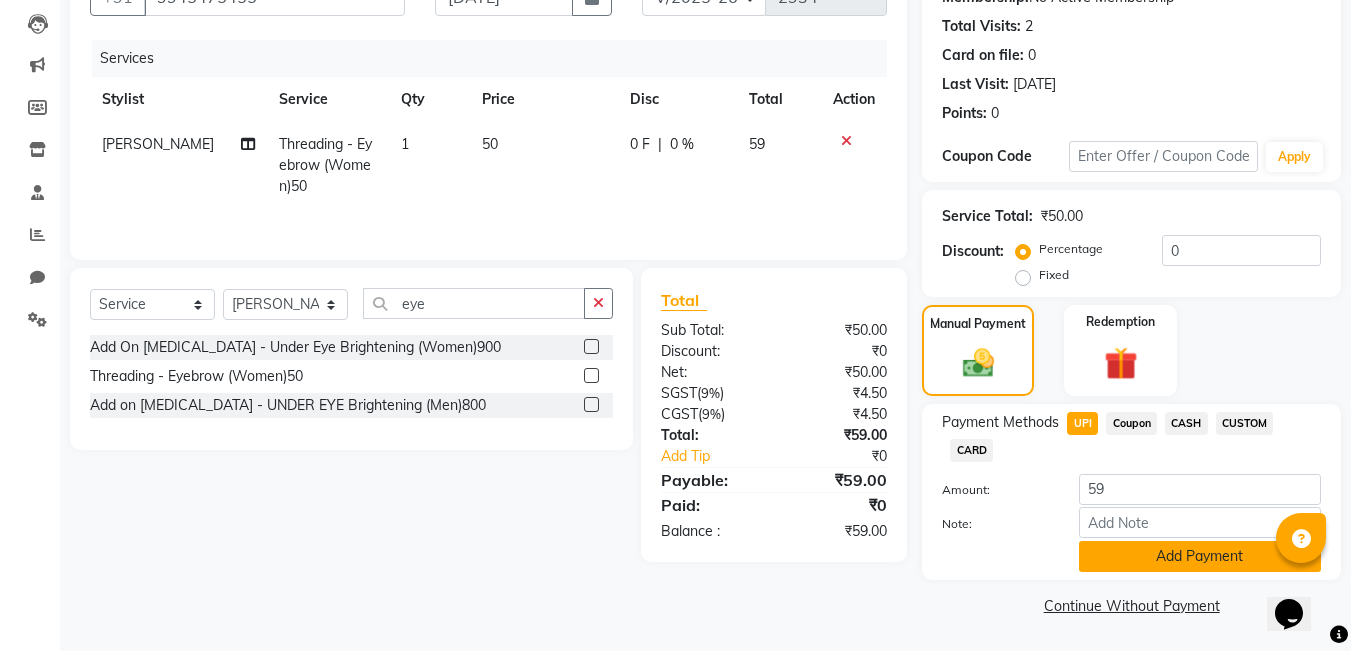 click on "Add Payment" 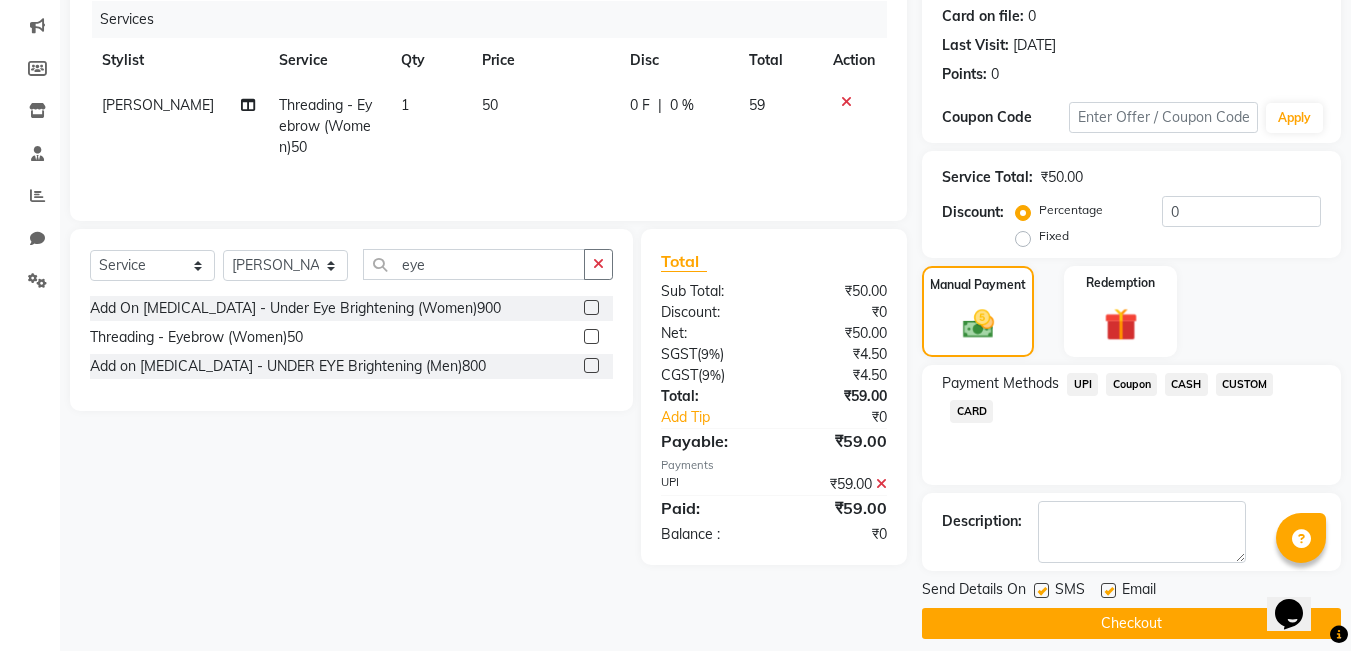 scroll, scrollTop: 265, scrollLeft: 0, axis: vertical 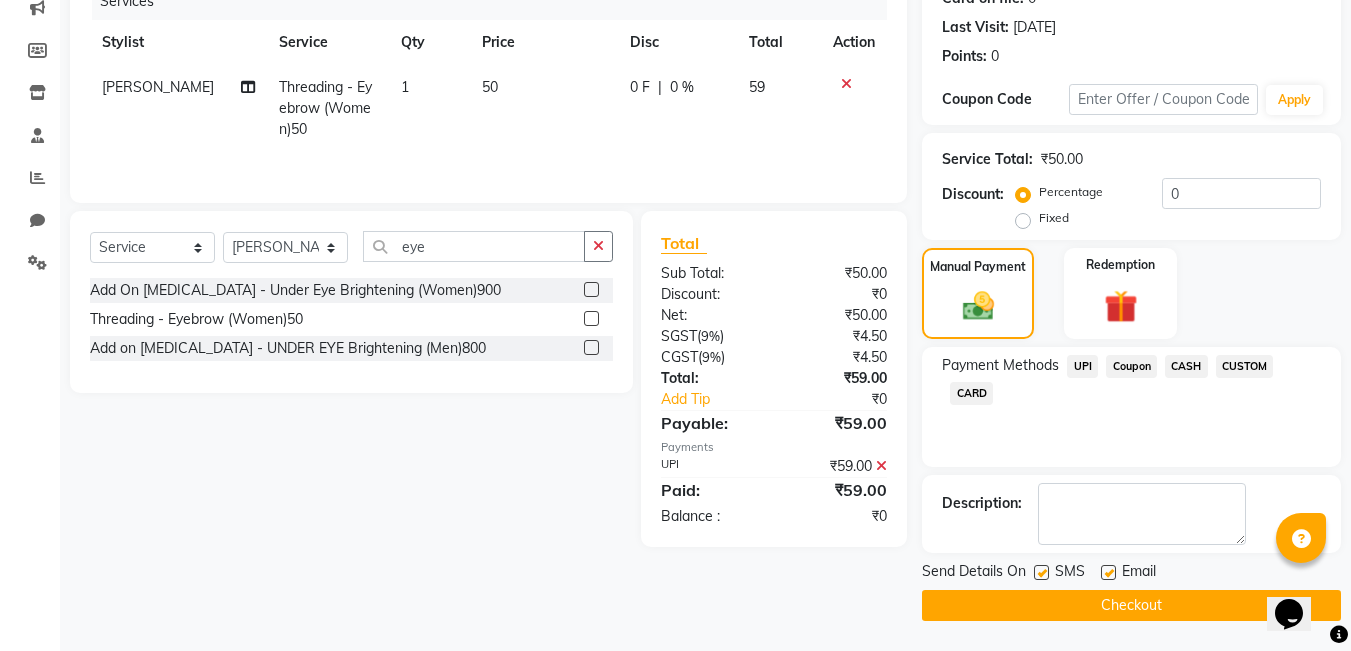 click 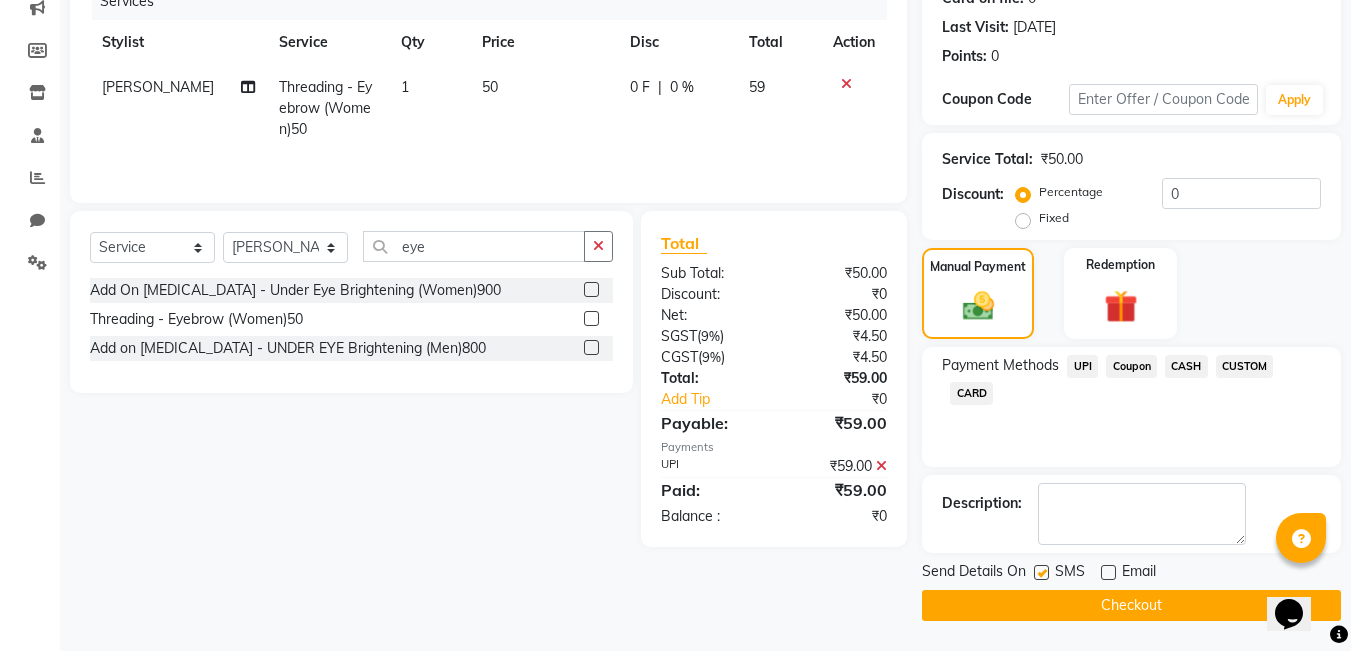 click on "Checkout" 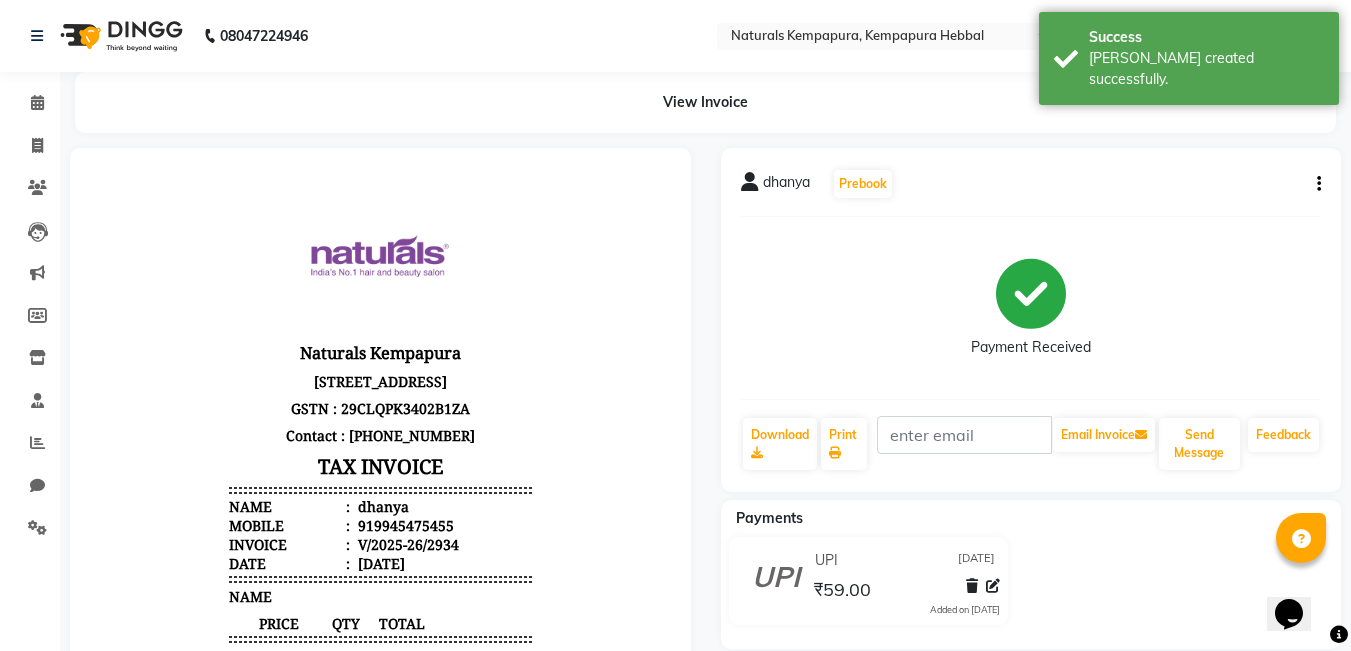scroll, scrollTop: 0, scrollLeft: 0, axis: both 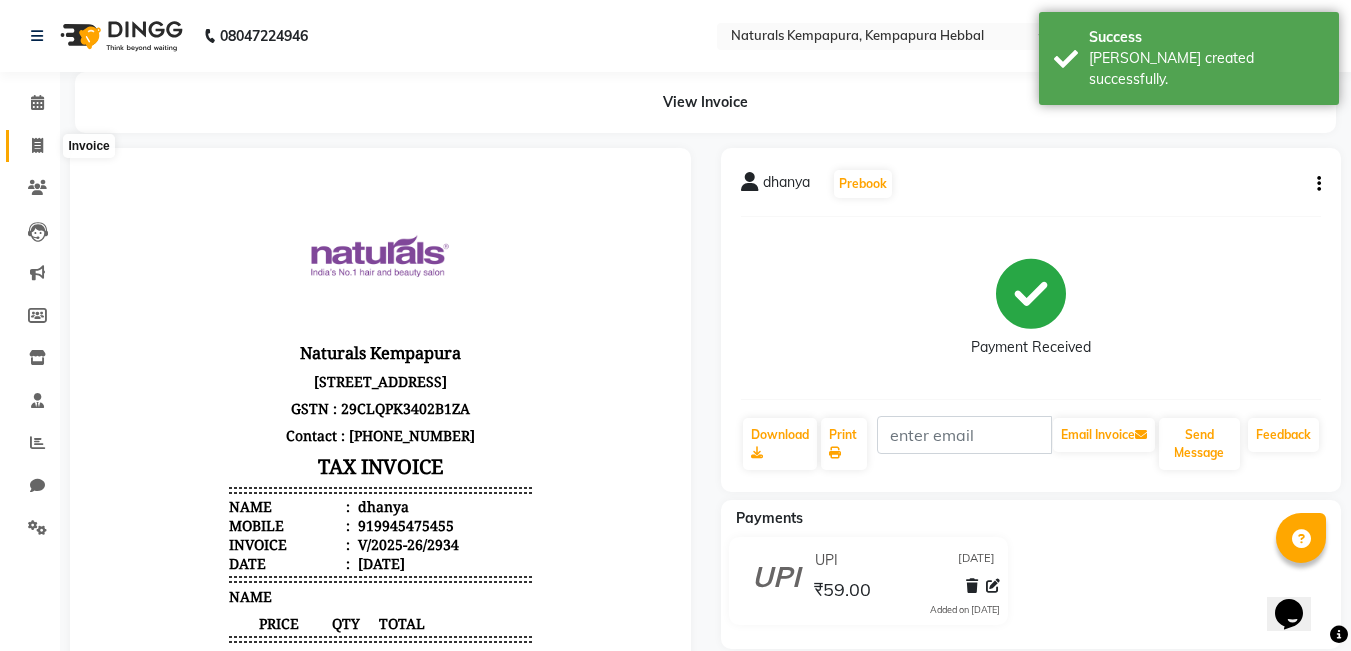 click 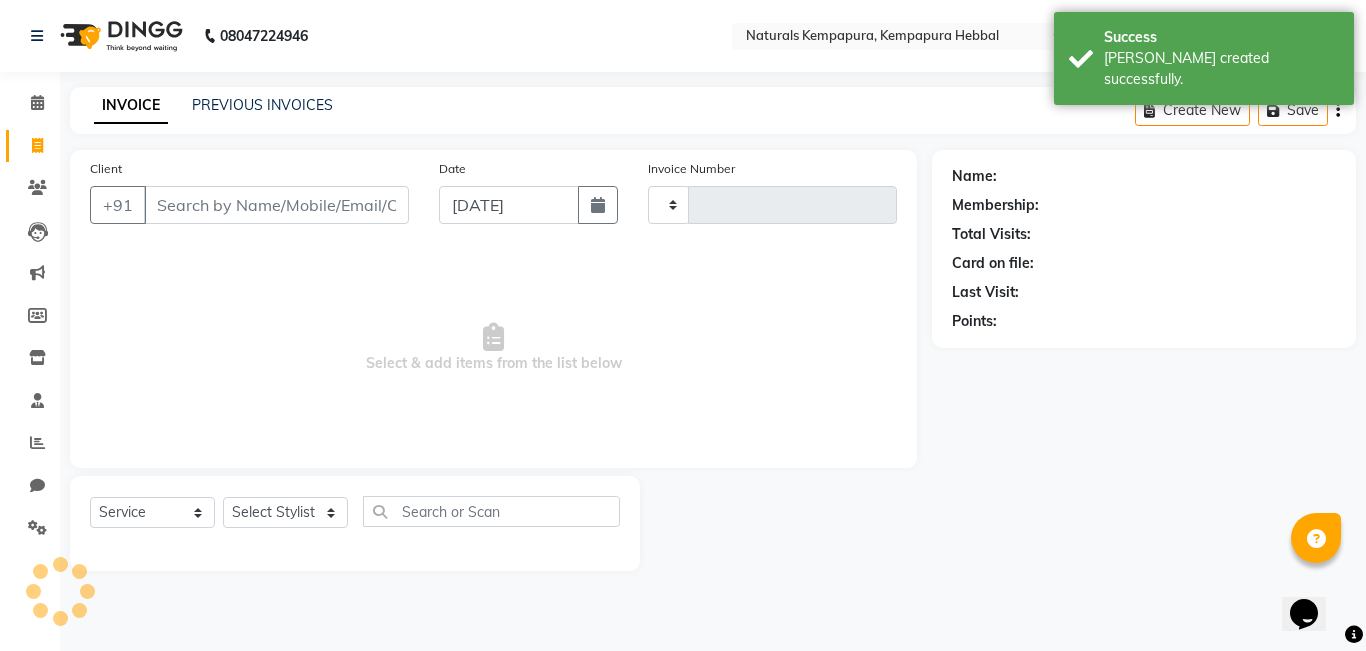 type on "2935" 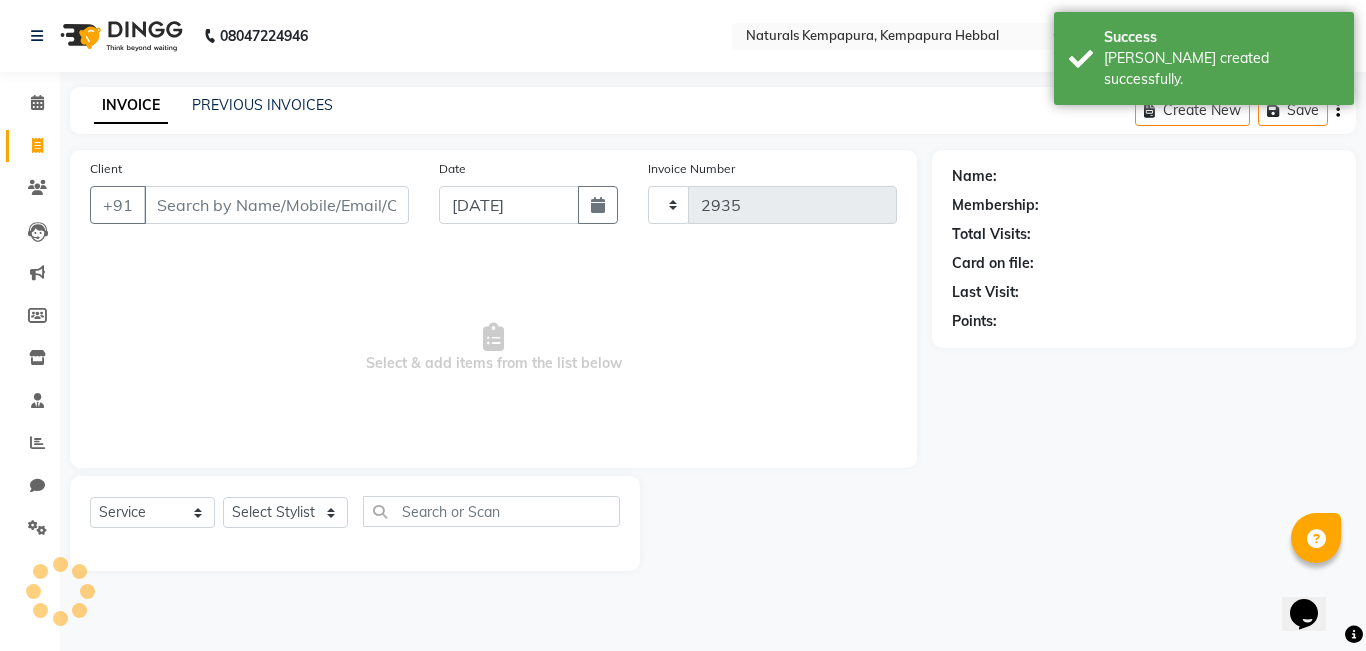 select on "7848" 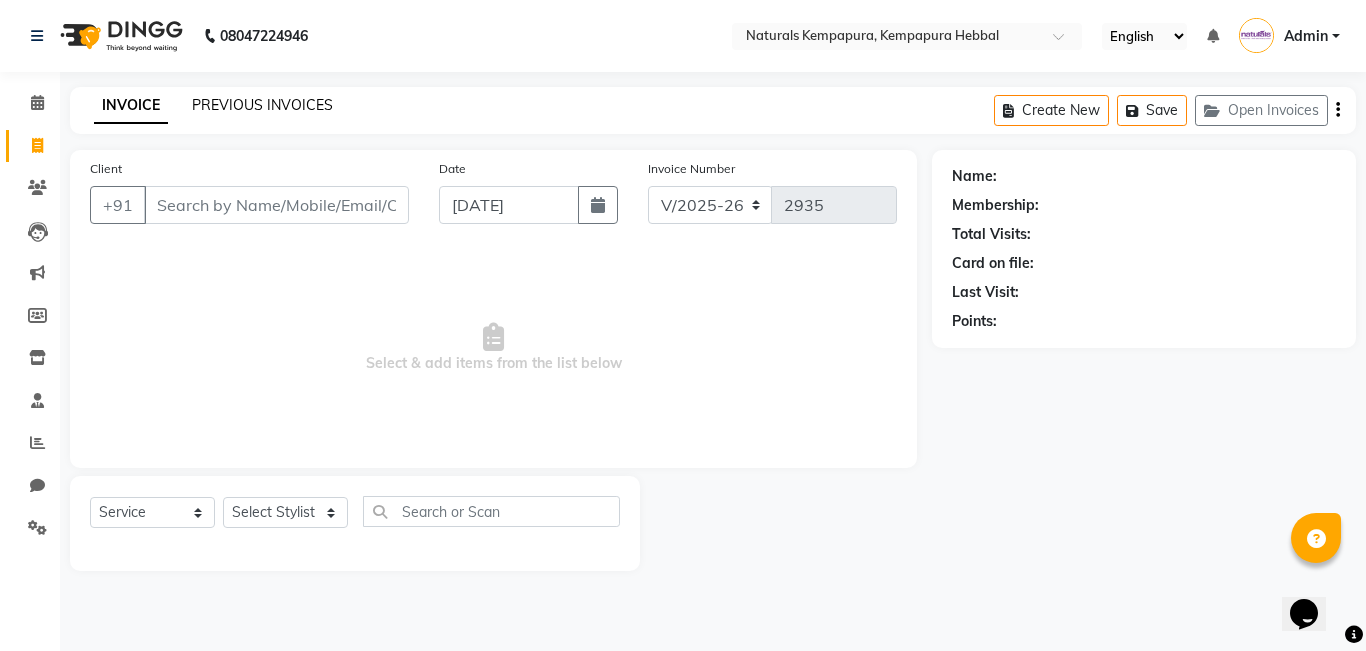 click on "PREVIOUS INVOICES" 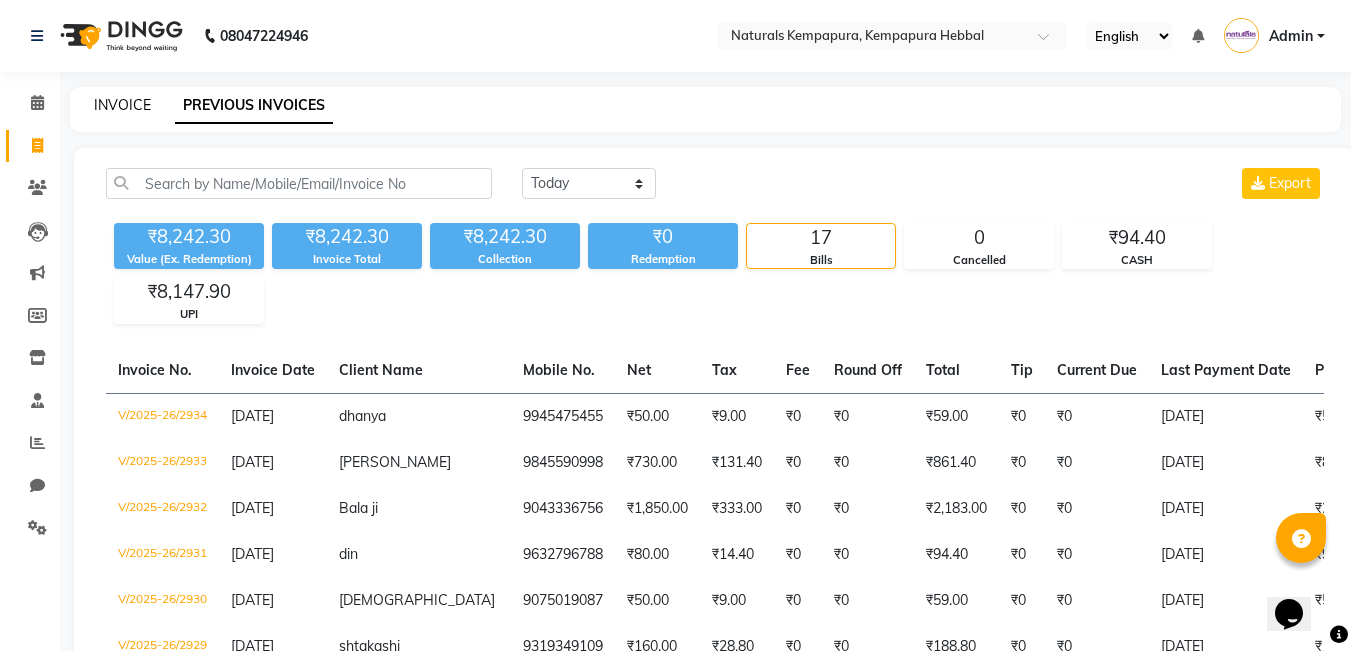 click on "INVOICE" 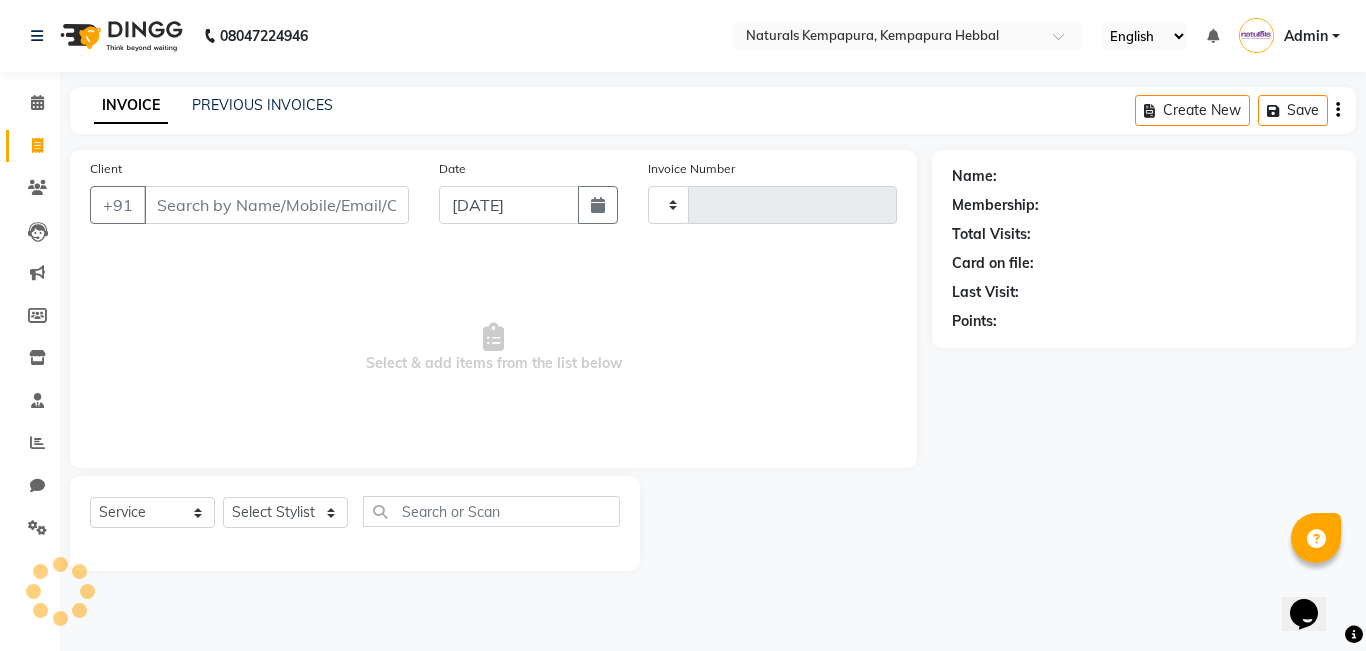 type on "2935" 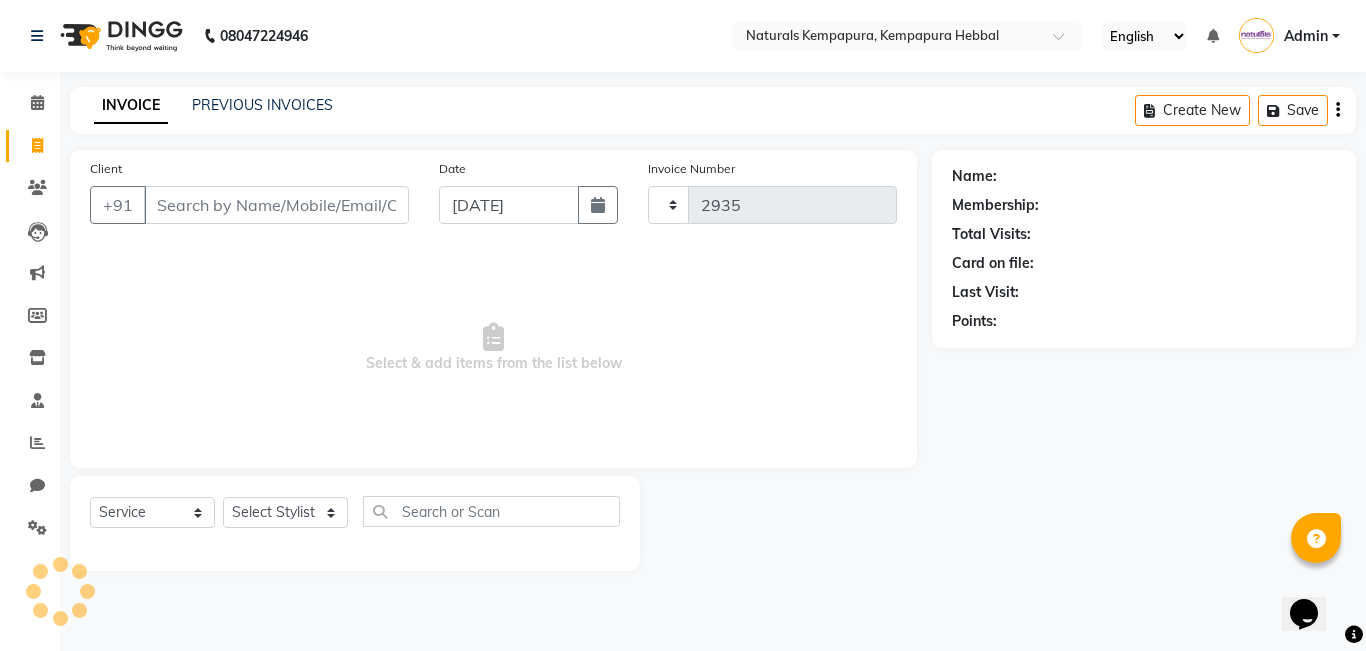 select on "7848" 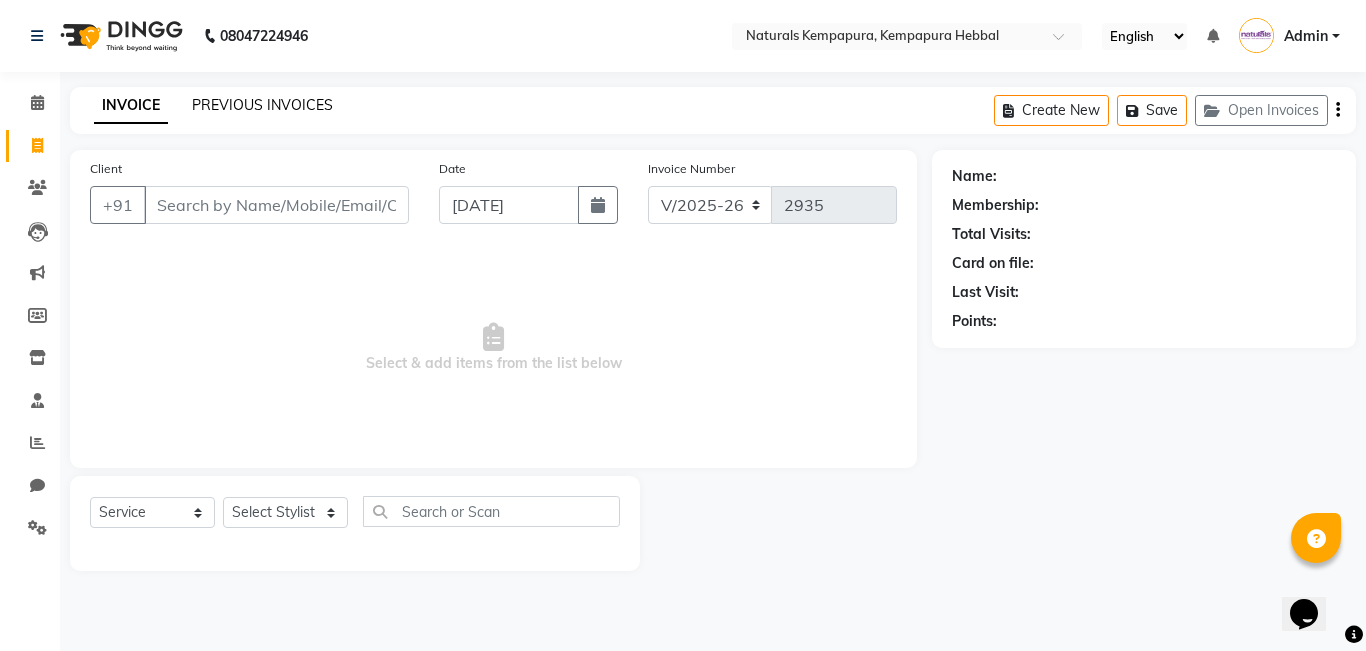 click on "PREVIOUS INVOICES" 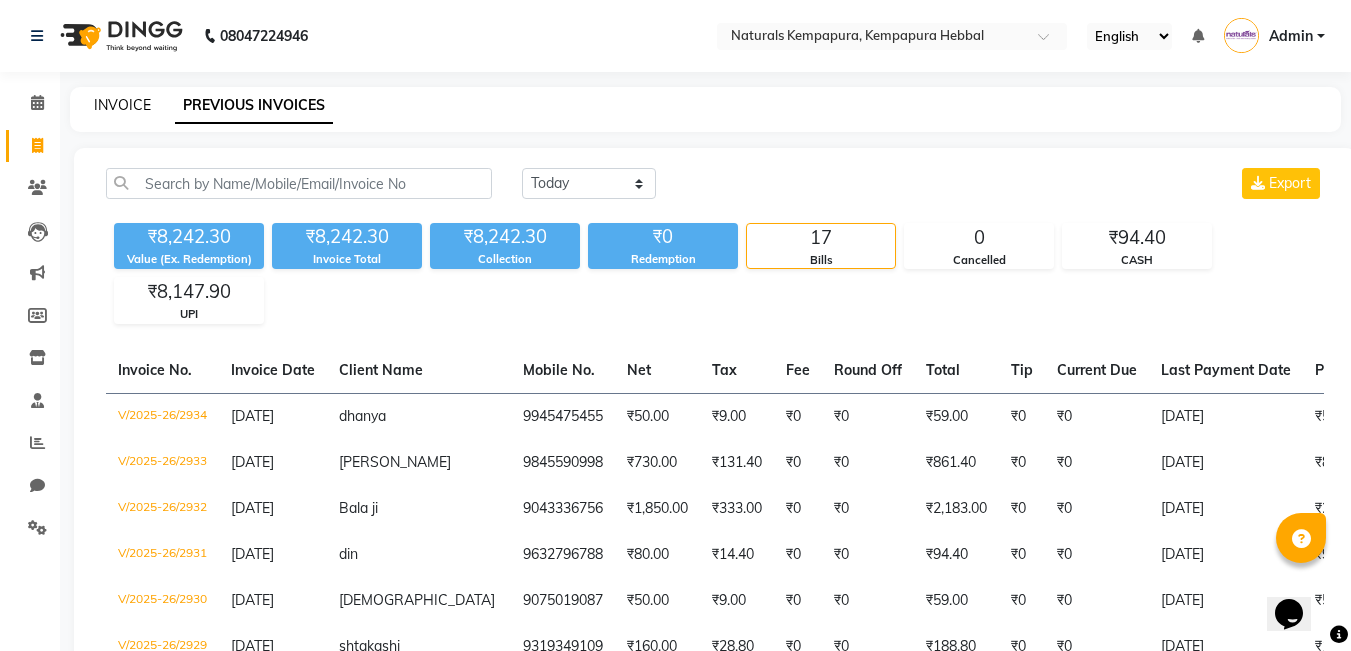 click on "INVOICE" 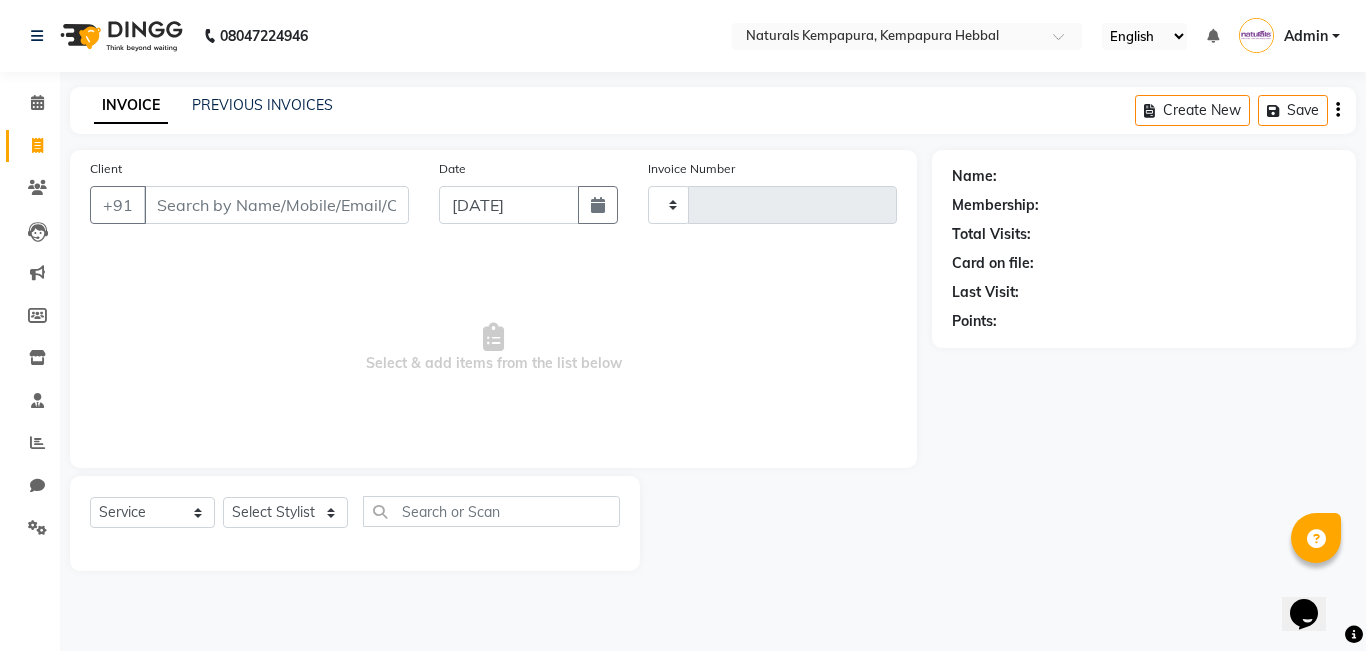 type on "2935" 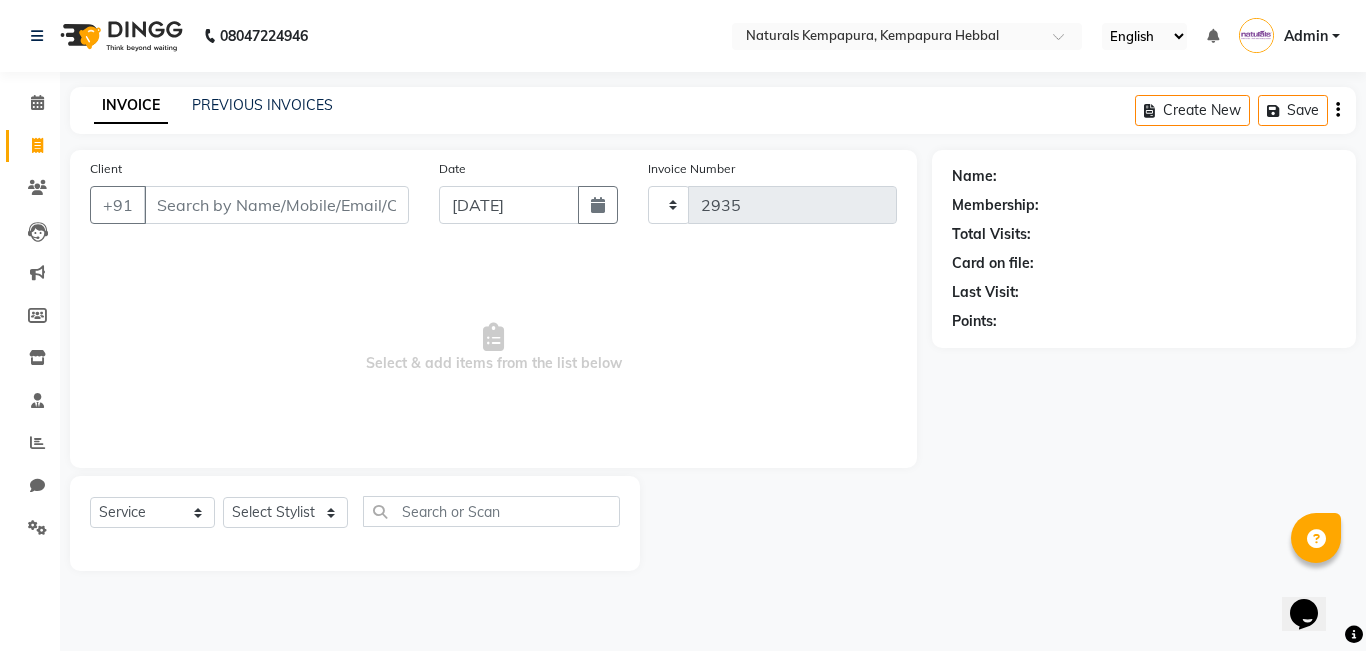 select on "7848" 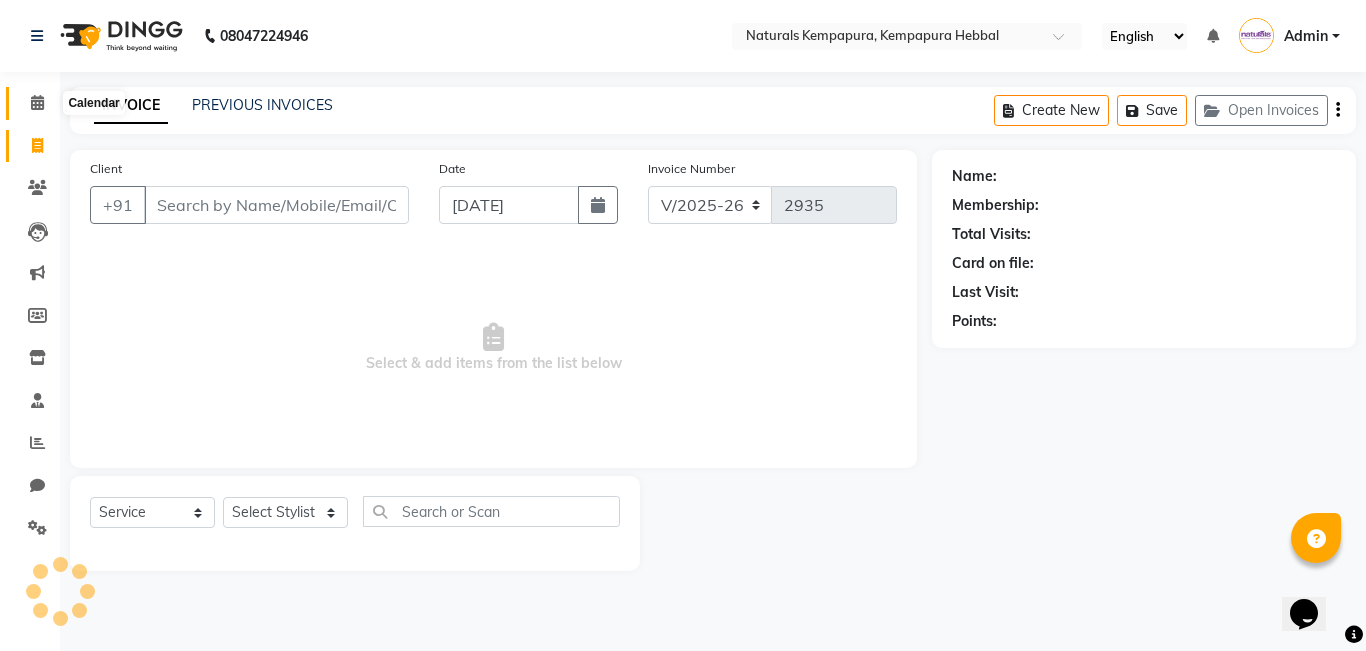 click 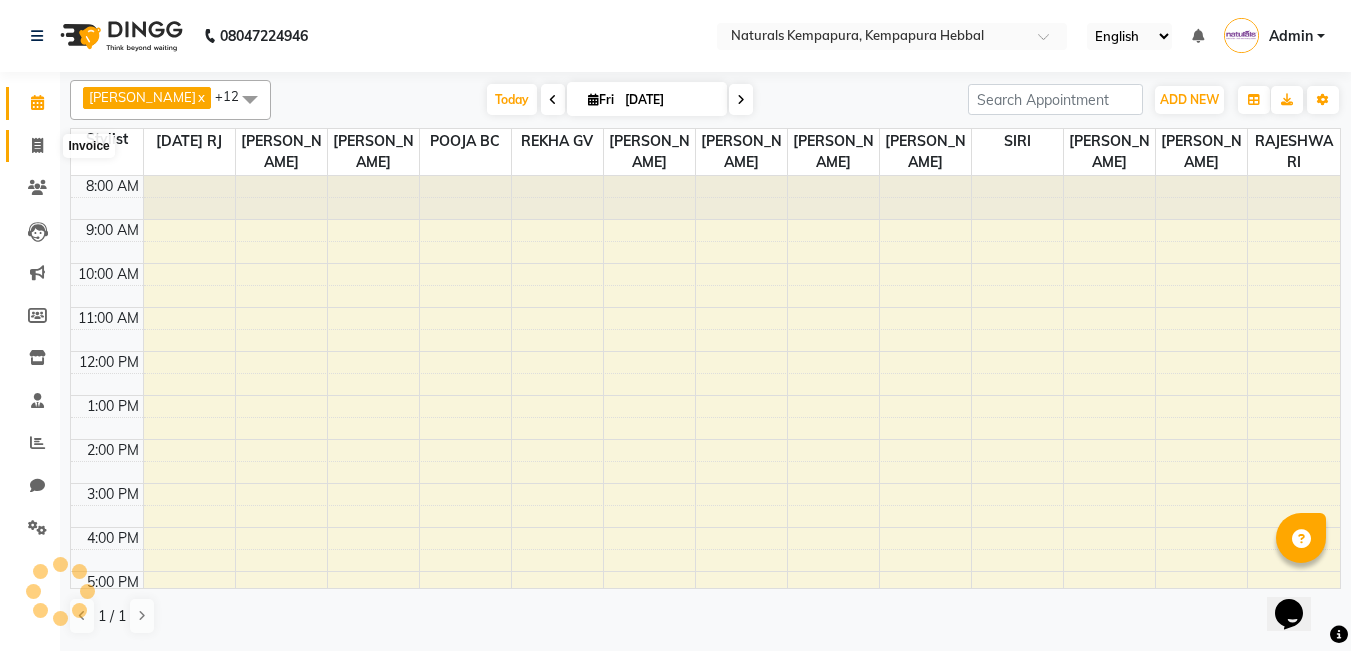 click 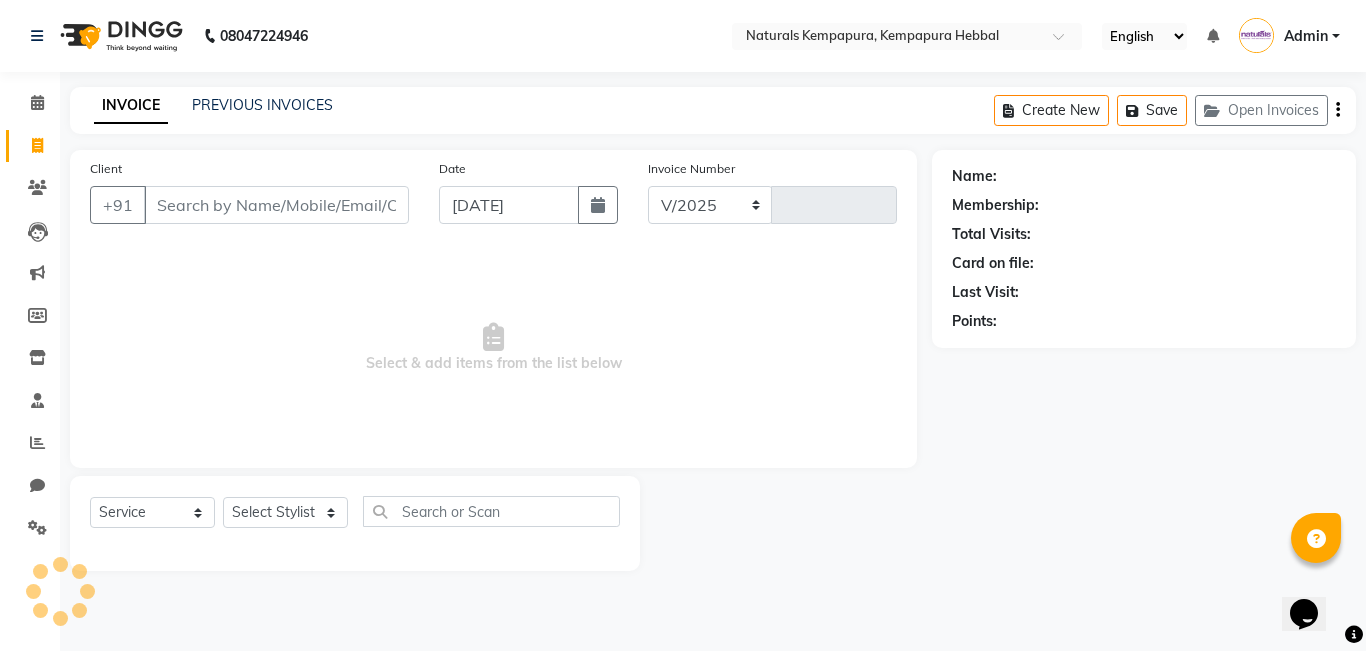 select on "7848" 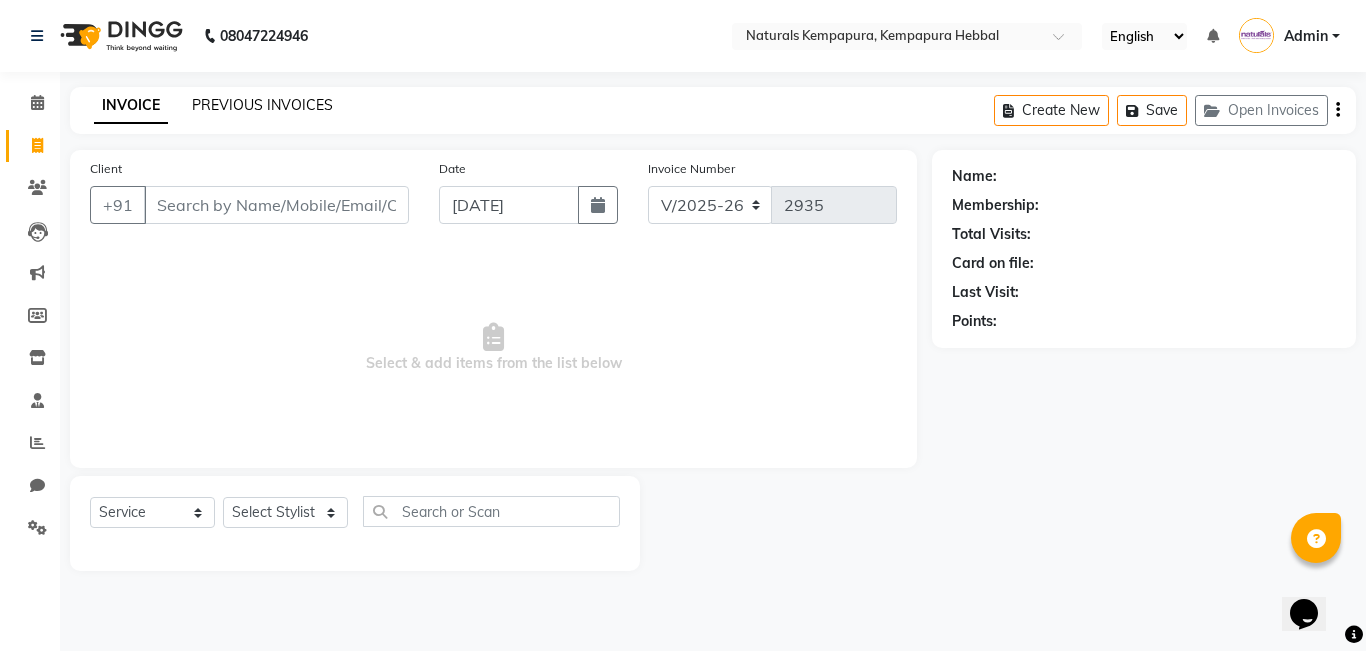 click on "PREVIOUS INVOICES" 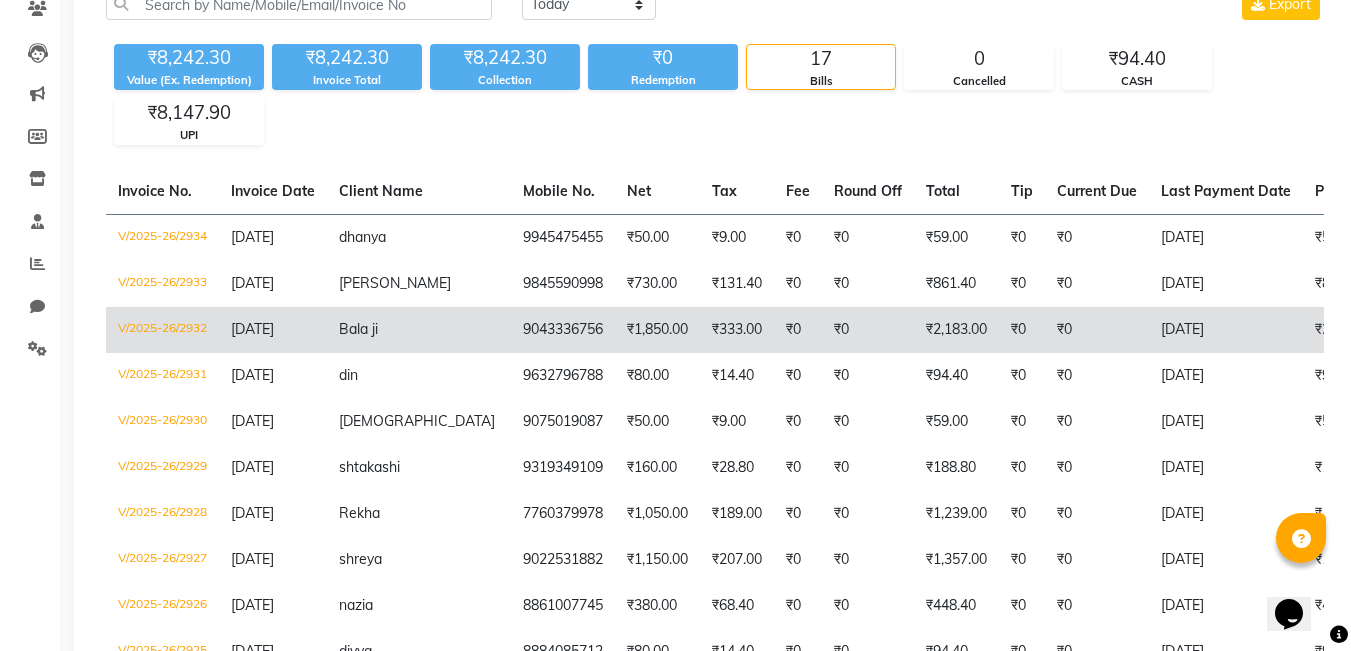 scroll, scrollTop: 0, scrollLeft: 0, axis: both 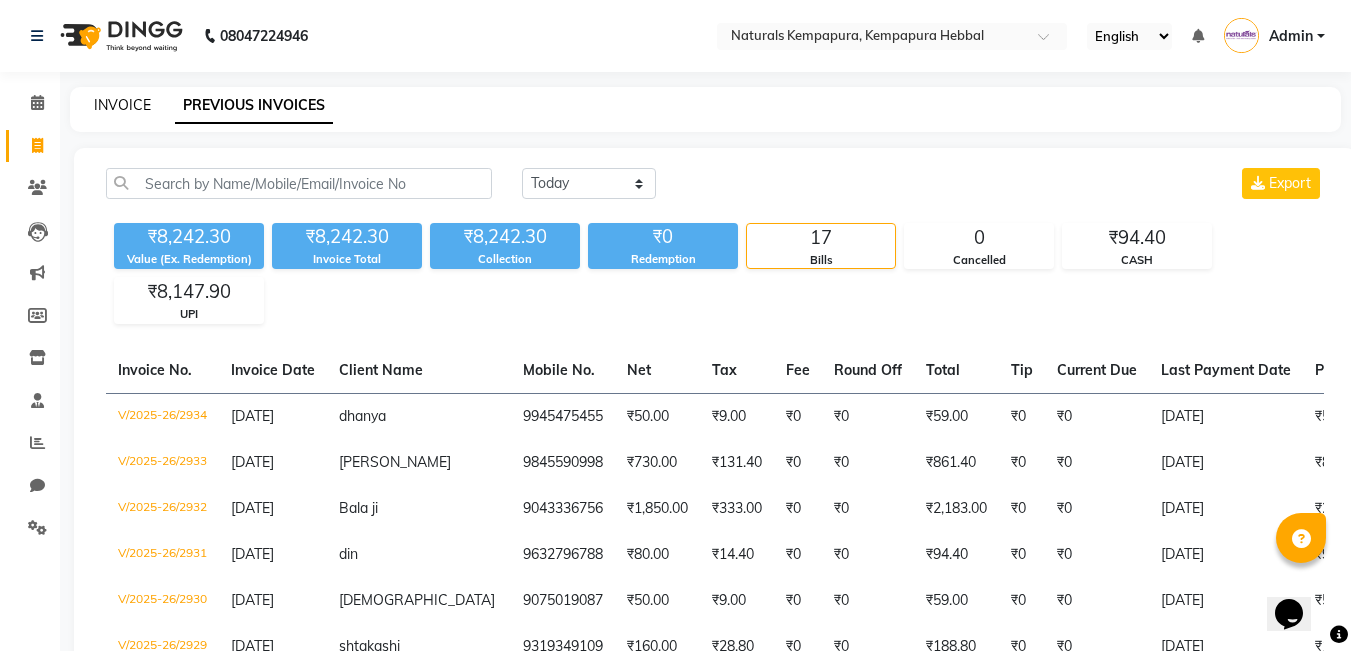 click on "INVOICE" 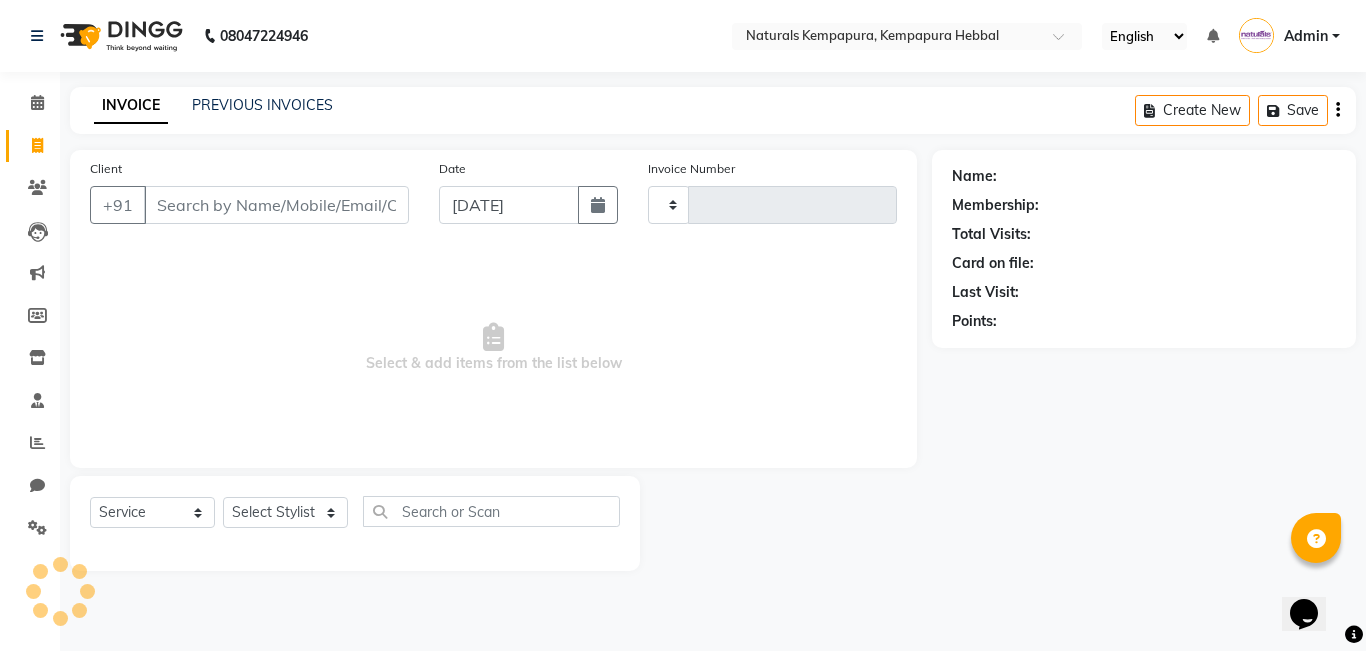 type on "2935" 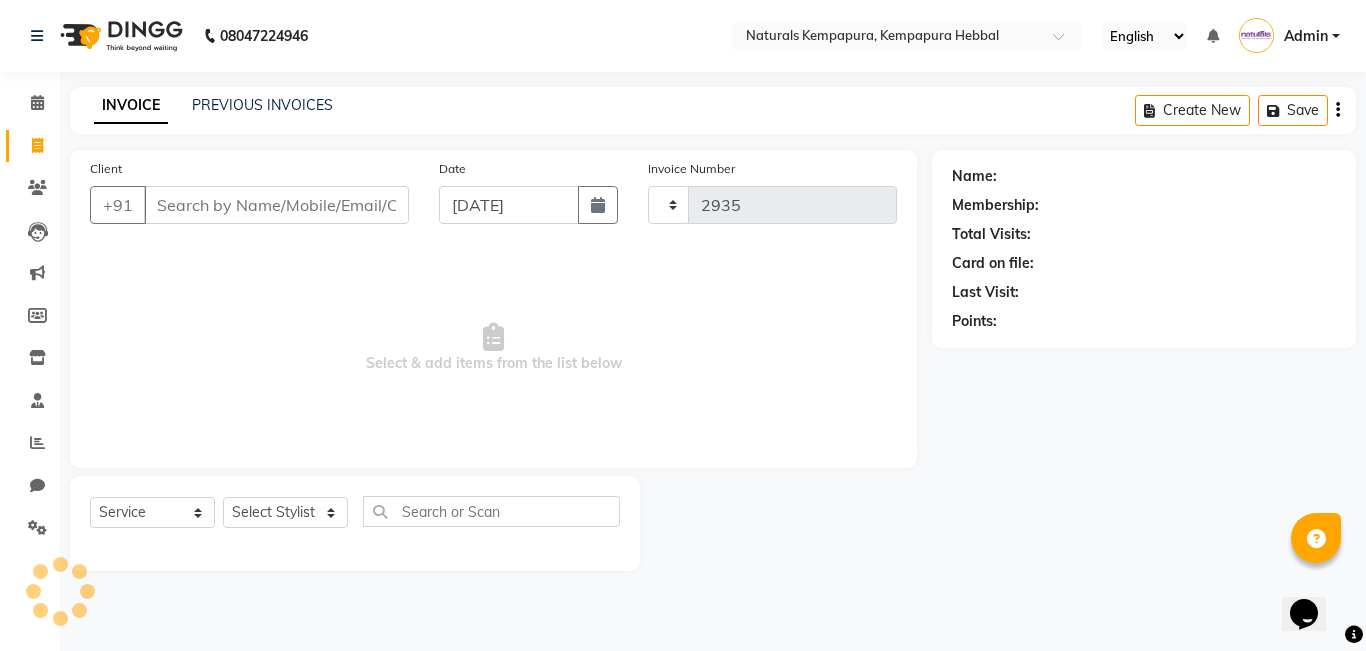select on "7848" 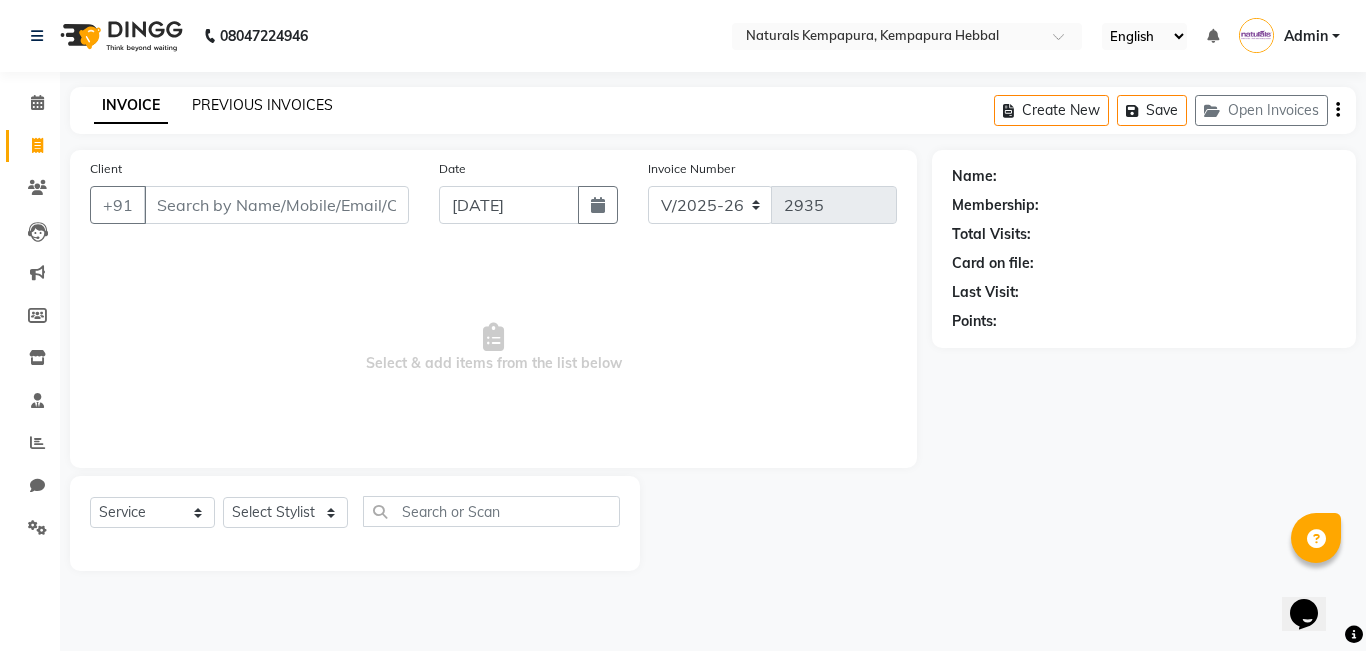 click on "PREVIOUS INVOICES" 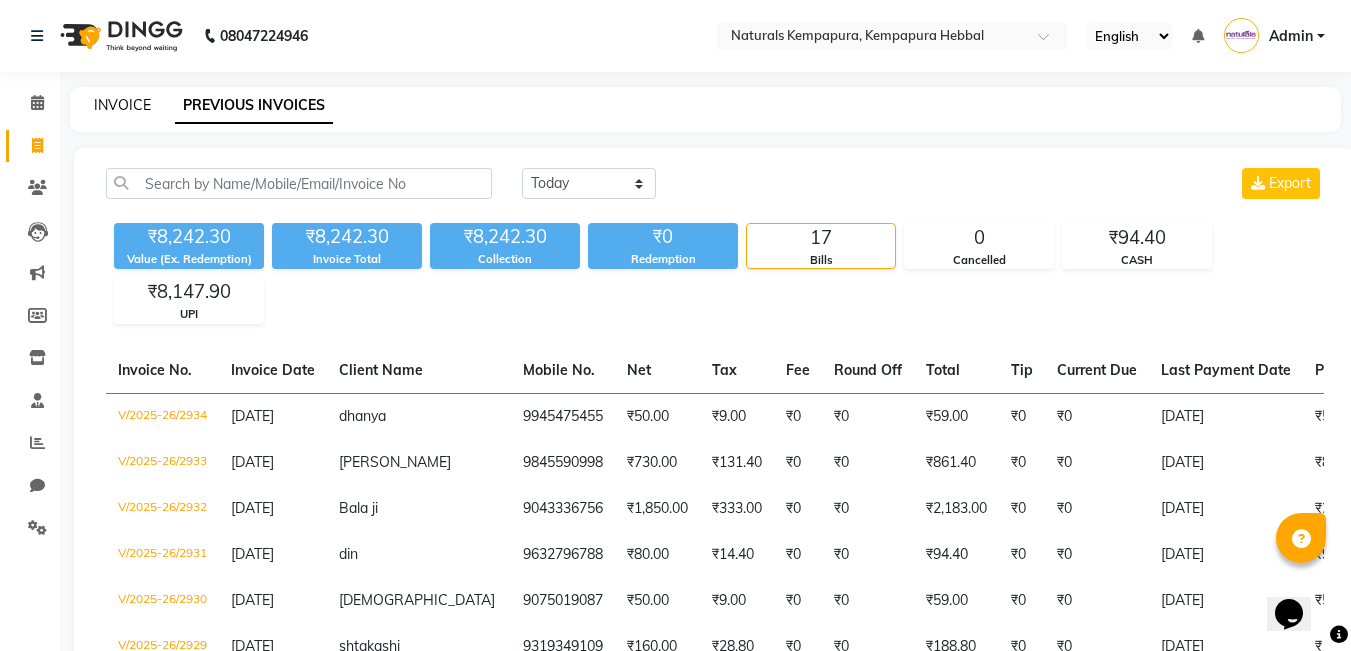 click on "INVOICE" 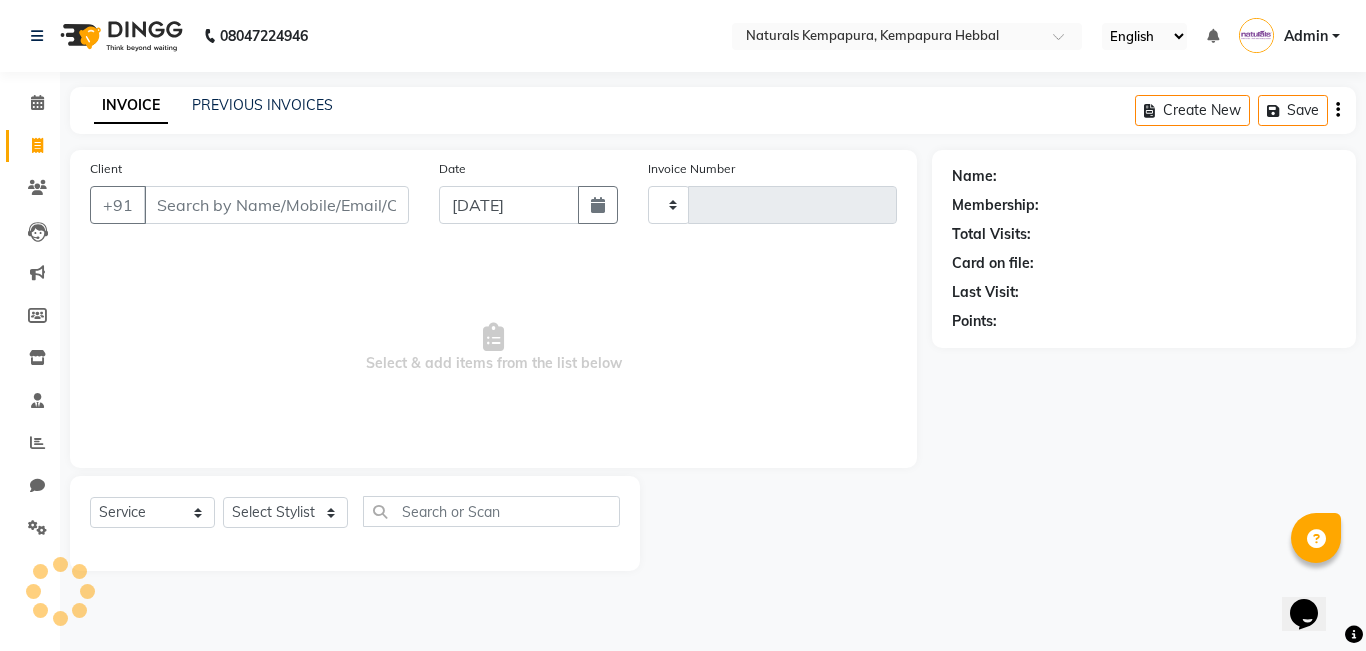type on "2935" 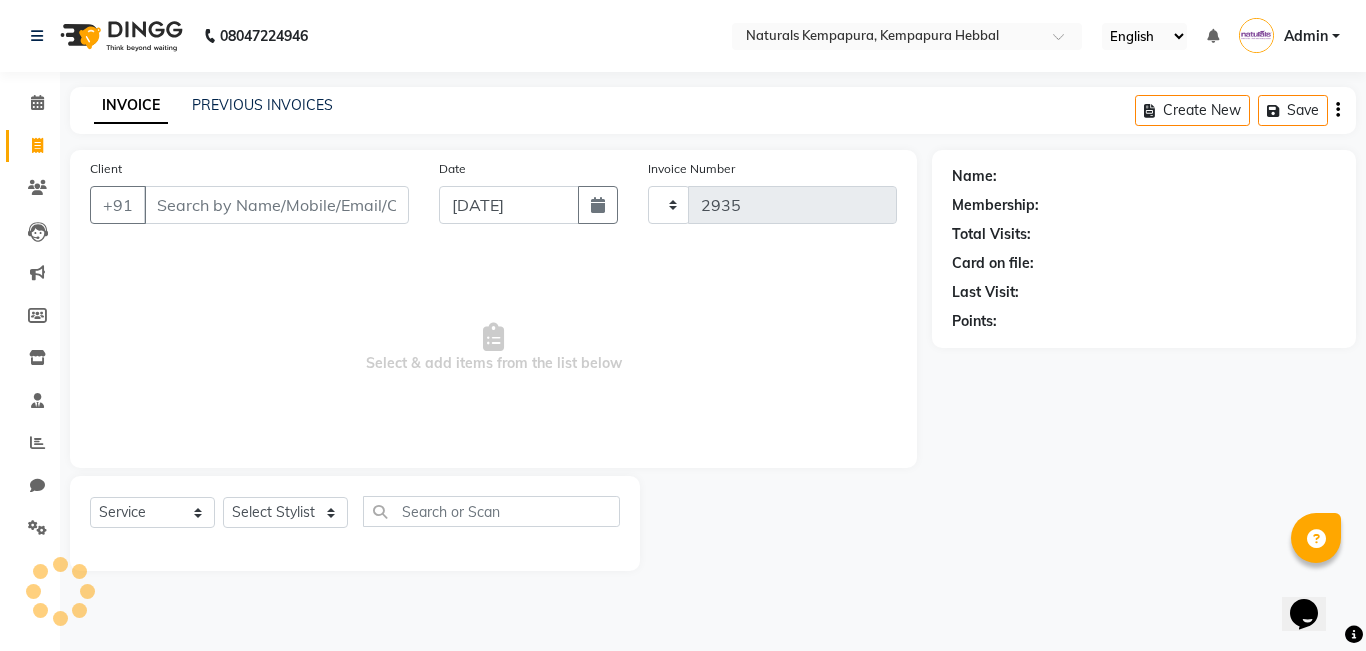 select on "7848" 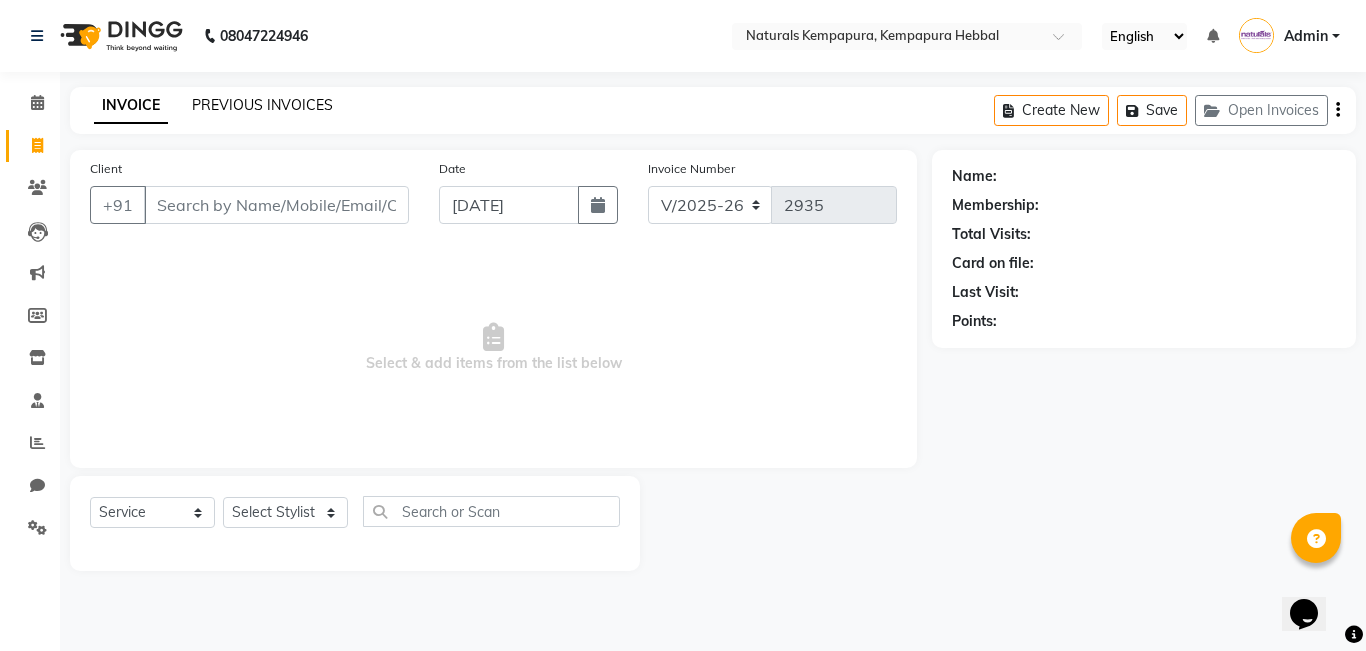 click on "PREVIOUS INVOICES" 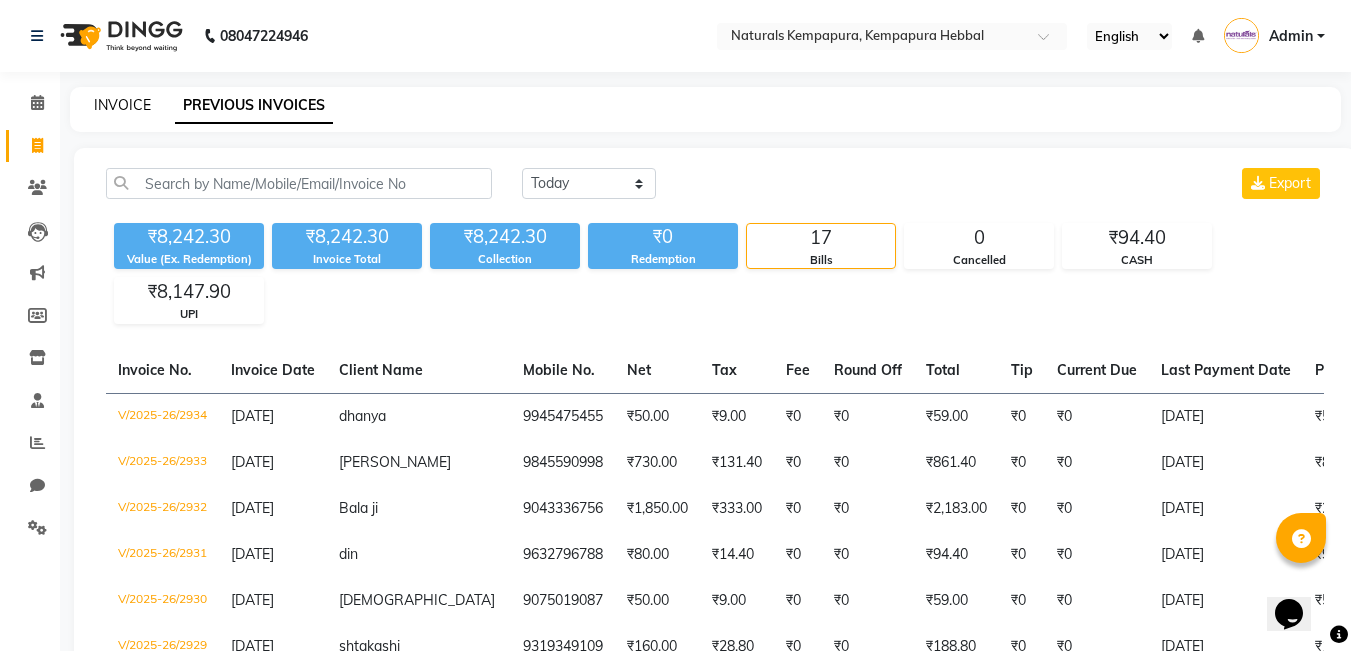click on "INVOICE" 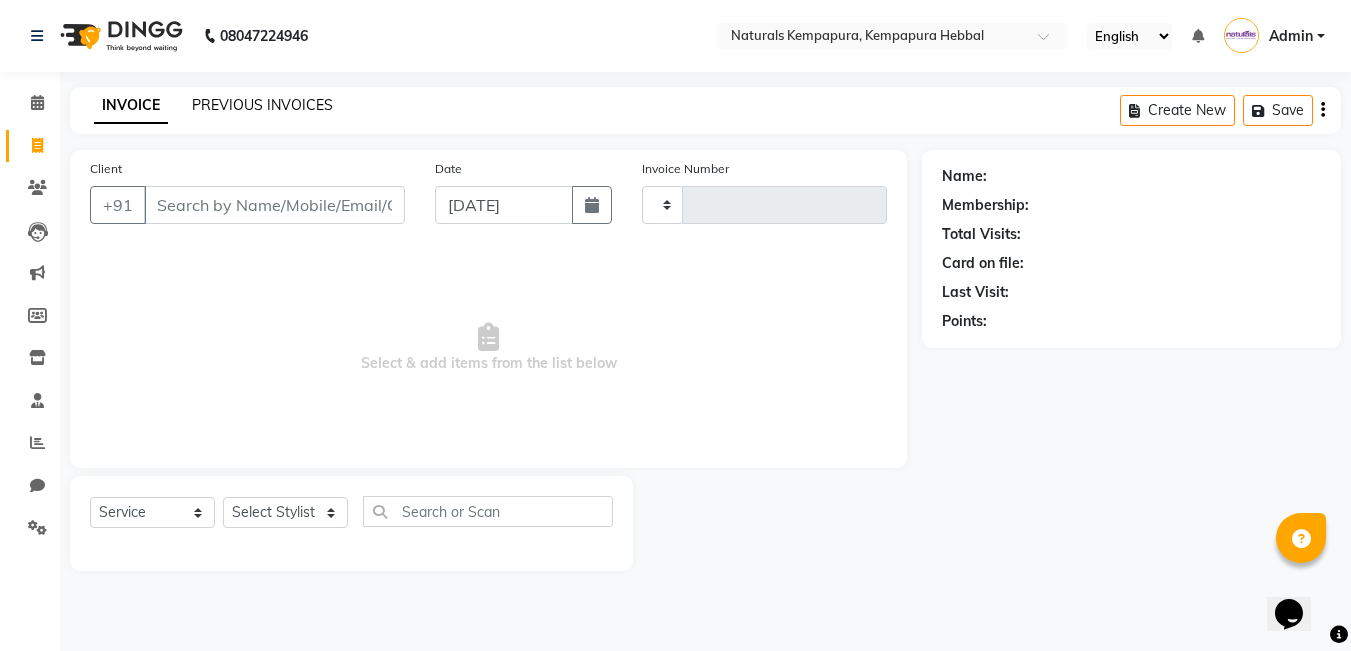 type on "2935" 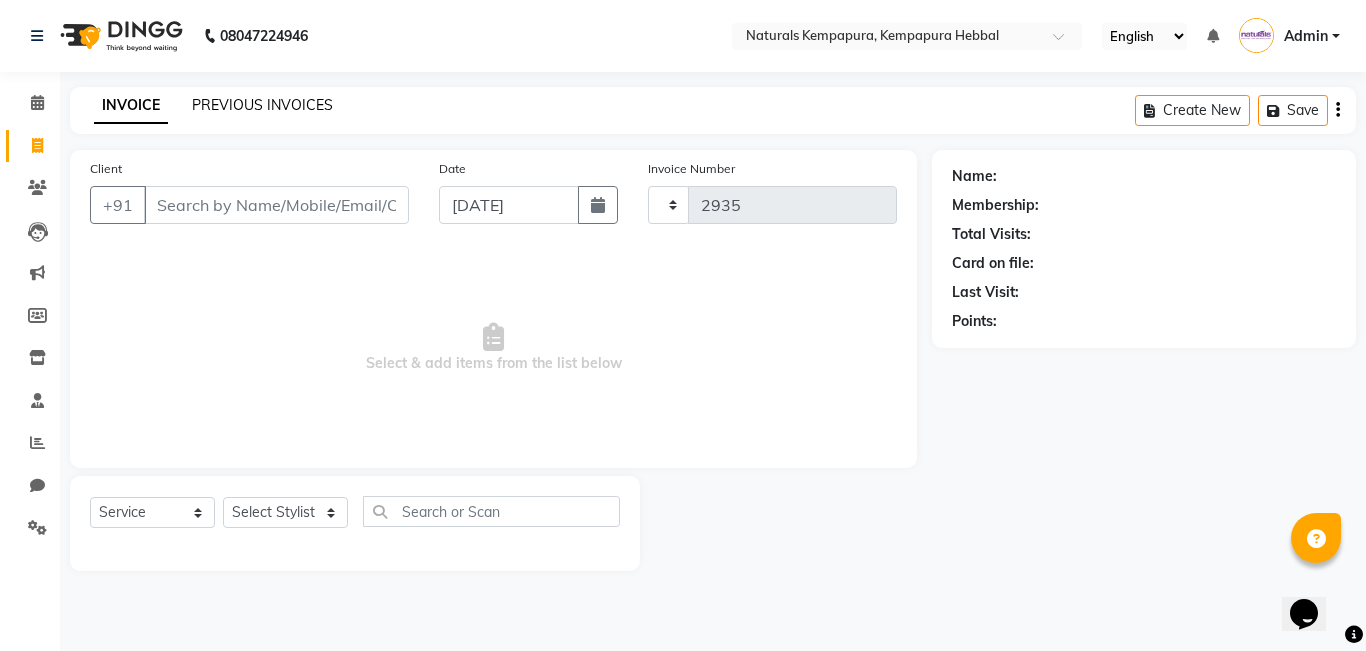 select on "7848" 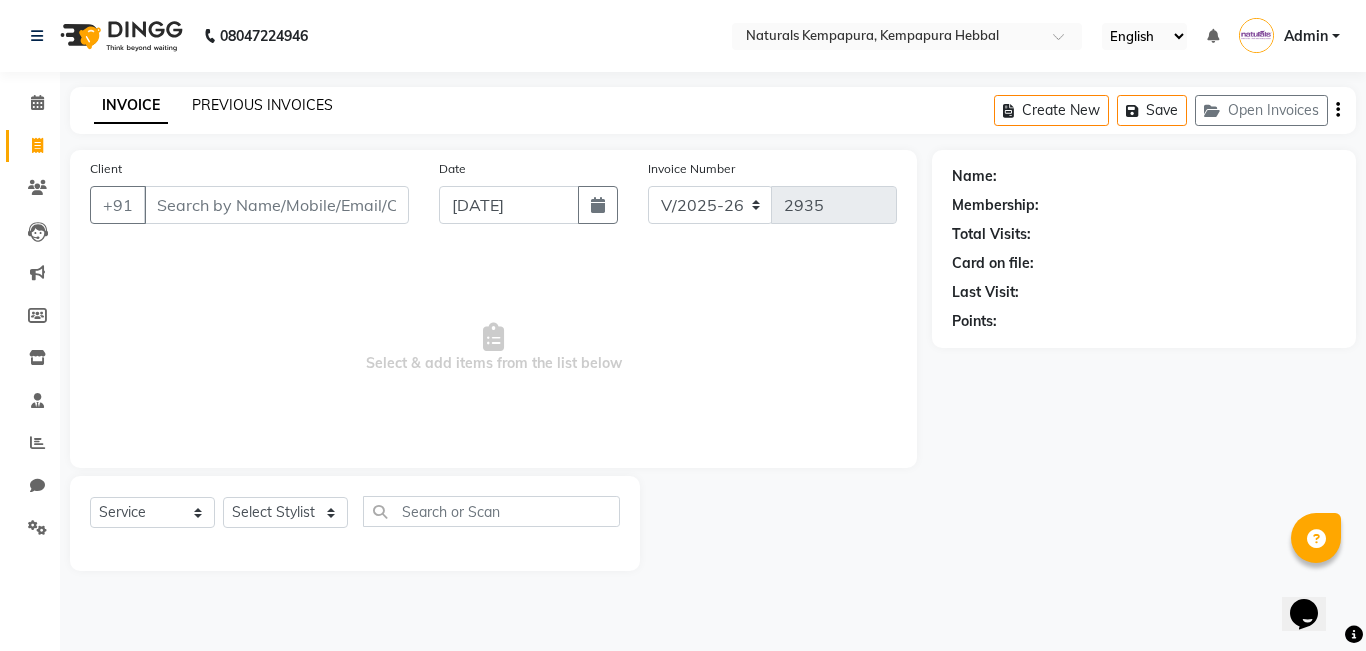 click on "PREVIOUS INVOICES" 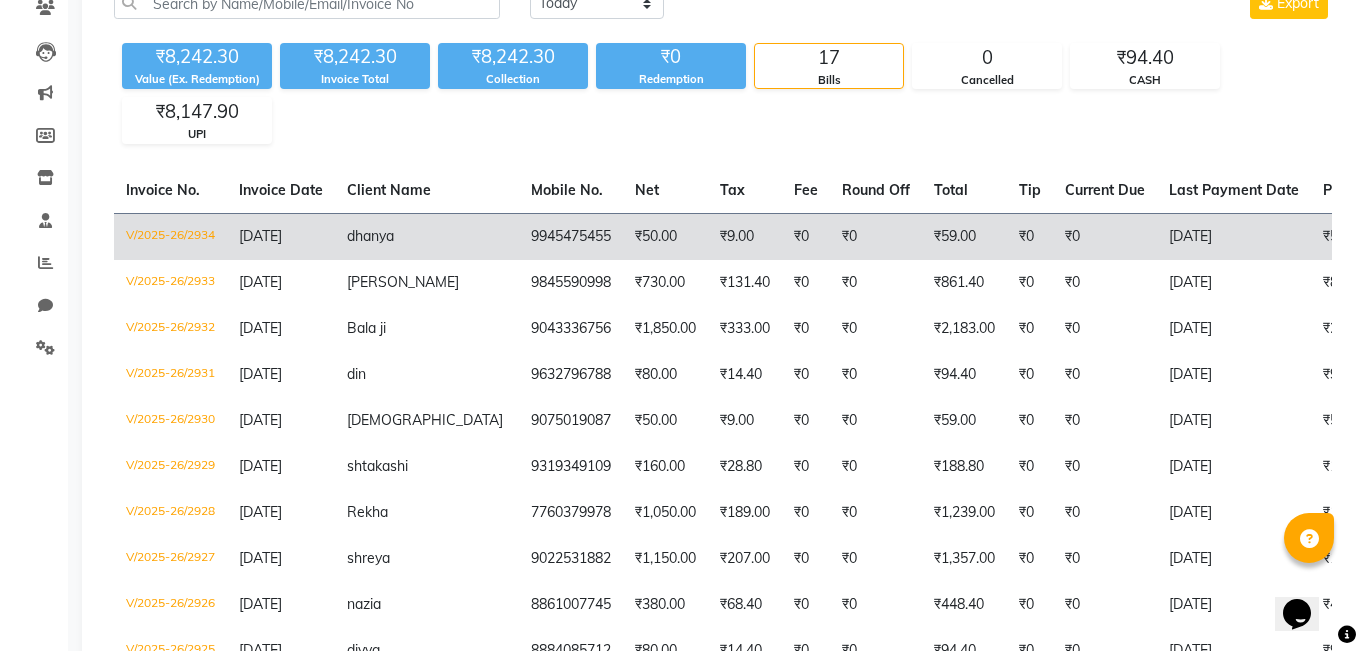 scroll, scrollTop: 0, scrollLeft: 0, axis: both 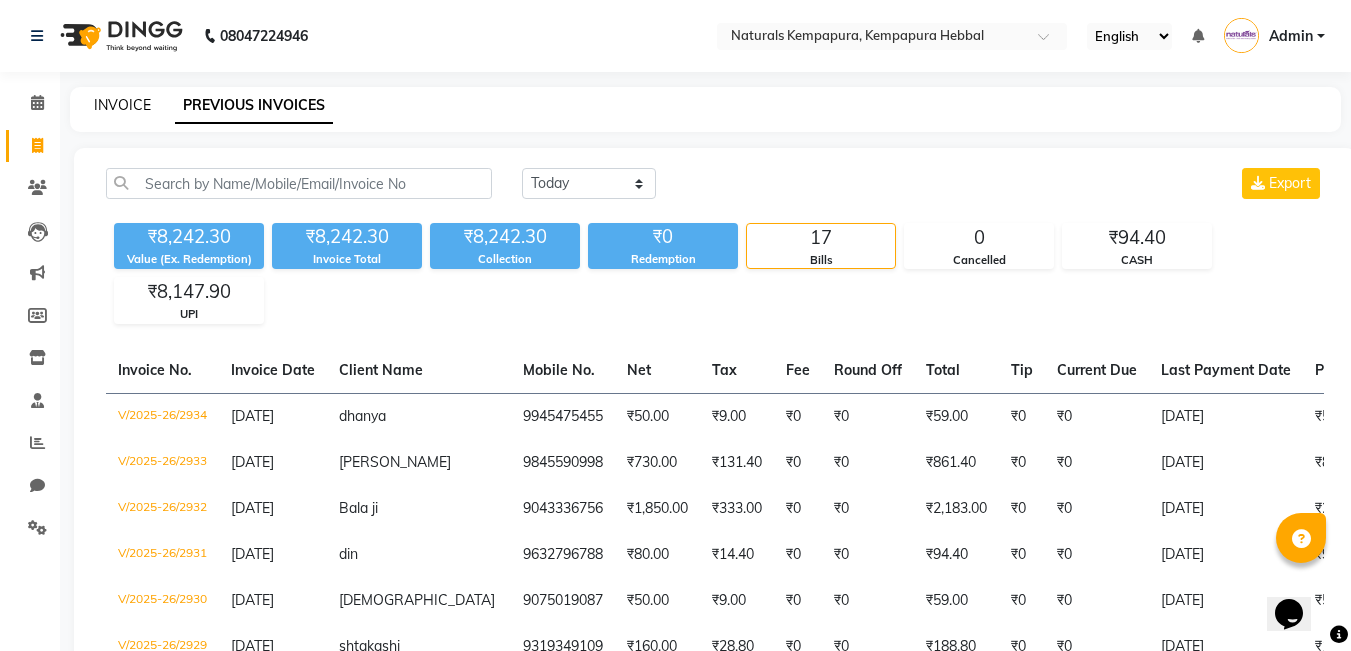 click on "INVOICE" 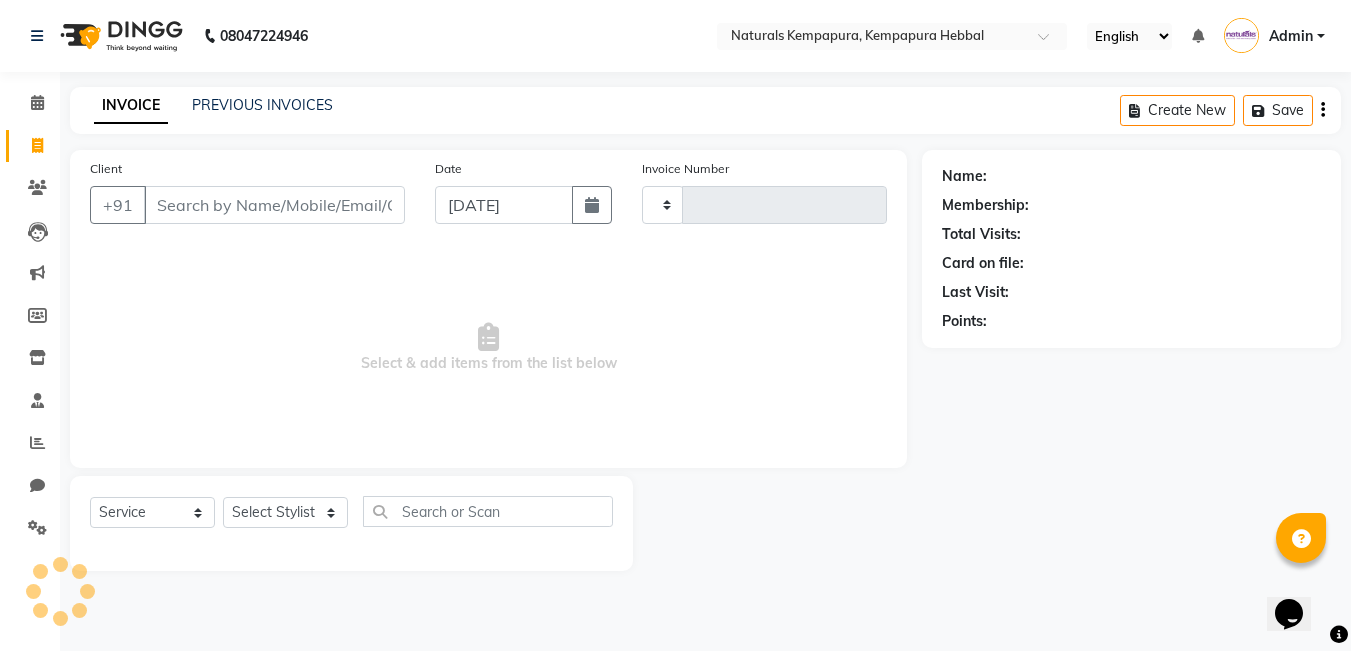 type on "2935" 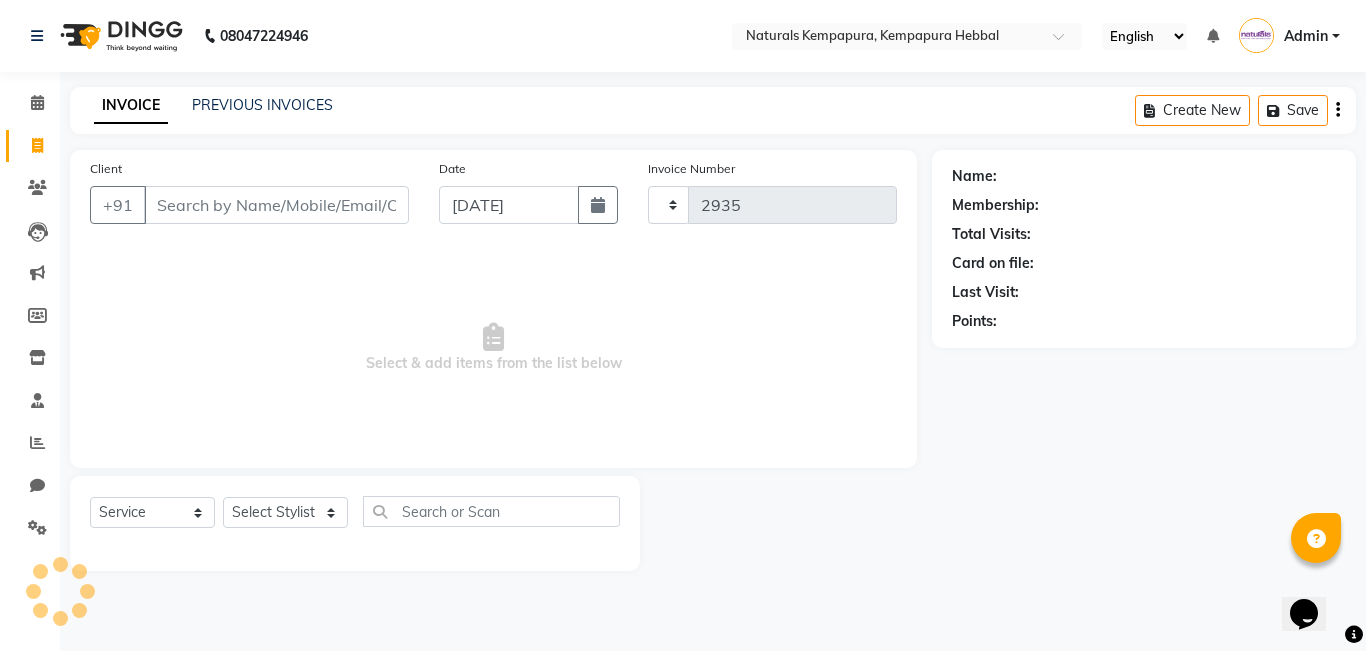 select on "7848" 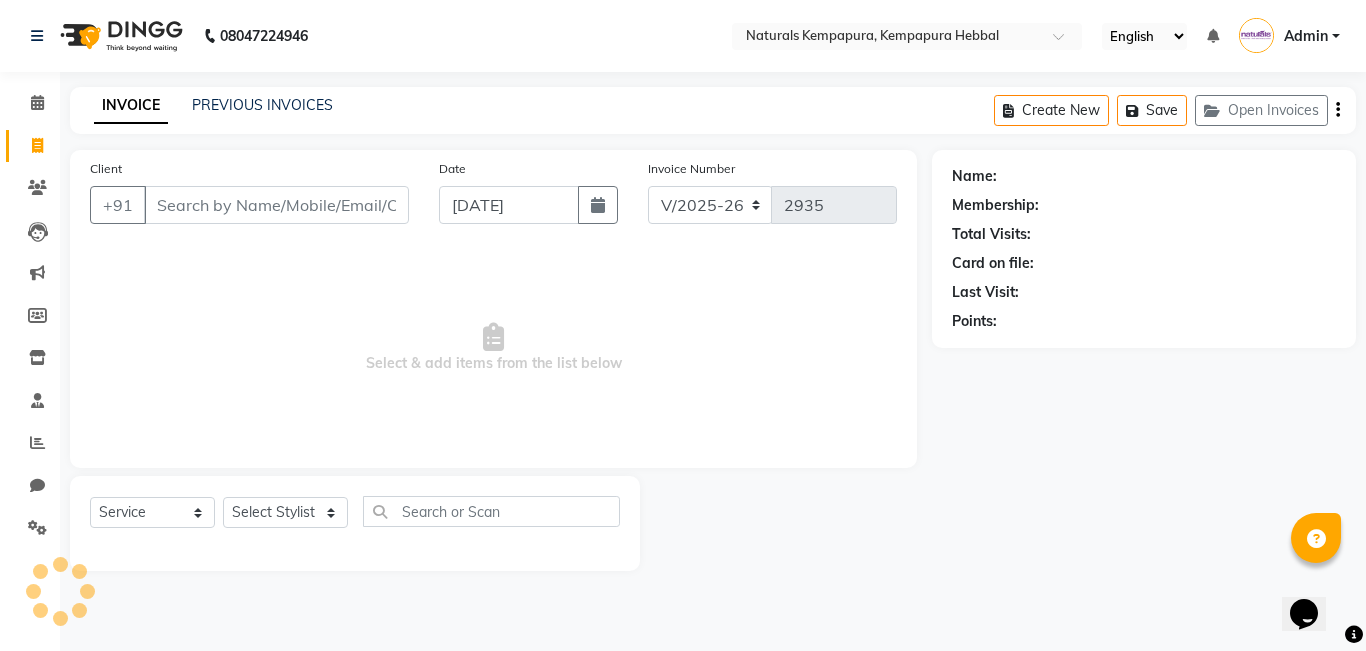 click on "Client" at bounding box center (276, 205) 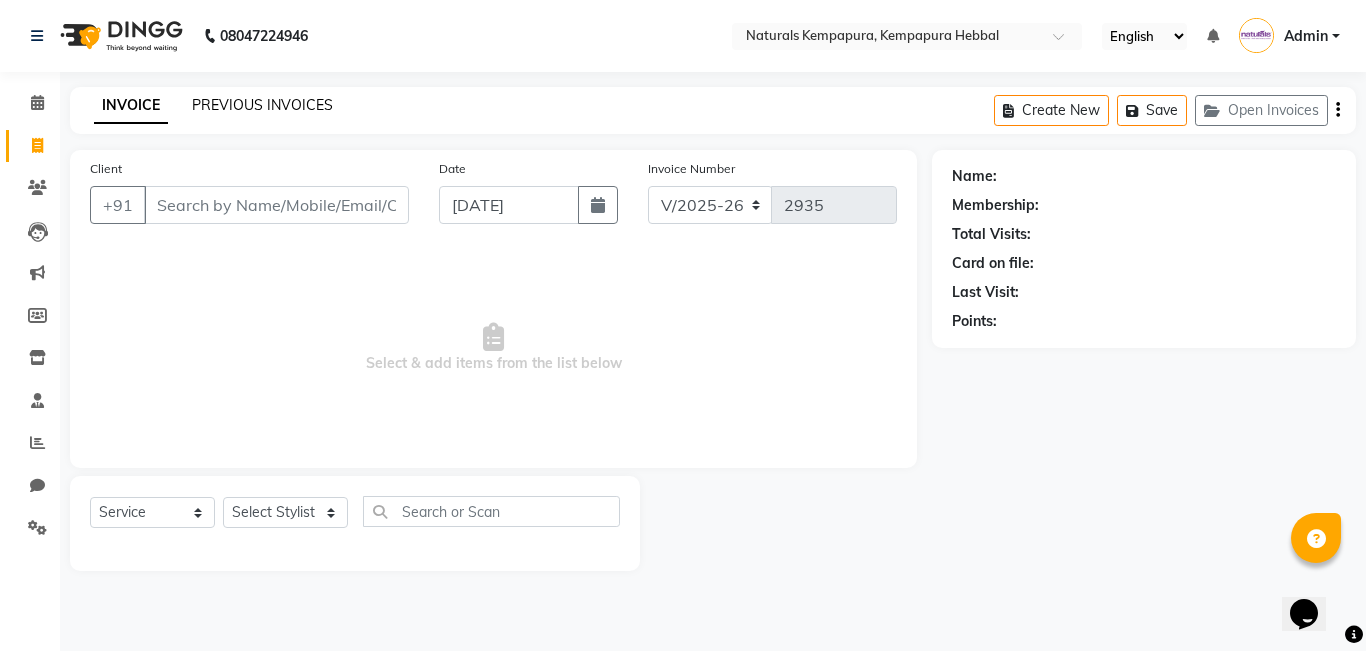 click on "PREVIOUS INVOICES" 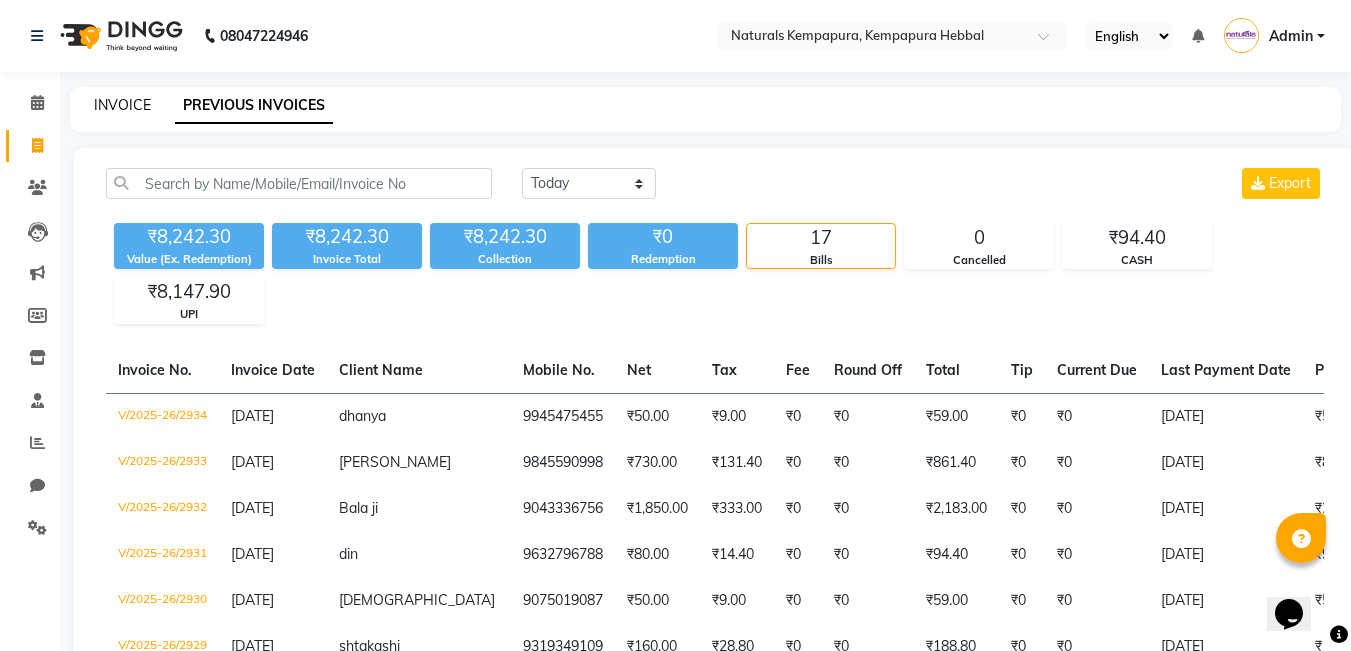 click on "INVOICE" 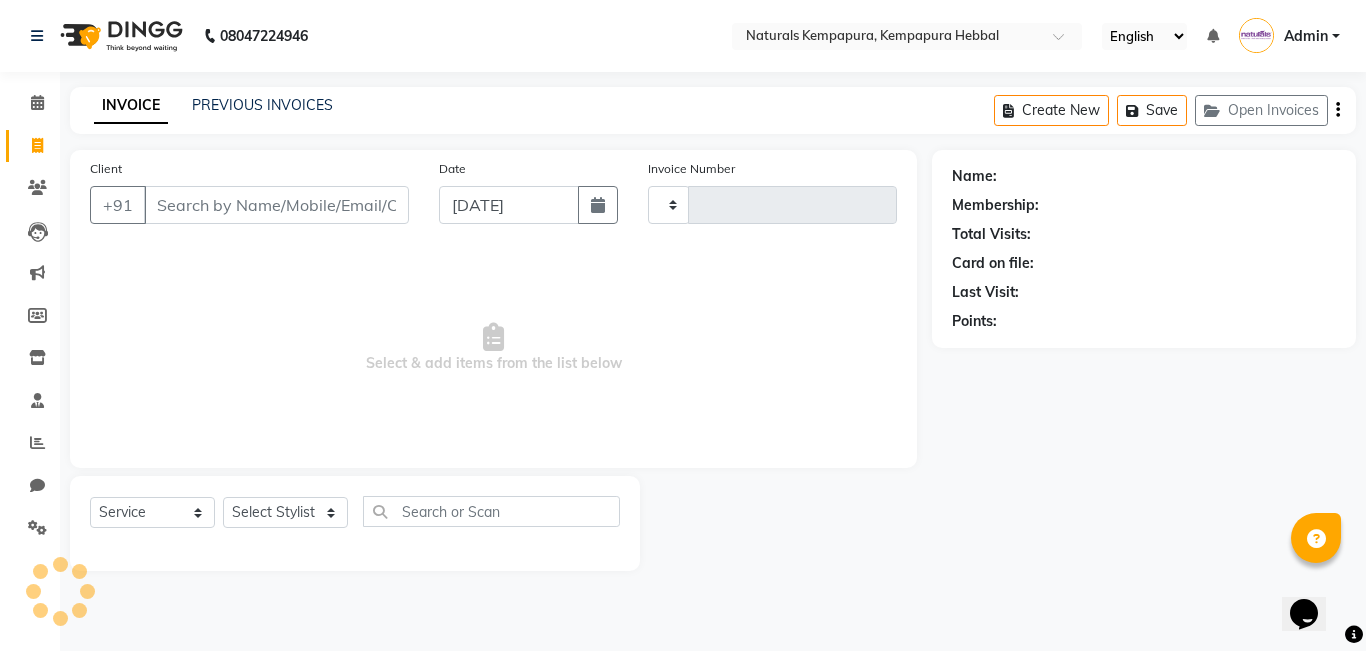 type on "2935" 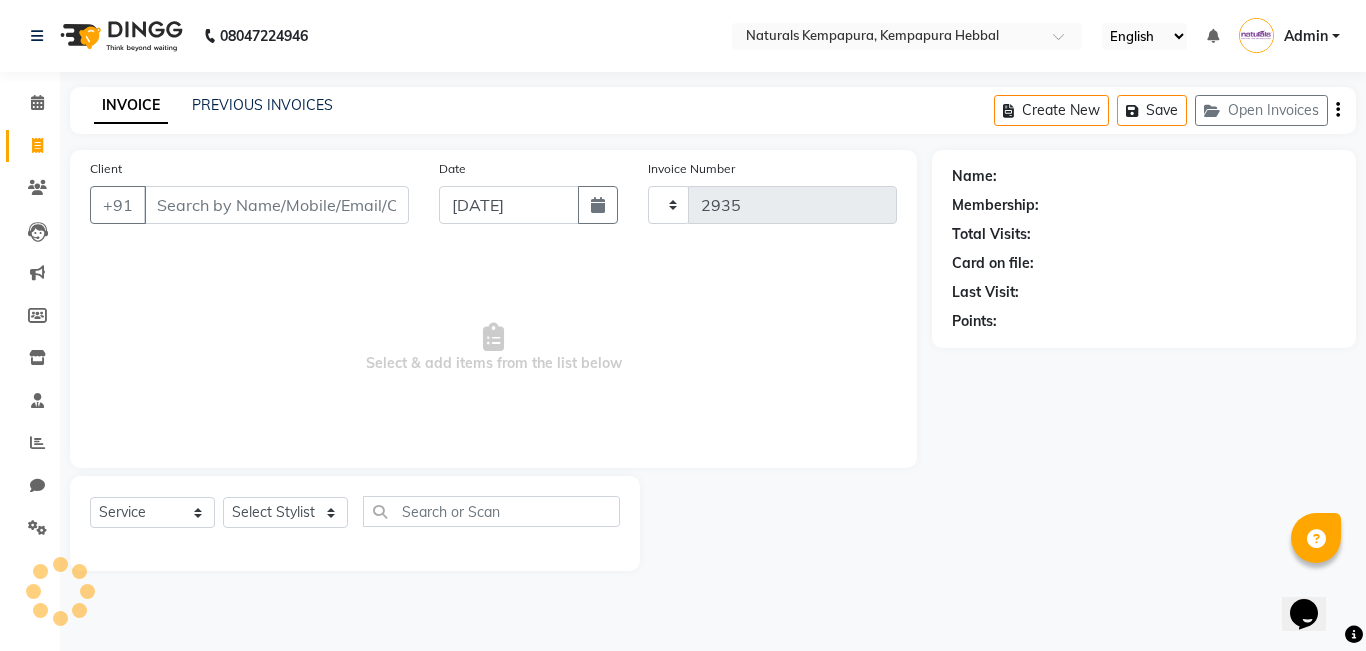 select on "7848" 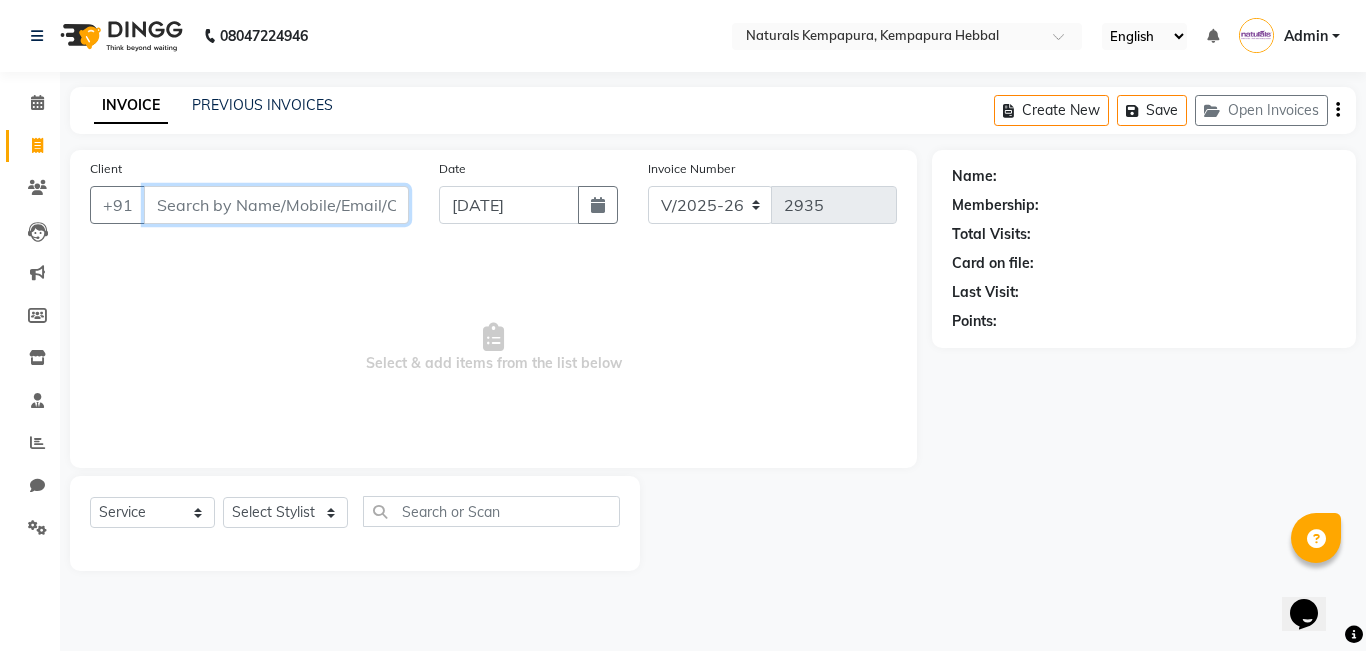 click on "Client" at bounding box center [276, 205] 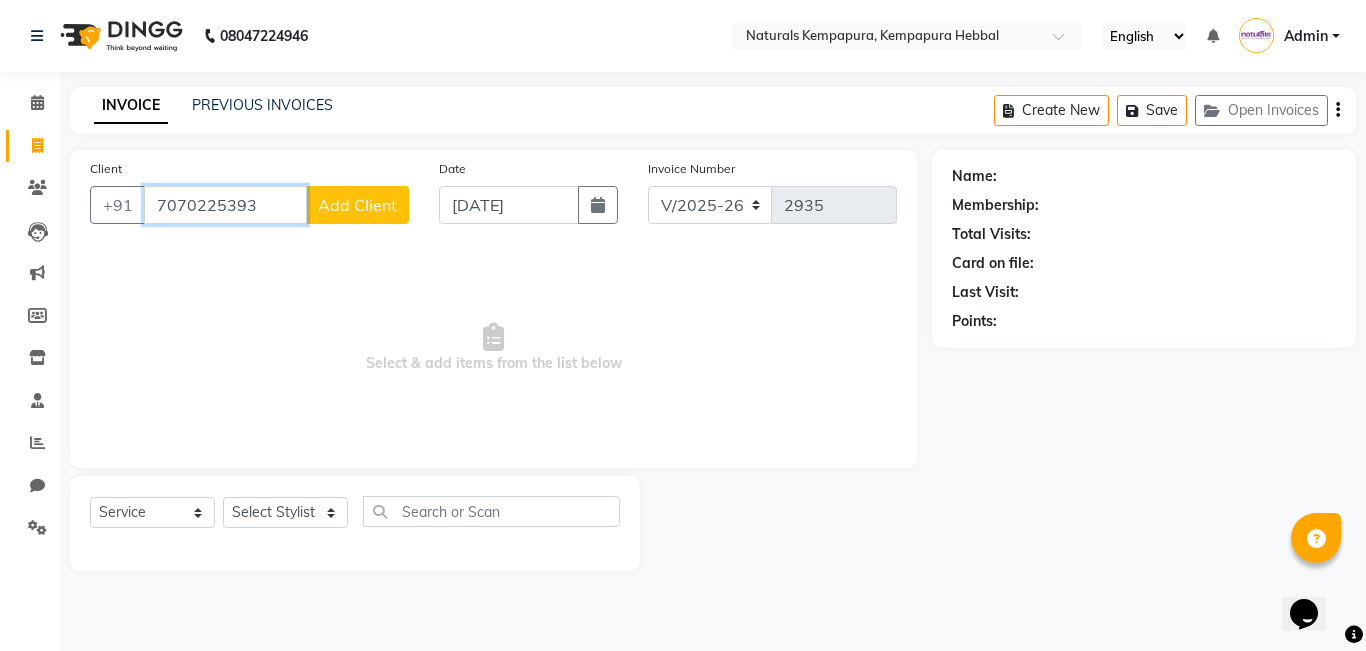 type on "7070225393" 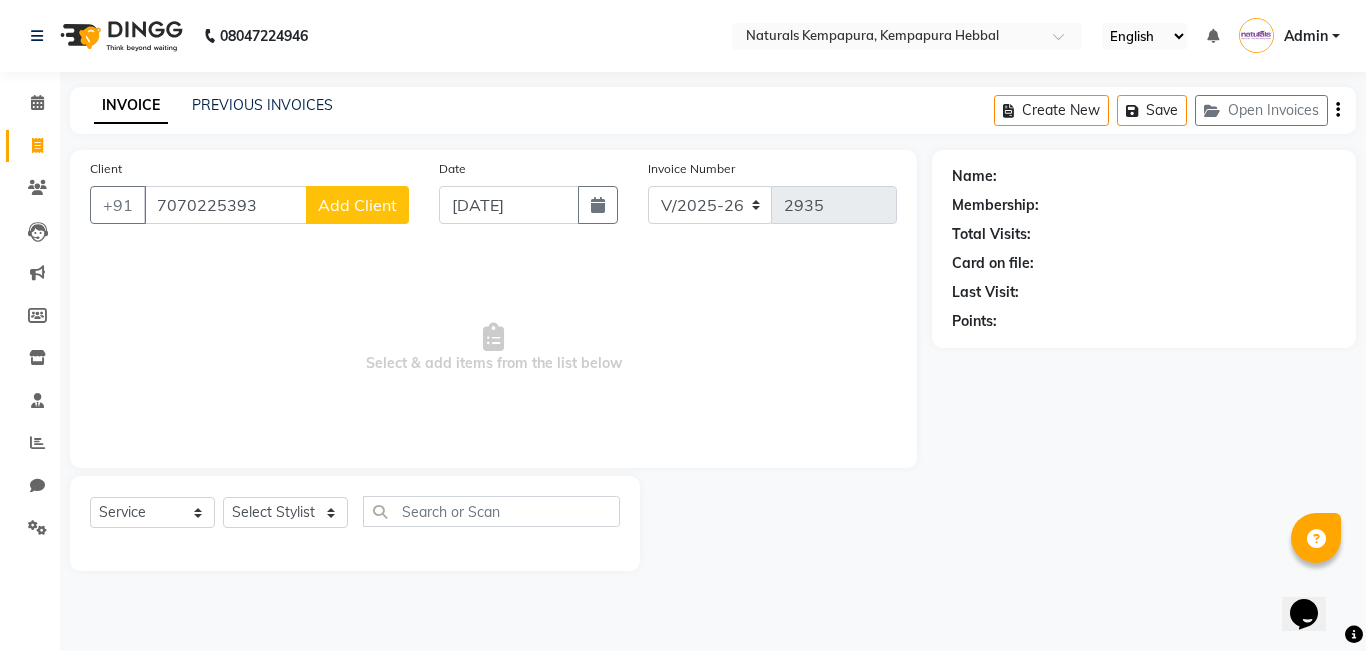 click on "Add Client" 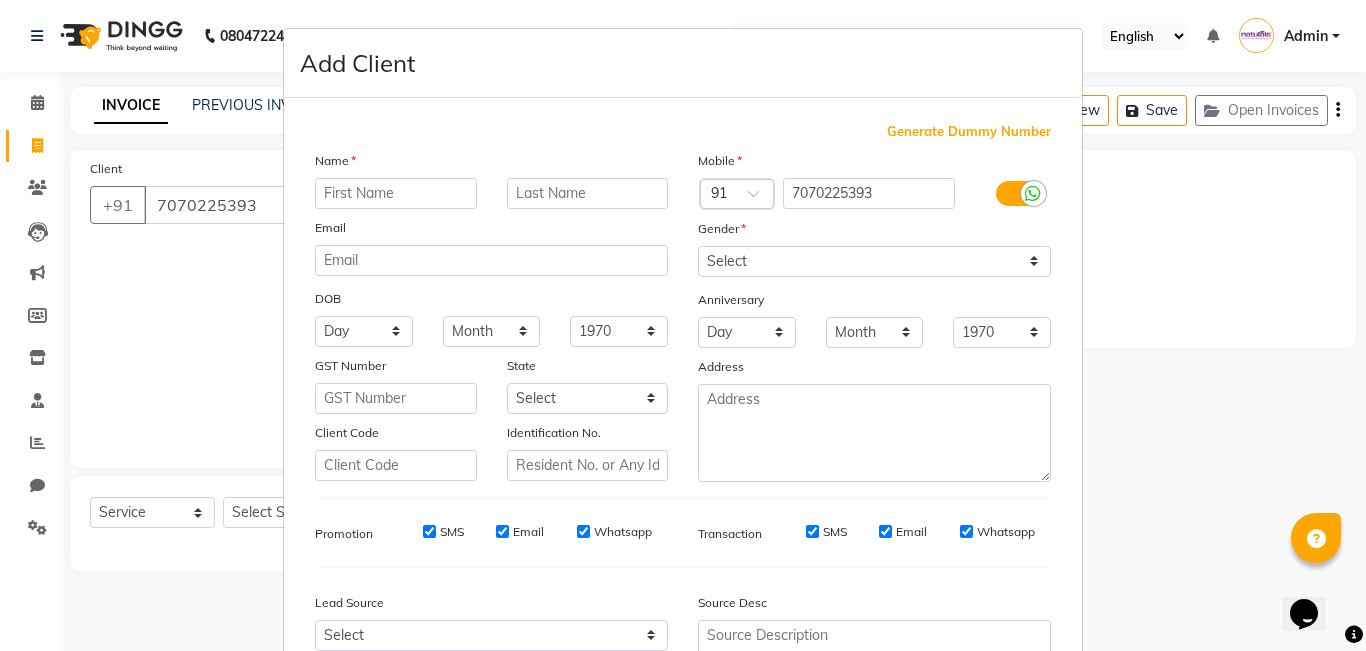 click at bounding box center [396, 193] 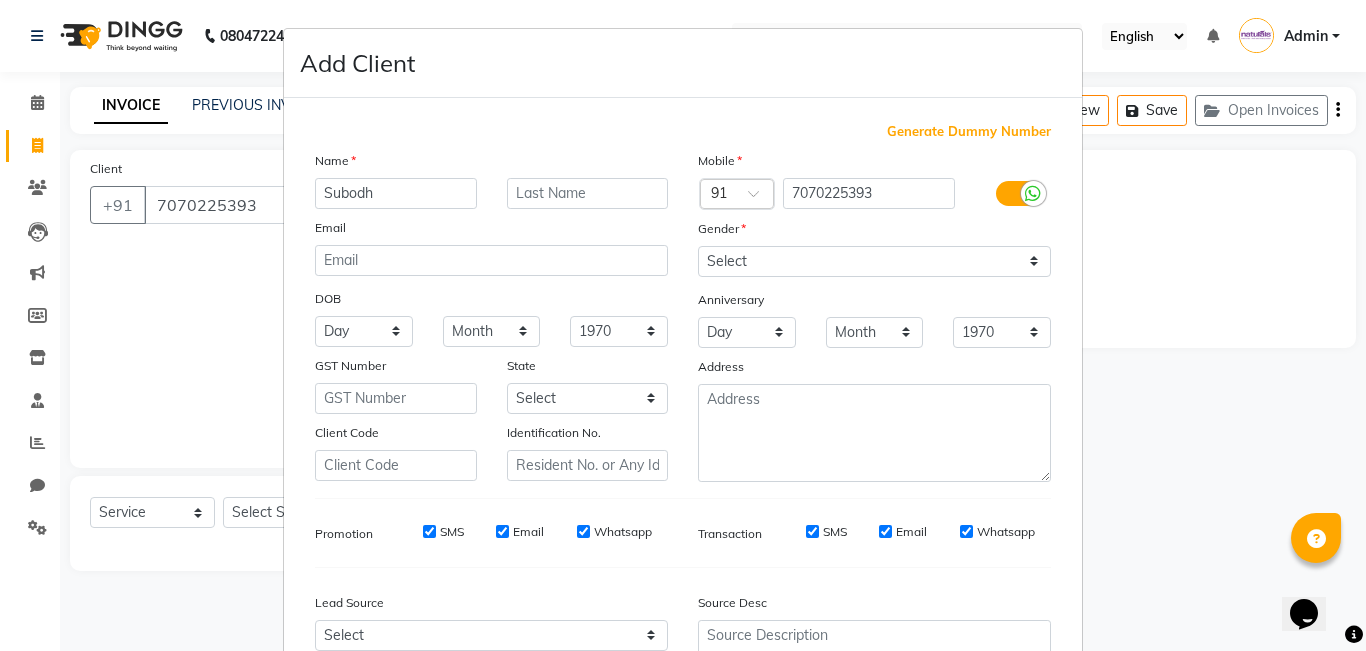 type on "Subodh" 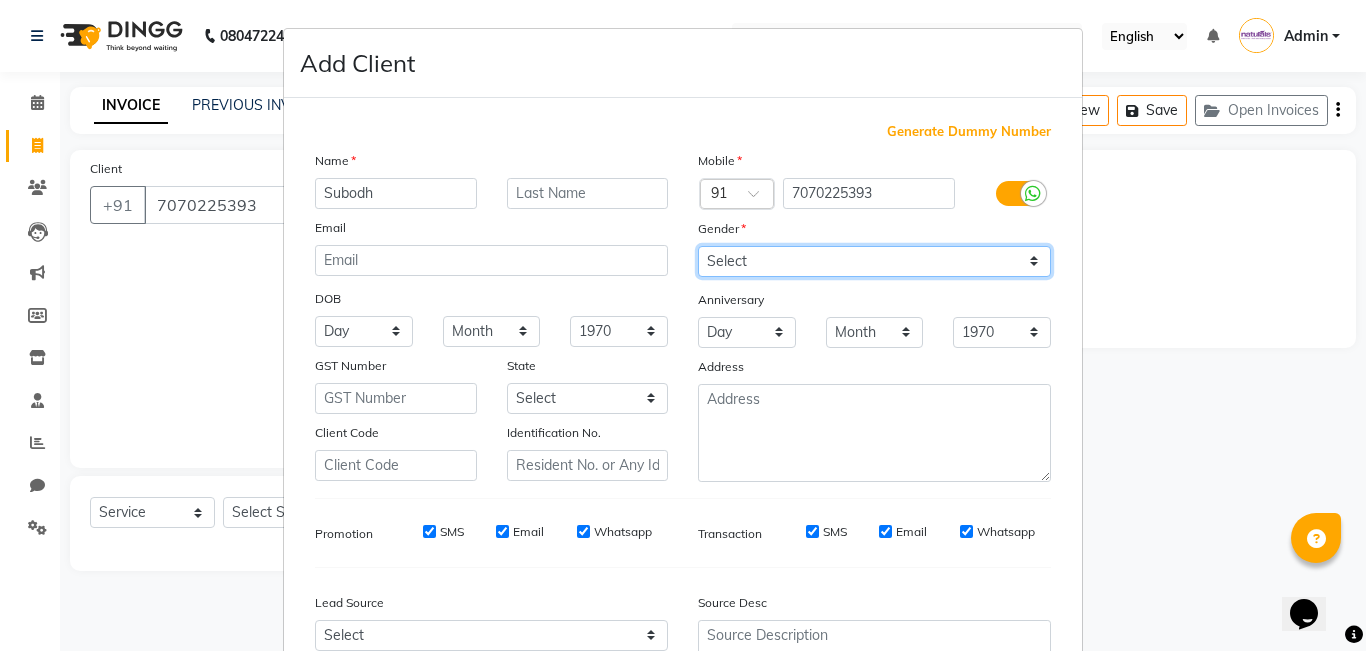 drag, startPoint x: 859, startPoint y: 246, endPoint x: 847, endPoint y: 260, distance: 18.439089 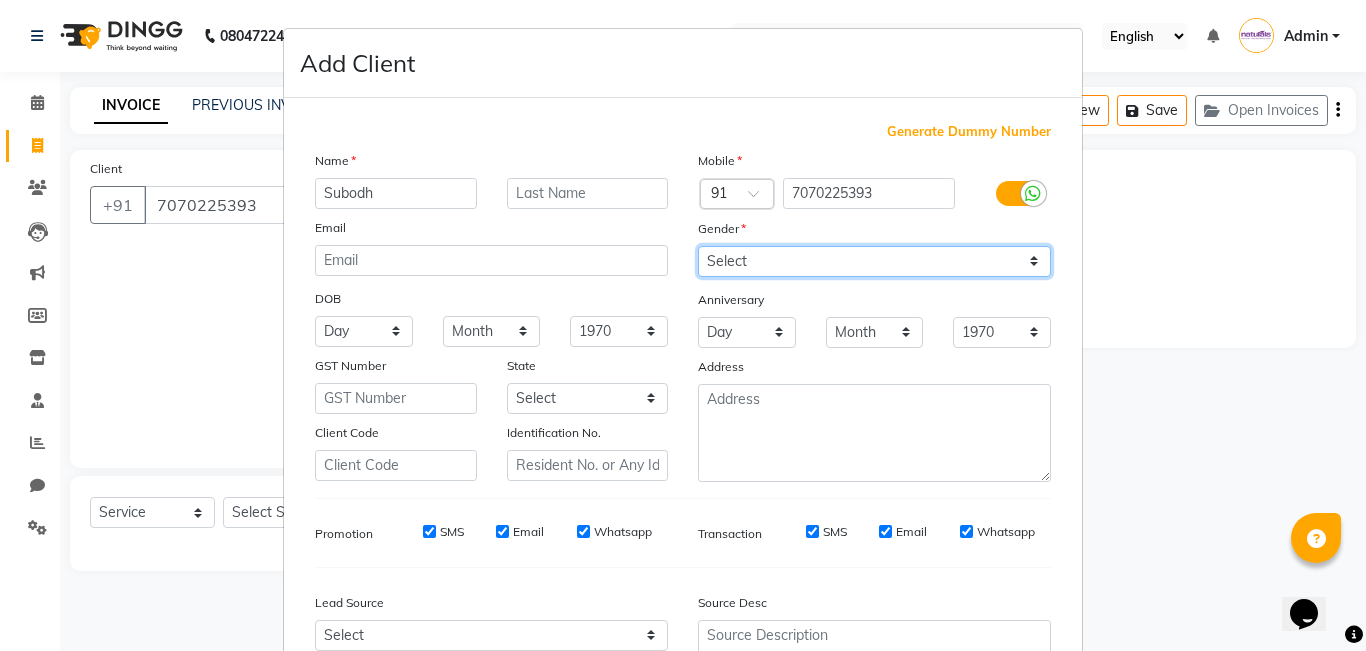click on "Select [DEMOGRAPHIC_DATA] [DEMOGRAPHIC_DATA] Other Prefer Not To Say" at bounding box center (874, 261) 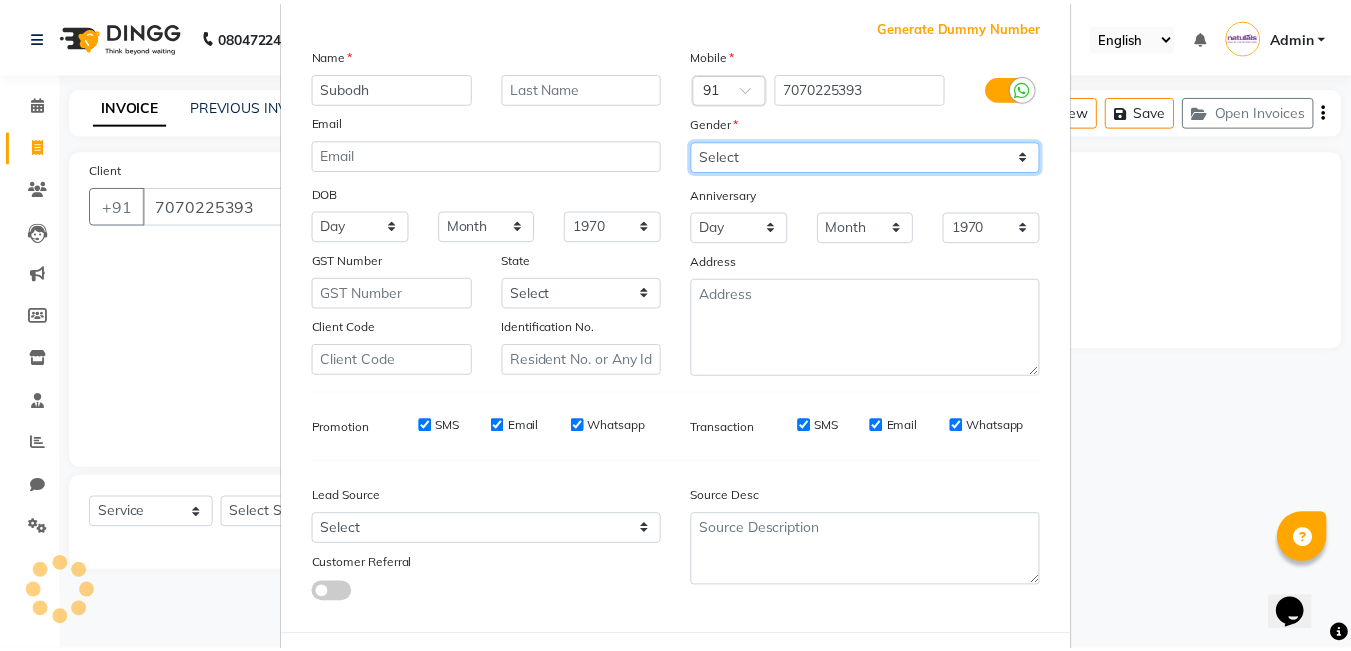 scroll, scrollTop: 198, scrollLeft: 0, axis: vertical 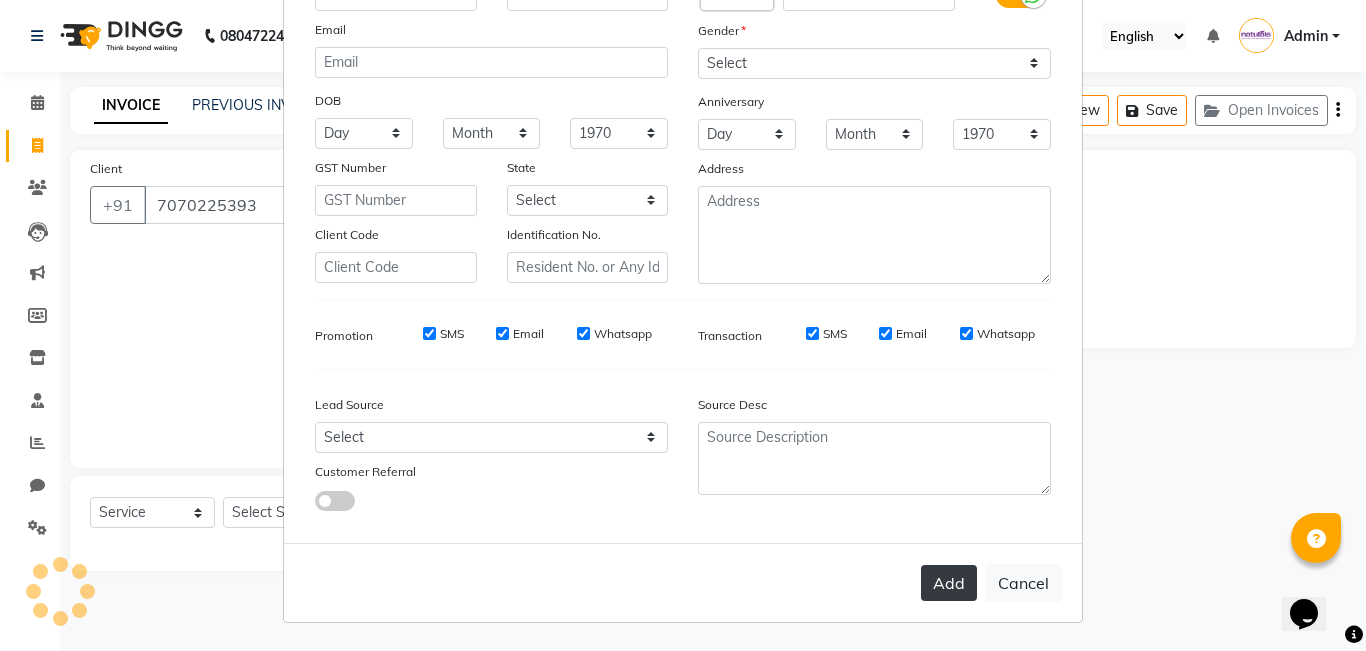 click on "Add" at bounding box center [949, 583] 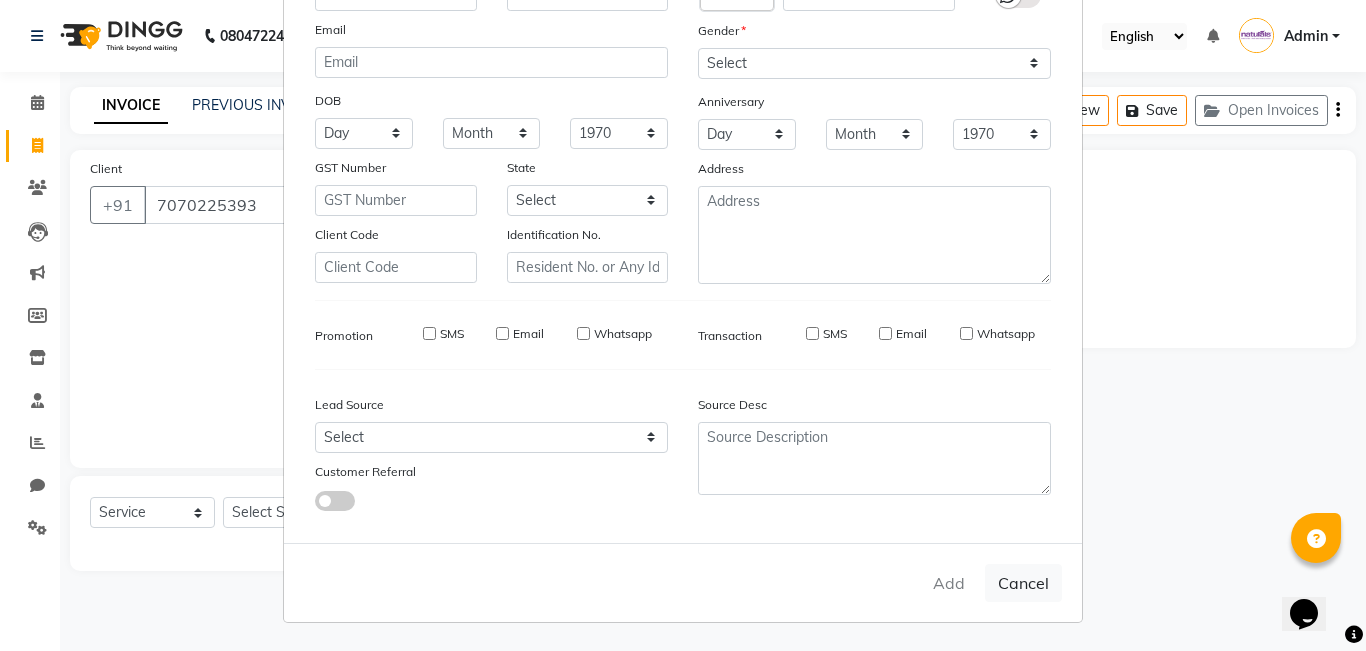 type 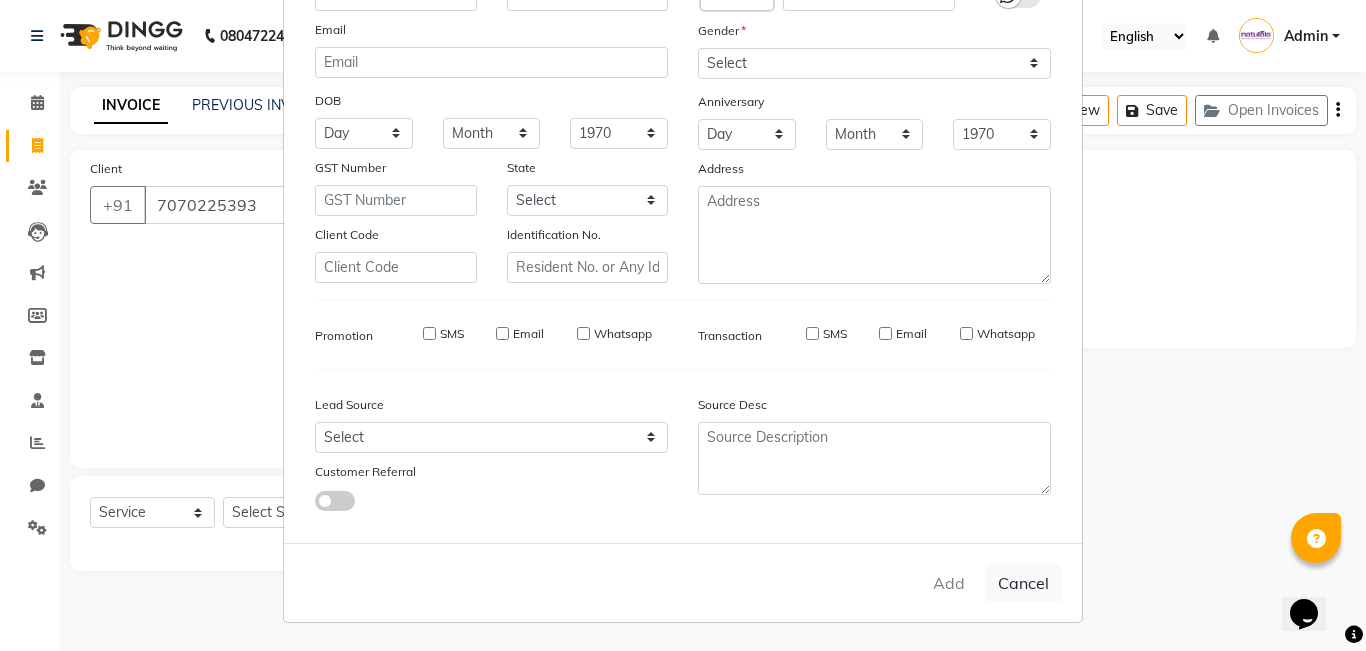 select 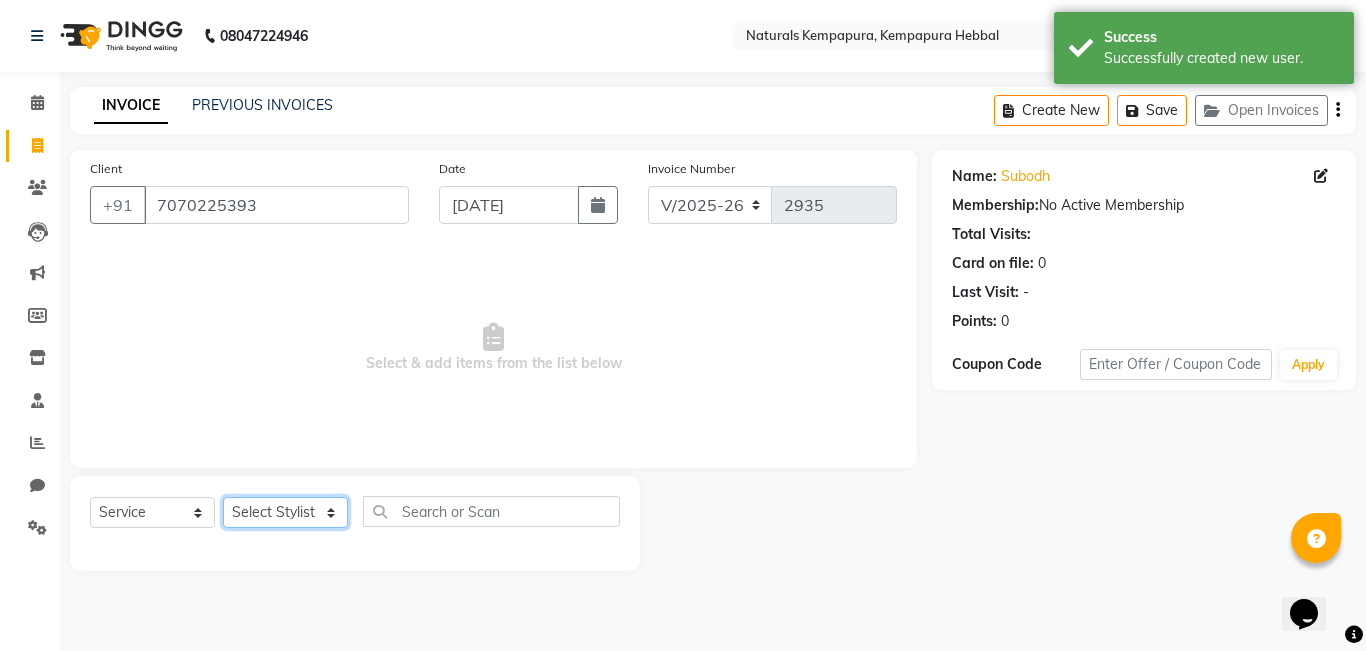 drag, startPoint x: 338, startPoint y: 510, endPoint x: 327, endPoint y: 504, distance: 12.529964 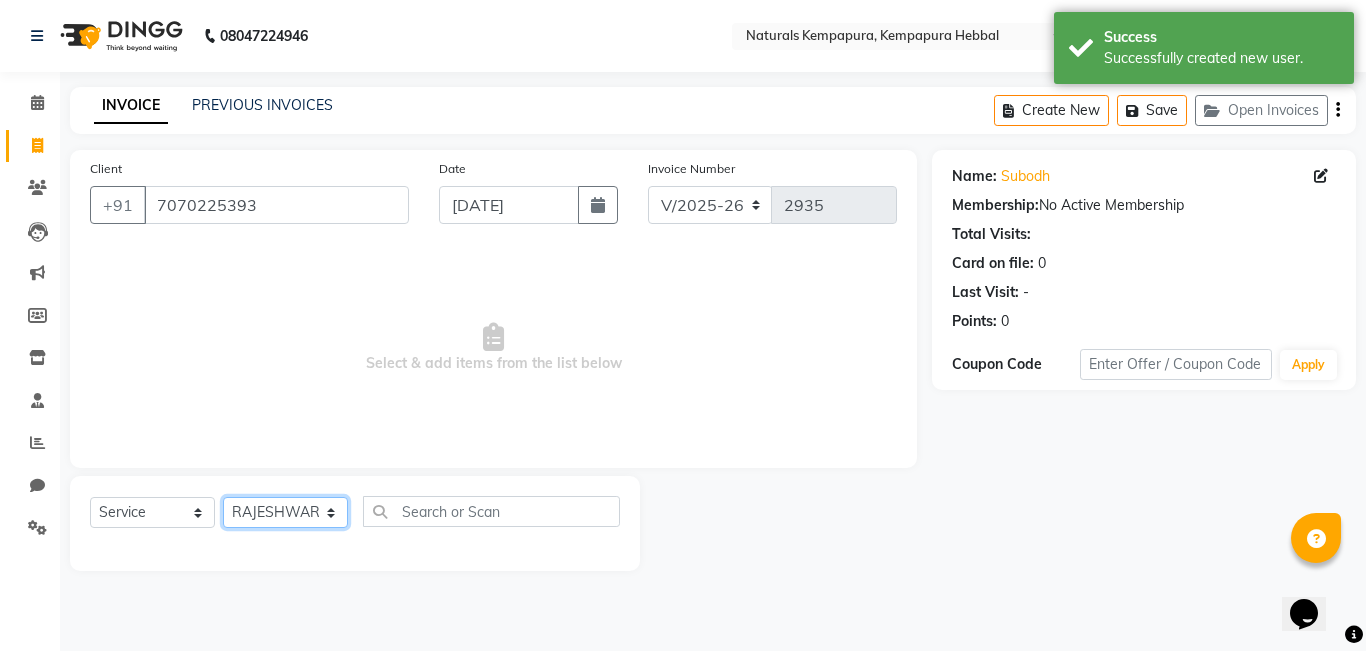 click on "Select Stylist [PERSON_NAME]  DANISH [PERSON_NAME] [PERSON_NAME]  [PERSON_NAME] [PERSON_NAME] [PERSON_NAME] MUSABEER [PERSON_NAME]  POOJA BC PUJA PRADHAN [DATE] [PERSON_NAME]  [PERSON_NAME]  REKHA GV  [PERSON_NAME]  [PERSON_NAME] [PERSON_NAME]" 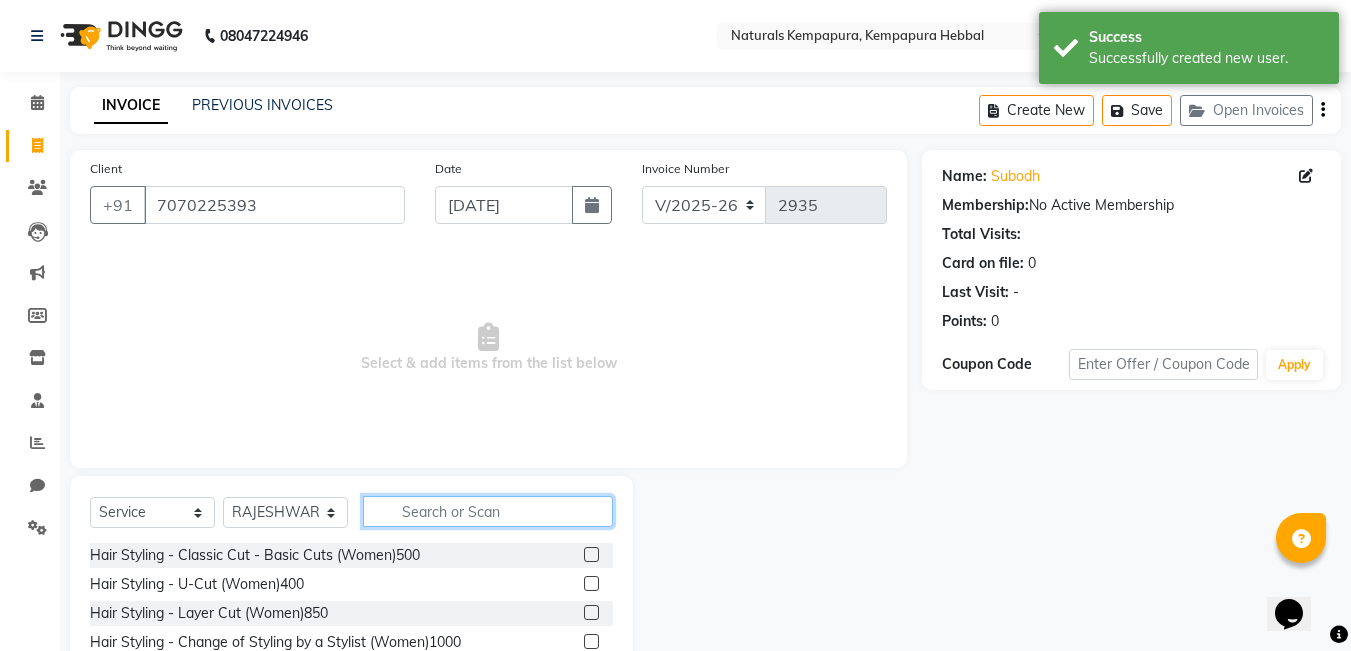 click 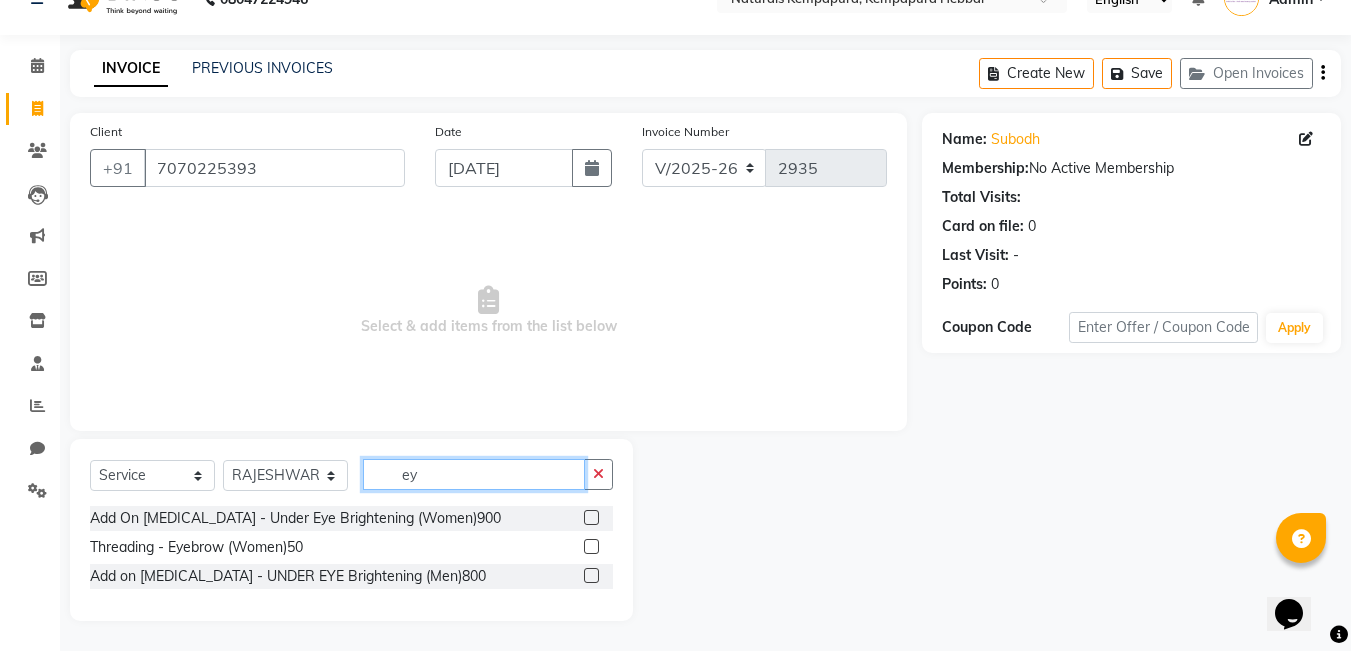 scroll, scrollTop: 37, scrollLeft: 0, axis: vertical 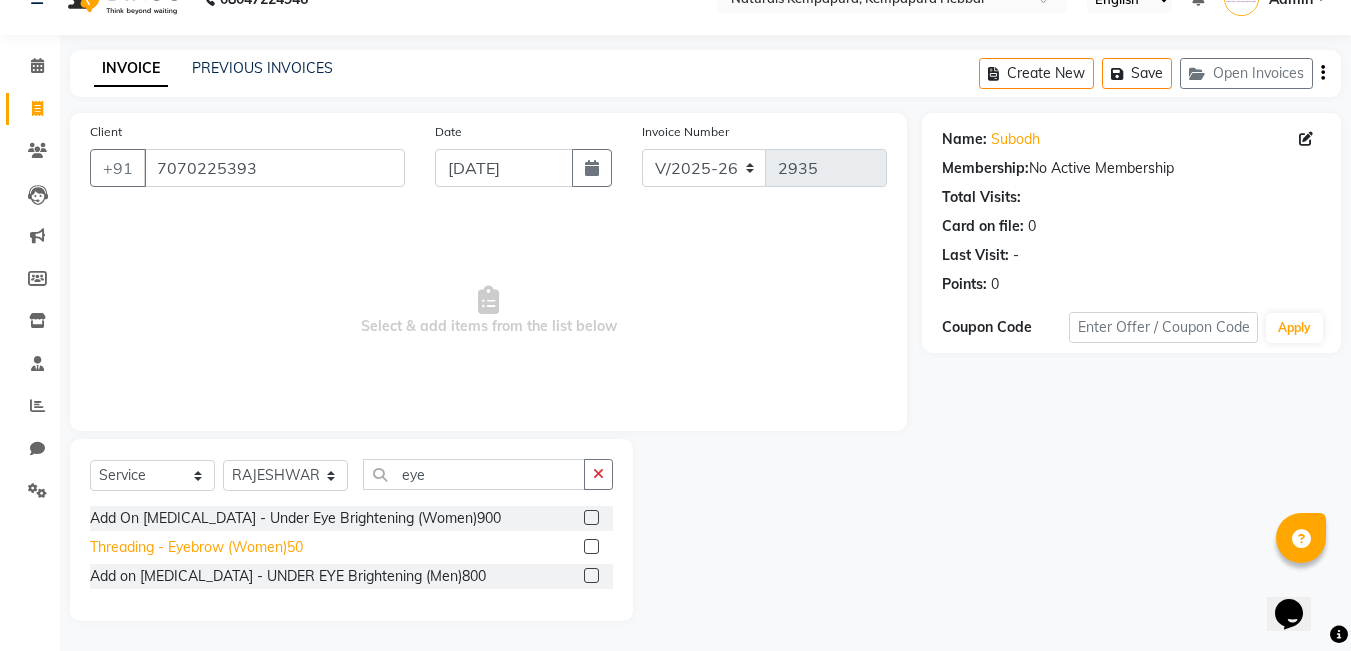 click on "Threading - Eyebrow (Women)50" 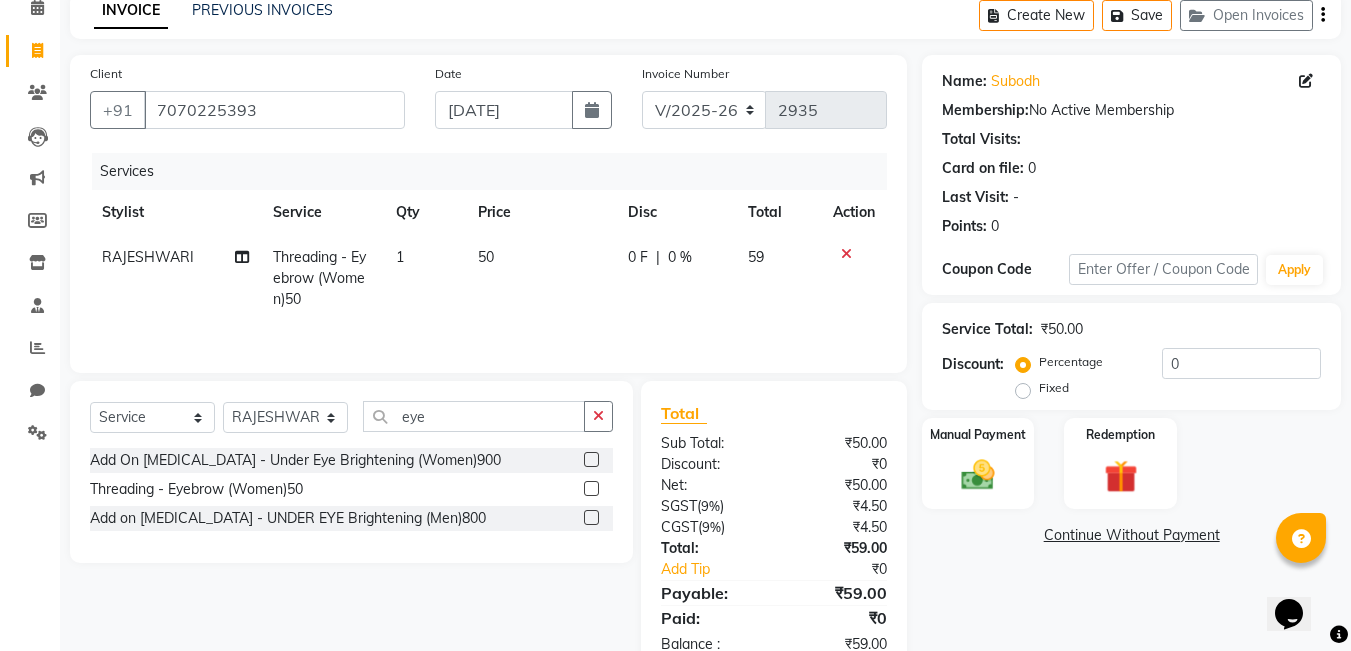 scroll, scrollTop: 149, scrollLeft: 0, axis: vertical 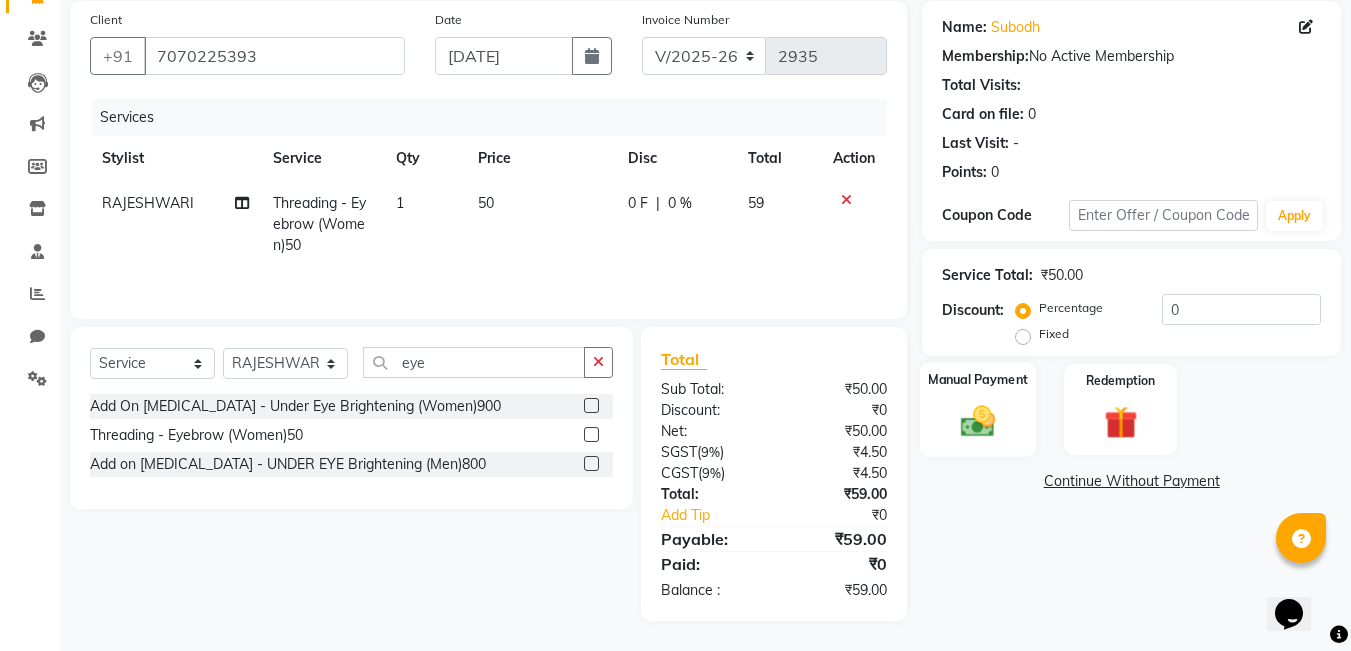 click 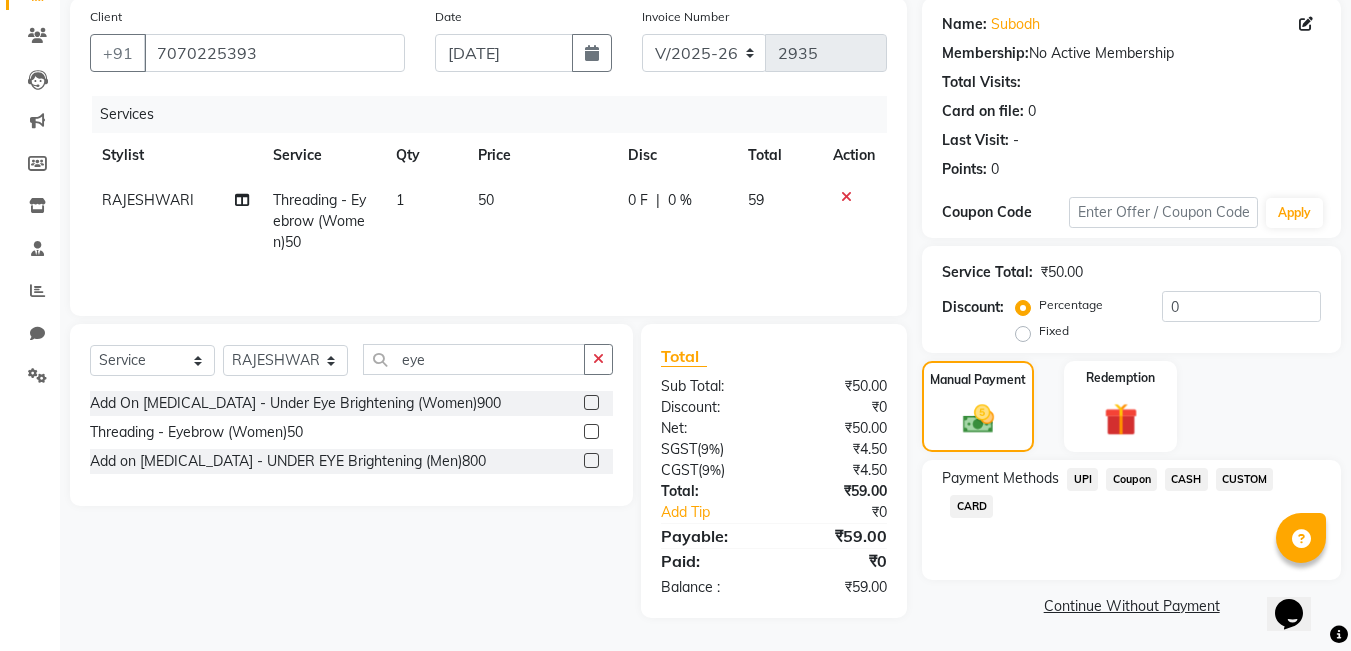 click on "UPI" 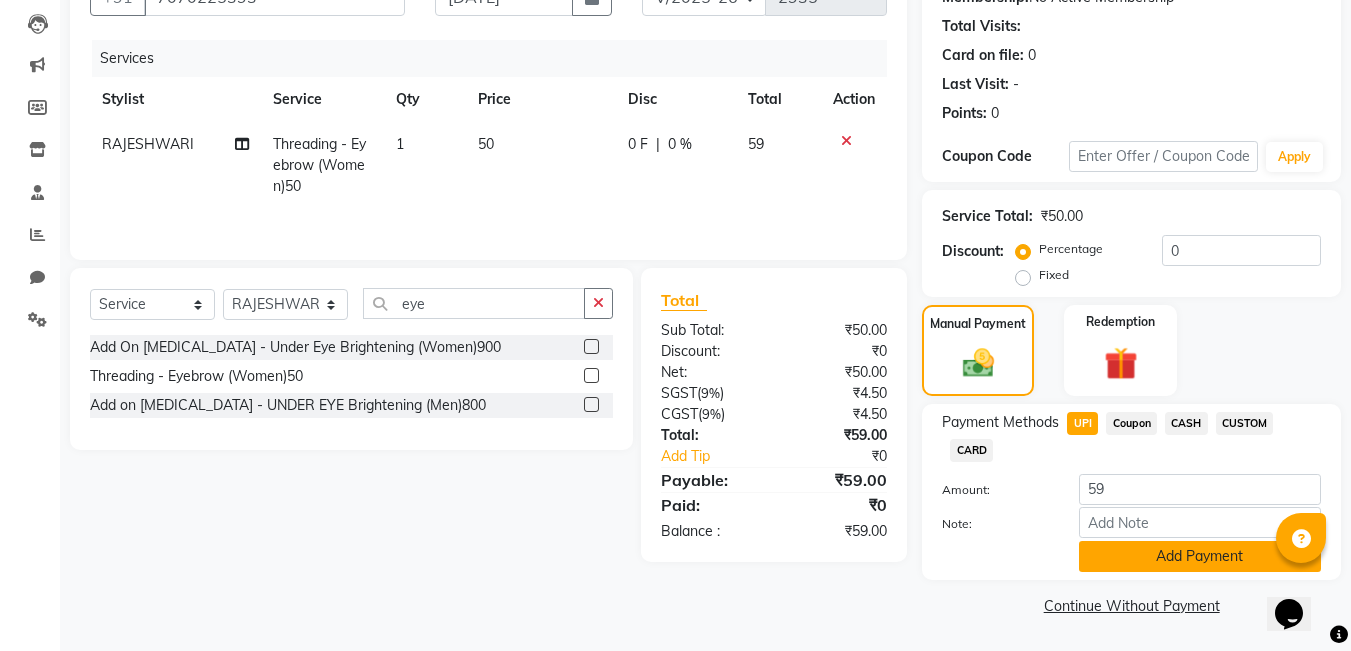 click on "Add Payment" 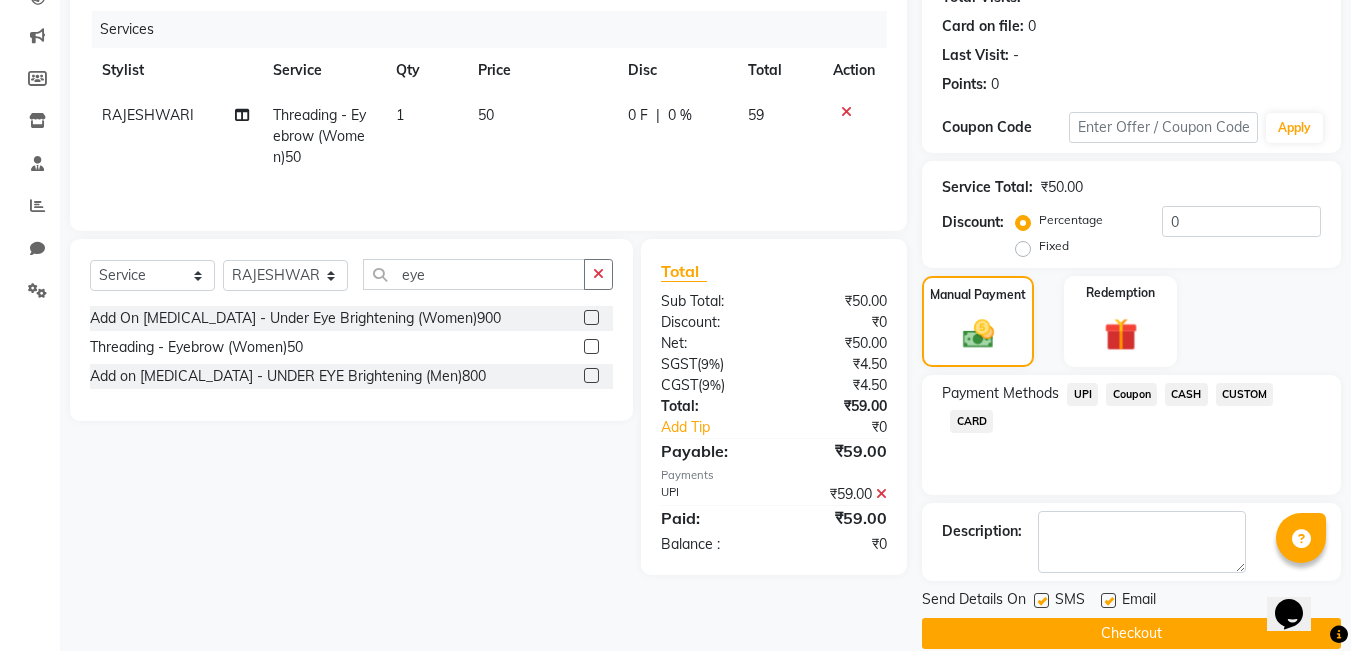 scroll, scrollTop: 265, scrollLeft: 0, axis: vertical 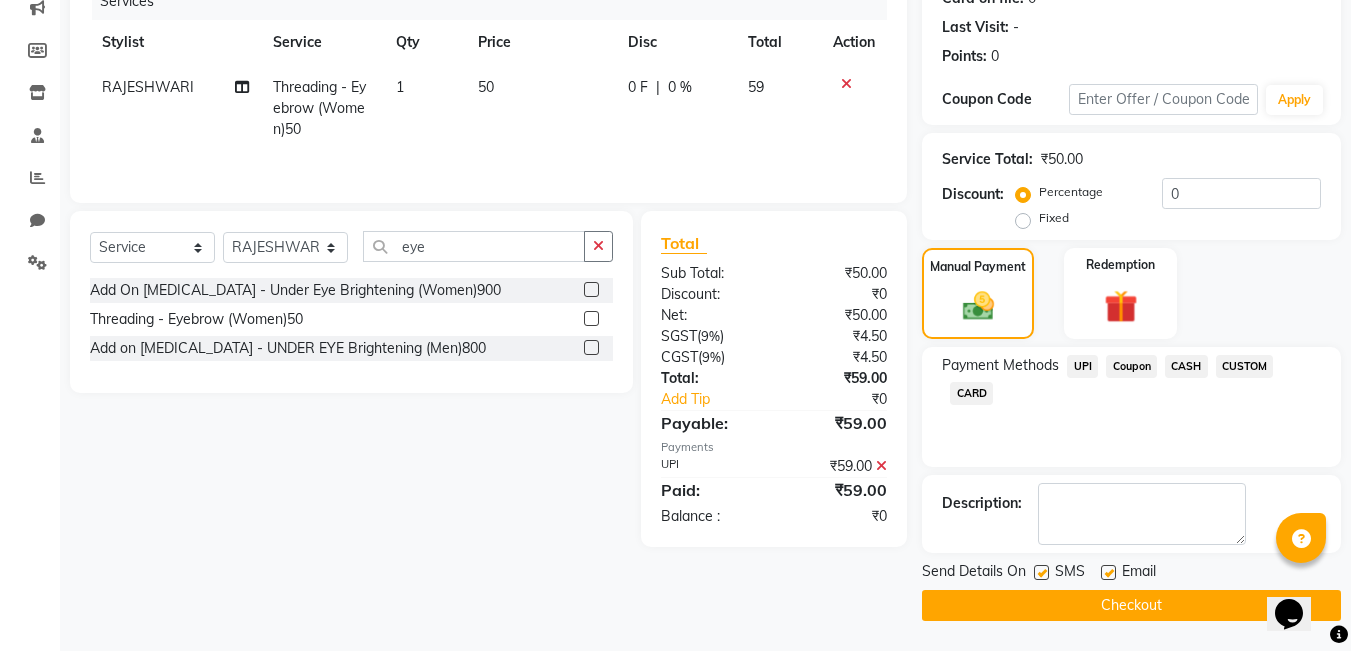 click 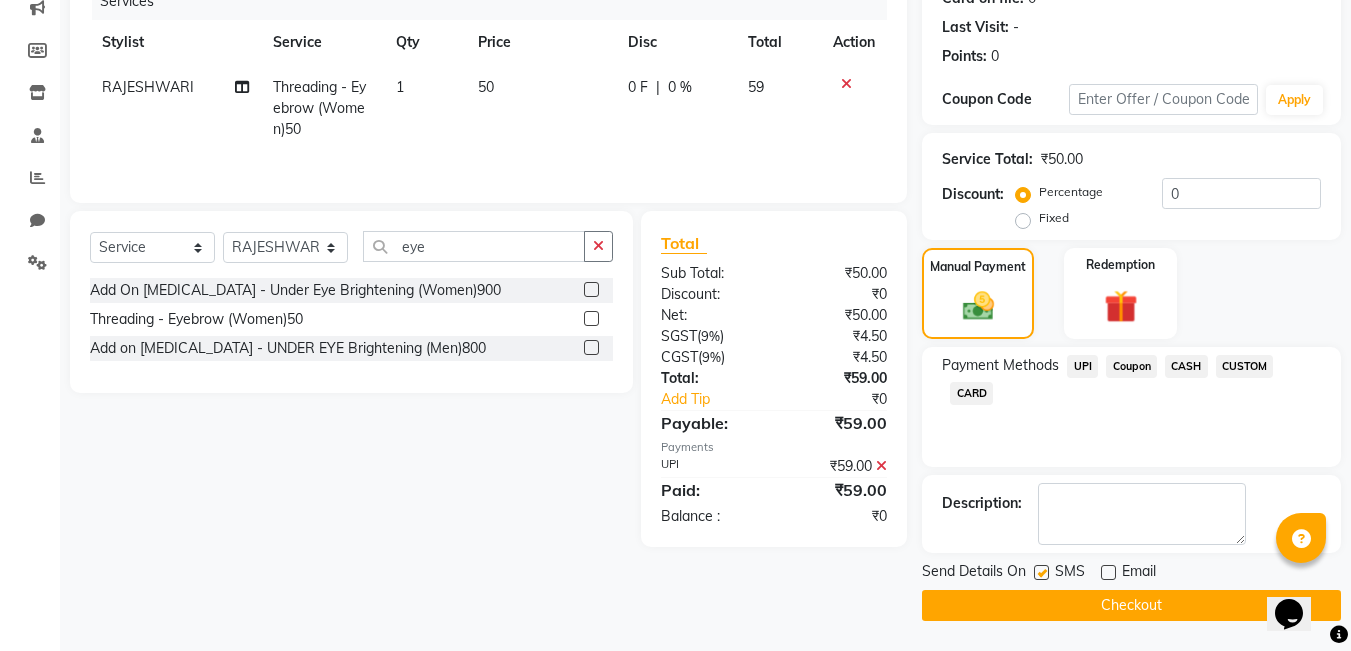 click on "Checkout" 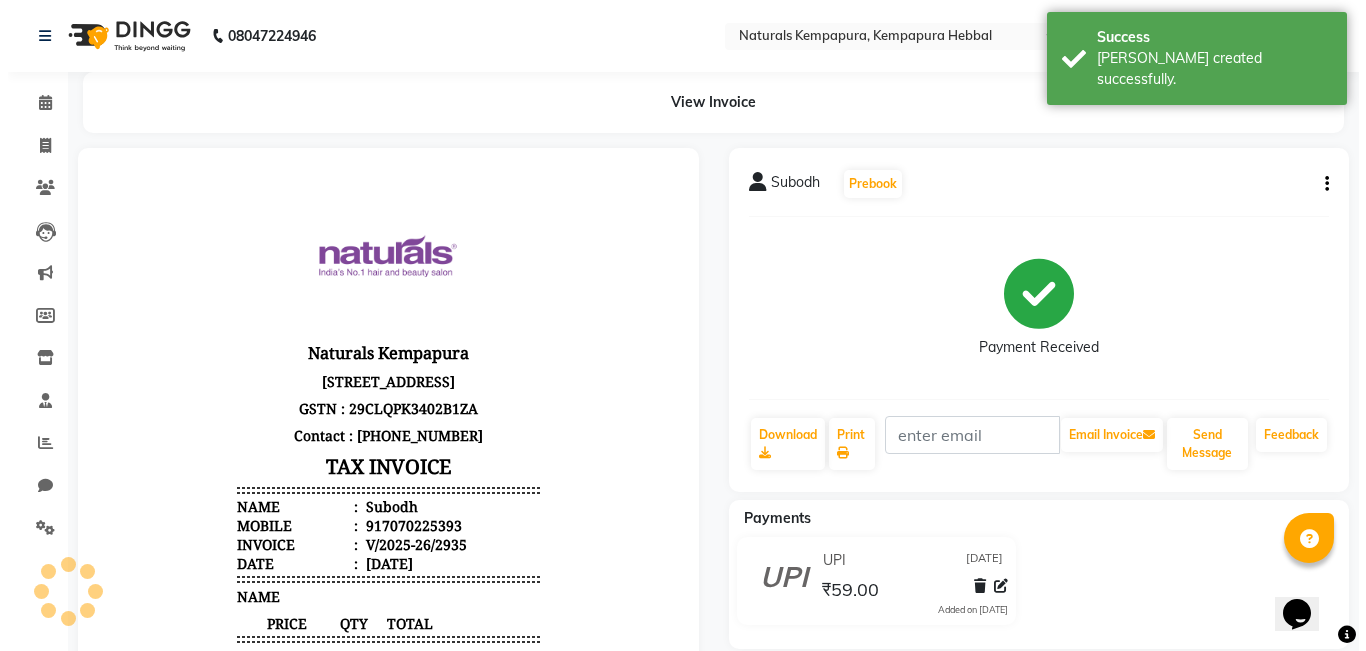 scroll, scrollTop: 0, scrollLeft: 0, axis: both 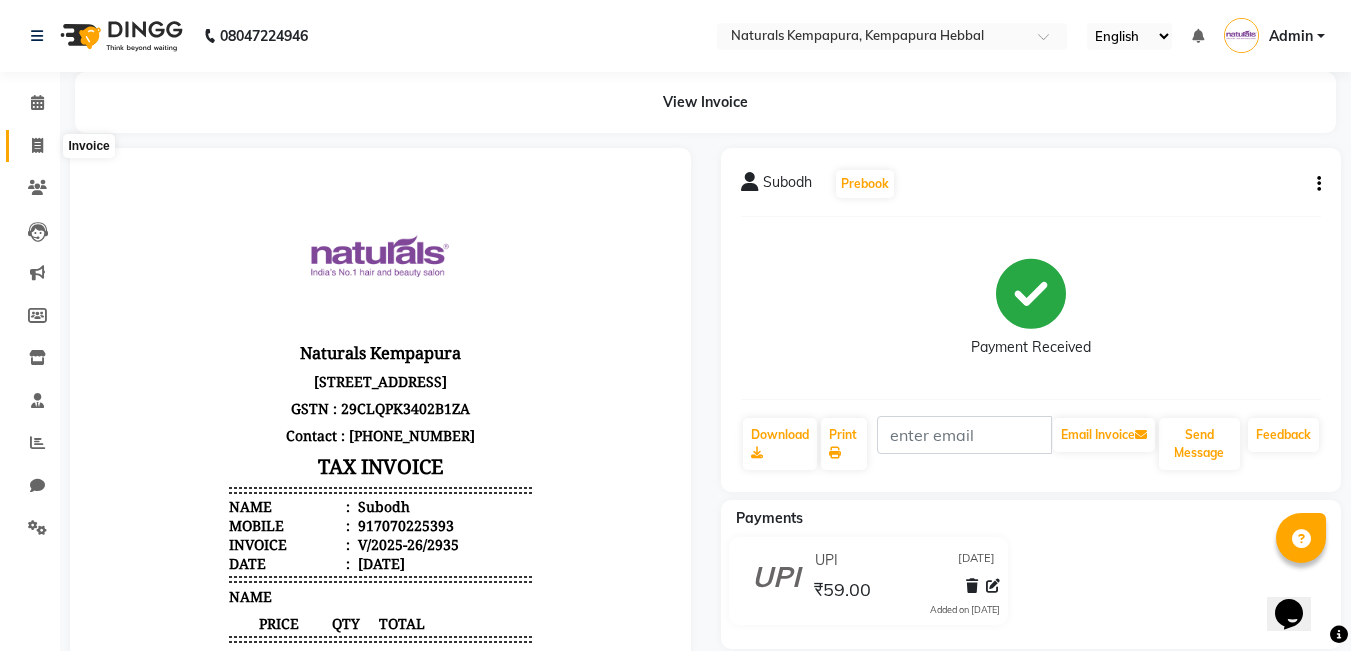 click 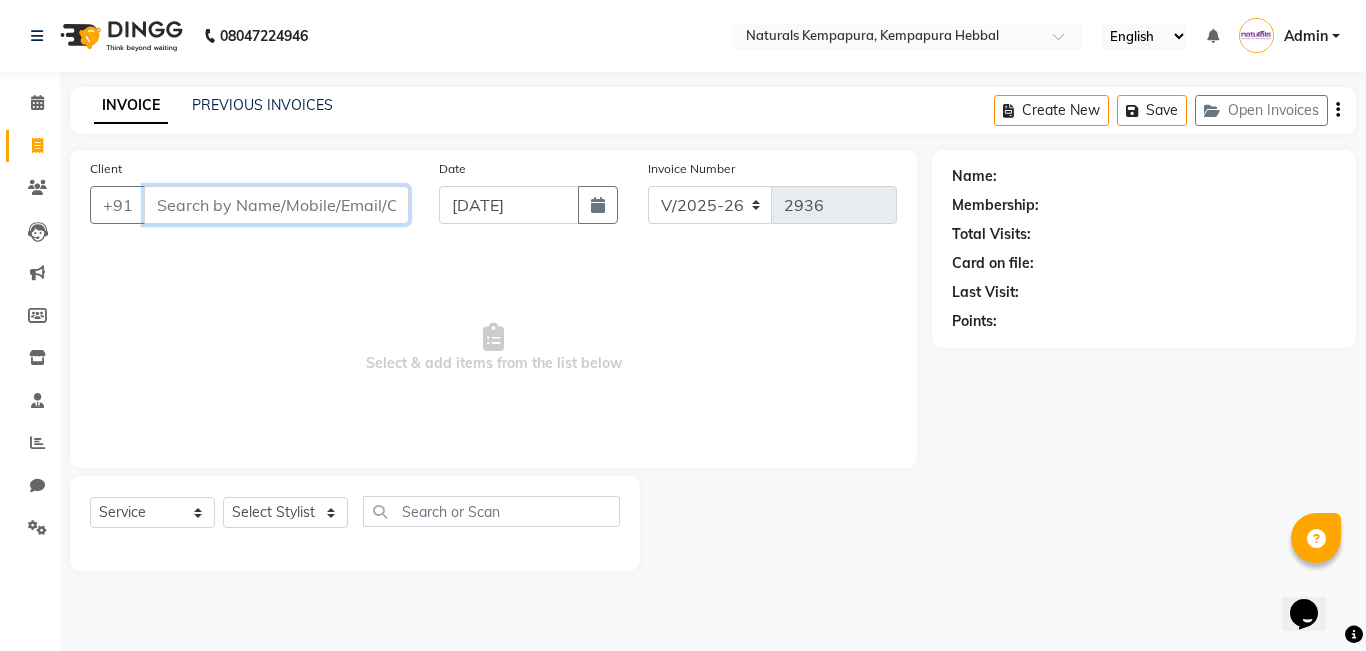 click on "Client" at bounding box center [276, 205] 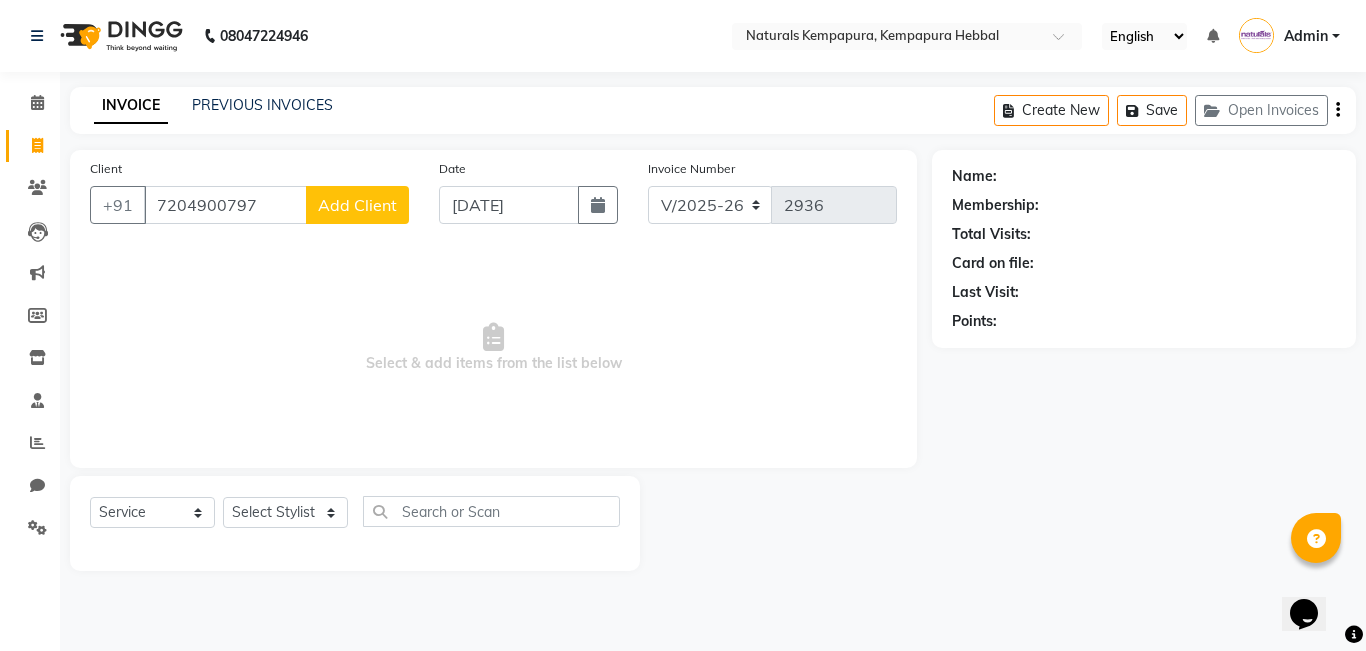click on "Add Client" 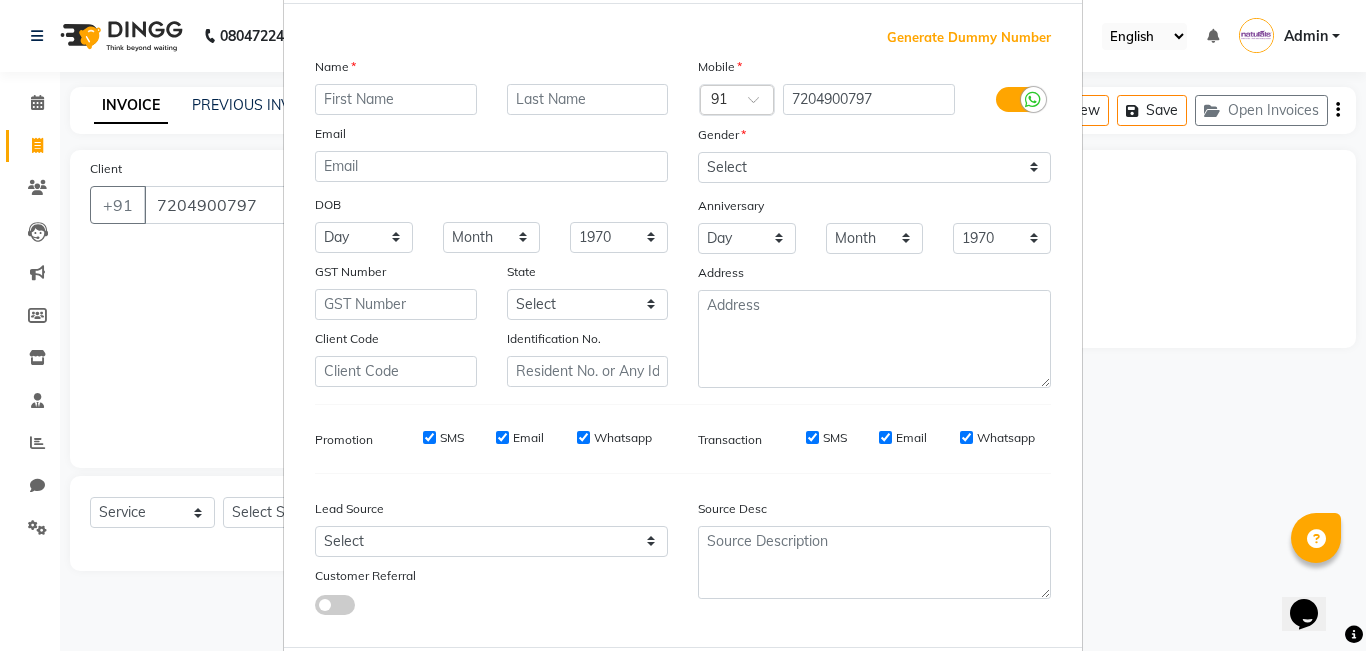 scroll, scrollTop: 0, scrollLeft: 0, axis: both 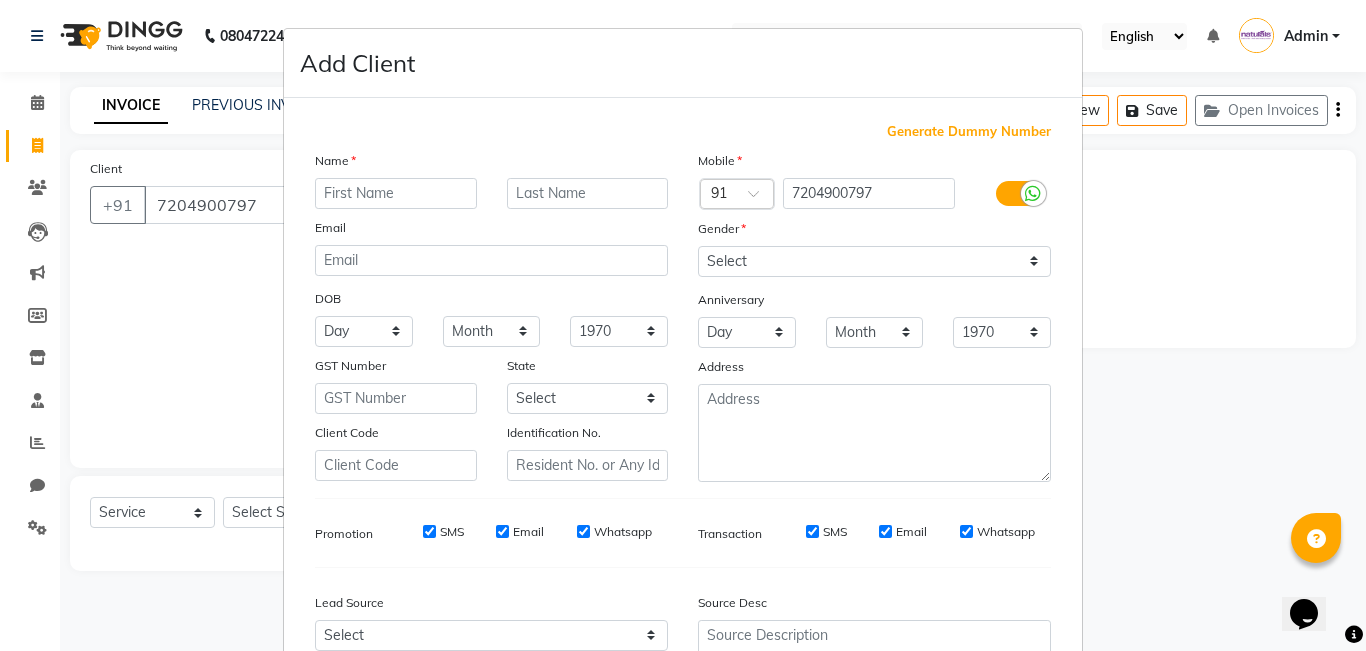 click at bounding box center [396, 193] 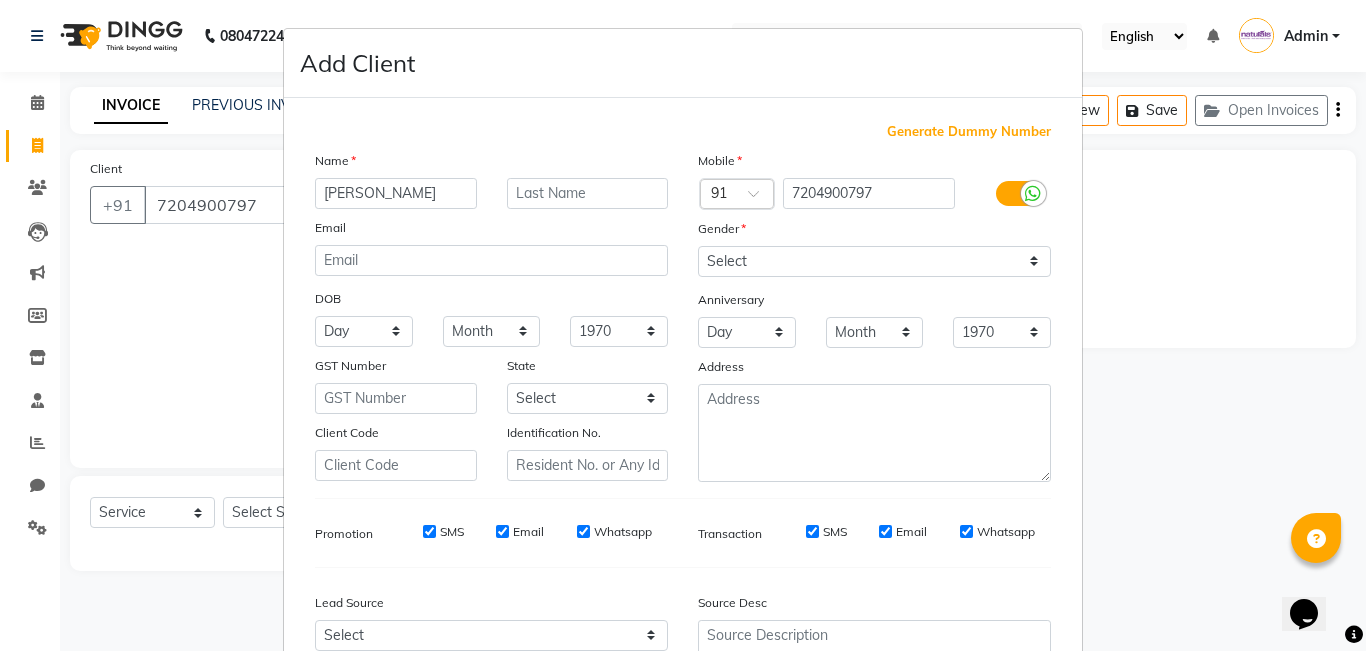 click on "Gender" at bounding box center (874, 232) 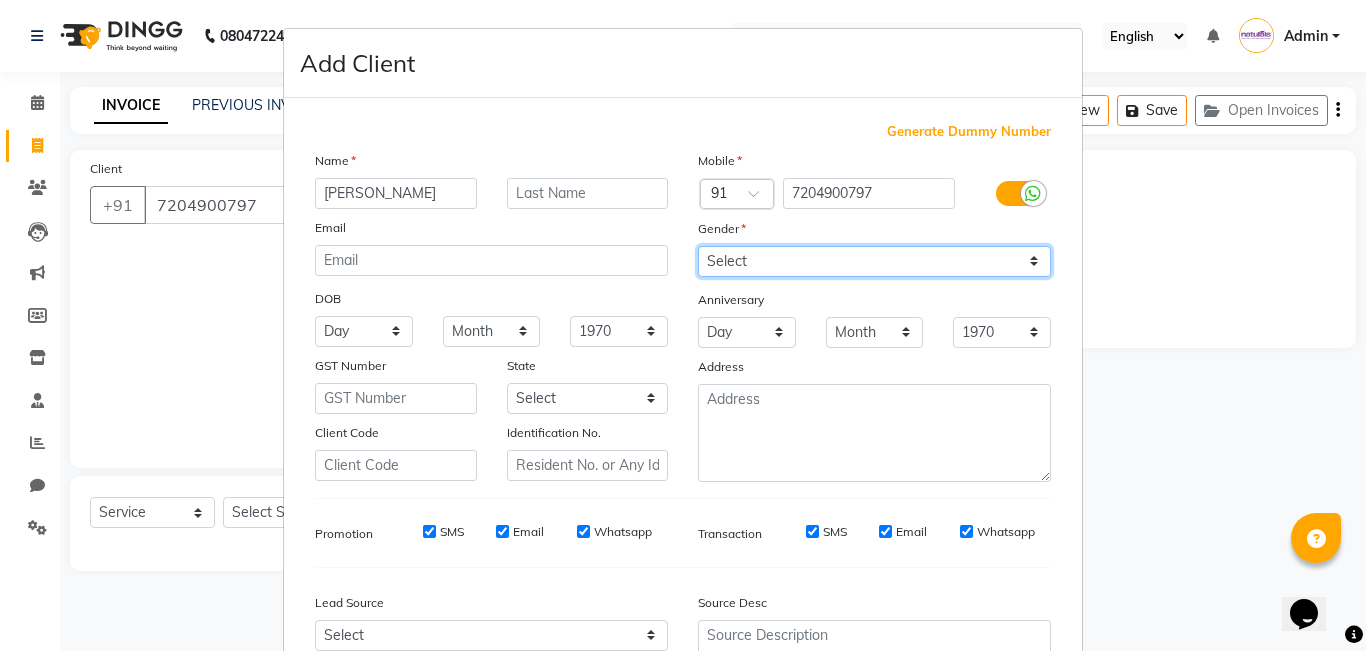 drag, startPoint x: 770, startPoint y: 254, endPoint x: 761, endPoint y: 268, distance: 16.643316 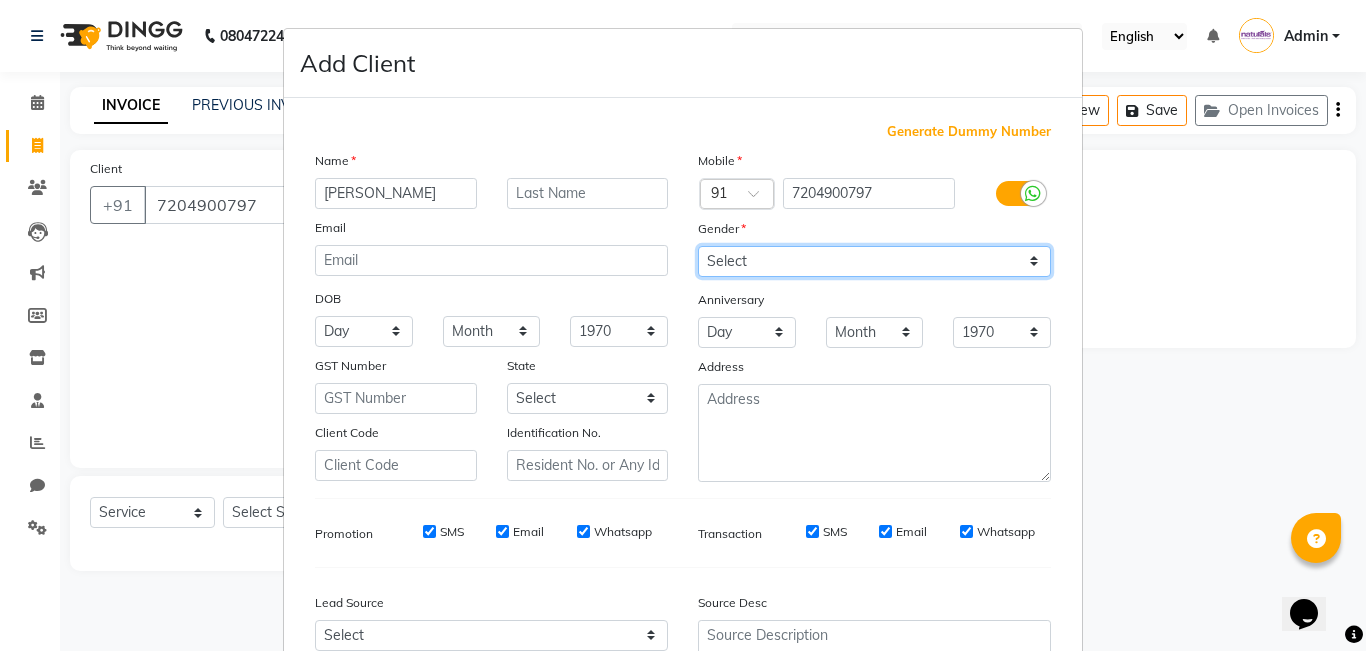 click on "Select [DEMOGRAPHIC_DATA] [DEMOGRAPHIC_DATA] Other Prefer Not To Say" at bounding box center [874, 261] 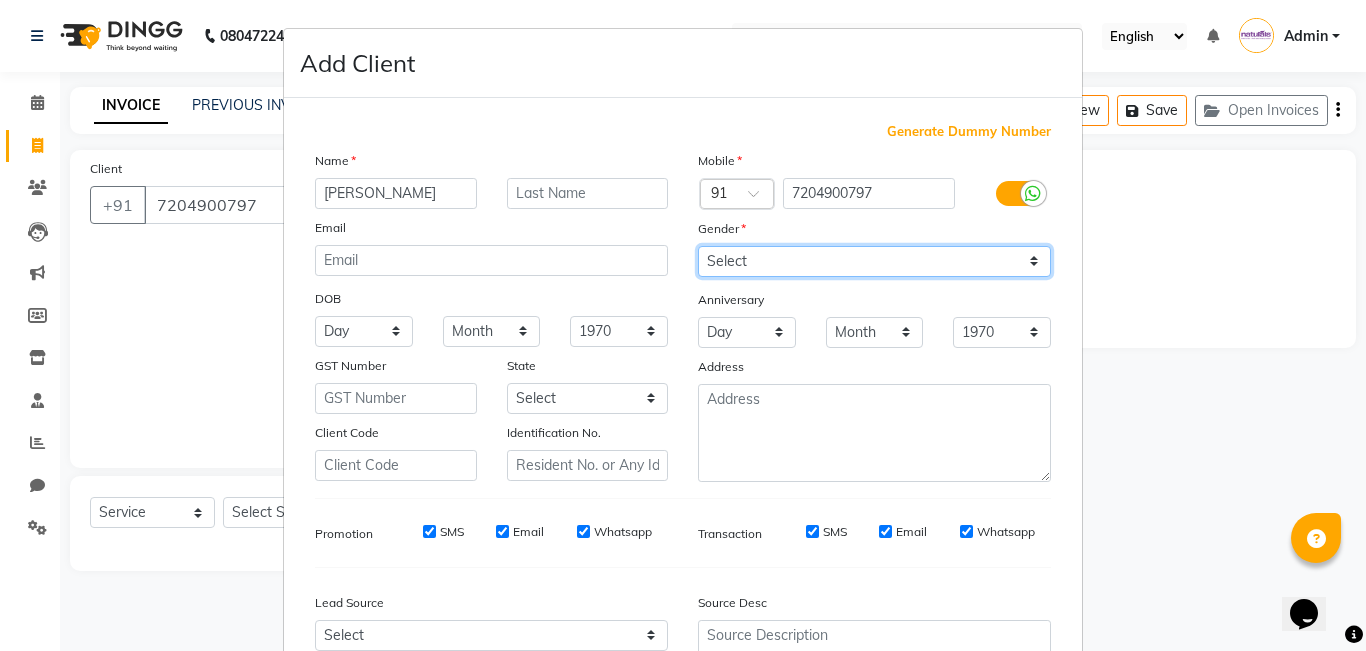 click on "Select [DEMOGRAPHIC_DATA] [DEMOGRAPHIC_DATA] Other Prefer Not To Say" at bounding box center (874, 261) 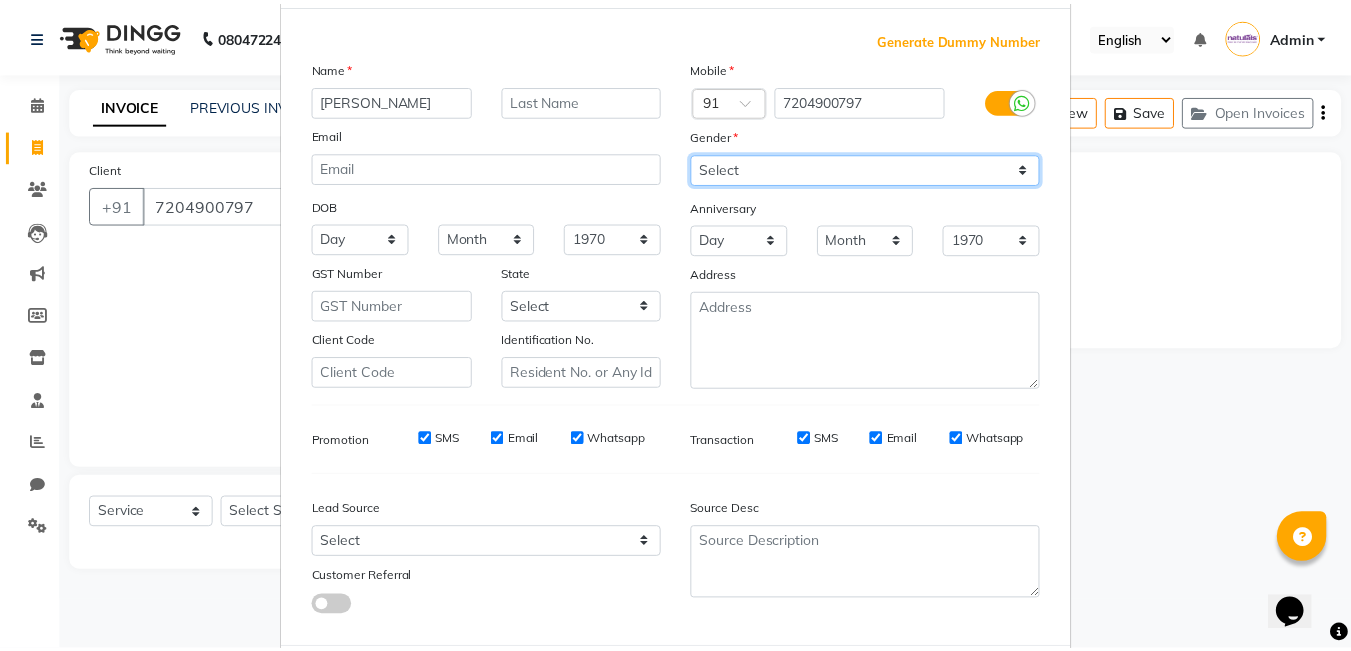 scroll, scrollTop: 198, scrollLeft: 0, axis: vertical 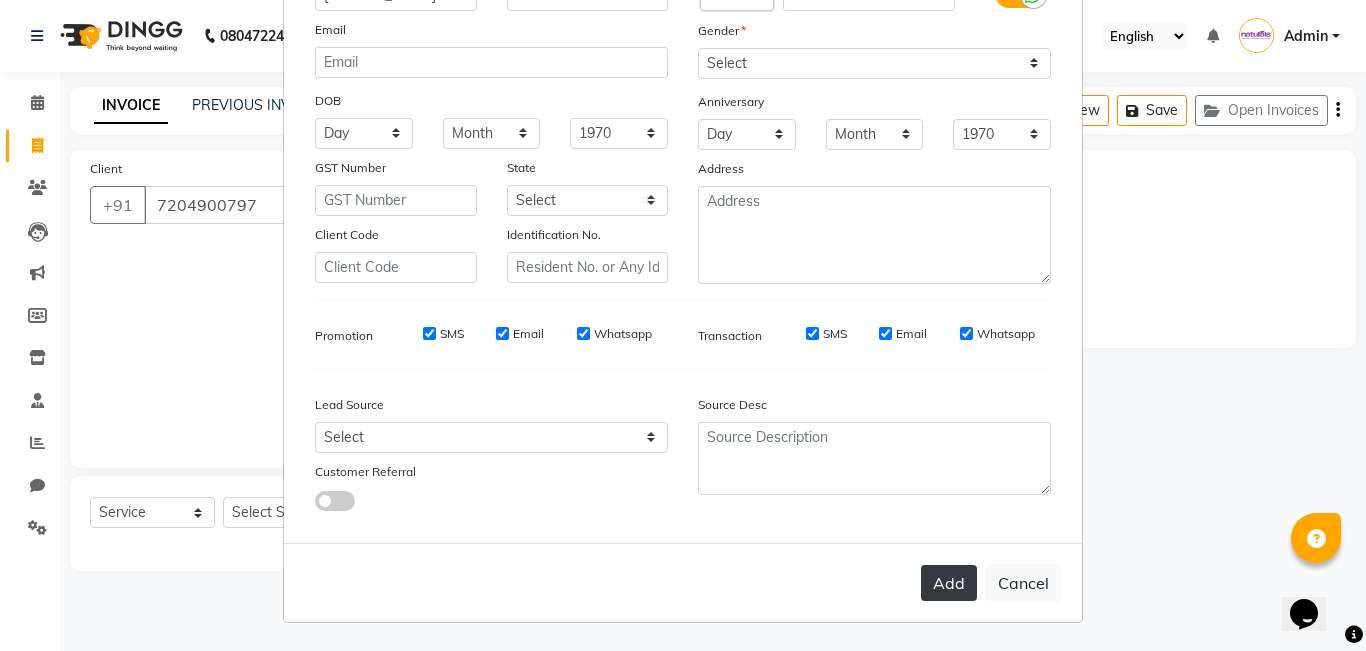 click on "Add" at bounding box center [949, 583] 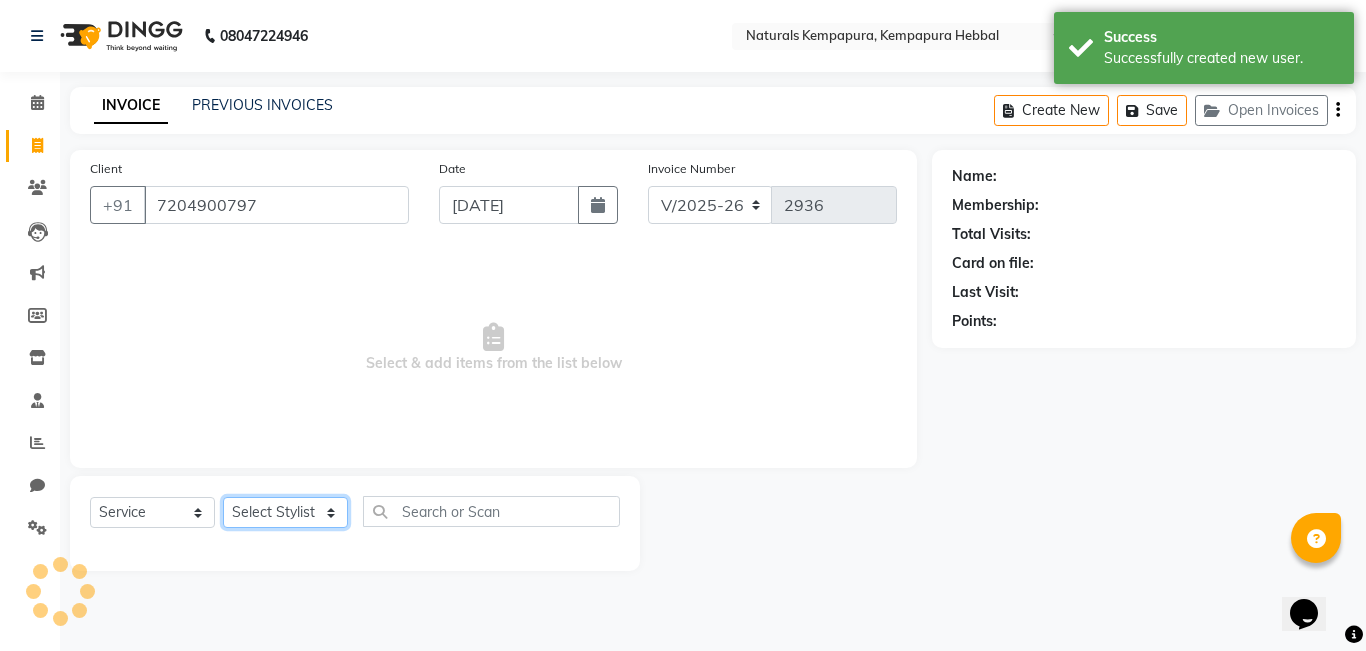 click on "Select Stylist [PERSON_NAME]  DANISH [PERSON_NAME] [PERSON_NAME]  [PERSON_NAME] [PERSON_NAME] [PERSON_NAME] MUSABEER [PERSON_NAME]  POOJA BC PUJA PRADHAN [DATE] [PERSON_NAME]  [PERSON_NAME]  REKHA GV  [PERSON_NAME]  [PERSON_NAME] [PERSON_NAME]" 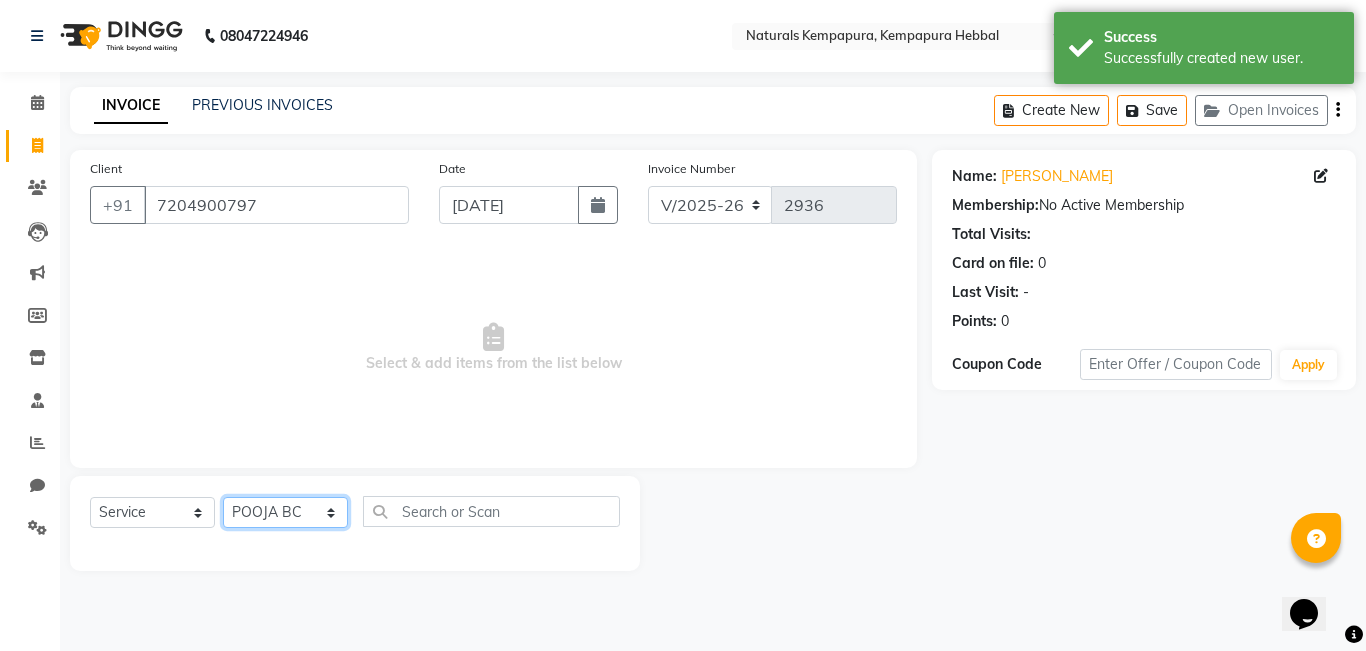 click on "Select Stylist [PERSON_NAME]  DANISH [PERSON_NAME] [PERSON_NAME]  [PERSON_NAME] [PERSON_NAME] [PERSON_NAME] MUSABEER [PERSON_NAME]  POOJA BC PUJA PRADHAN [DATE] [PERSON_NAME]  [PERSON_NAME]  REKHA GV  [PERSON_NAME]  [PERSON_NAME] [PERSON_NAME]" 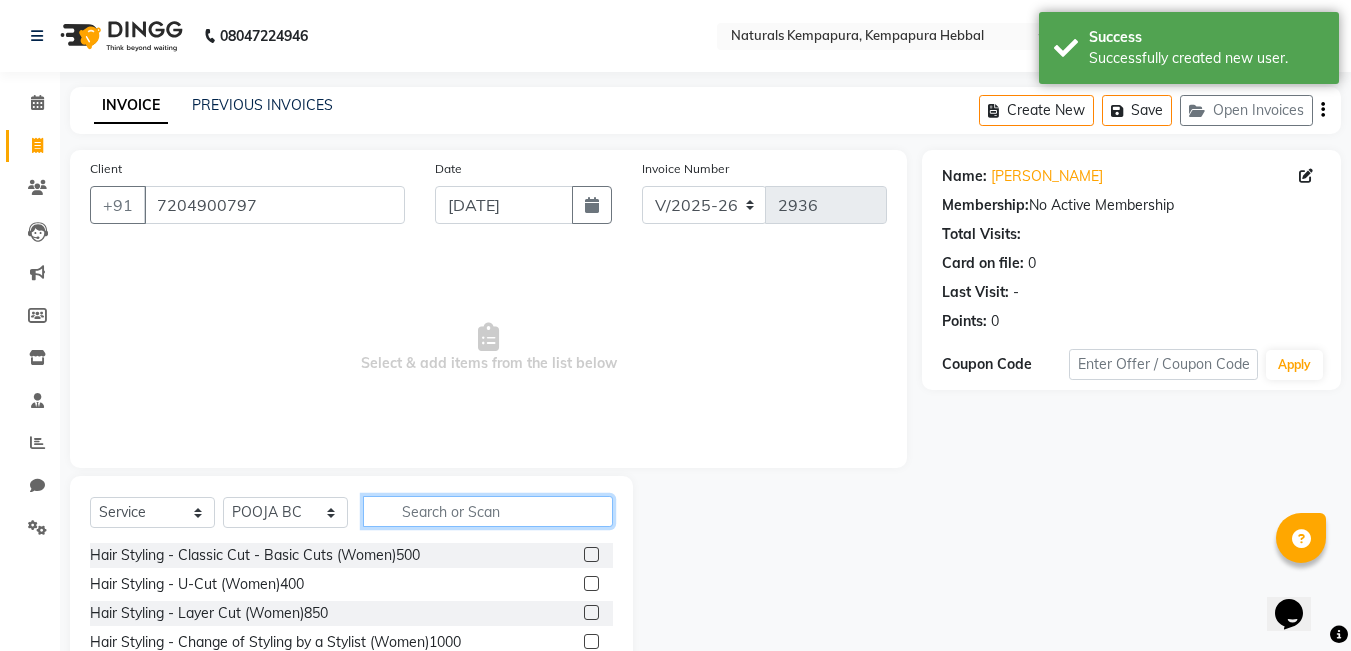 click 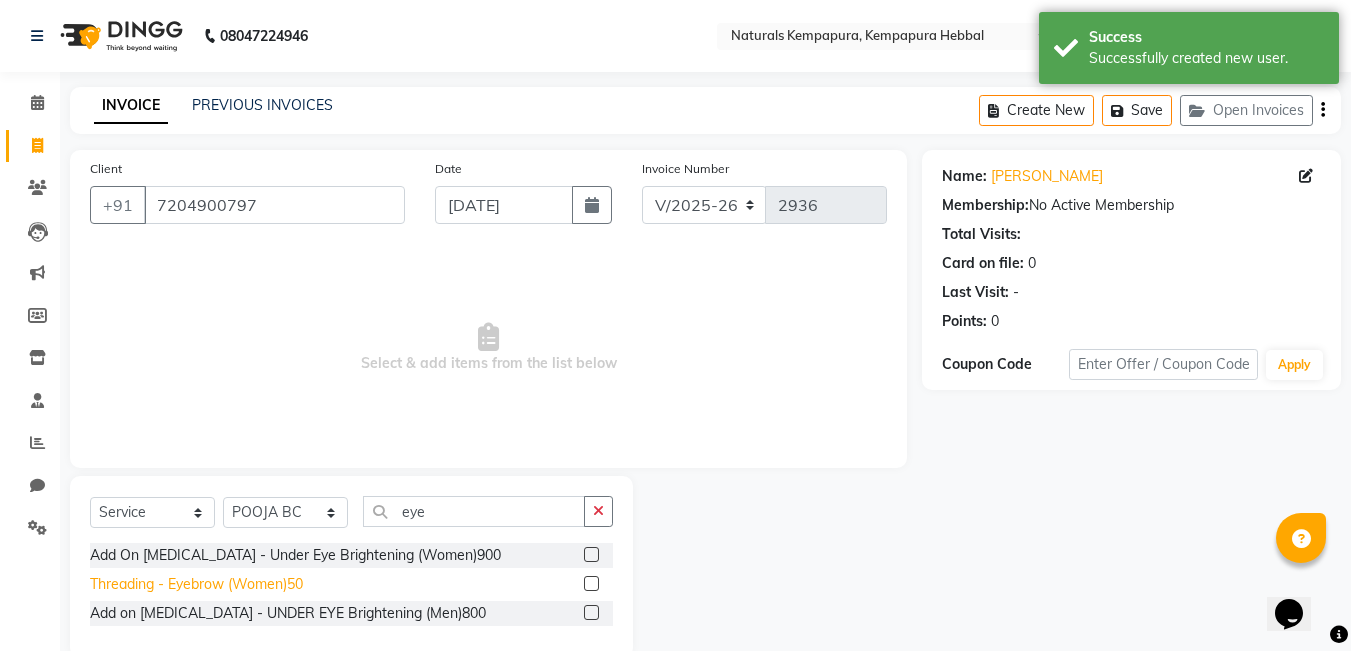 click on "Threading - Eyebrow (Women)50" 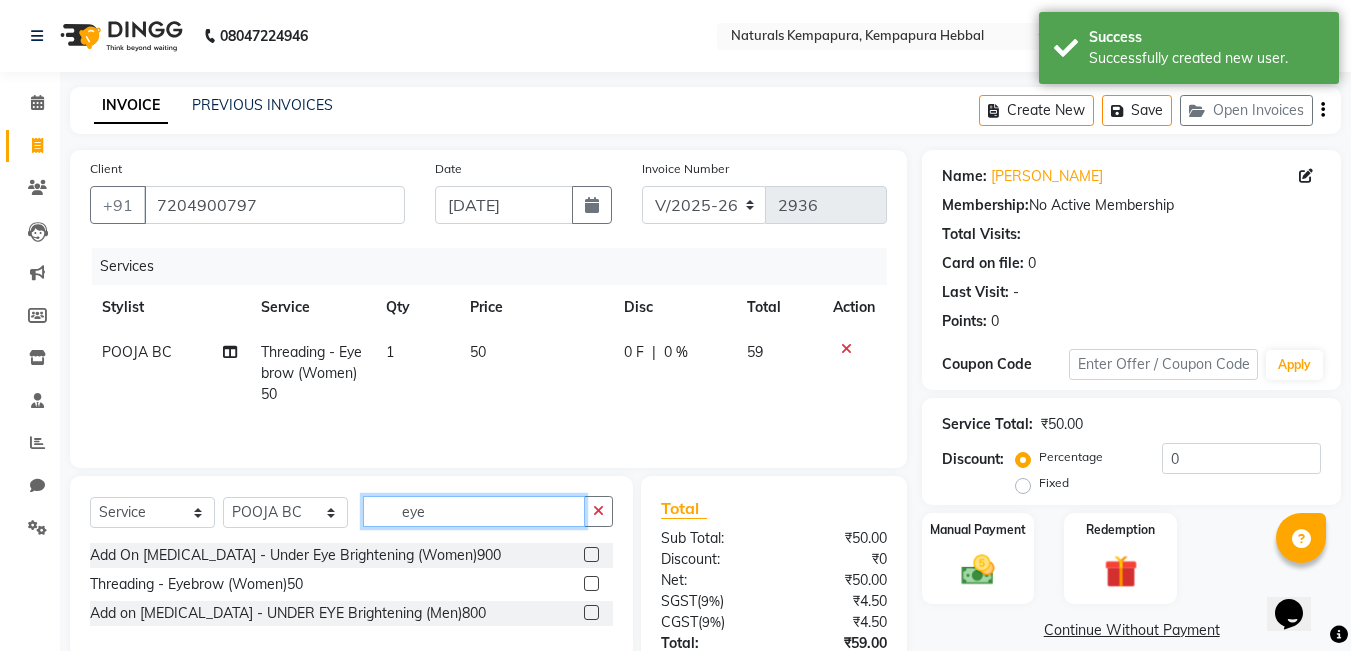 drag, startPoint x: 455, startPoint y: 526, endPoint x: 254, endPoint y: 489, distance: 204.3771 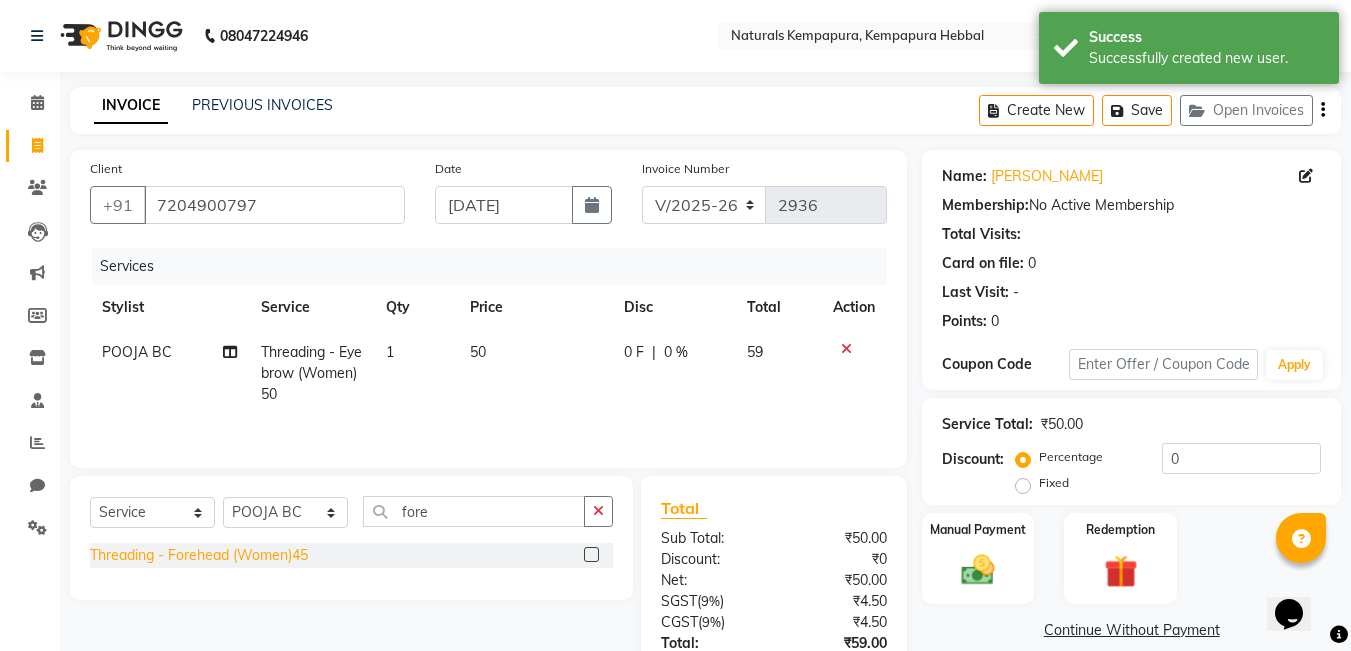 click on "Threading - Forehead (Women)45" 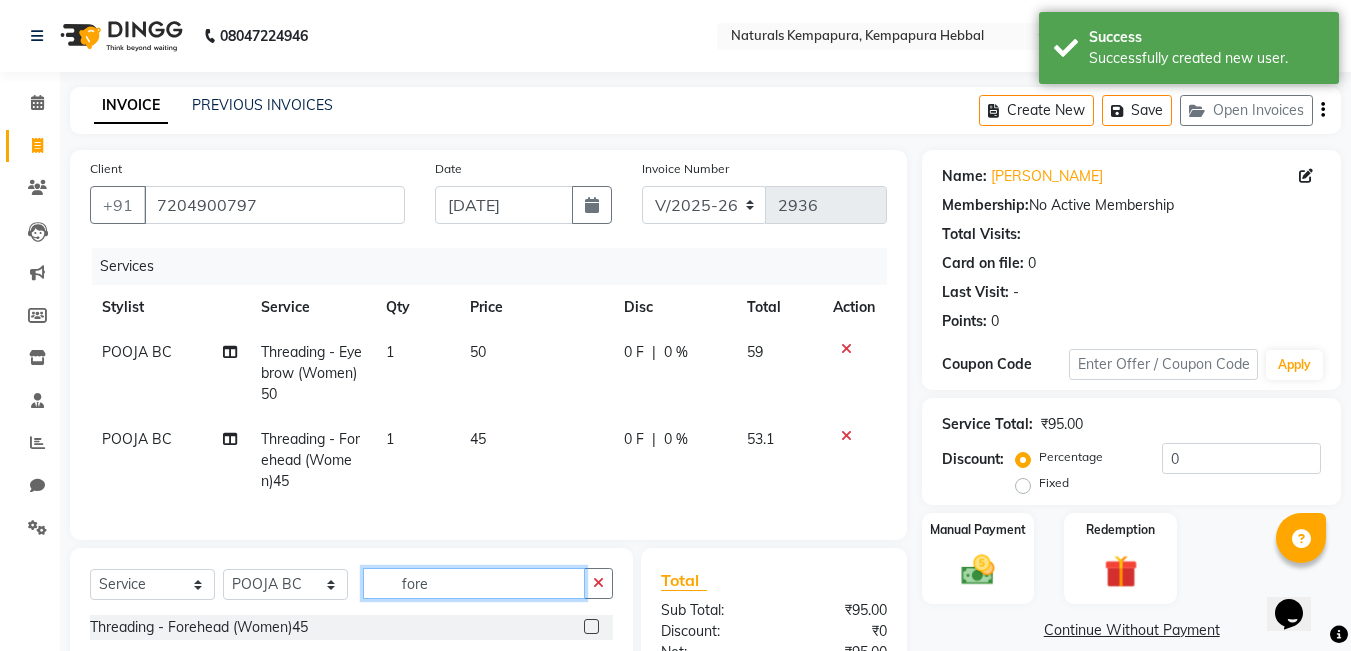 drag, startPoint x: 448, startPoint y: 607, endPoint x: 337, endPoint y: 600, distance: 111.220505 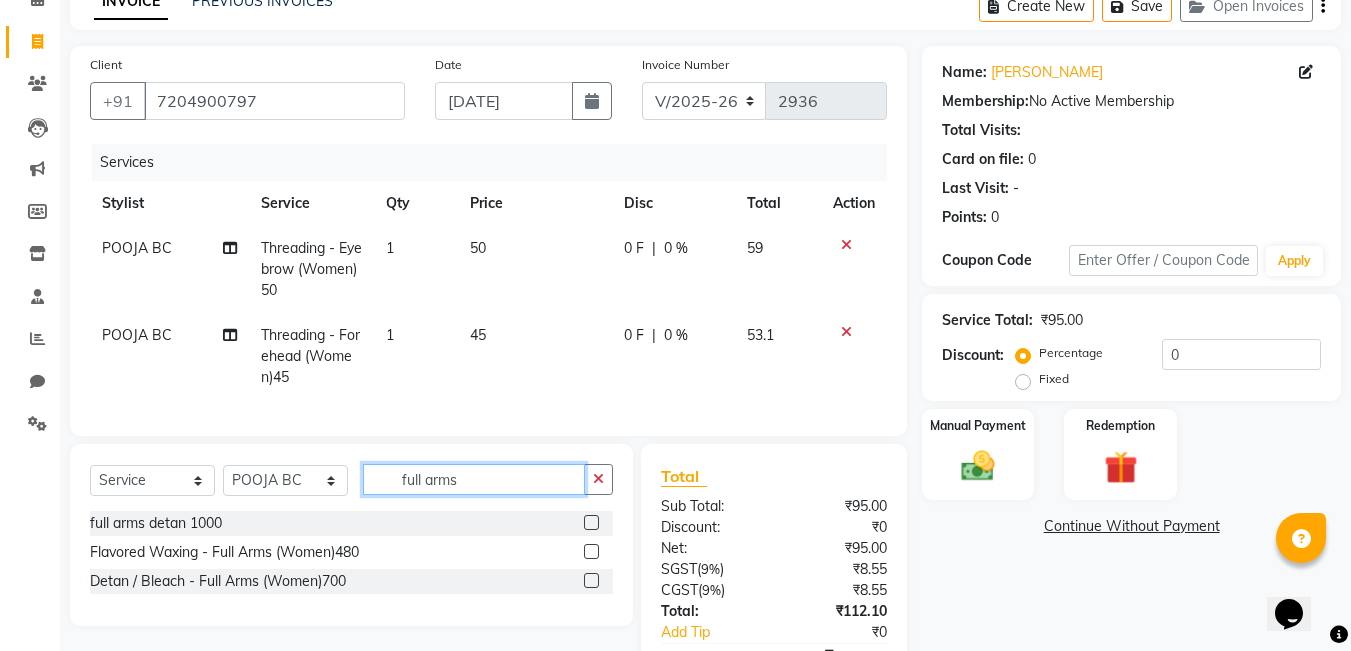 scroll, scrollTop: 200, scrollLeft: 0, axis: vertical 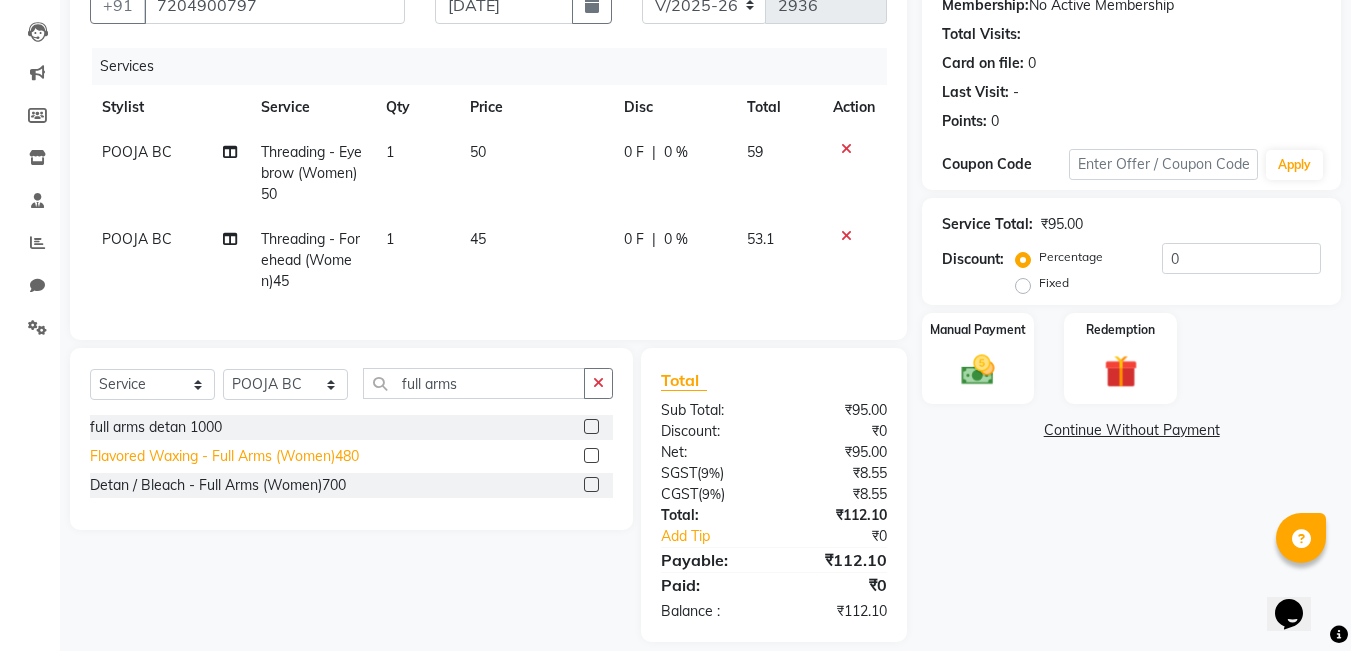 click on "Flavored Waxing - Full Arms  (Women)480" 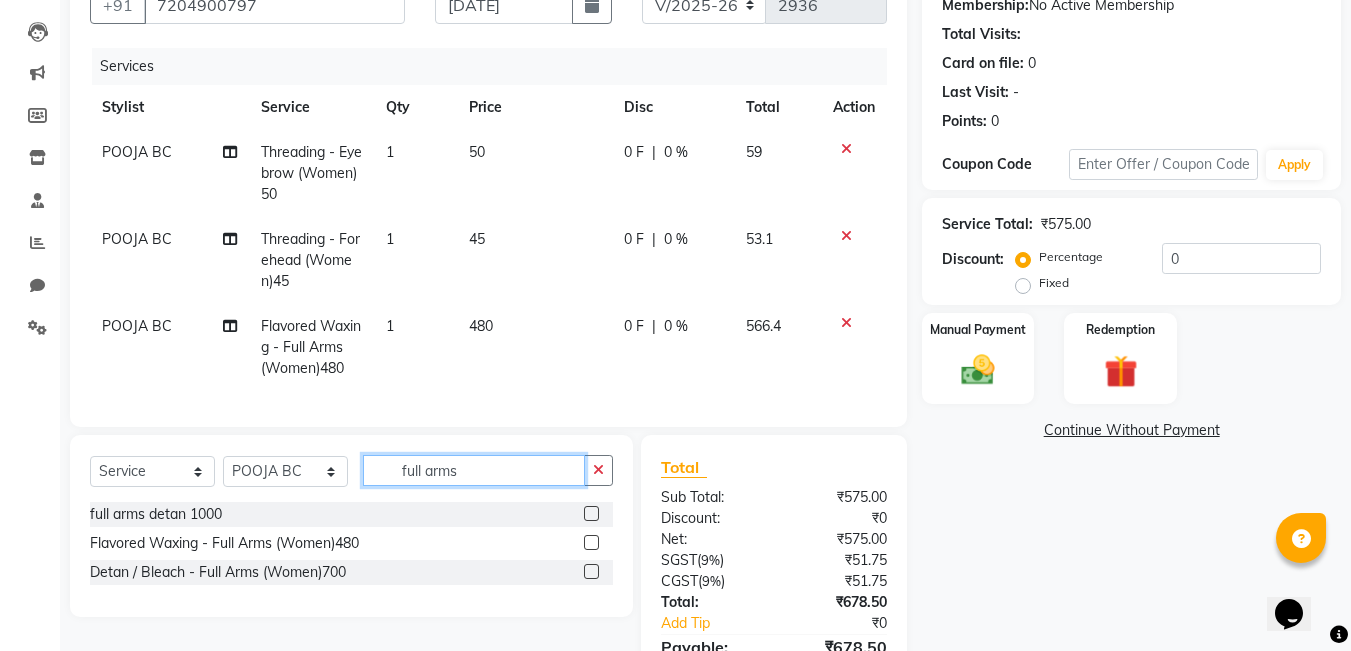 drag, startPoint x: 487, startPoint y: 486, endPoint x: 157, endPoint y: 434, distance: 334.07184 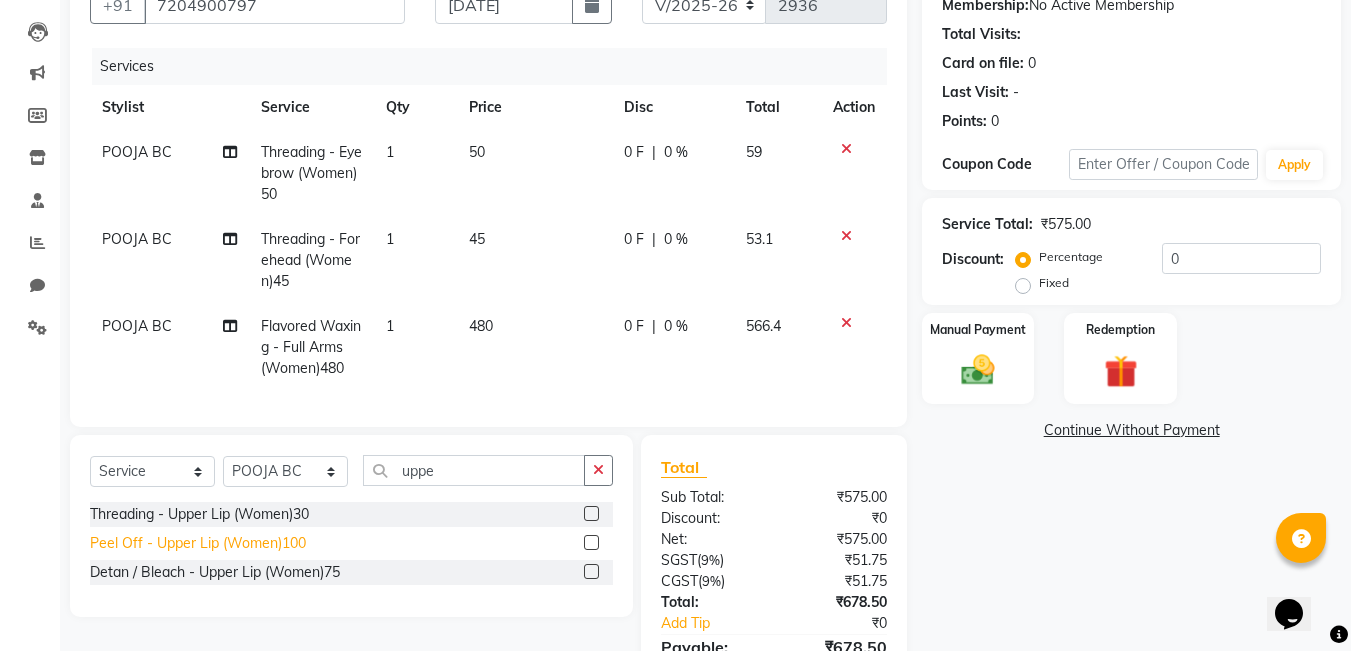 click on "Peel Off - Upper Lip (Women)100" 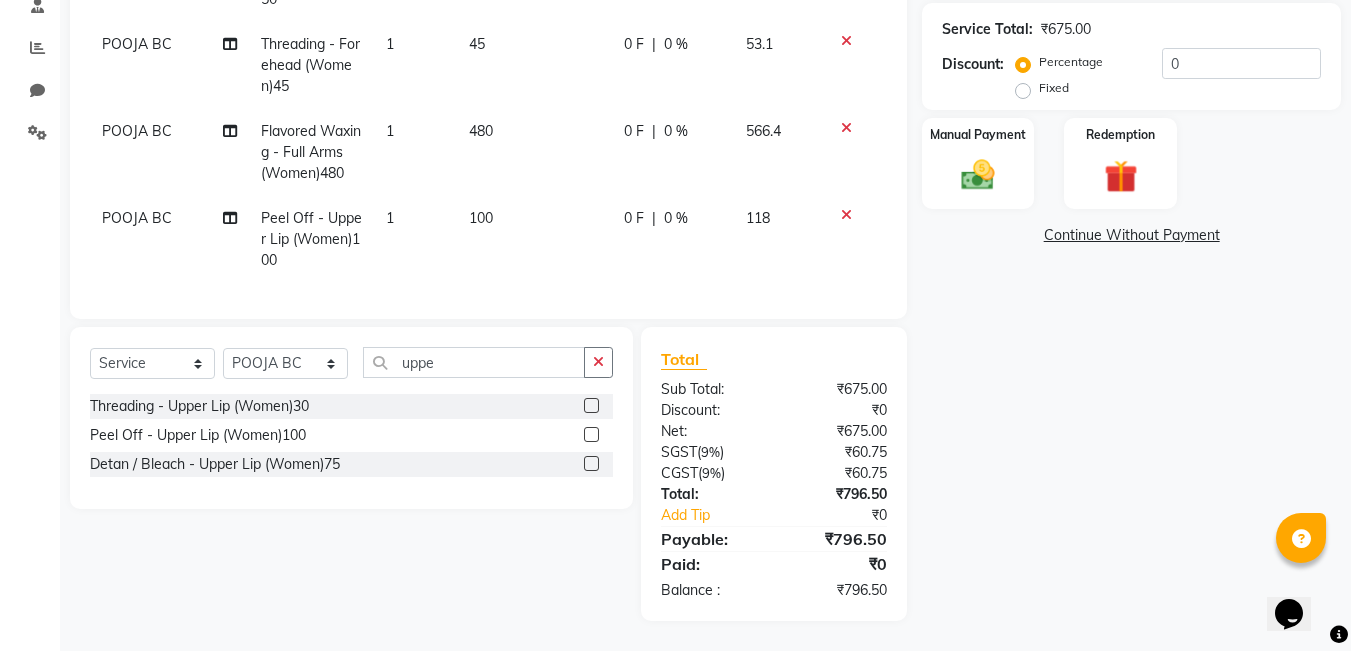 click on "0 F" 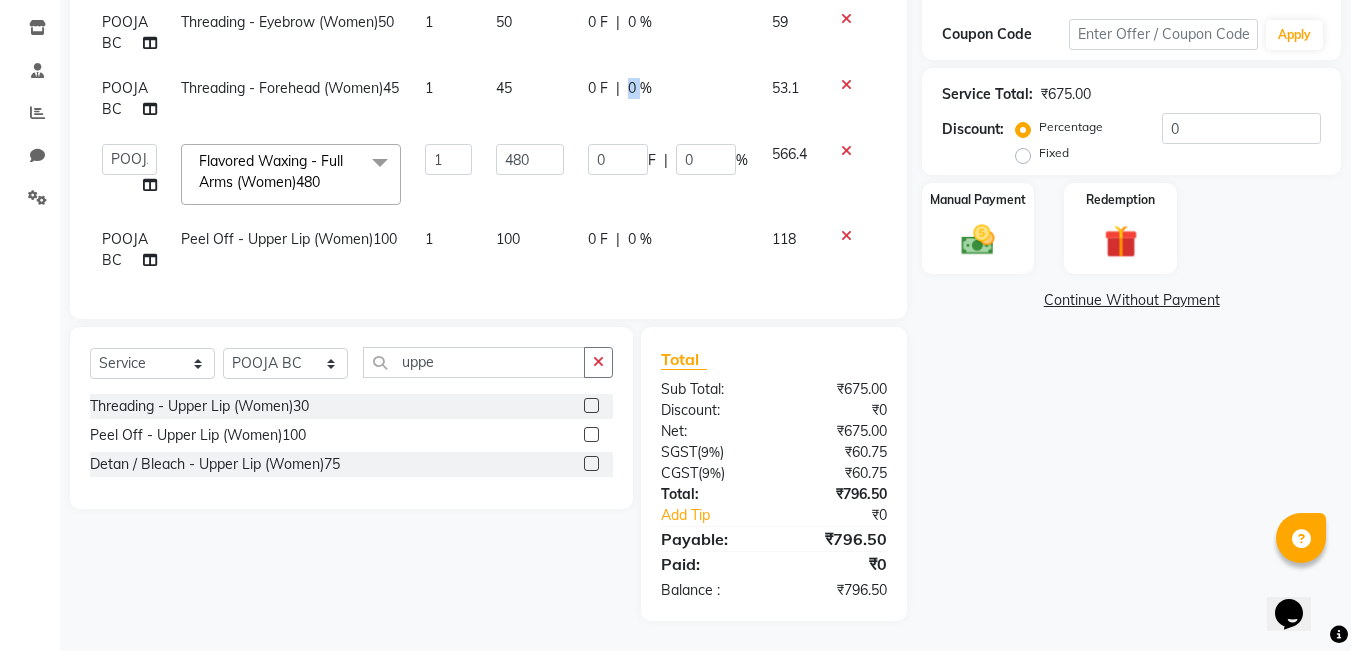 click on "0 F | 0 %" 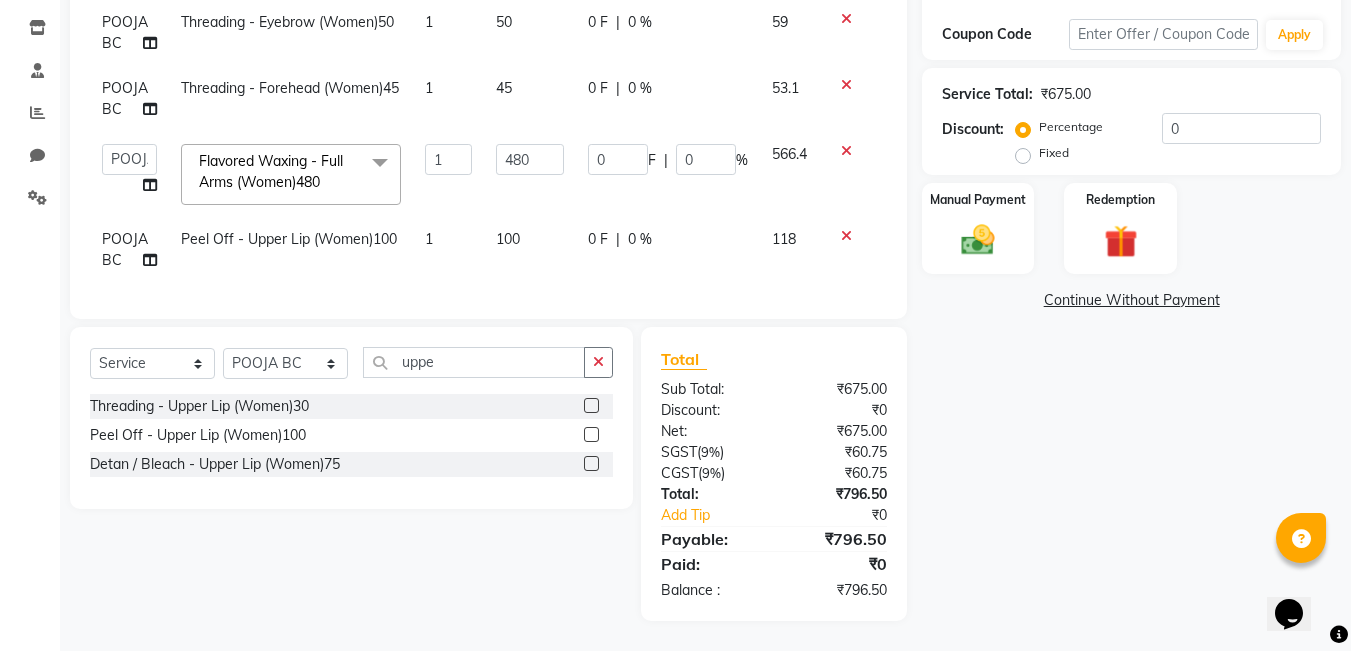 scroll, scrollTop: 364, scrollLeft: 0, axis: vertical 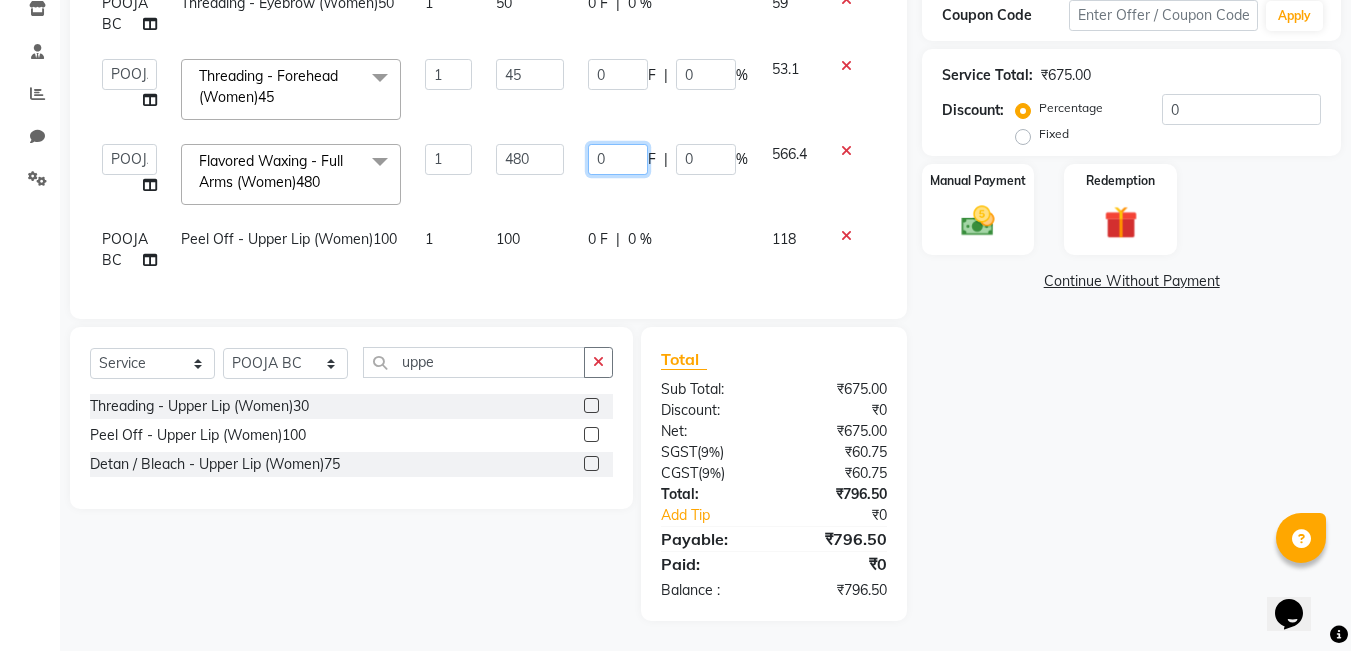 click on "0" 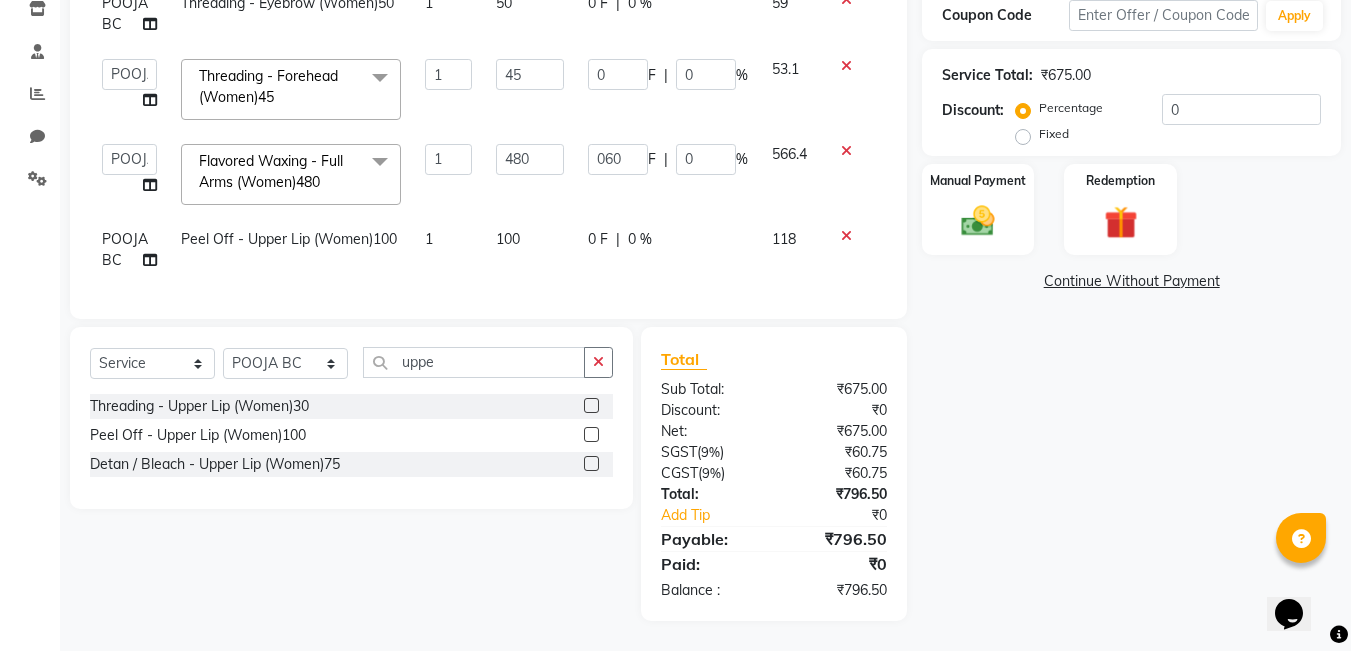 click on "0 F" 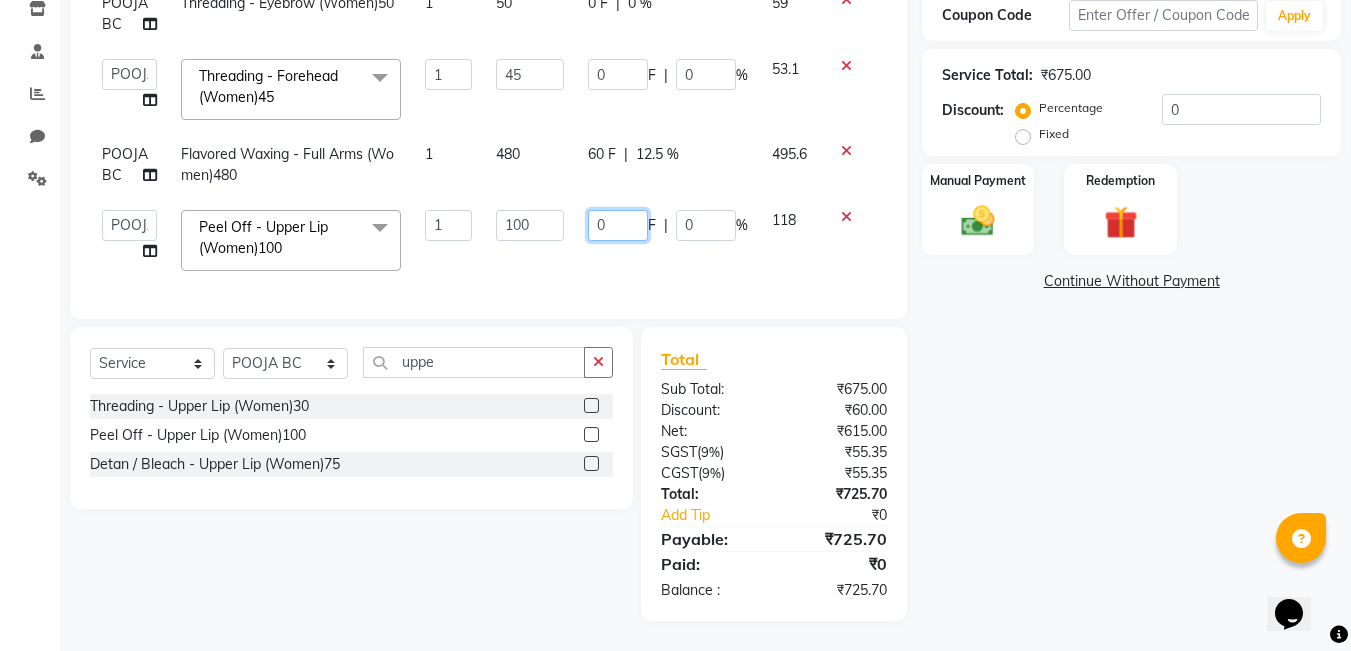 click on "0" 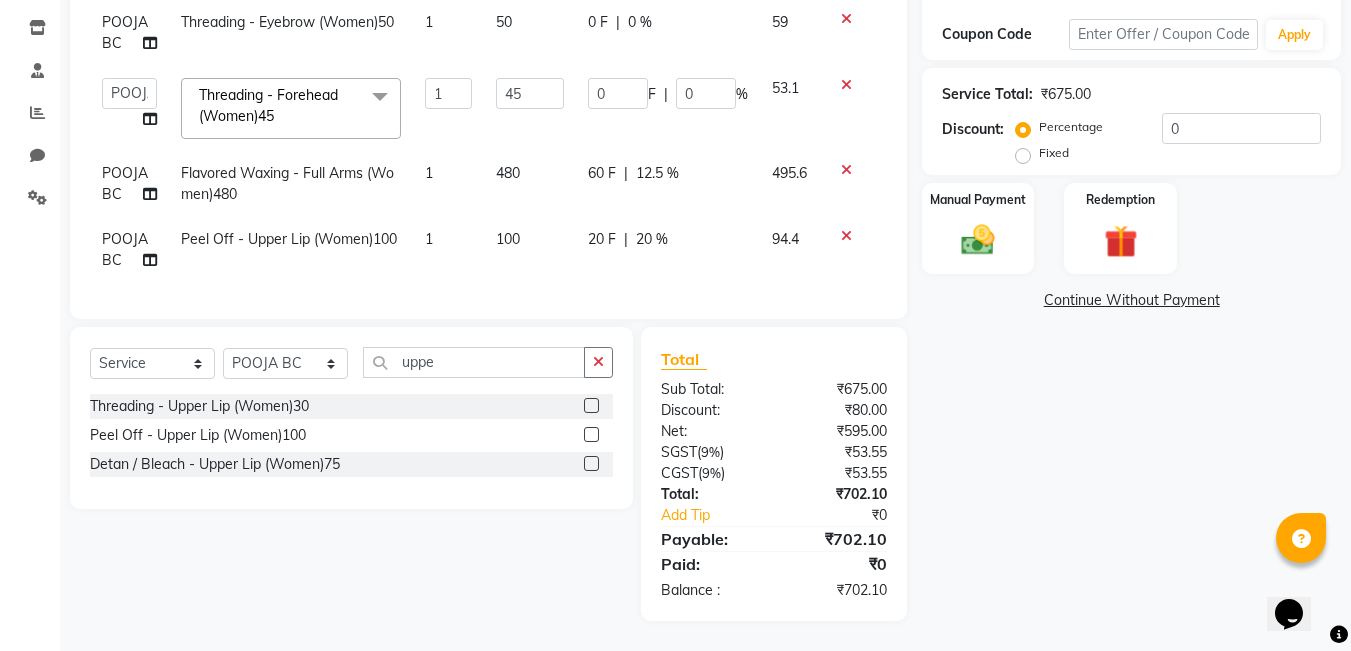 click on "100" 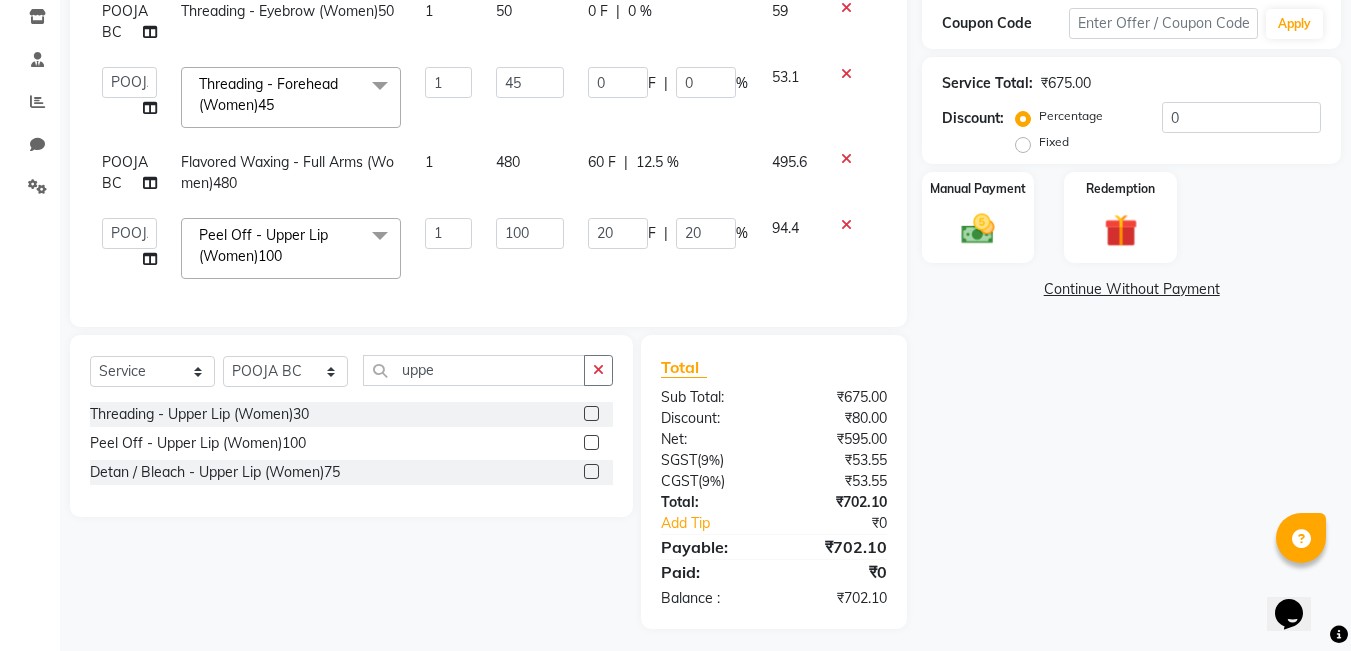 scroll, scrollTop: 364, scrollLeft: 0, axis: vertical 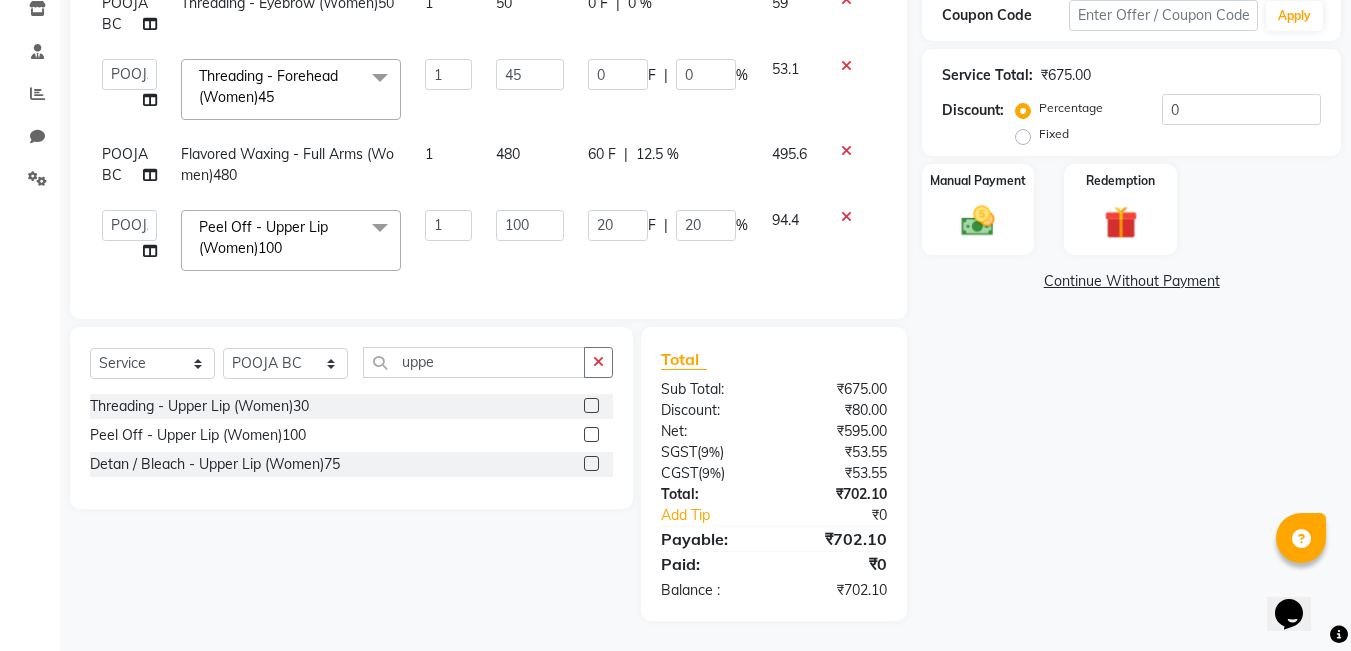 click on "20 F | 20 %" 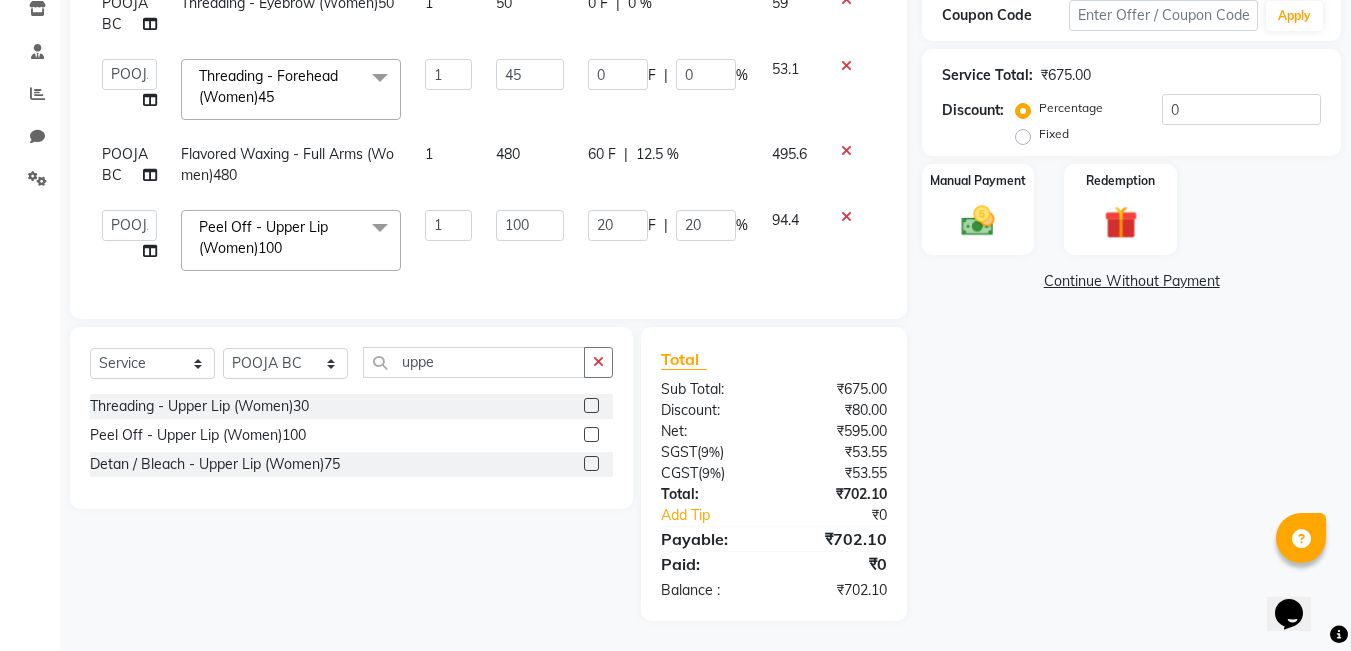 click on "20 F | 20 %" 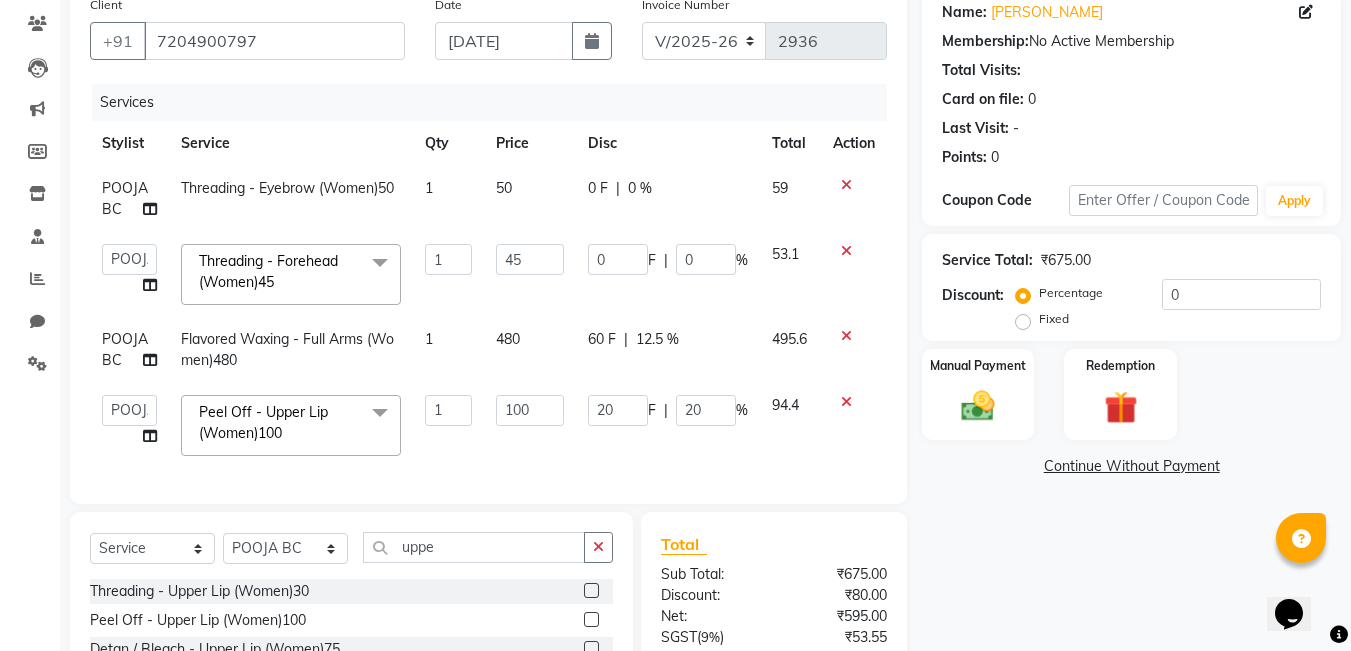 scroll, scrollTop: 364, scrollLeft: 0, axis: vertical 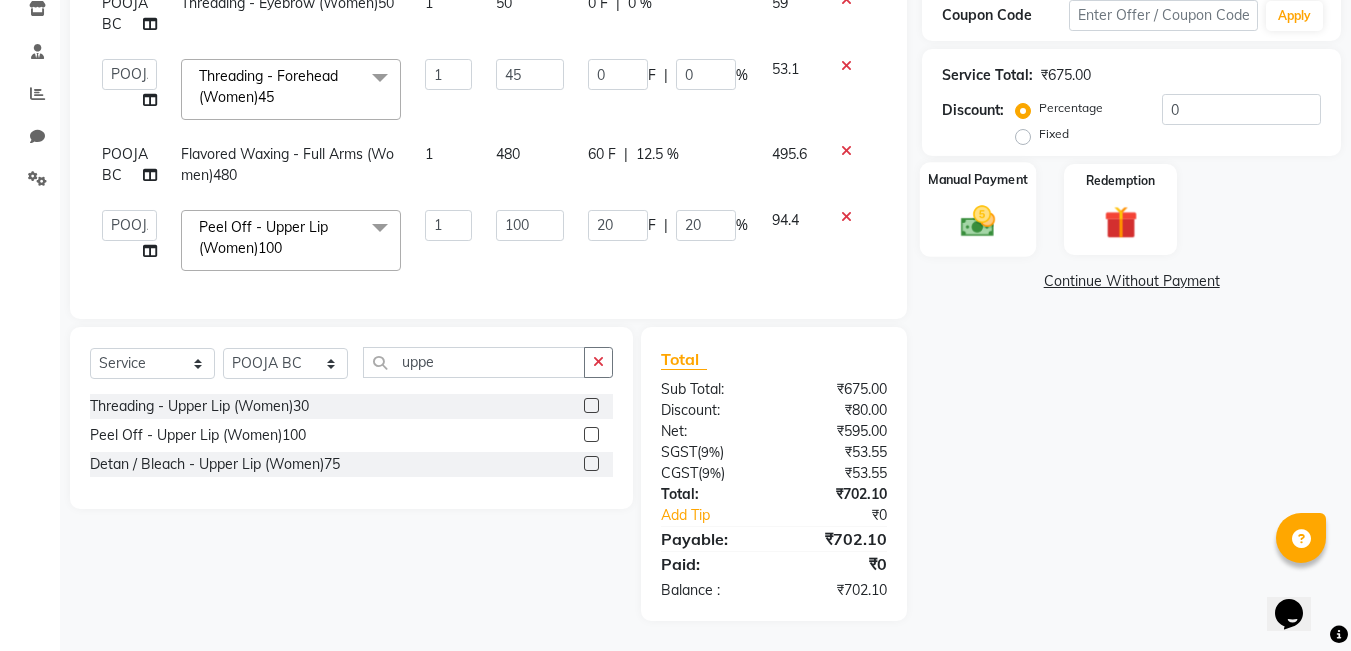 click 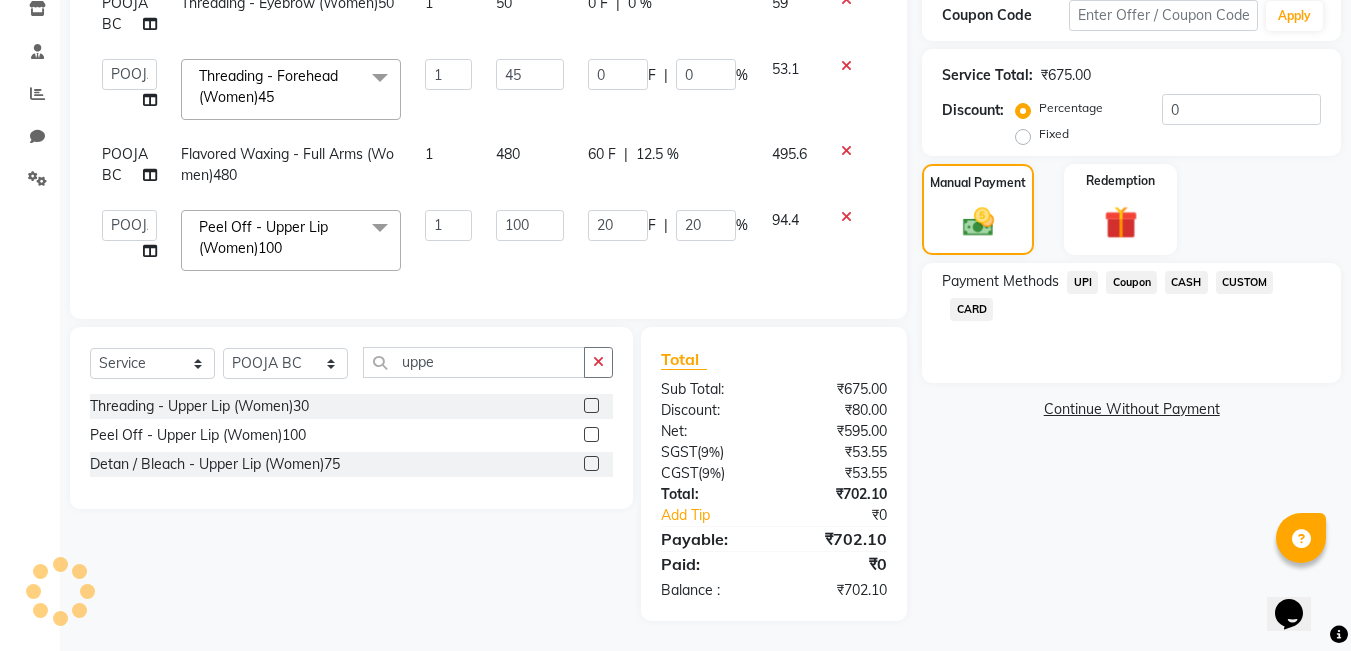 click on "UPI" 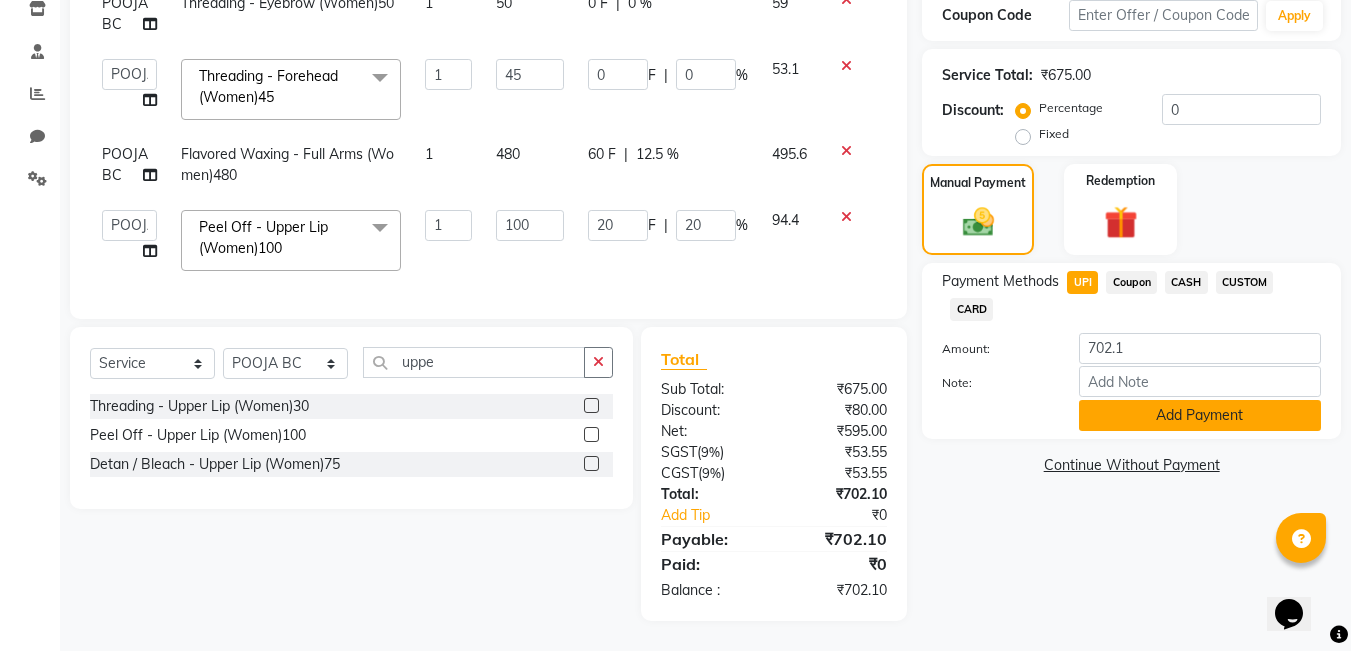 click on "Add Payment" 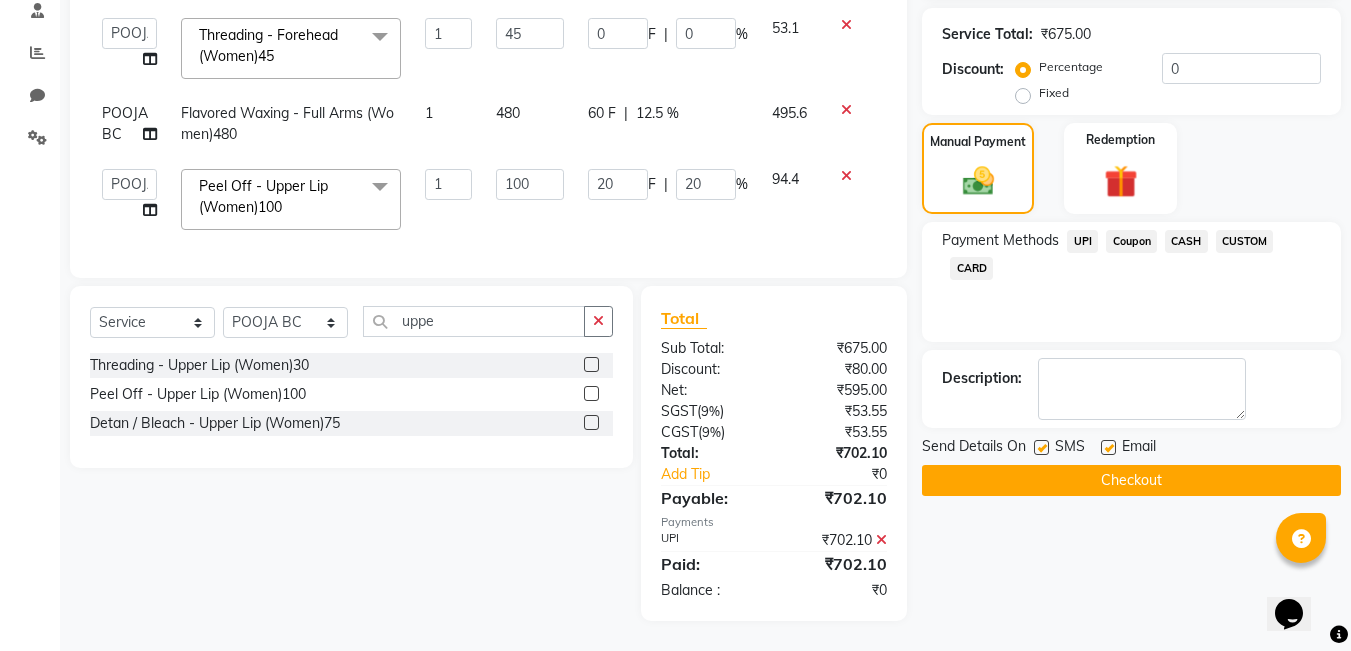 scroll, scrollTop: 405, scrollLeft: 0, axis: vertical 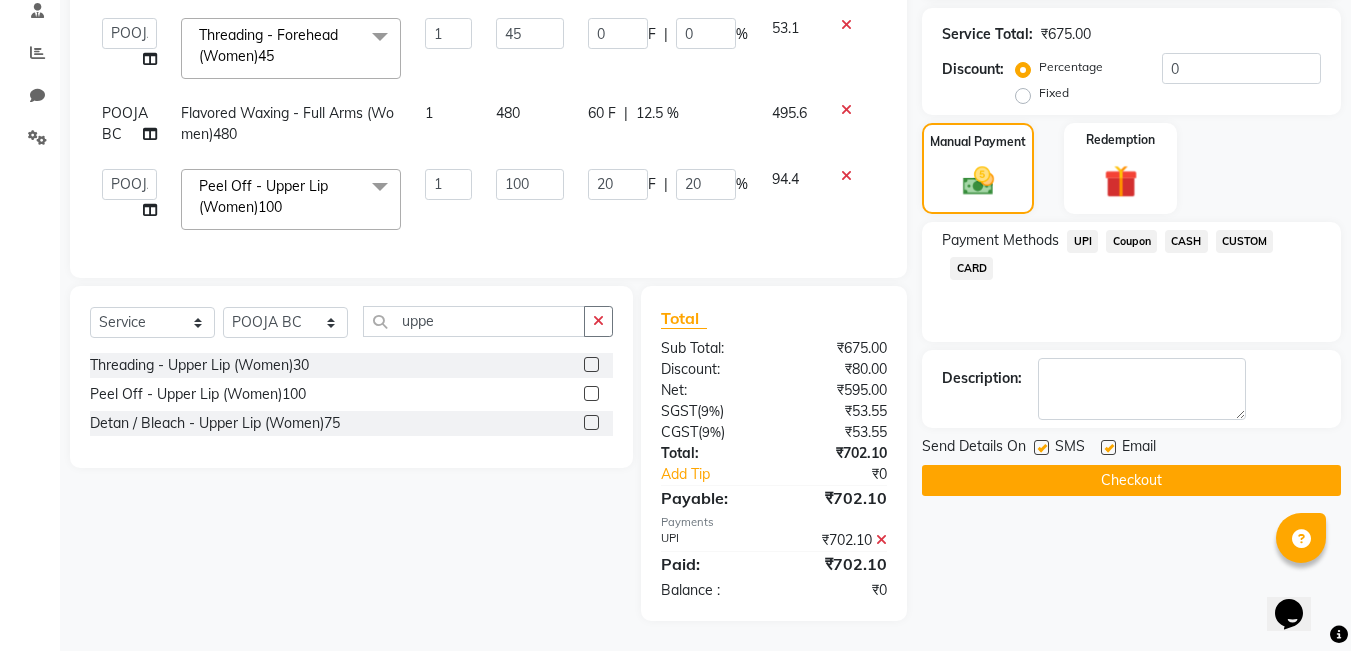 click 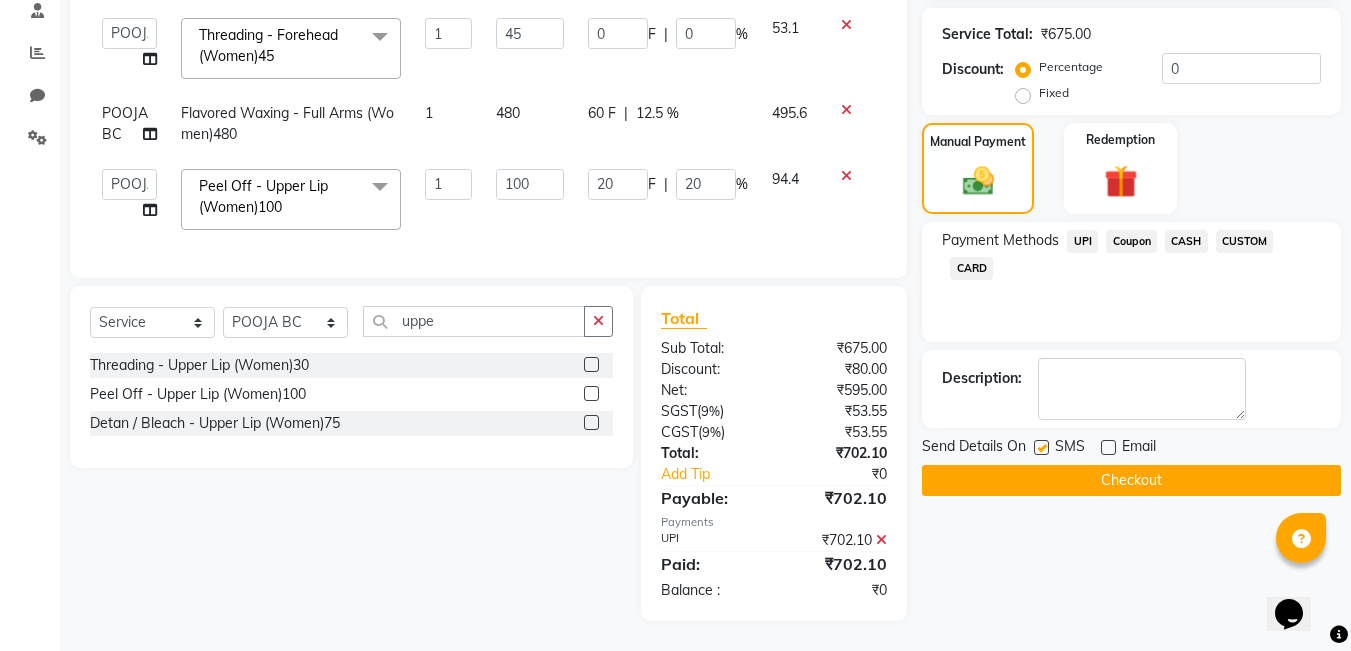 click on "Checkout" 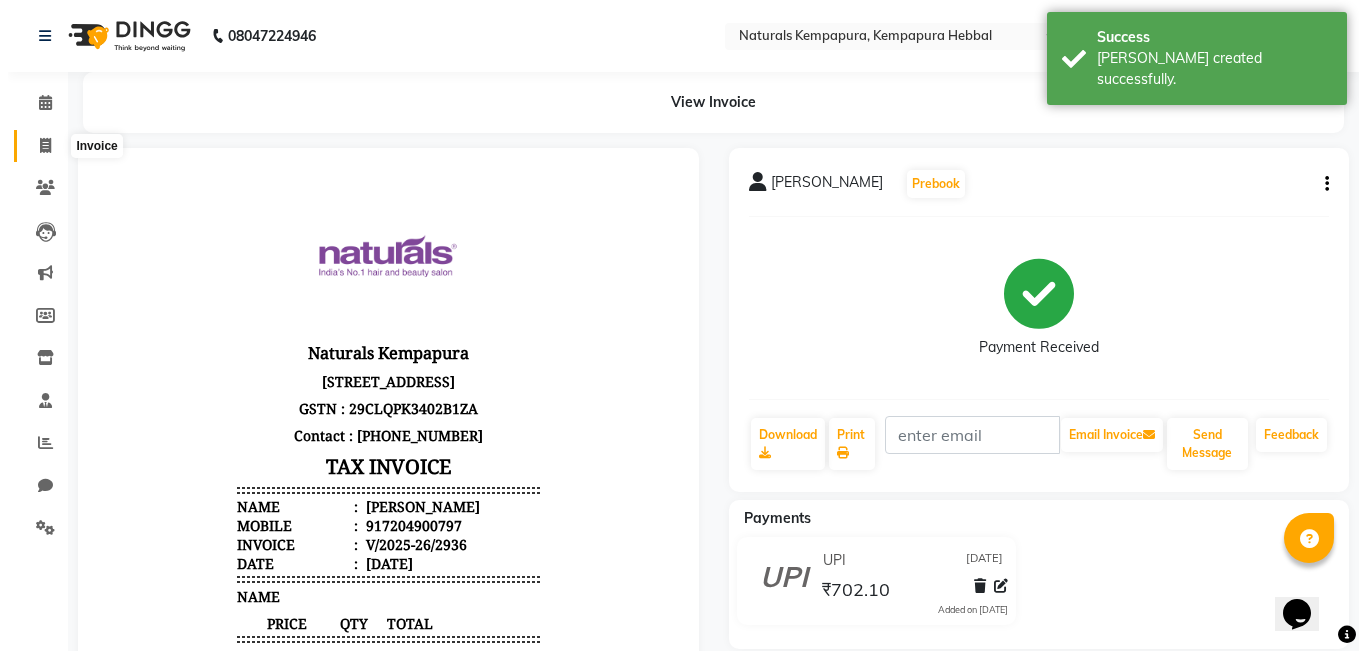 scroll, scrollTop: 0, scrollLeft: 0, axis: both 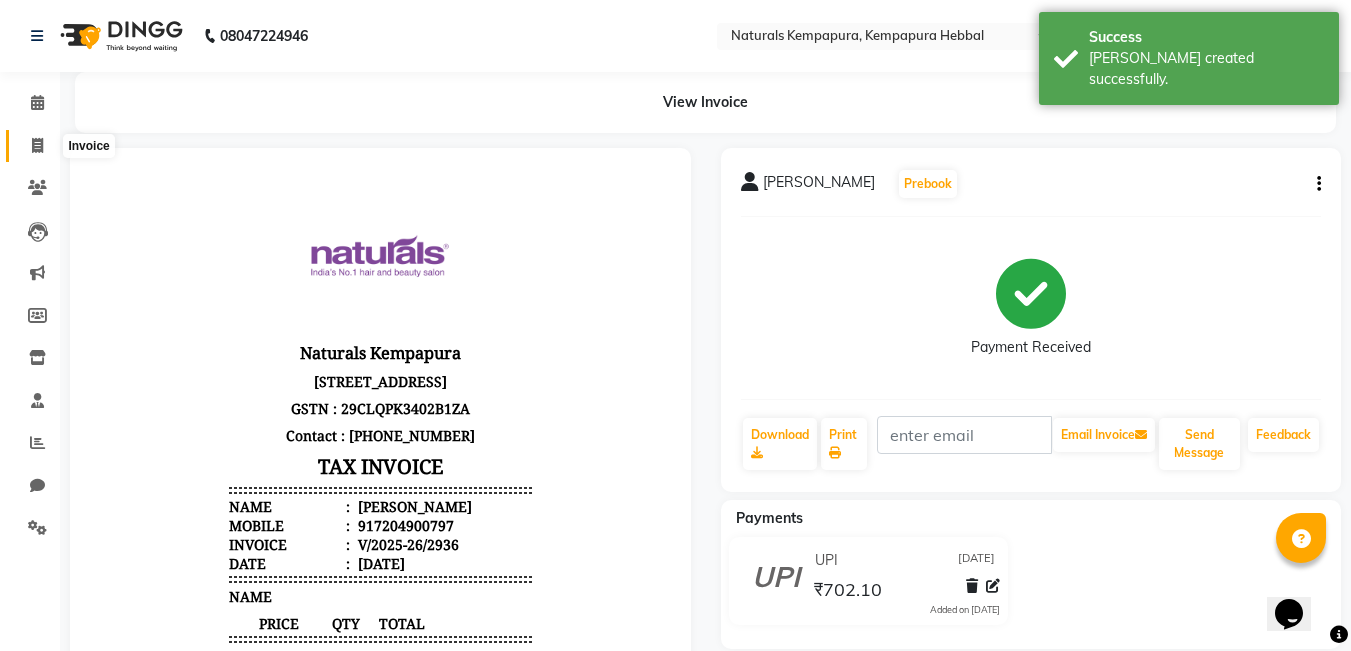click 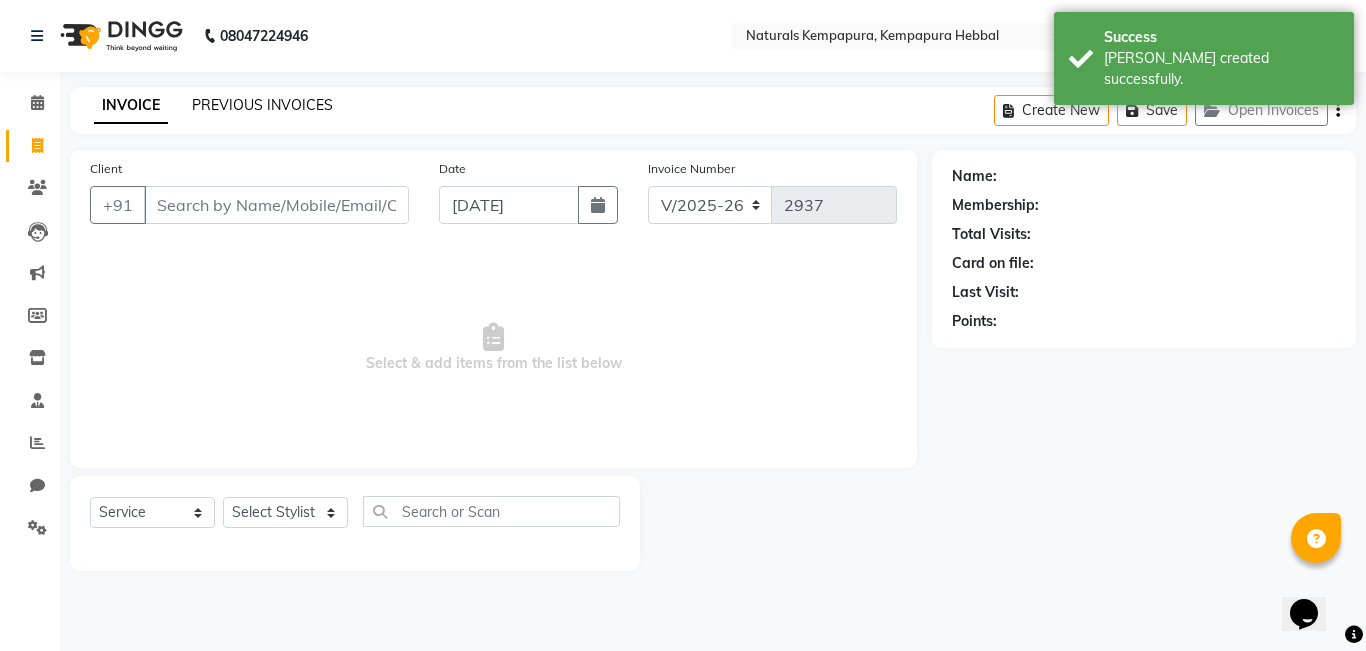 click on "PREVIOUS INVOICES" 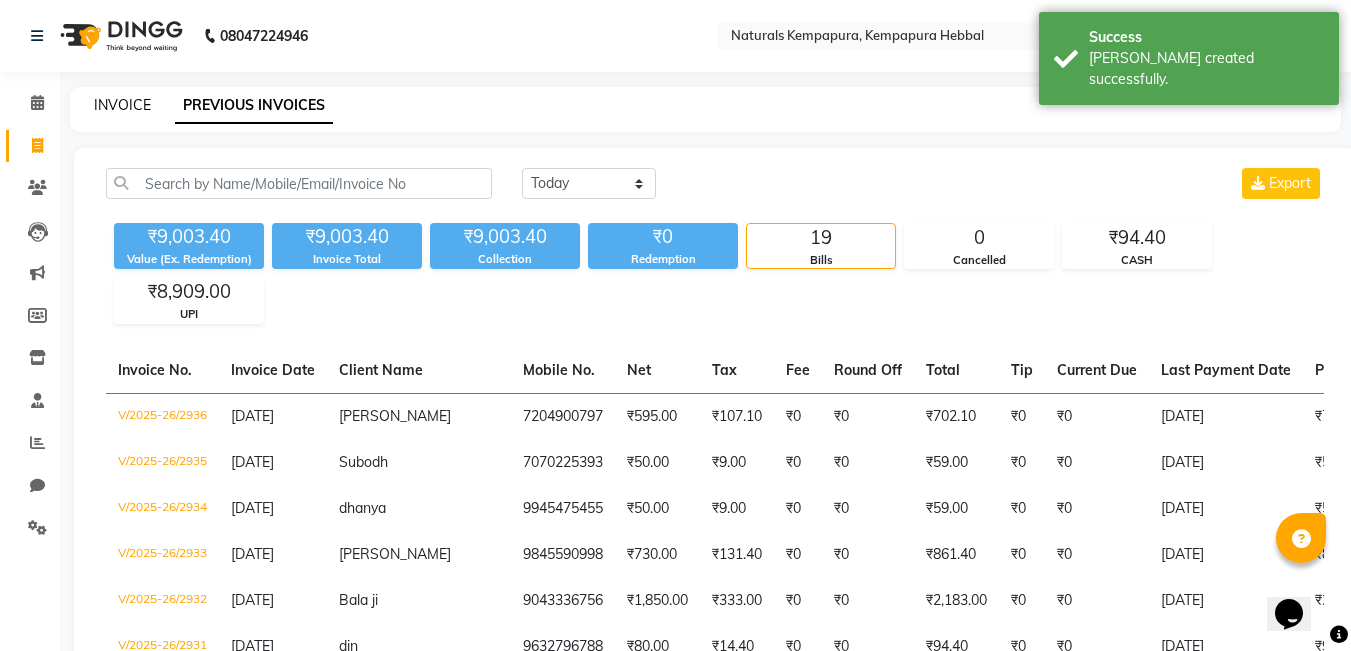 click on "INVOICE" 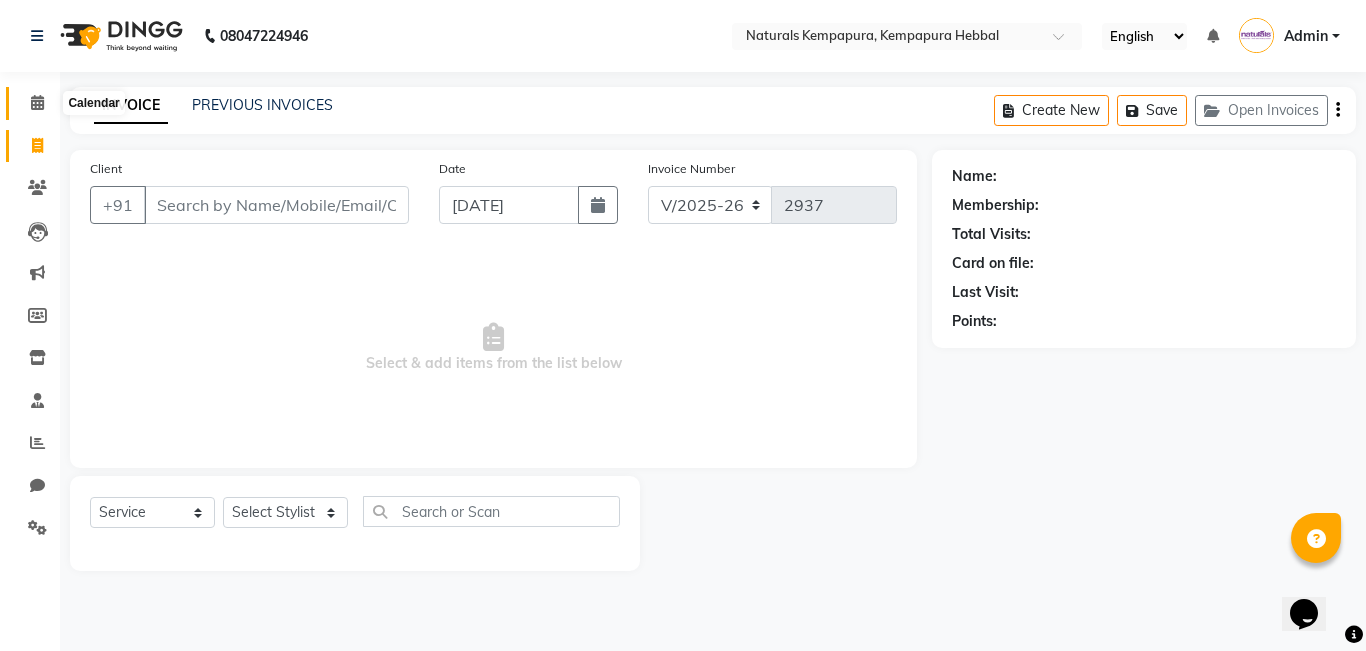 click 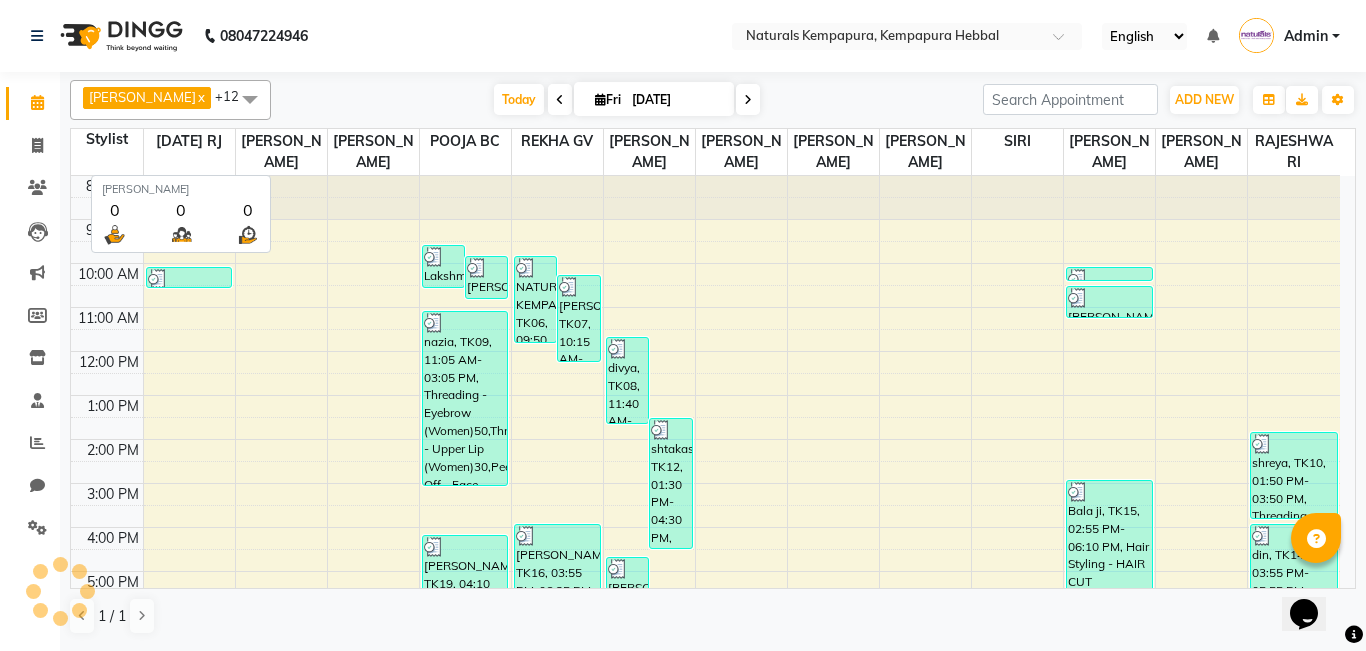 scroll, scrollTop: 0, scrollLeft: 0, axis: both 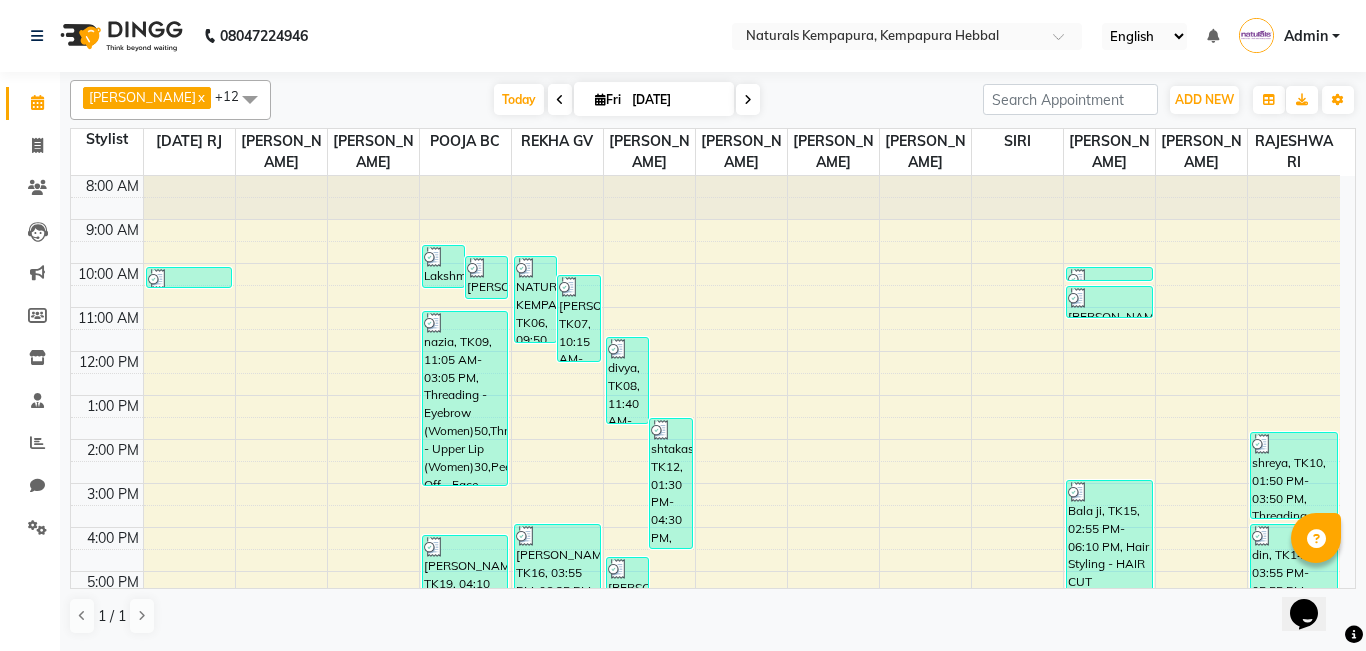 click at bounding box center (748, 100) 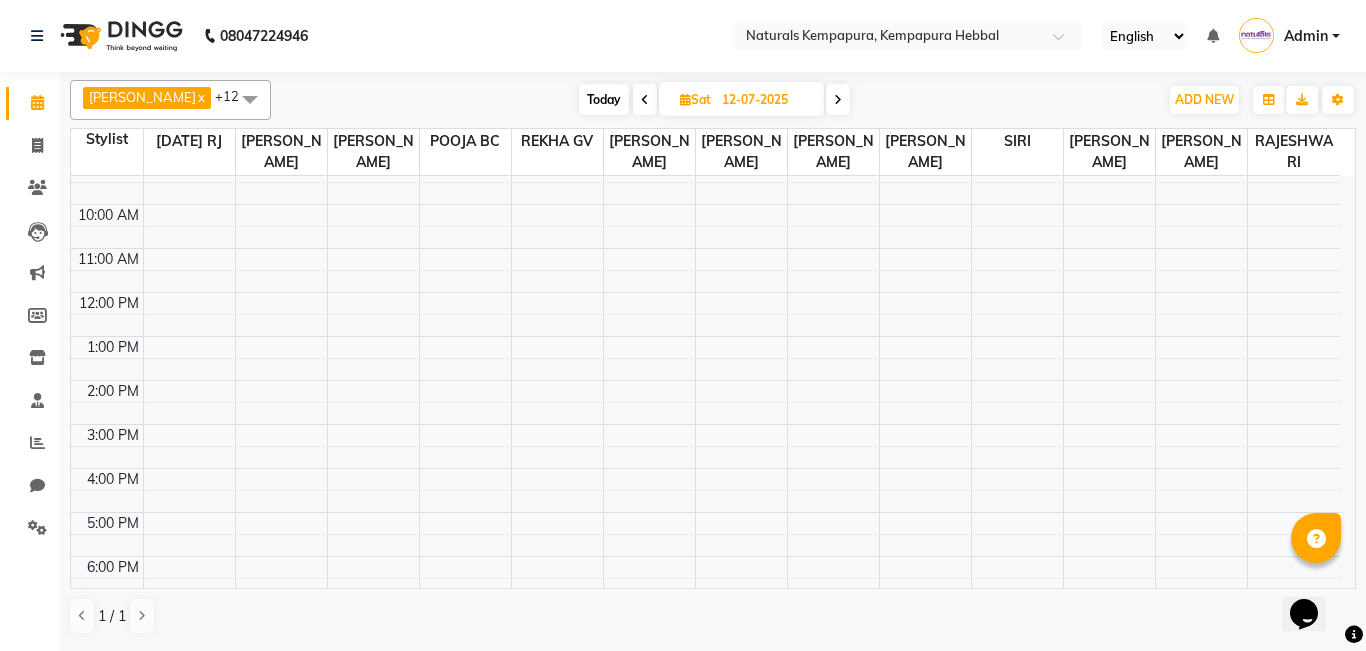 scroll, scrollTop: 0, scrollLeft: 0, axis: both 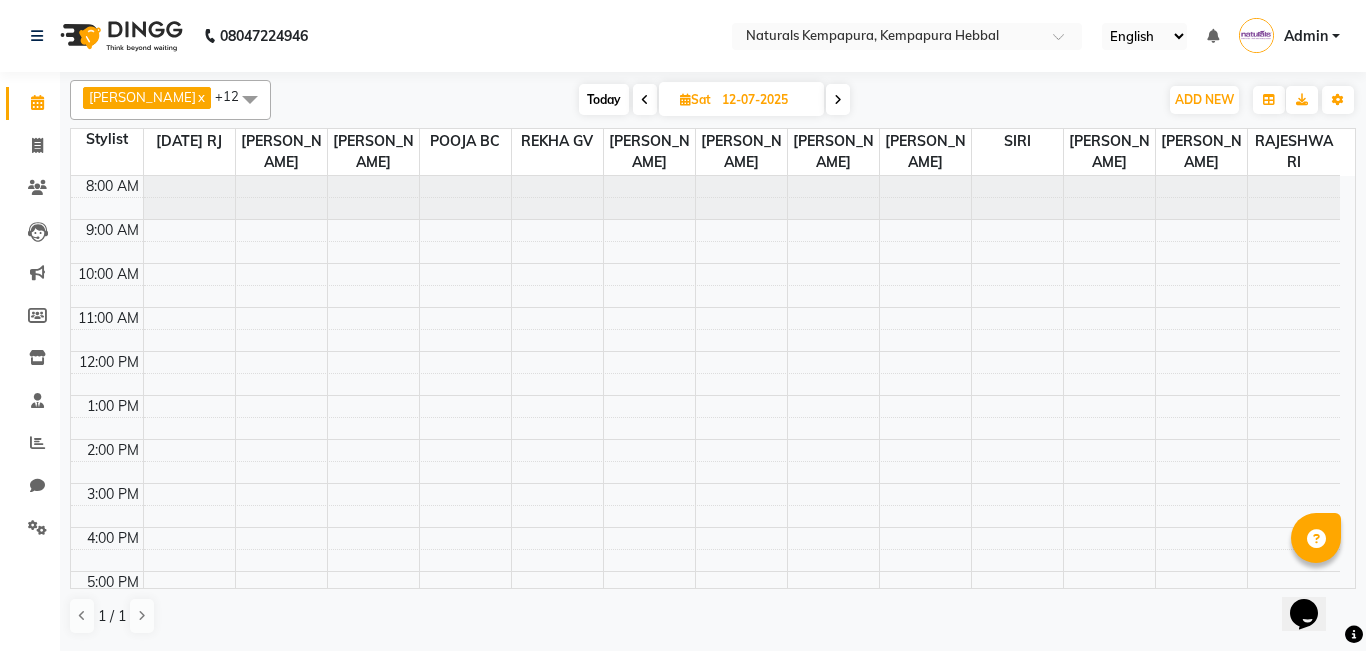 click on "8:00 AM 9:00 AM 10:00 AM 11:00 AM 12:00 PM 1:00 PM 2:00 PM 3:00 PM 4:00 PM 5:00 PM 6:00 PM 7:00 PM 8:00 PM" at bounding box center (705, 461) 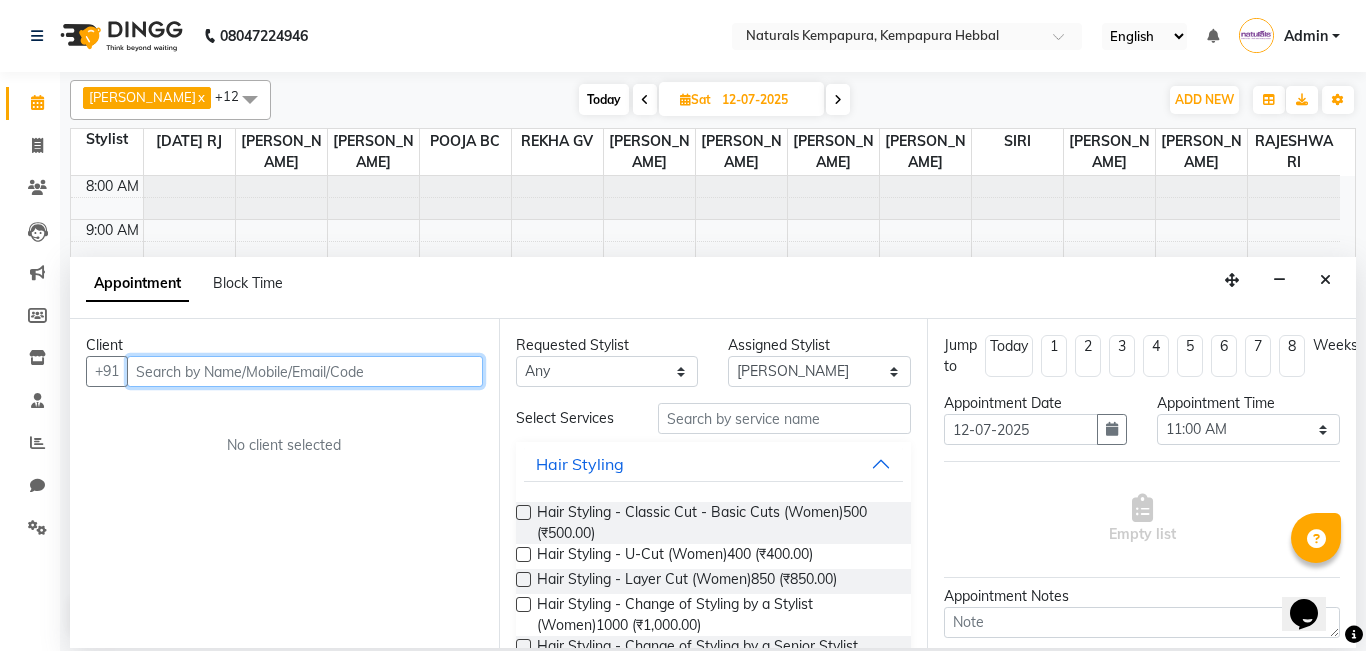click at bounding box center [305, 371] 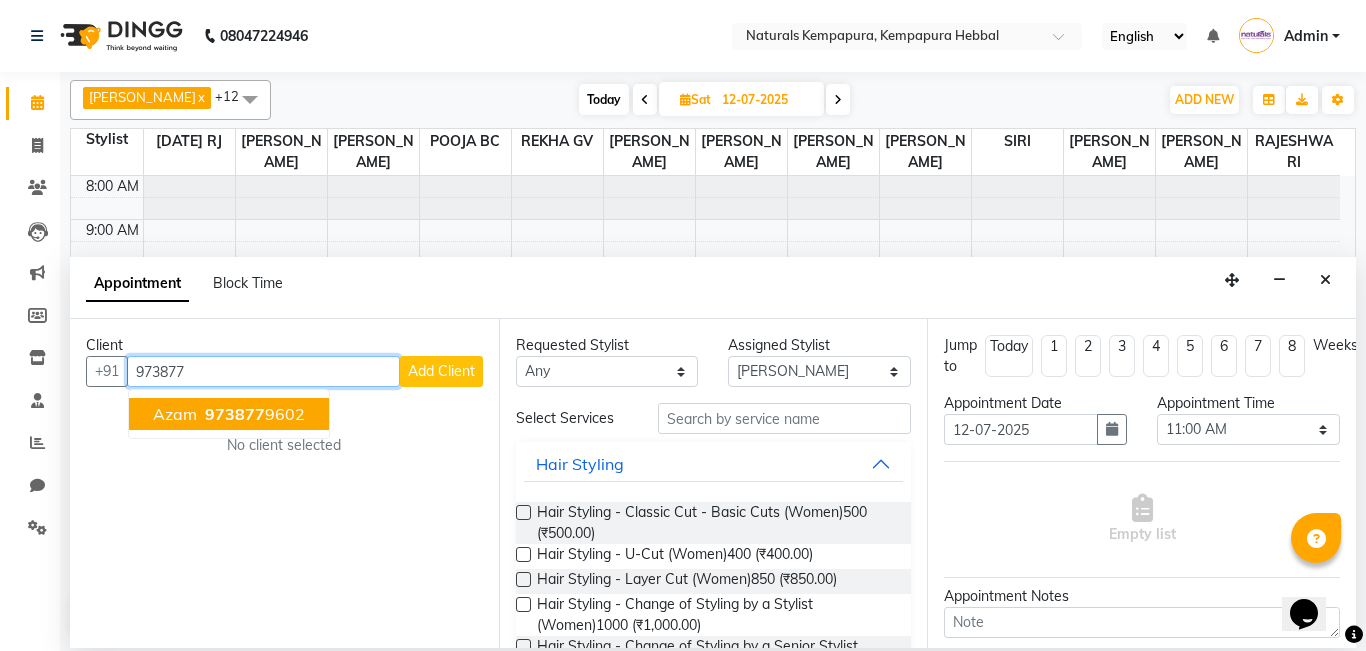 click on "973877" at bounding box center (235, 414) 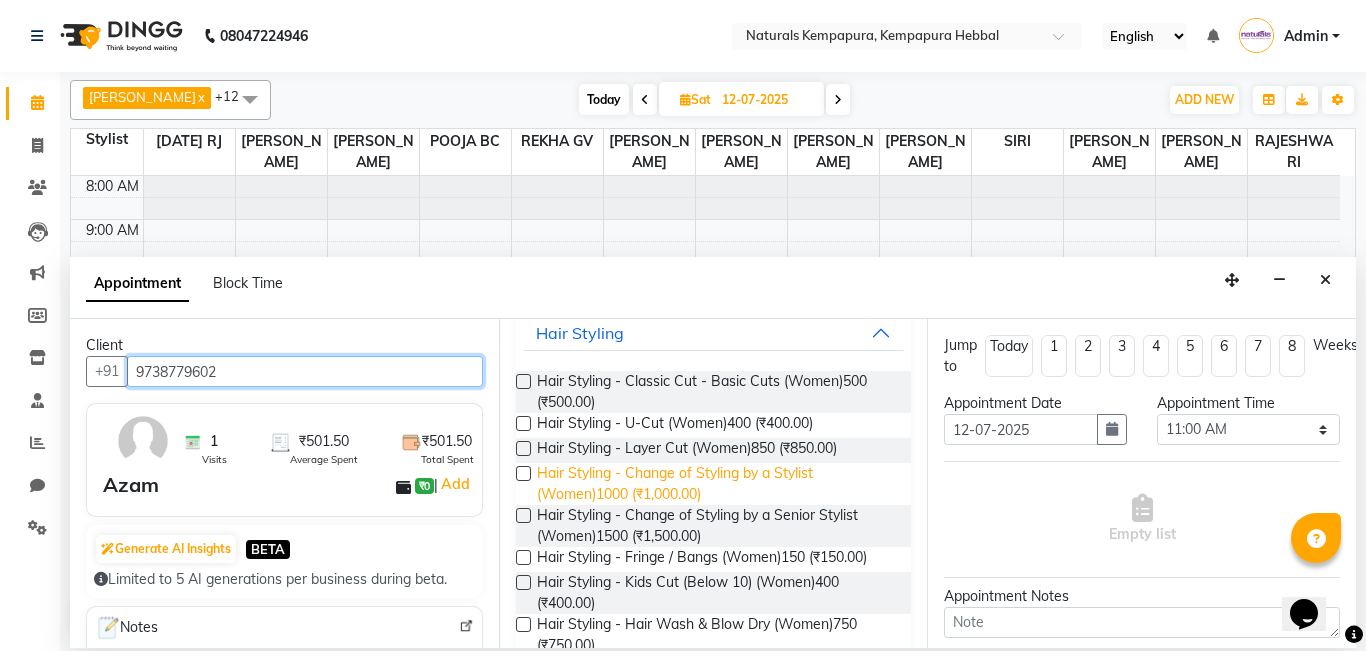 scroll, scrollTop: 0, scrollLeft: 0, axis: both 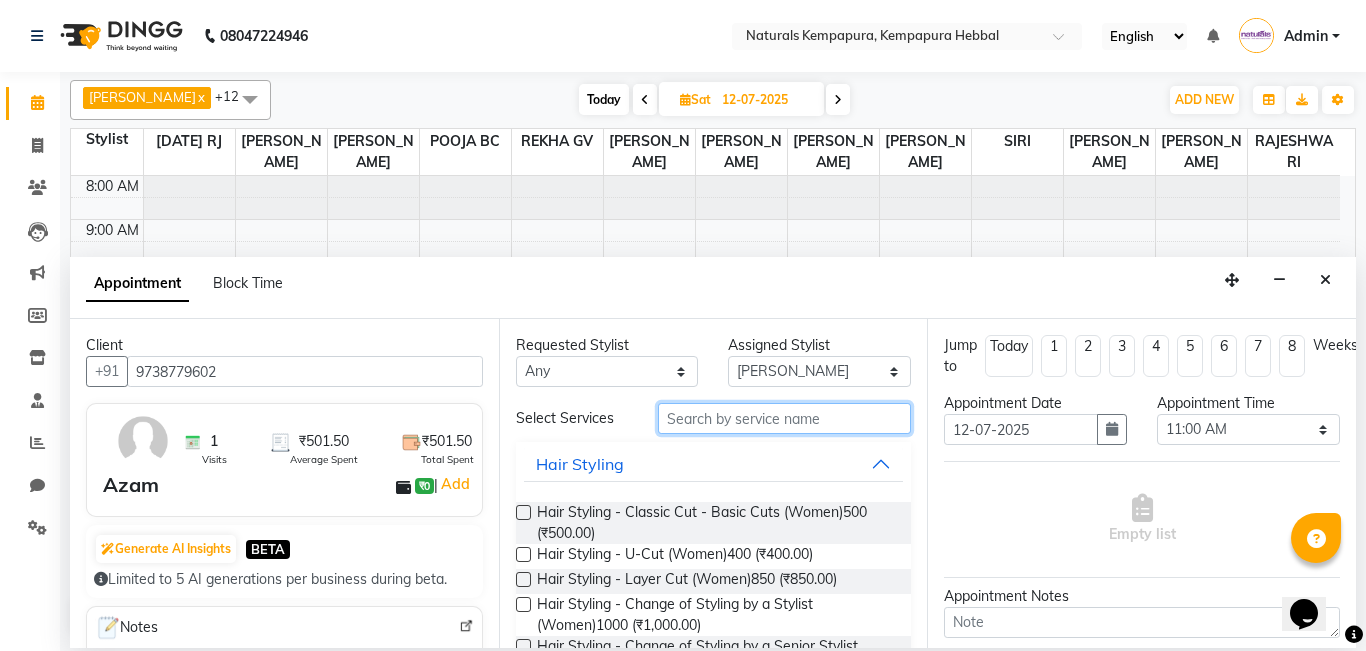 click at bounding box center (785, 418) 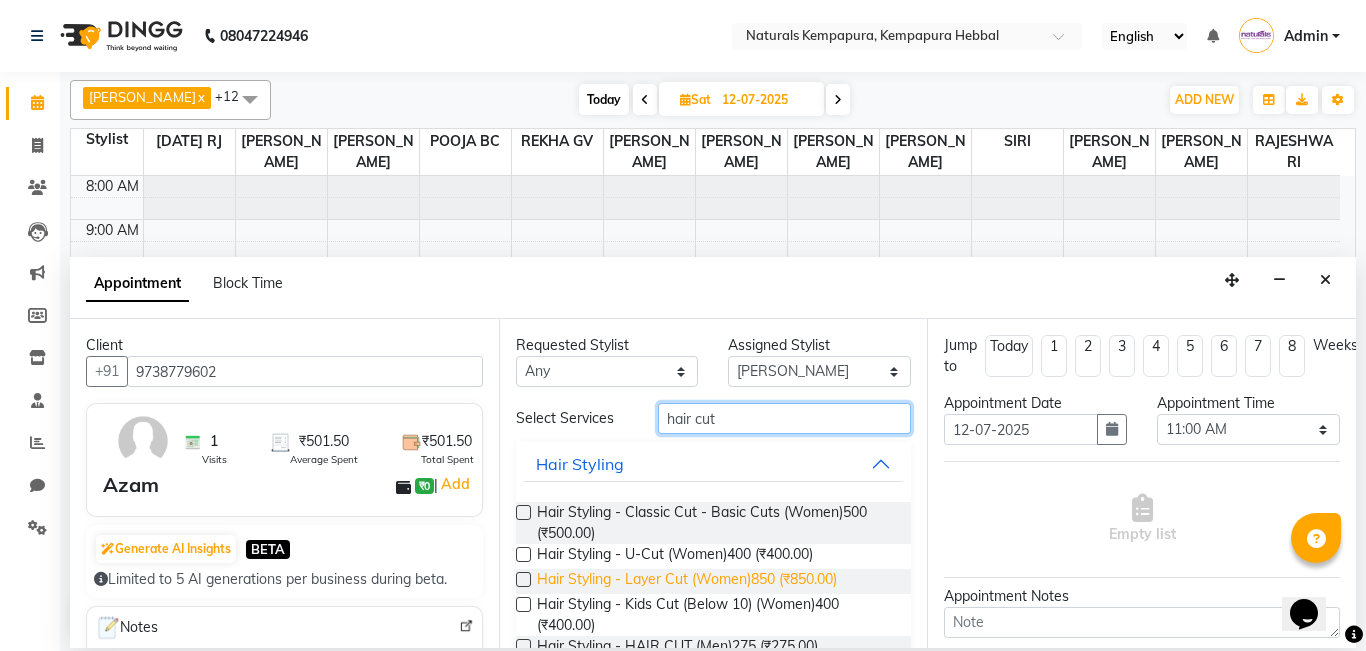 scroll, scrollTop: 100, scrollLeft: 0, axis: vertical 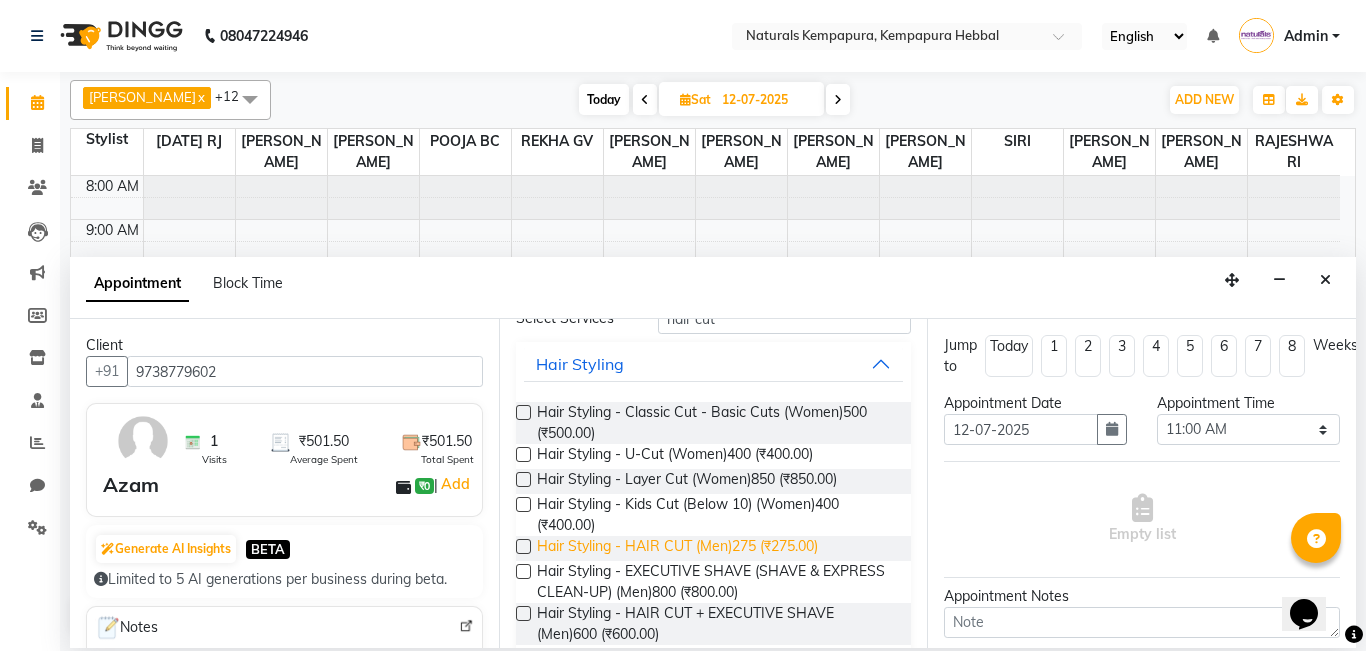 click on "Hair Styling - HAIR CUT (Men)275 (₹275.00)" at bounding box center [677, 548] 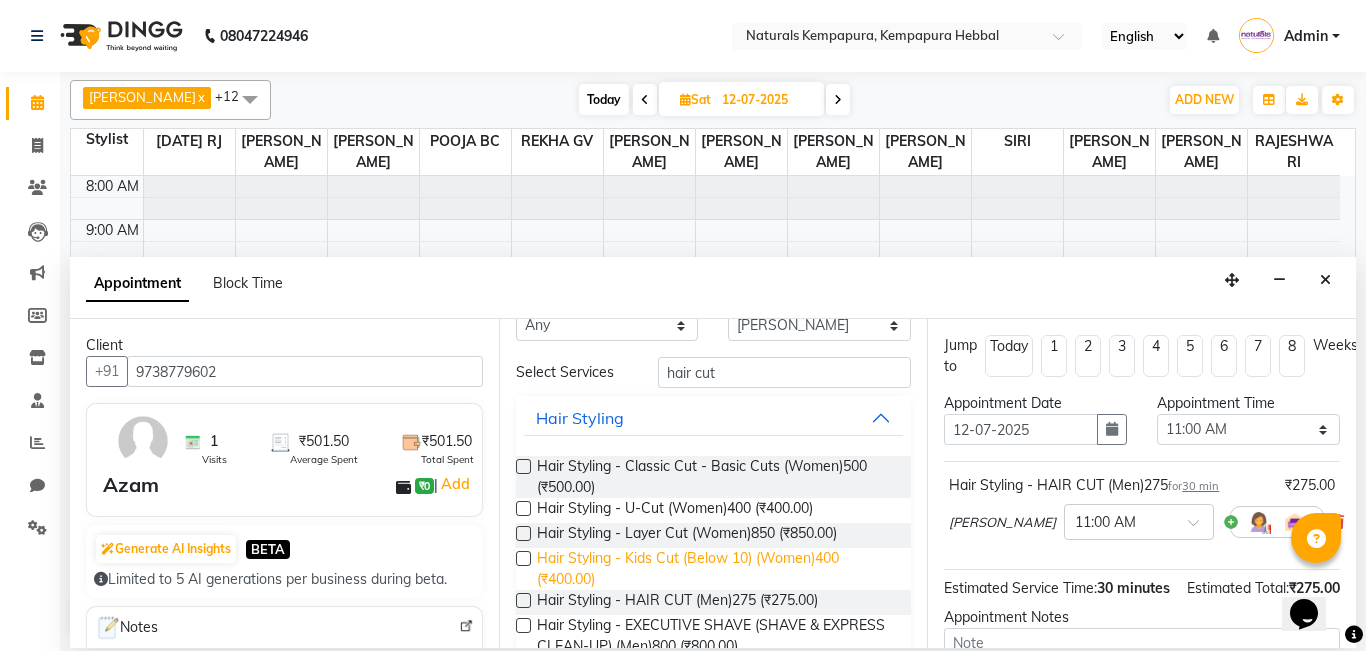 scroll, scrollTop: 0, scrollLeft: 0, axis: both 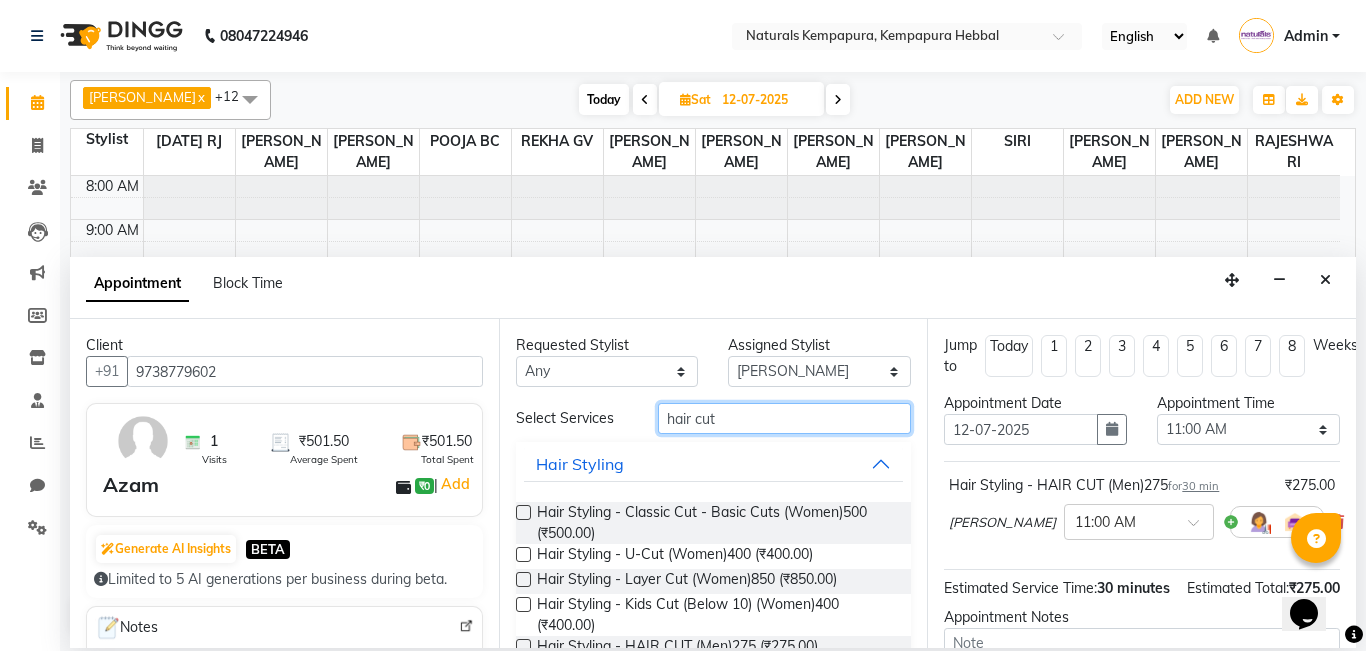 drag, startPoint x: 752, startPoint y: 420, endPoint x: 525, endPoint y: 416, distance: 227.03523 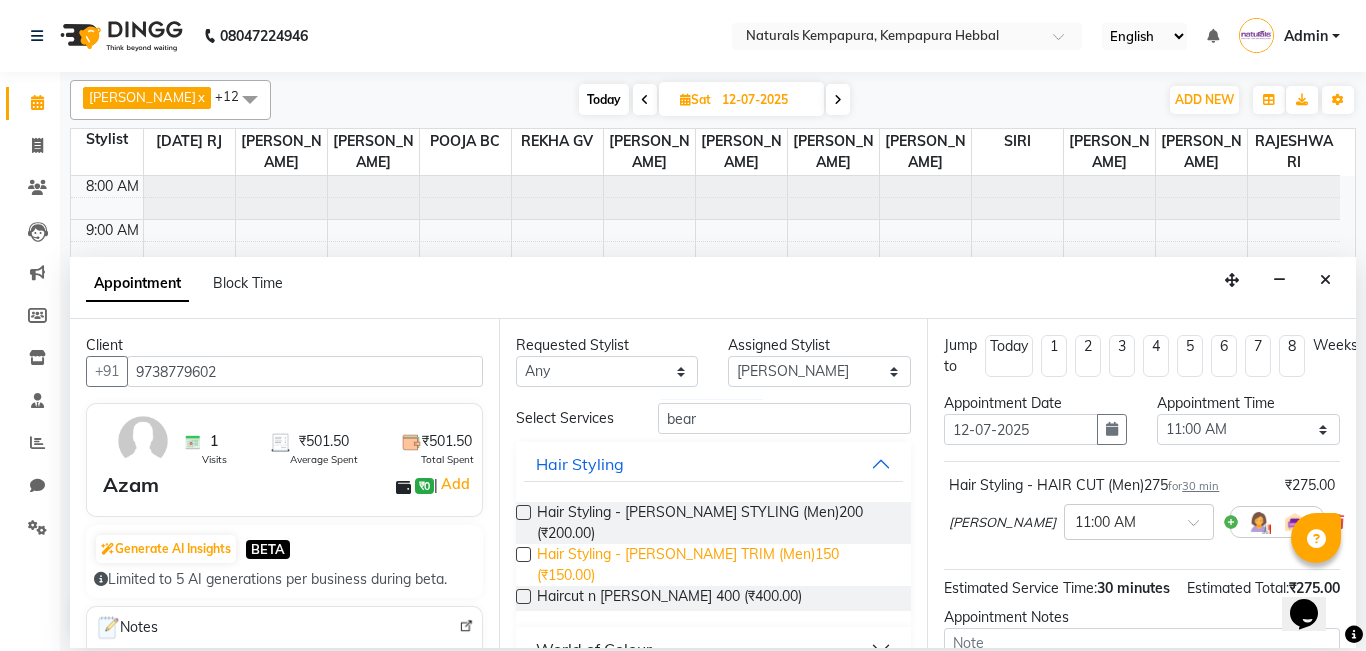 click on "Hair Styling - [PERSON_NAME] TRIM (Men)150 (₹150.00)" at bounding box center (716, 565) 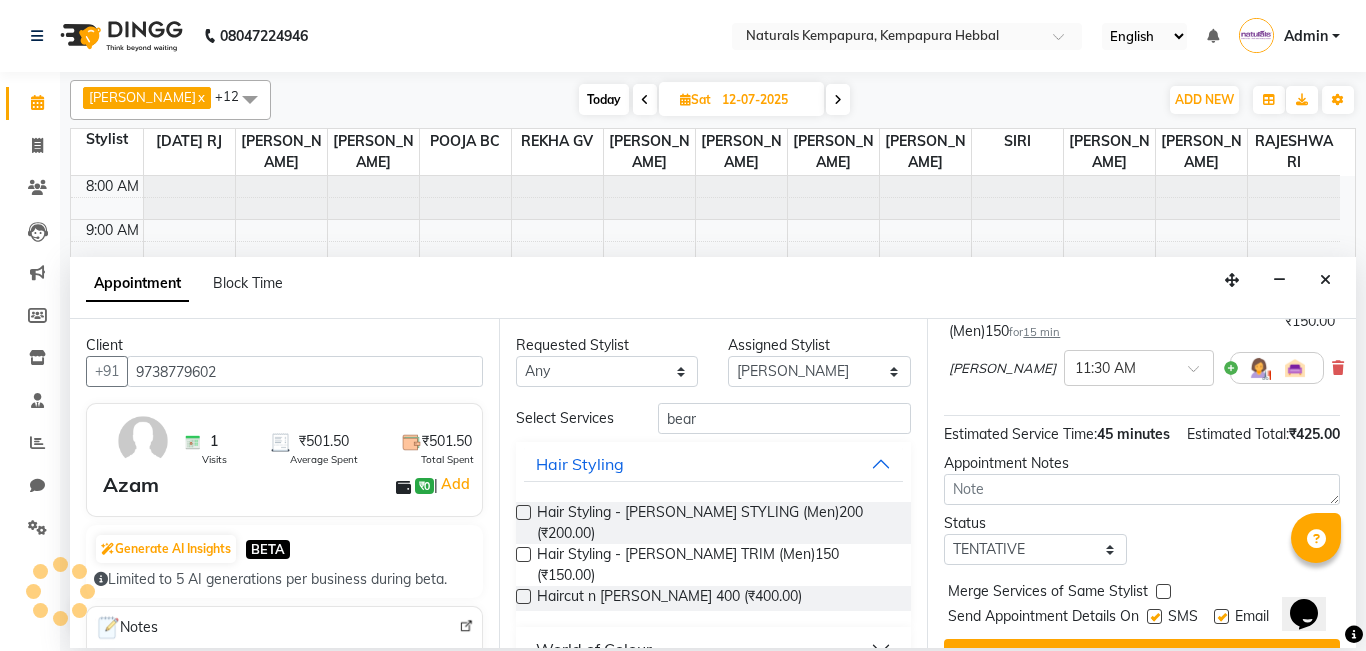 scroll, scrollTop: 324, scrollLeft: 0, axis: vertical 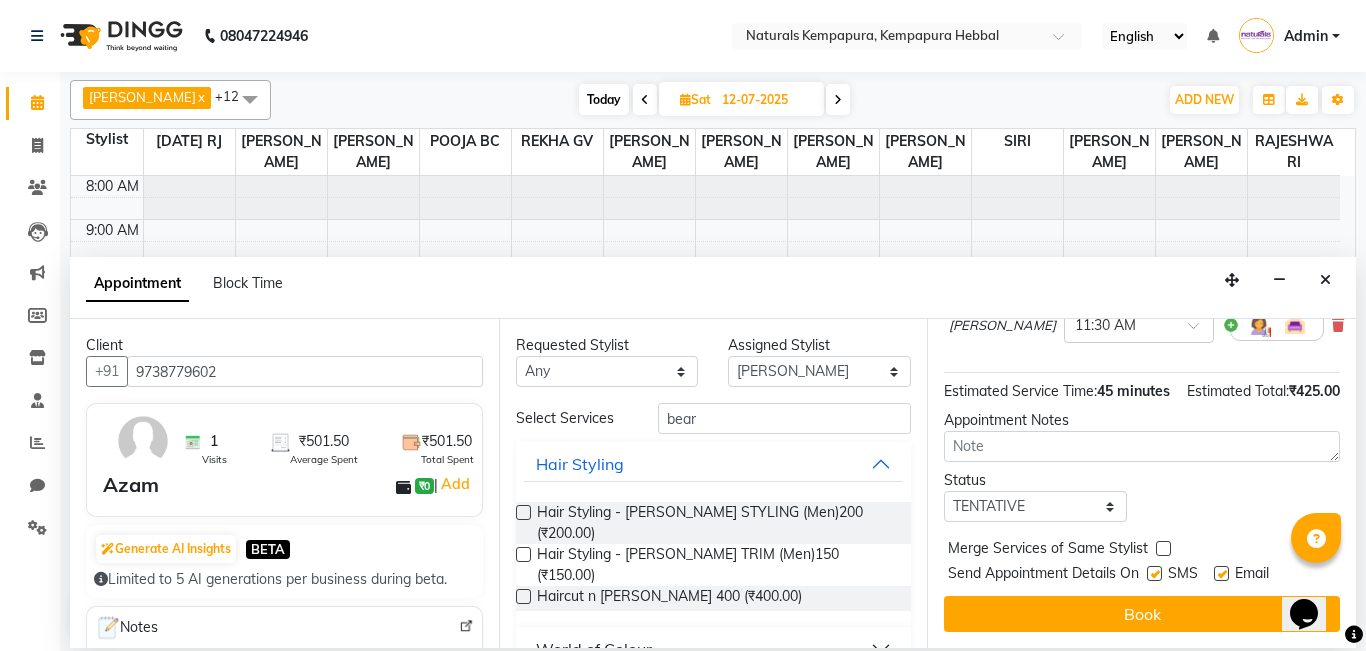 click at bounding box center [1221, 573] 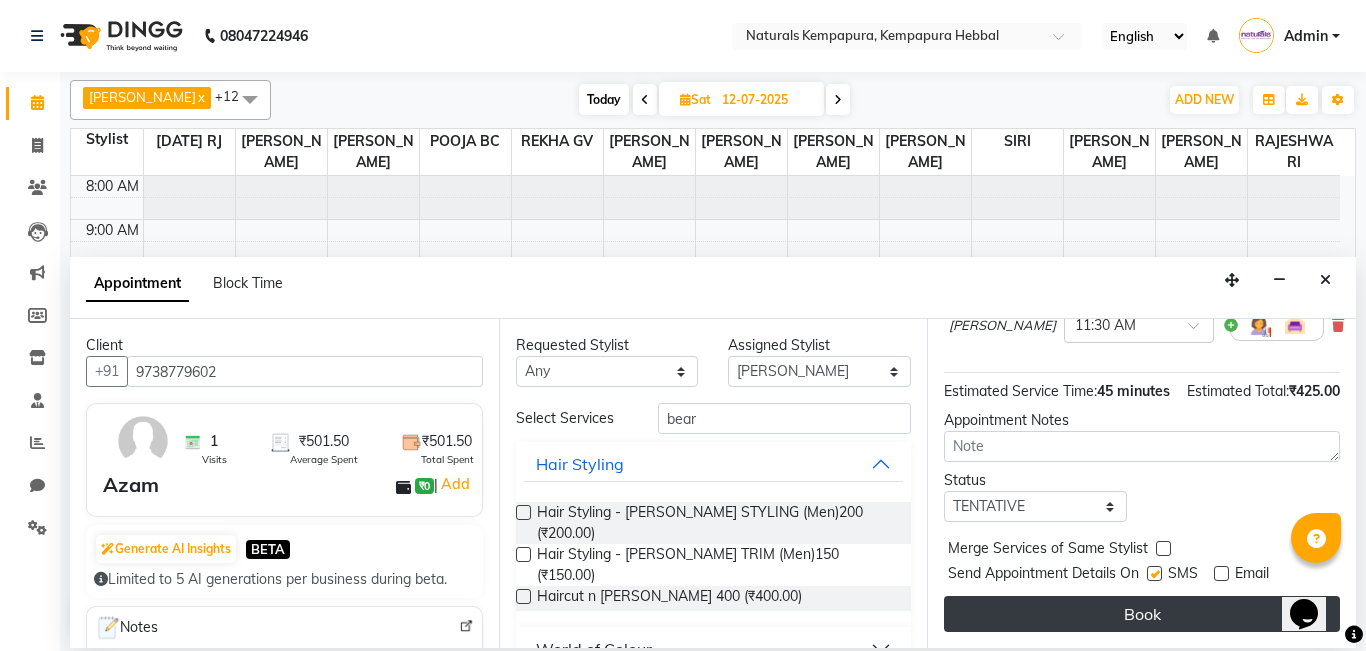 click on "Book" at bounding box center (1142, 614) 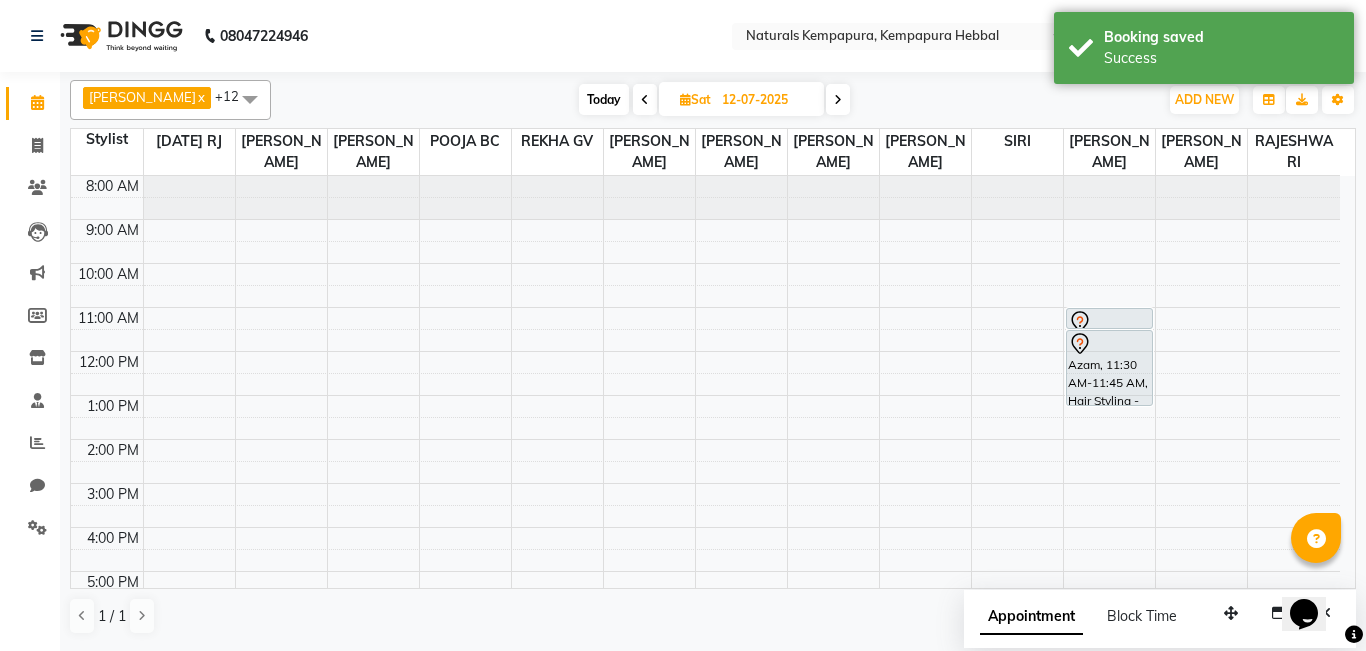 drag, startPoint x: 1122, startPoint y: 342, endPoint x: 1125, endPoint y: 397, distance: 55.081757 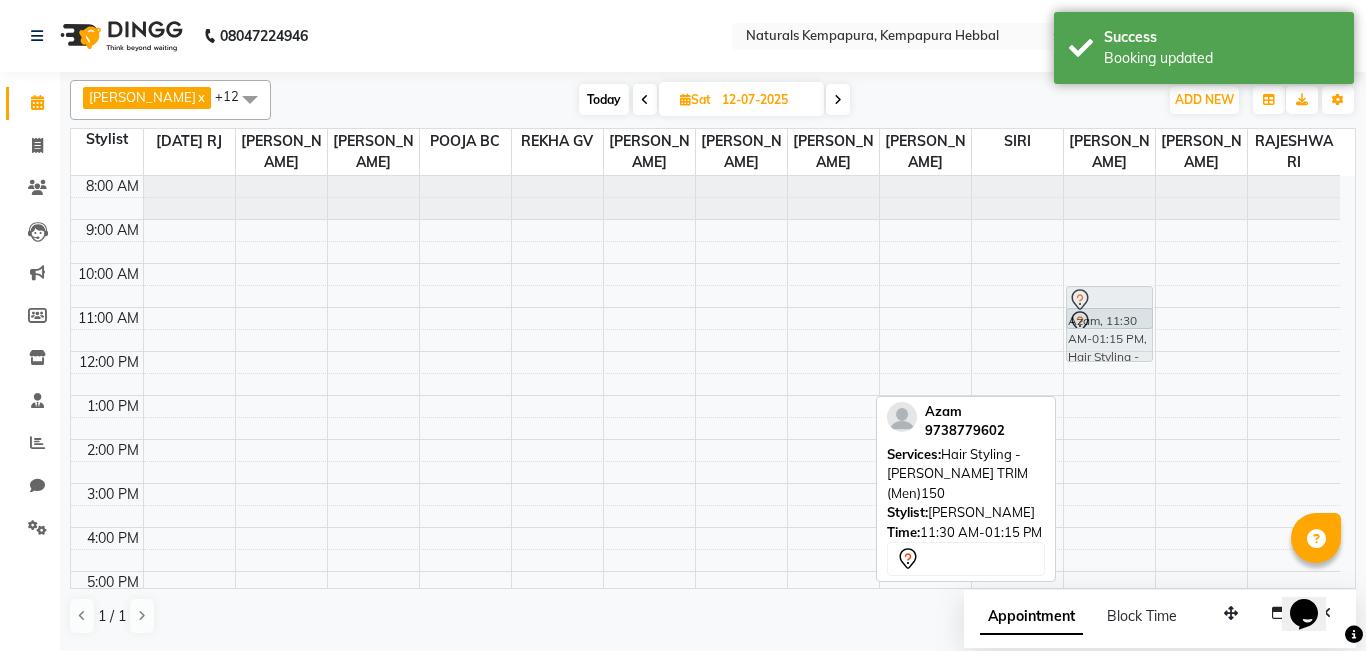 drag, startPoint x: 1116, startPoint y: 339, endPoint x: 1114, endPoint y: 305, distance: 34.058773 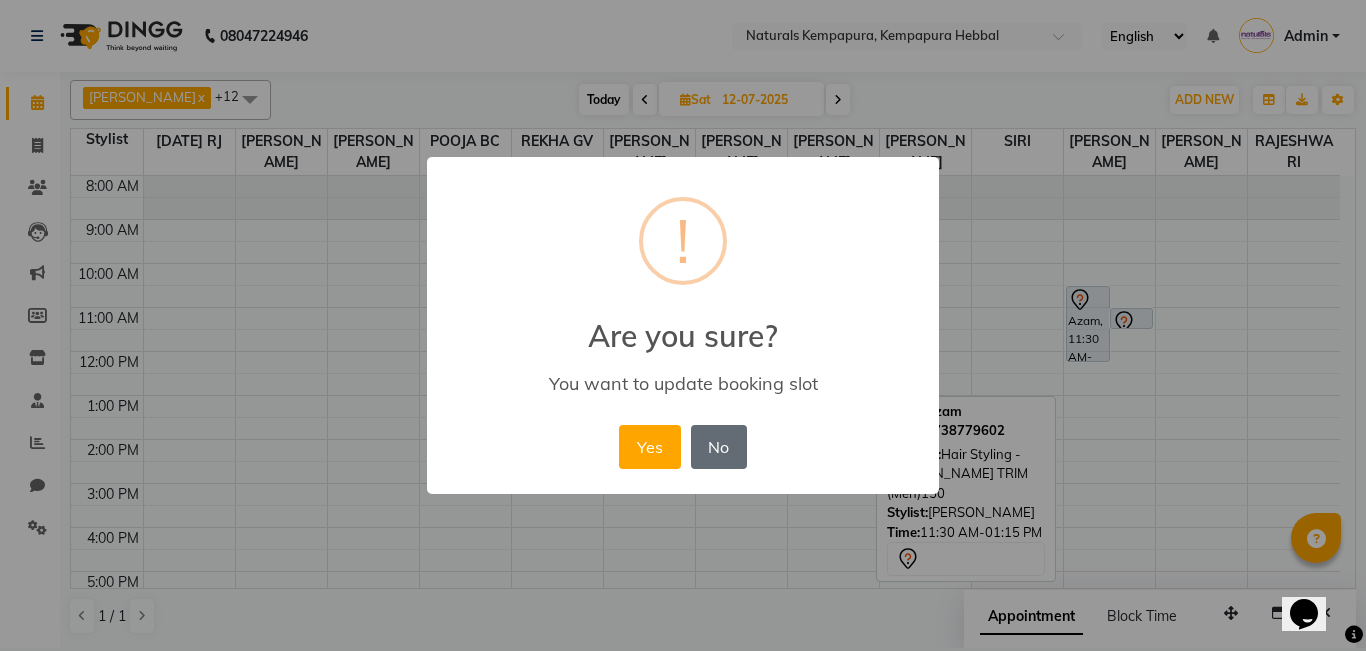 click on "No" at bounding box center [719, 447] 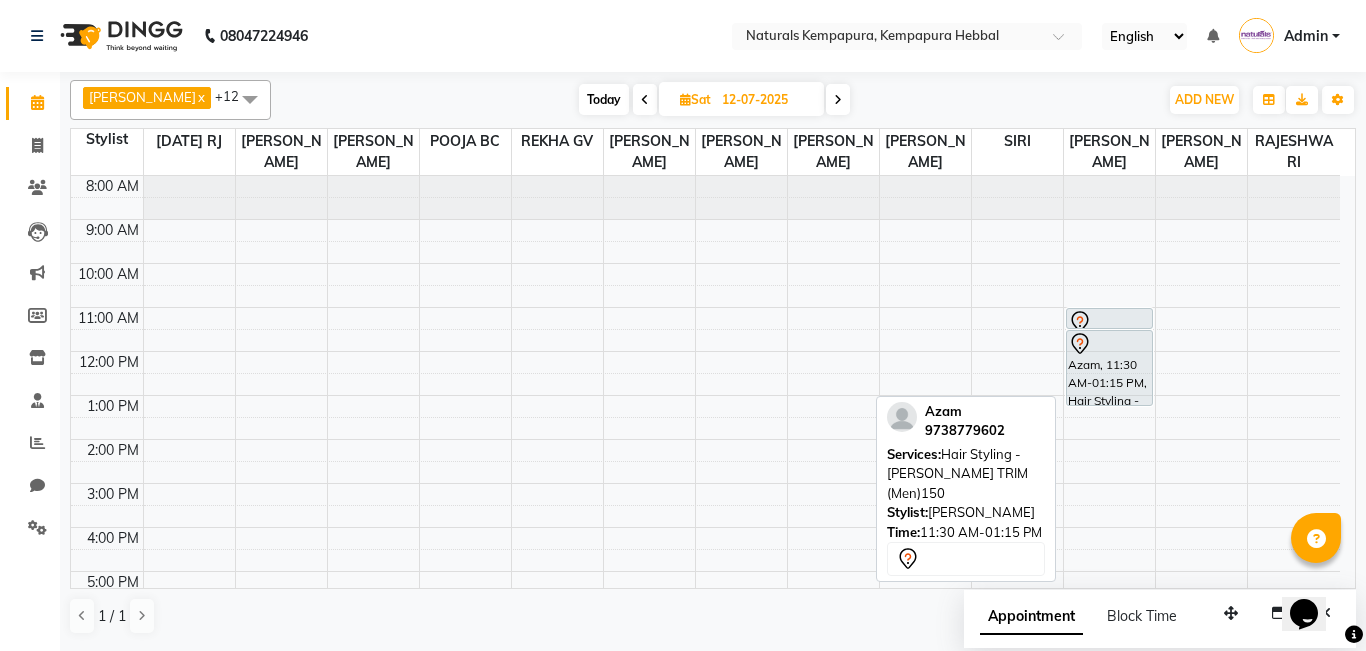 drag, startPoint x: 953, startPoint y: 498, endPoint x: 1052, endPoint y: 433, distance: 118.43141 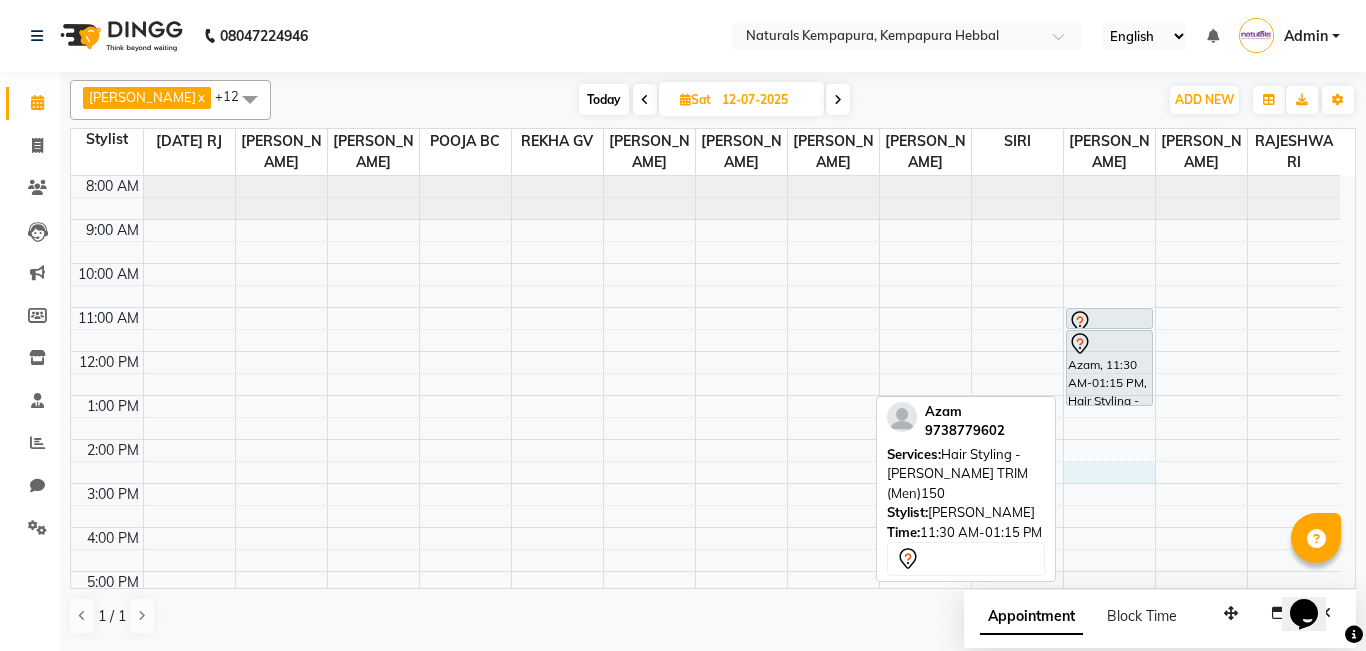 click on "8:00 AM 9:00 AM 10:00 AM 11:00 AM 12:00 PM 1:00 PM 2:00 PM 3:00 PM 4:00 PM 5:00 PM 6:00 PM 7:00 PM 8:00 PM             Azam, 11:00 AM-11:30 AM, Hair Styling - HAIR CUT (Men)275             Azam, 11:30 AM-01:15 PM, Hair Styling - [PERSON_NAME] TRIM (Men)150" at bounding box center [705, 461] 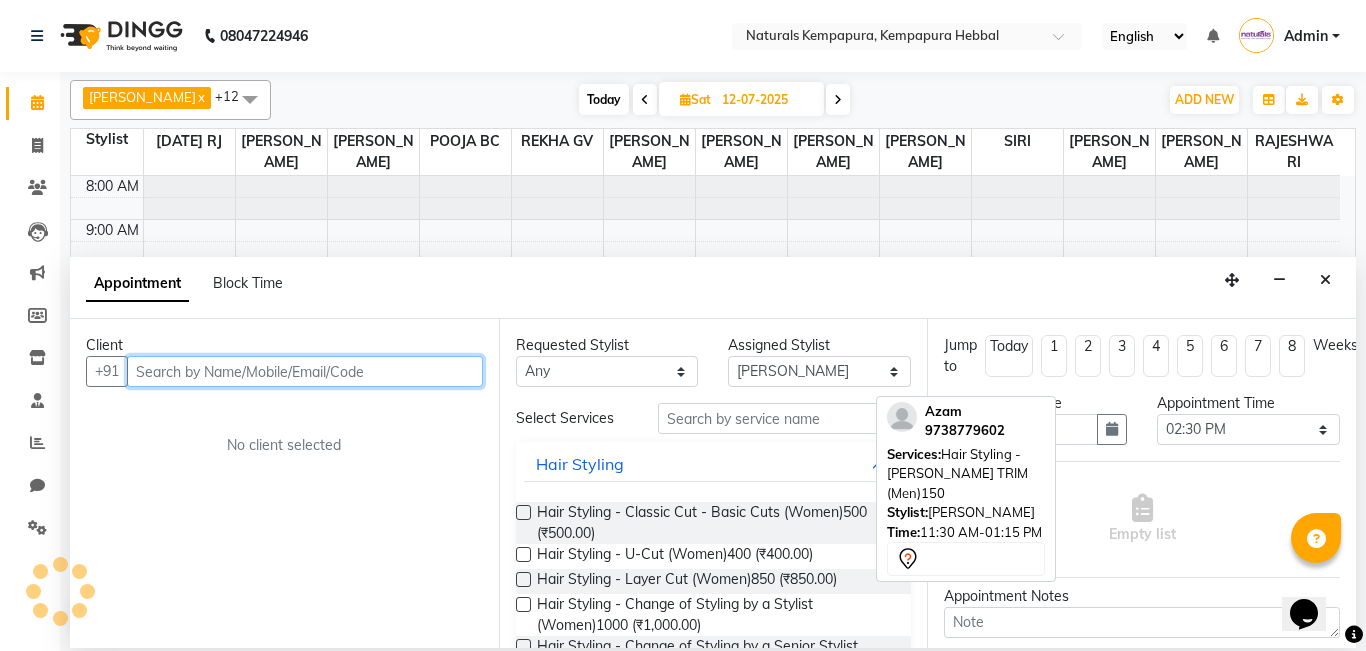 scroll, scrollTop: 500, scrollLeft: 0, axis: vertical 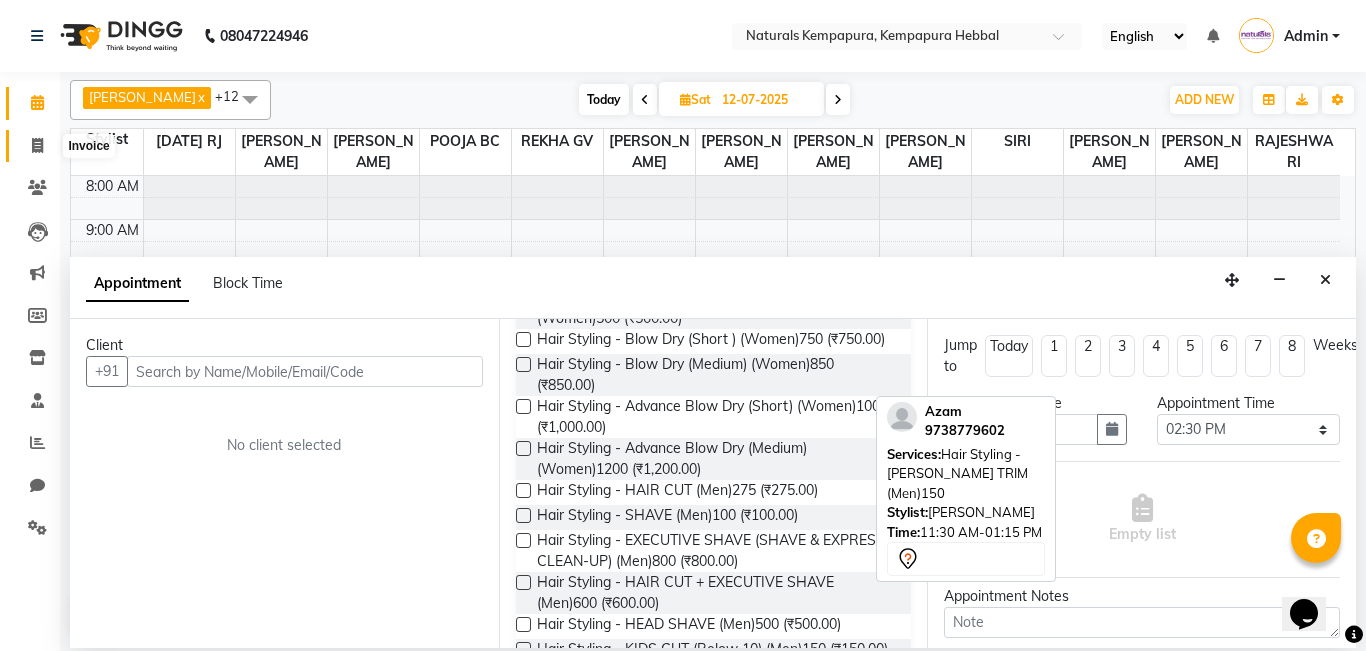click 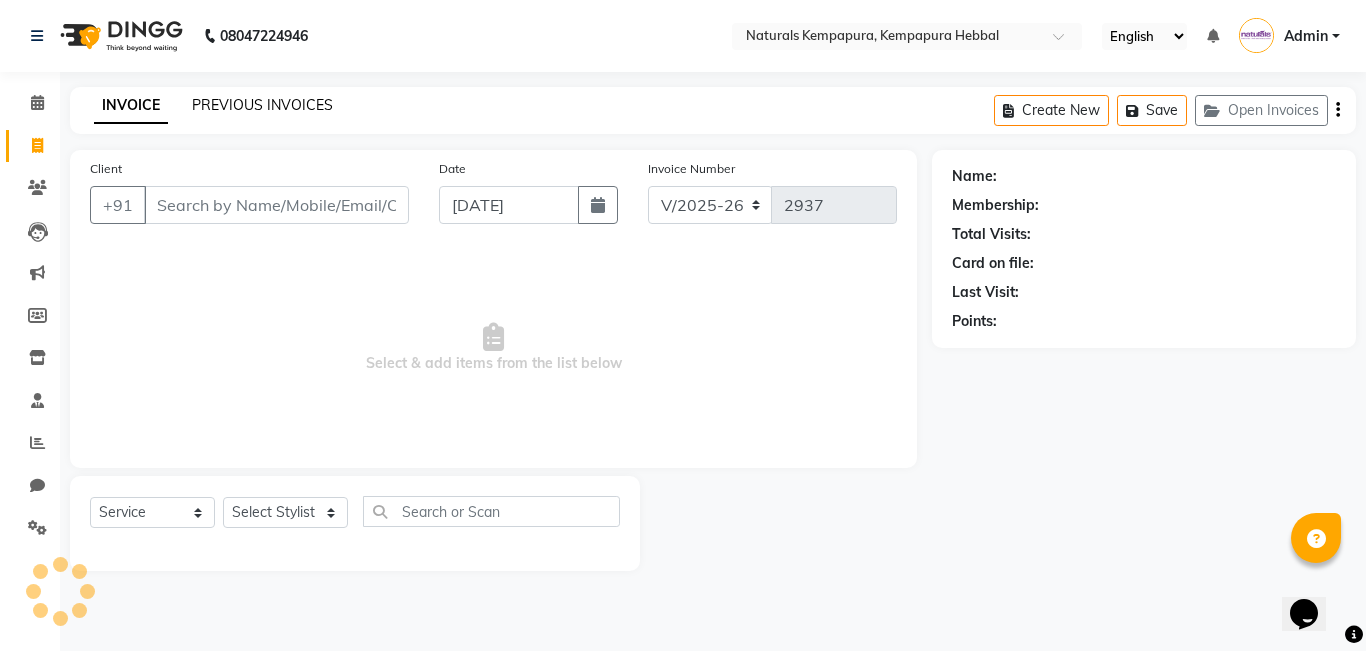 click on "PREVIOUS INVOICES" 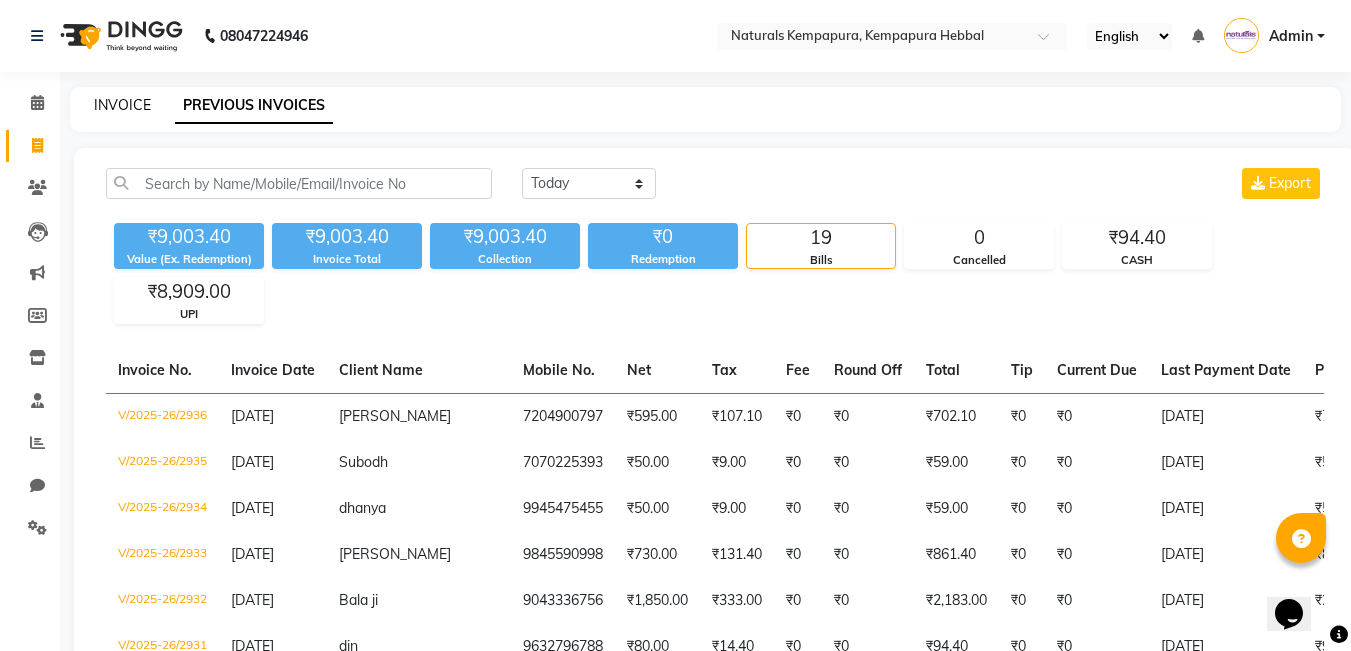click on "INVOICE" 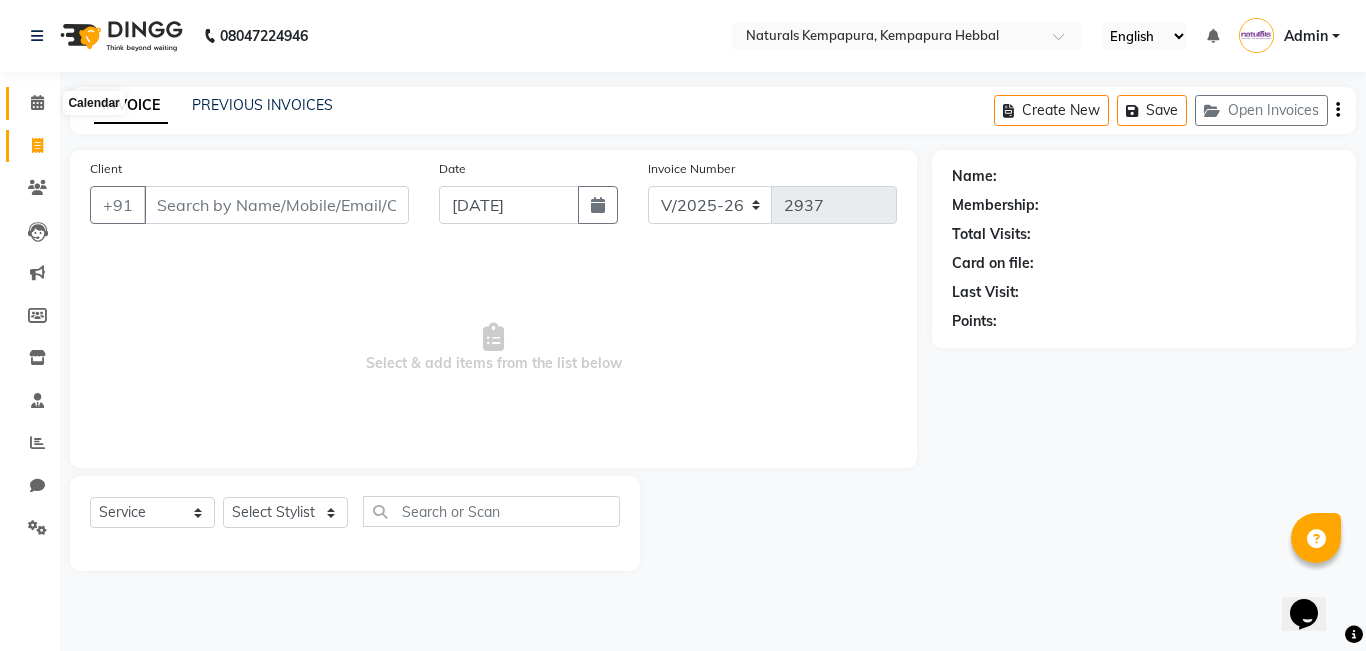 click 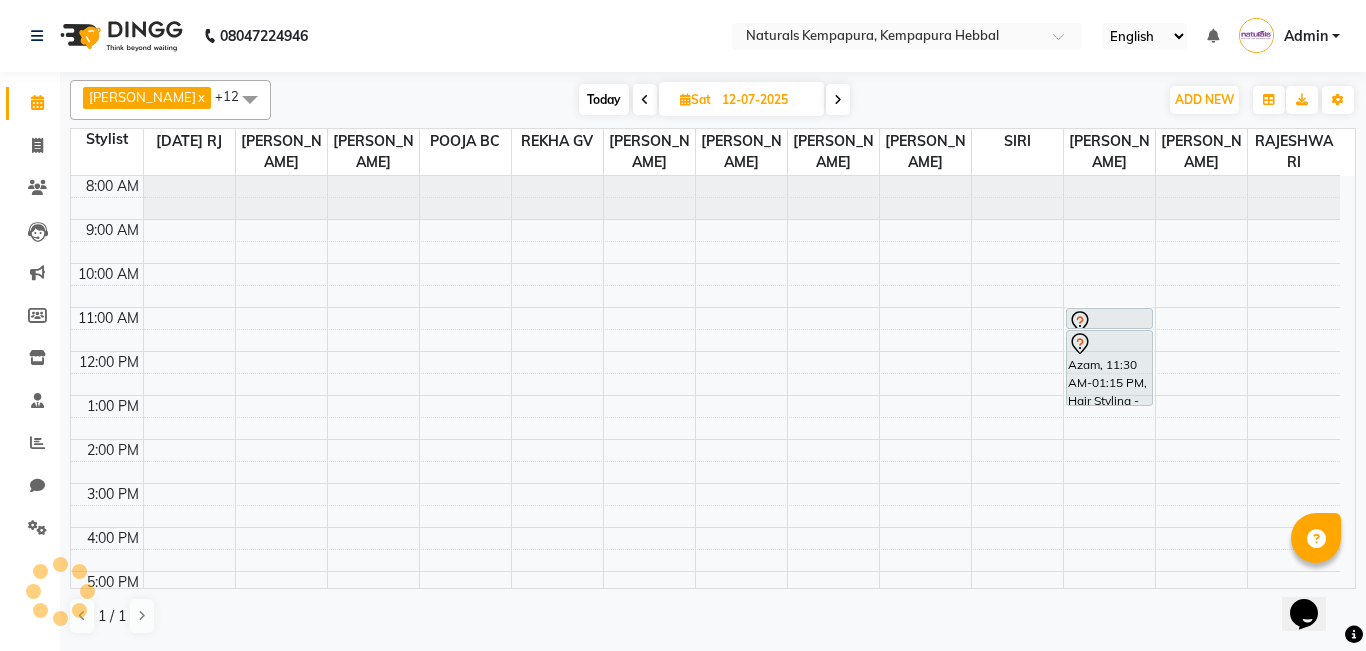 scroll, scrollTop: 0, scrollLeft: 0, axis: both 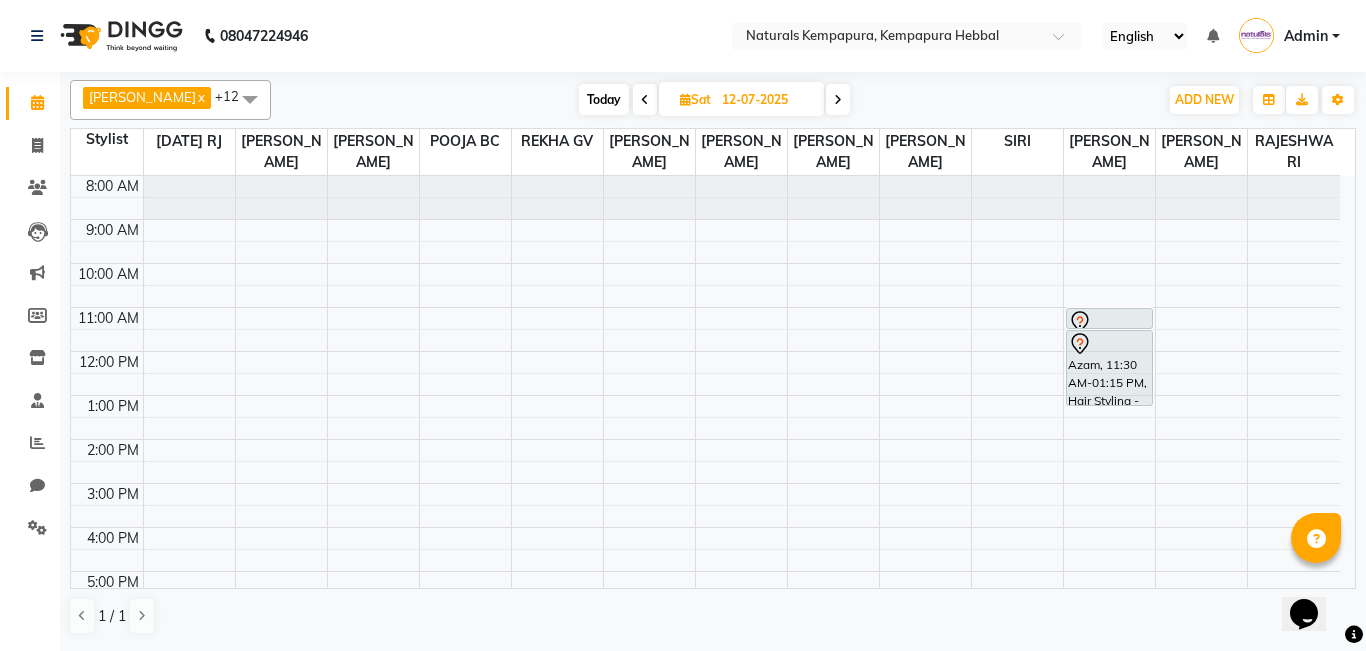 click at bounding box center [645, 99] 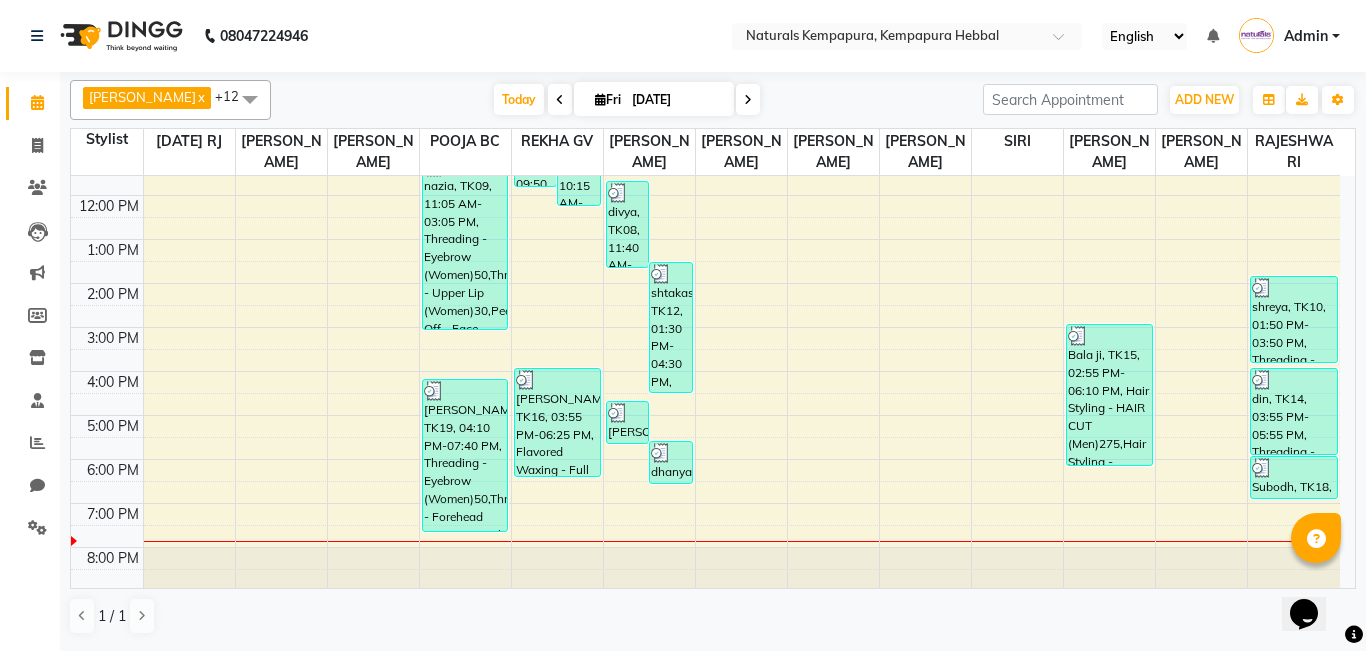 scroll, scrollTop: 159, scrollLeft: 0, axis: vertical 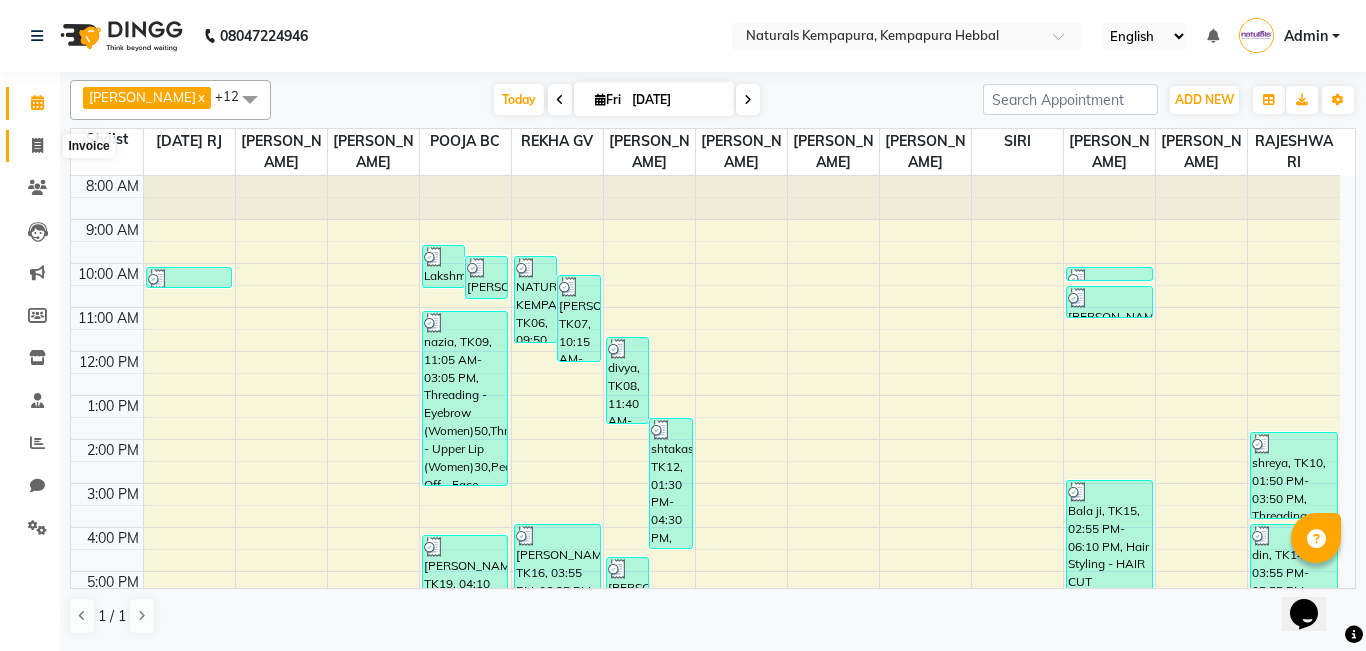 click 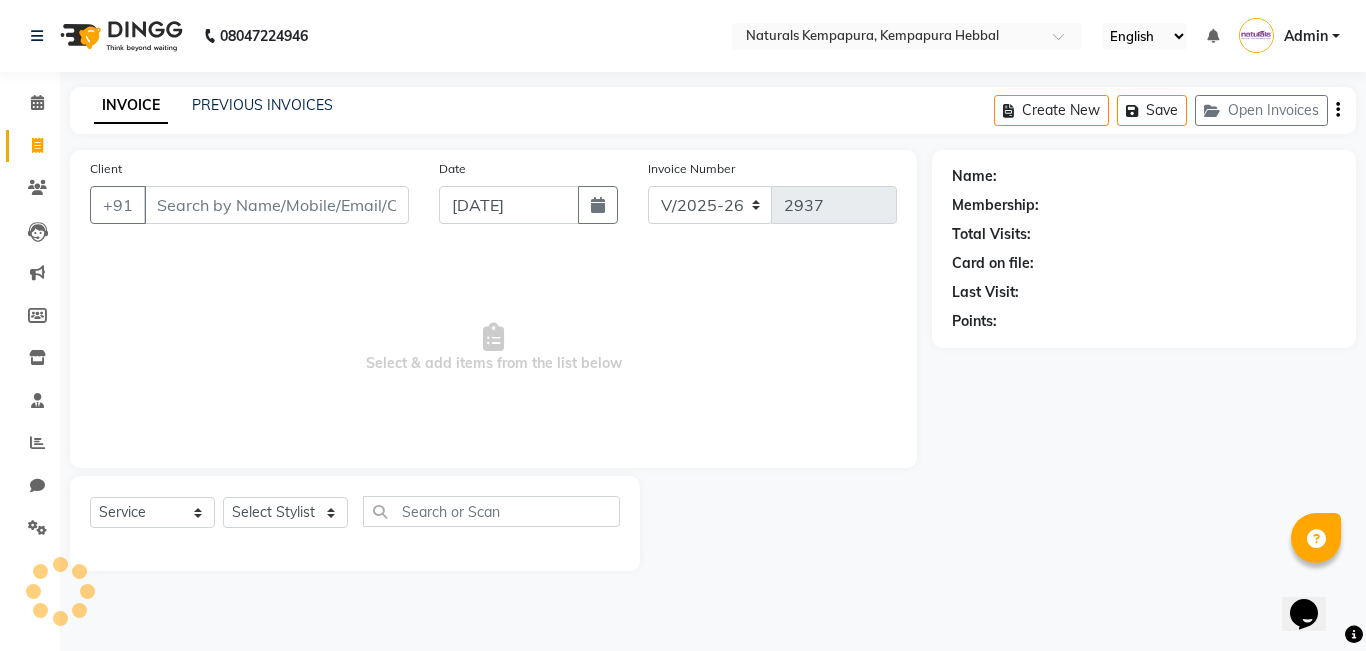 click on "Client" at bounding box center (276, 205) 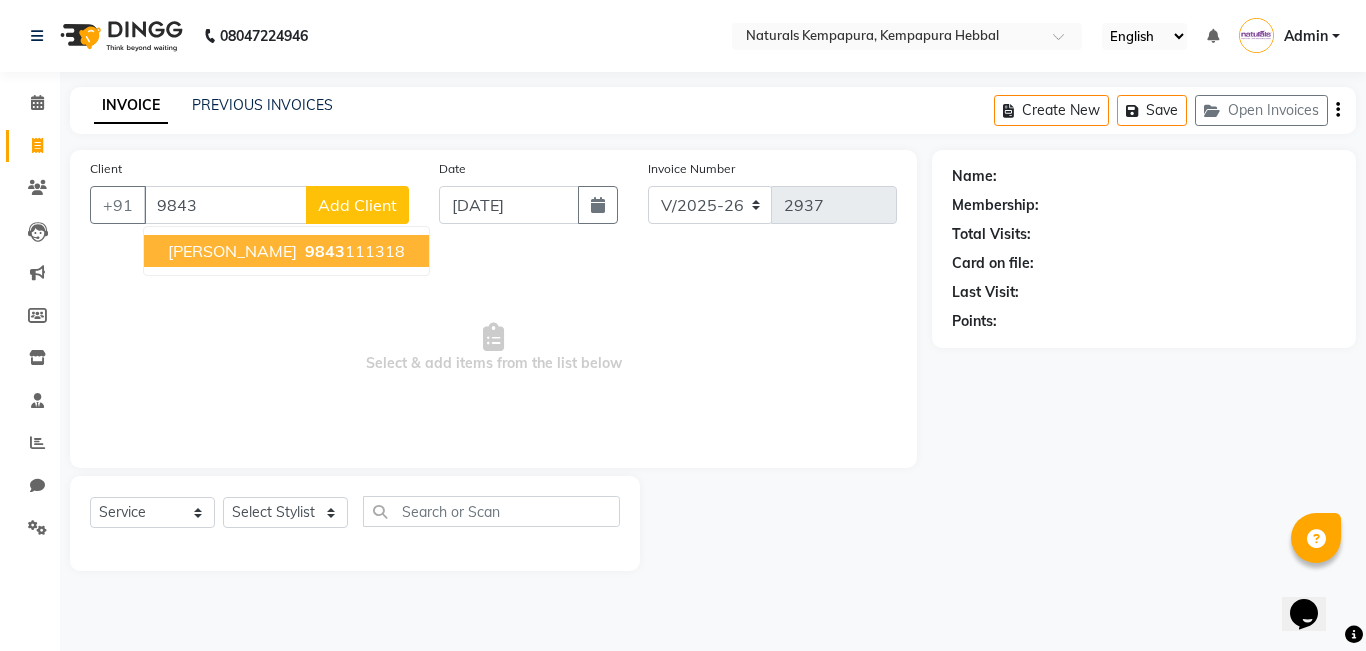 click on "9843 111318" at bounding box center (353, 251) 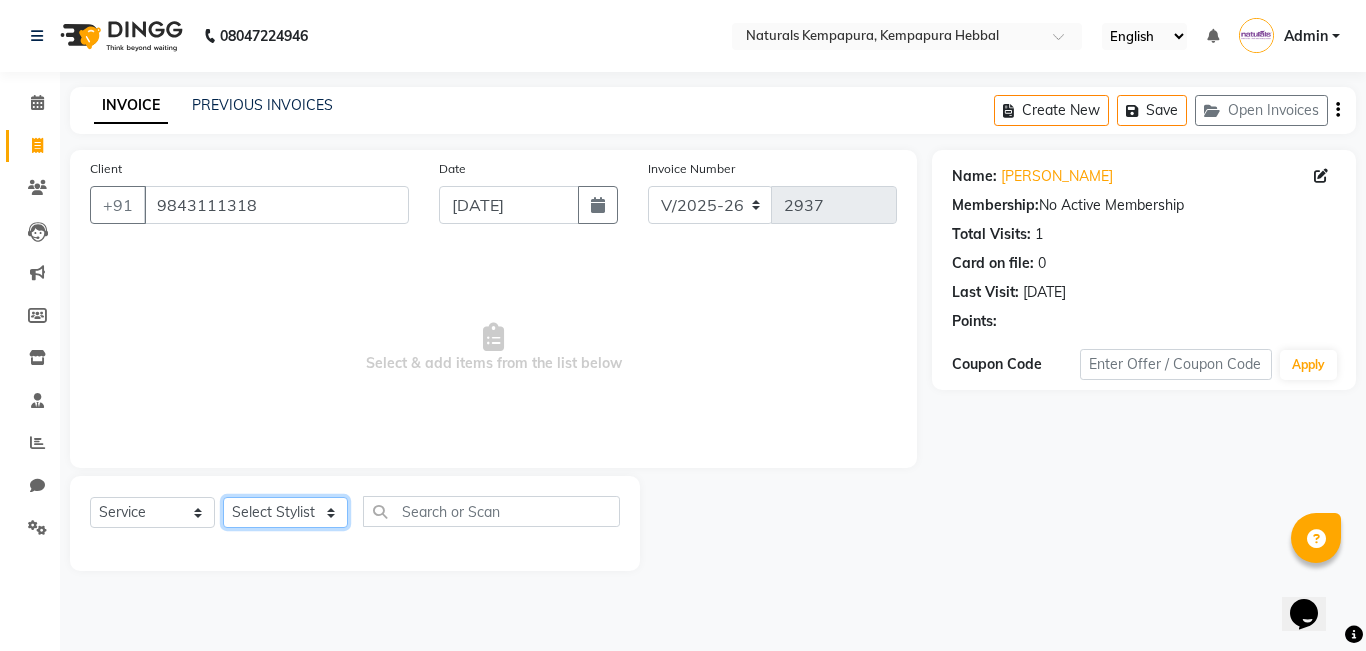 drag, startPoint x: 332, startPoint y: 510, endPoint x: 332, endPoint y: 499, distance: 11 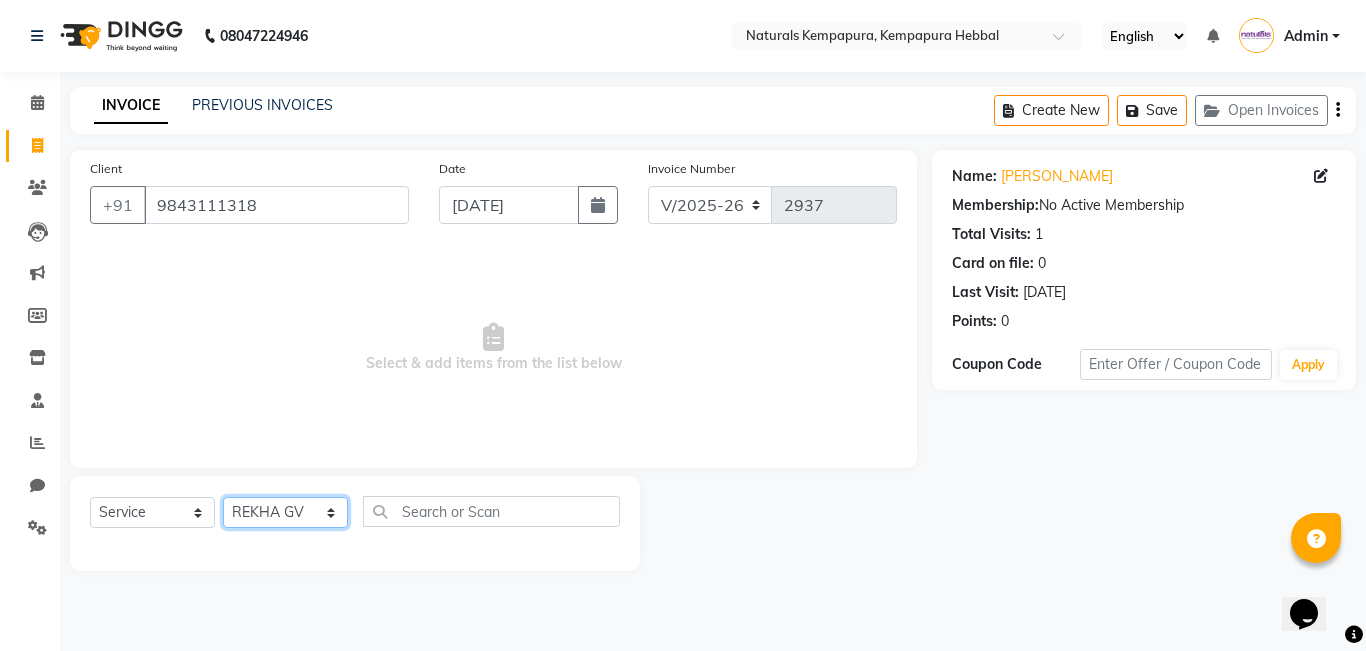 click on "Select Stylist [PERSON_NAME]  DANISH [PERSON_NAME] [PERSON_NAME]  [PERSON_NAME] [PERSON_NAME] [PERSON_NAME] MUSABEER [PERSON_NAME]  POOJA BC PUJA PRADHAN [DATE] [PERSON_NAME]  [PERSON_NAME]  REKHA GV  [PERSON_NAME]  [PERSON_NAME] [PERSON_NAME]" 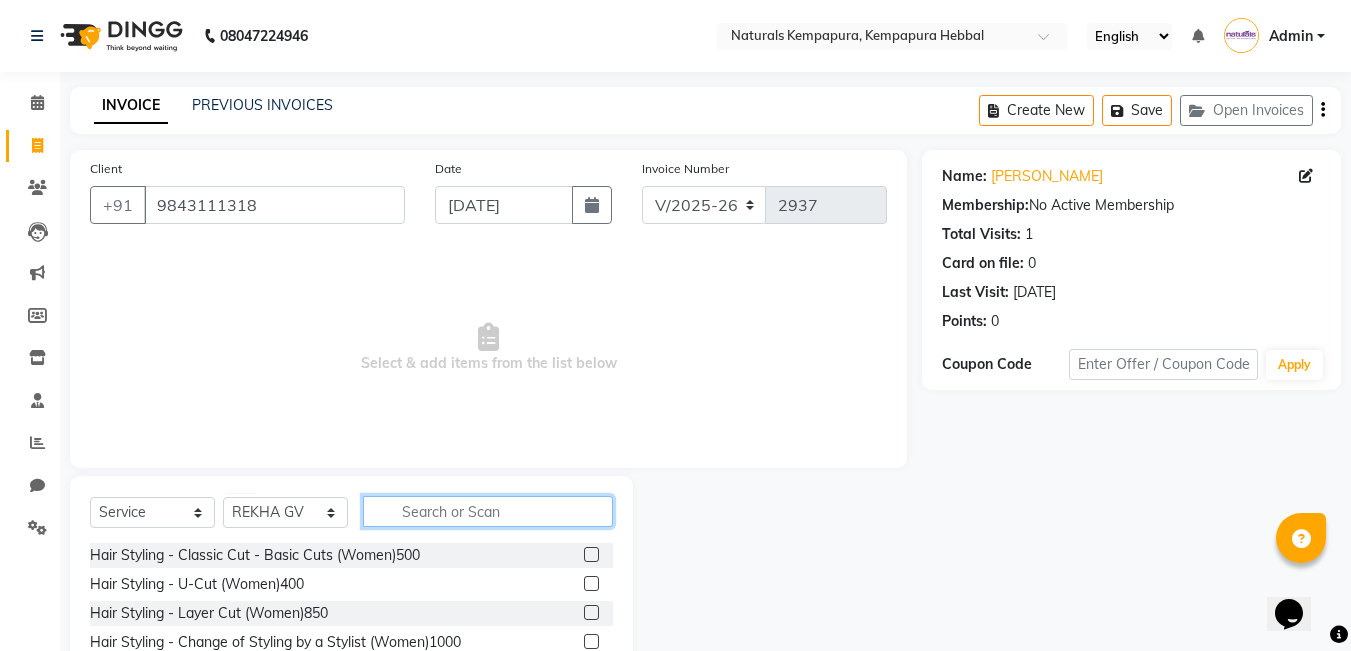 drag, startPoint x: 414, startPoint y: 504, endPoint x: 415, endPoint y: 488, distance: 16.03122 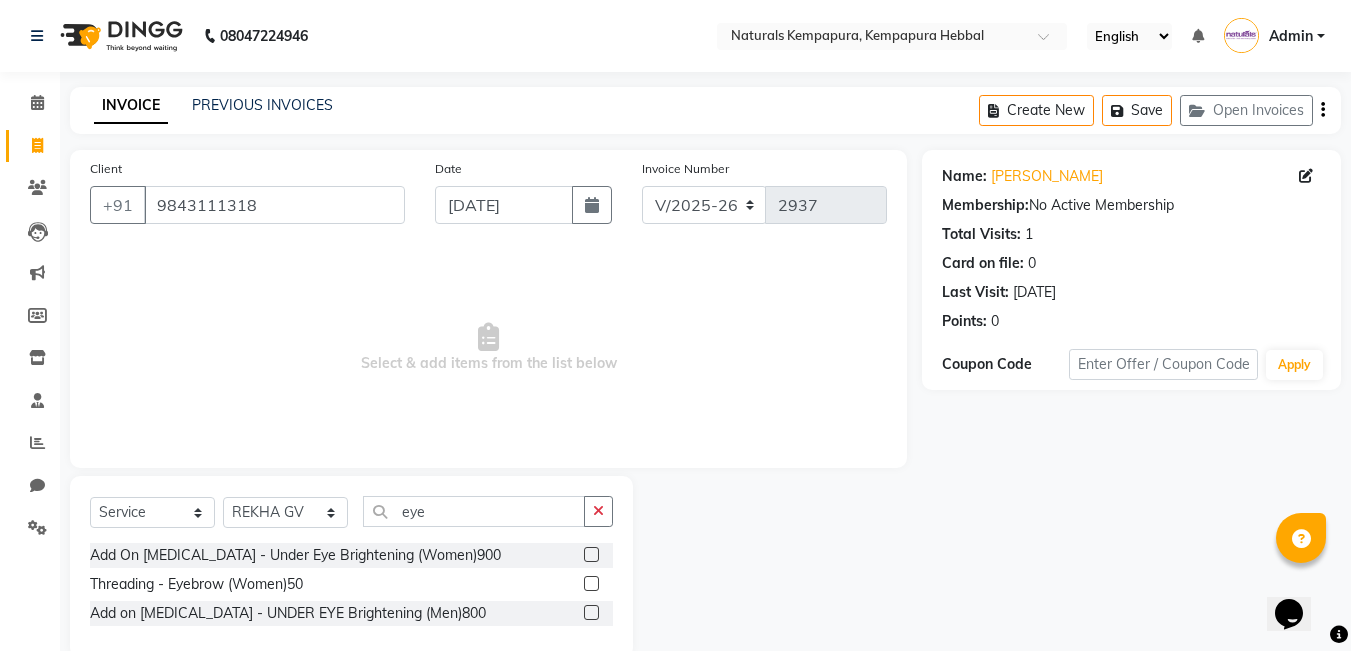 click on "Threading - Eyebrow (Women)50" 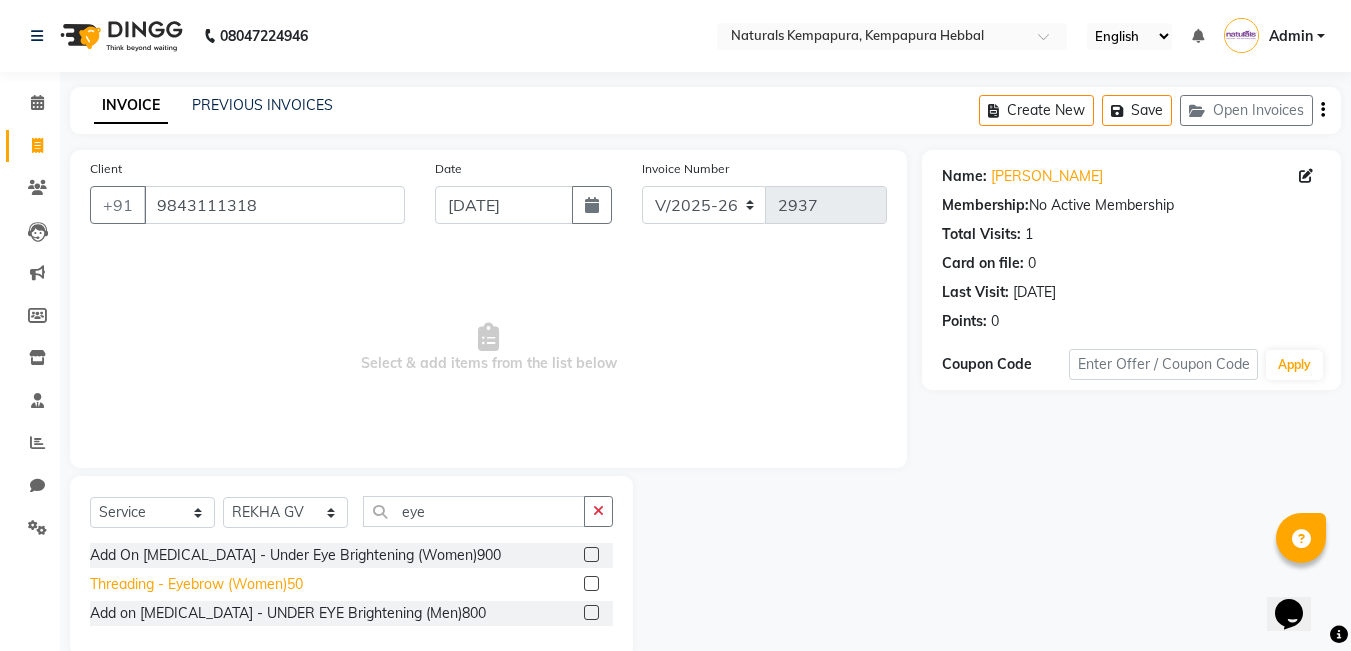 click on "Threading - Eyebrow (Women)50" 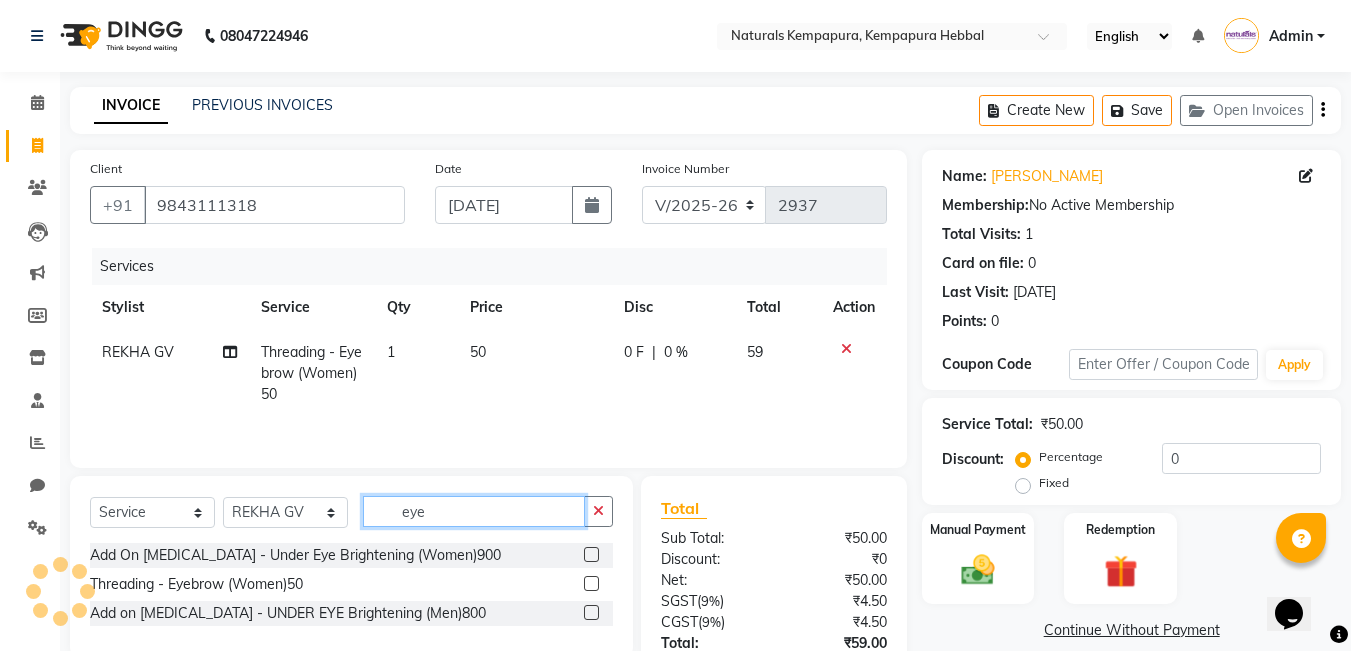 drag, startPoint x: 474, startPoint y: 514, endPoint x: 252, endPoint y: 467, distance: 226.92068 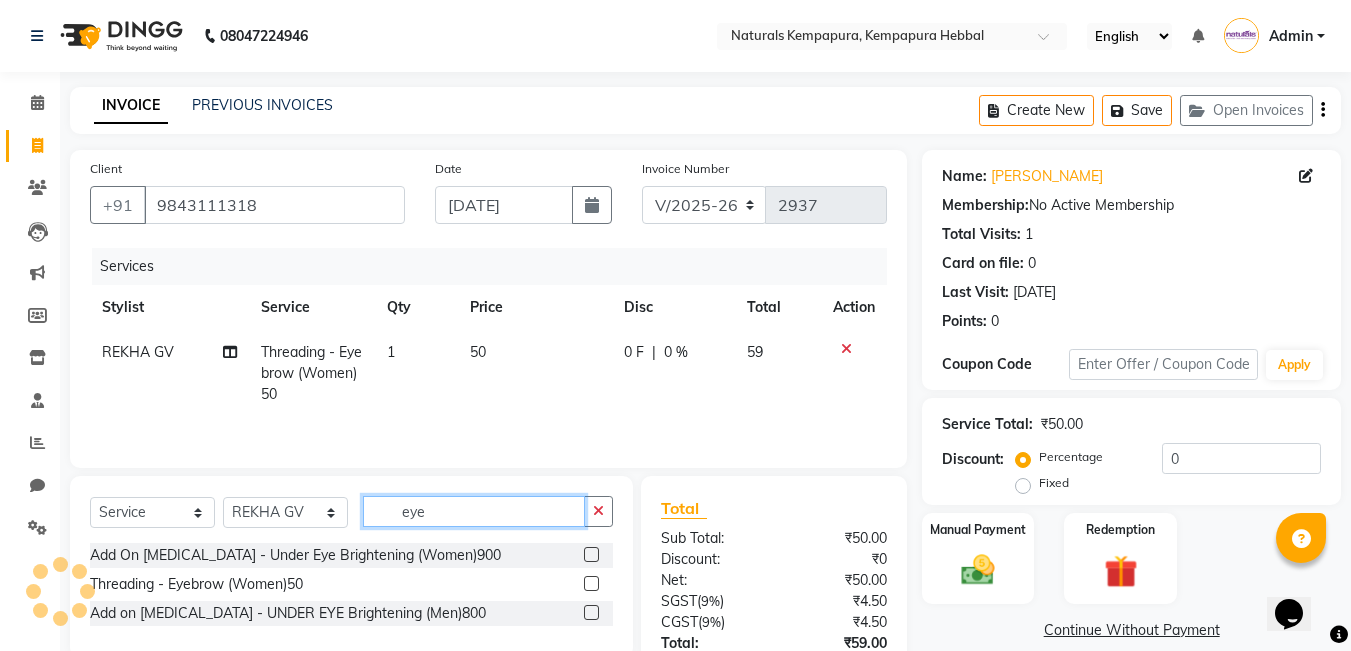 click on "Select  Service  Product  Membership  Package Voucher Prepaid Gift Card  Select Stylist [PERSON_NAME]  DANISH [PERSON_NAME] [PERSON_NAME]  [PERSON_NAME] [PERSON_NAME] [PERSON_NAME] MUSABEER [PERSON_NAME]  POOJA BC [PERSON_NAME][DATE] [PERSON_NAME]  [PERSON_NAME]  REKHA GV  [PERSON_NAME]  [PERSON_NAME] [PERSON_NAME] eye Add On [MEDICAL_DATA] - Under Eye Brightening (Women)900  Threading - Eyebrow (Women)50  Add on [MEDICAL_DATA] - UNDER EYE Brightening (Men)800" 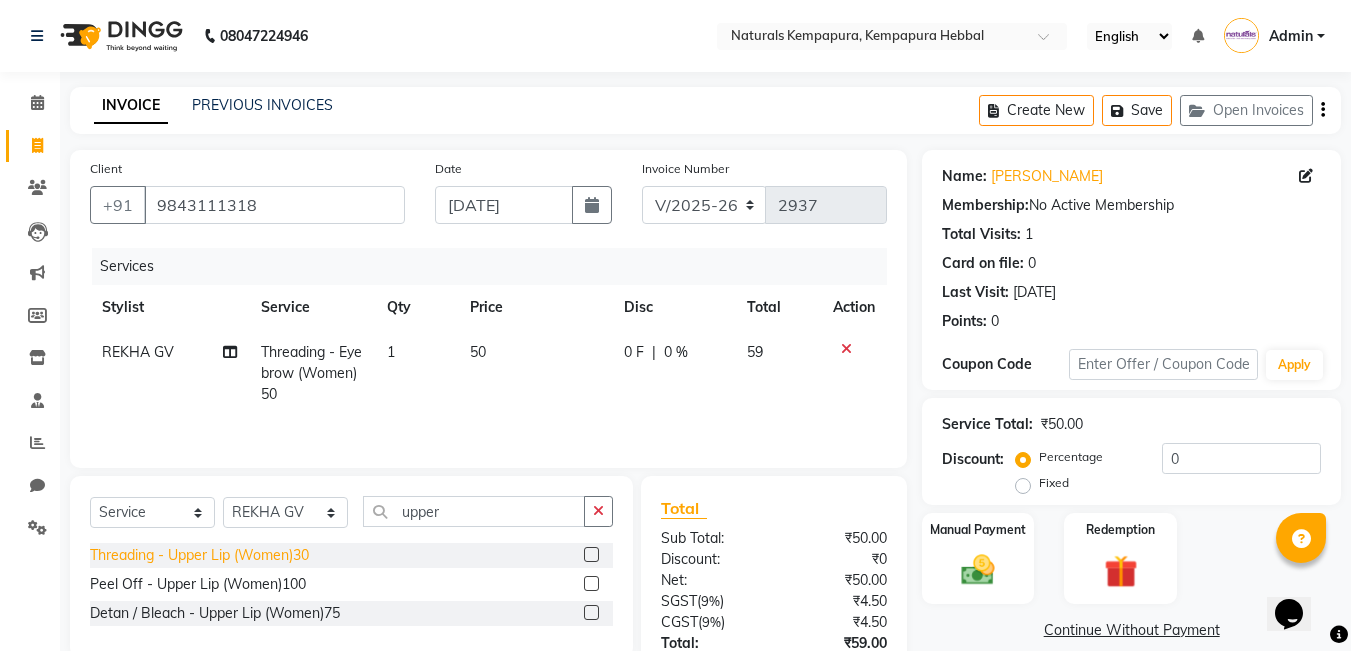 click on "Threading - Upper Lip (Women)30" 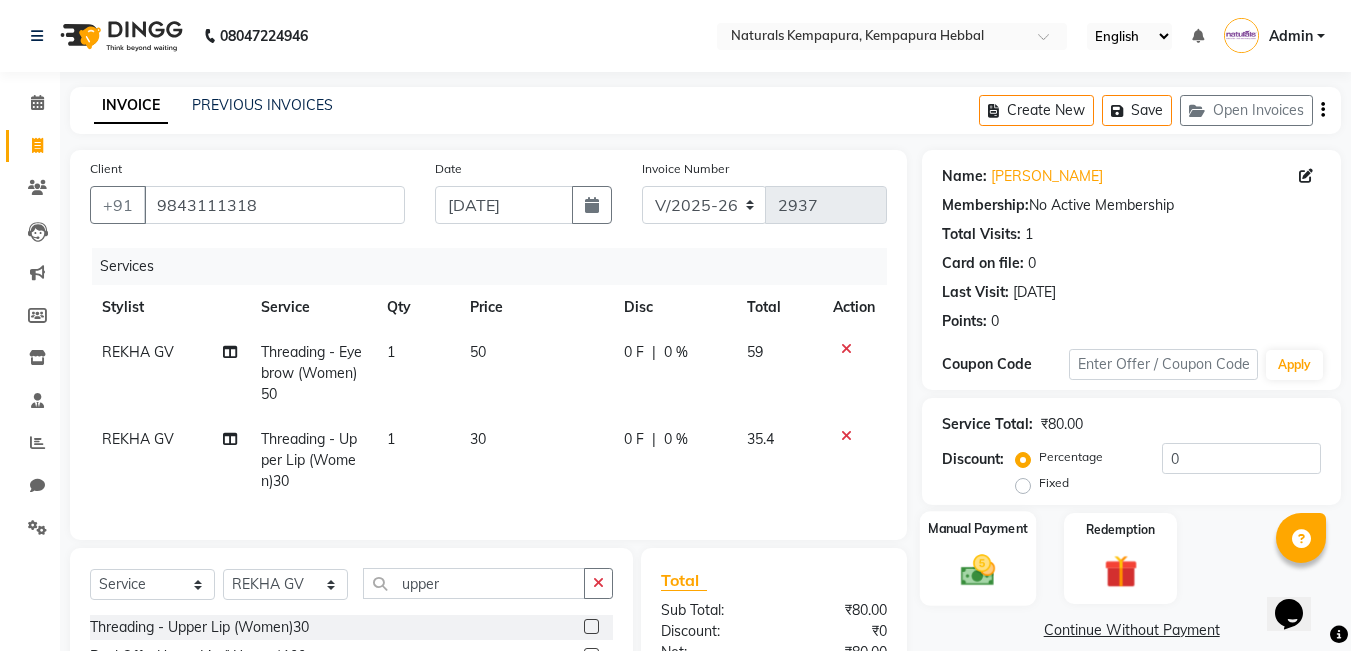 scroll, scrollTop: 236, scrollLeft: 0, axis: vertical 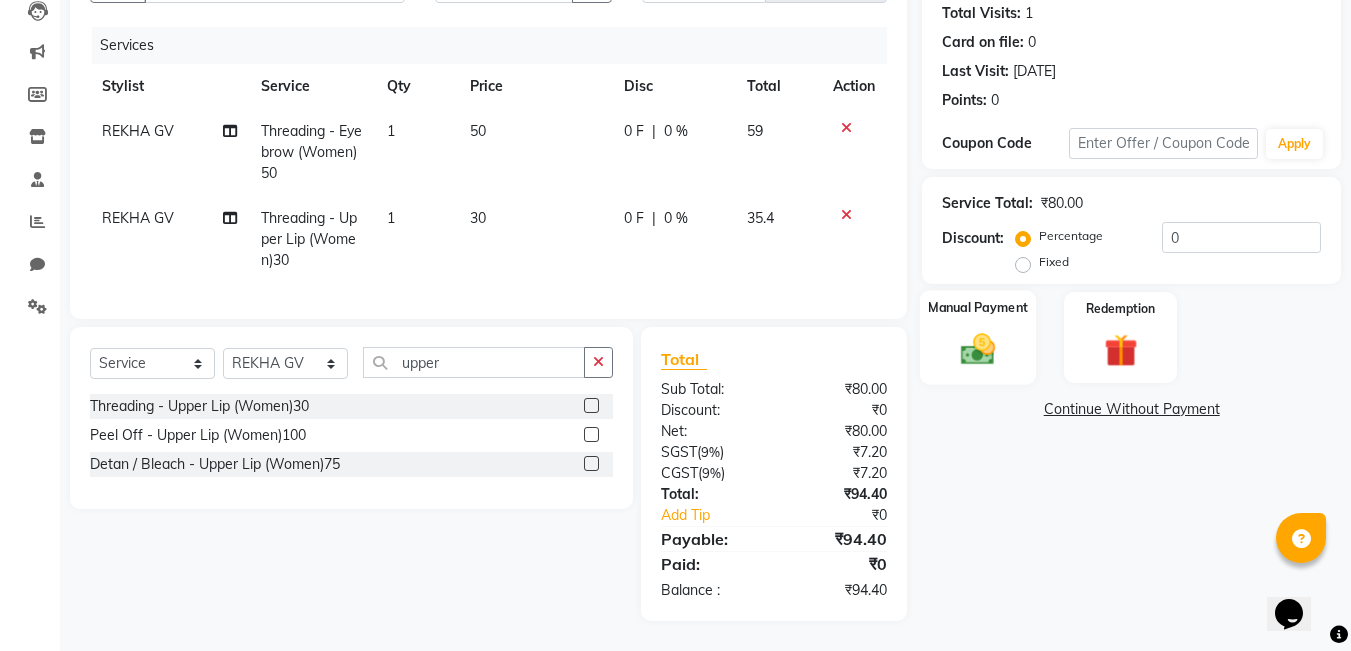 click on "Manual Payment" 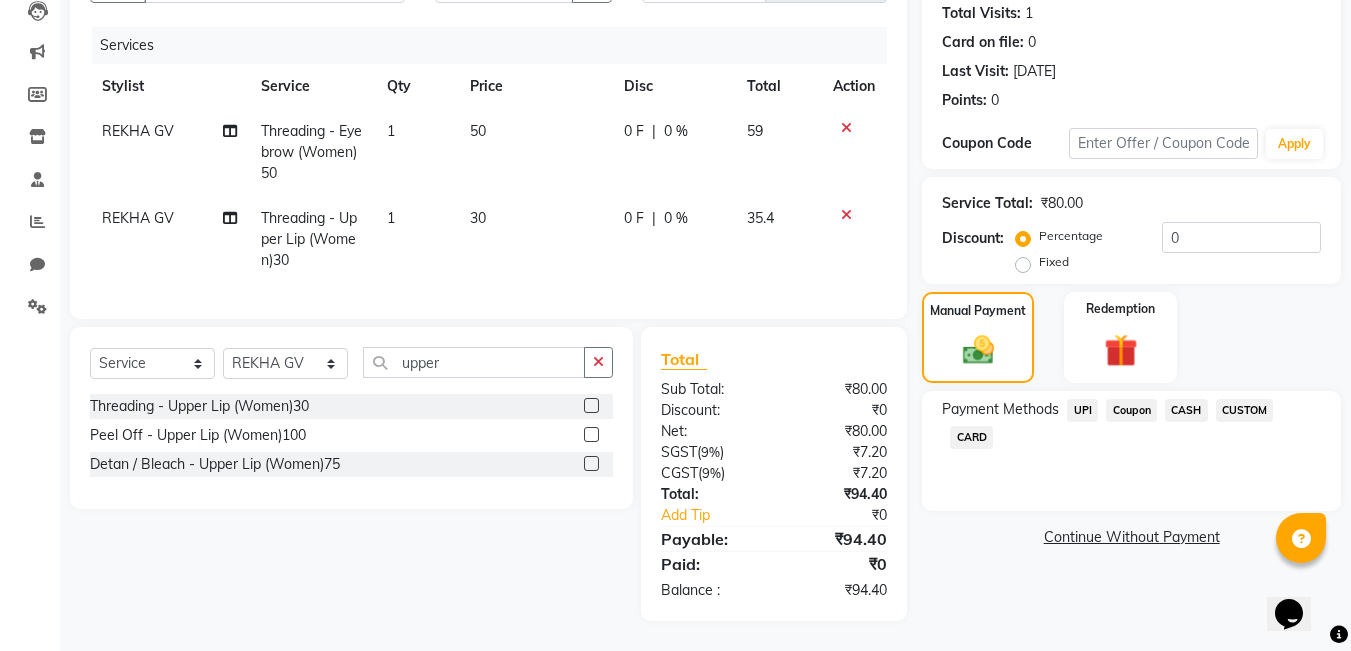 click on "UPI" 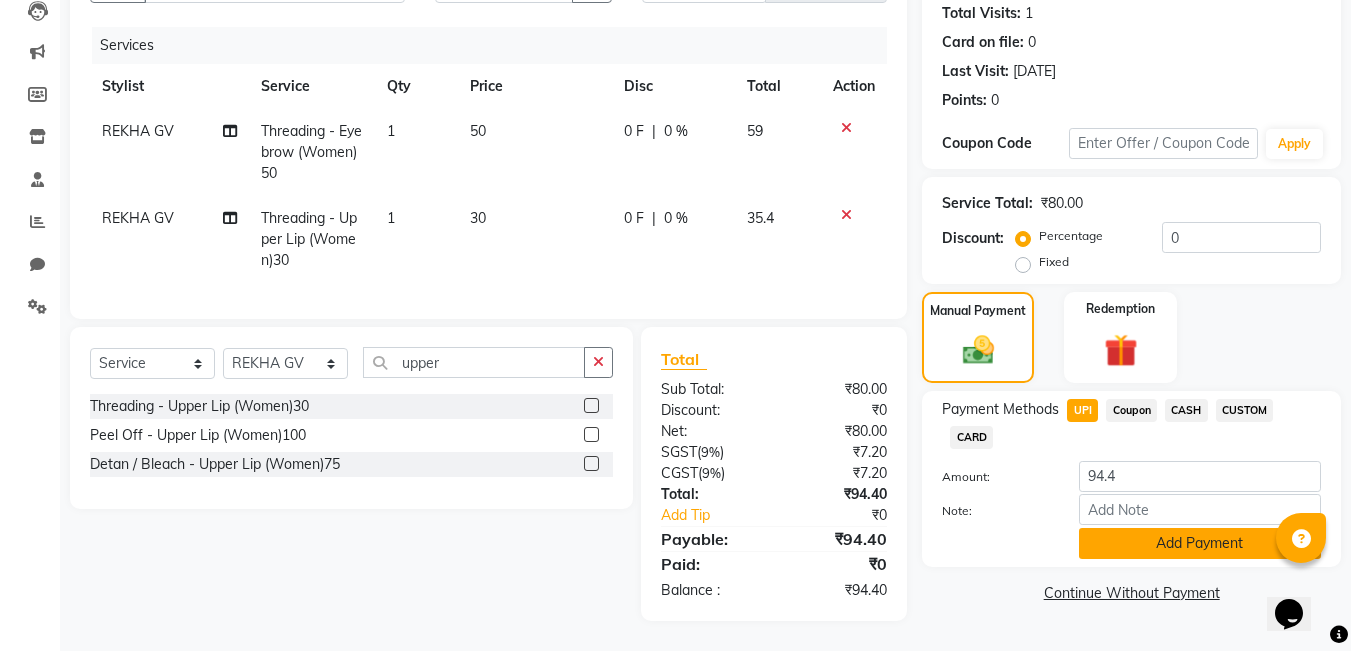 click on "Add Payment" 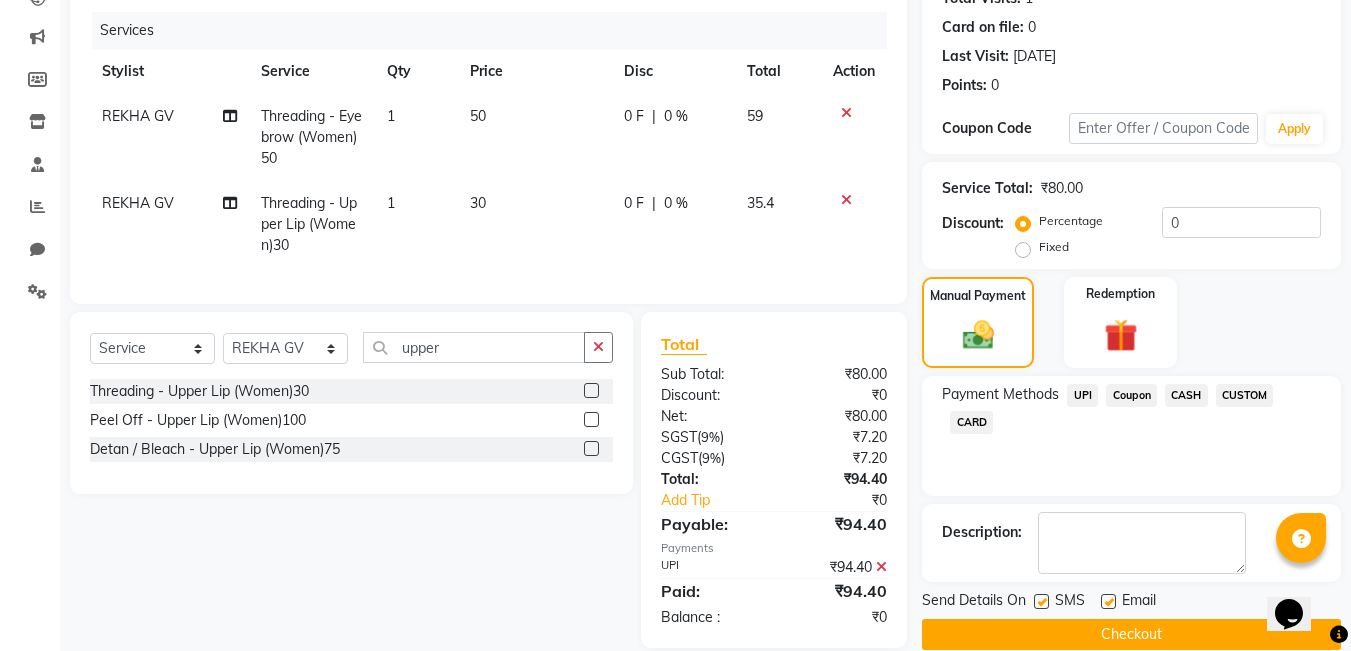 click 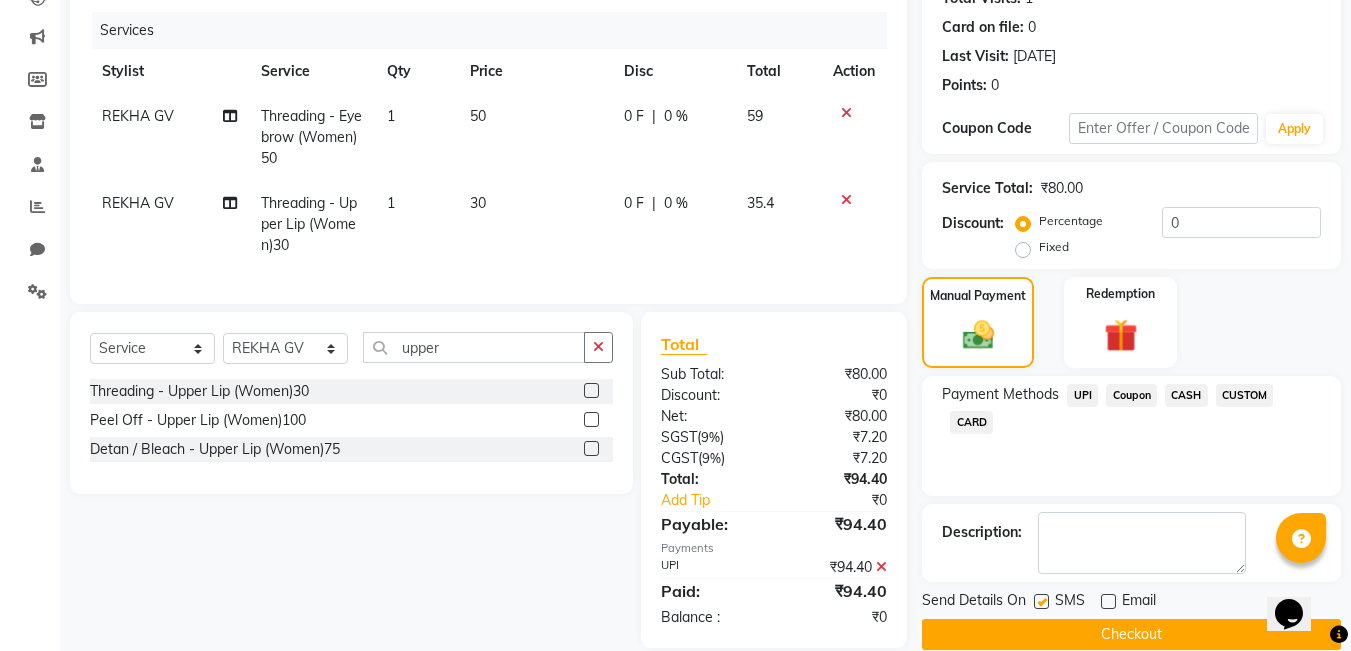 scroll, scrollTop: 278, scrollLeft: 0, axis: vertical 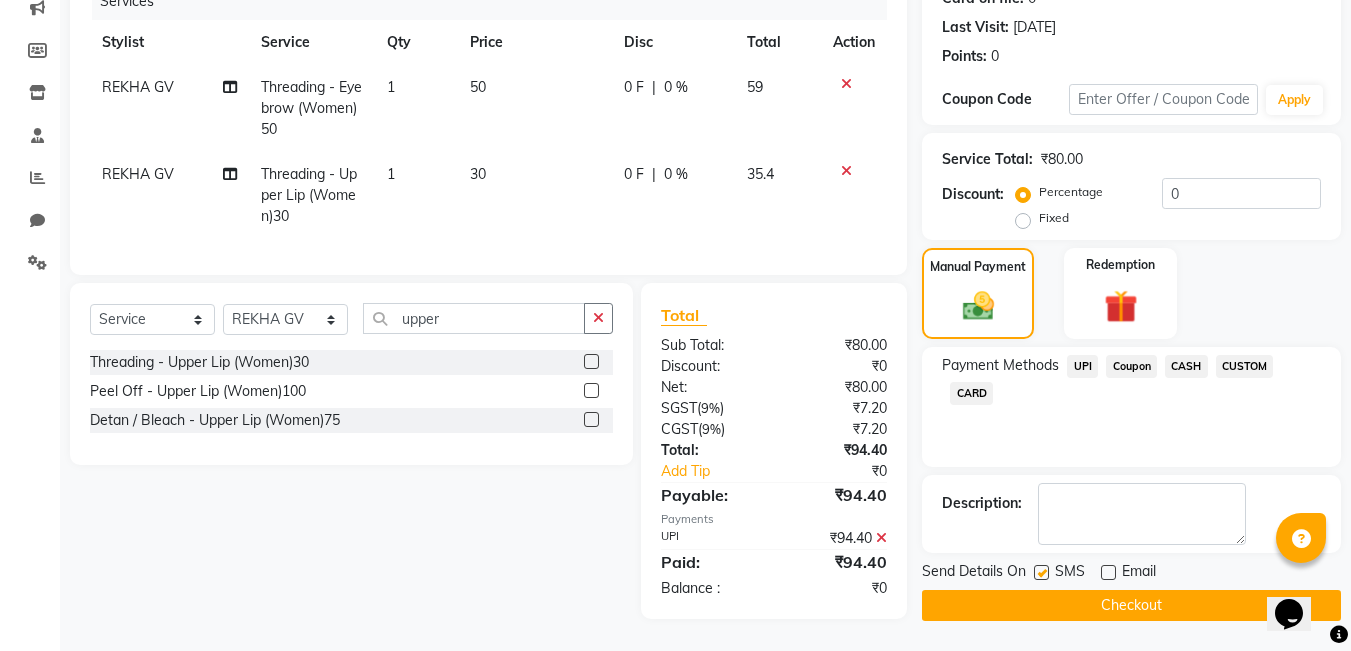 click on "Checkout" 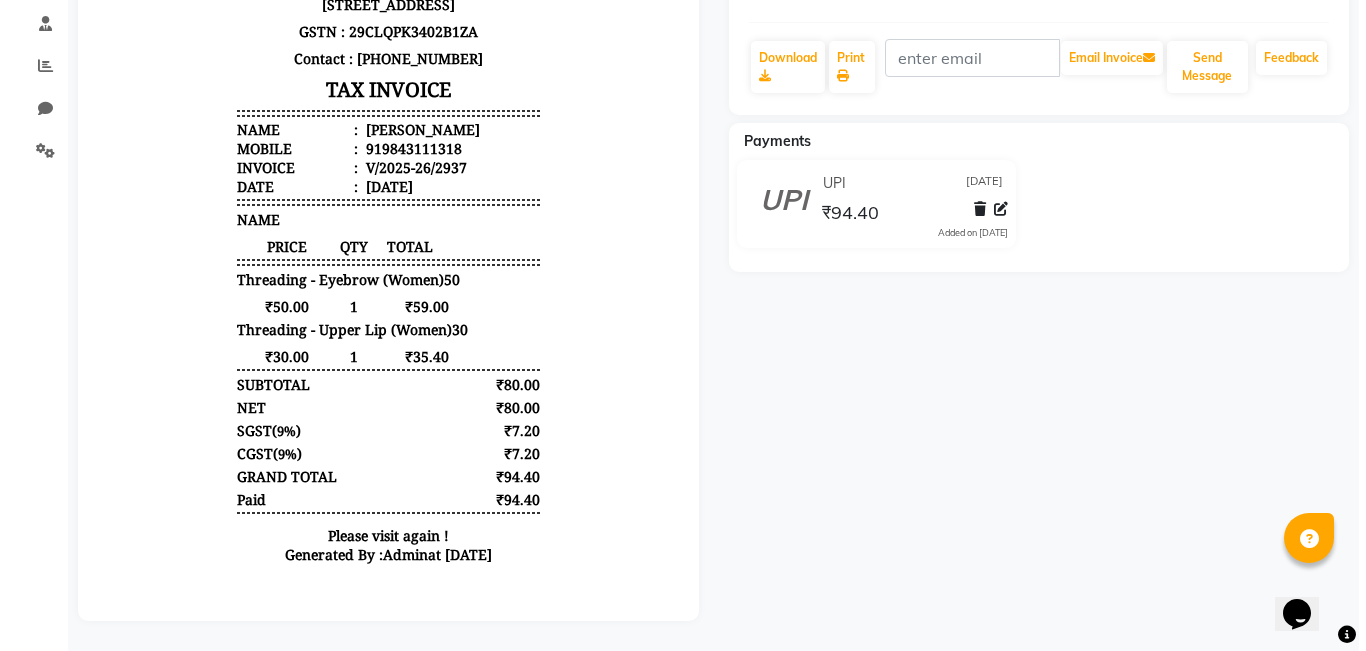 scroll, scrollTop: 0, scrollLeft: 0, axis: both 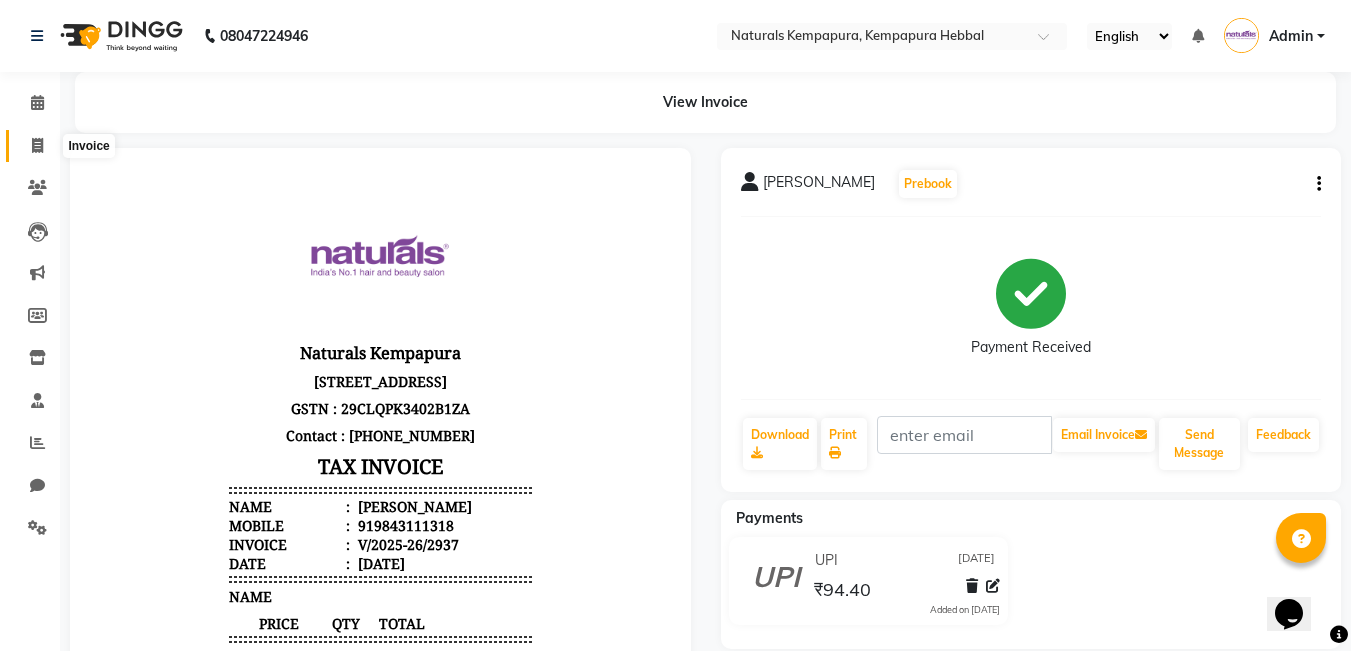 click 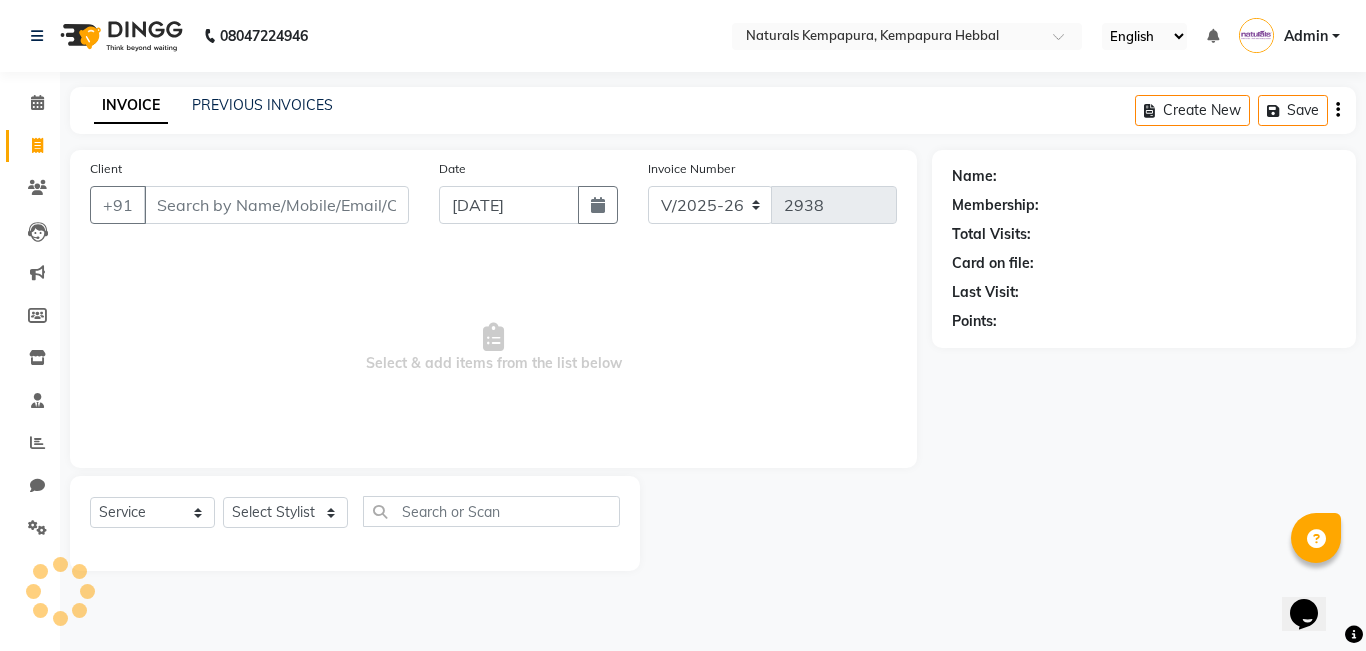click on "Client" at bounding box center (276, 205) 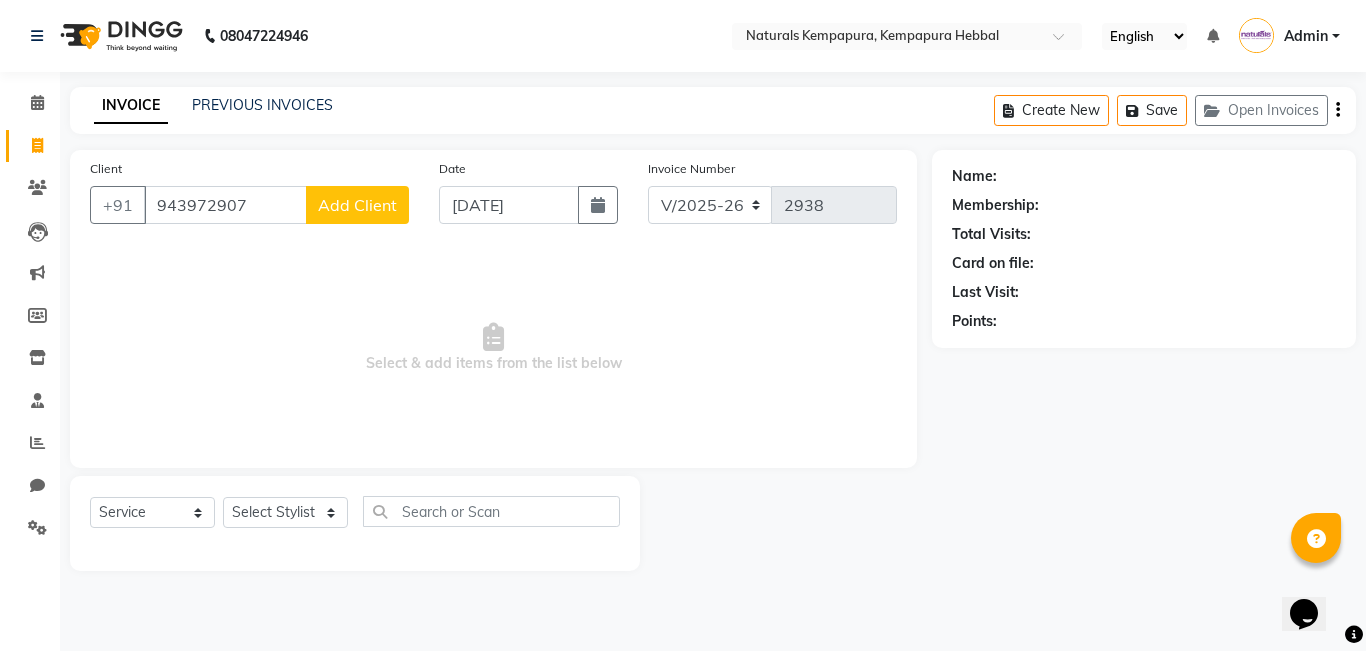 click on "Add Client" 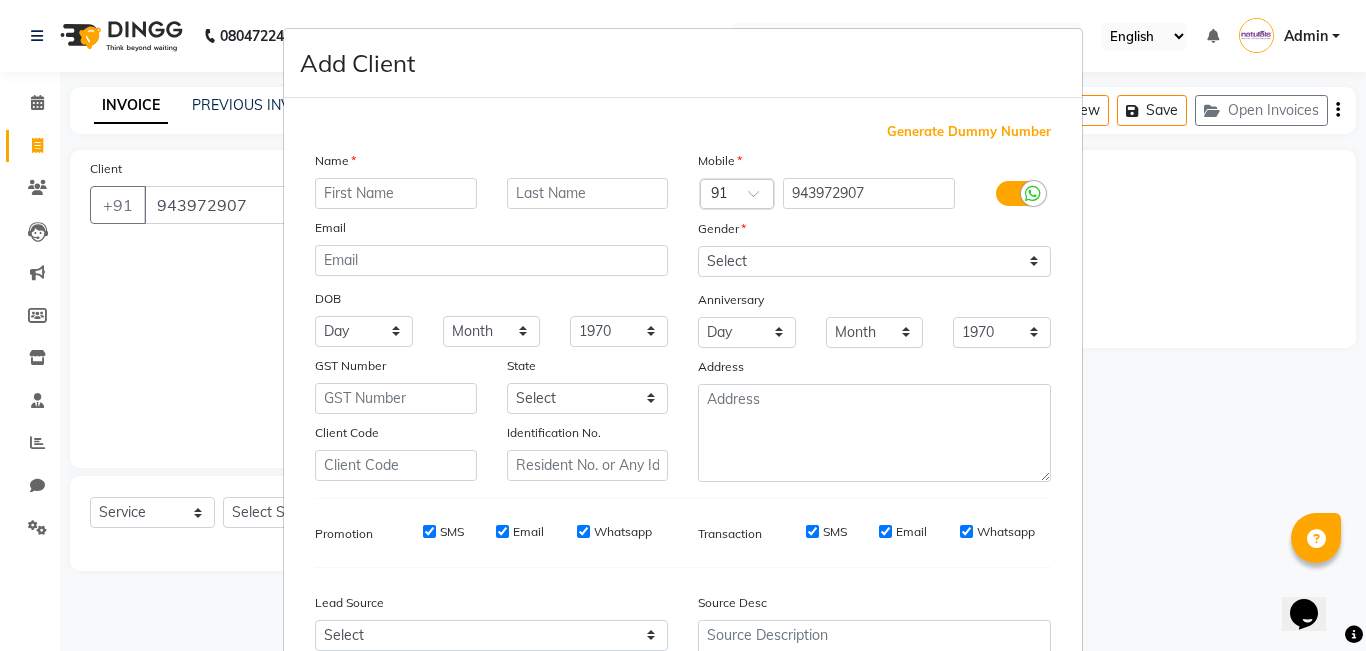 click on "Name Email DOB Day 01 02 03 04 05 06 07 08 09 10 11 12 13 14 15 16 17 18 19 20 21 22 23 24 25 26 27 28 29 30 31 Month January February March April May June July August September October November [DATE] 1941 1942 1943 1944 1945 1946 1947 1948 1949 1950 1951 1952 1953 1954 1955 1956 1957 1958 1959 1960 1961 1962 1963 1964 1965 1966 1967 1968 1969 1970 1971 1972 1973 1974 1975 1976 1977 1978 1979 1980 1981 1982 1983 1984 1985 1986 1987 1988 1989 1990 1991 1992 1993 1994 1995 1996 1997 1998 1999 2000 2001 2002 2003 2004 2005 2006 2007 2008 2009 2010 2011 2012 2013 2014 2015 2016 2017 2018 2019 2020 2021 2022 2023 2024 GST Number State Select [GEOGRAPHIC_DATA] [GEOGRAPHIC_DATA] [GEOGRAPHIC_DATA] [GEOGRAPHIC_DATA] [GEOGRAPHIC_DATA] [GEOGRAPHIC_DATA] [GEOGRAPHIC_DATA] [GEOGRAPHIC_DATA] [GEOGRAPHIC_DATA] [GEOGRAPHIC_DATA] [GEOGRAPHIC_DATA] [GEOGRAPHIC_DATA] [GEOGRAPHIC_DATA] [GEOGRAPHIC_DATA] [GEOGRAPHIC_DATA] [GEOGRAPHIC_DATA] [GEOGRAPHIC_DATA] [GEOGRAPHIC_DATA] [GEOGRAPHIC_DATA] [GEOGRAPHIC_DATA] [GEOGRAPHIC_DATA] [GEOGRAPHIC_DATA] [GEOGRAPHIC_DATA] [GEOGRAPHIC_DATA] [GEOGRAPHIC_DATA] [GEOGRAPHIC_DATA] [GEOGRAPHIC_DATA] [GEOGRAPHIC_DATA] [GEOGRAPHIC_DATA] [GEOGRAPHIC_DATA] [GEOGRAPHIC_DATA] [GEOGRAPHIC_DATA] Tripura" at bounding box center (491, 316) 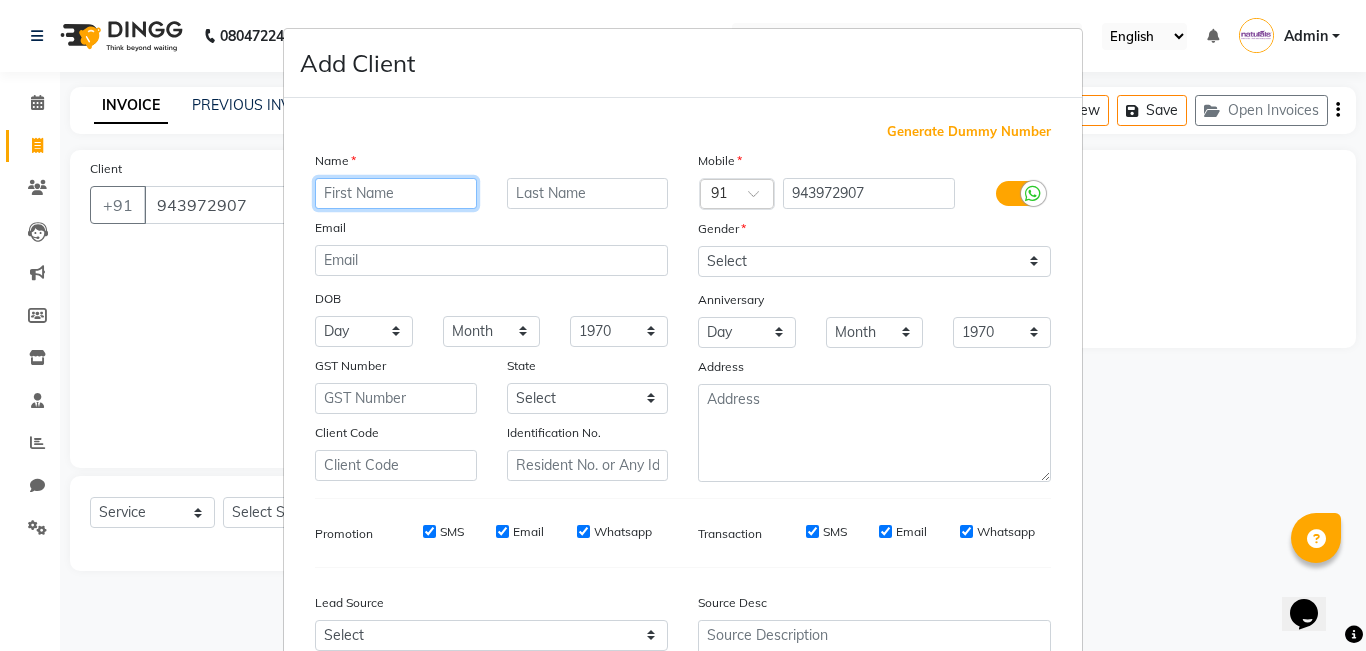 click at bounding box center [396, 193] 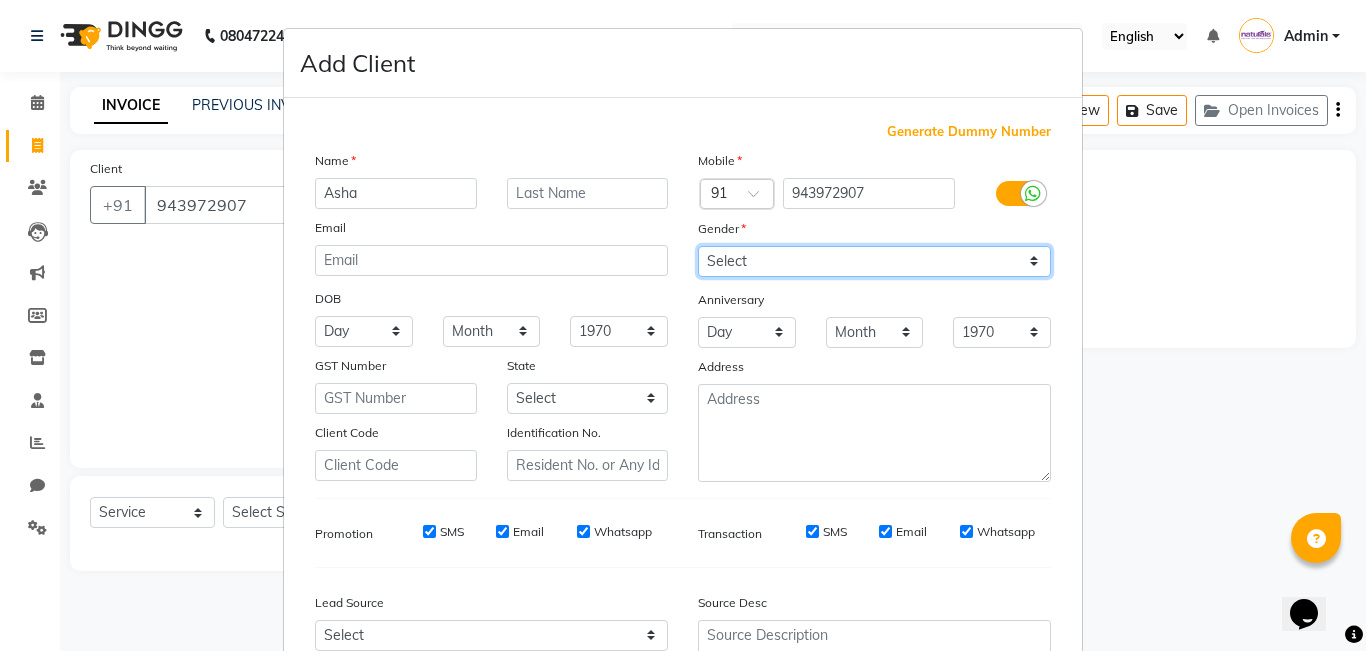 drag, startPoint x: 814, startPoint y: 257, endPoint x: 810, endPoint y: 276, distance: 19.416489 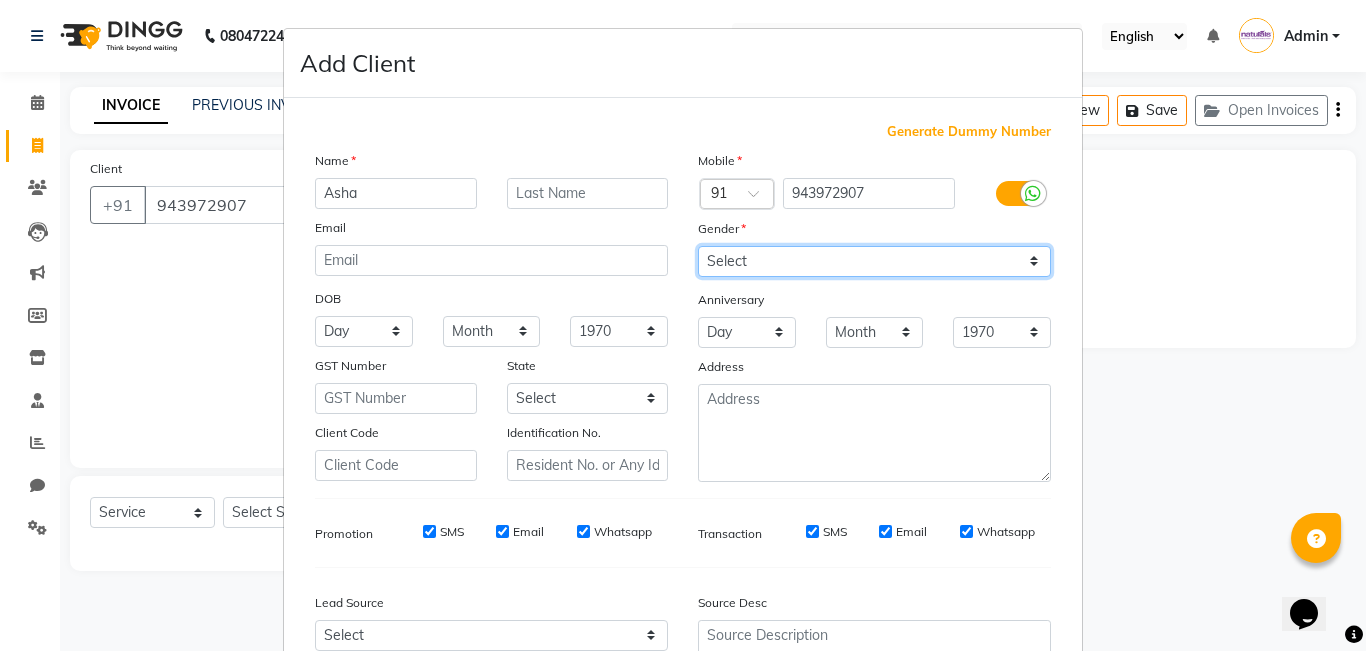 click on "Select [DEMOGRAPHIC_DATA] [DEMOGRAPHIC_DATA] Other Prefer Not To Say" at bounding box center [874, 261] 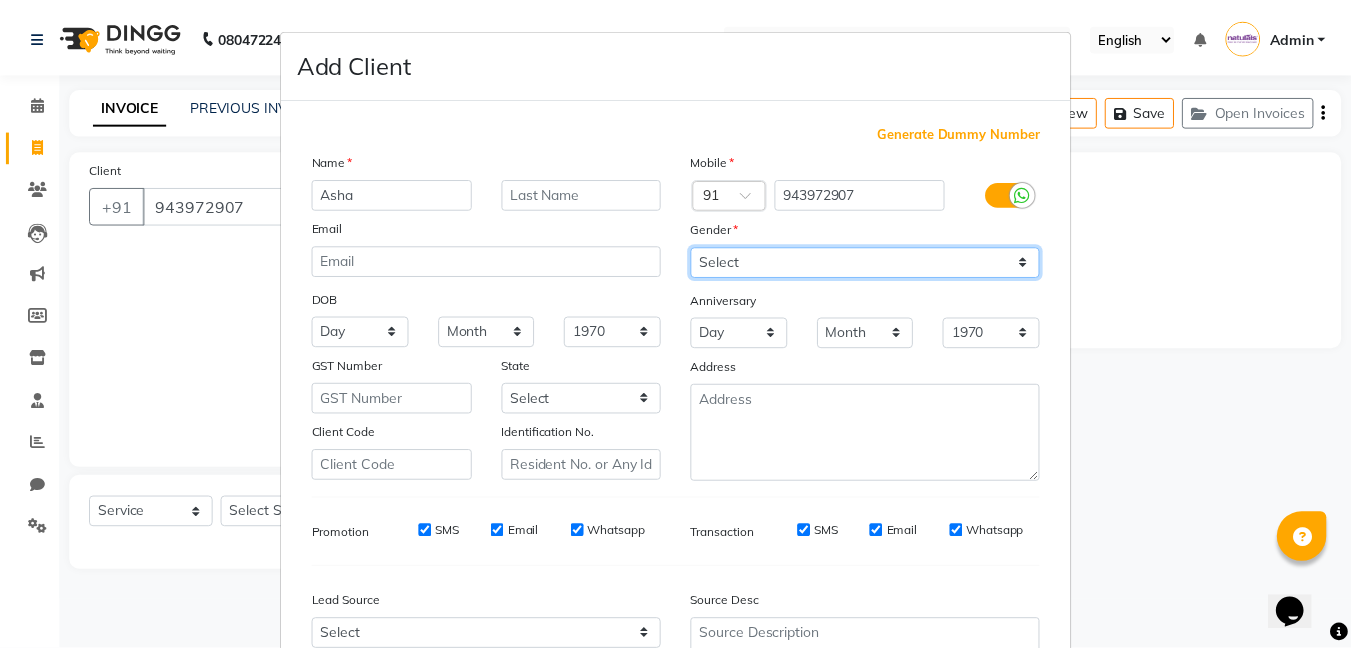 scroll, scrollTop: 198, scrollLeft: 0, axis: vertical 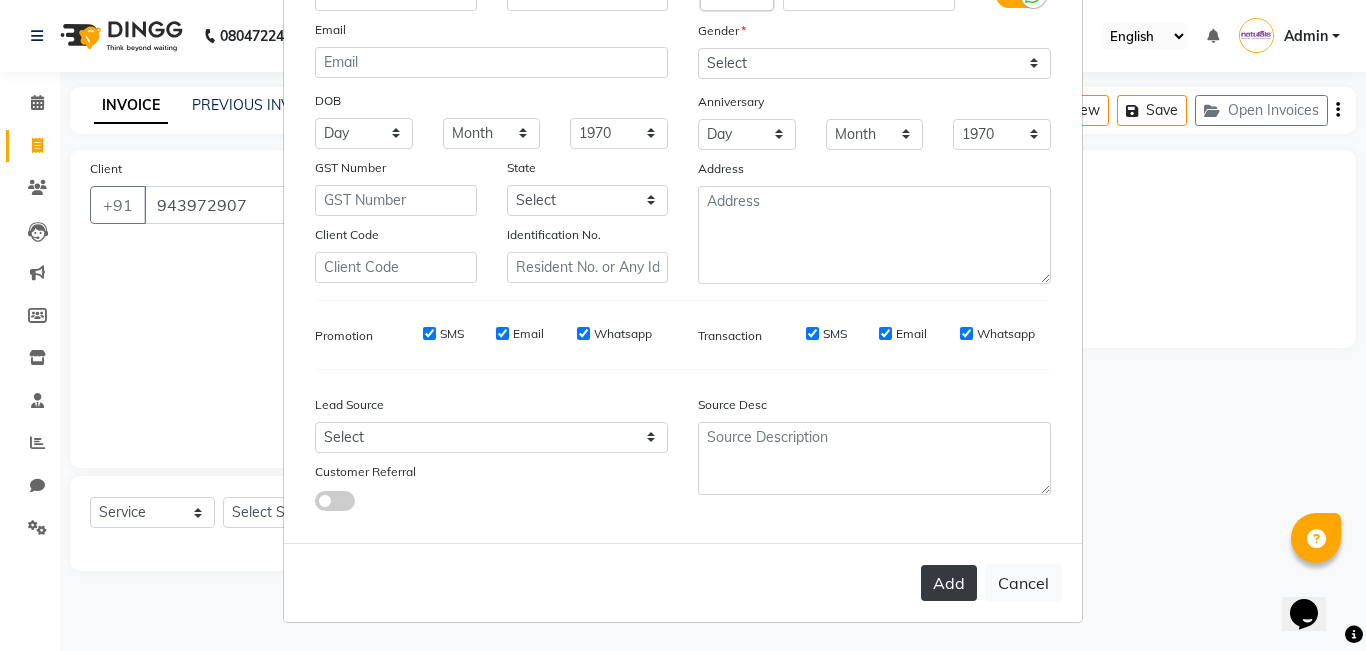 click on "Add" at bounding box center (949, 583) 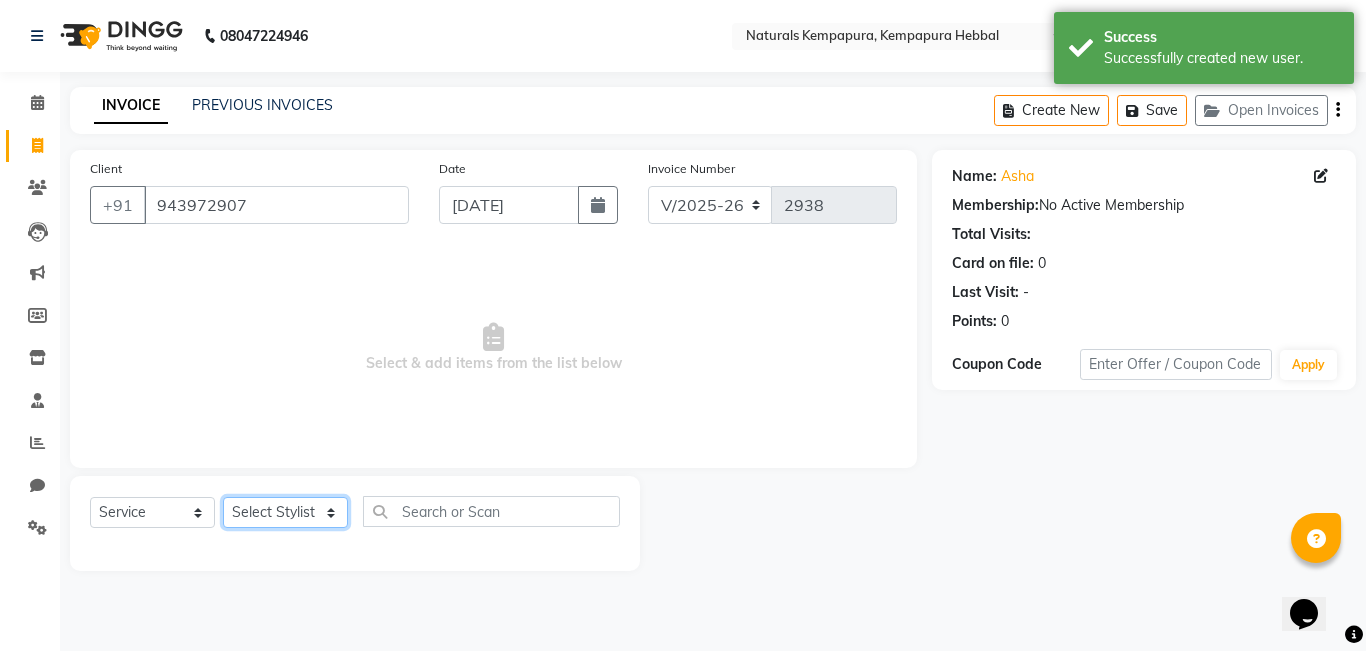 drag, startPoint x: 255, startPoint y: 521, endPoint x: 253, endPoint y: 510, distance: 11.18034 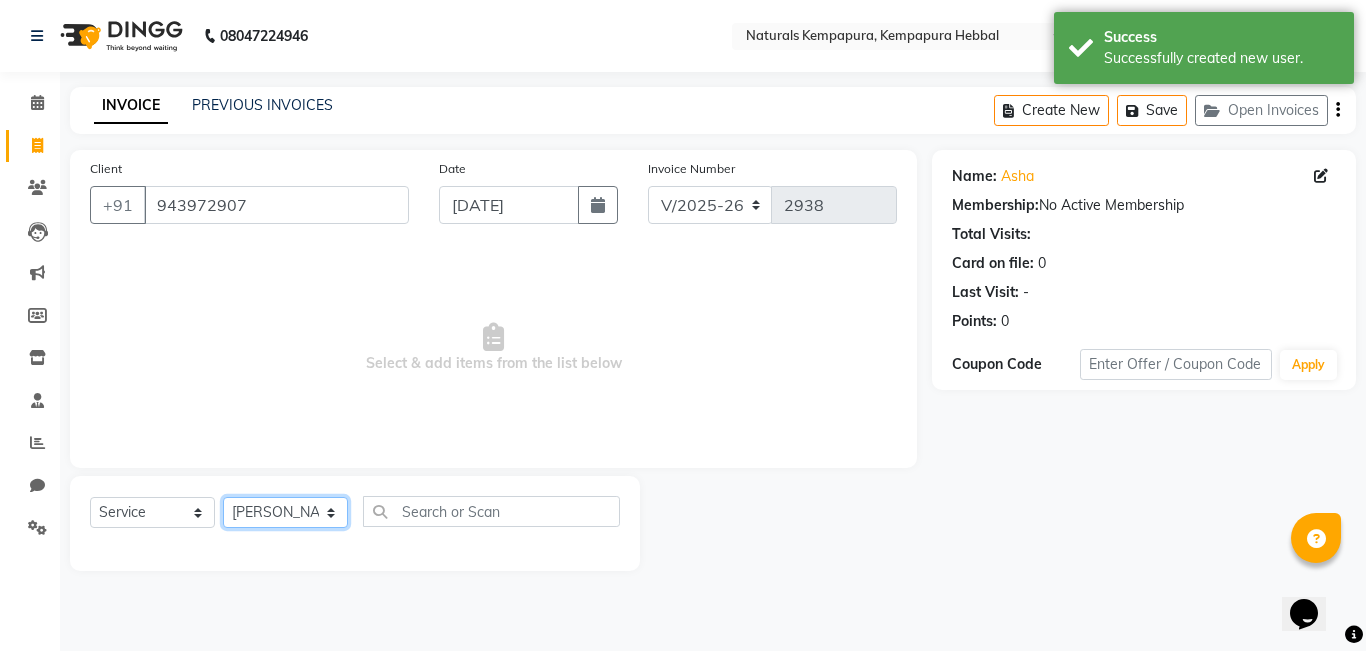click on "Select Stylist [PERSON_NAME]  DANISH [PERSON_NAME] [PERSON_NAME]  [PERSON_NAME] [PERSON_NAME] [PERSON_NAME] MUSABEER [PERSON_NAME]  POOJA BC PUJA PRADHAN [DATE] [PERSON_NAME]  [PERSON_NAME]  REKHA GV  [PERSON_NAME]  [PERSON_NAME] [PERSON_NAME]" 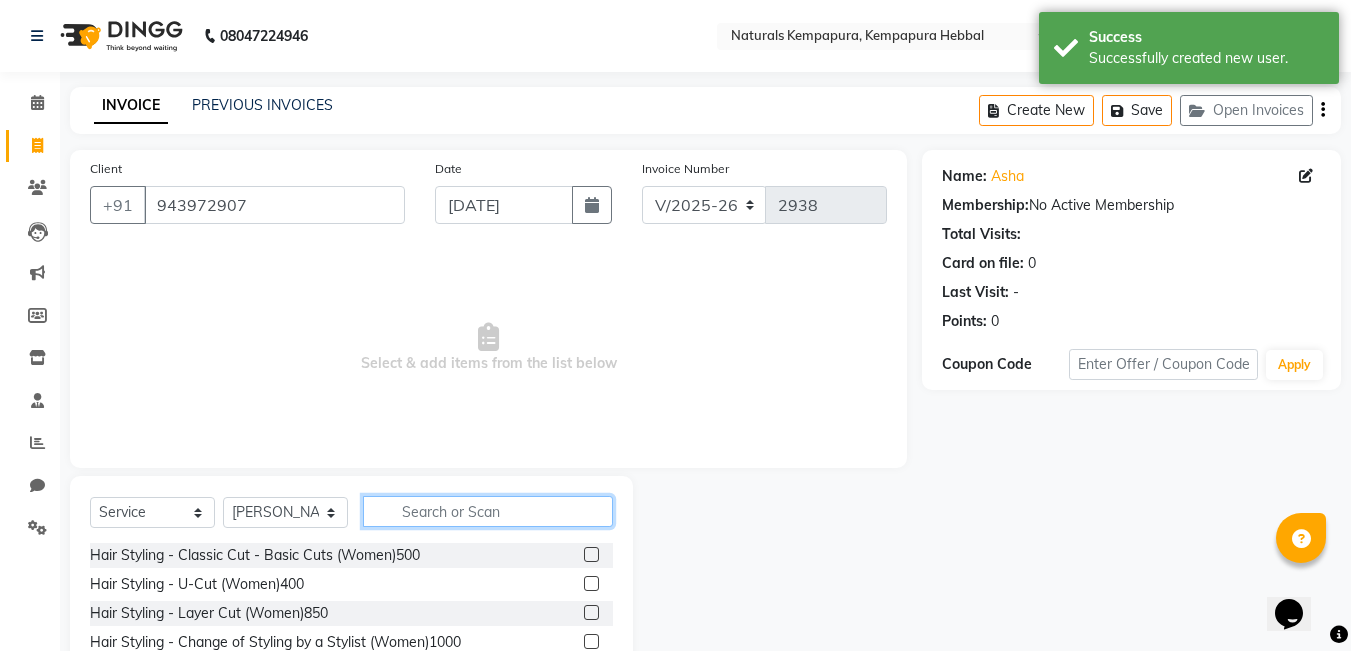 click 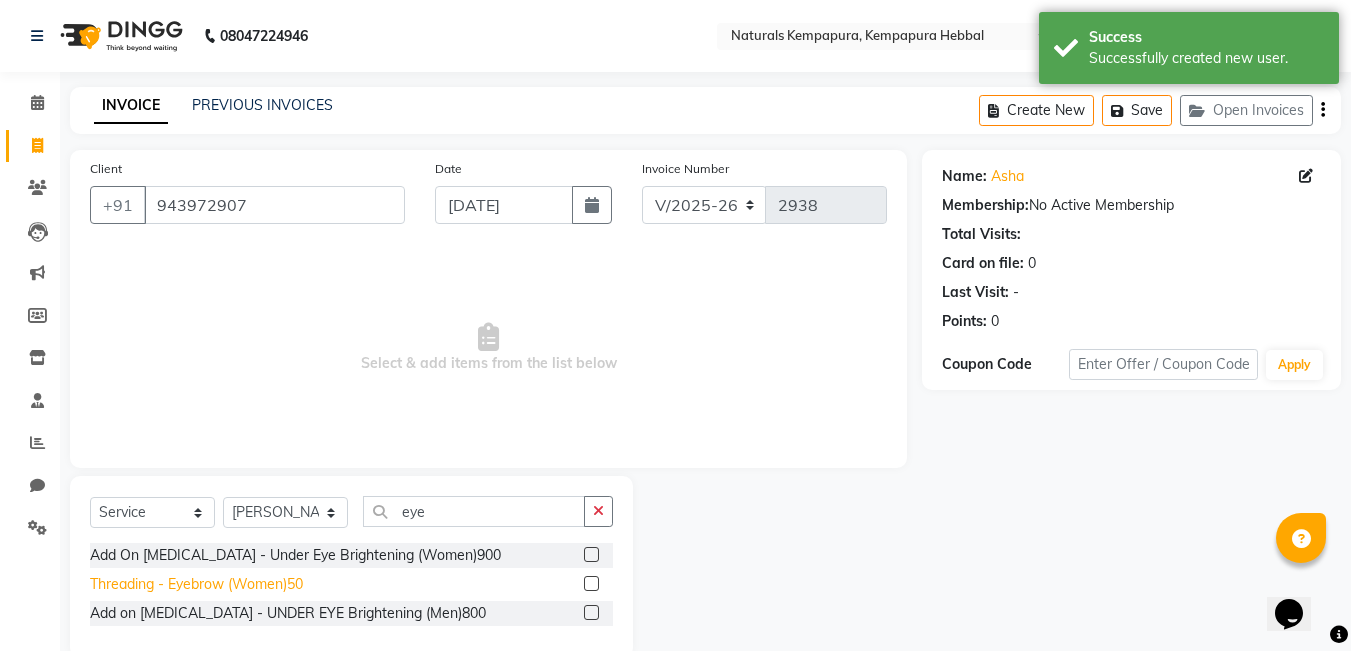 click on "Threading - Eyebrow (Women)50" 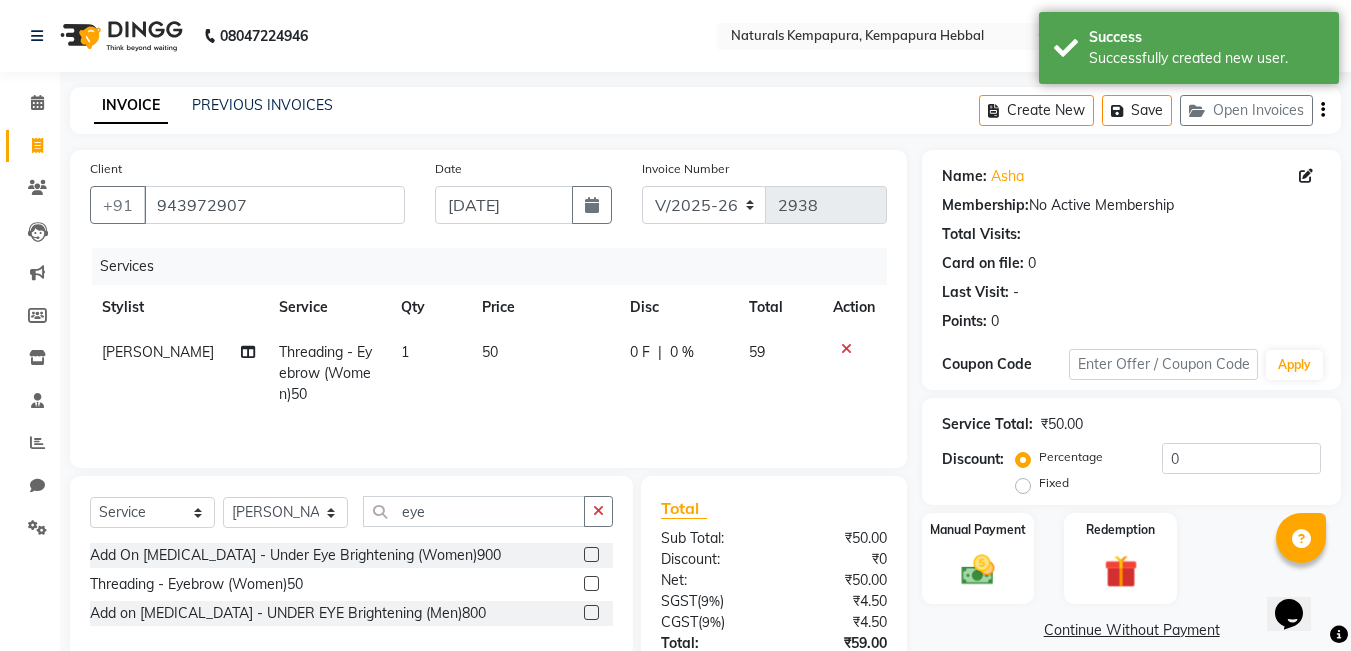 scroll, scrollTop: 149, scrollLeft: 0, axis: vertical 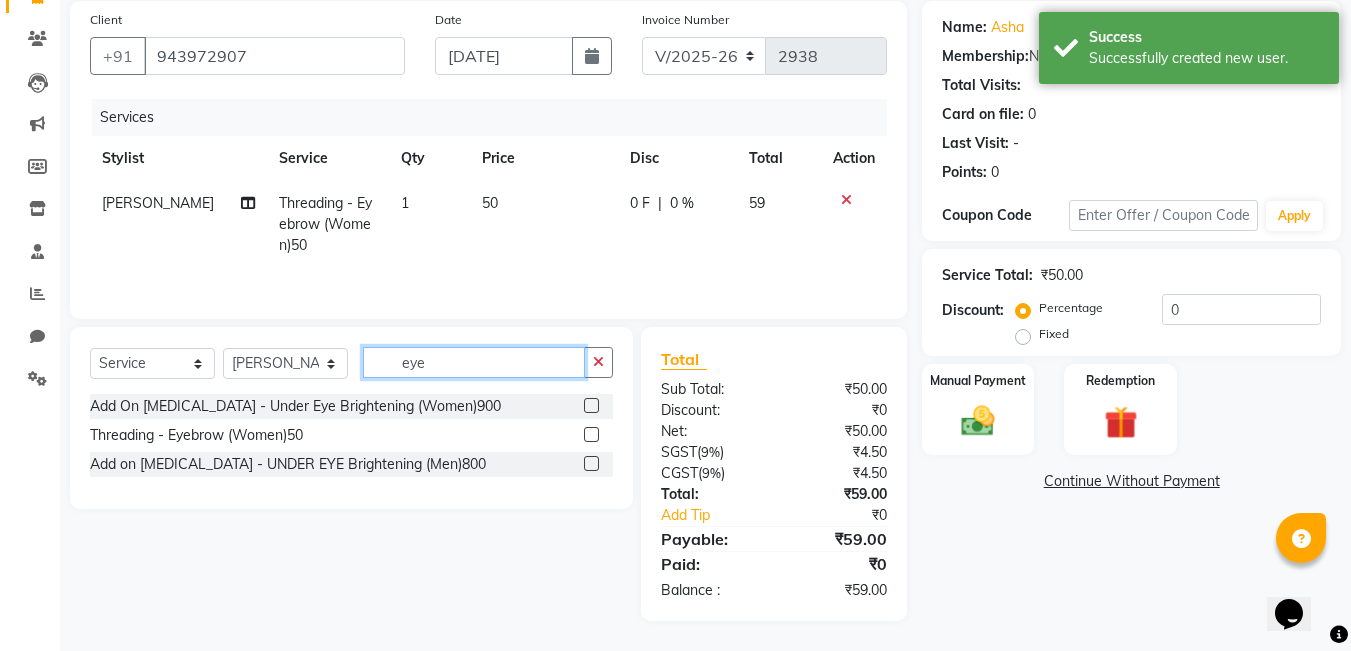 click on "eye" 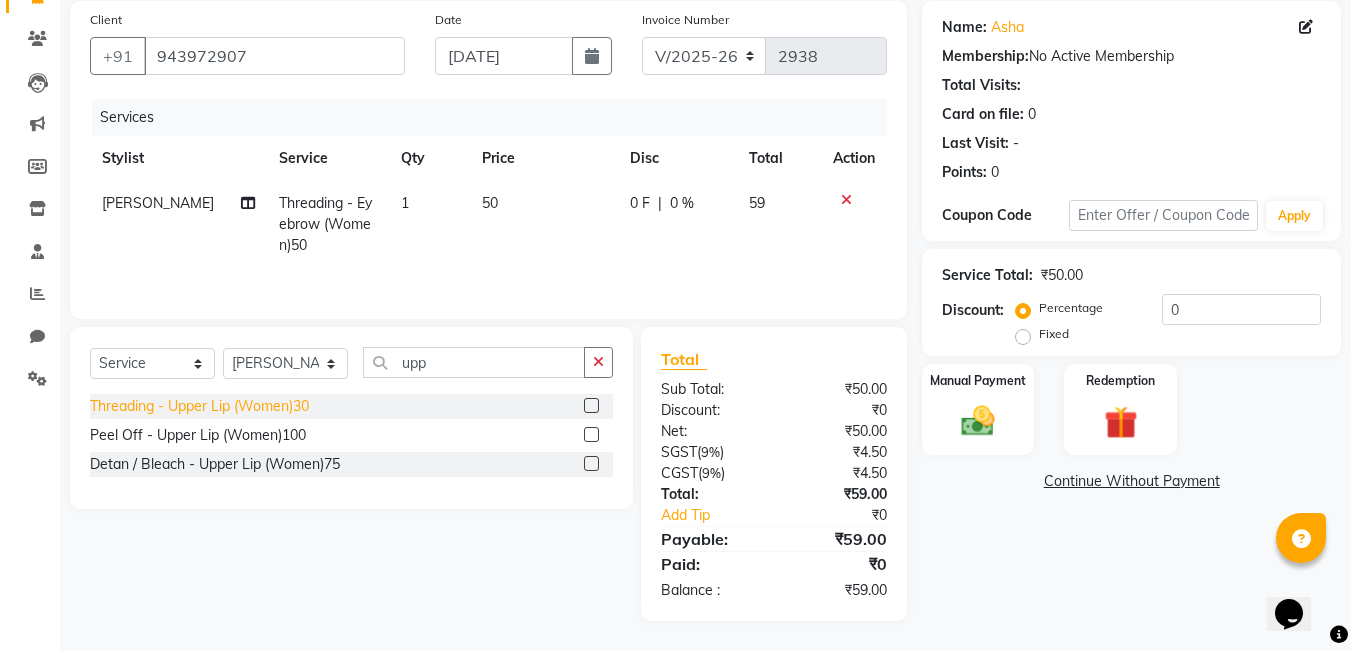 click on "Threading - Upper Lip (Women)30" 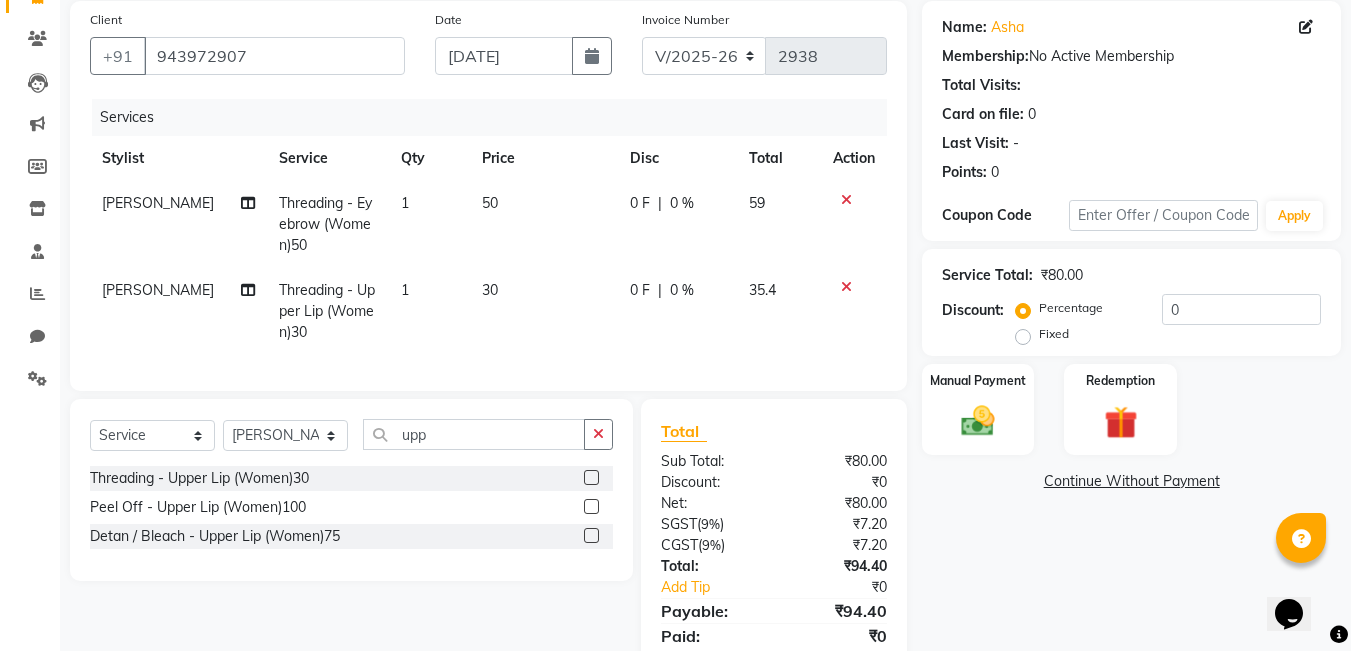 scroll, scrollTop: 236, scrollLeft: 0, axis: vertical 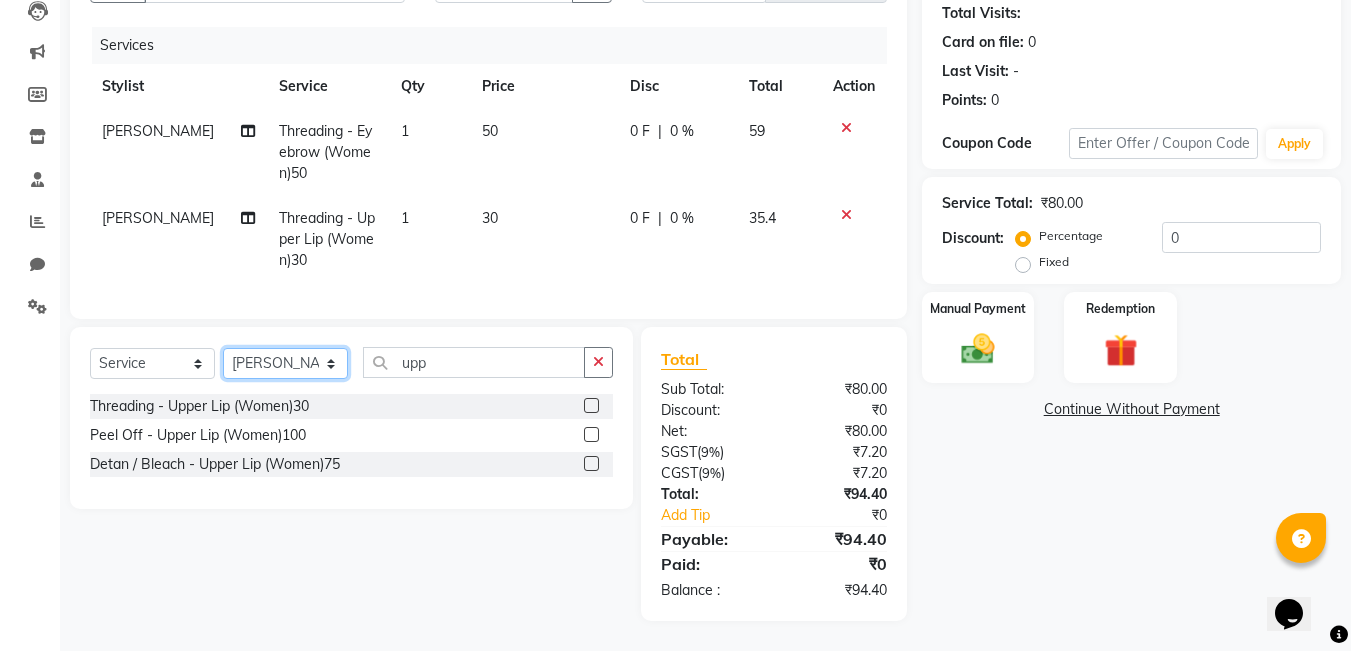 click on "Select Stylist [PERSON_NAME]  DANISH [PERSON_NAME] [PERSON_NAME]  [PERSON_NAME] [PERSON_NAME] [PERSON_NAME] MUSABEER [PERSON_NAME]  POOJA BC PUJA PRADHAN [DATE] [PERSON_NAME]  [PERSON_NAME]  REKHA GV  [PERSON_NAME]  [PERSON_NAME] [PERSON_NAME]" 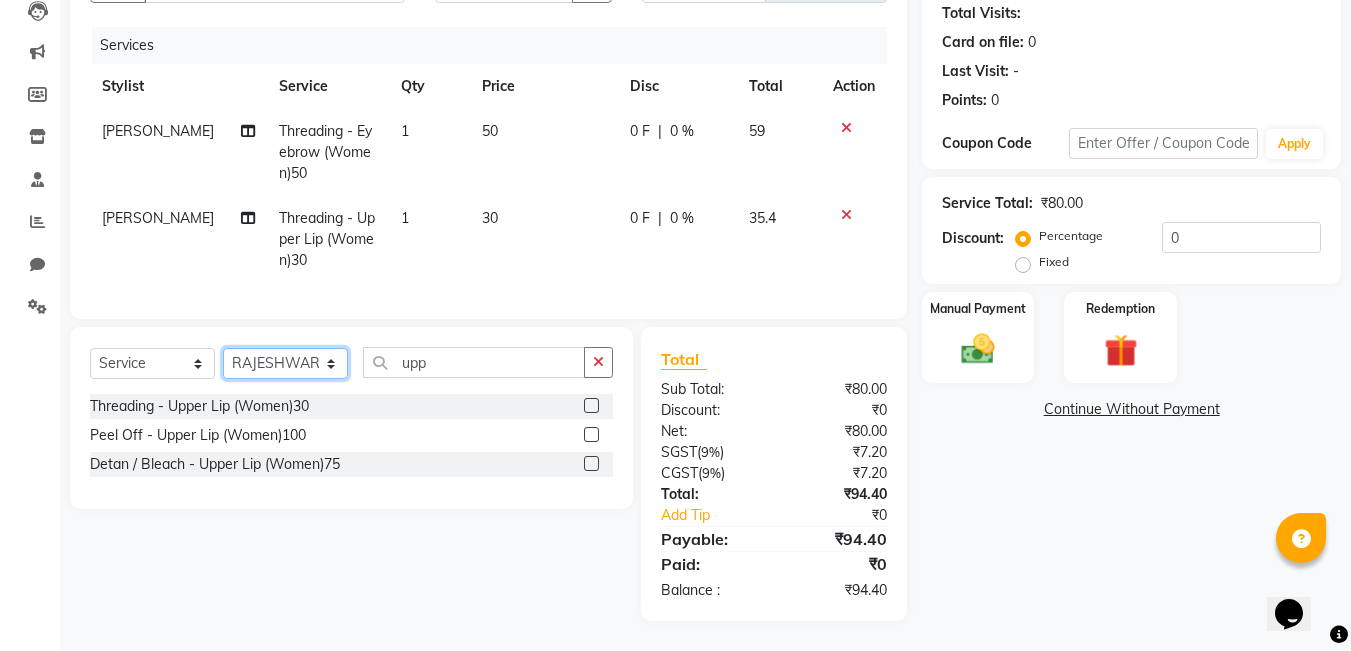 click on "Select Stylist [PERSON_NAME]  DANISH [PERSON_NAME] [PERSON_NAME]  [PERSON_NAME] [PERSON_NAME] [PERSON_NAME] MUSABEER [PERSON_NAME]  POOJA BC PUJA PRADHAN [DATE] [PERSON_NAME]  [PERSON_NAME]  REKHA GV  [PERSON_NAME]  [PERSON_NAME] [PERSON_NAME]" 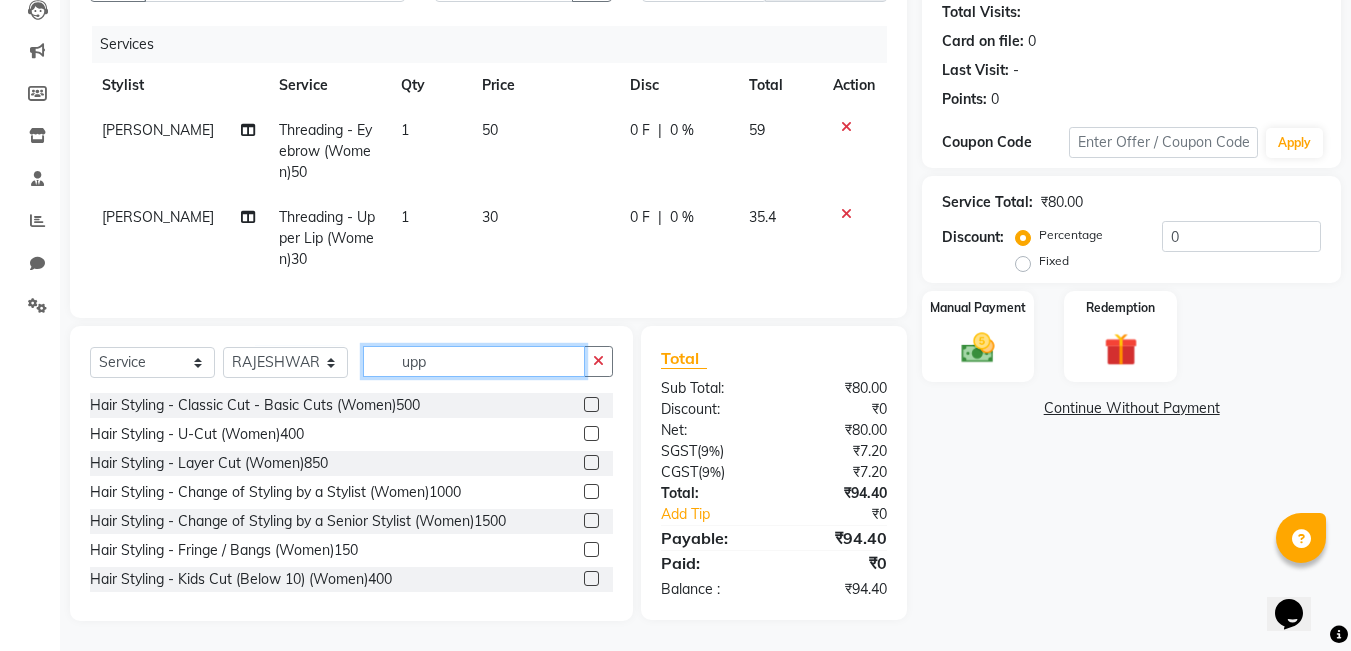 click on "upp" 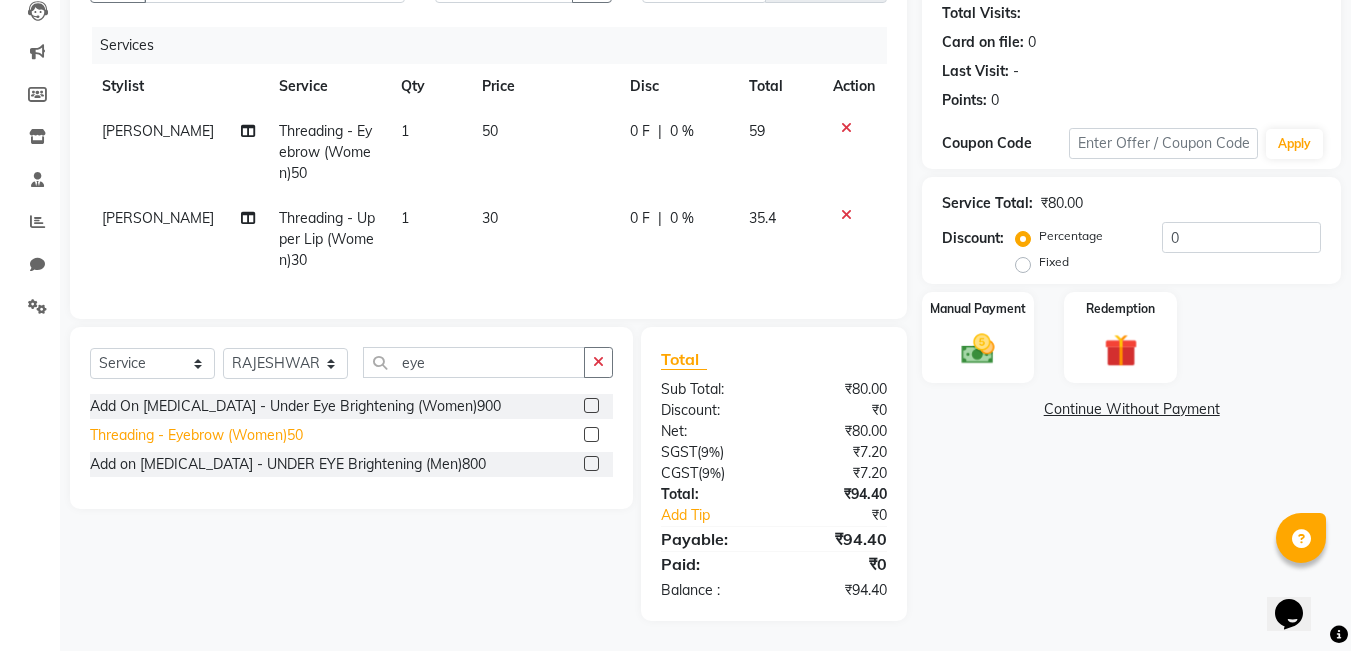 click on "Threading - Eyebrow (Women)50" 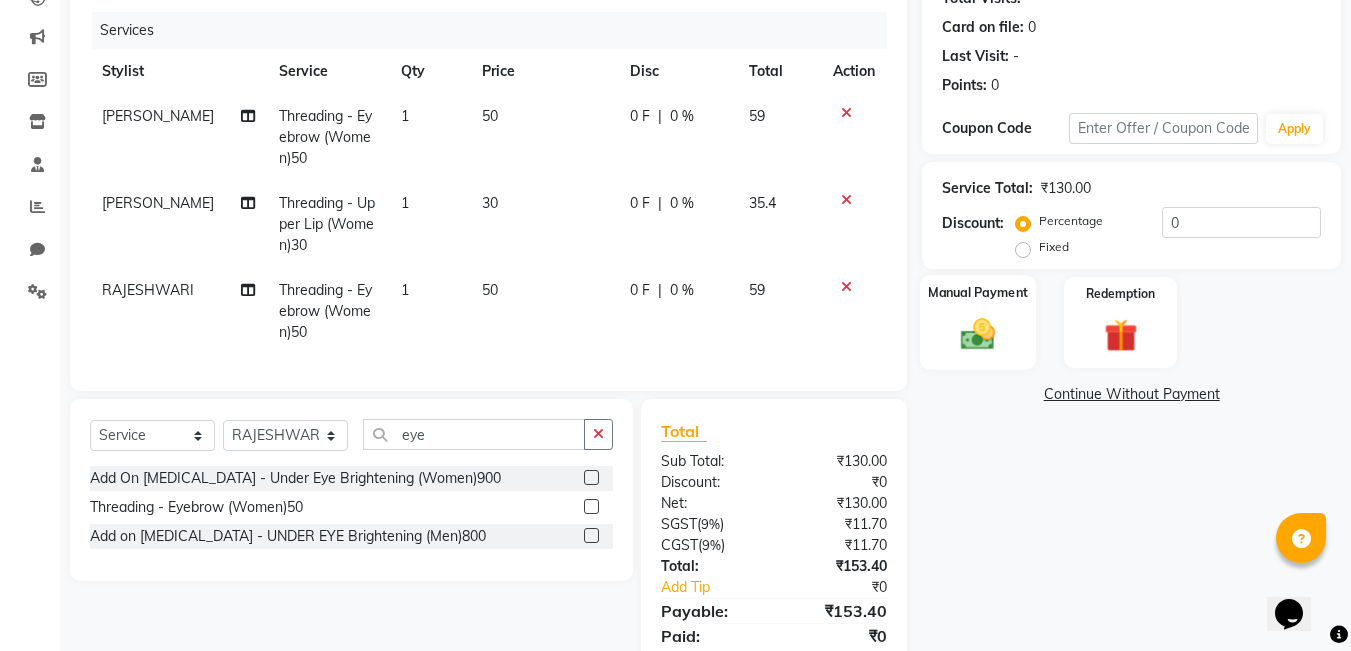 scroll, scrollTop: 323, scrollLeft: 0, axis: vertical 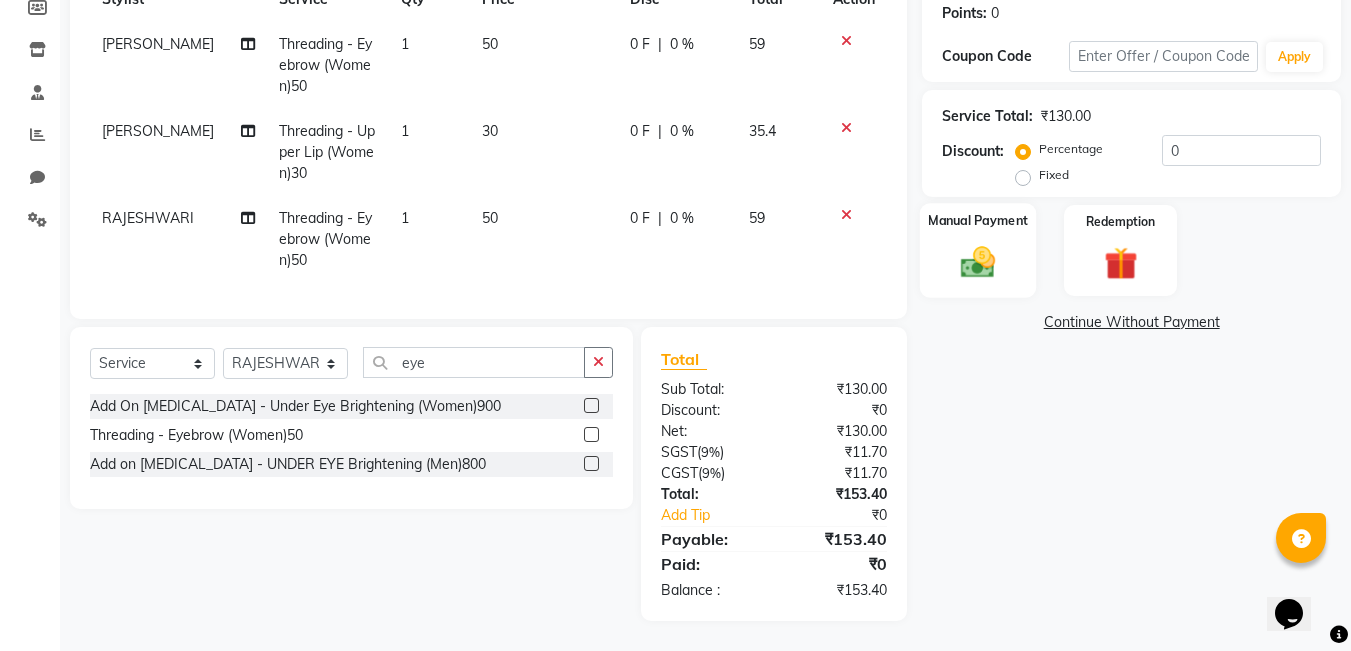 click 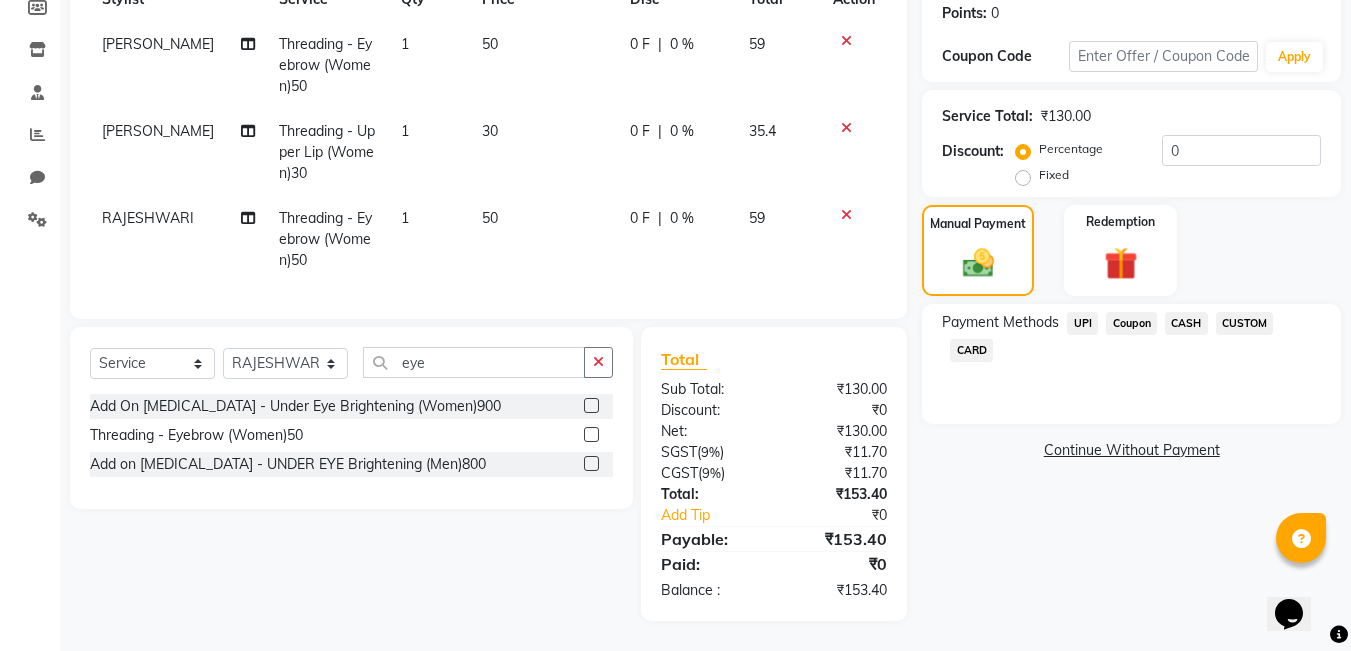 click on "UPI" 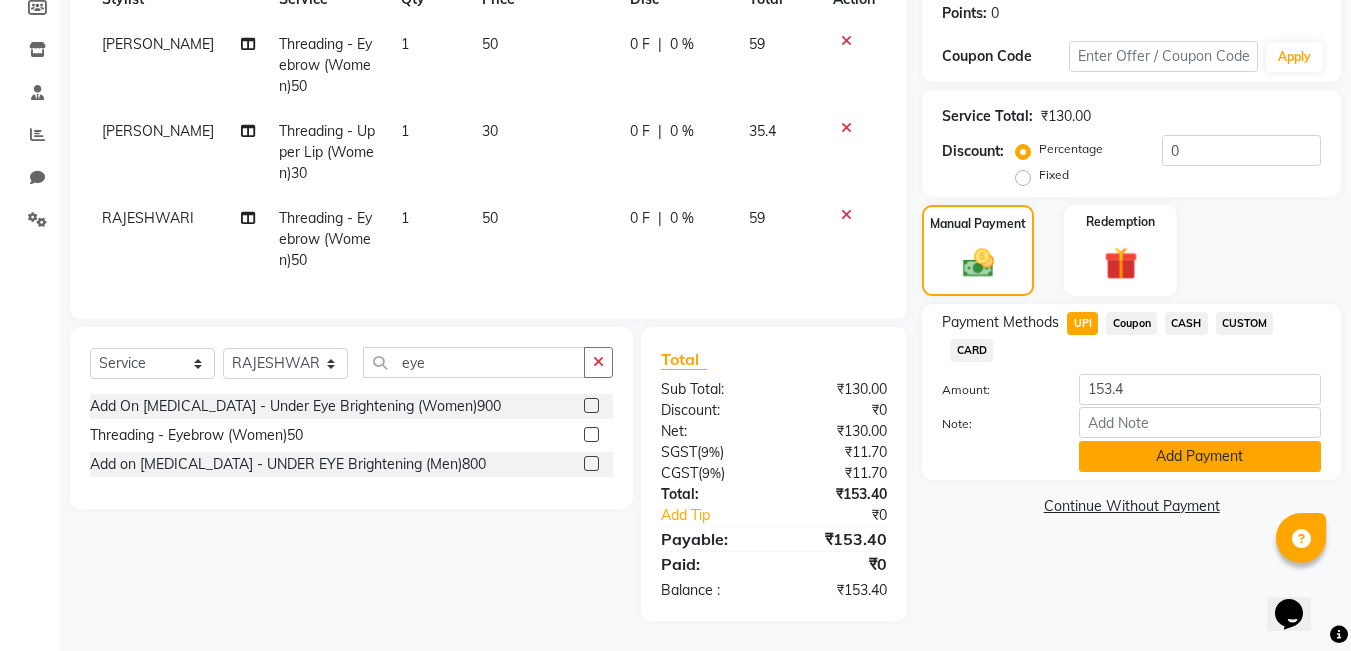 click on "Add Payment" 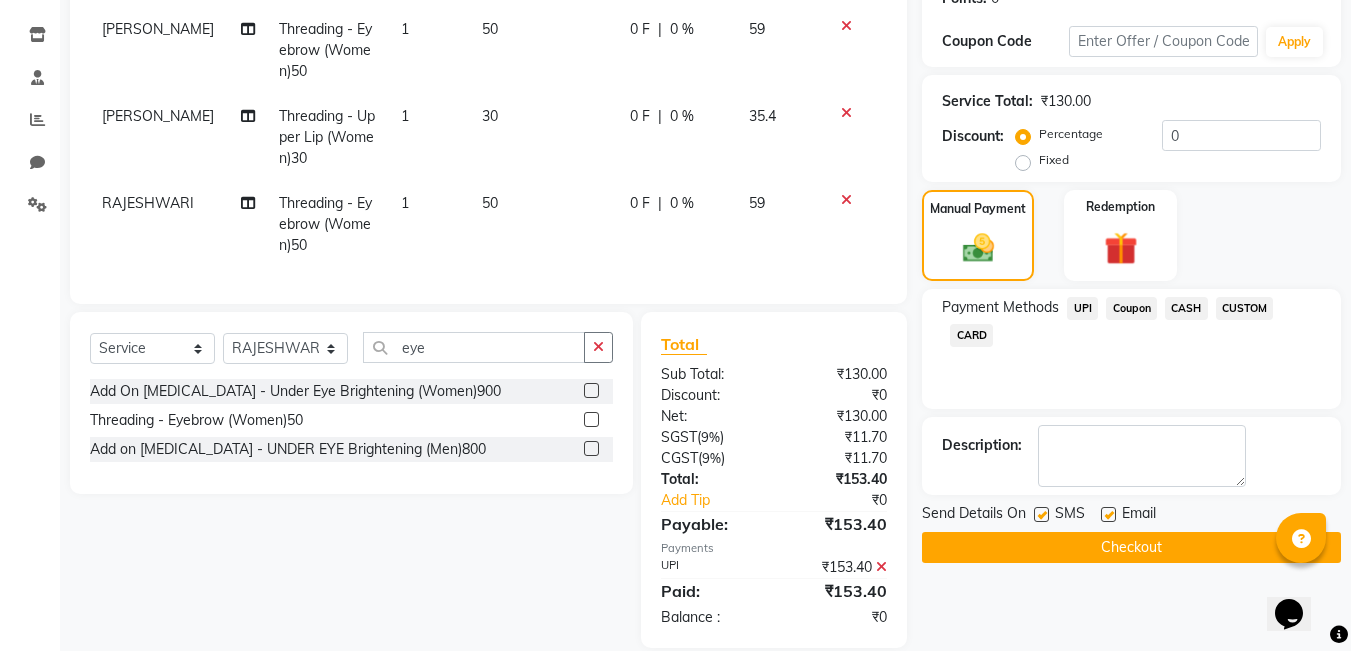 scroll, scrollTop: 365, scrollLeft: 0, axis: vertical 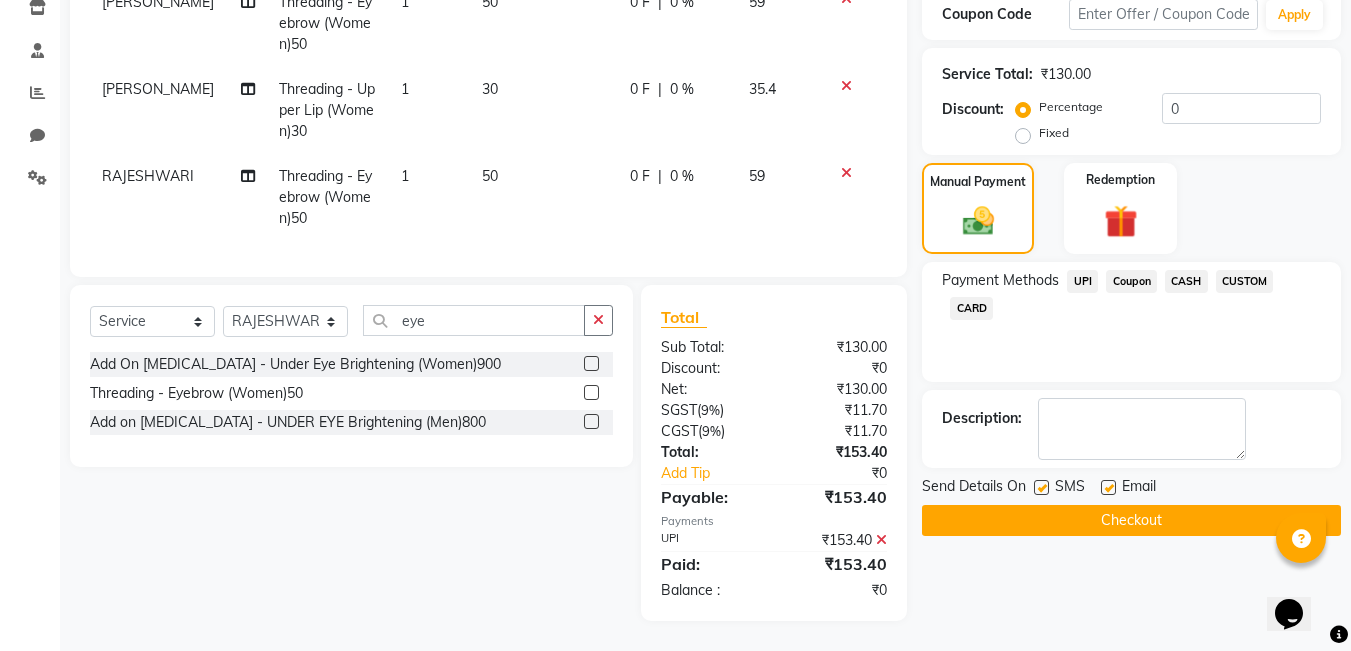 click 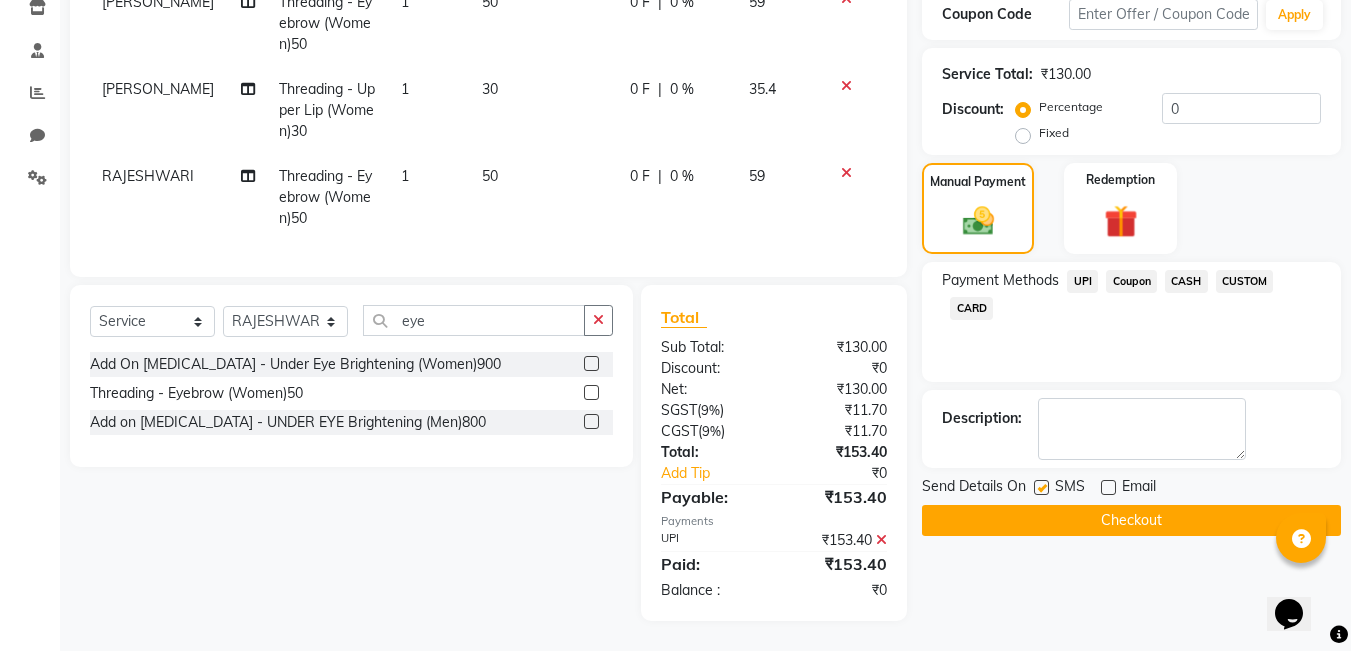 click on "Checkout" 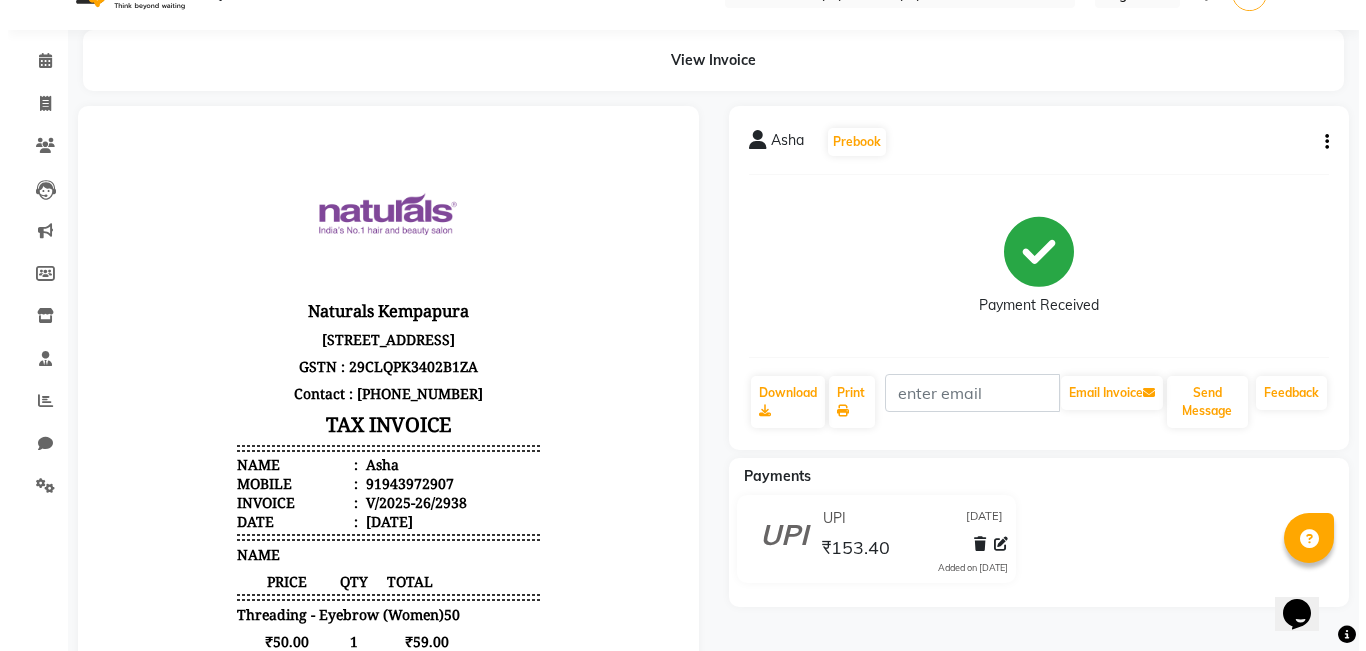 scroll, scrollTop: 0, scrollLeft: 0, axis: both 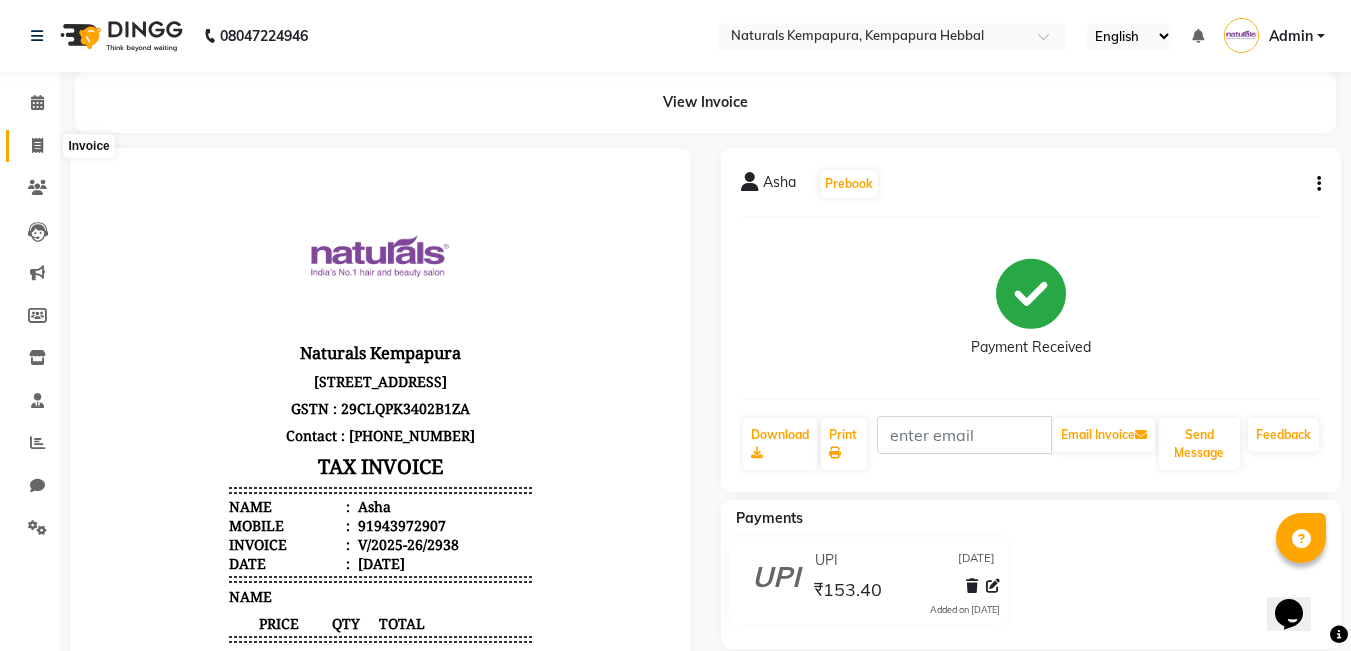 click 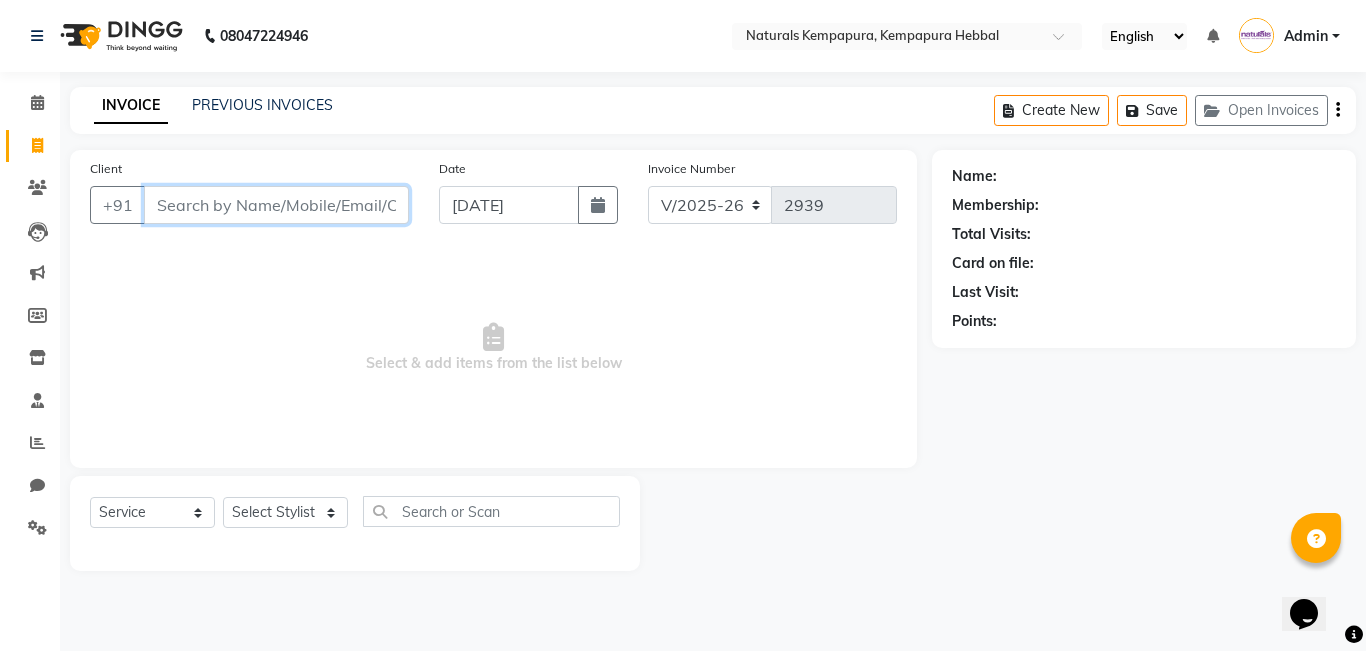 click on "Client" at bounding box center (276, 205) 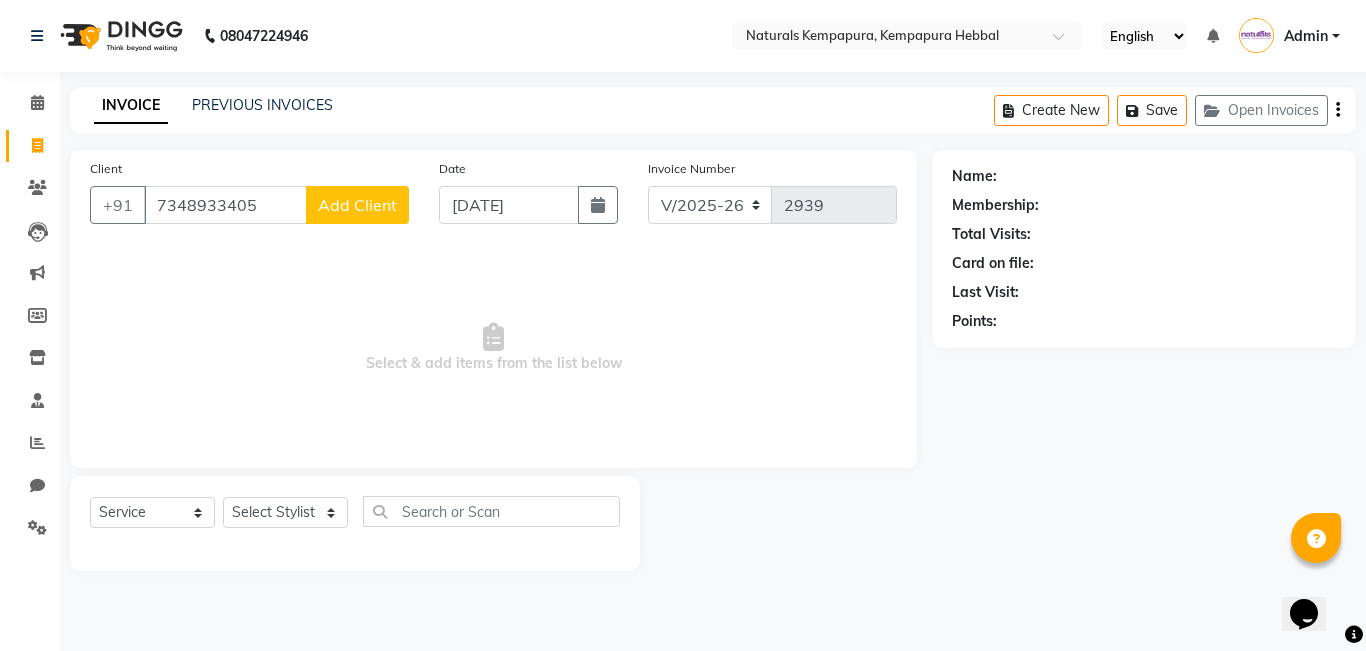 click on "Add Client" 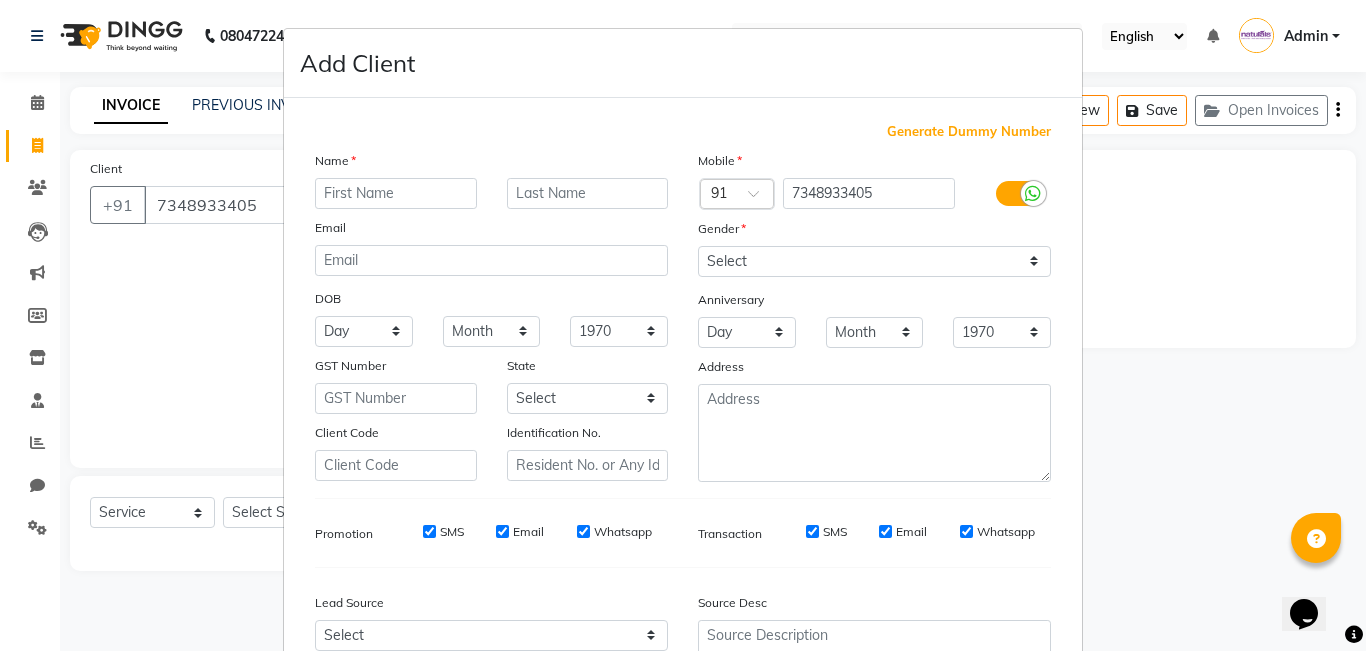 click on "Name Email DOB Day 01 02 03 04 05 06 07 08 09 10 11 12 13 14 15 16 17 18 19 20 21 22 23 24 25 26 27 28 29 30 31 Month January February March April May June July August September October November [DATE] 1941 1942 1943 1944 1945 1946 1947 1948 1949 1950 1951 1952 1953 1954 1955 1956 1957 1958 1959 1960 1961 1962 1963 1964 1965 1966 1967 1968 1969 1970 1971 1972 1973 1974 1975 1976 1977 1978 1979 1980 1981 1982 1983 1984 1985 1986 1987 1988 1989 1990 1991 1992 1993 1994 1995 1996 1997 1998 1999 2000 2001 2002 2003 2004 2005 2006 2007 2008 2009 2010 2011 2012 2013 2014 2015 2016 2017 2018 2019 2020 2021 2022 2023 2024 GST Number State Select [GEOGRAPHIC_DATA] [GEOGRAPHIC_DATA] [GEOGRAPHIC_DATA] [GEOGRAPHIC_DATA] [GEOGRAPHIC_DATA] [GEOGRAPHIC_DATA] [GEOGRAPHIC_DATA] [GEOGRAPHIC_DATA] [GEOGRAPHIC_DATA] [GEOGRAPHIC_DATA] [GEOGRAPHIC_DATA] [GEOGRAPHIC_DATA] [GEOGRAPHIC_DATA] [GEOGRAPHIC_DATA] [GEOGRAPHIC_DATA] [GEOGRAPHIC_DATA] [GEOGRAPHIC_DATA] [GEOGRAPHIC_DATA] [GEOGRAPHIC_DATA] [GEOGRAPHIC_DATA] [GEOGRAPHIC_DATA] [GEOGRAPHIC_DATA] [GEOGRAPHIC_DATA] [GEOGRAPHIC_DATA] [GEOGRAPHIC_DATA] [GEOGRAPHIC_DATA] [GEOGRAPHIC_DATA] [GEOGRAPHIC_DATA] [GEOGRAPHIC_DATA] [GEOGRAPHIC_DATA] [GEOGRAPHIC_DATA] [GEOGRAPHIC_DATA] Tripura" at bounding box center [491, 316] 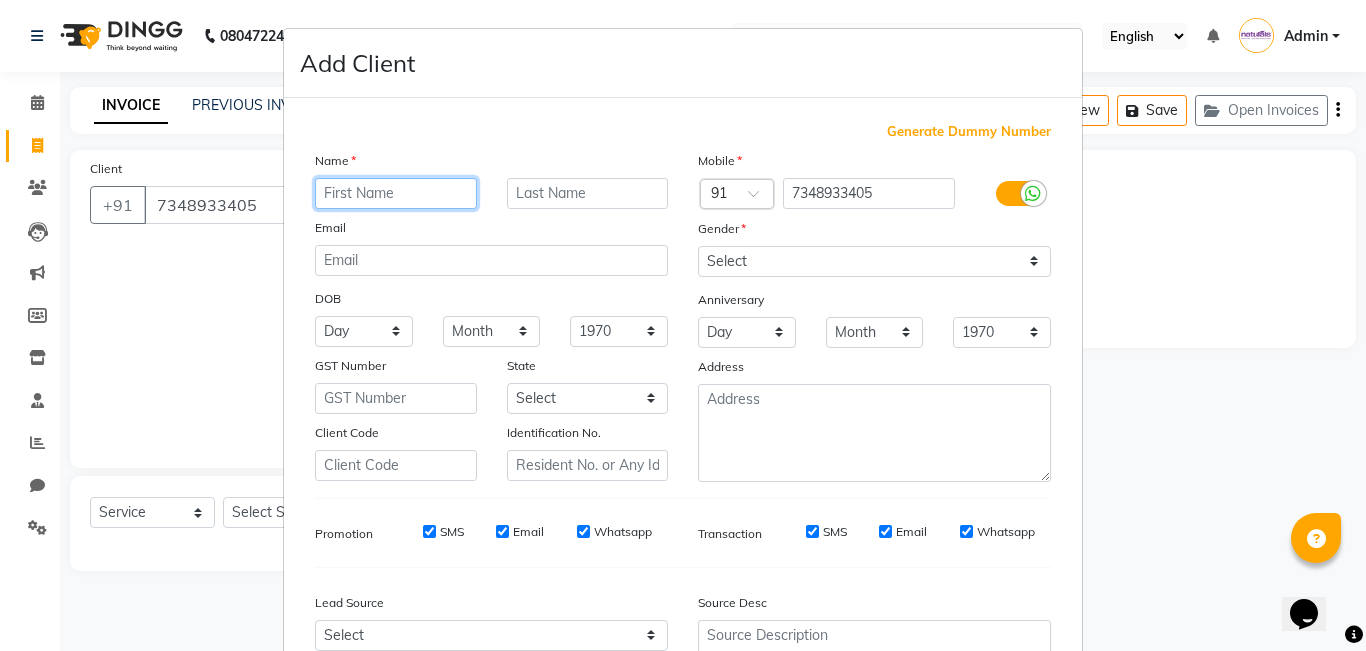 click at bounding box center [396, 193] 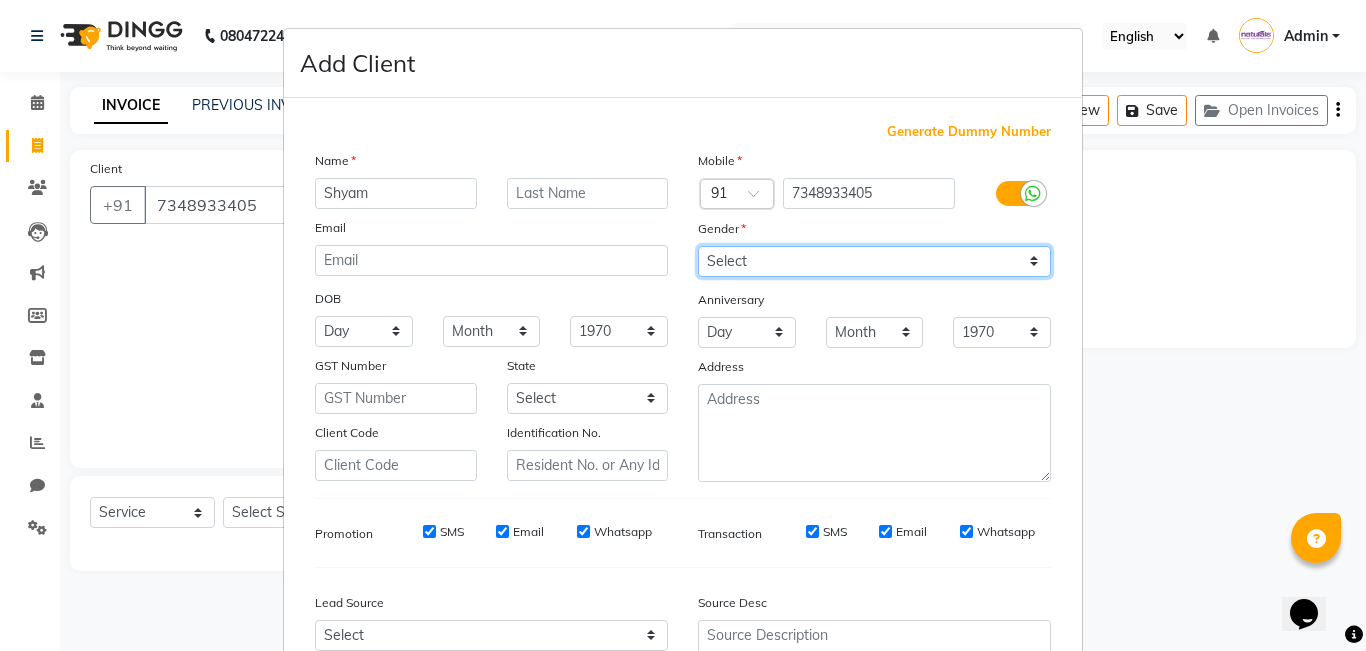click on "Select [DEMOGRAPHIC_DATA] [DEMOGRAPHIC_DATA] Other Prefer Not To Say" at bounding box center [874, 261] 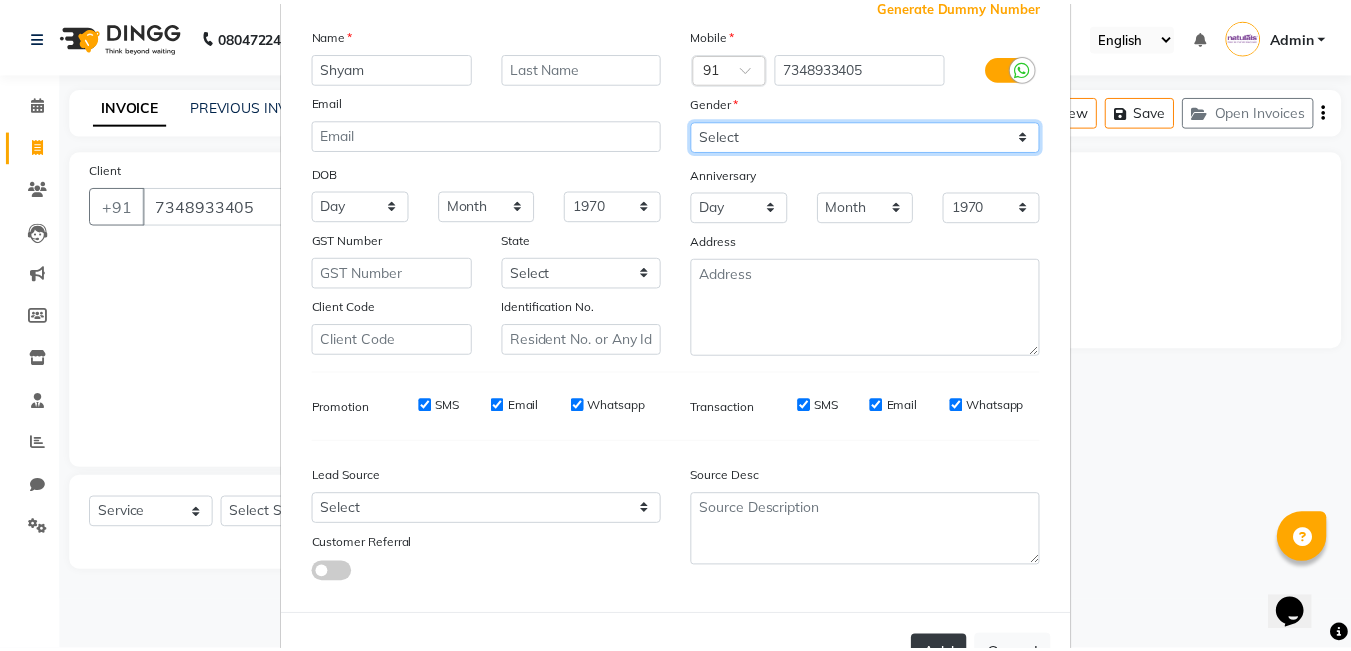 scroll, scrollTop: 198, scrollLeft: 0, axis: vertical 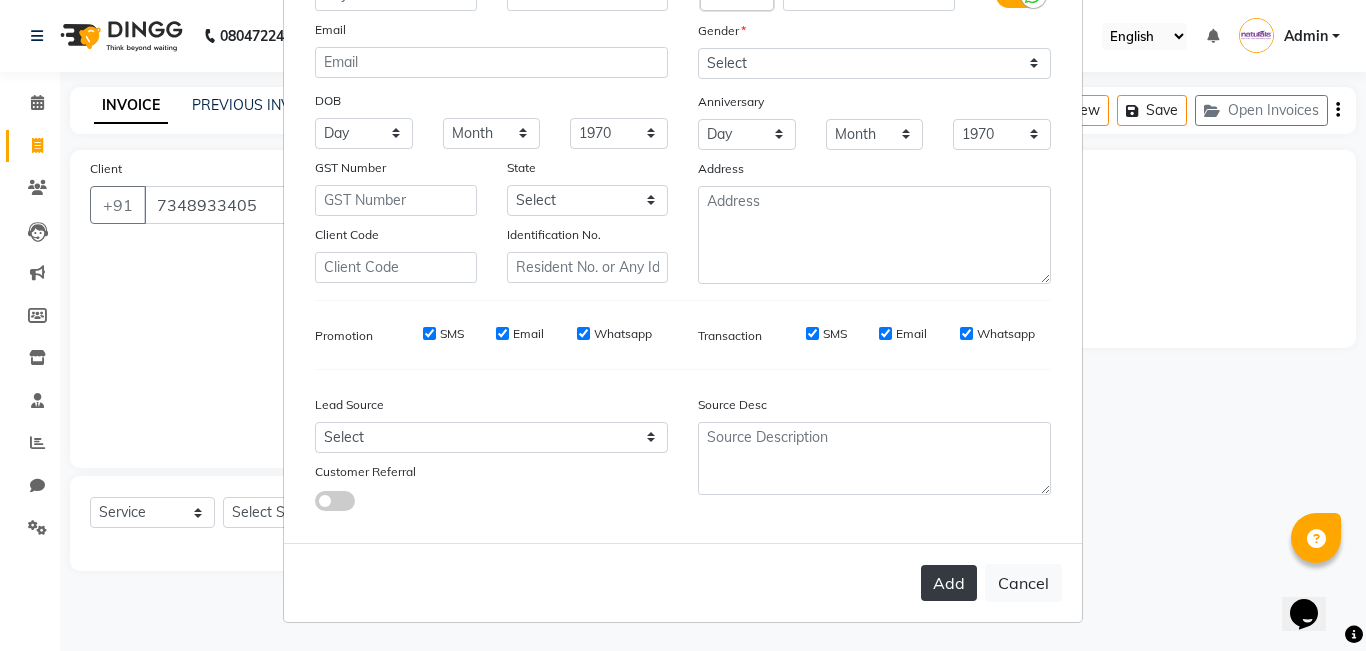 click on "Add" at bounding box center (949, 583) 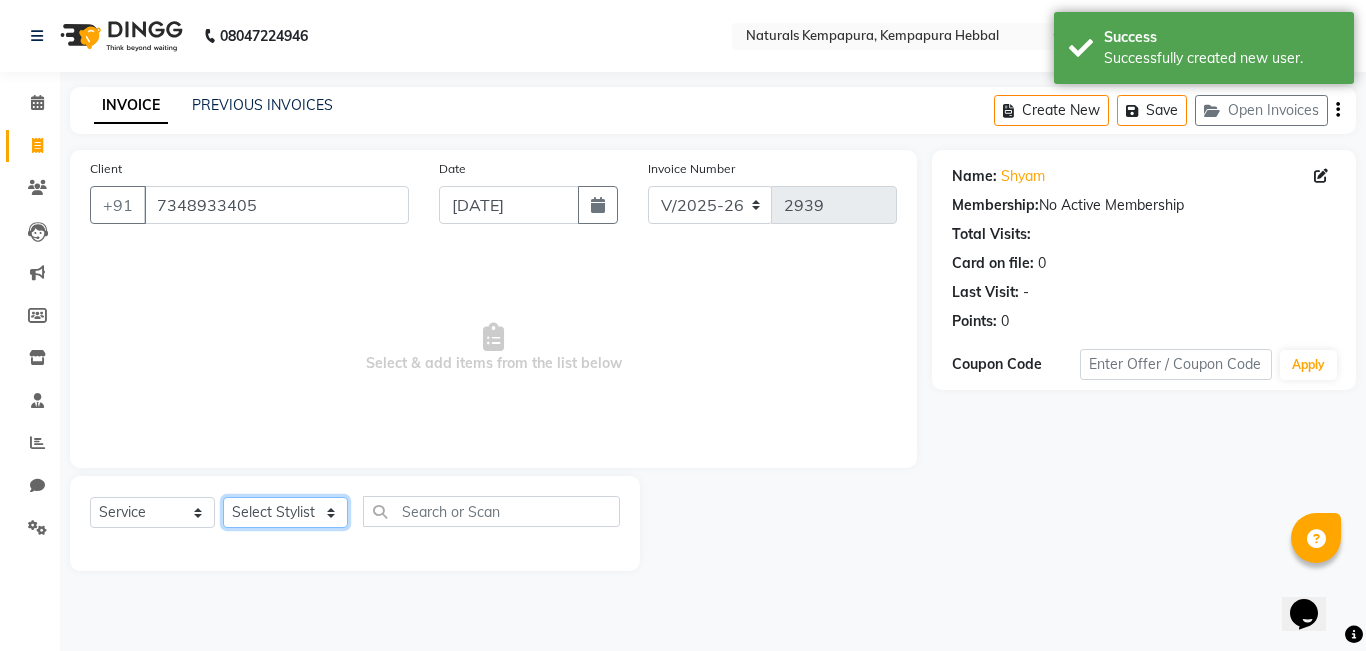 click on "Select Stylist [PERSON_NAME]  DANISH [PERSON_NAME] [PERSON_NAME]  [PERSON_NAME] [PERSON_NAME] [PERSON_NAME] MUSABEER [PERSON_NAME]  POOJA BC PUJA PRADHAN [DATE] [PERSON_NAME]  [PERSON_NAME]  REKHA GV  [PERSON_NAME]  [PERSON_NAME] [PERSON_NAME]" 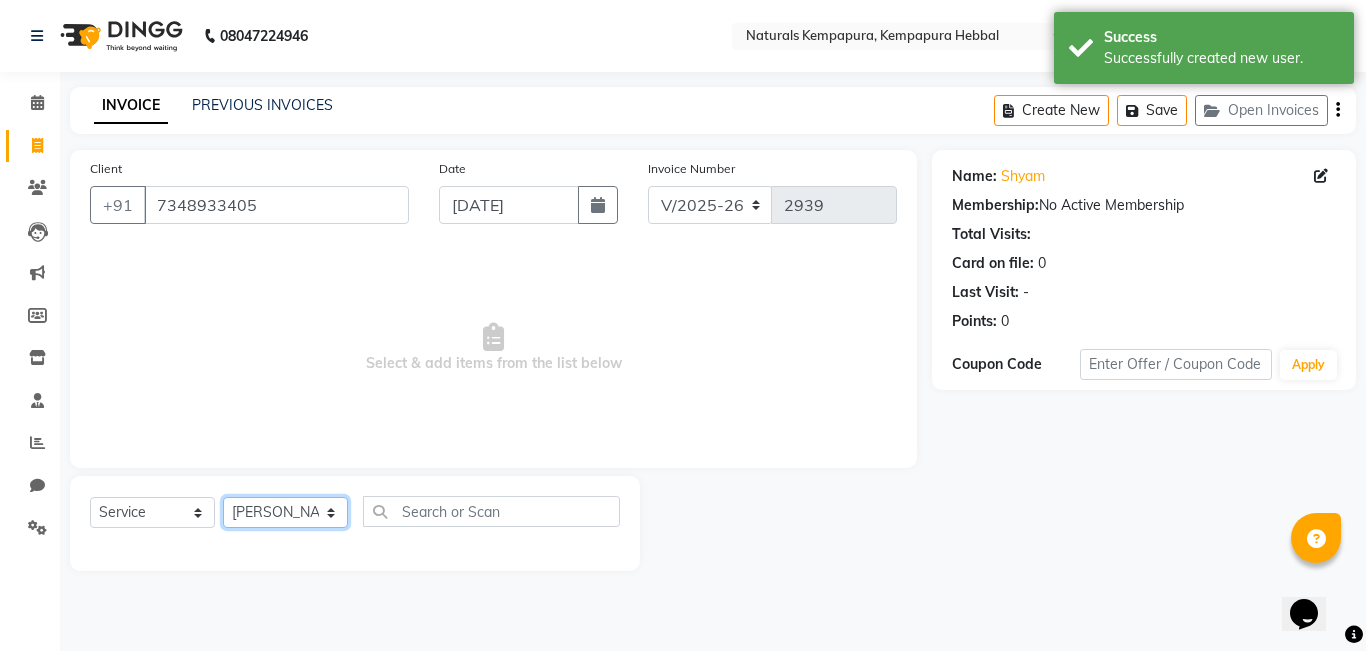 click on "Select Stylist [PERSON_NAME]  DANISH [PERSON_NAME] [PERSON_NAME]  [PERSON_NAME] [PERSON_NAME] [PERSON_NAME] MUSABEER [PERSON_NAME]  POOJA BC PUJA PRADHAN [DATE] [PERSON_NAME]  [PERSON_NAME]  REKHA GV  [PERSON_NAME]  [PERSON_NAME] [PERSON_NAME]" 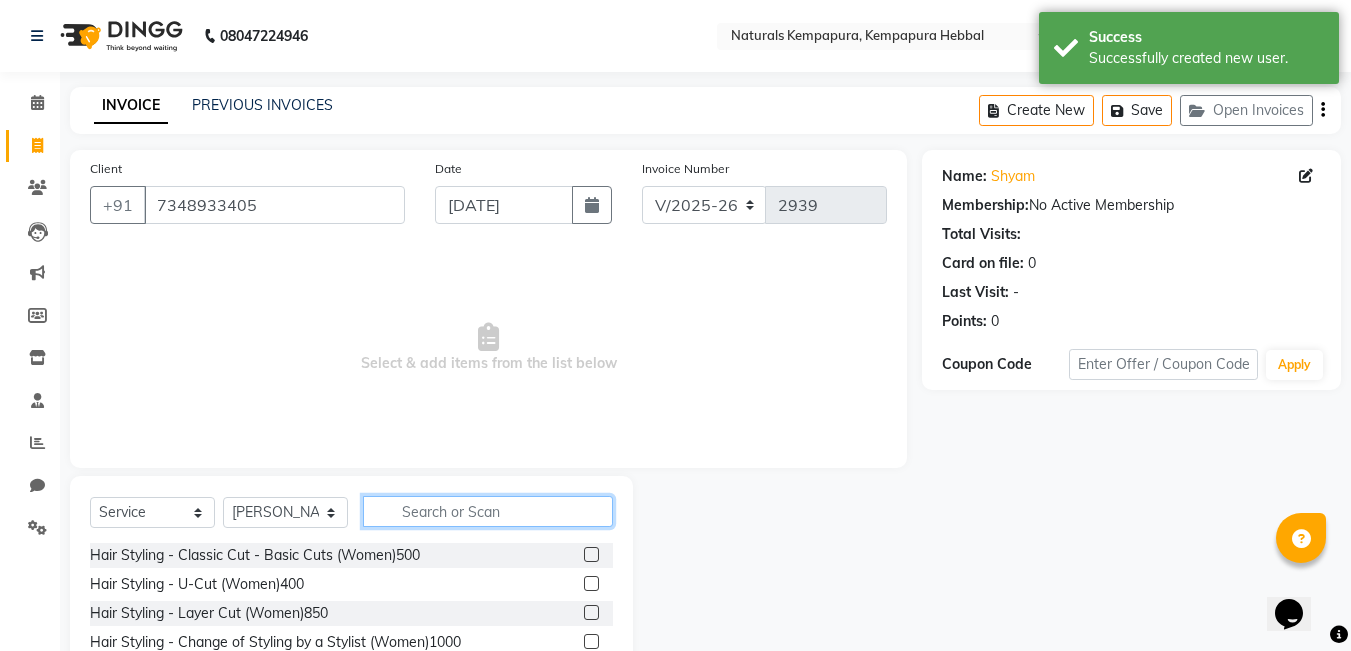 click 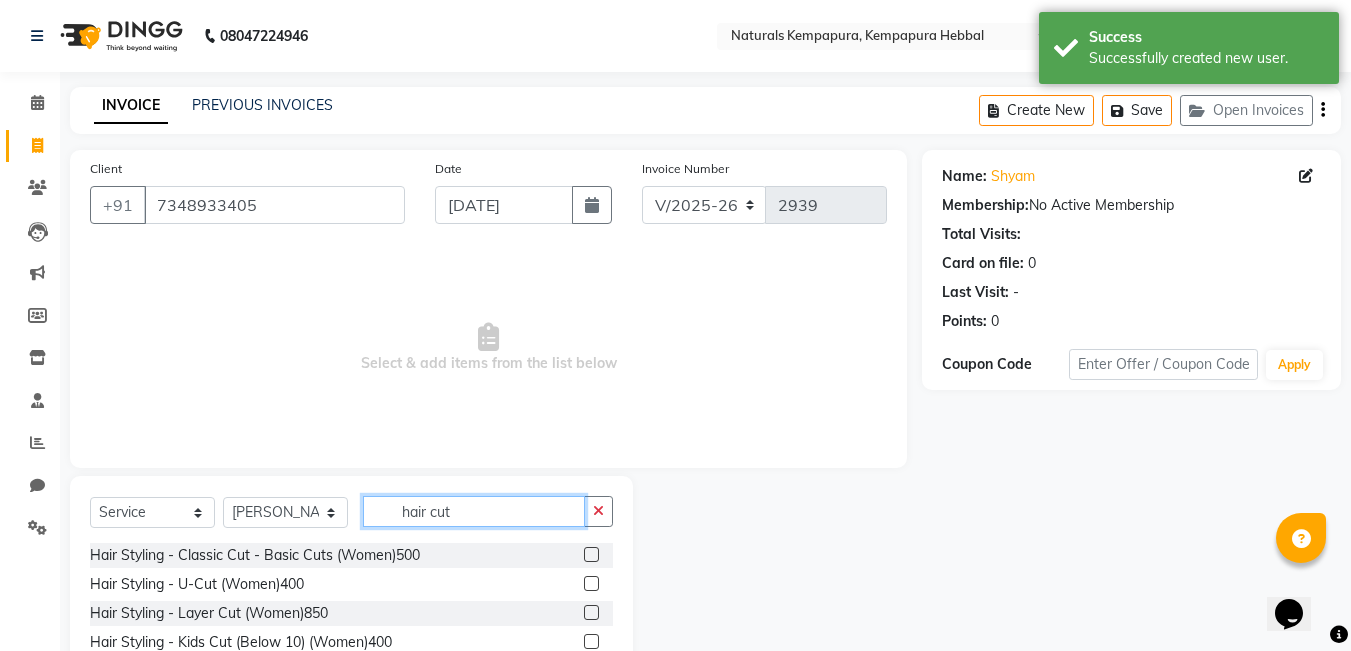 scroll, scrollTop: 150, scrollLeft: 0, axis: vertical 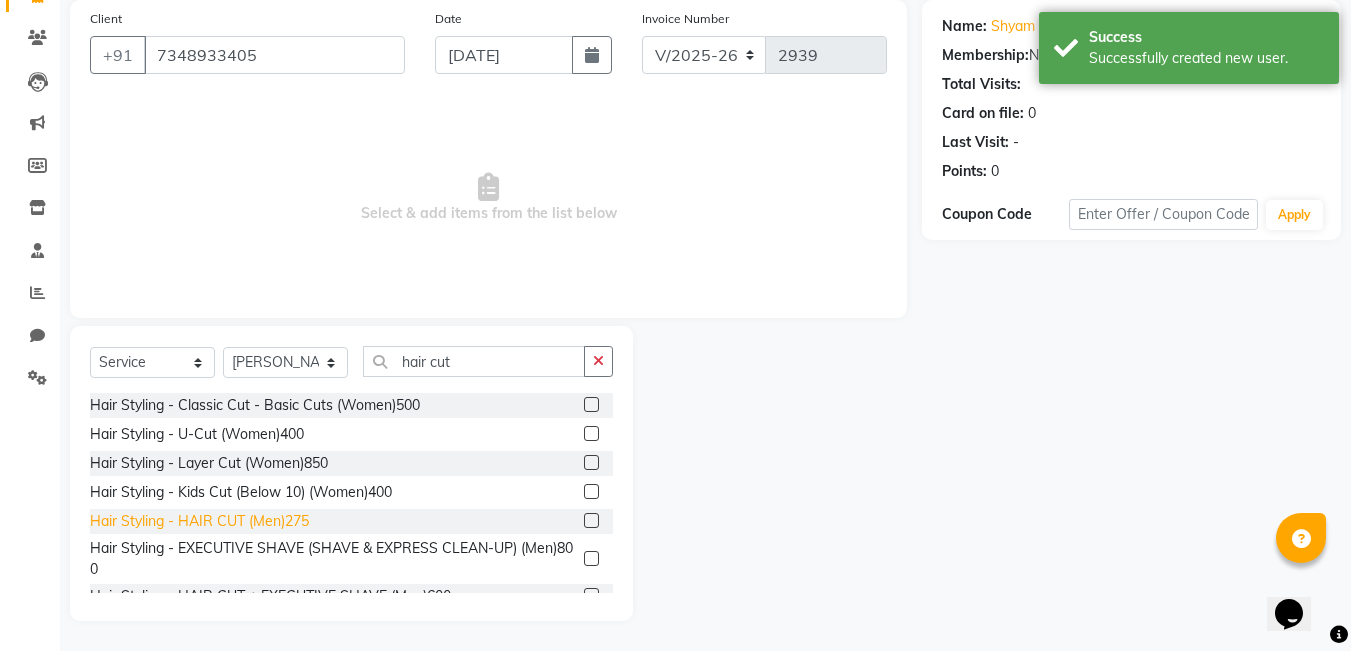 click on "Hair Styling - HAIR CUT (Men)275" 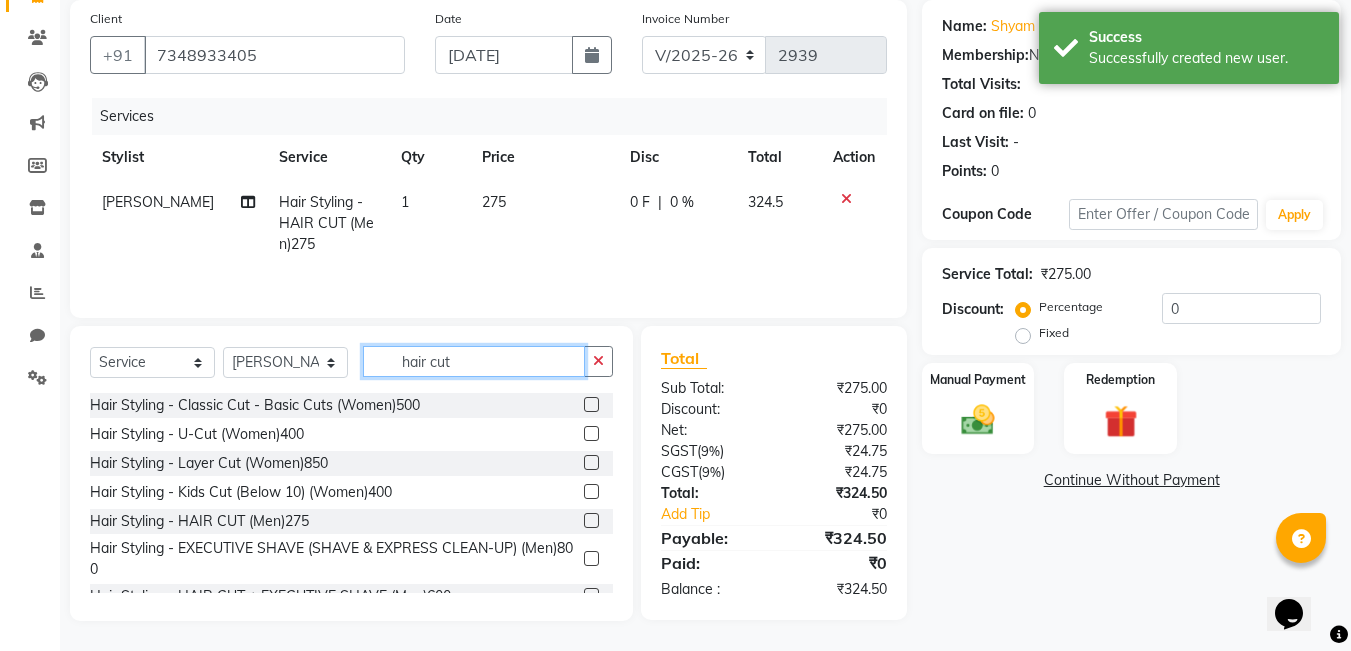 drag, startPoint x: 351, startPoint y: 328, endPoint x: 138, endPoint y: 285, distance: 217.29703 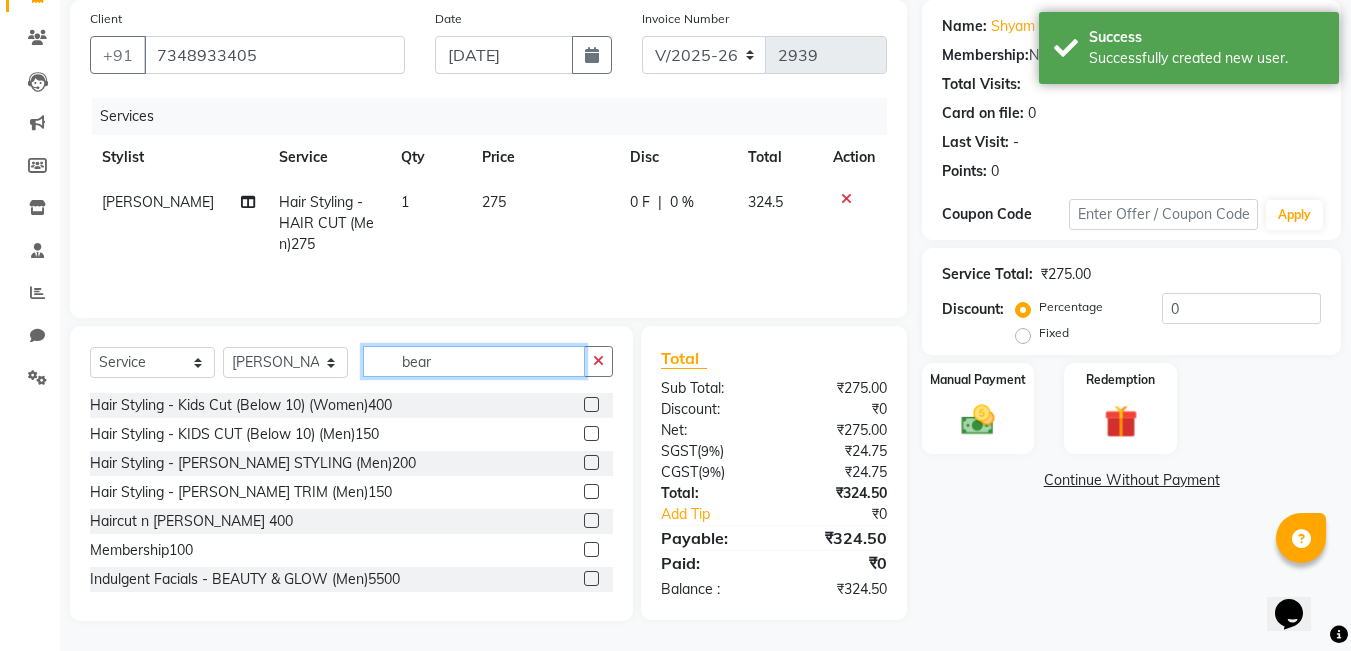 scroll, scrollTop: 149, scrollLeft: 0, axis: vertical 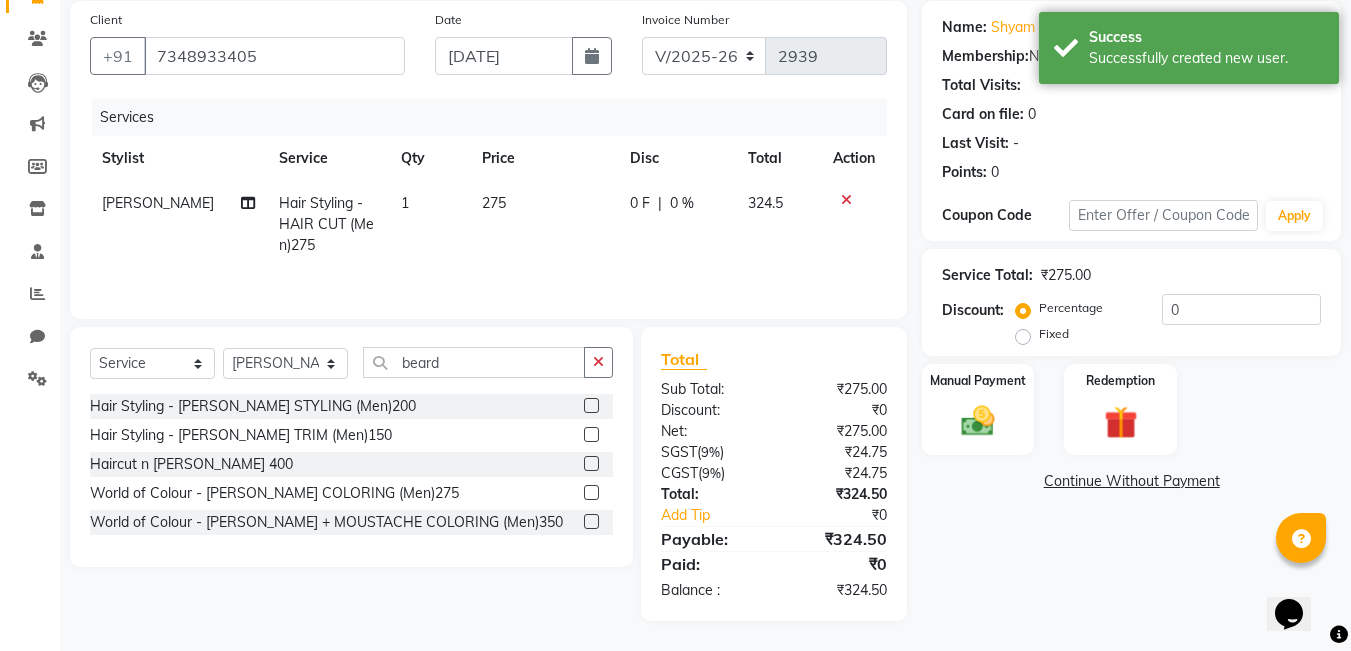 click on "Hair Styling - [PERSON_NAME] TRIM (Men)150" 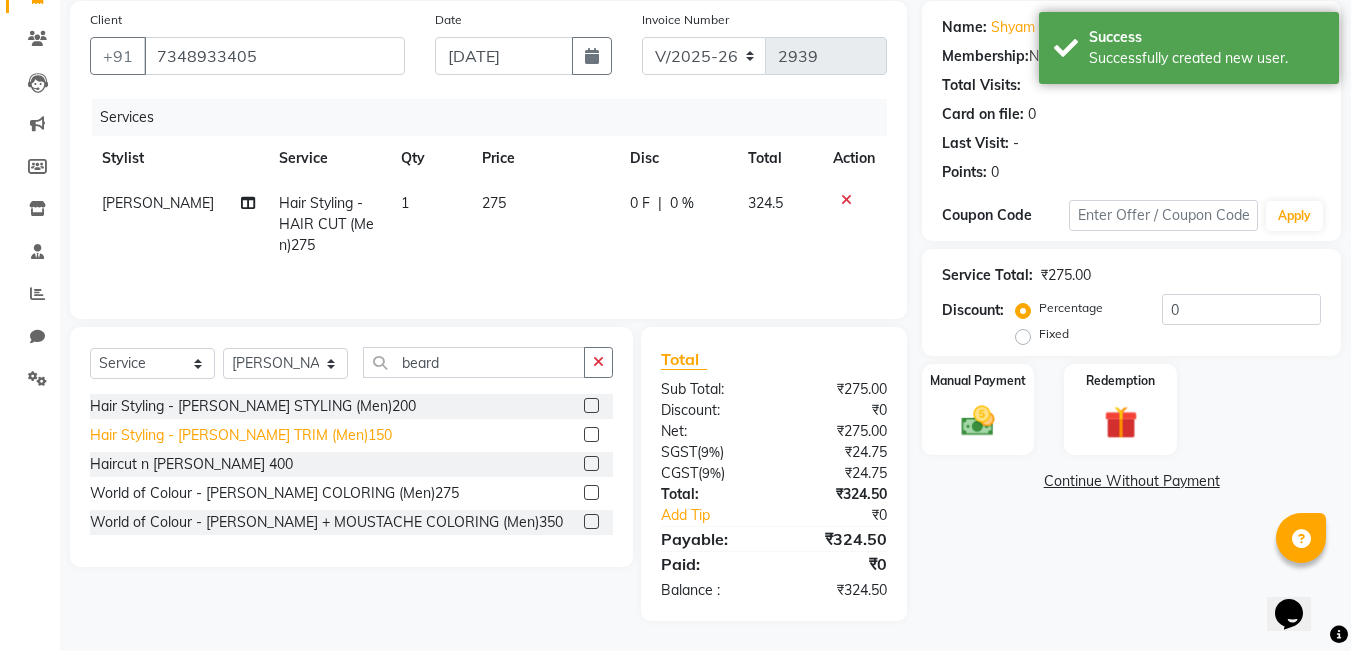 click on "Hair Styling - [PERSON_NAME] TRIM (Men)150" 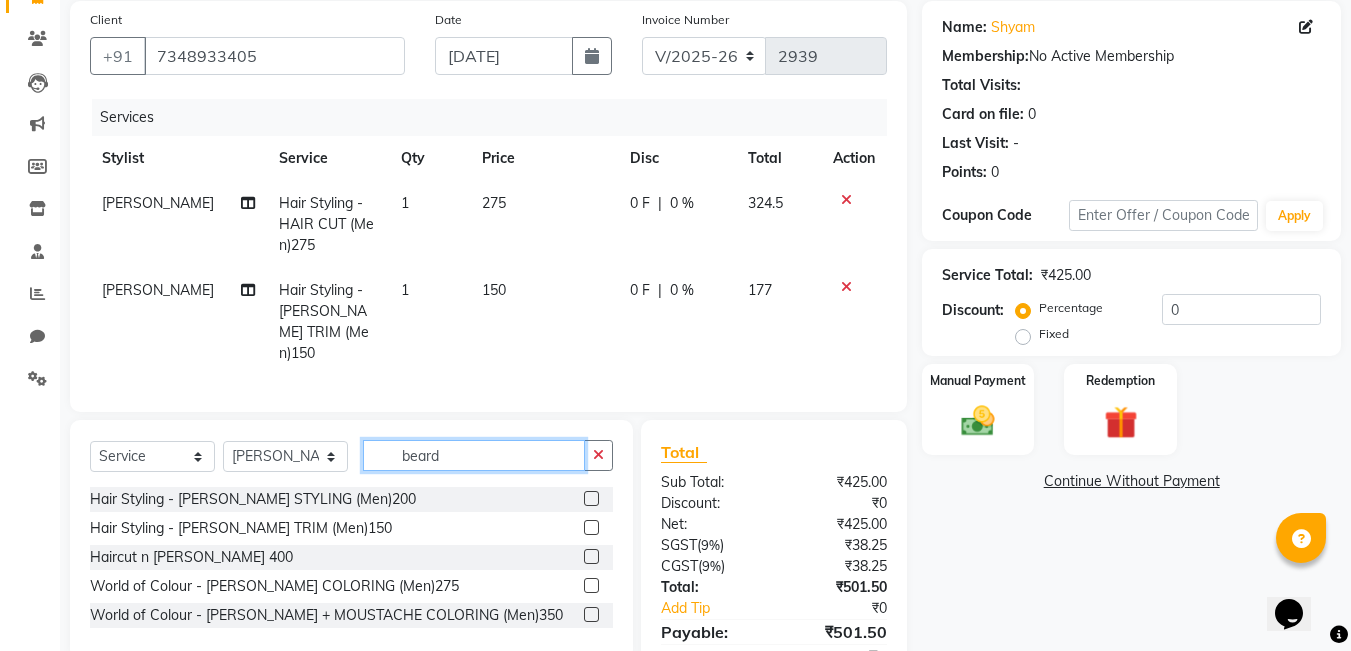 drag, startPoint x: 475, startPoint y: 455, endPoint x: 145, endPoint y: 382, distance: 337.9778 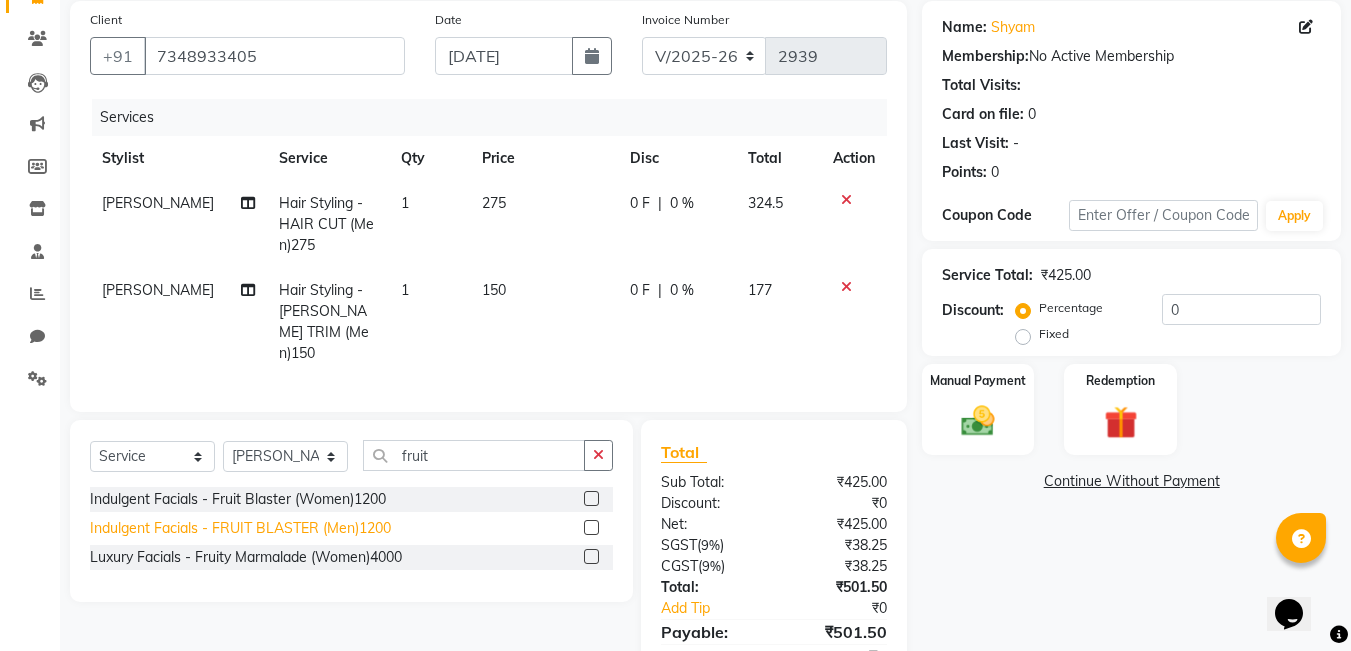 click on "Indulgent Facials - FRUIT BLASTER (Men)1200" 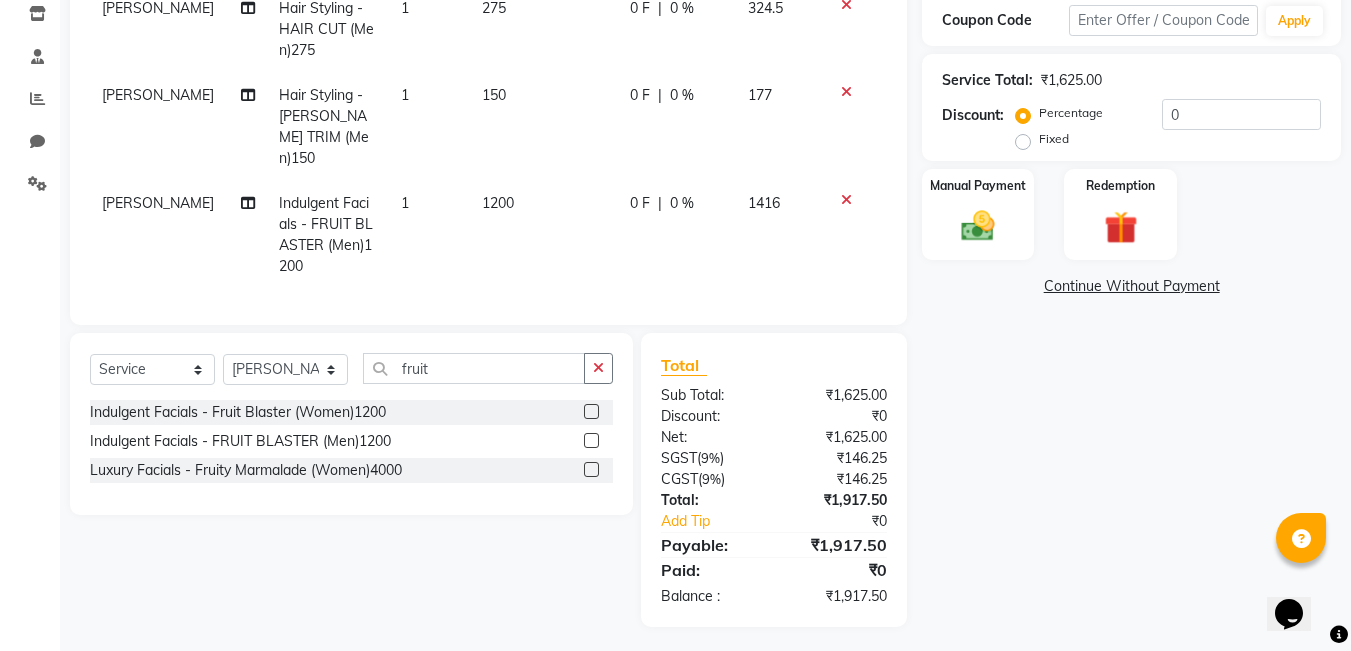 scroll, scrollTop: 244, scrollLeft: 0, axis: vertical 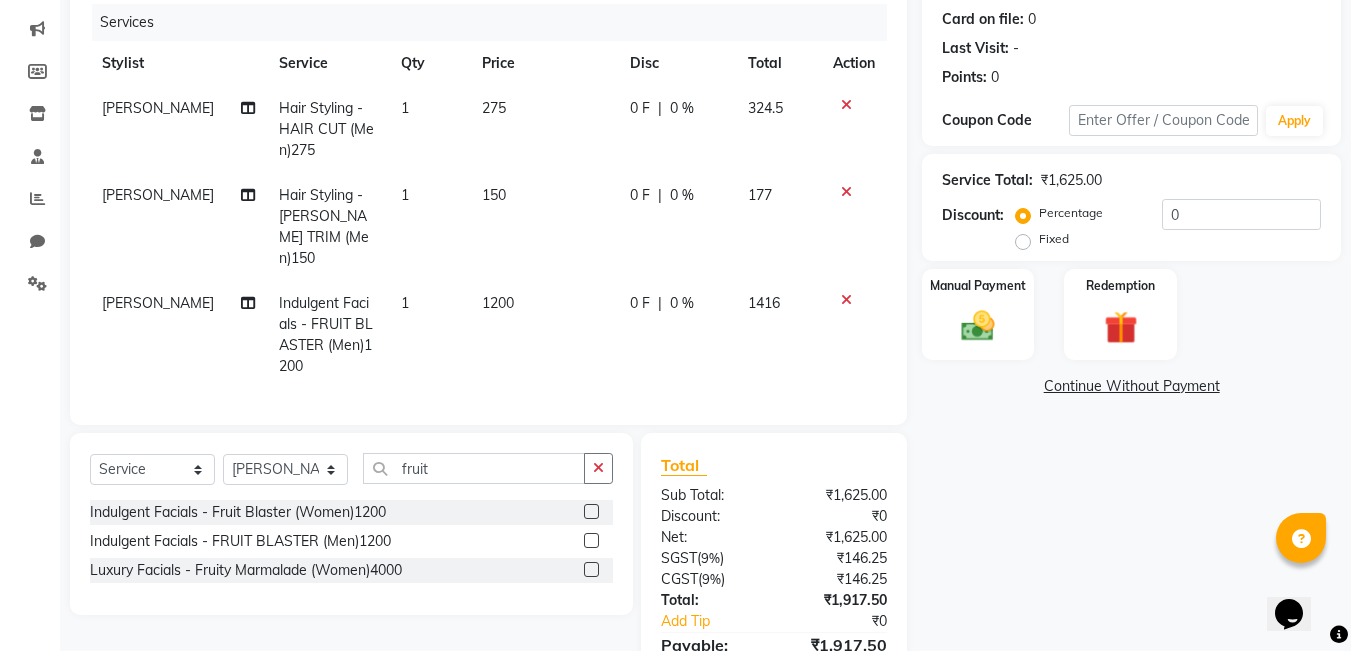 click on "0 F | 0 %" 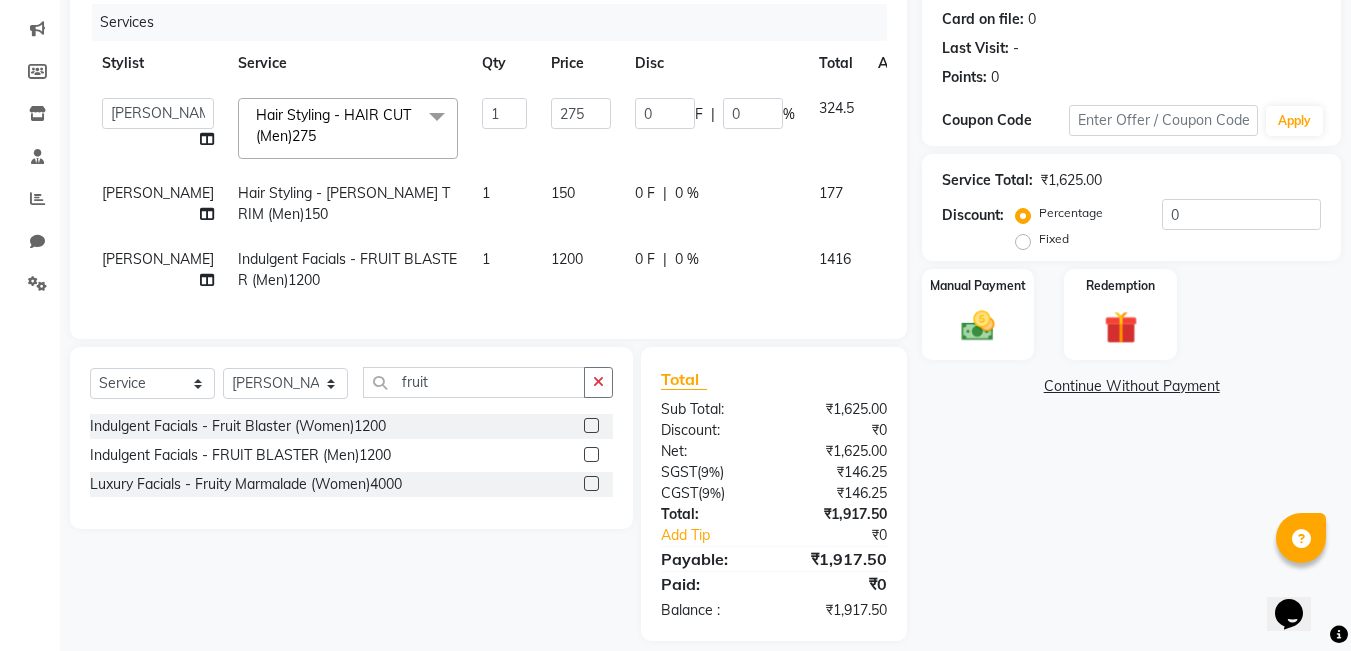 click on "0" 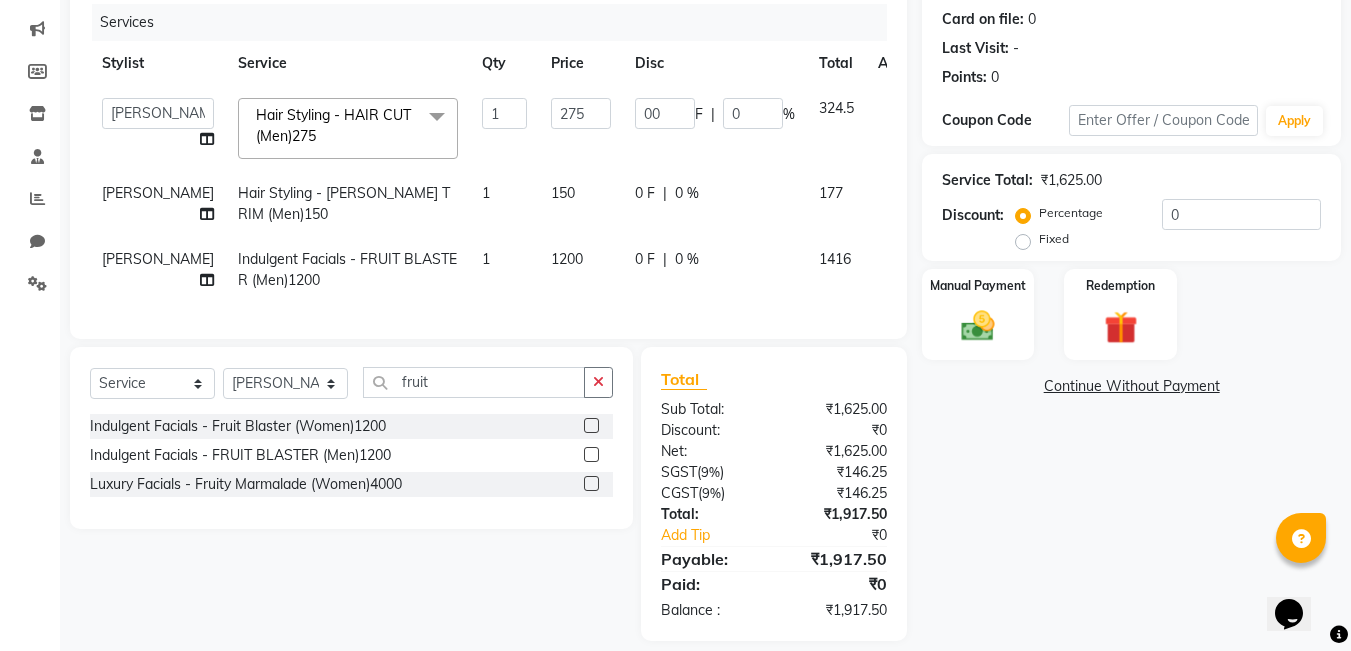 click on "00" 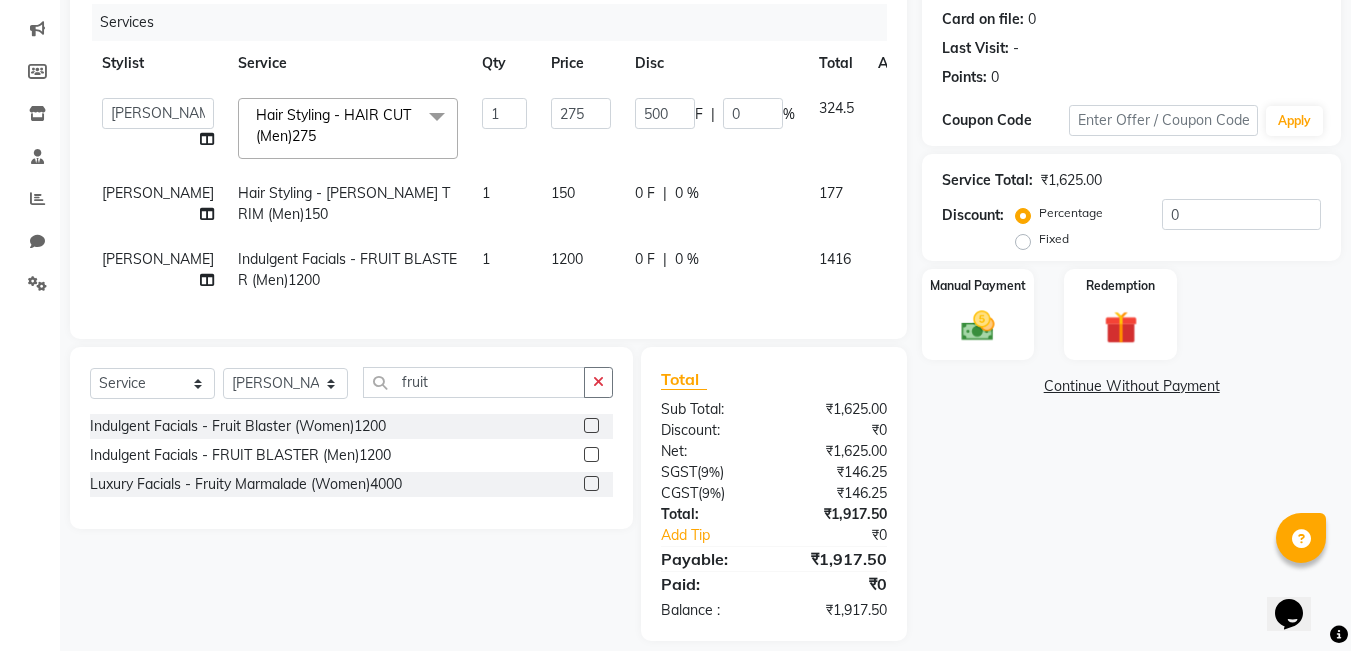 click on "500" 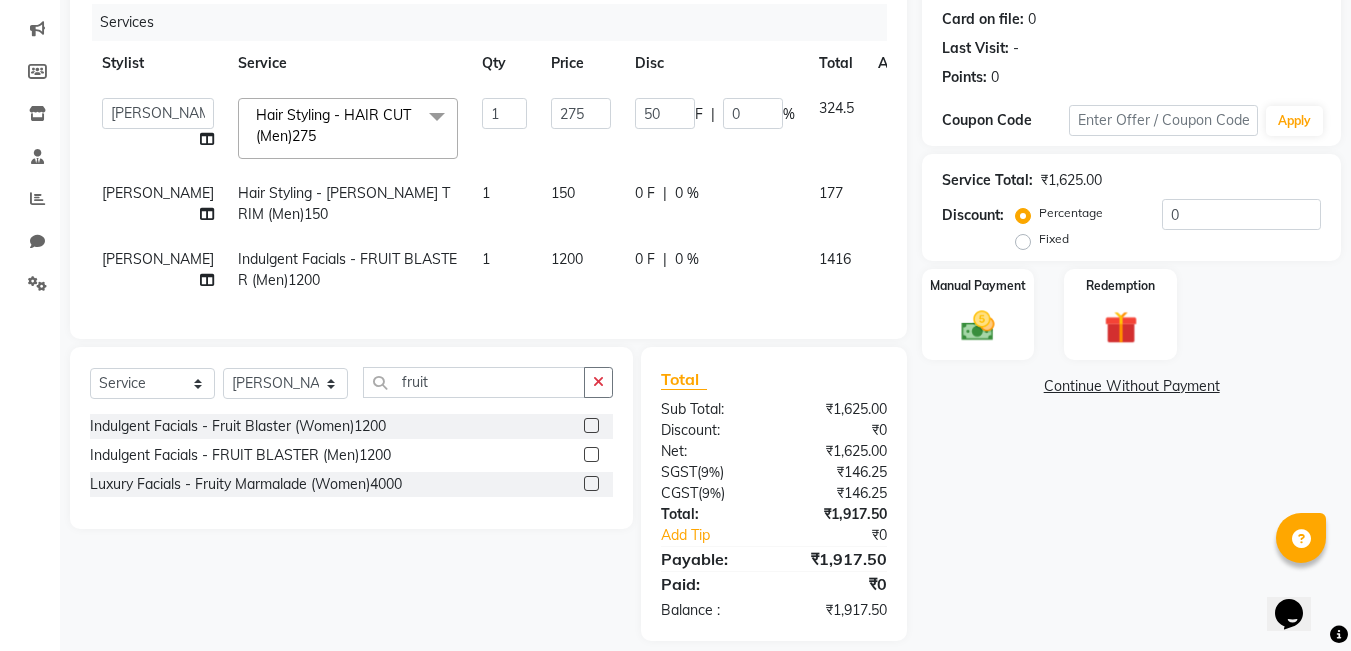 click on "NADEEM  Hair Styling - [PERSON_NAME] TRIM (Men)150 1 150 0 F | 0 % 177" 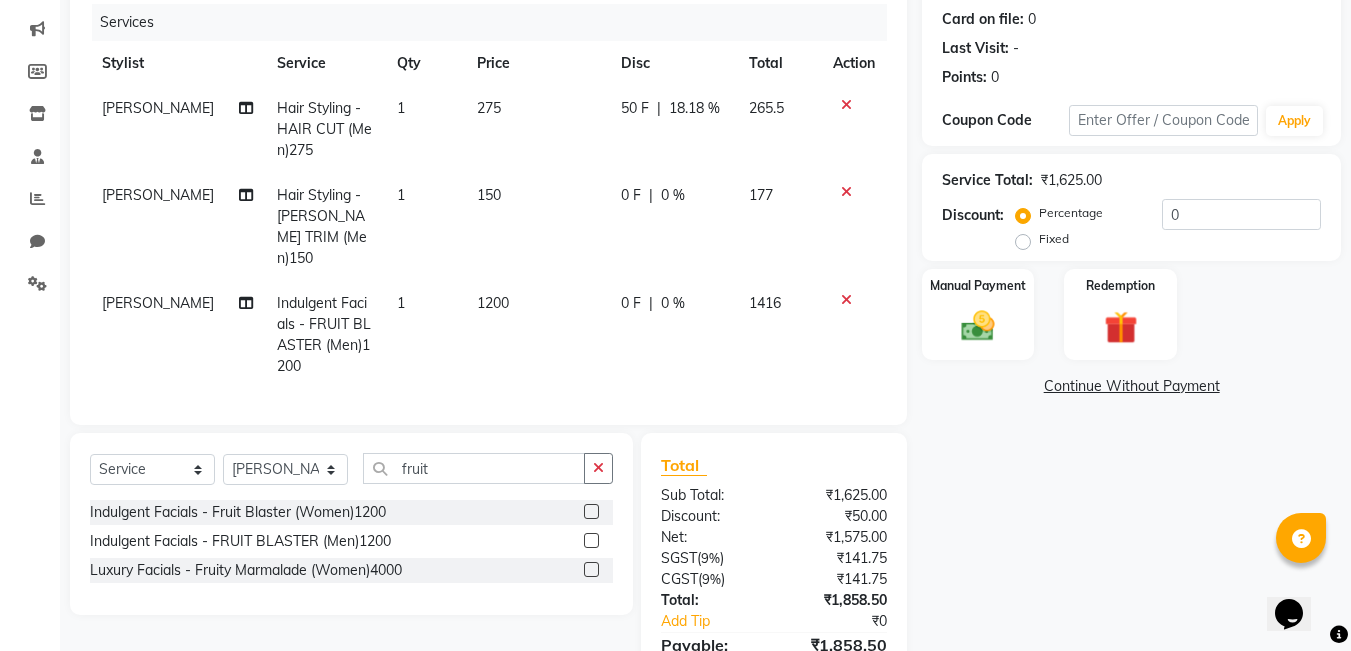 click on "0 F" 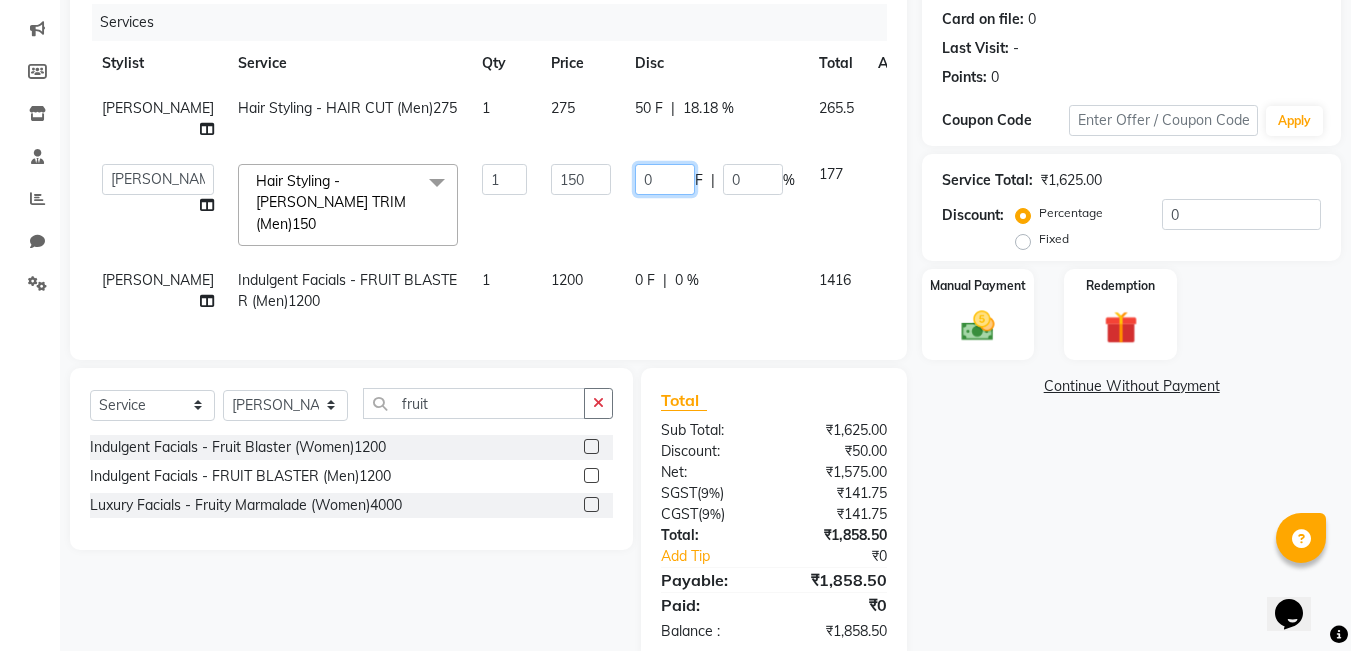 click on "0" 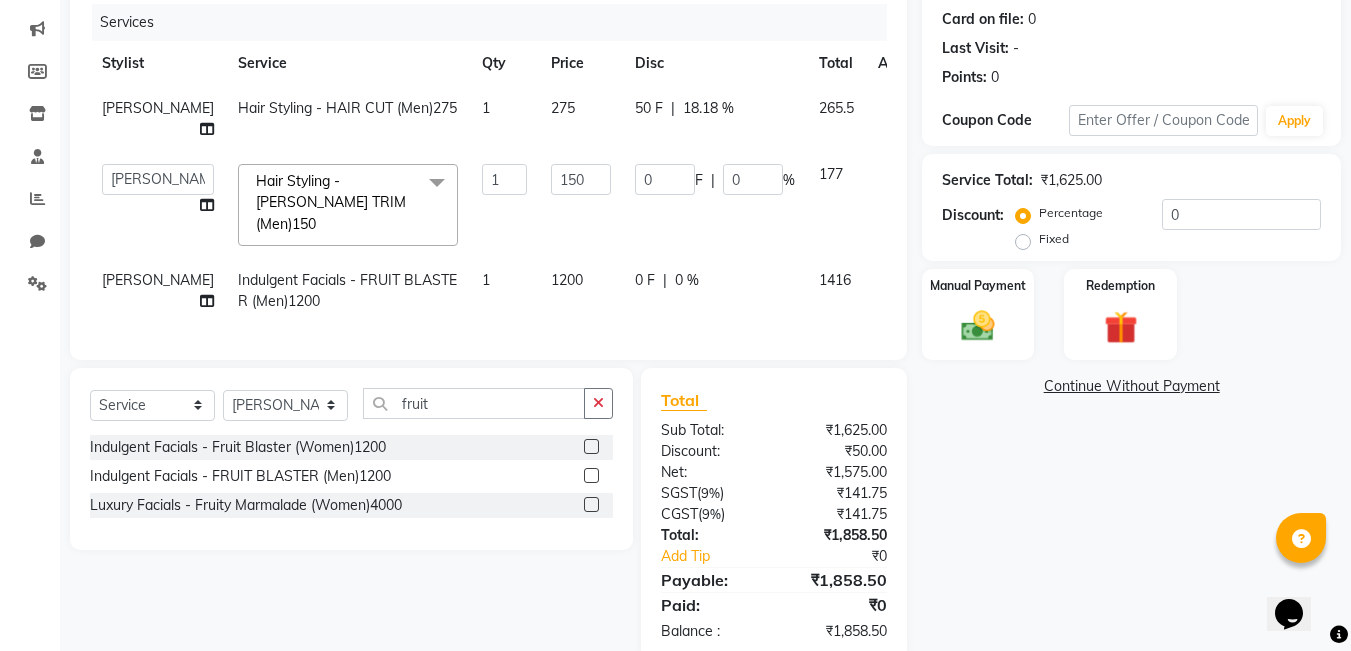 click on "NADEEM  Indulgent Facials - FRUIT BLASTER (Men)1200 1 1200 0 F | 0 % 1416" 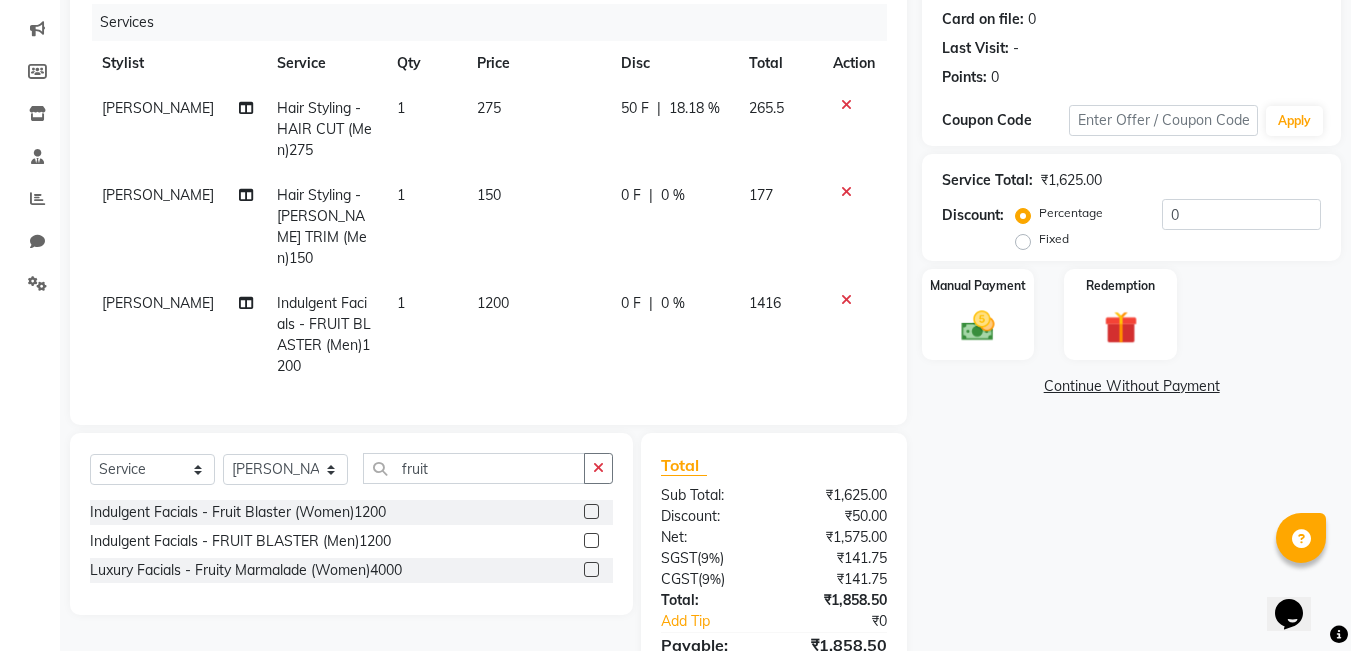 click on "0 F" 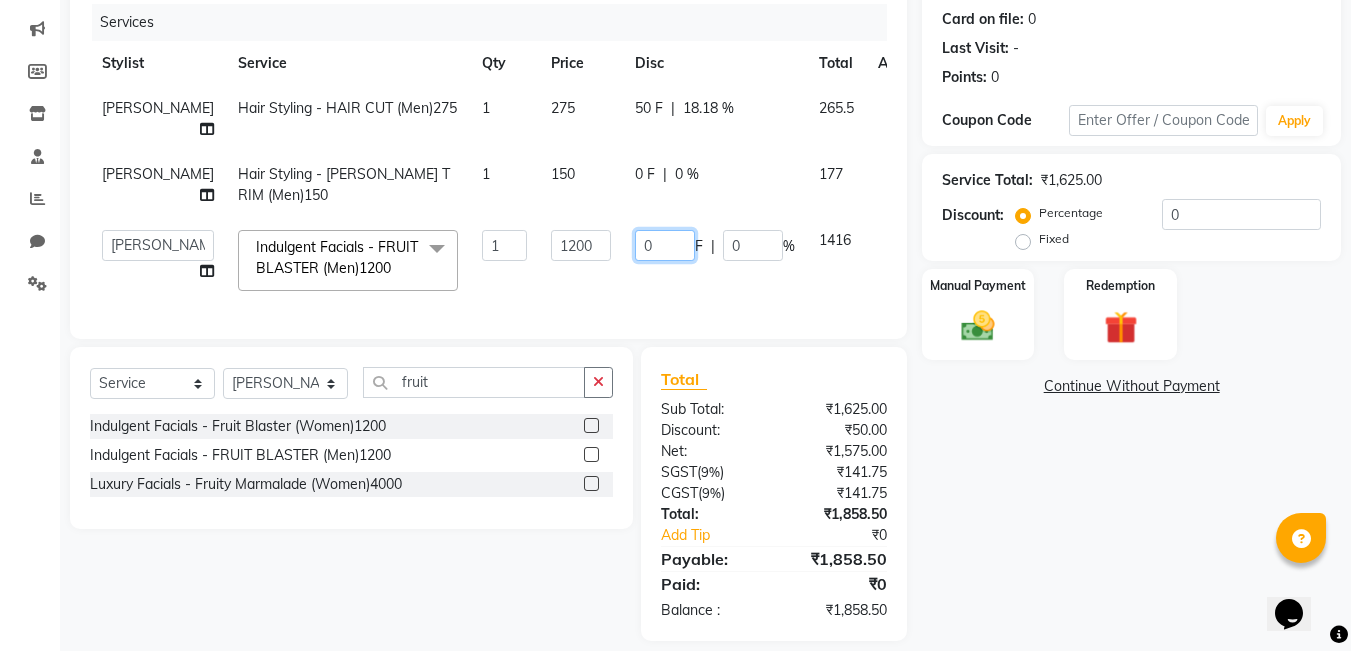 click on "0" 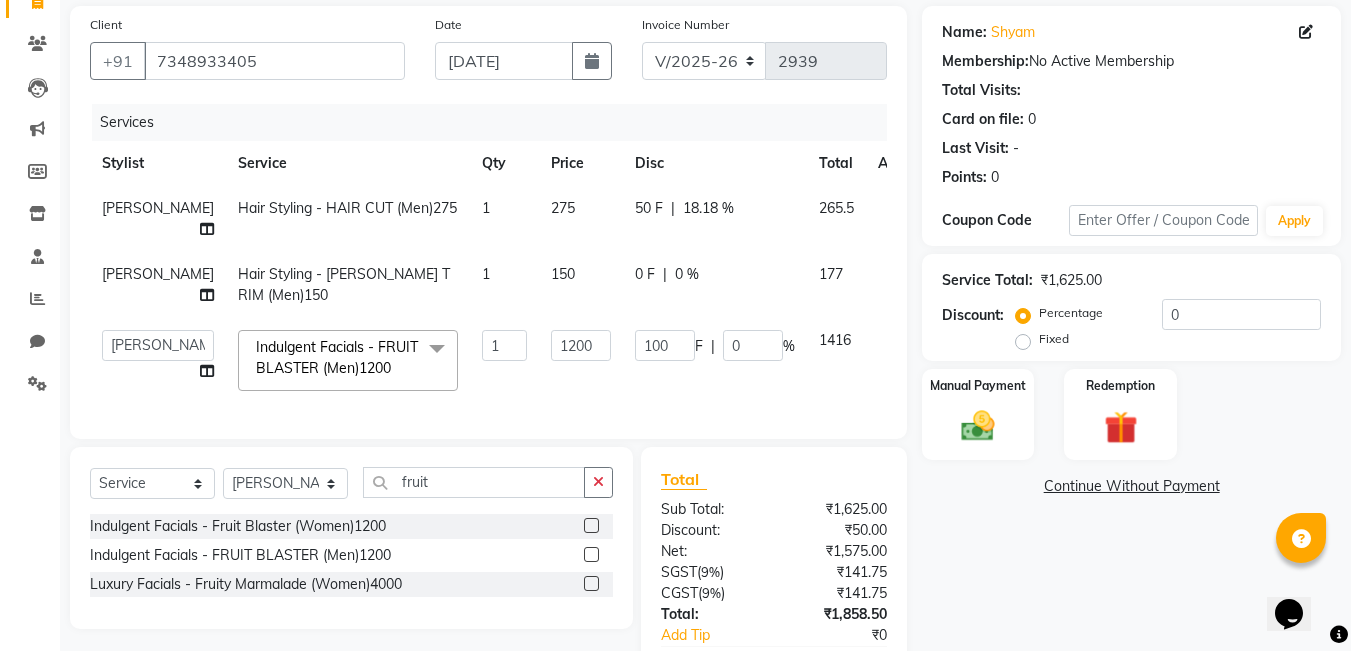 click on "150" 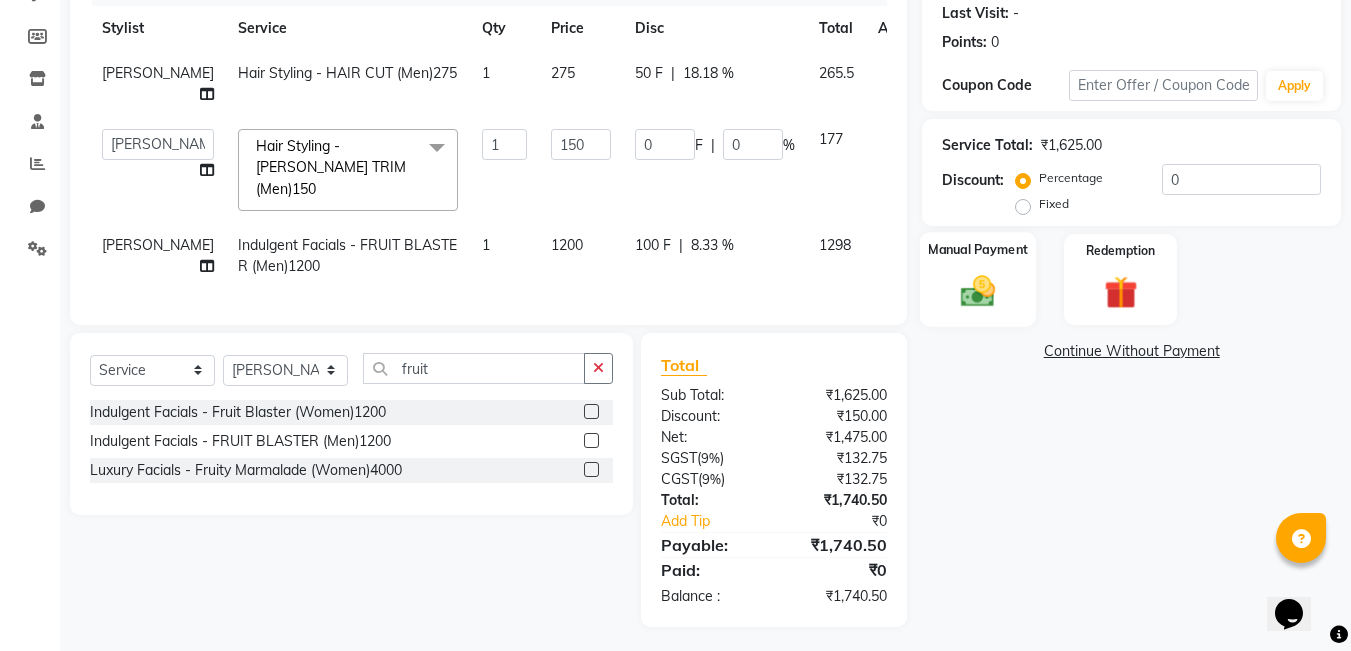 scroll, scrollTop: 79, scrollLeft: 0, axis: vertical 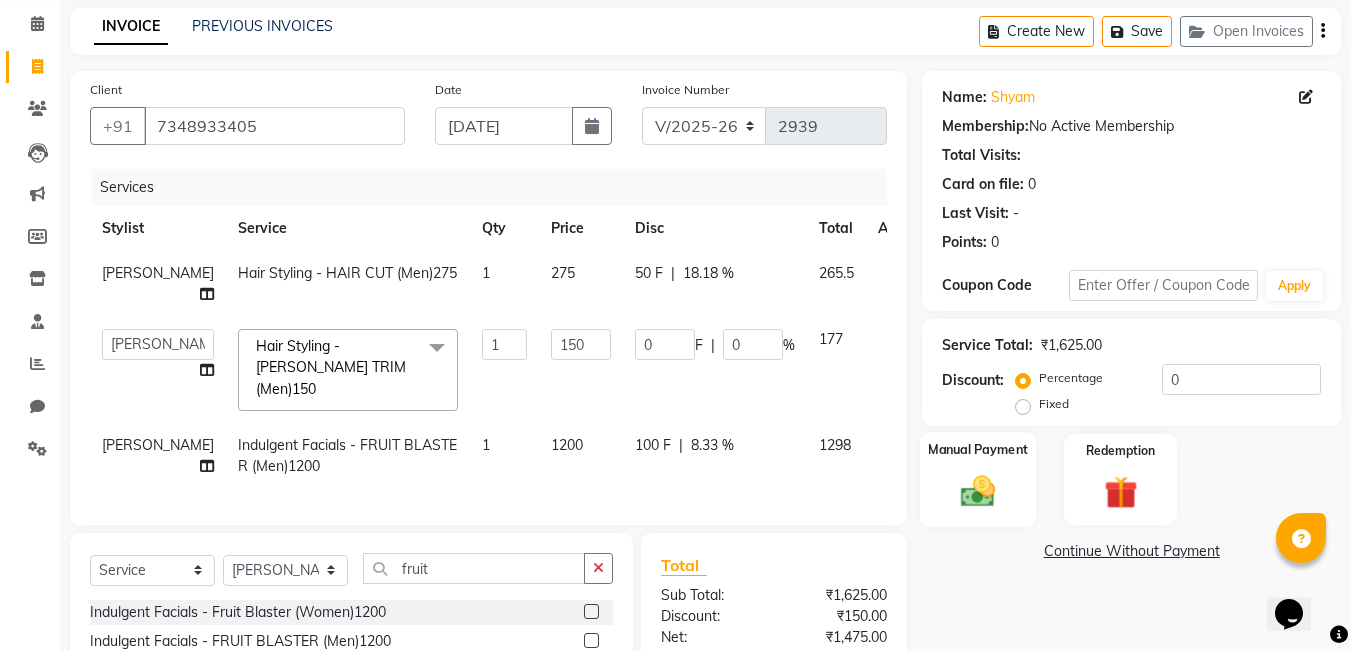 click 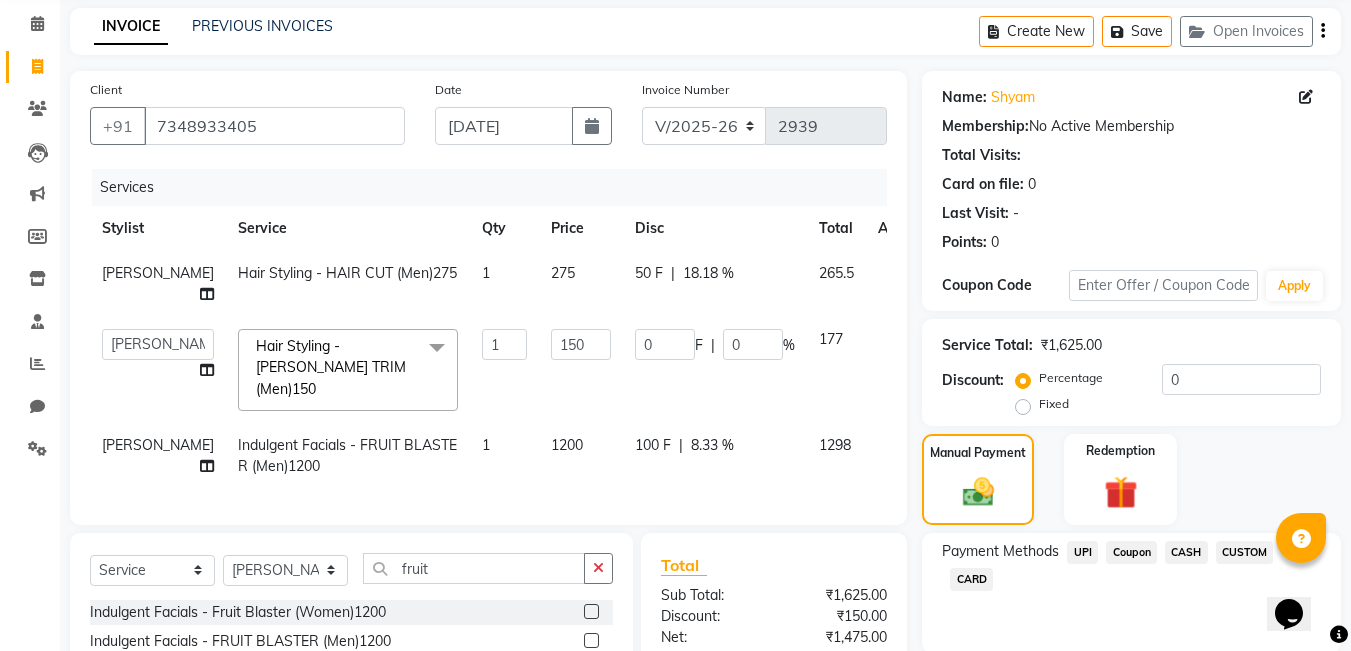 scroll, scrollTop: 279, scrollLeft: 0, axis: vertical 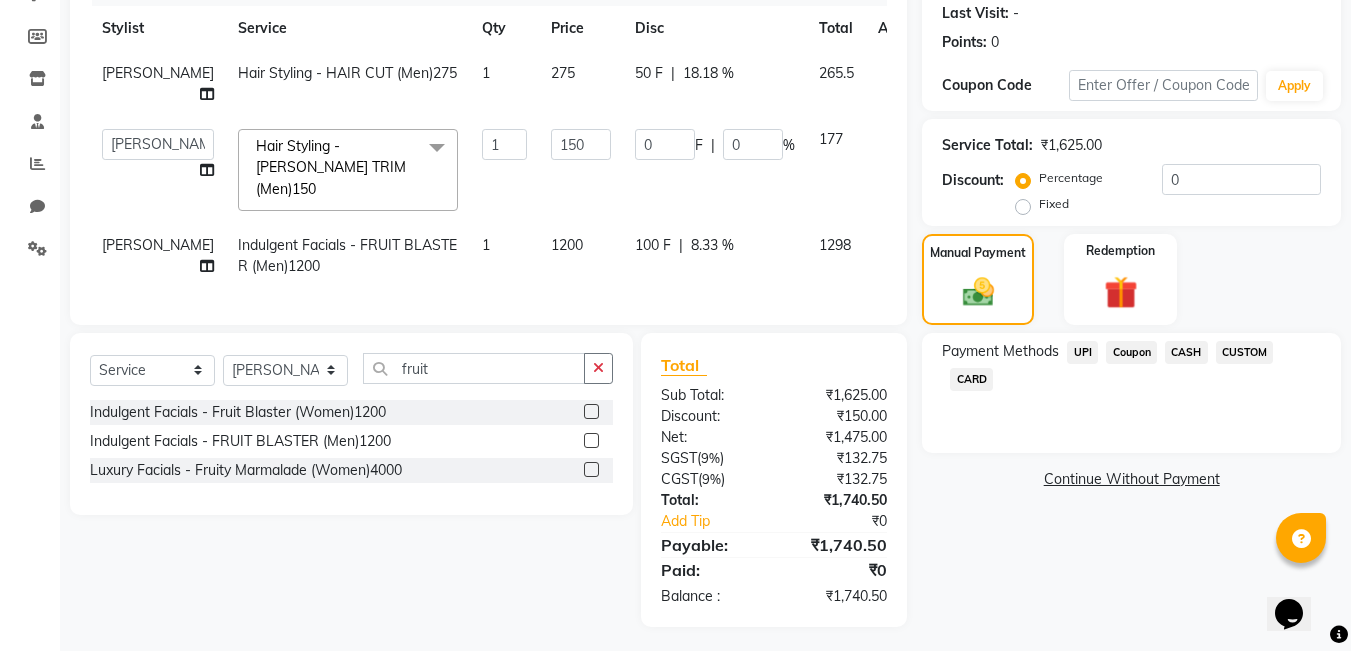 click on "UPI" 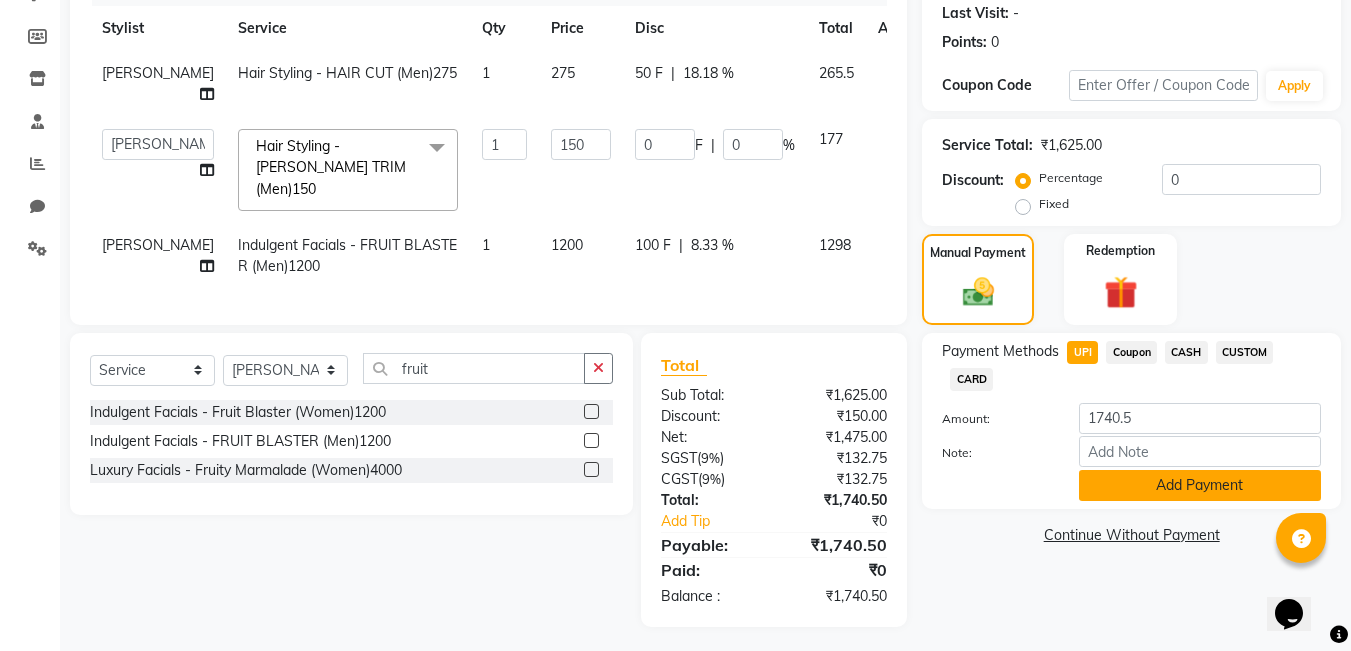 click on "Add Payment" 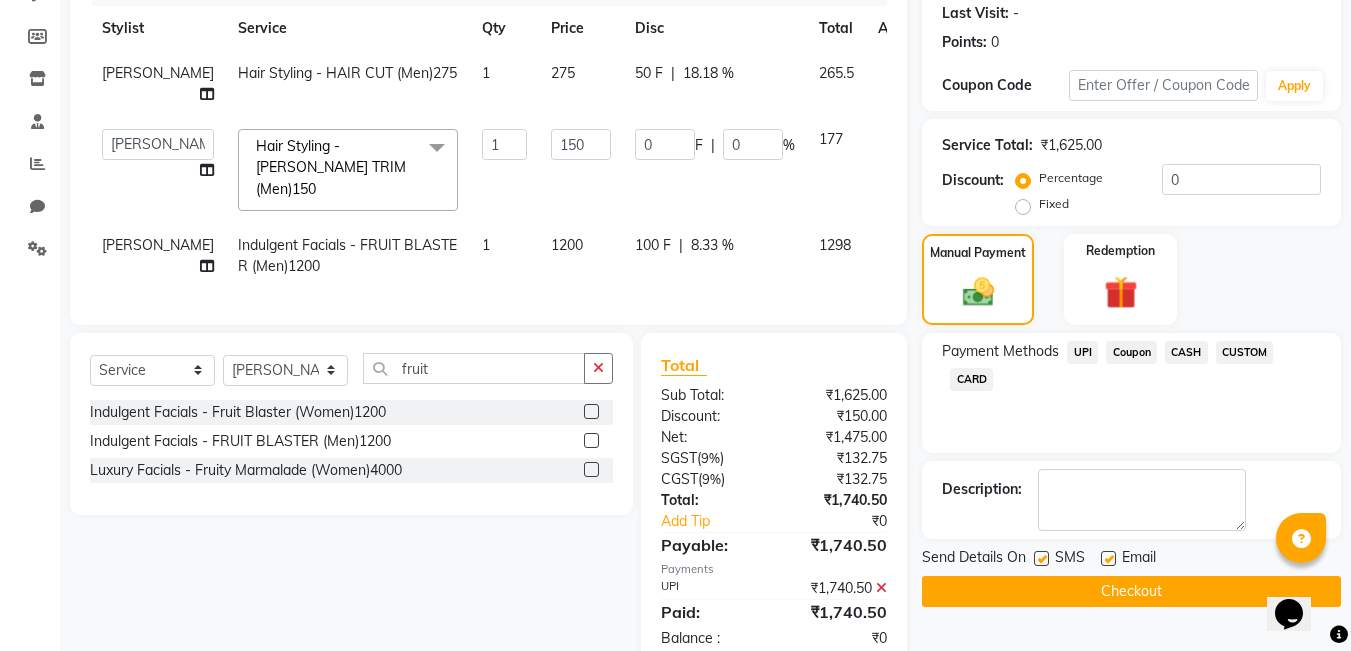 scroll, scrollTop: 321, scrollLeft: 0, axis: vertical 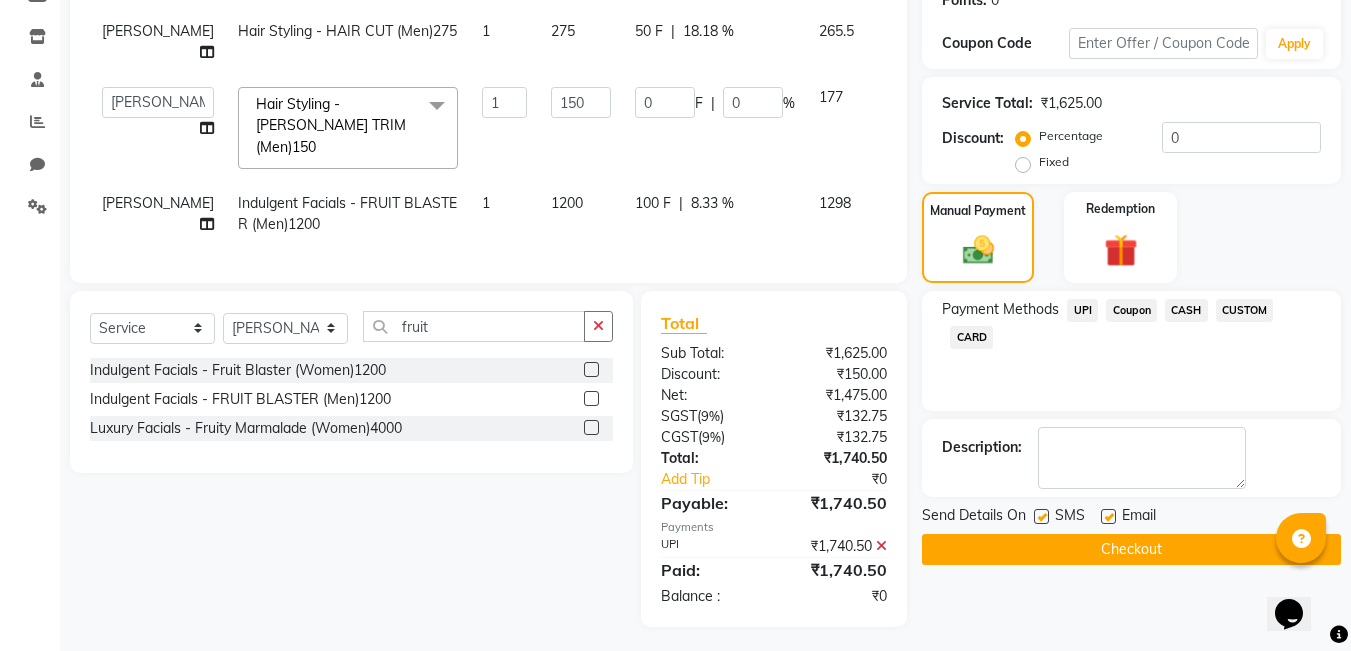 click 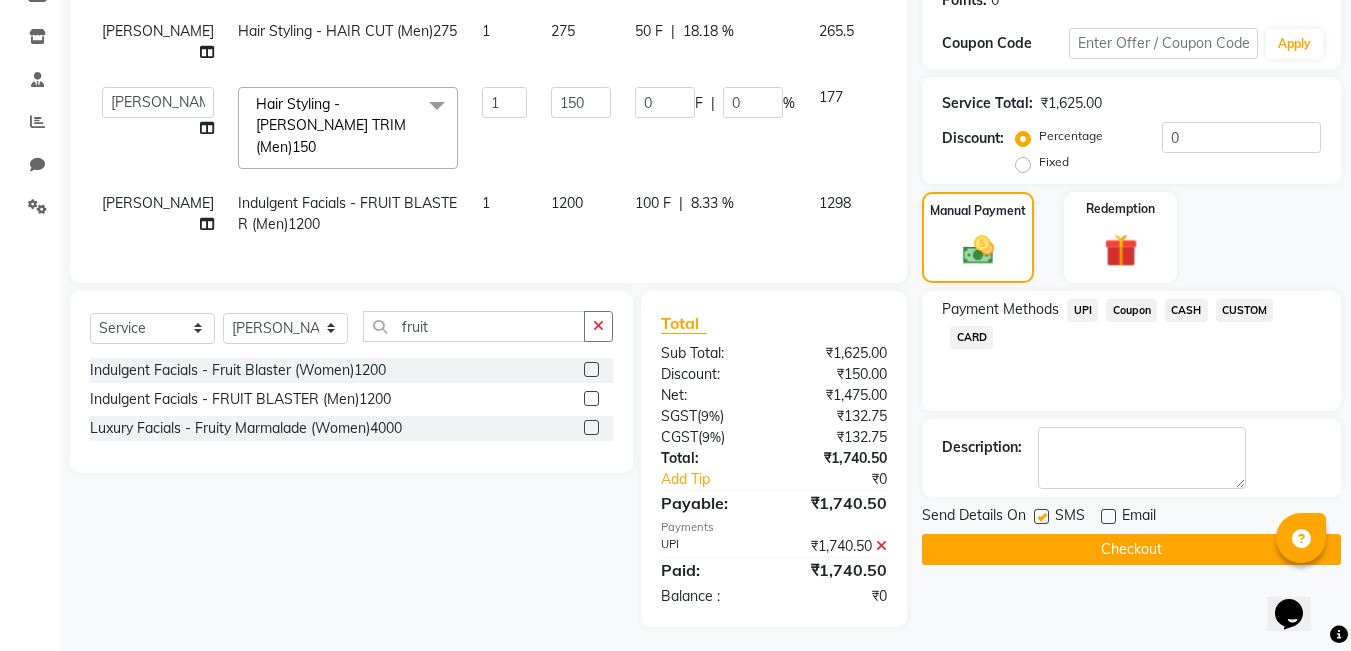 click on "Checkout" 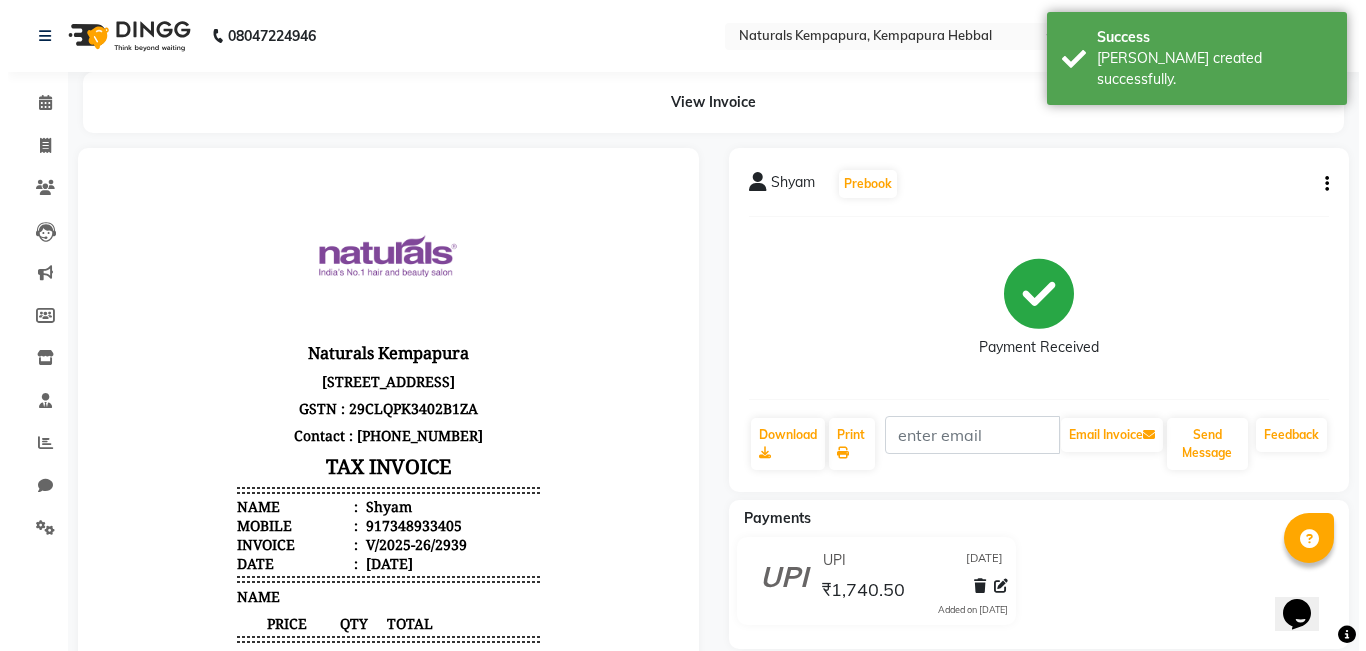 scroll, scrollTop: 0, scrollLeft: 0, axis: both 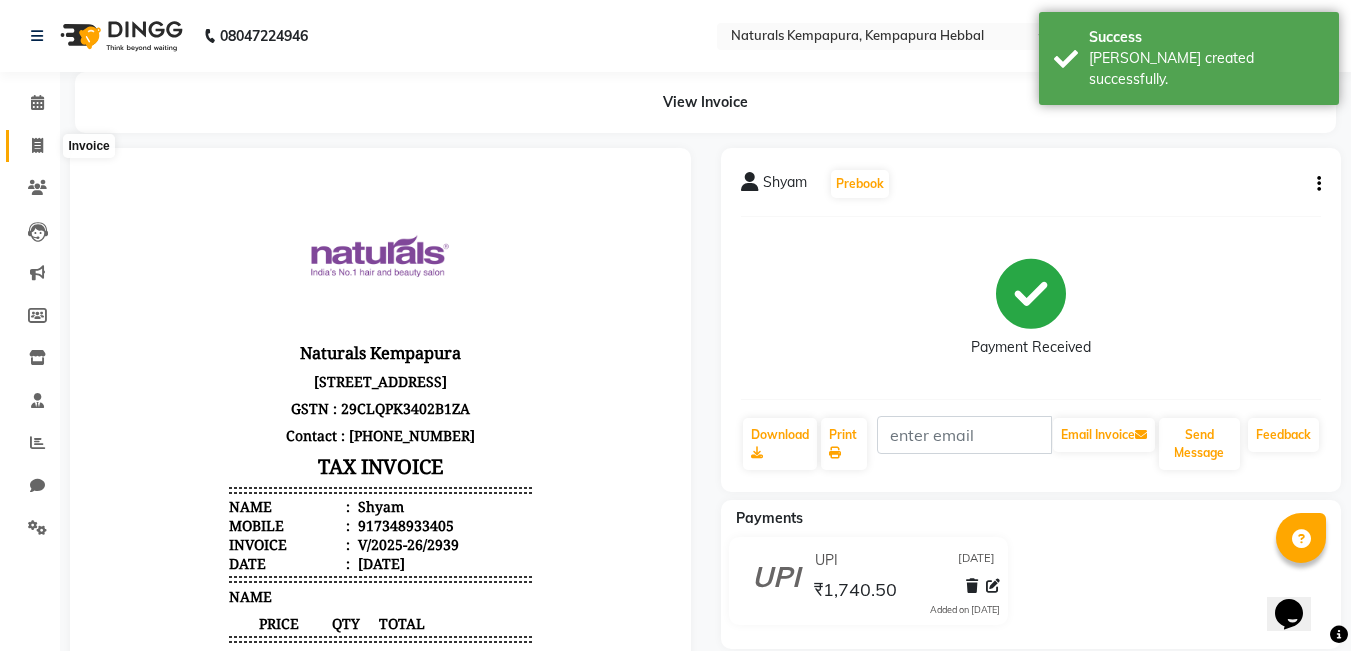 click 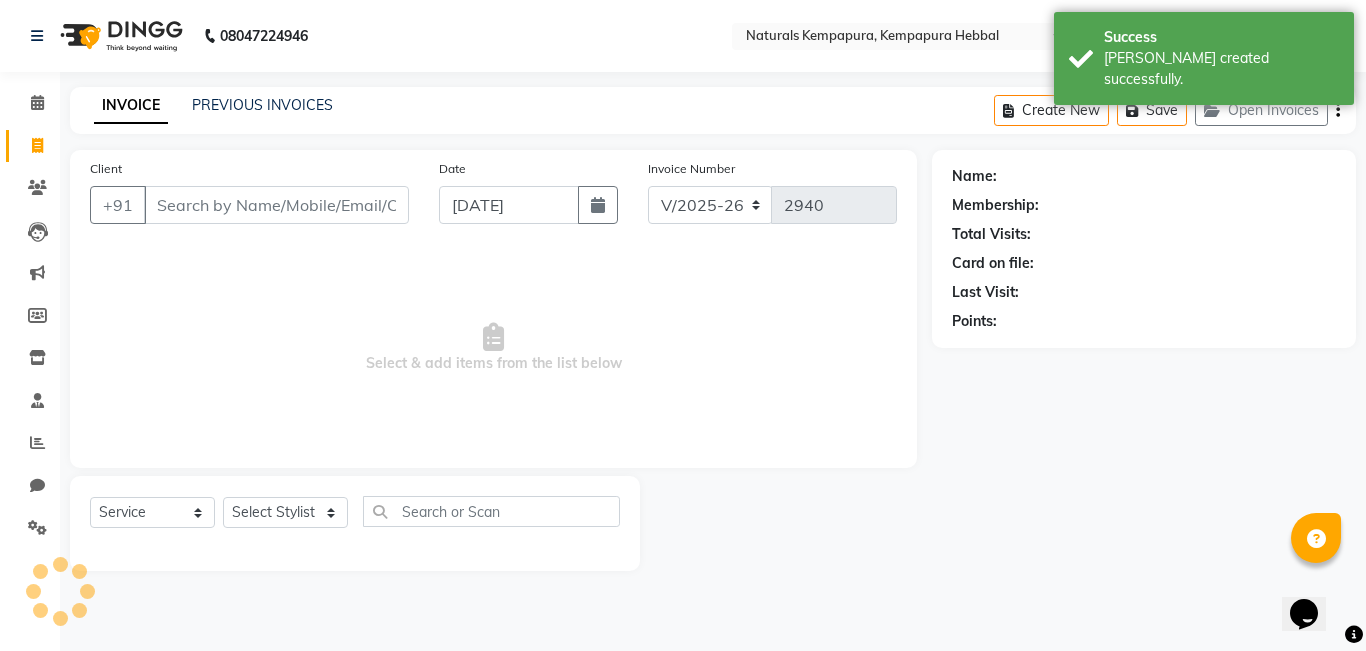 click on "Client" at bounding box center [276, 205] 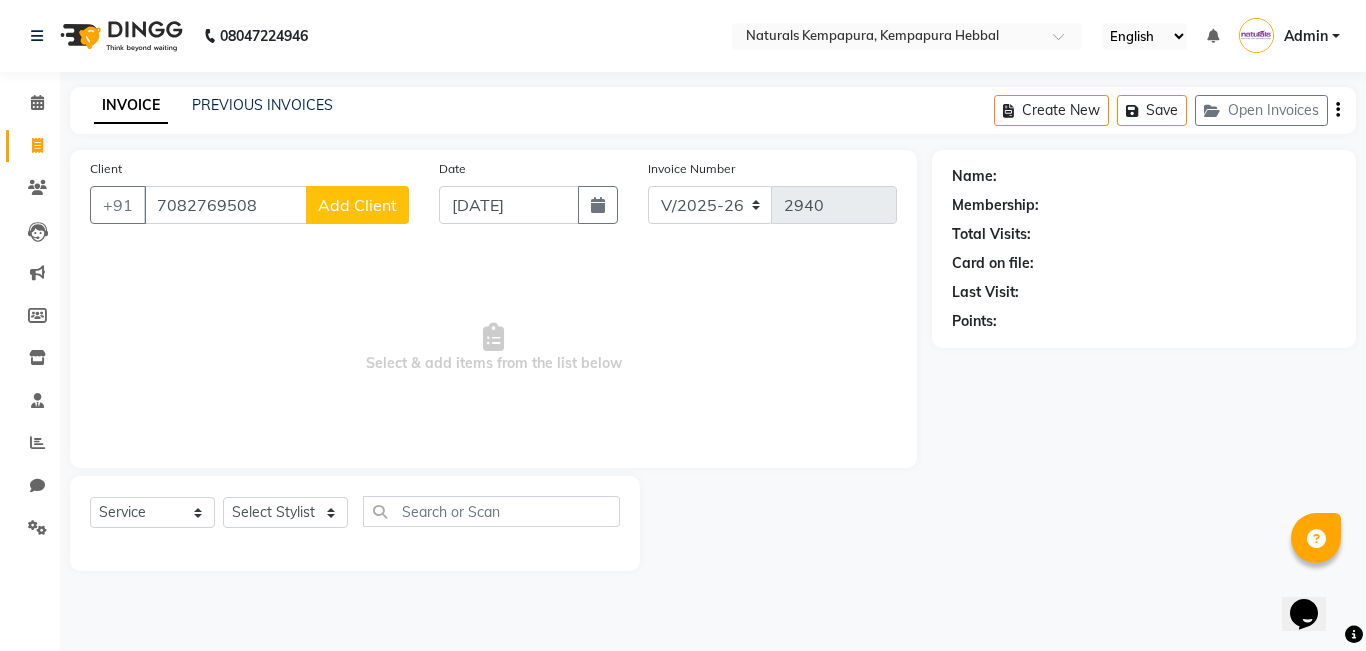 click on "Add Client" 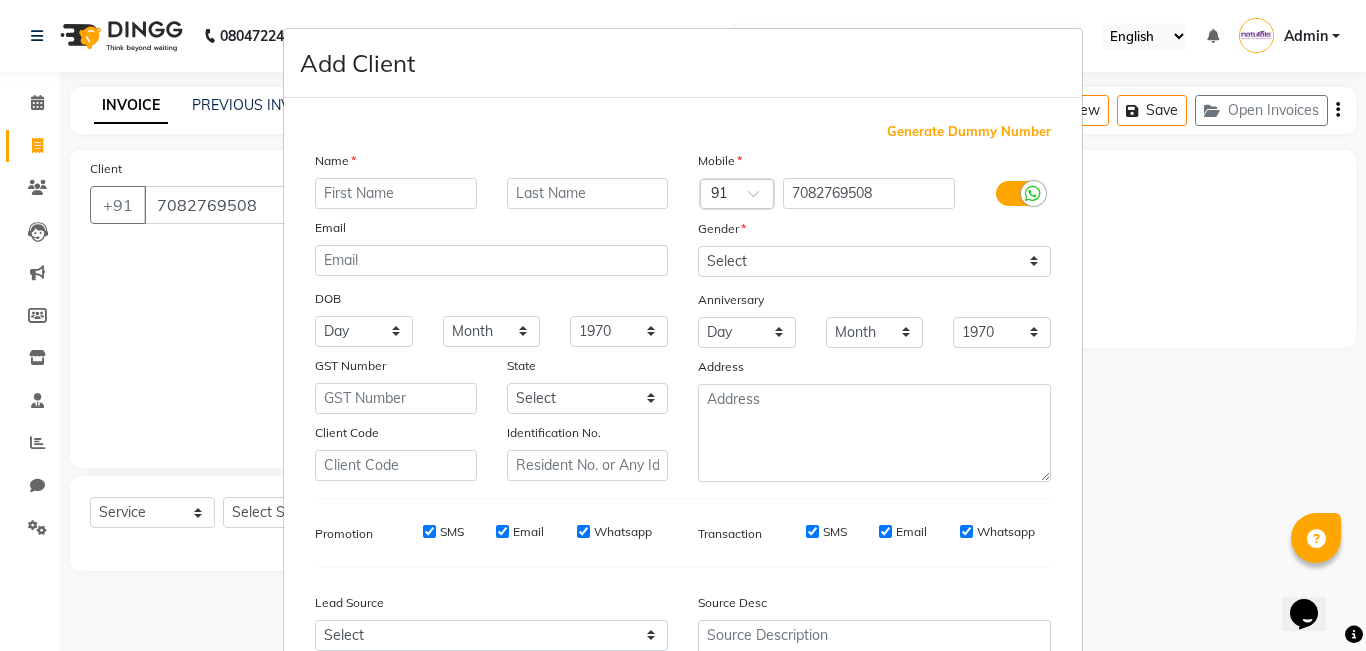 click at bounding box center (396, 193) 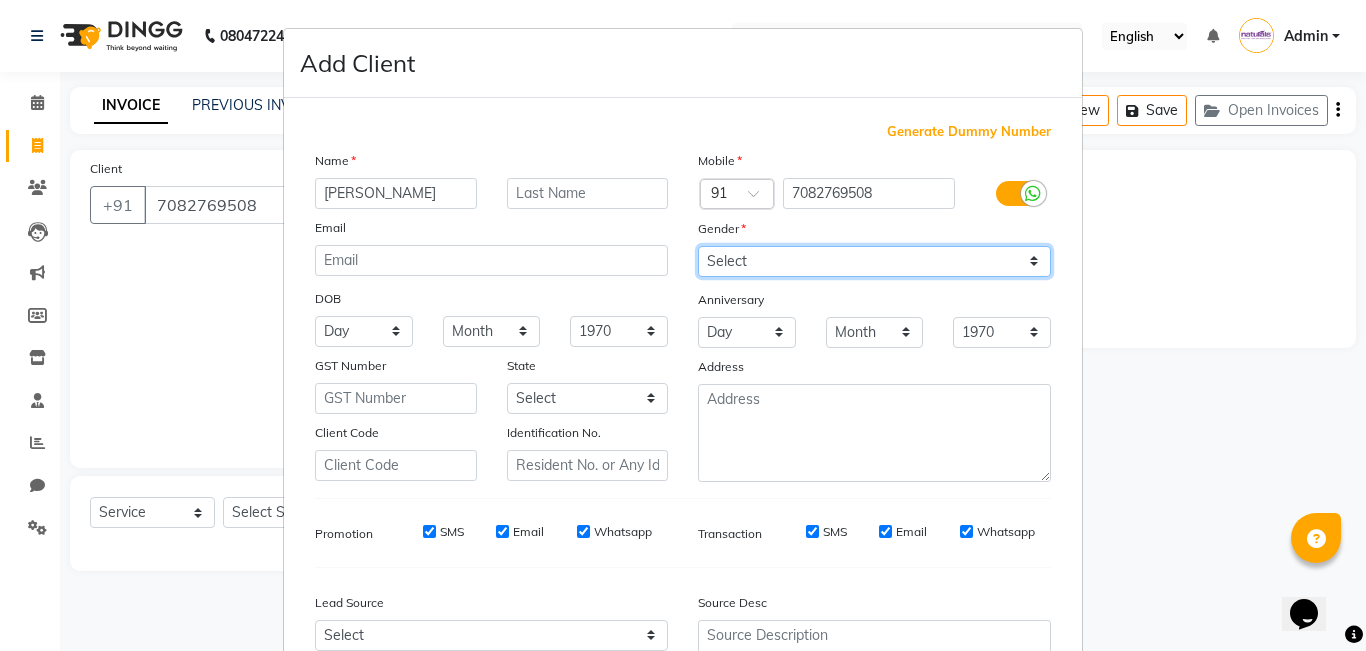 click on "Select [DEMOGRAPHIC_DATA] [DEMOGRAPHIC_DATA] Other Prefer Not To Say" at bounding box center [874, 261] 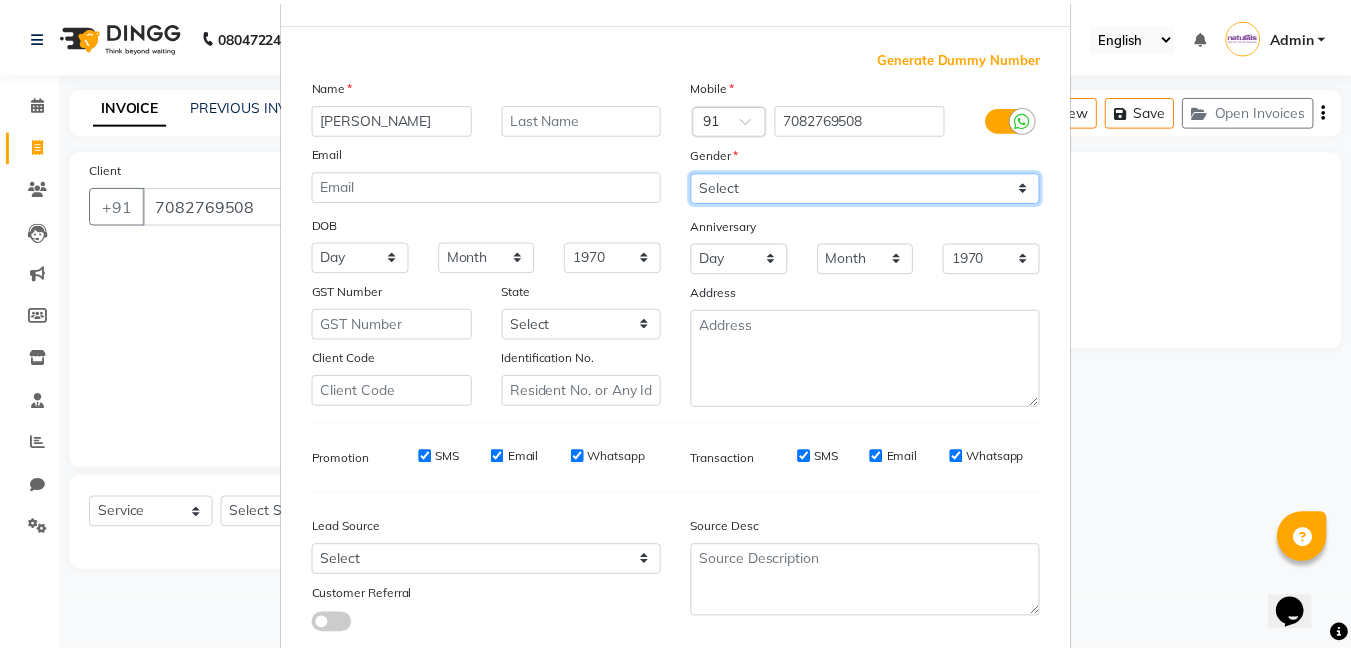 scroll, scrollTop: 198, scrollLeft: 0, axis: vertical 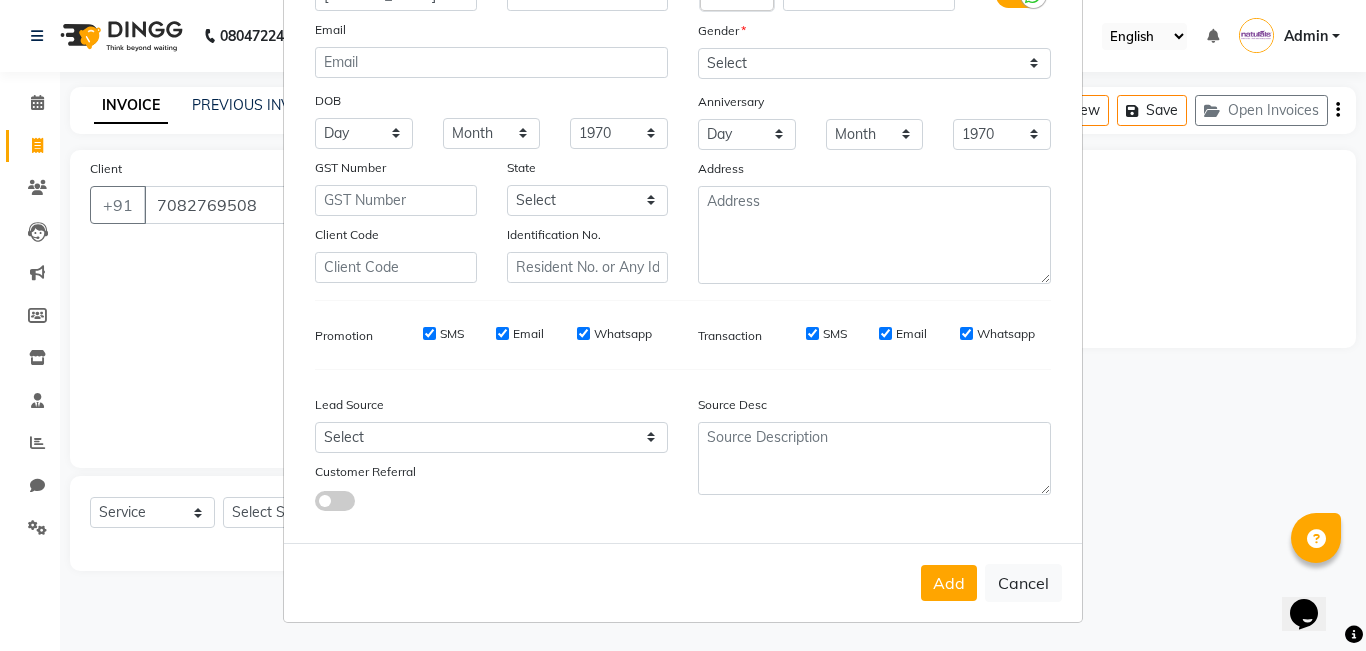 drag, startPoint x: 946, startPoint y: 581, endPoint x: 907, endPoint y: 552, distance: 48.60041 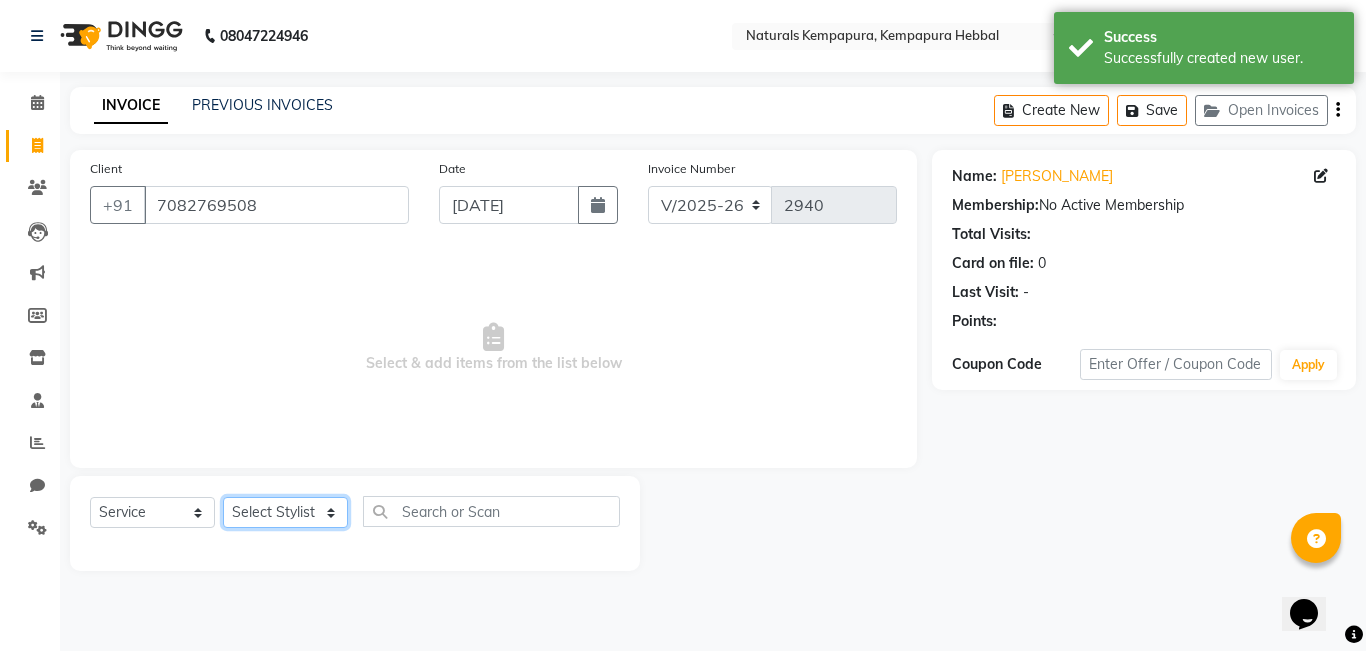 click on "Select Stylist [PERSON_NAME]  DANISH [PERSON_NAME] [PERSON_NAME]  [PERSON_NAME] [PERSON_NAME] [PERSON_NAME] MUSABEER [PERSON_NAME]  POOJA BC PUJA PRADHAN [DATE] [PERSON_NAME]  [PERSON_NAME]  REKHA GV  [PERSON_NAME]  [PERSON_NAME] [PERSON_NAME]" 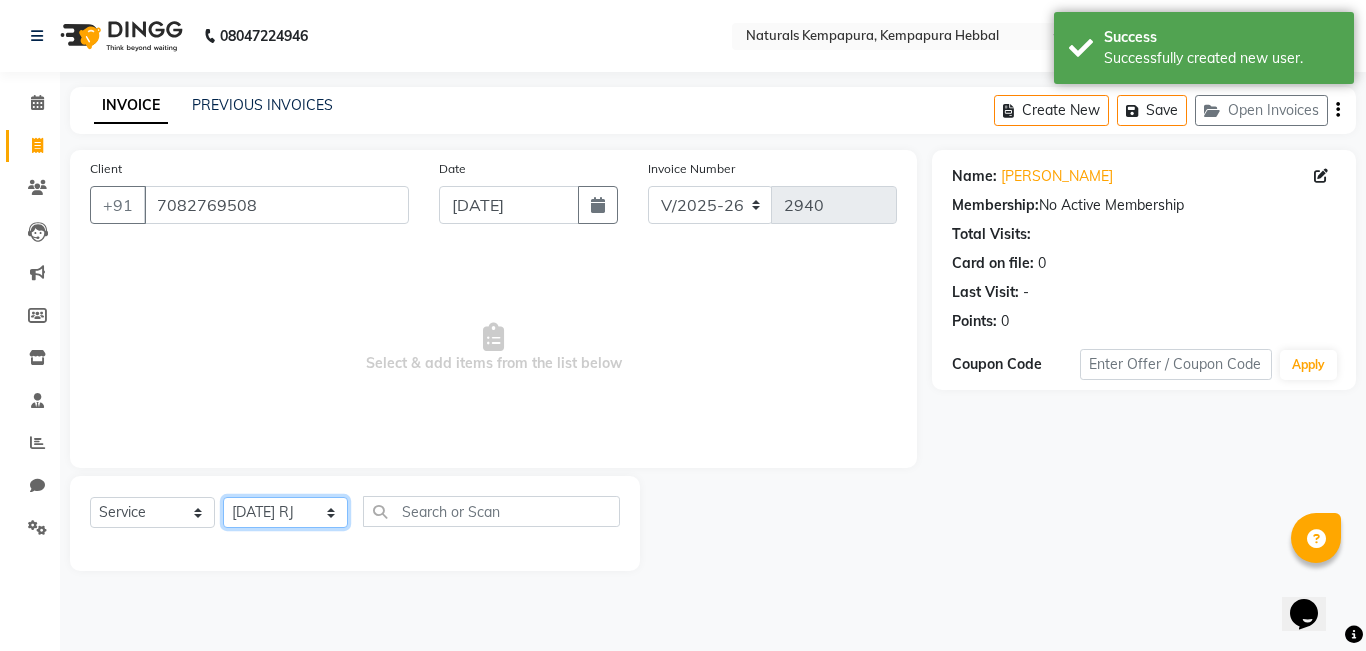 click on "Select Stylist [PERSON_NAME]  DANISH [PERSON_NAME] [PERSON_NAME]  [PERSON_NAME] [PERSON_NAME] [PERSON_NAME] MUSABEER [PERSON_NAME]  POOJA BC PUJA PRADHAN [DATE] [PERSON_NAME]  [PERSON_NAME]  REKHA GV  [PERSON_NAME]  [PERSON_NAME] [PERSON_NAME]" 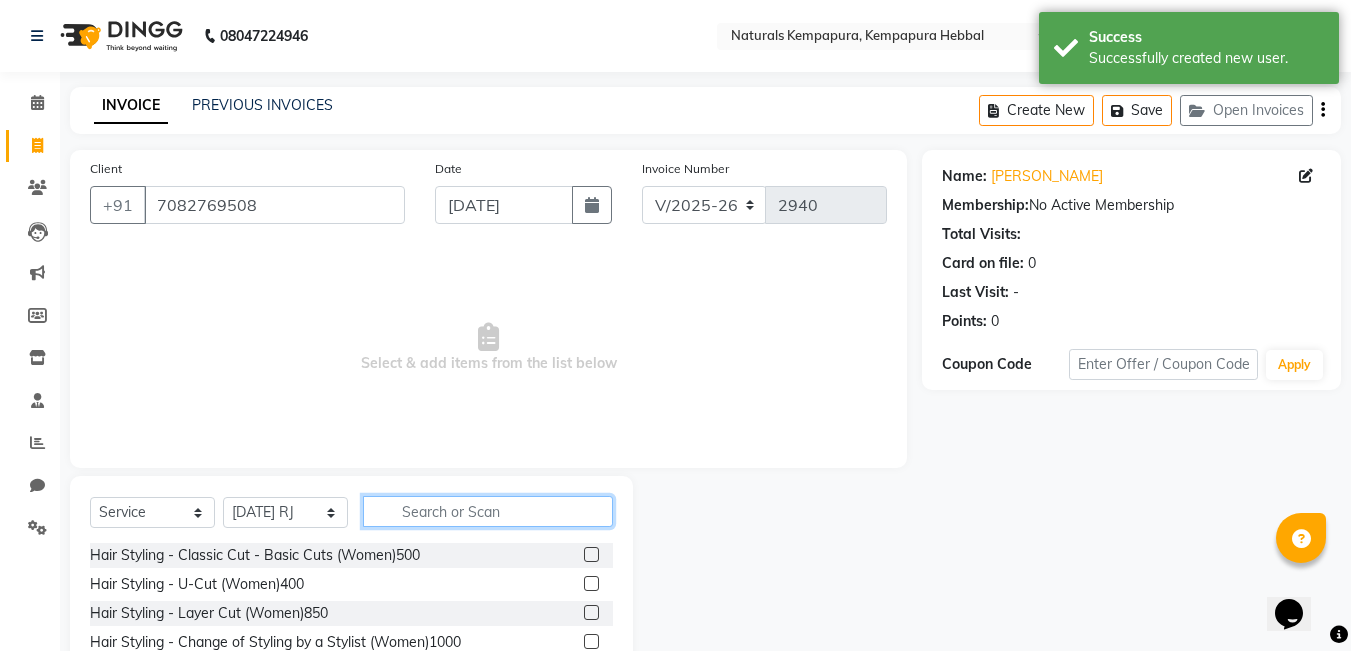 click 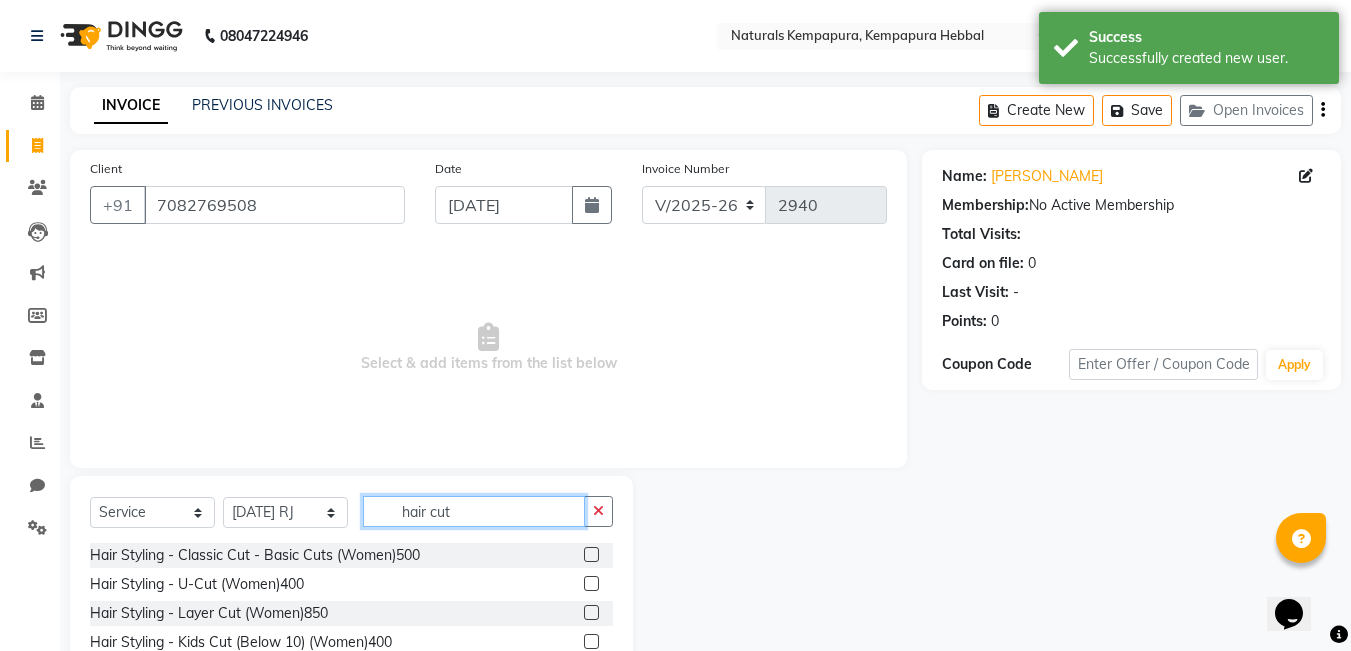 scroll, scrollTop: 150, scrollLeft: 0, axis: vertical 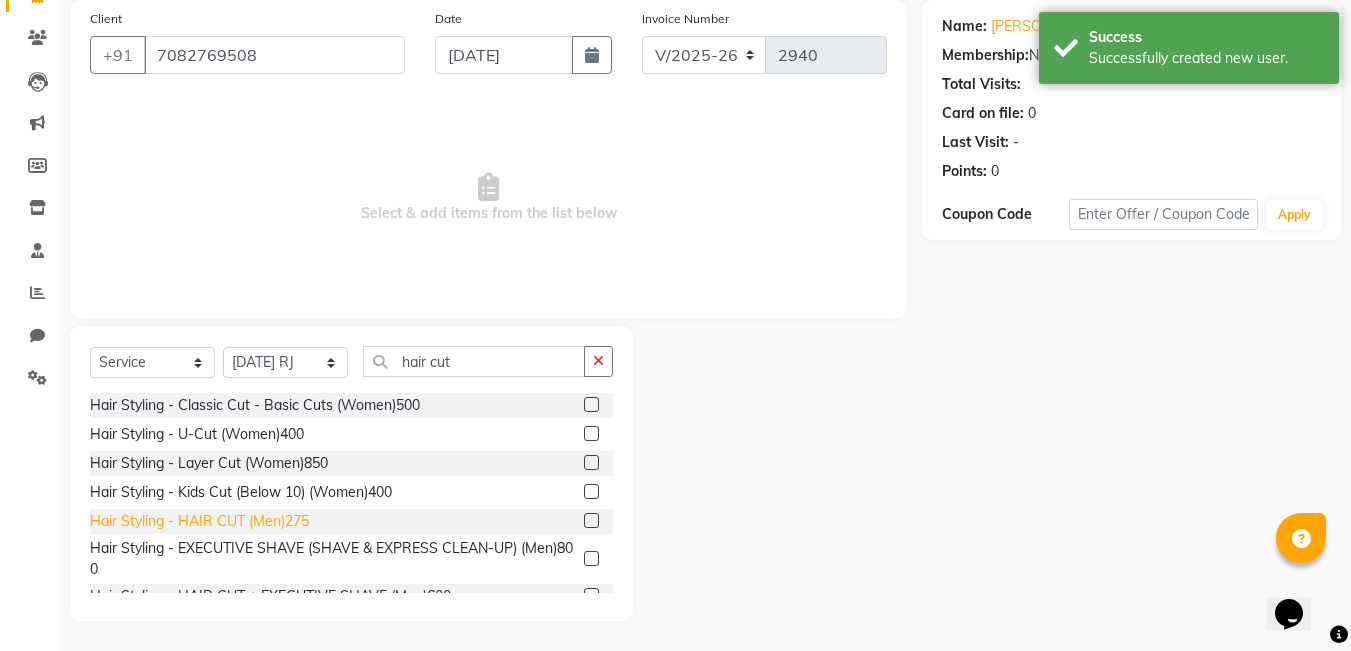 click on "Hair Styling - HAIR CUT (Men)275" 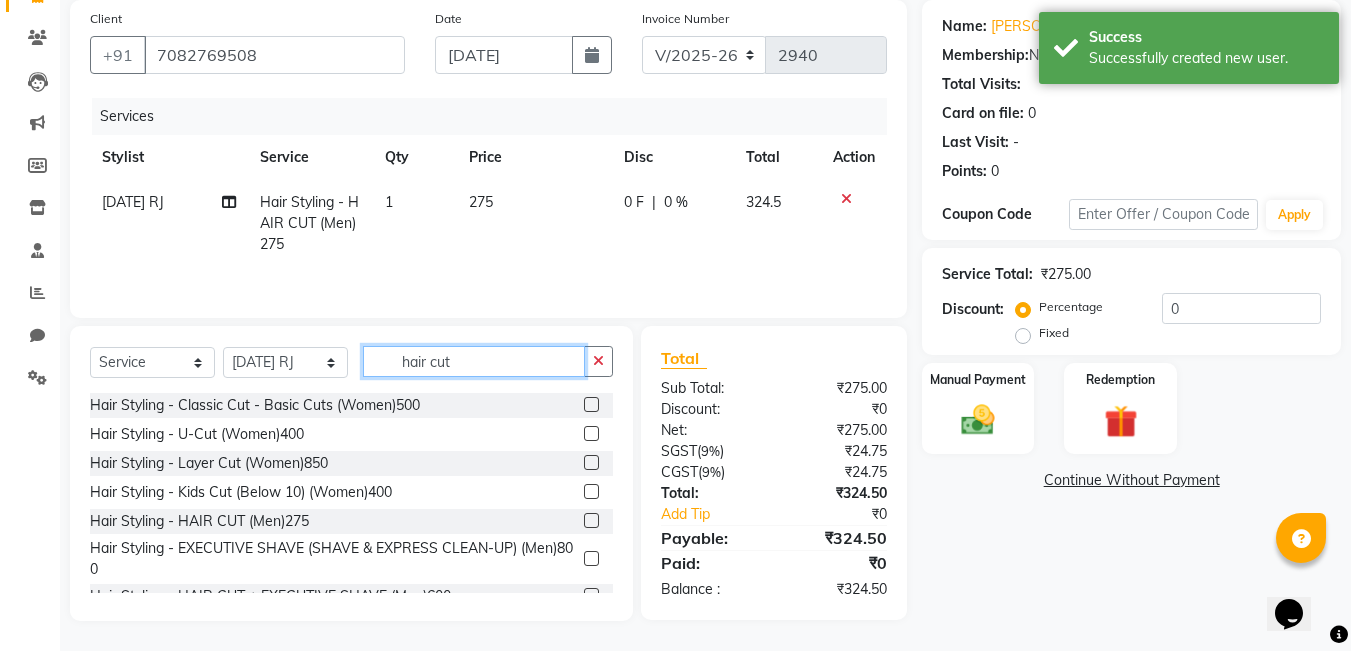 drag, startPoint x: 485, startPoint y: 357, endPoint x: 242, endPoint y: 326, distance: 244.96939 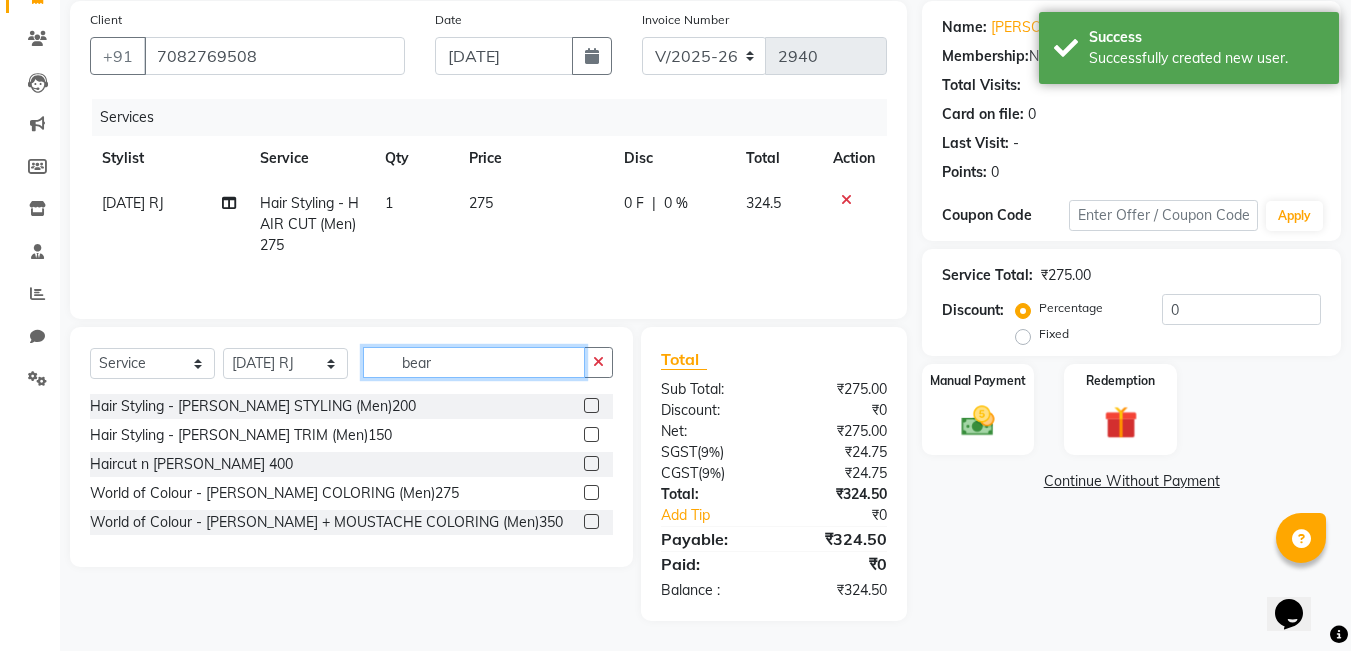 scroll, scrollTop: 149, scrollLeft: 0, axis: vertical 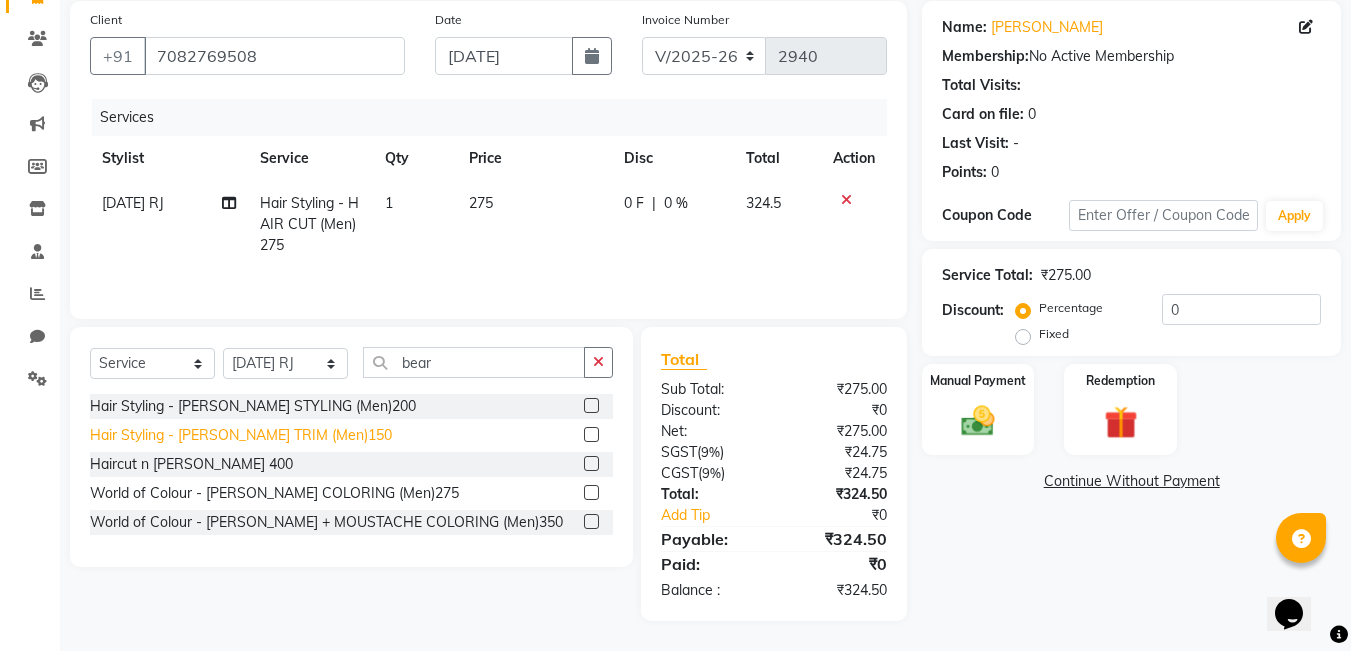 click on "Hair Styling - [PERSON_NAME] TRIM (Men)150" 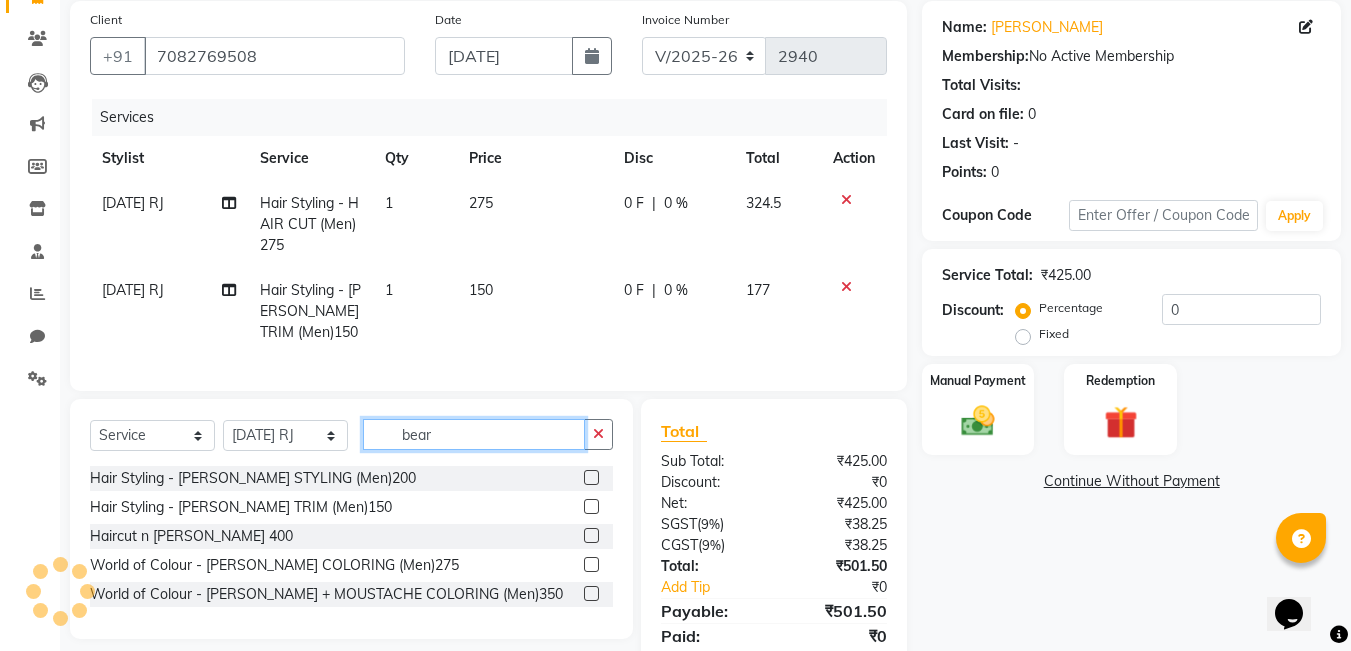 drag, startPoint x: 472, startPoint y: 431, endPoint x: 361, endPoint y: 414, distance: 112.29426 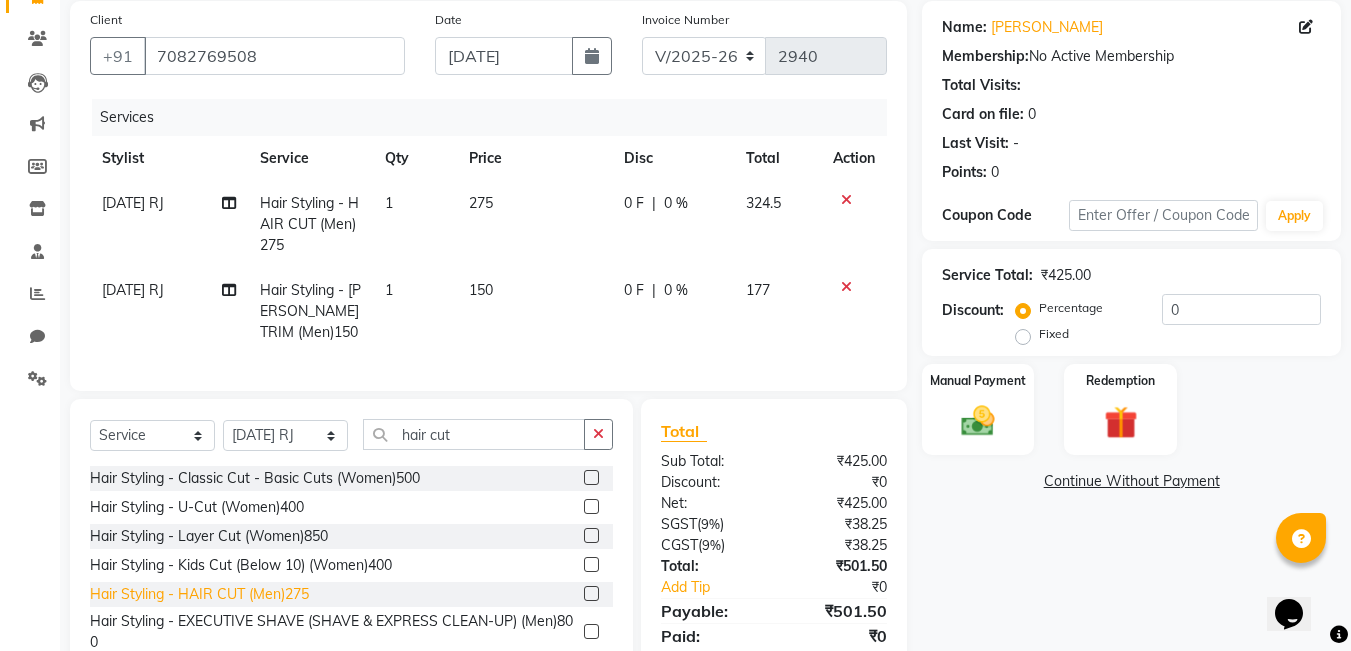 click on "Hair Styling - HAIR CUT (Men)275" 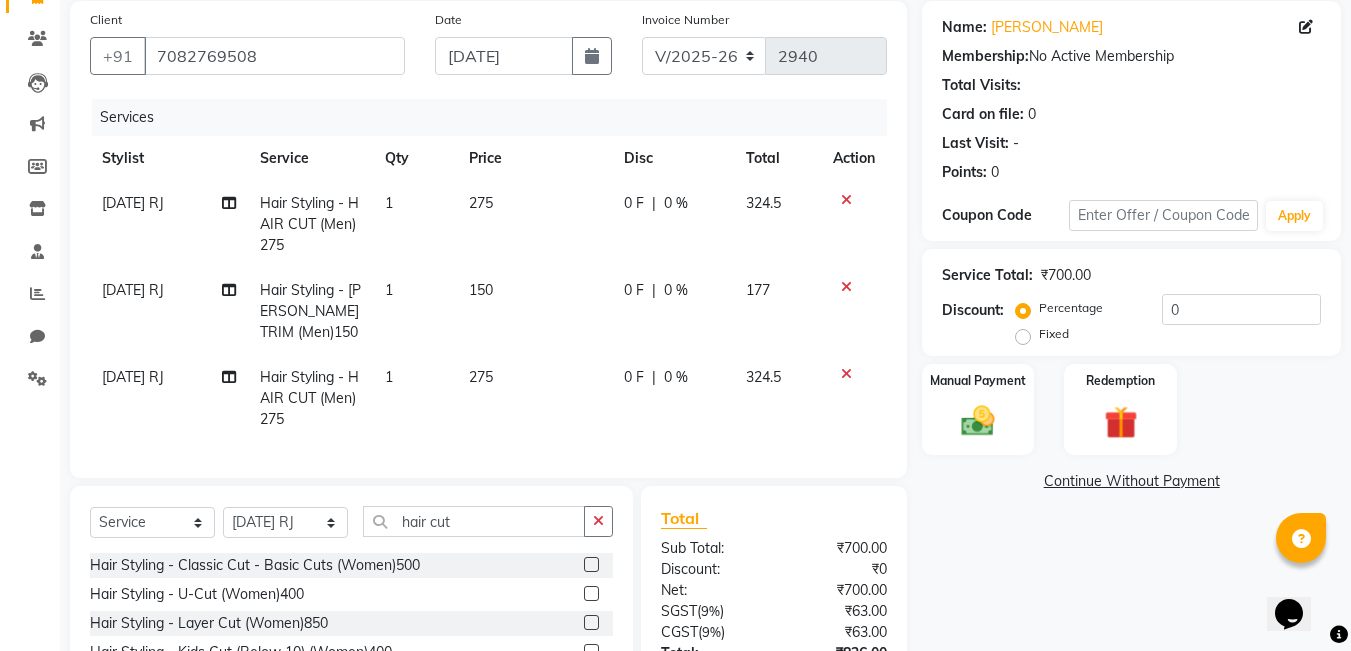 click on "[DATE] RJ" 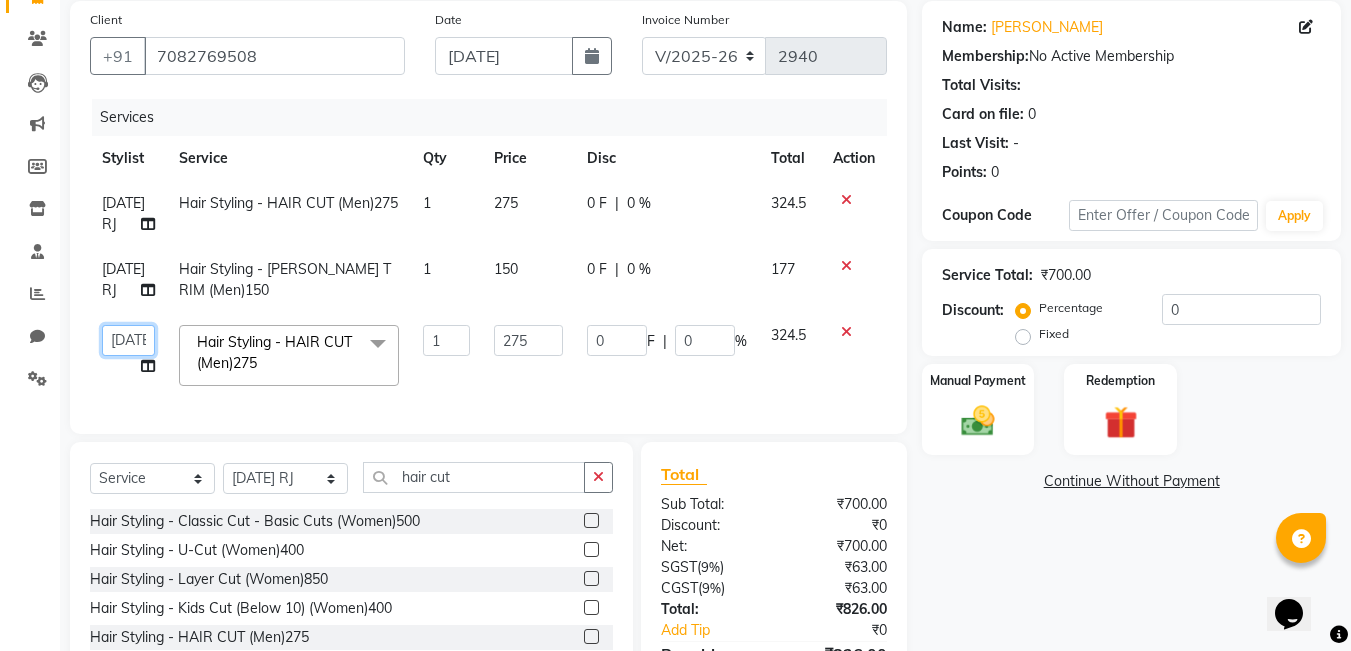 click on "[PERSON_NAME]    DANISH   DURGA    HARI [PERSON_NAME]   [PERSON_NAME]    [PERSON_NAME]   [PERSON_NAME]   [PERSON_NAME]   MUSABEER [PERSON_NAME]    POOJA BC   PUJA PRADHAN   [DATE] [PERSON_NAME]    [PERSON_NAME]    REKHA GV    [PERSON_NAME]    [PERSON_NAME] [PERSON_NAME]" 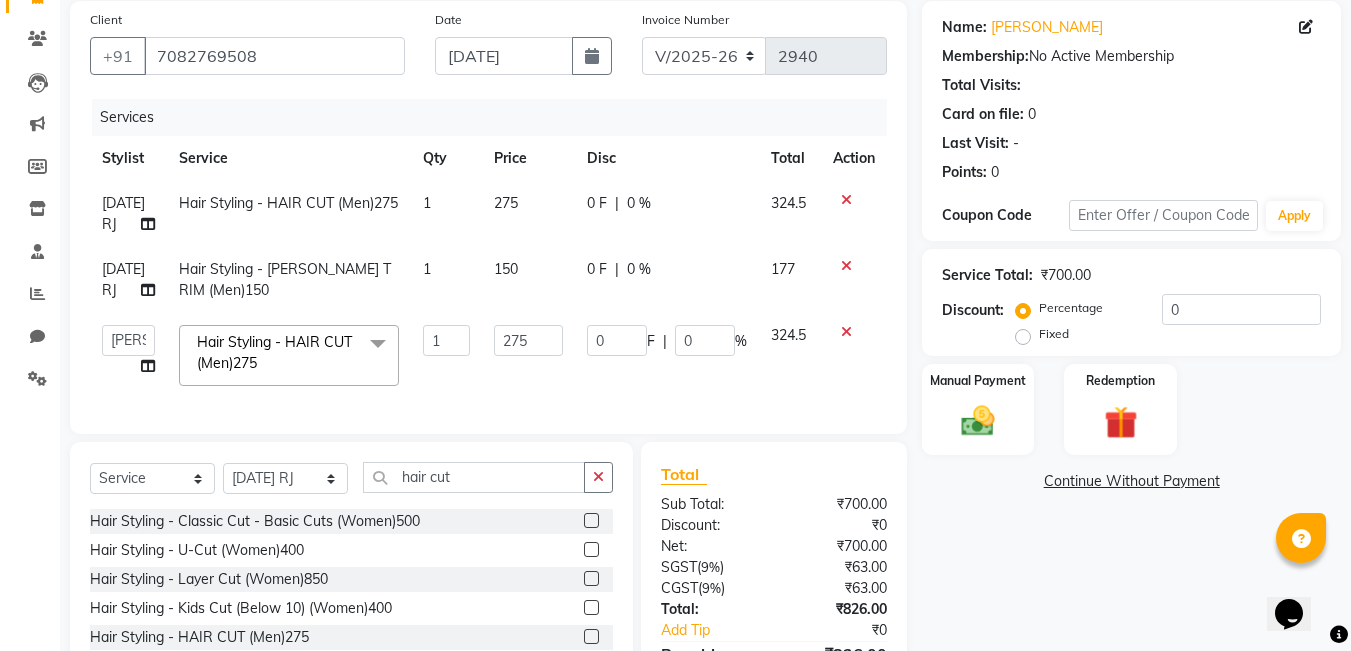 click on "275" 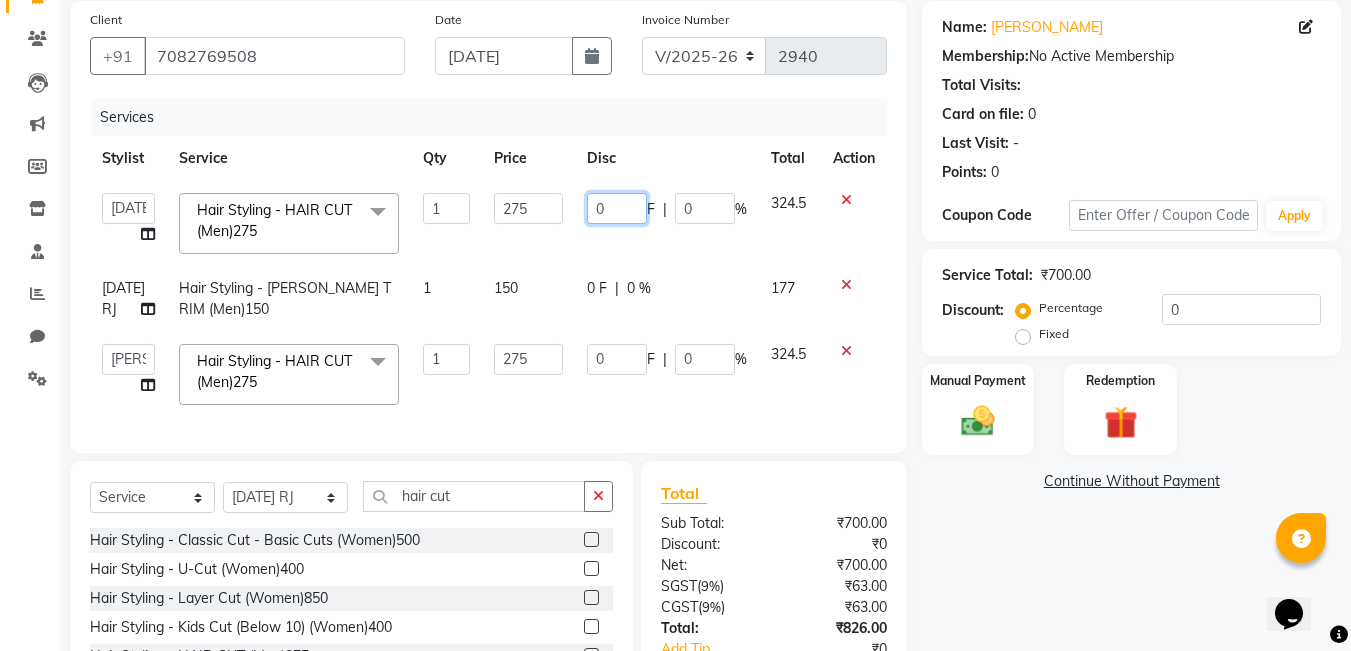 click on "0" 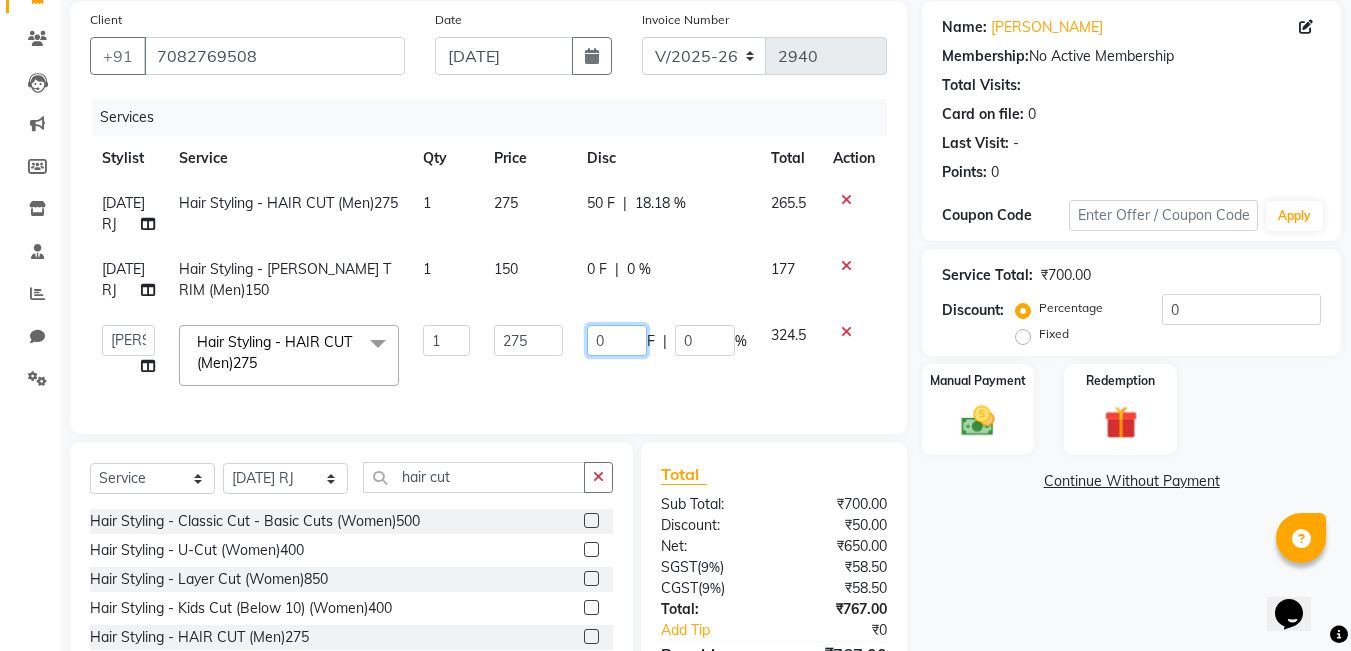 click on "0" 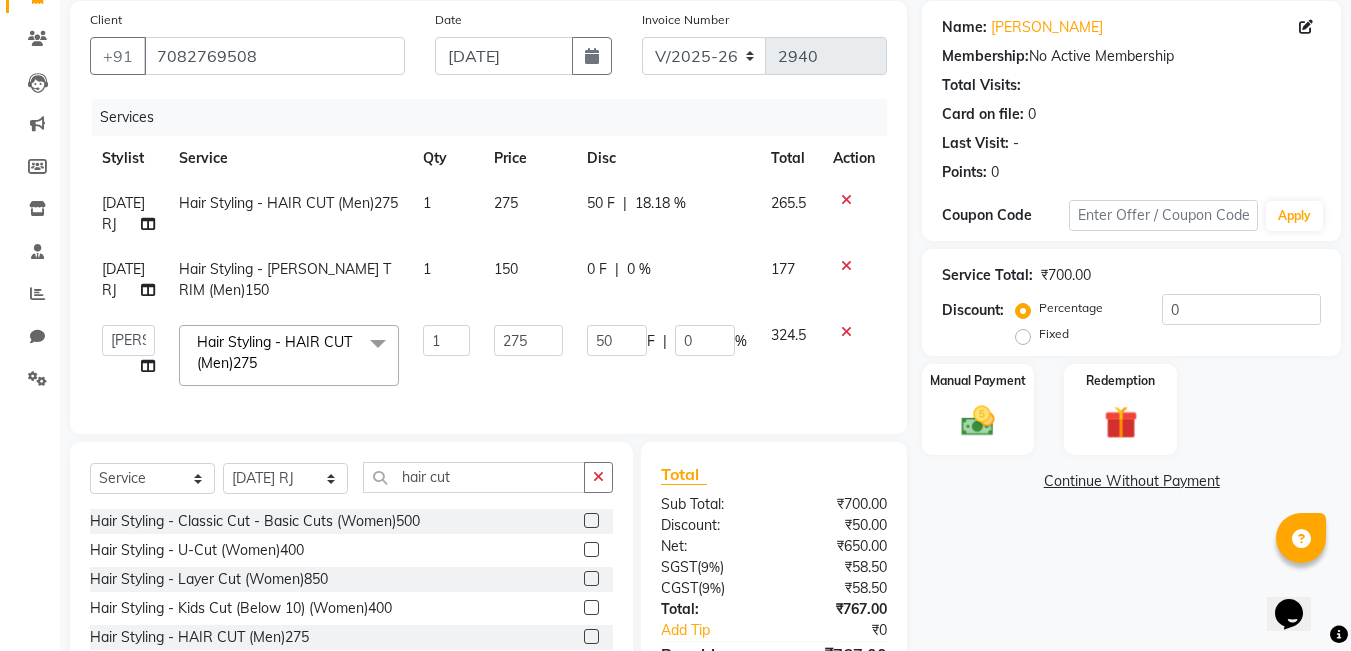 click on "[PERSON_NAME]    DANISH   [PERSON_NAME]   [PERSON_NAME]    [PERSON_NAME]   [PERSON_NAME]   [PERSON_NAME]   MUSABEER [PERSON_NAME]    POOJA BC   PUJA PRADHAN   [DATE] [PERSON_NAME]    [PERSON_NAME]    REKHA GV    [PERSON_NAME]    [PERSON_NAME] [PERSON_NAME]  Hair Styling - HAIR CUT (Men)275  x Hair Styling - Classic Cut - Basic Cuts (Women)500 Hair Styling - U-Cut (Women)400 Hair Styling - Layer Cut (Women)850 Hair Styling - Change of Styling by a Stylist (Women)1000 Hair Styling - Change of Styling by a Senior Stylist (Women)1500 Hair Styling - Fringe / Bangs (Women)150 Hair Styling - Kids Cut (Below 10) (Women)400 Hair Styling - Hair Wash & Blow Dry (Women)750 Hair Styling - Hair Wash & Deep Conditioning (Women)500 Hair Styling - Blow Dry (Short ) (Women)750 Hair Styling - Blow Dry (Medium) (Women)850 Hair Styling - Advance Blow Dry (Short) (Women)1000 Hair Styling - Advance Blow Dry (Medium) (Women)1200 Hair Styling - HAIR CUT (Men)275 Hair Styling - SHAVE (Men)100 Hair Styling - HEAD SHAVE (Men)500 HAIRCUT (G)" 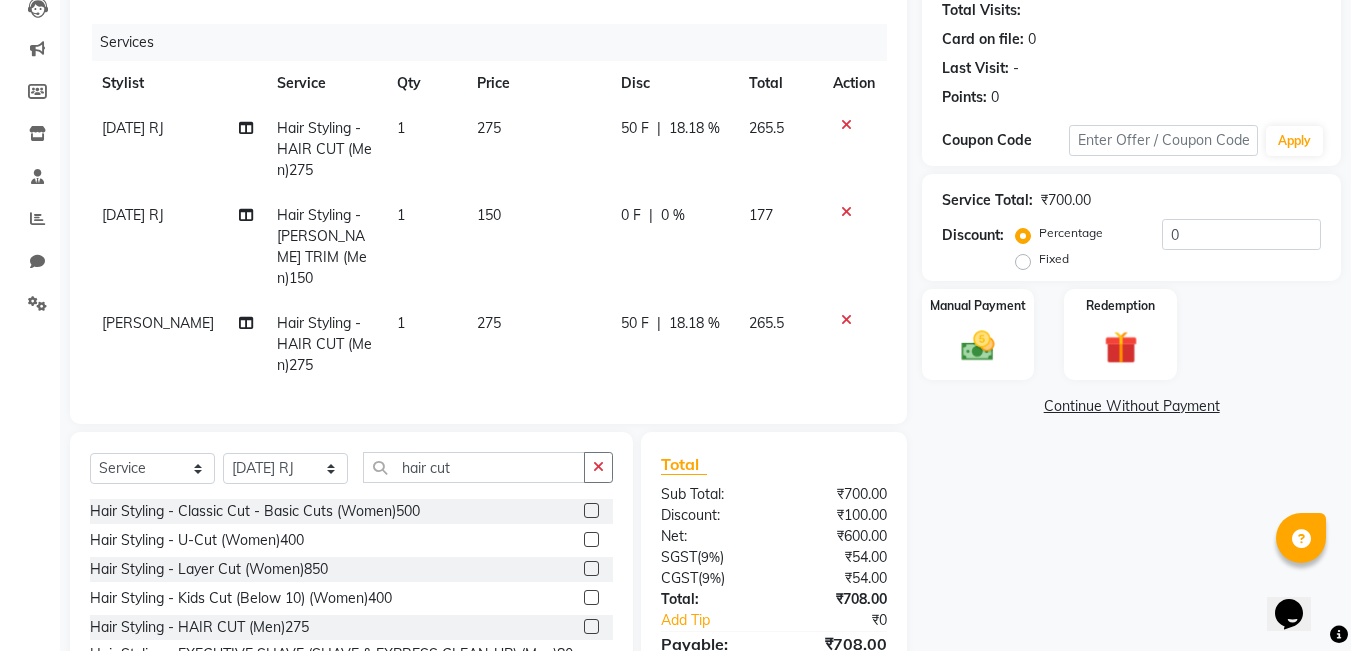 scroll, scrollTop: 324, scrollLeft: 0, axis: vertical 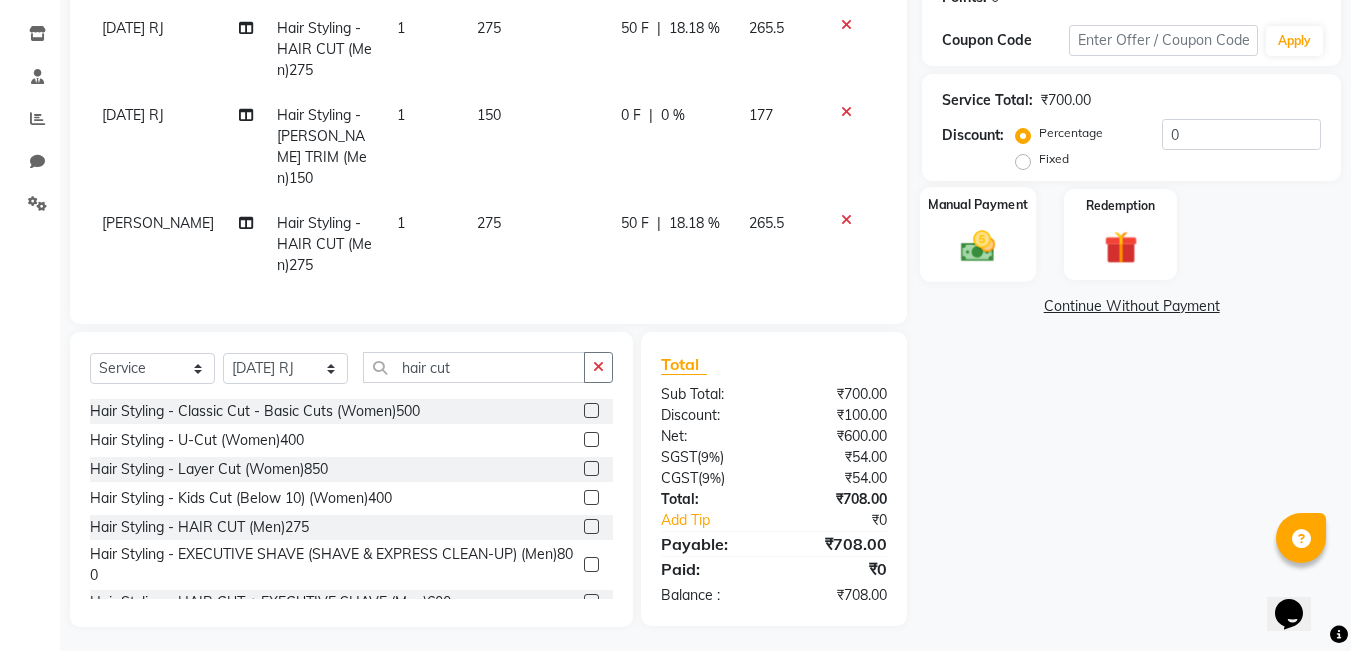 click 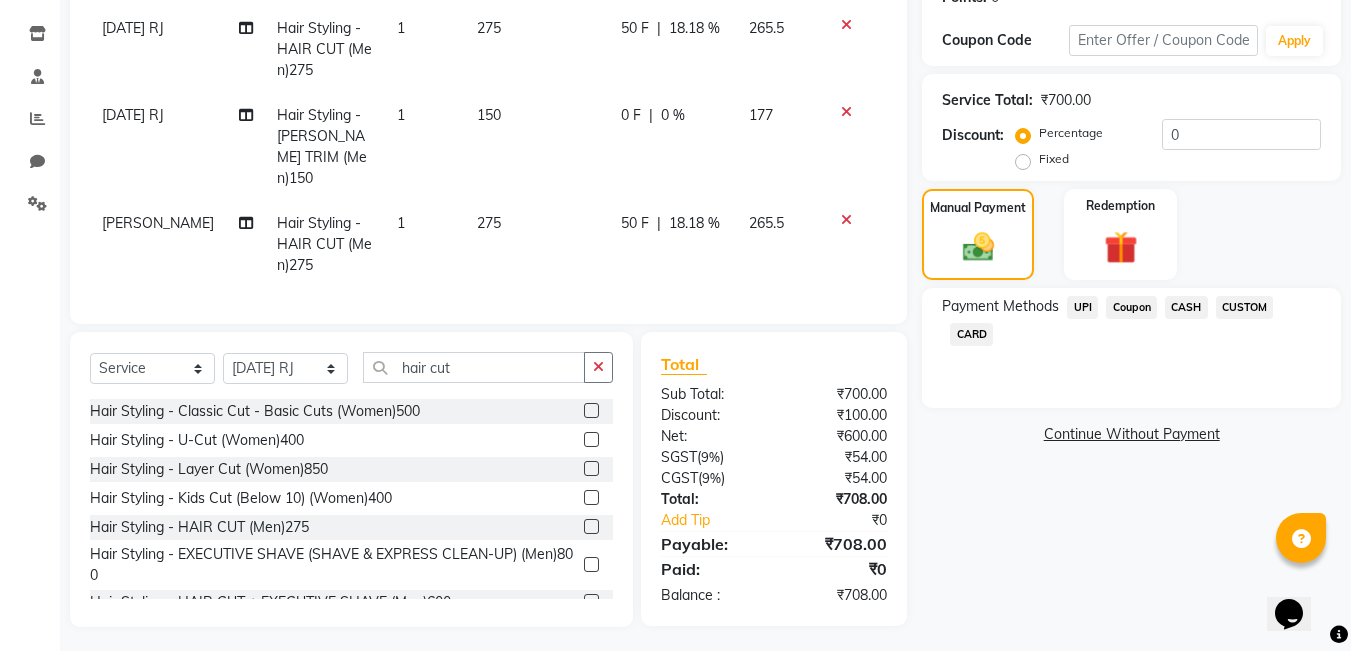 click on "UPI" 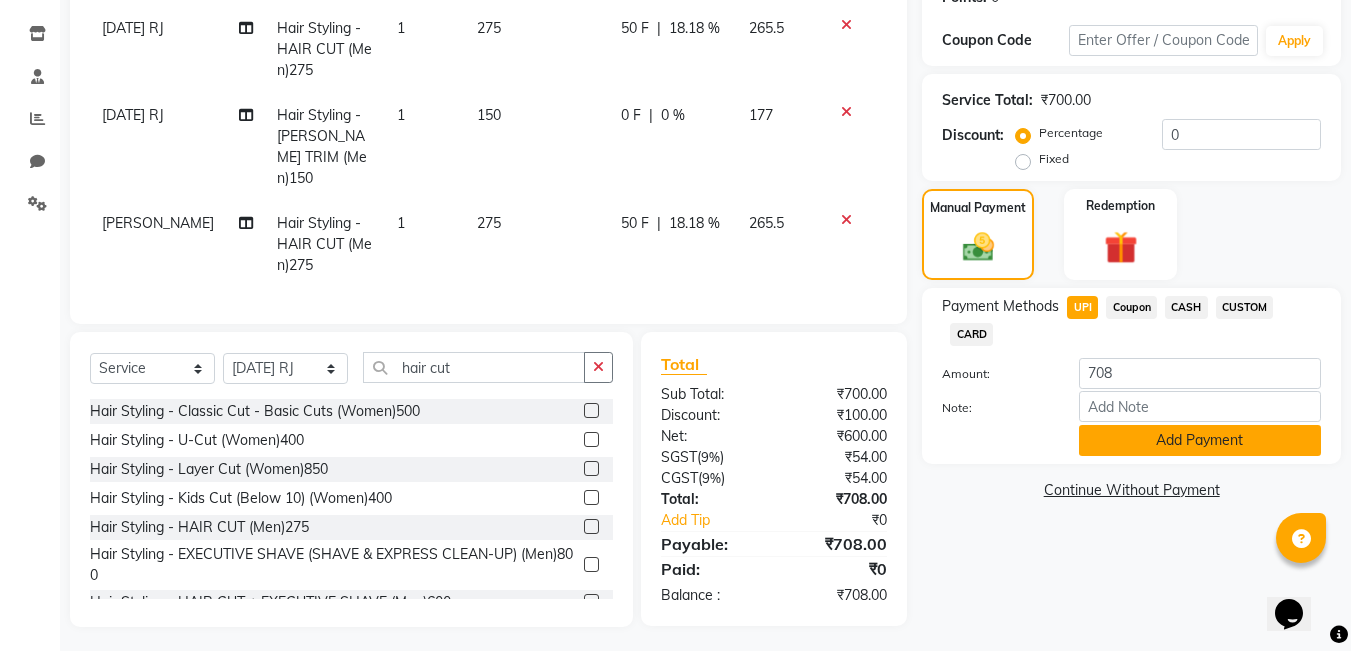 click on "Add Payment" 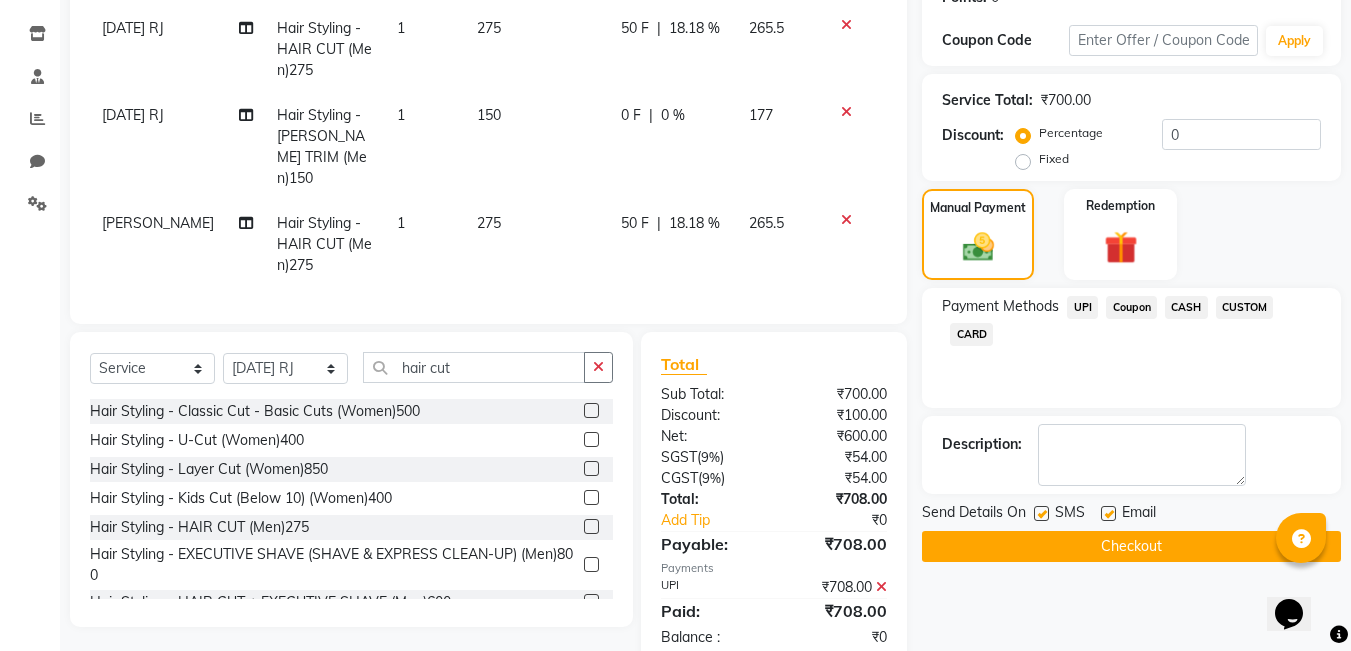 scroll, scrollTop: 365, scrollLeft: 0, axis: vertical 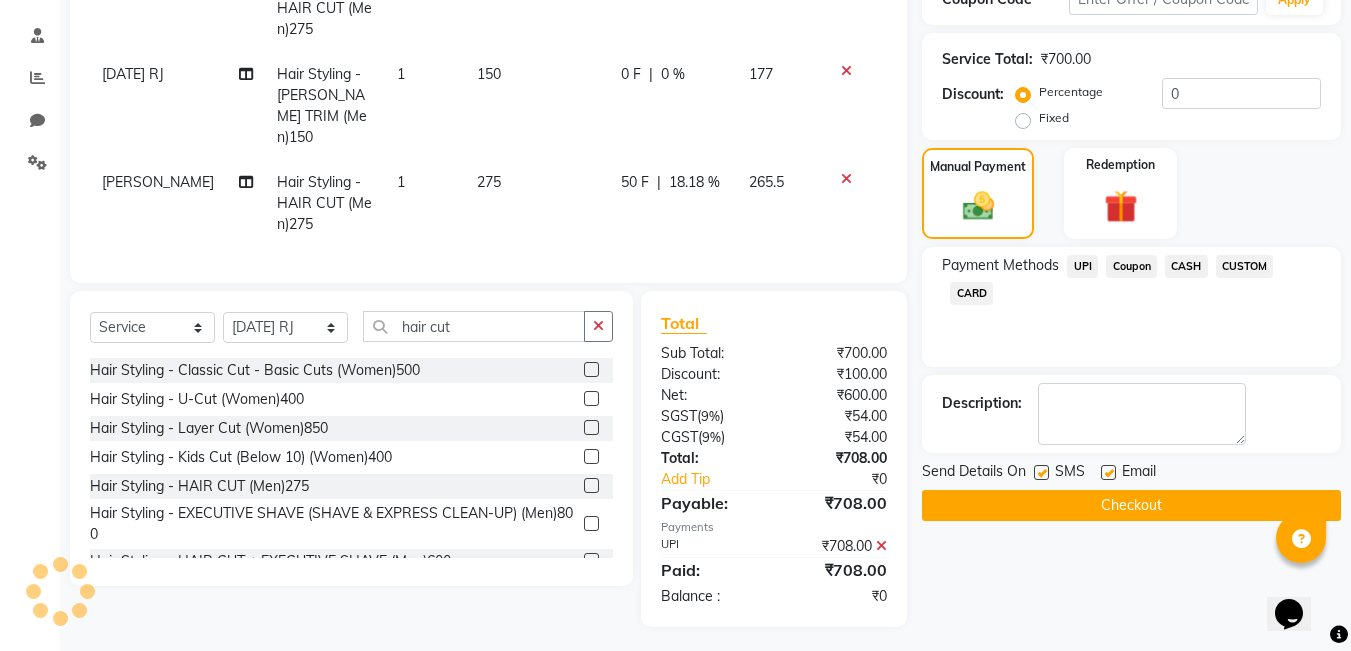 click 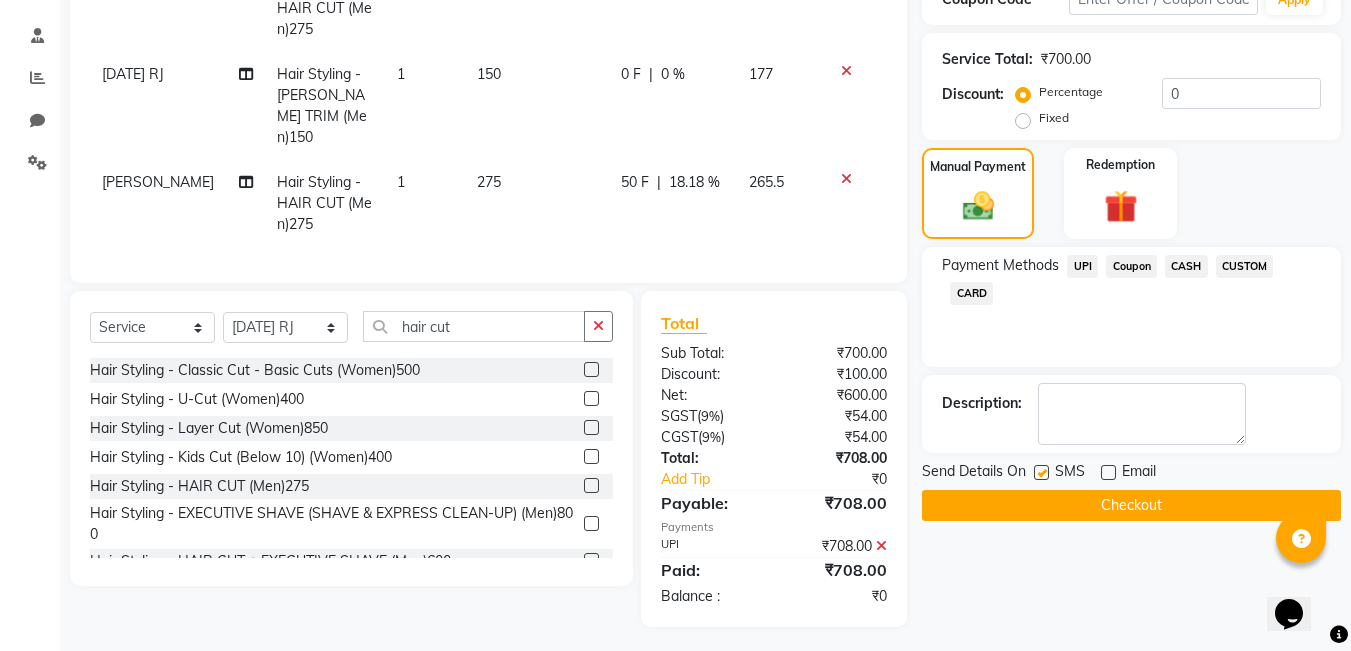 click on "Checkout" 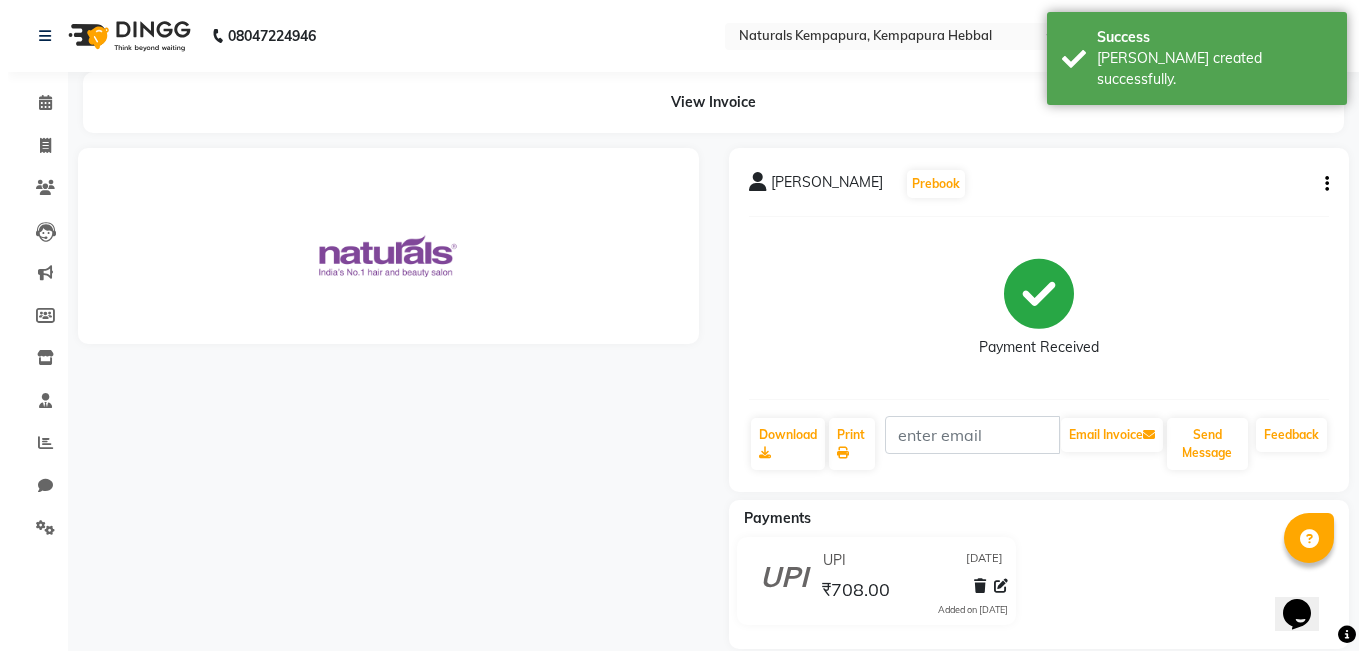 scroll, scrollTop: 0, scrollLeft: 0, axis: both 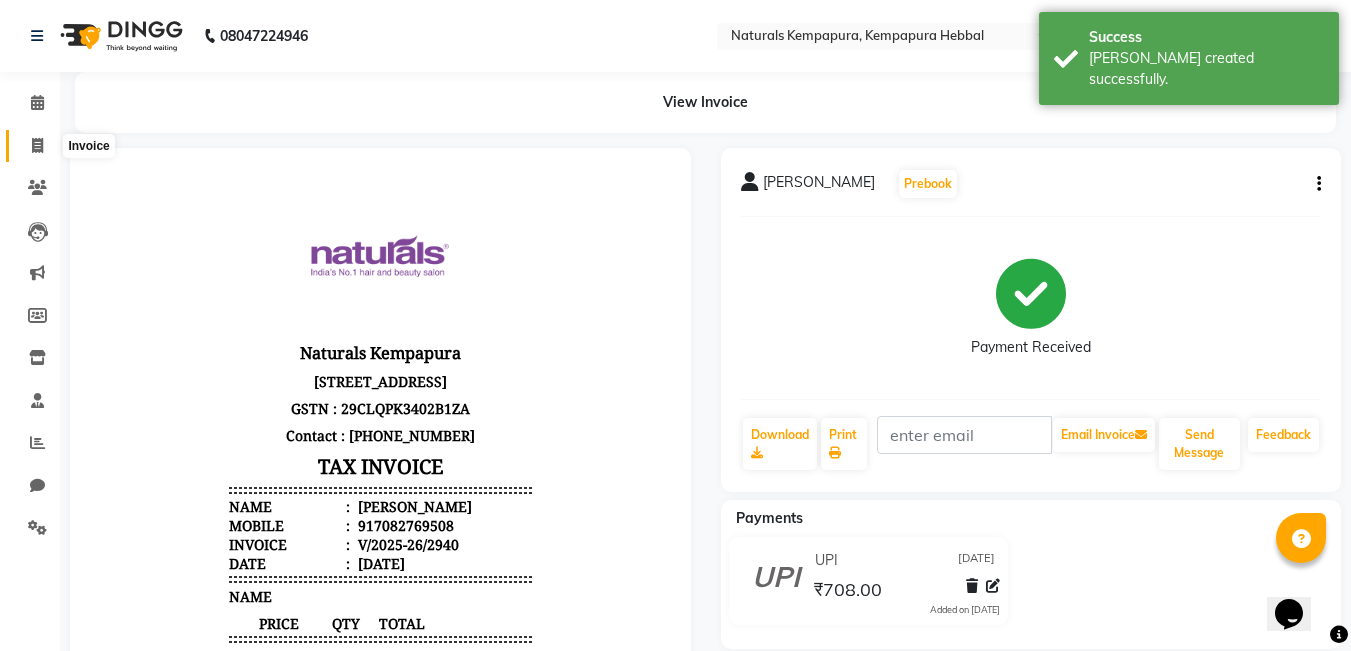 click 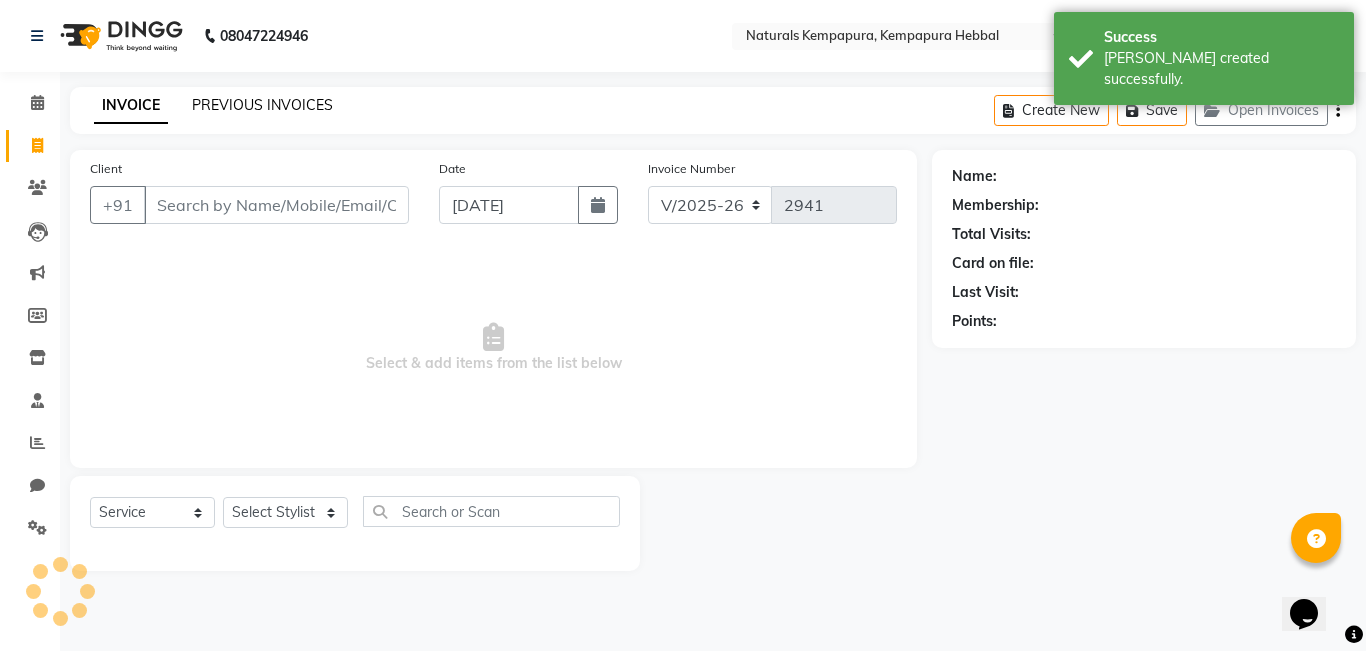 click on "PREVIOUS INVOICES" 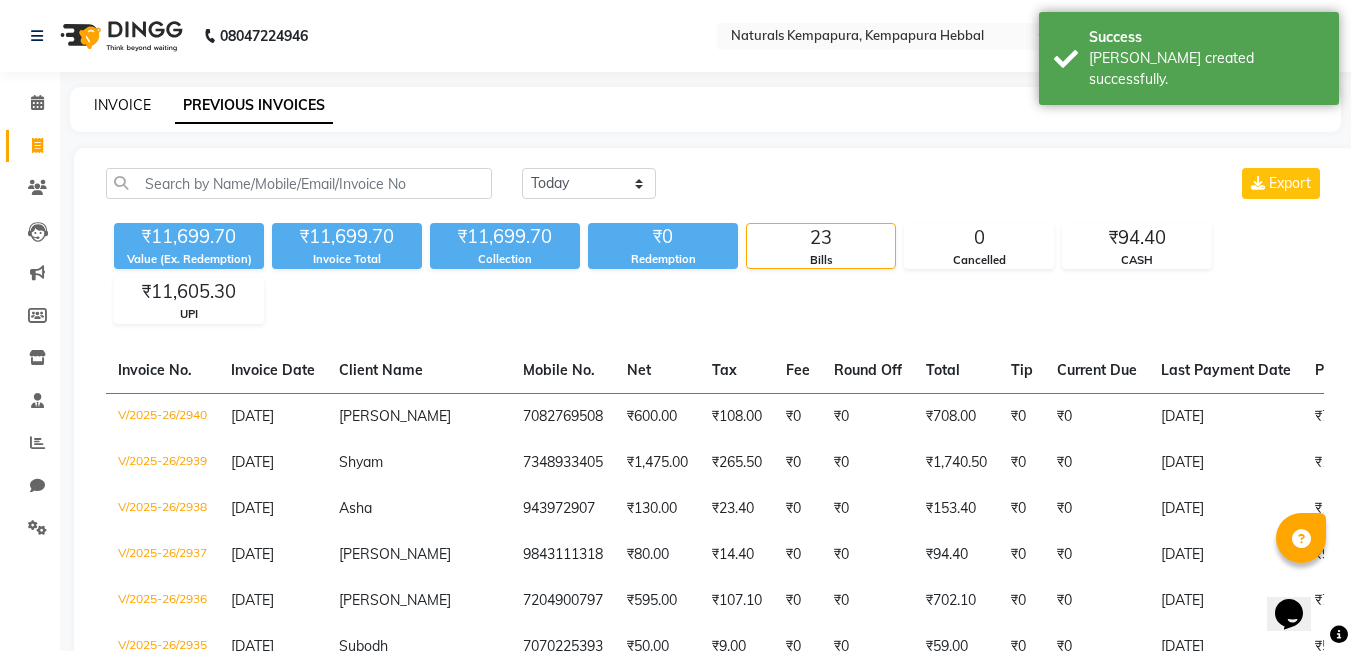 click on "INVOICE" 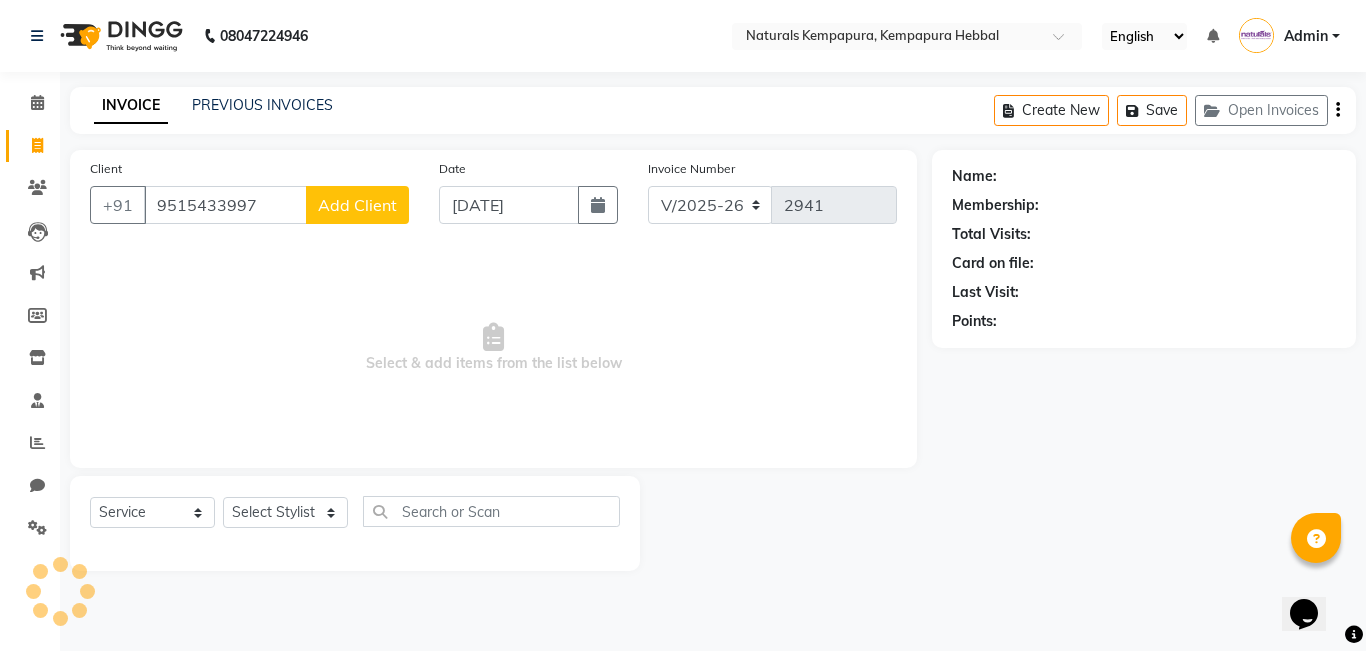 click on "Add Client" 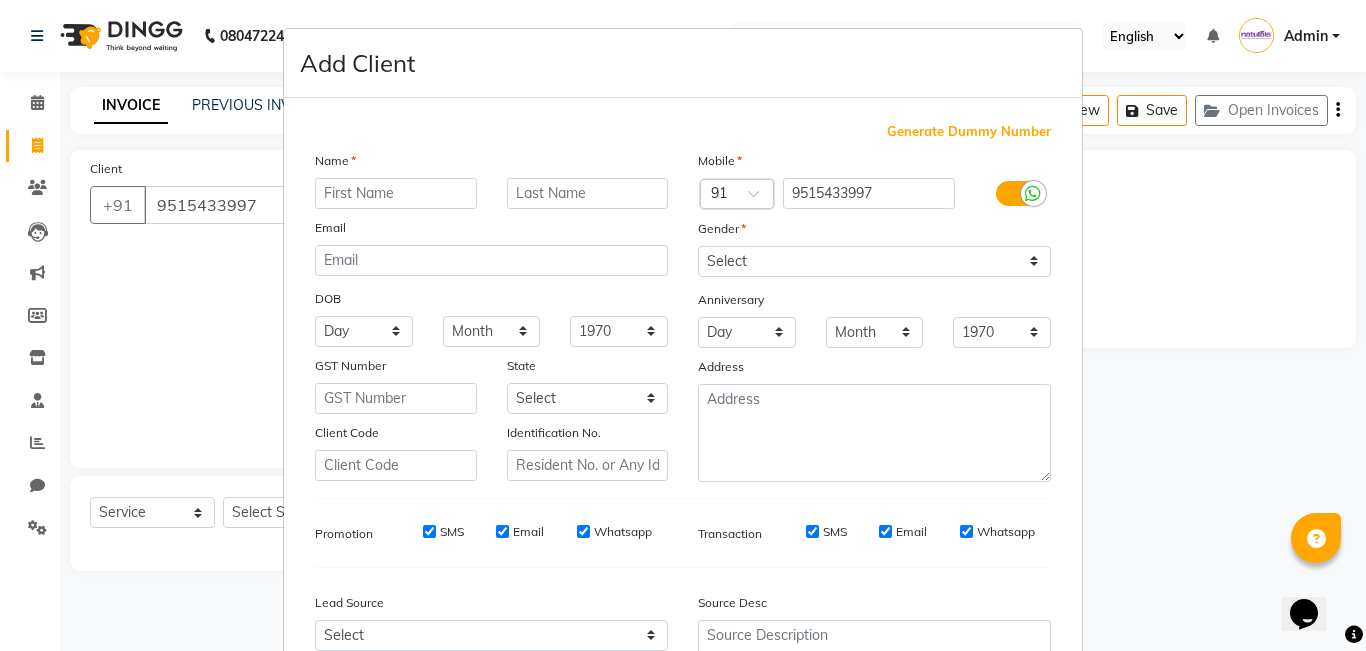 click at bounding box center [396, 193] 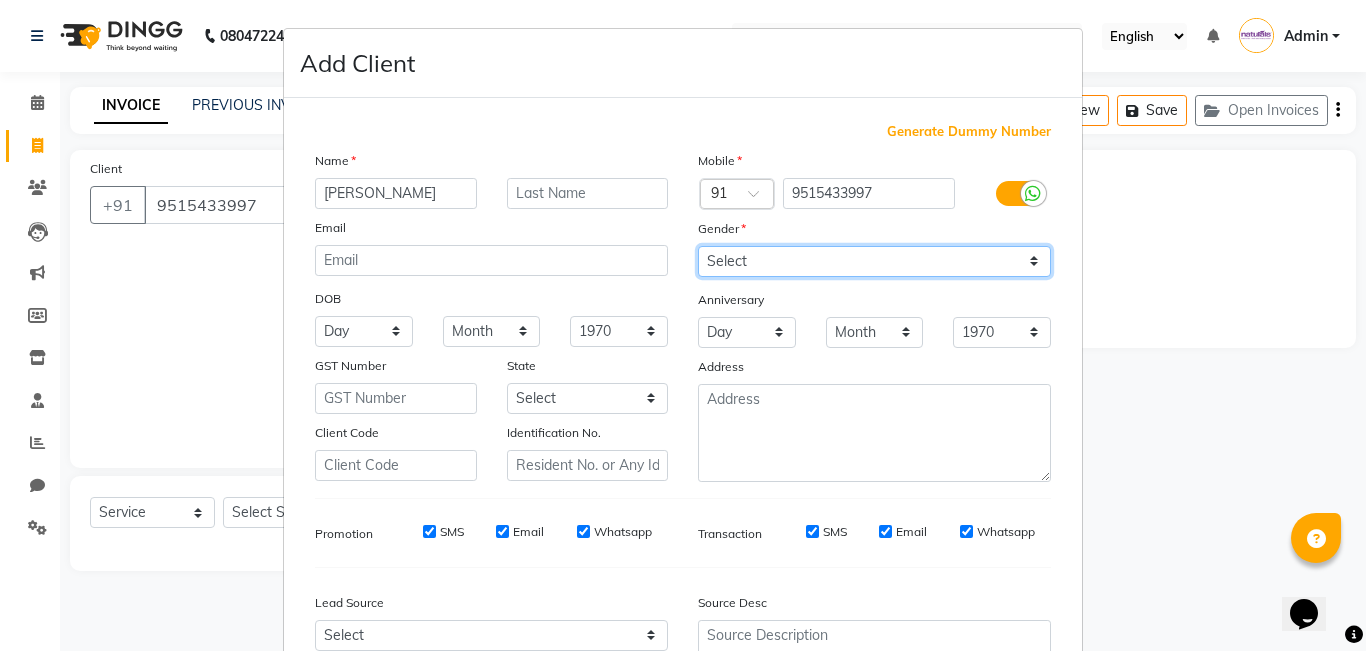 drag, startPoint x: 727, startPoint y: 254, endPoint x: 731, endPoint y: 275, distance: 21.377558 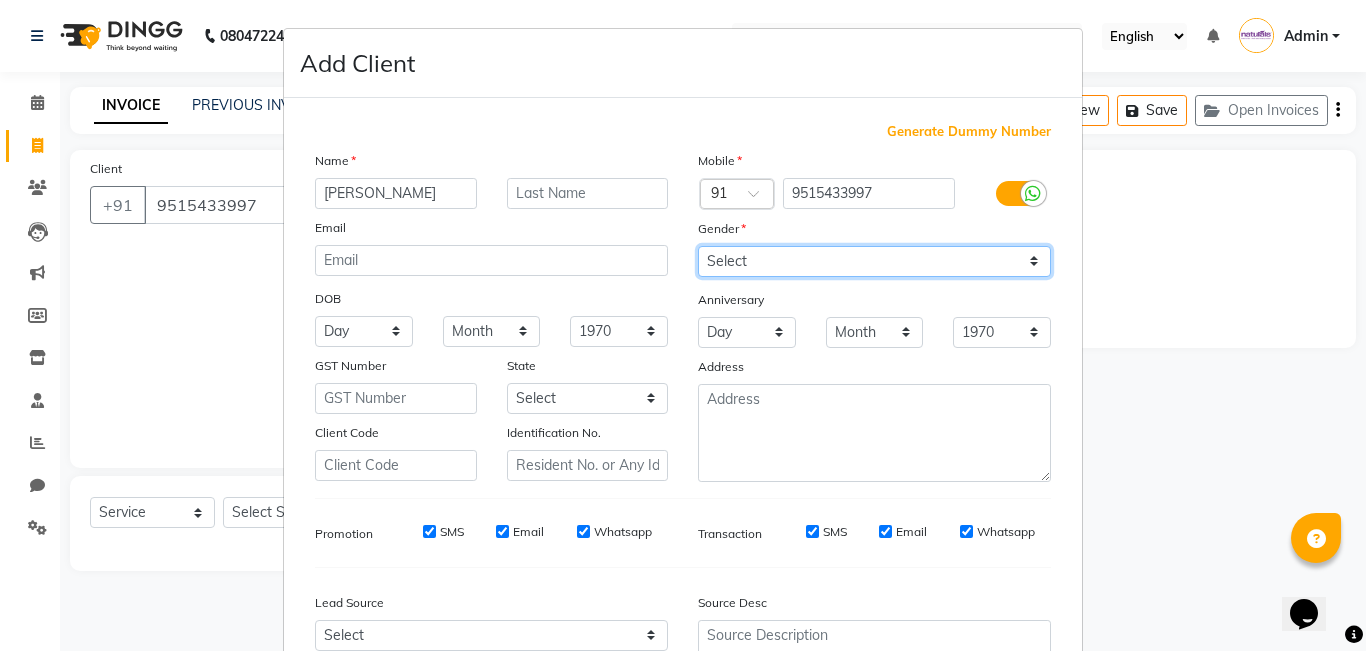 click on "Select [DEMOGRAPHIC_DATA] [DEMOGRAPHIC_DATA] Other Prefer Not To Say" at bounding box center [874, 261] 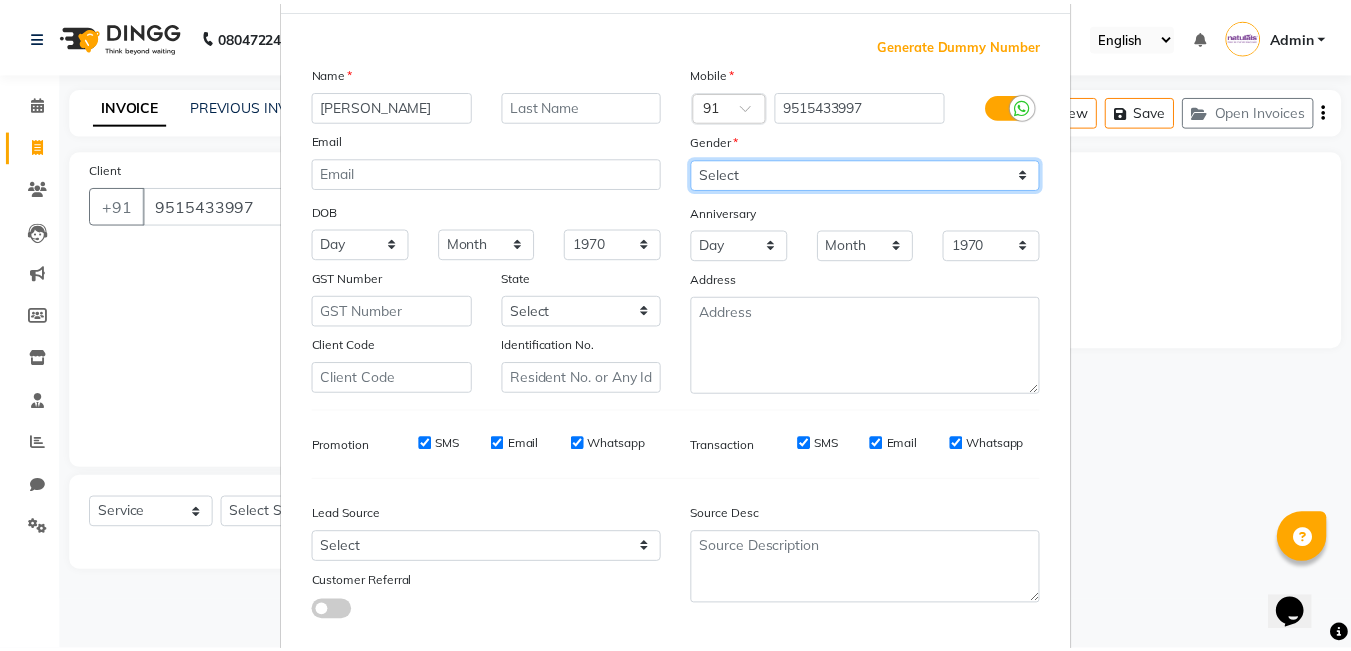 scroll, scrollTop: 198, scrollLeft: 0, axis: vertical 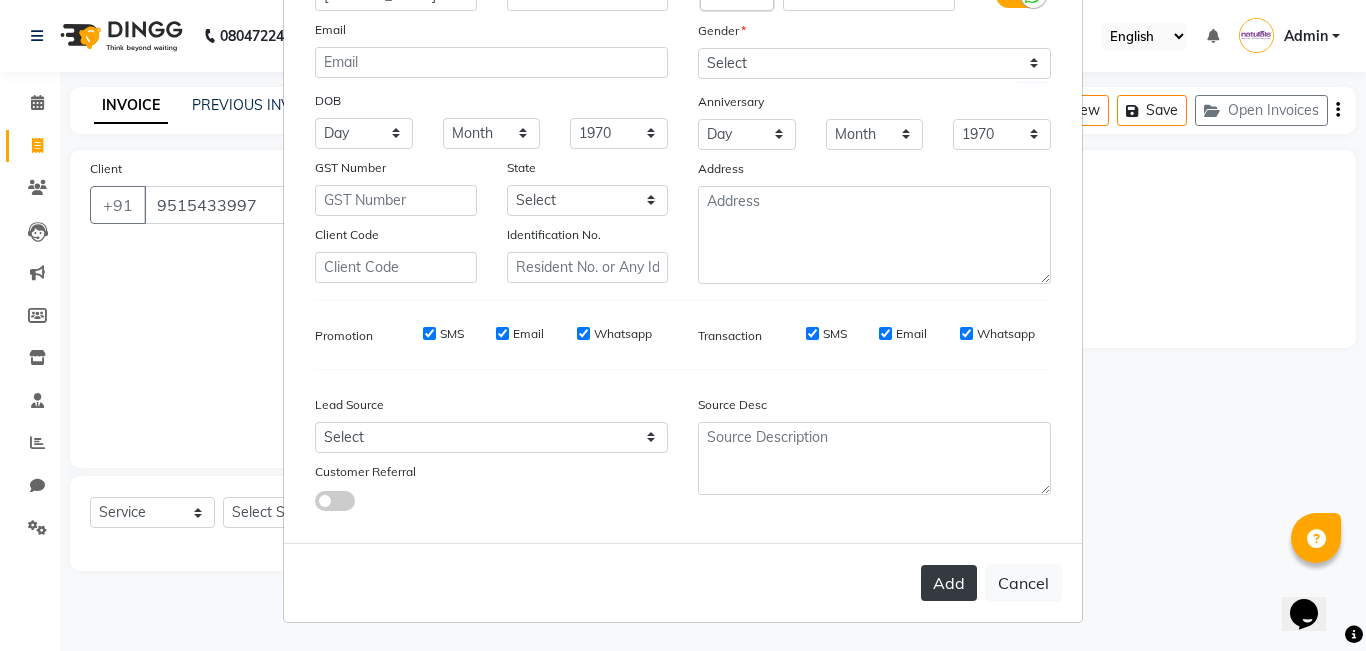 click on "Add" at bounding box center (949, 583) 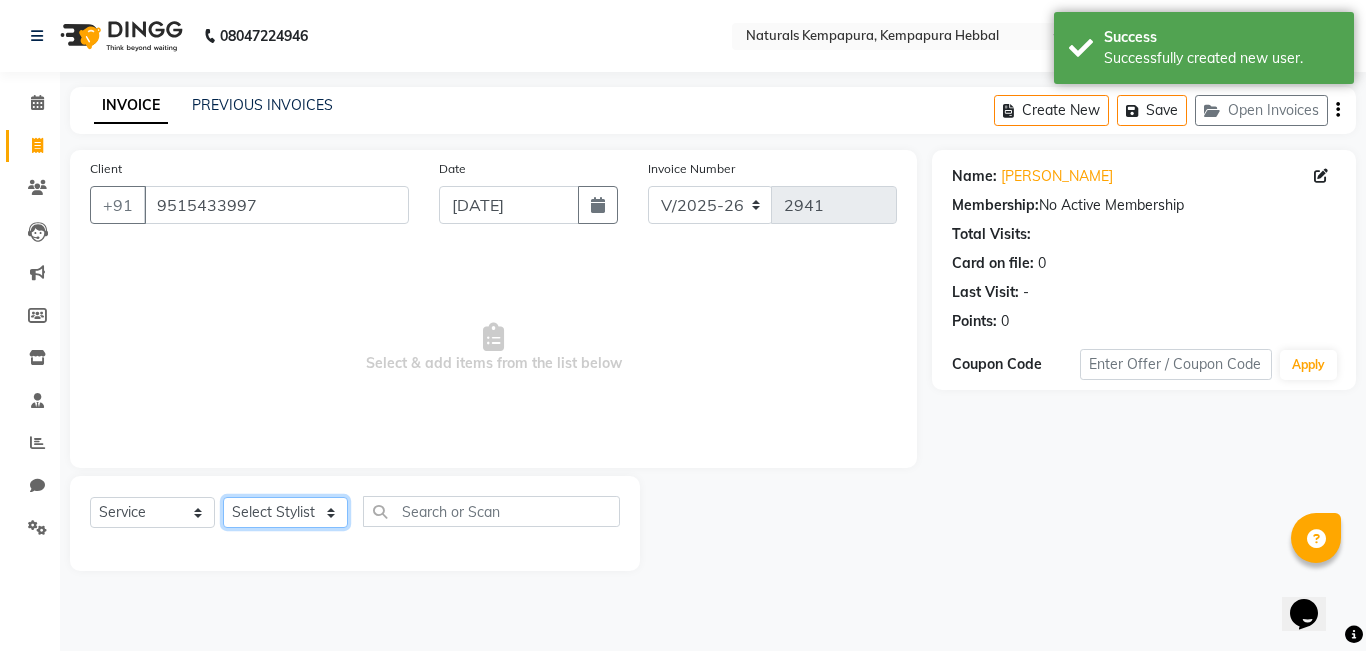 click on "Select Stylist [PERSON_NAME]  DANISH [PERSON_NAME] [PERSON_NAME]  [PERSON_NAME] [PERSON_NAME] [PERSON_NAME] MUSABEER [PERSON_NAME]  POOJA BC PUJA PRADHAN [DATE] [PERSON_NAME]  [PERSON_NAME]  REKHA GV  [PERSON_NAME]  [PERSON_NAME] [PERSON_NAME]" 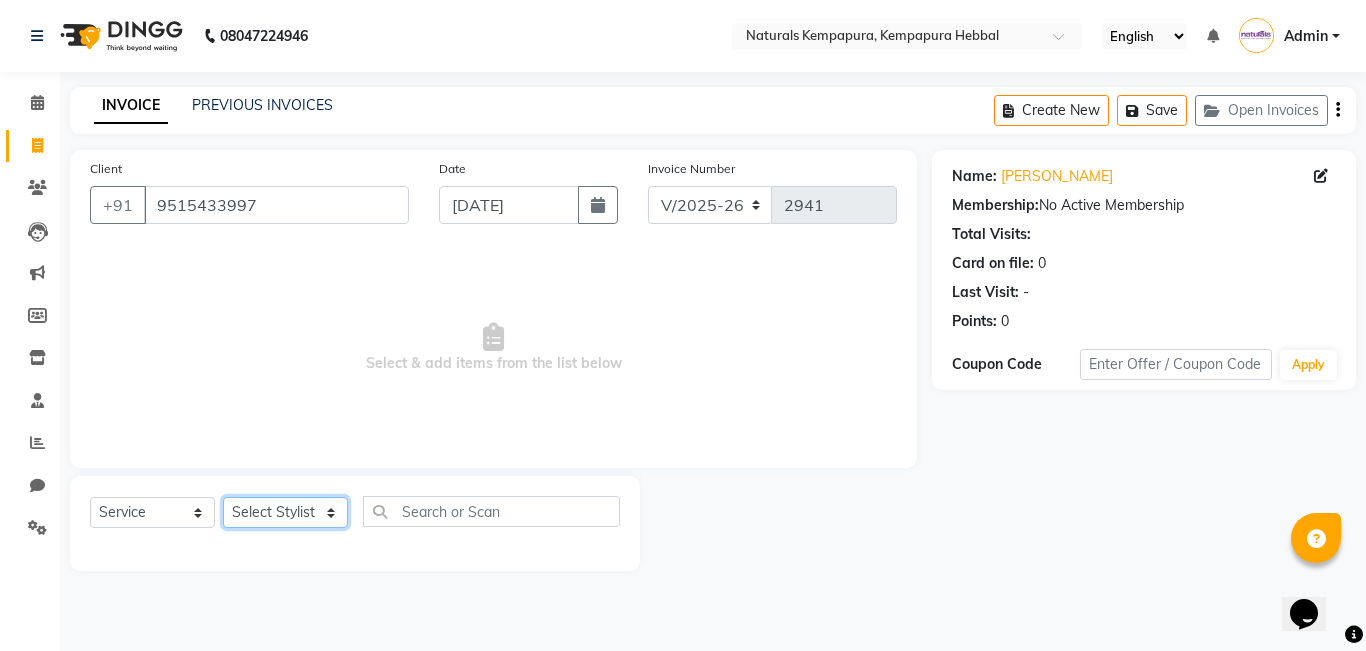 drag, startPoint x: 336, startPoint y: 511, endPoint x: 330, endPoint y: 498, distance: 14.3178215 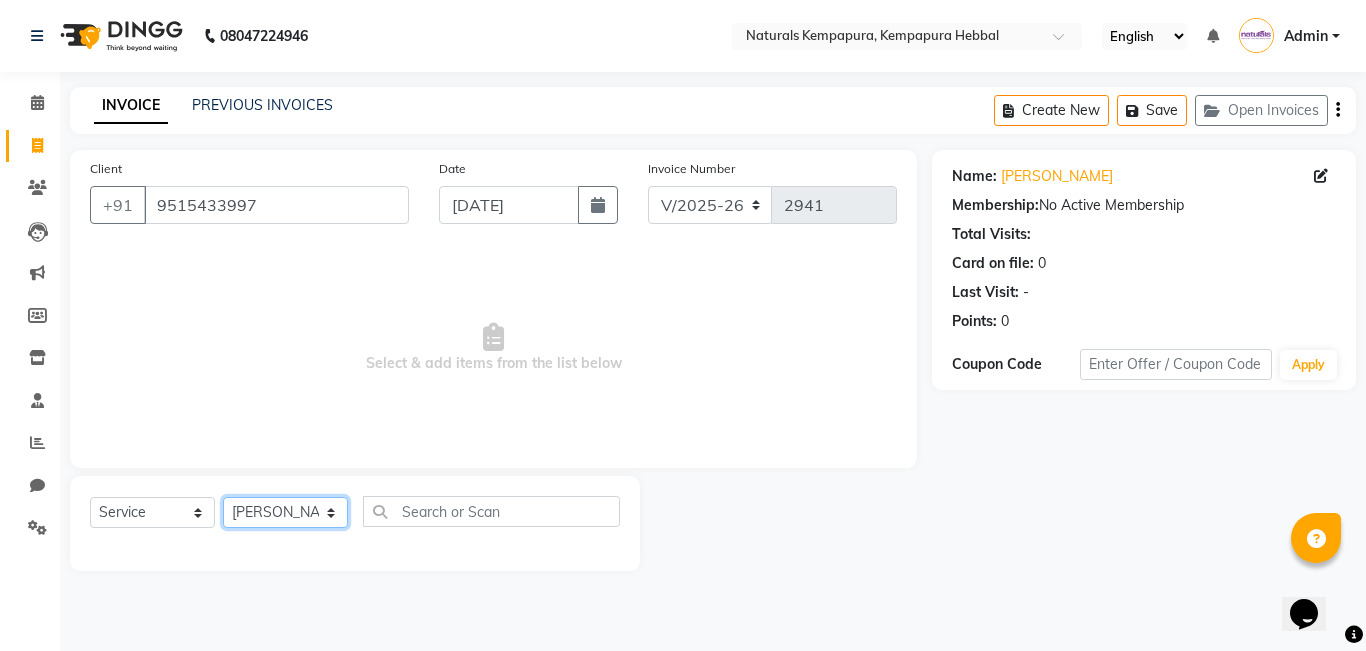 click on "Select Stylist [PERSON_NAME]  DANISH [PERSON_NAME] [PERSON_NAME]  [PERSON_NAME] [PERSON_NAME] [PERSON_NAME] MUSABEER [PERSON_NAME]  POOJA BC PUJA PRADHAN [DATE] [PERSON_NAME]  [PERSON_NAME]  REKHA GV  [PERSON_NAME]  [PERSON_NAME] [PERSON_NAME]" 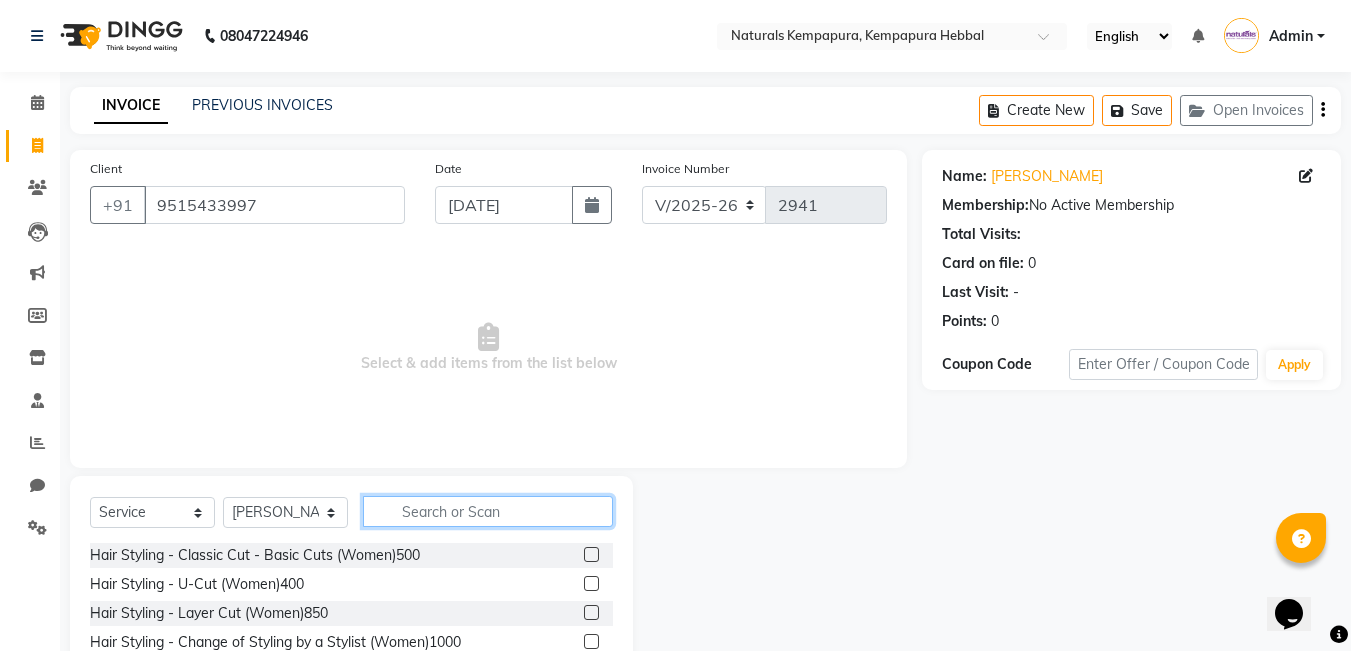 click 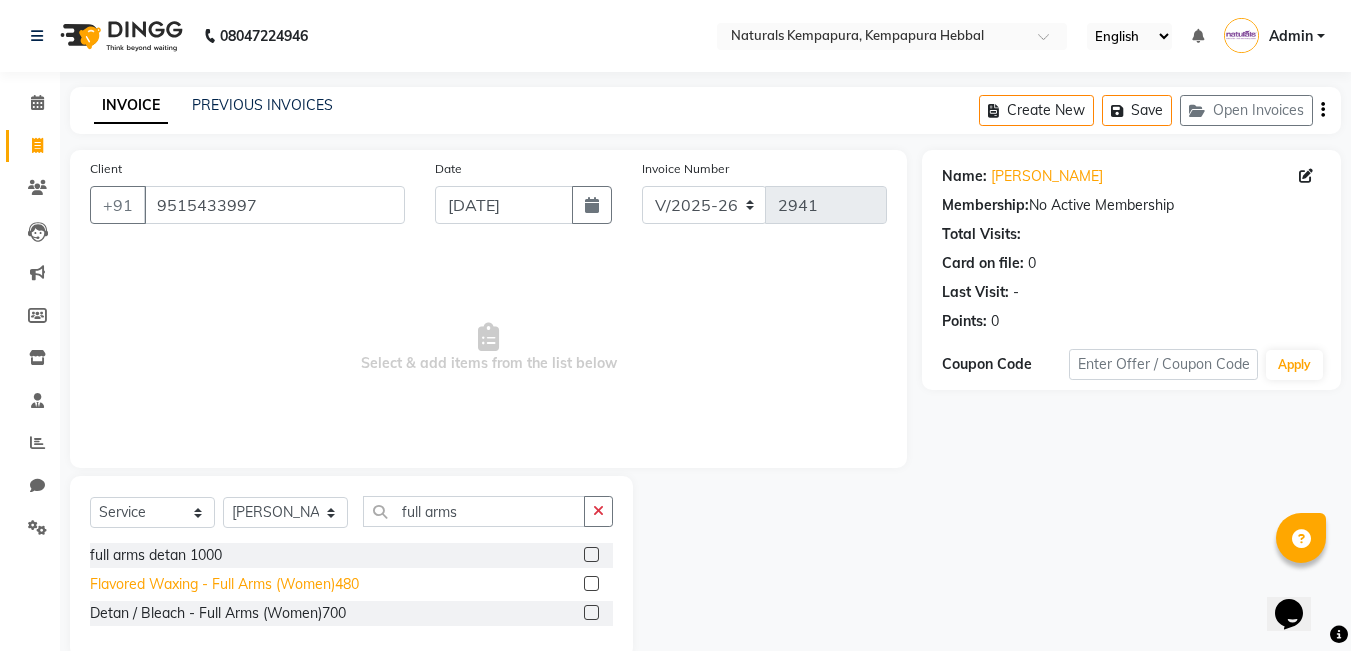 click on "Flavored Waxing - Full Arms  (Women)480" 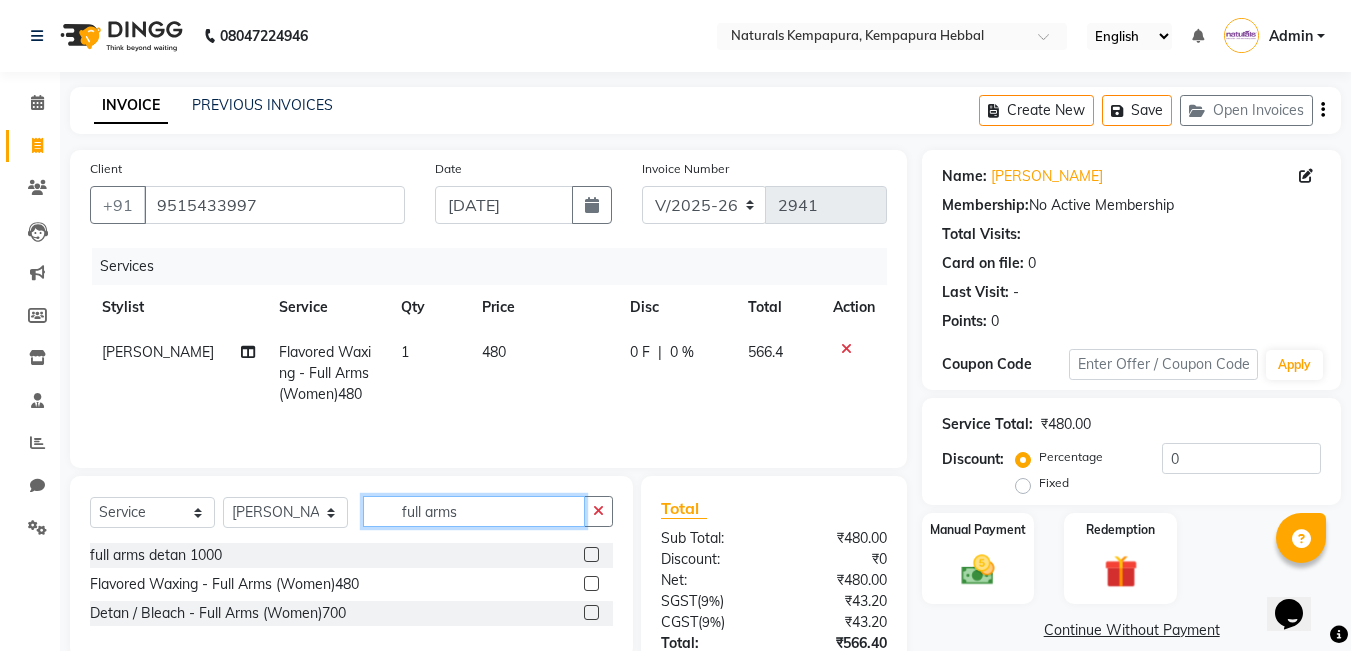drag, startPoint x: 471, startPoint y: 507, endPoint x: 63, endPoint y: 407, distance: 420.07617 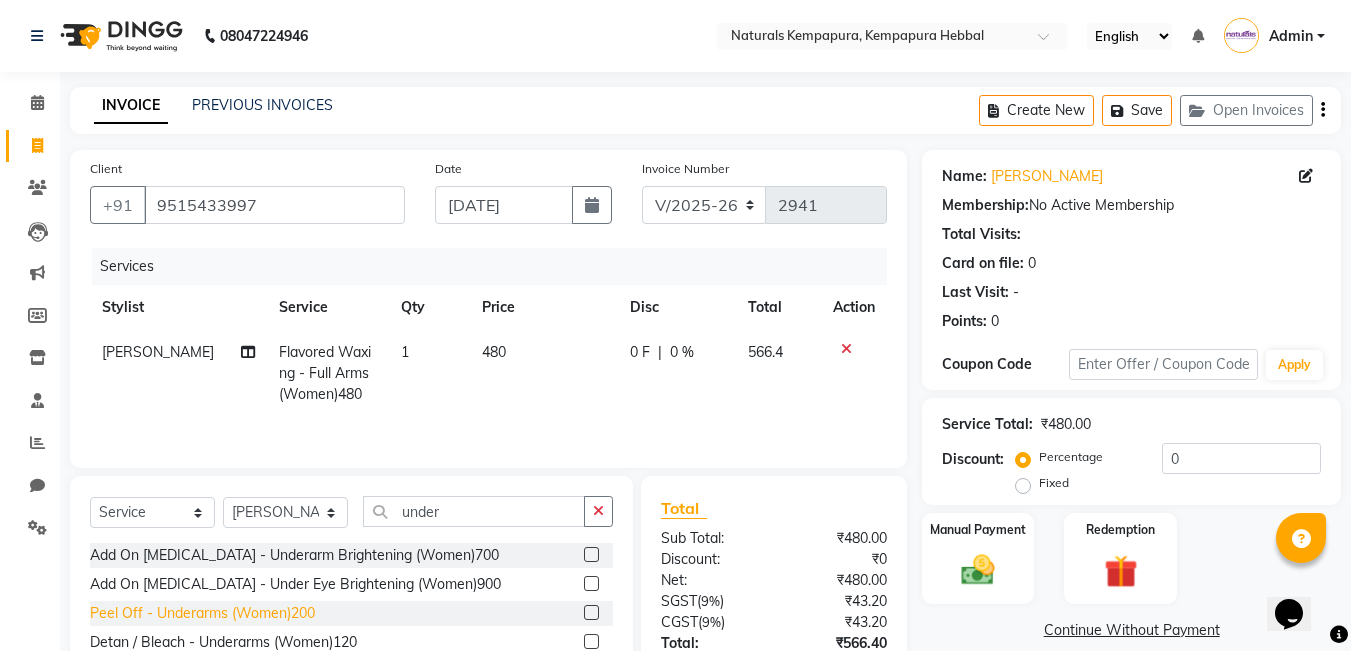 click on "Peel Off - Underarms (Women)200" 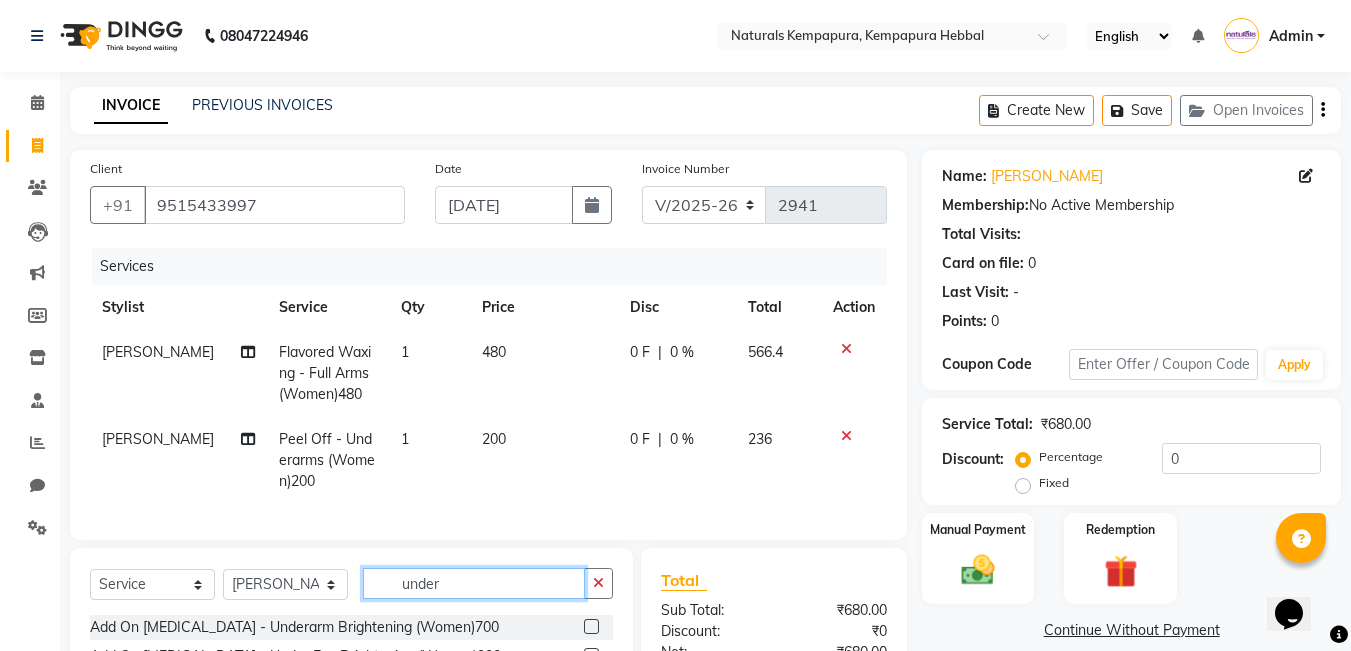 drag, startPoint x: 484, startPoint y: 608, endPoint x: 102, endPoint y: 521, distance: 391.78183 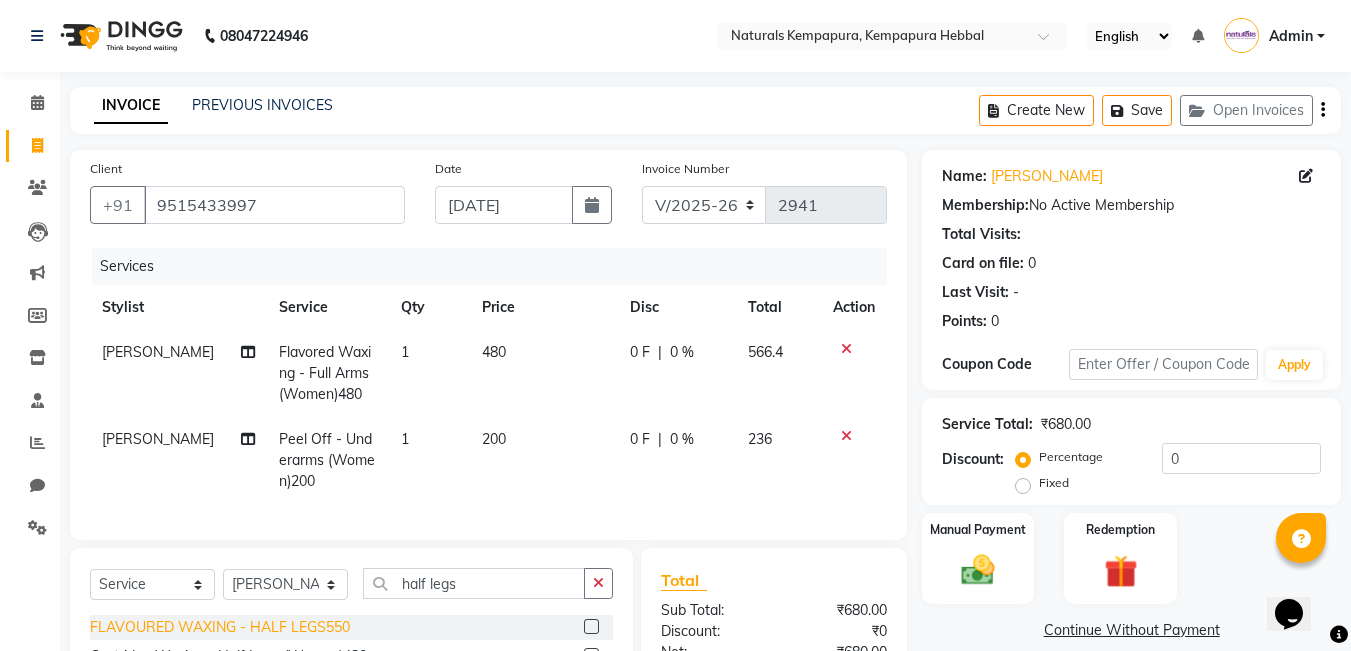 click on "FLAVOURED WAXING - HALF LEGS550" 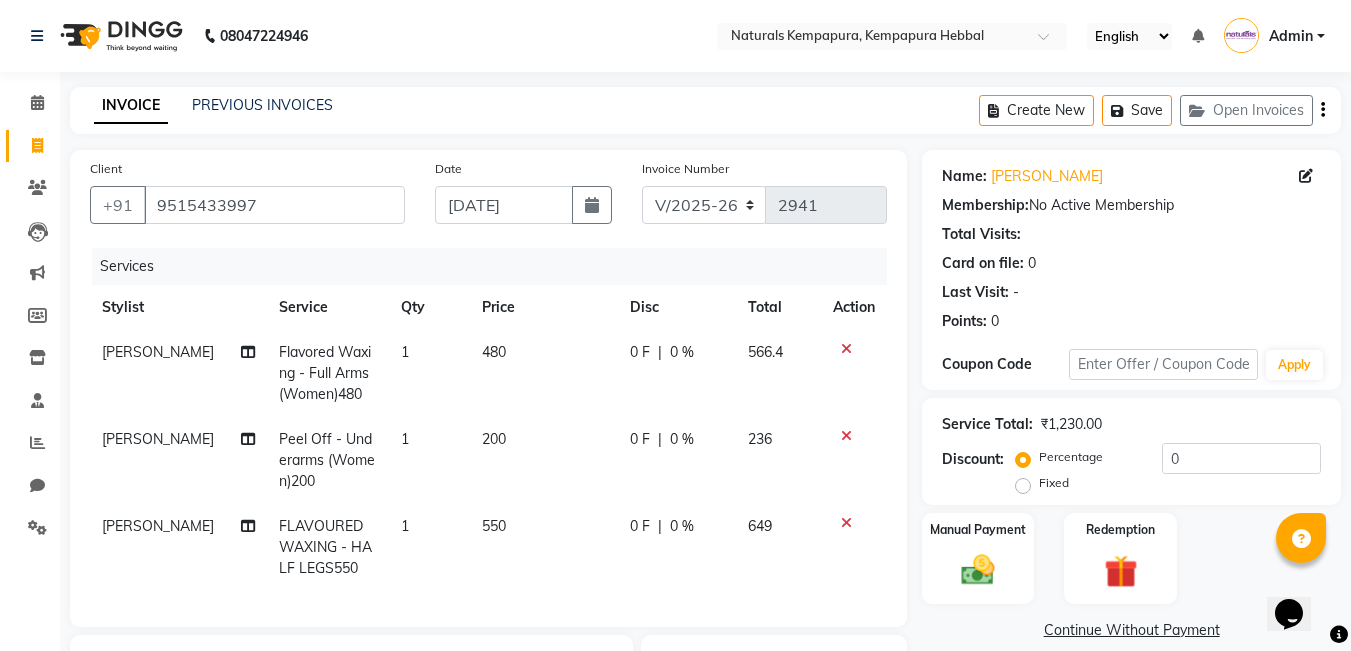 scroll, scrollTop: 323, scrollLeft: 0, axis: vertical 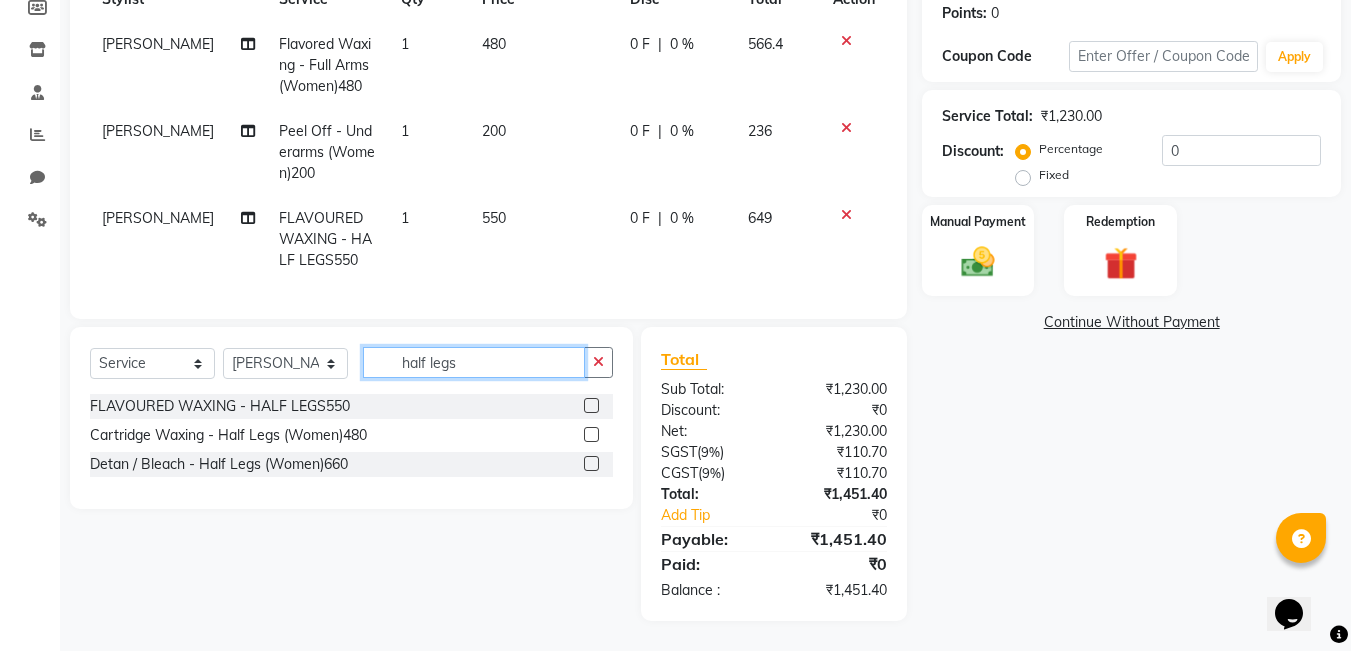 drag, startPoint x: 479, startPoint y: 367, endPoint x: 241, endPoint y: 311, distance: 244.49948 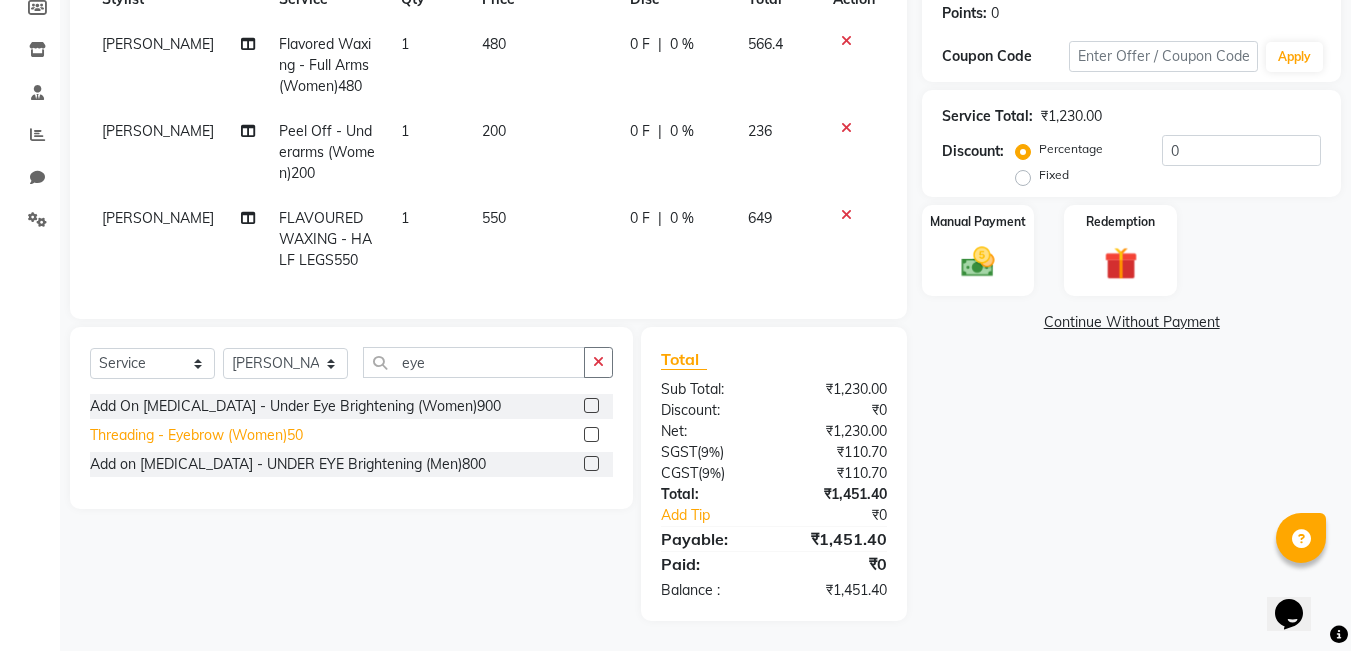 click on "Threading - Eyebrow (Women)50" 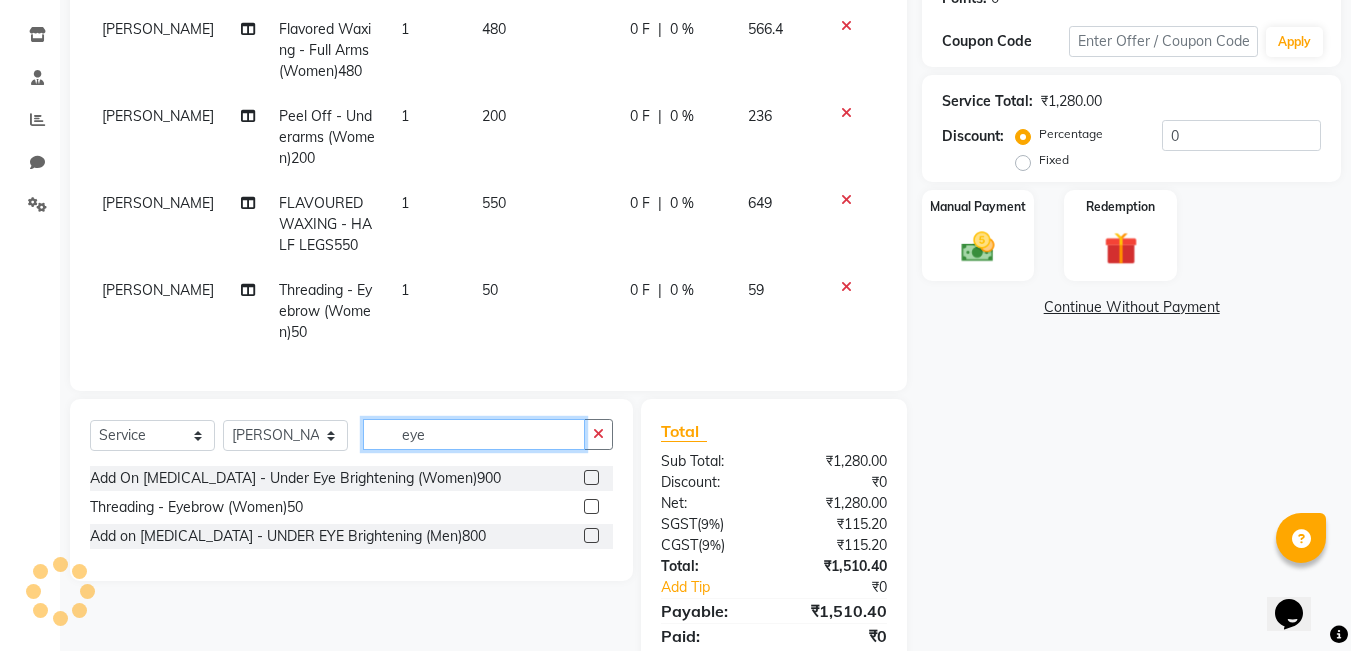 drag, startPoint x: 457, startPoint y: 442, endPoint x: 236, endPoint y: 396, distance: 225.73657 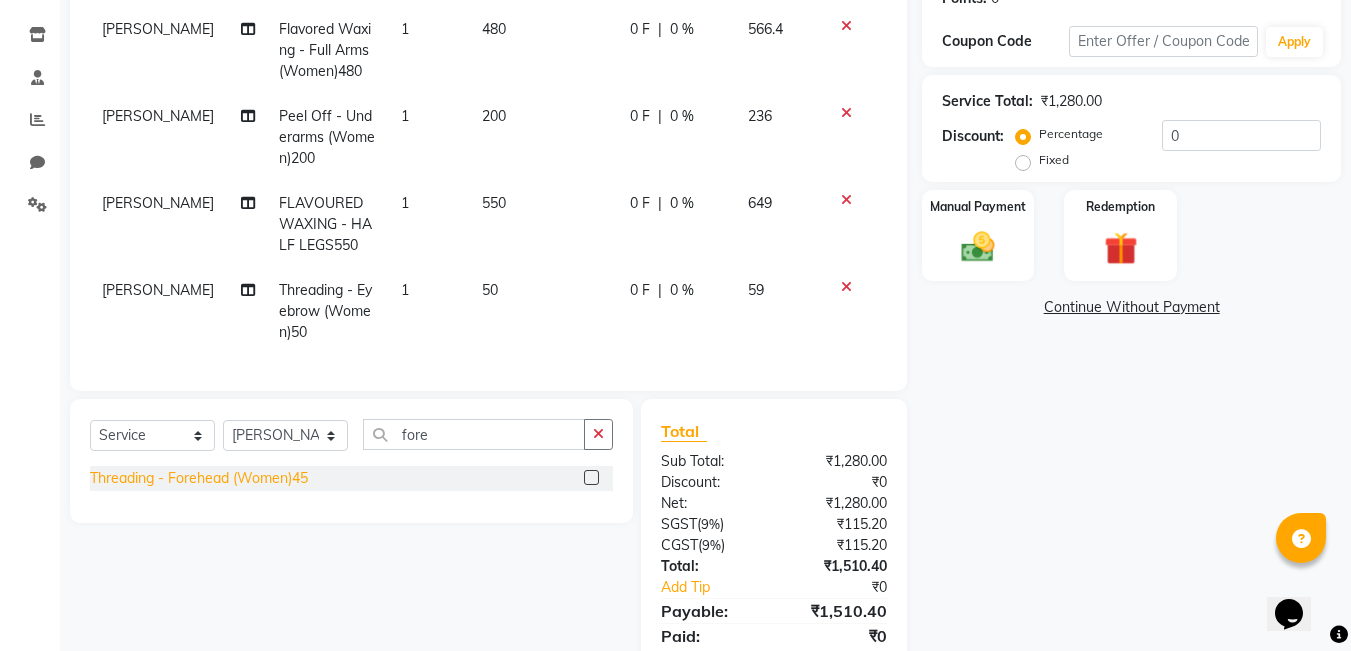 click on "Threading - Forehead (Women)45" 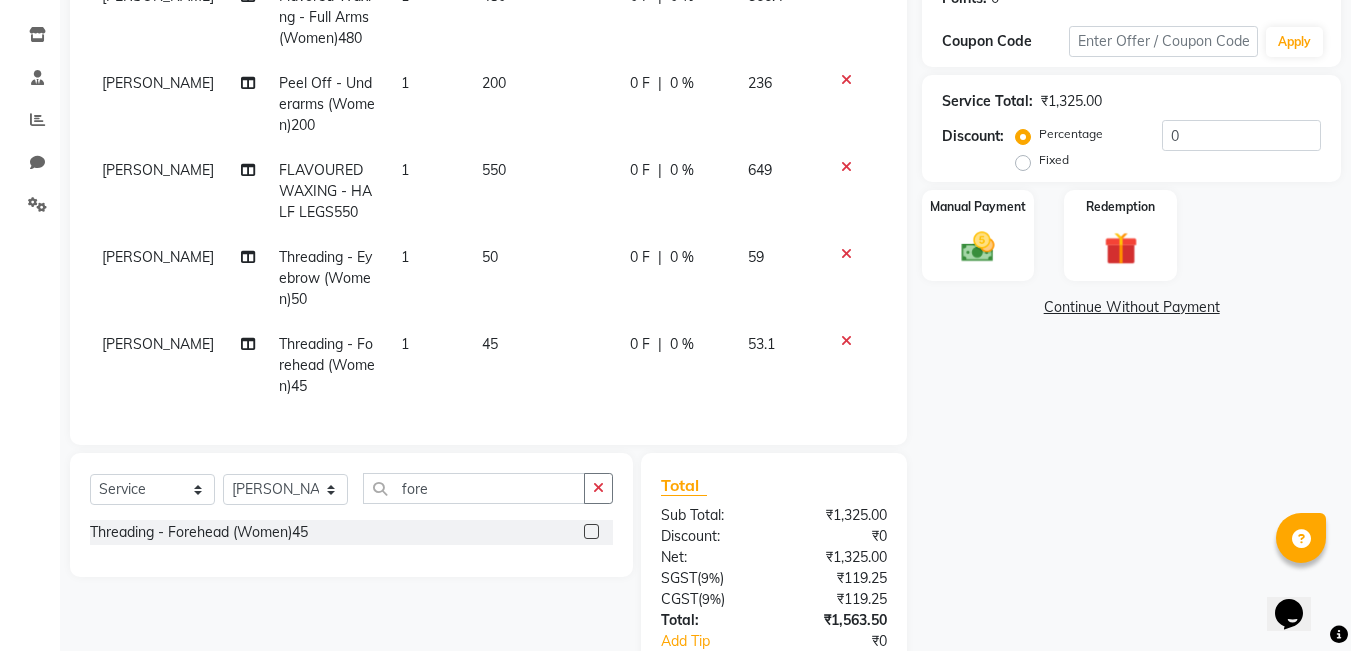 scroll, scrollTop: 0, scrollLeft: 0, axis: both 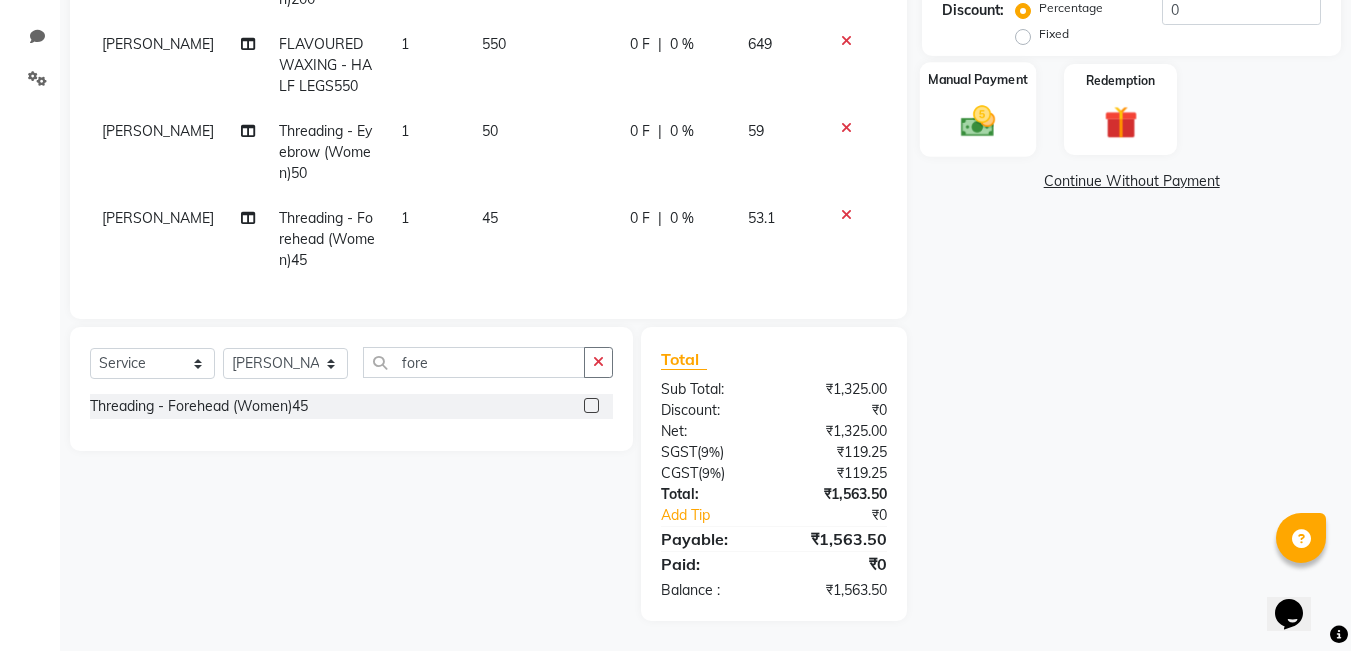 click on "Manual Payment" 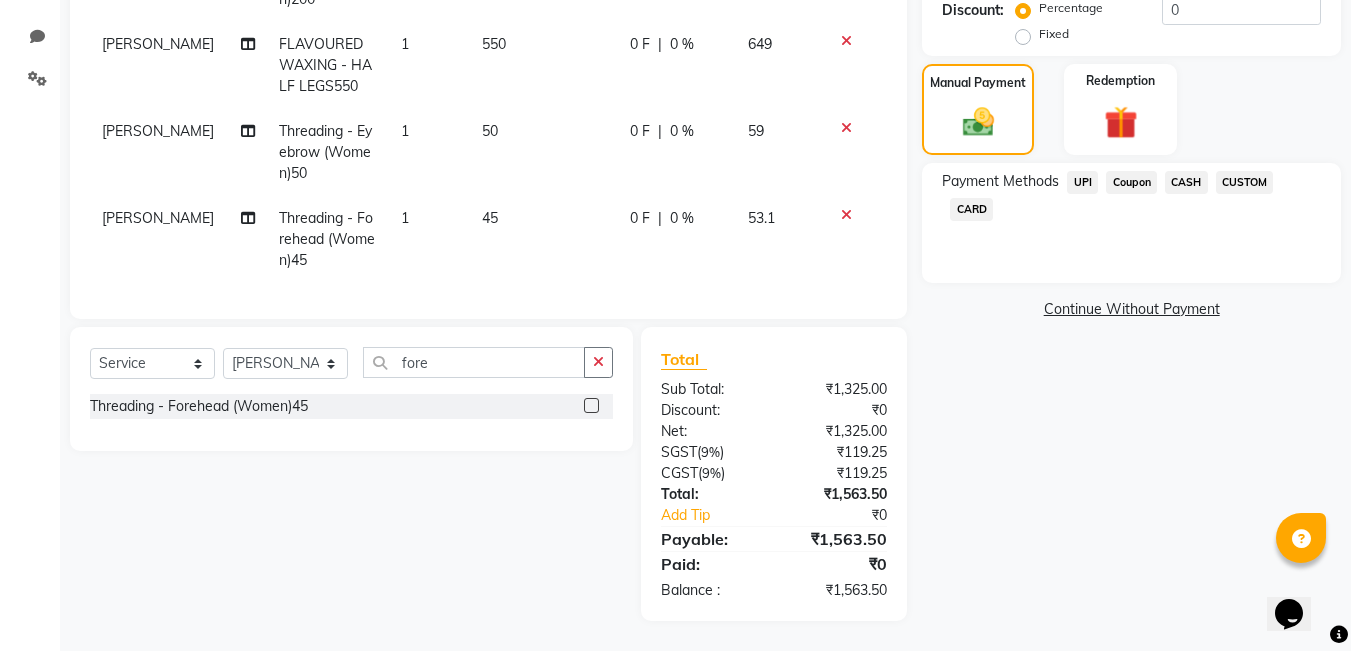 click on "UPI" 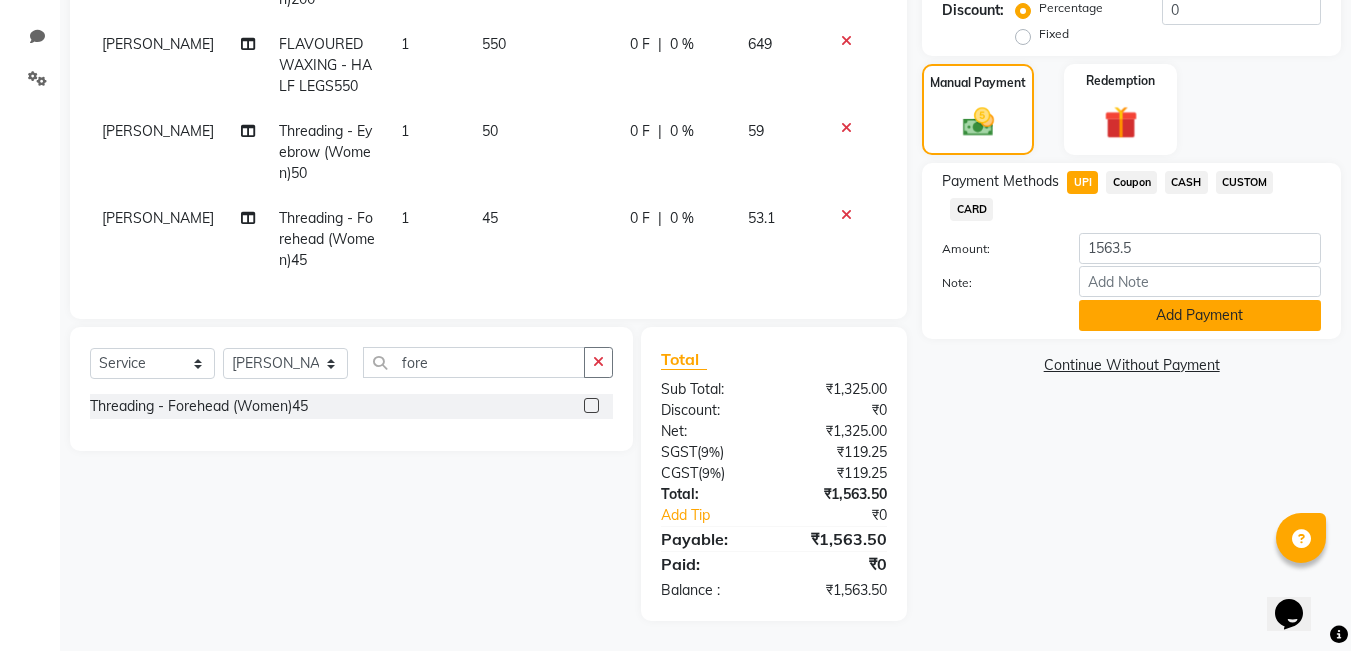 click on "Add Payment" 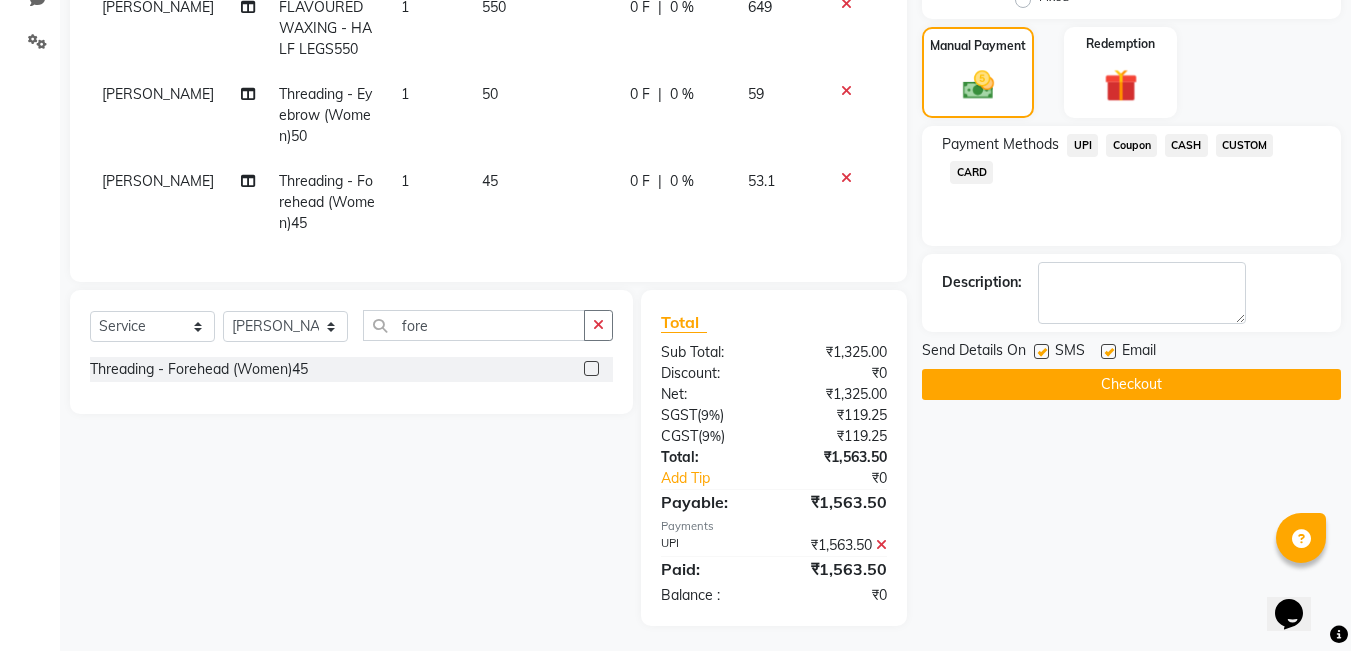 click 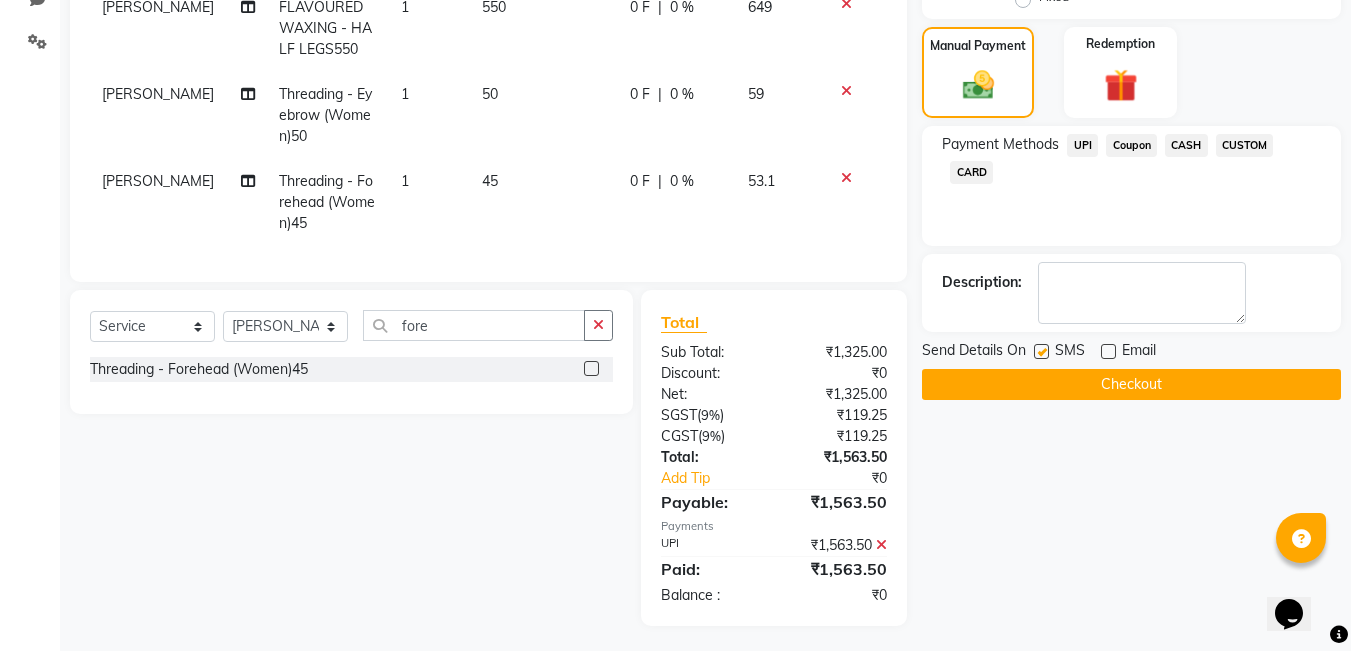 scroll, scrollTop: 491, scrollLeft: 0, axis: vertical 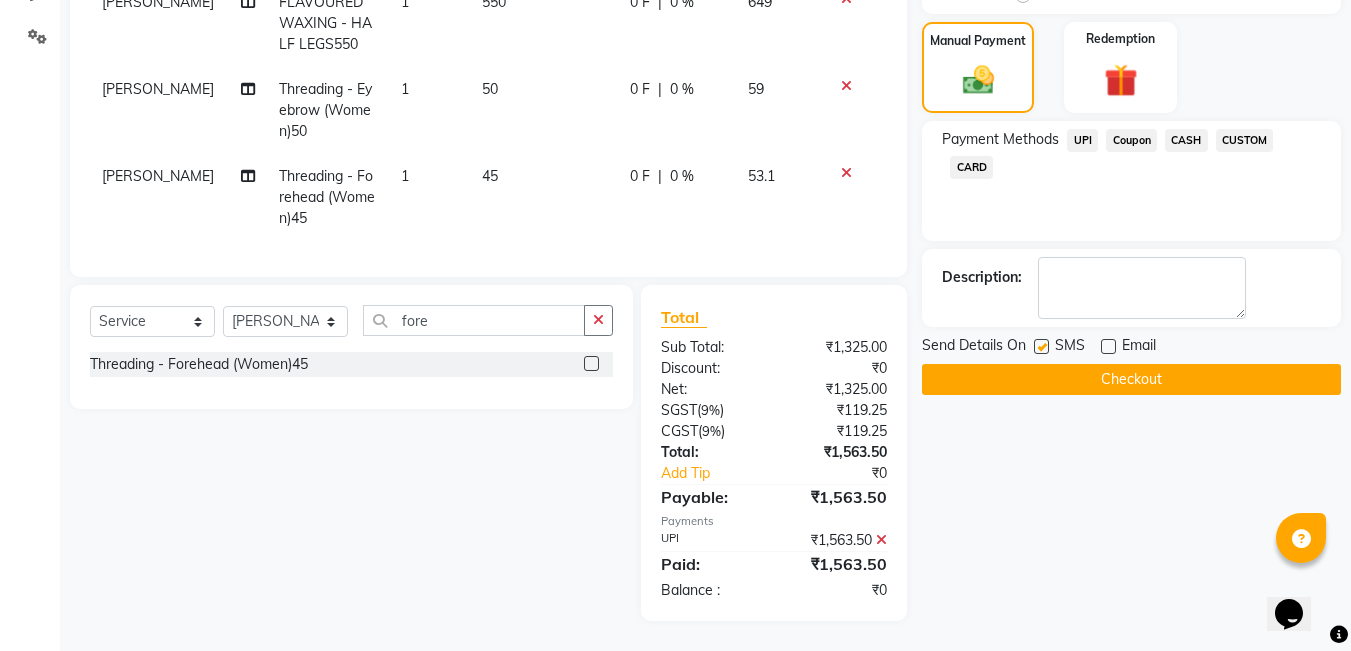 click on "Checkout" 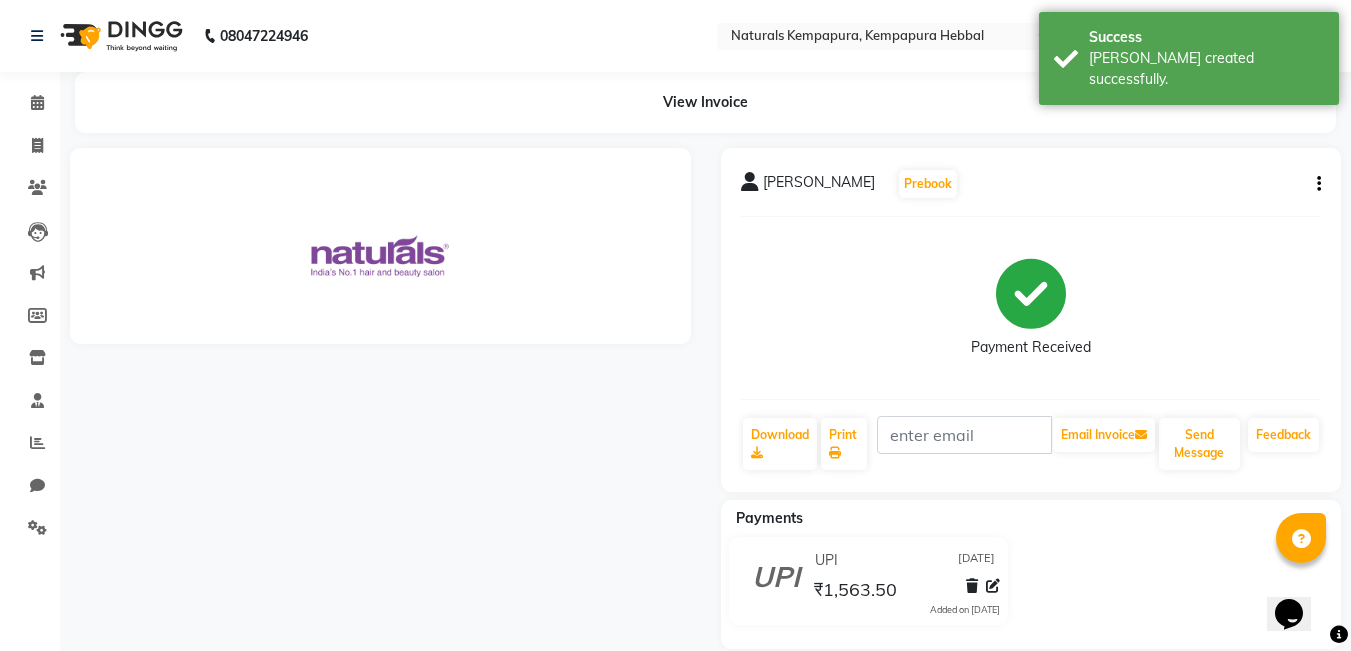 scroll, scrollTop: 0, scrollLeft: 0, axis: both 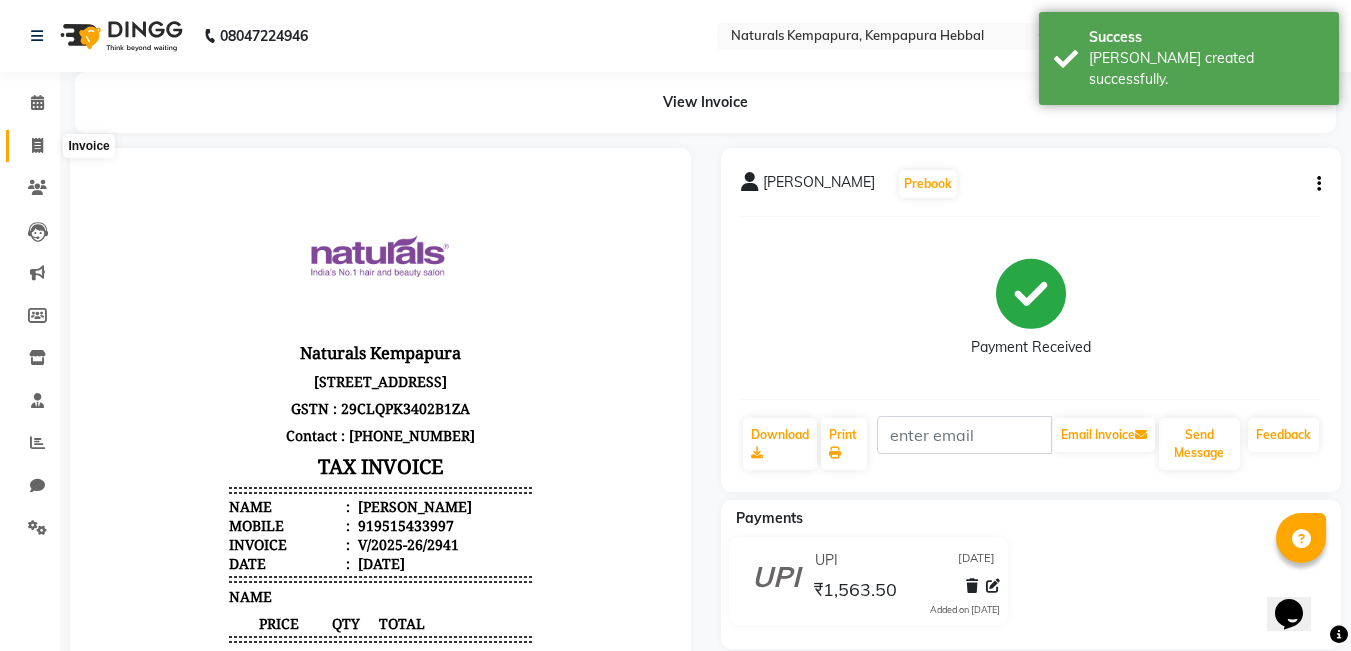 click 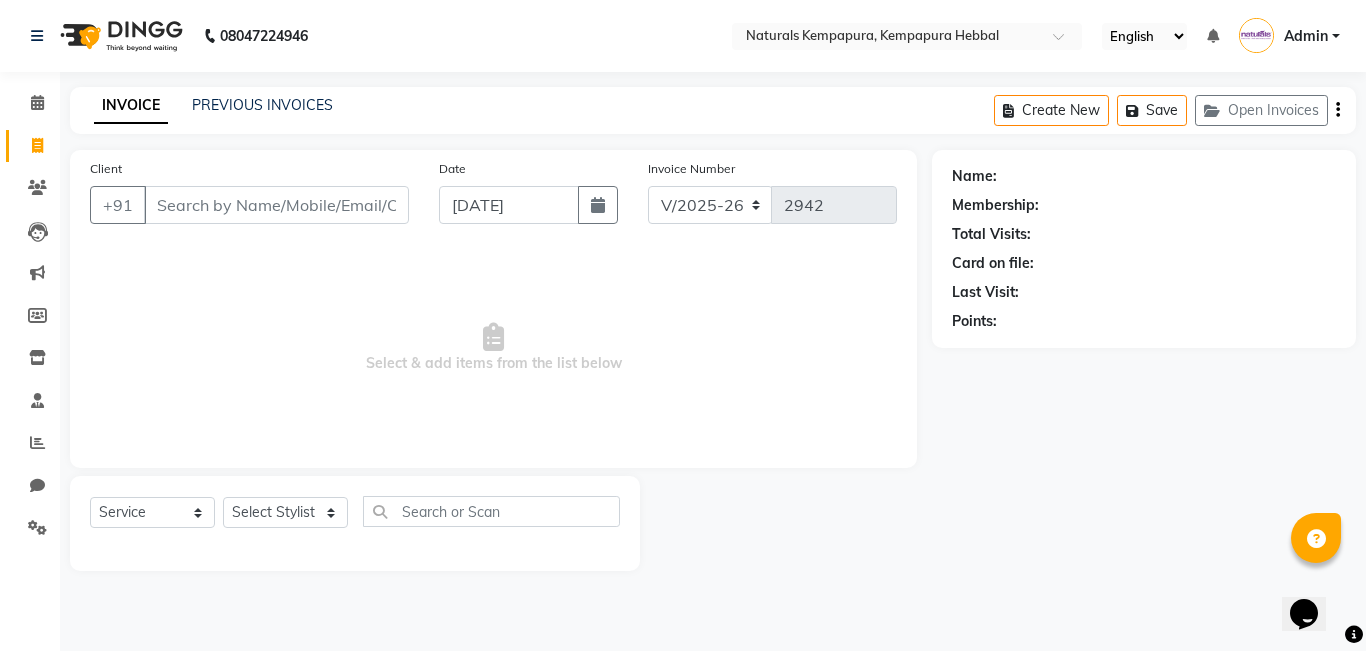 click on "Client" at bounding box center (276, 205) 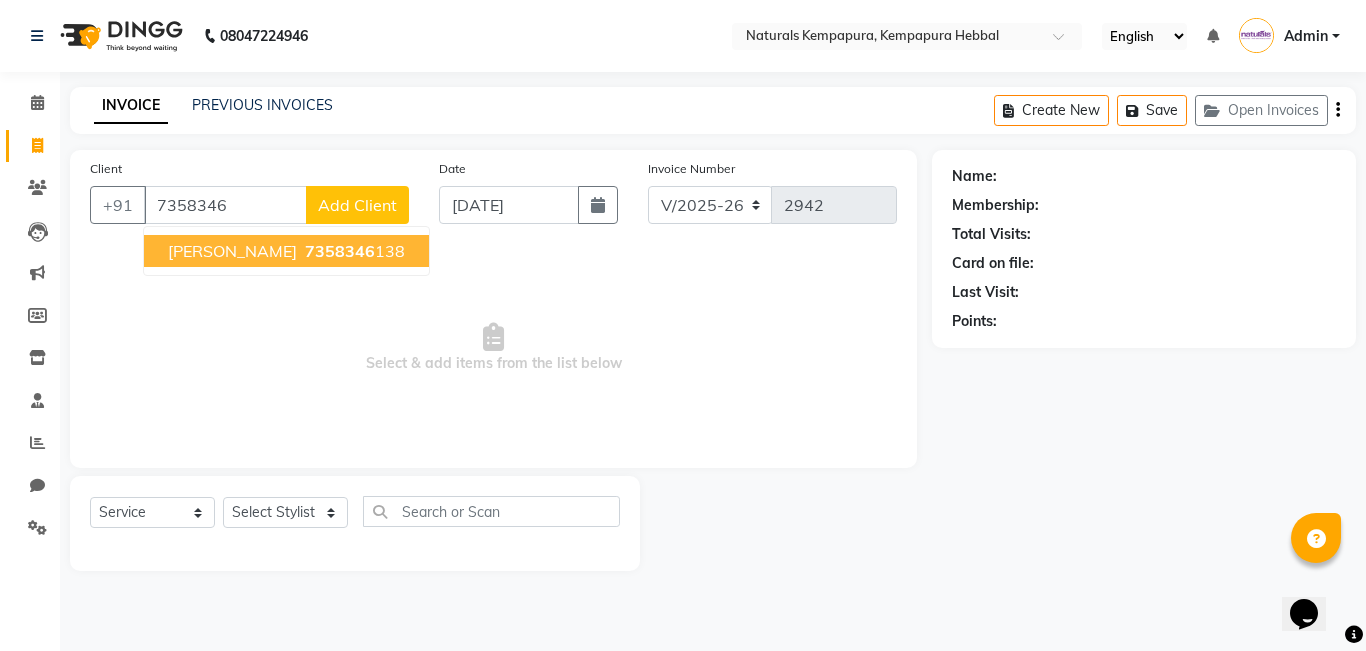 click on "7358346" at bounding box center [340, 251] 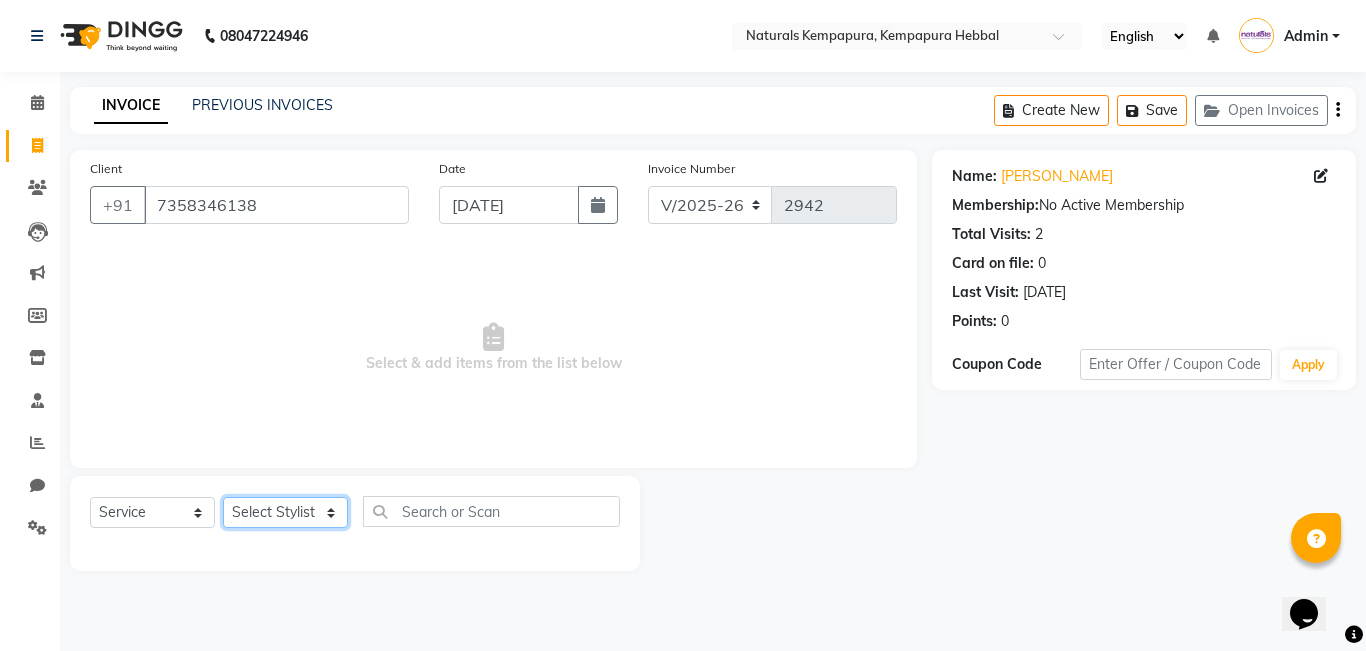 click on "Select Stylist [PERSON_NAME]  DANISH [PERSON_NAME] [PERSON_NAME]  [PERSON_NAME] [PERSON_NAME] [PERSON_NAME] MUSABEER [PERSON_NAME]  POOJA BC PUJA PRADHAN [DATE] [PERSON_NAME]  [PERSON_NAME]  REKHA GV  [PERSON_NAME]  [PERSON_NAME] [PERSON_NAME]" 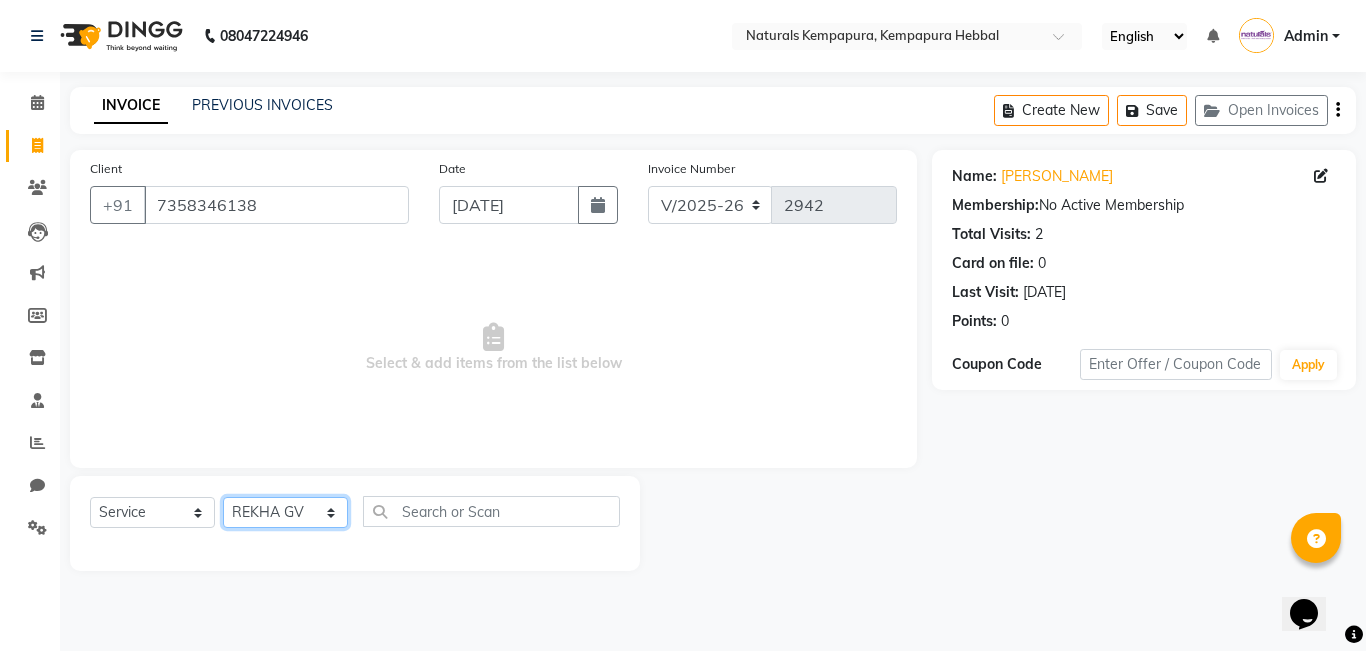 click on "Select Stylist [PERSON_NAME]  DANISH [PERSON_NAME] [PERSON_NAME]  [PERSON_NAME] [PERSON_NAME] [PERSON_NAME] MUSABEER [PERSON_NAME]  POOJA BC PUJA PRADHAN [DATE] [PERSON_NAME]  [PERSON_NAME]  REKHA GV  [PERSON_NAME]  [PERSON_NAME] [PERSON_NAME]" 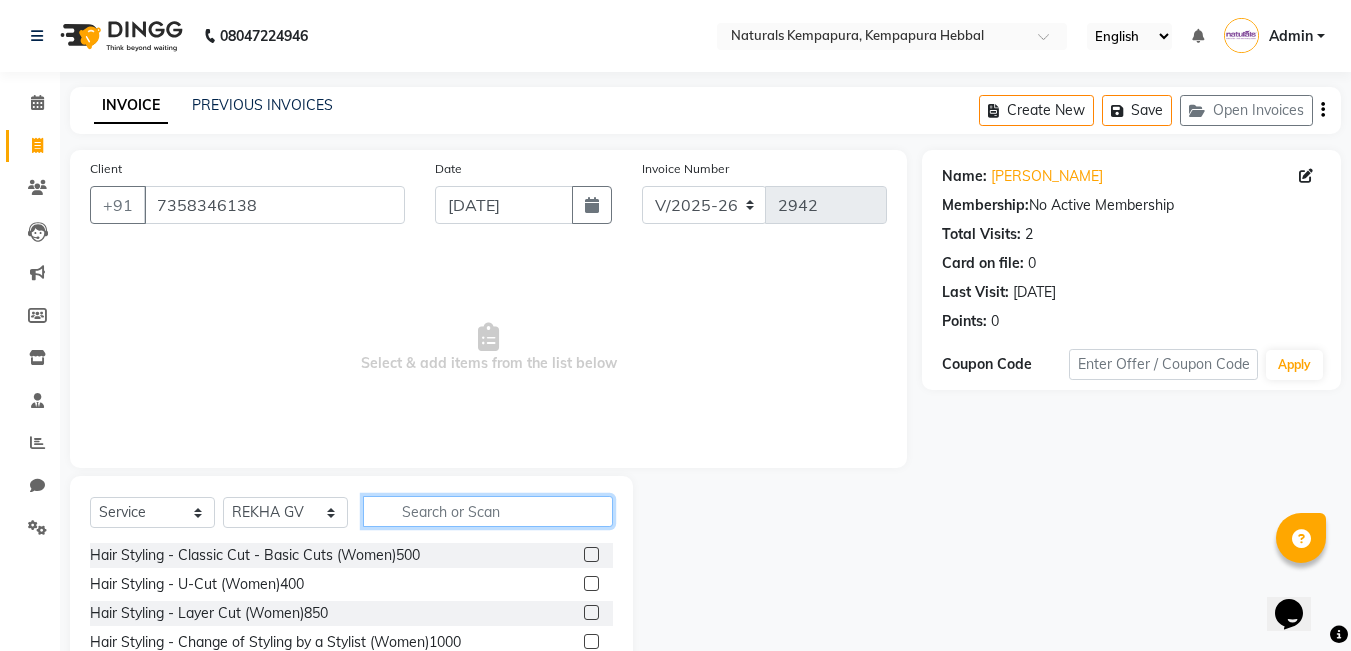 click 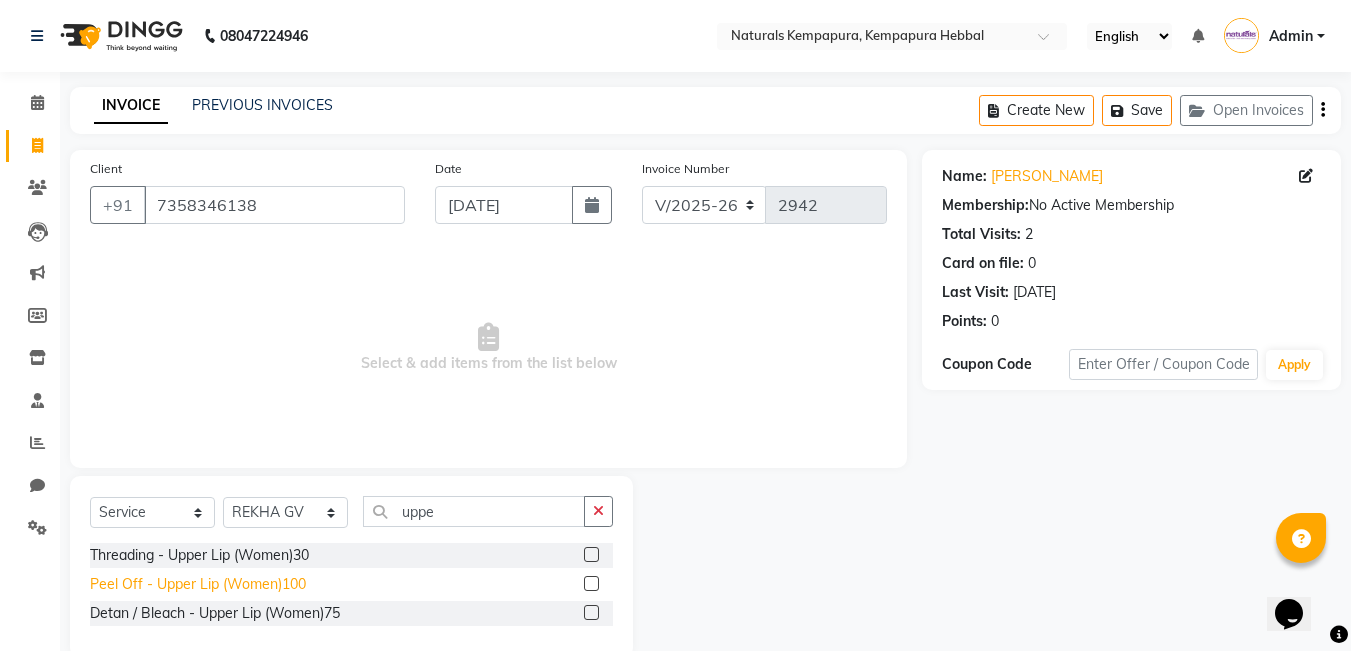 click on "Peel Off - Upper Lip (Women)100" 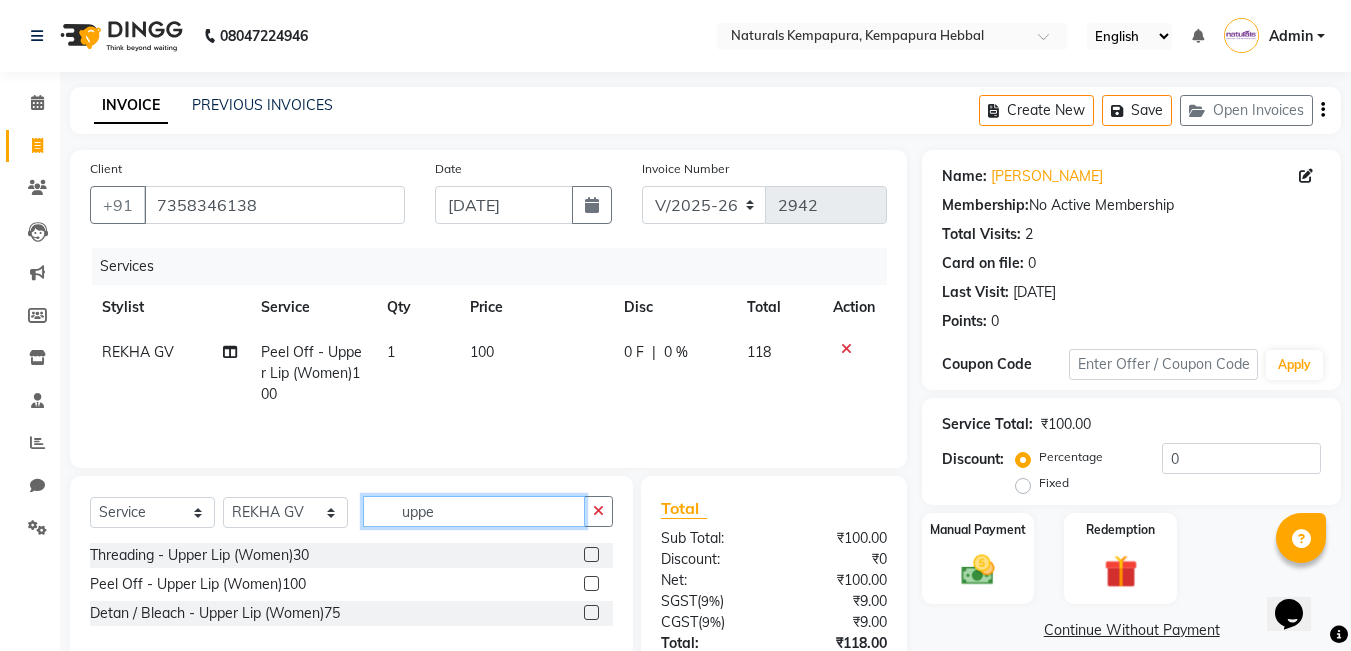 drag, startPoint x: 536, startPoint y: 502, endPoint x: 168, endPoint y: 429, distance: 375.17062 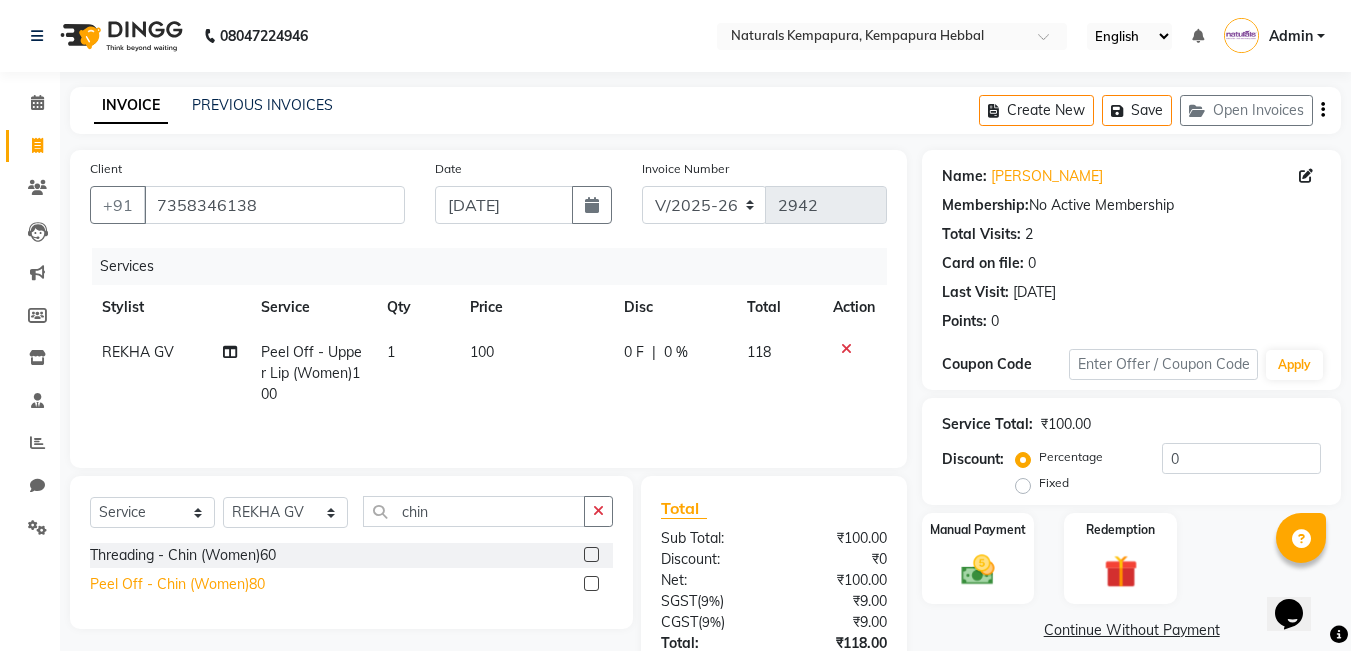 click on "Peel Off - Chin (Women)80" 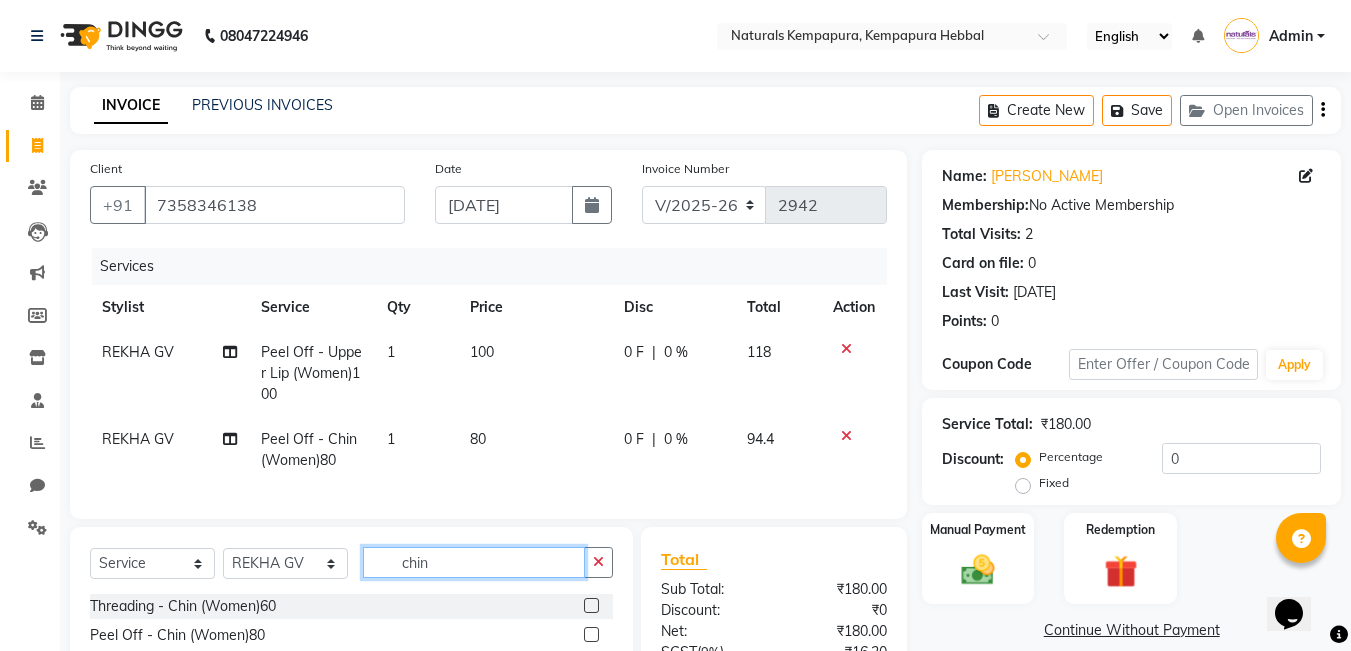 drag, startPoint x: 463, startPoint y: 574, endPoint x: 68, endPoint y: 449, distance: 414.30664 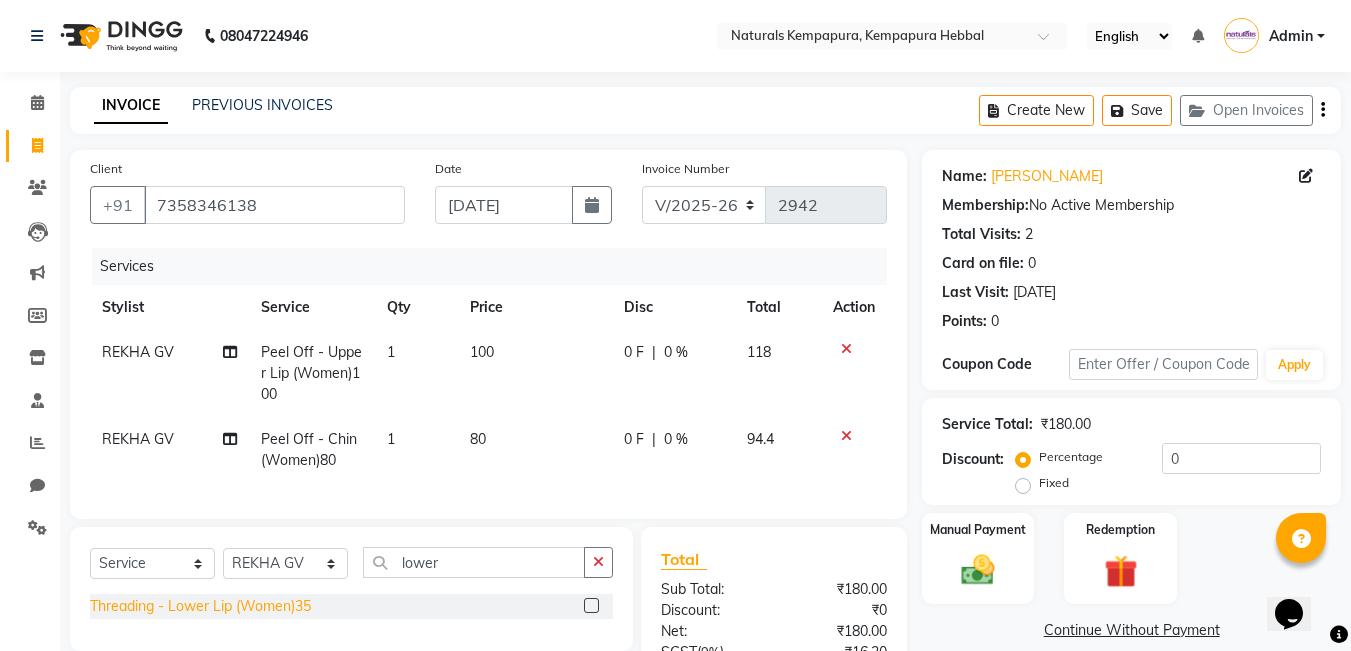 click on "Threading - Lower Lip (Women)35" 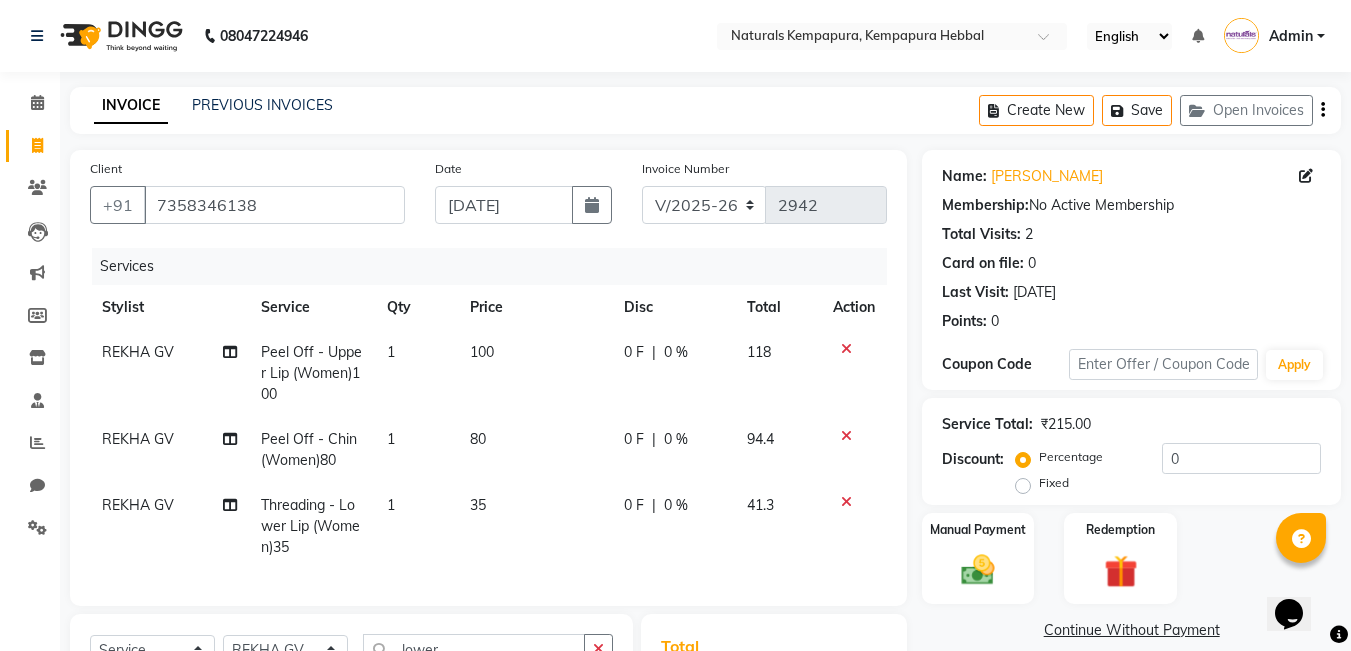 scroll, scrollTop: 300, scrollLeft: 0, axis: vertical 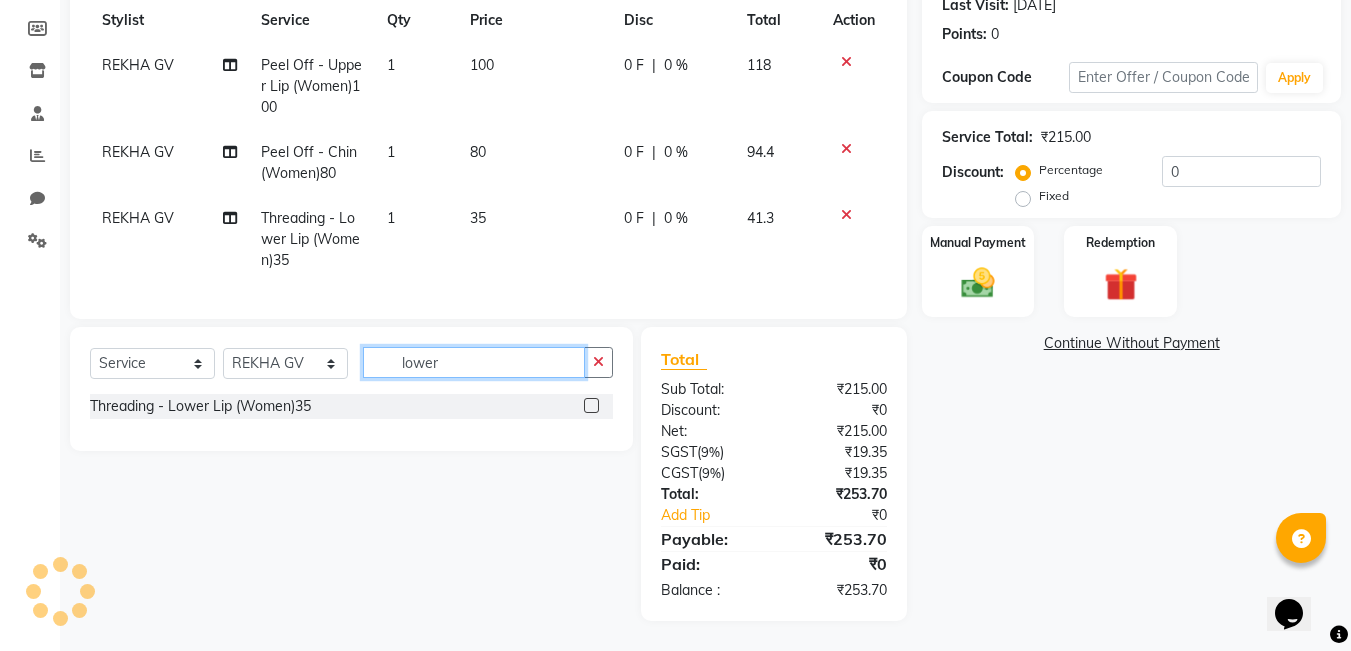 drag, startPoint x: 479, startPoint y: 363, endPoint x: 181, endPoint y: 307, distance: 303.2161 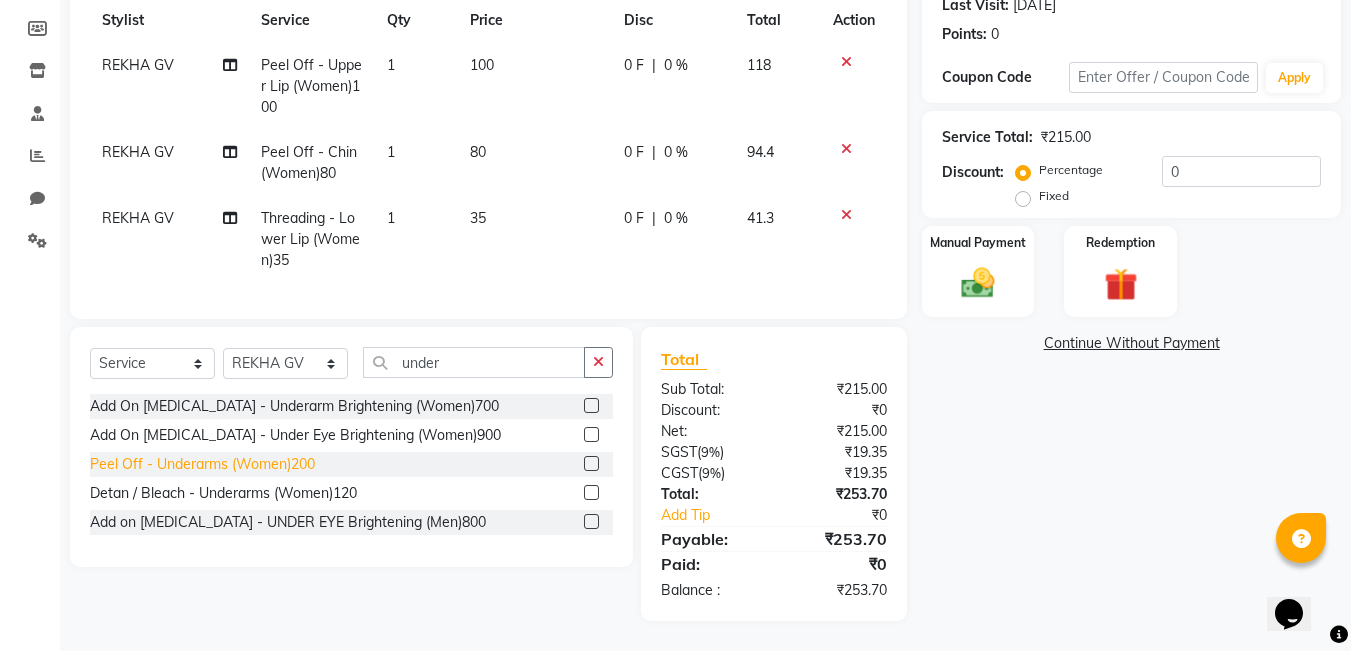 click on "Peel Off - Underarms (Women)200" 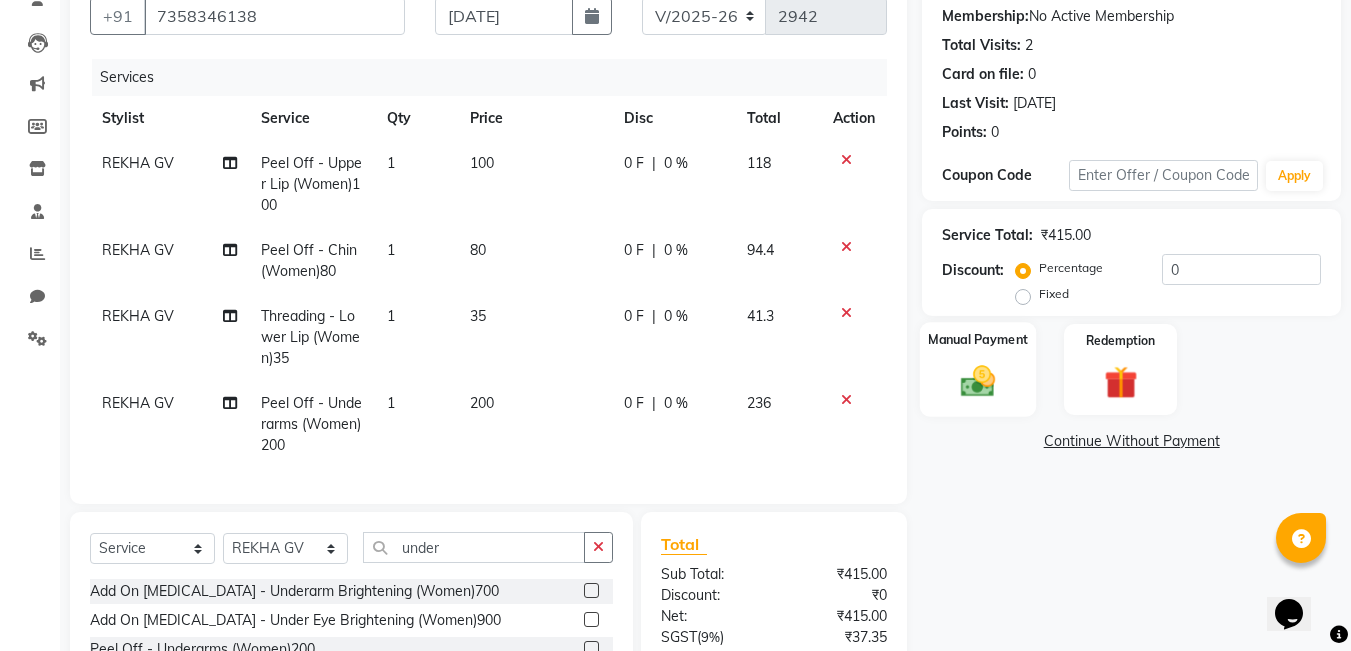 scroll, scrollTop: 289, scrollLeft: 0, axis: vertical 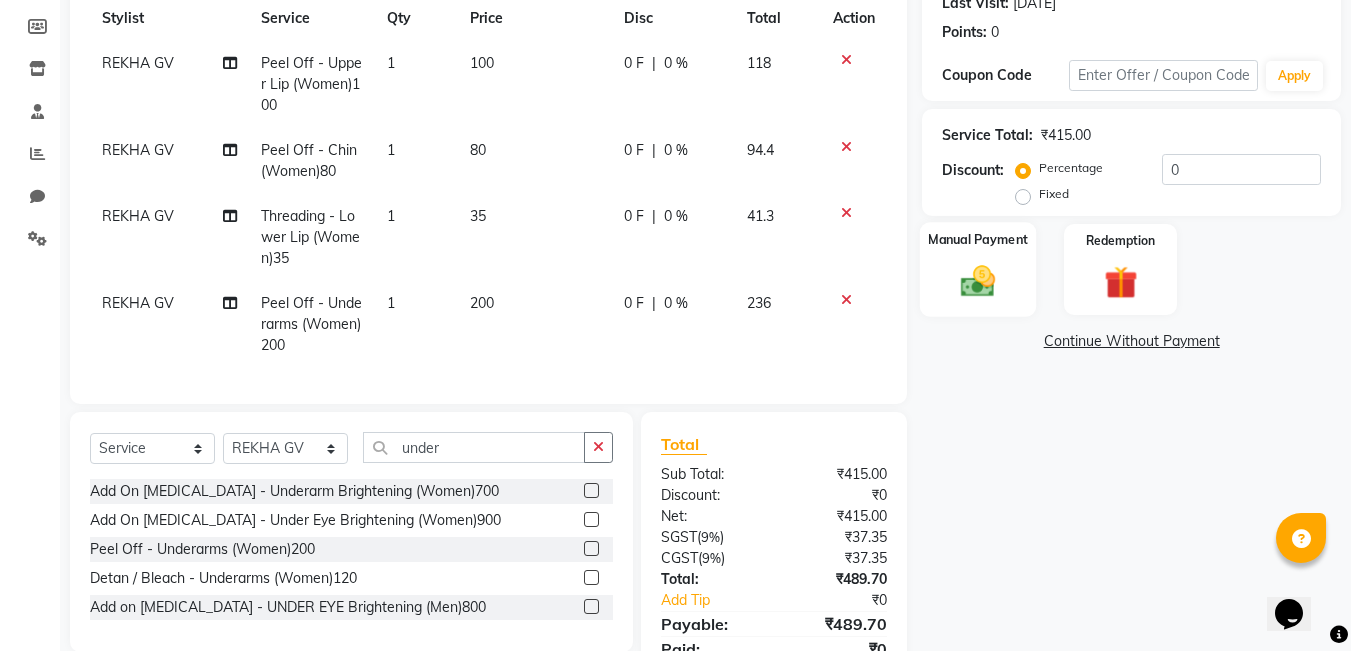 click 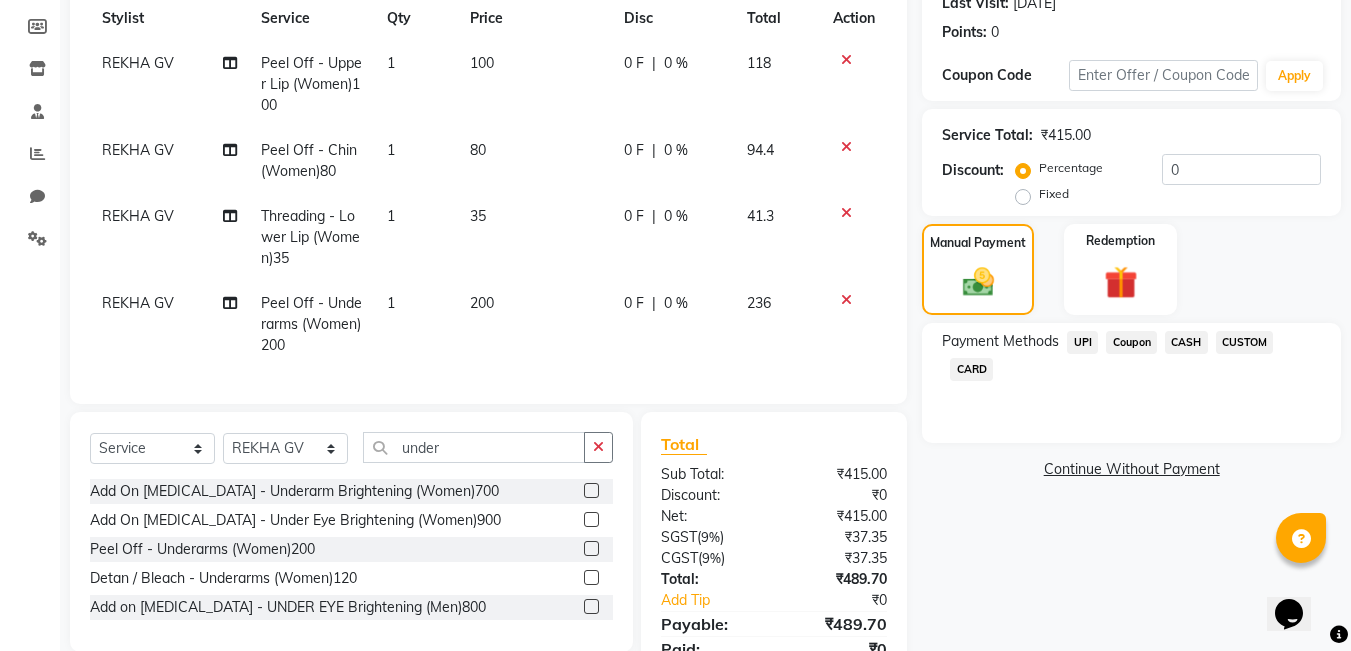 scroll, scrollTop: 389, scrollLeft: 0, axis: vertical 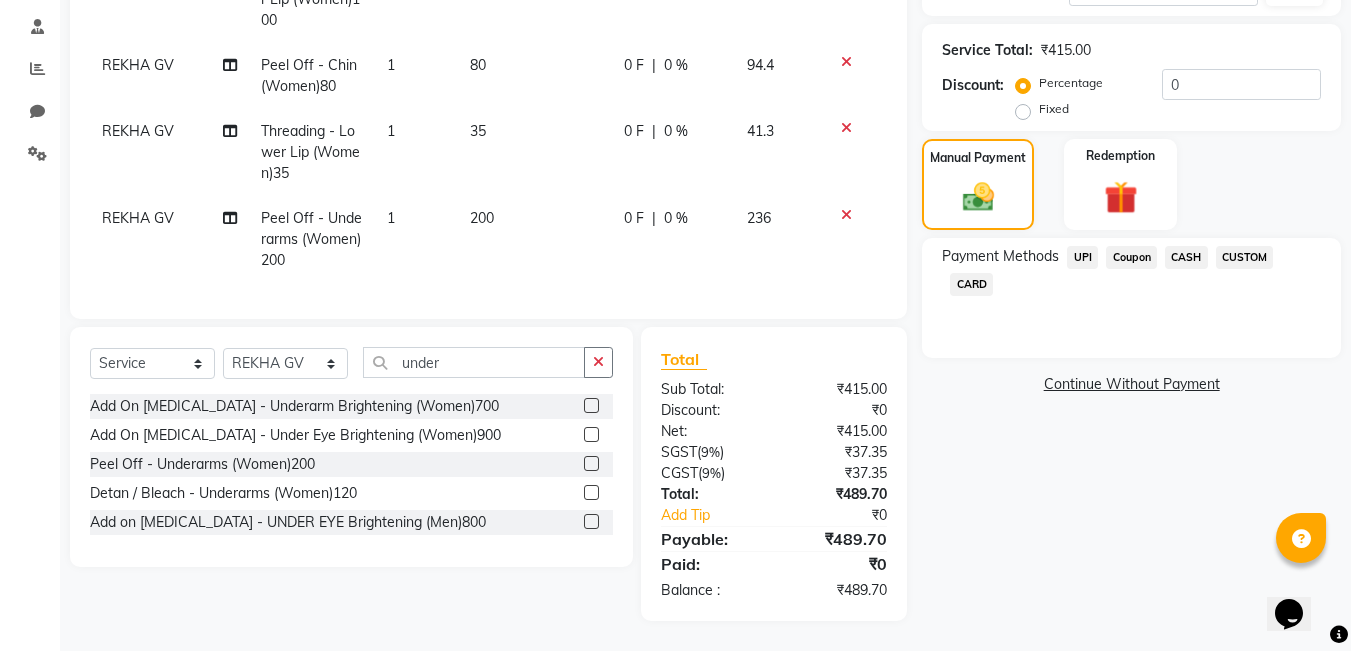 click on "UPI" 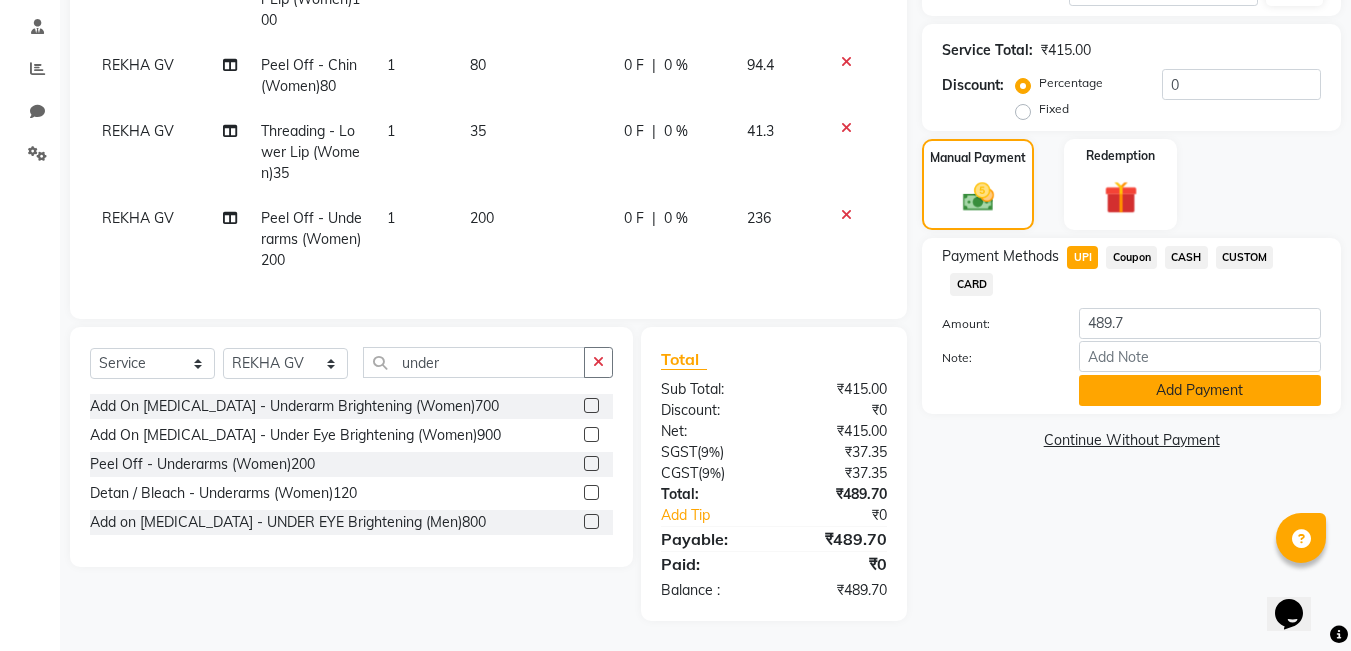 click on "Add Payment" 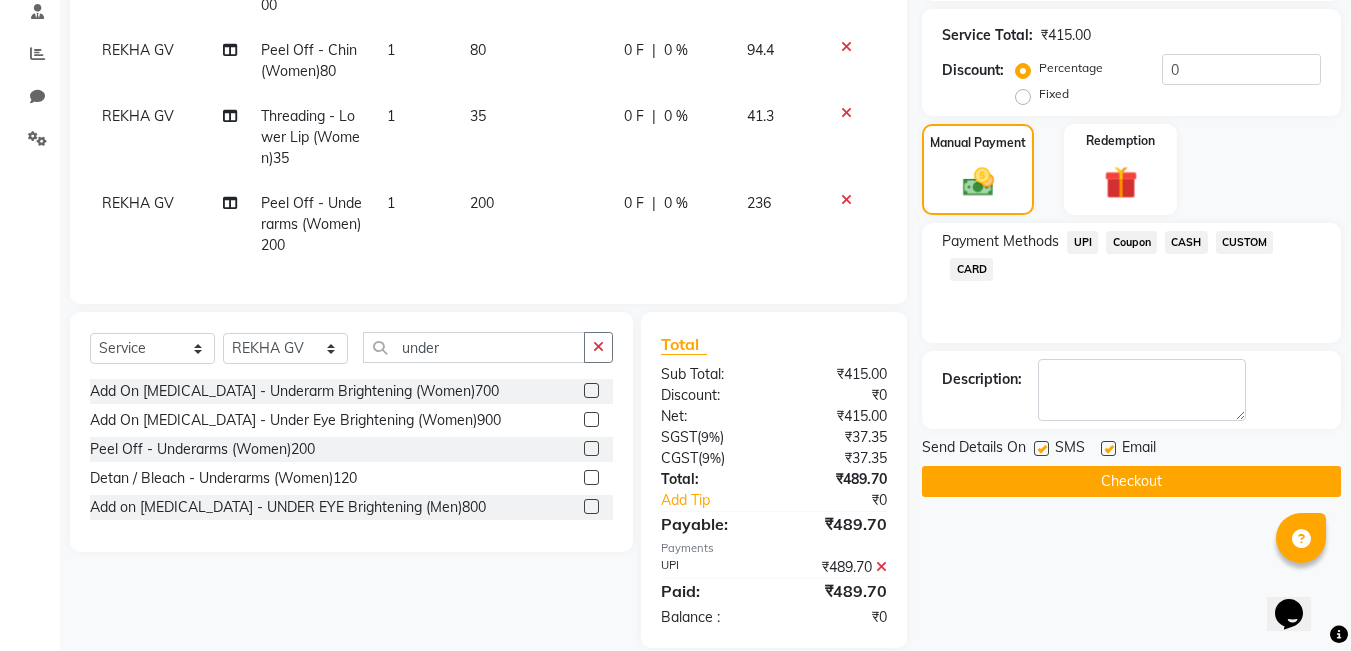 click 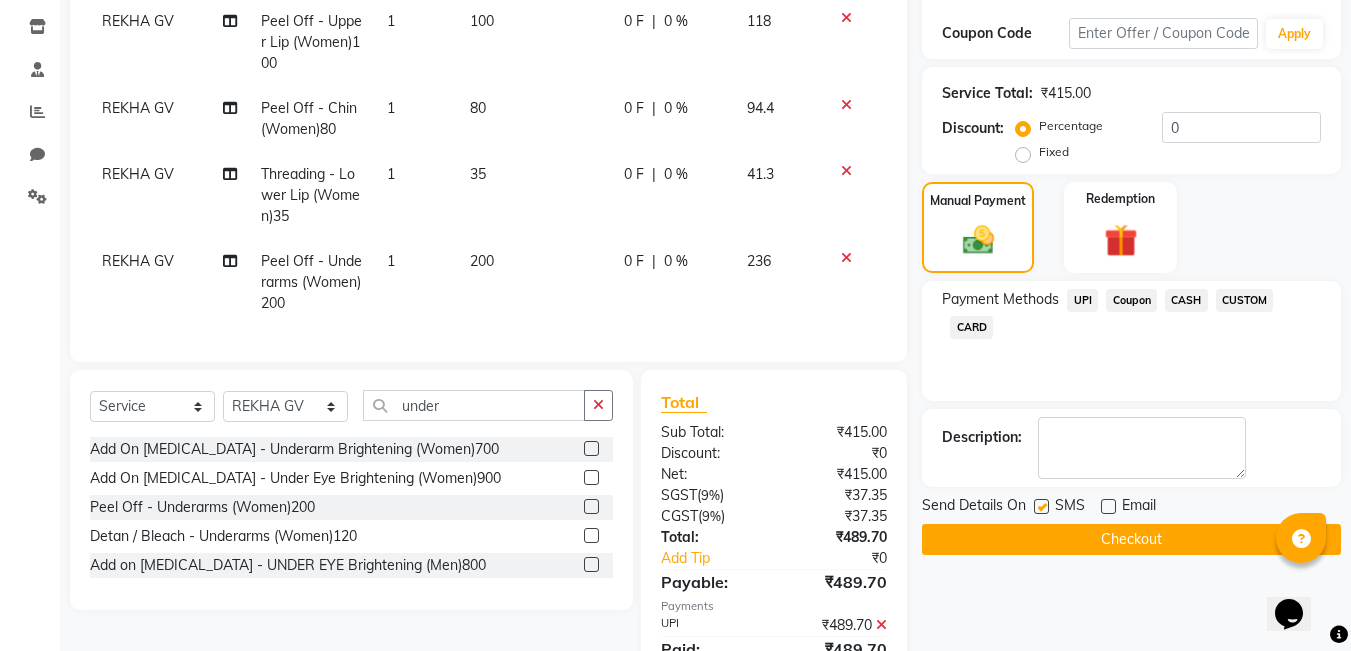 scroll, scrollTop: 431, scrollLeft: 0, axis: vertical 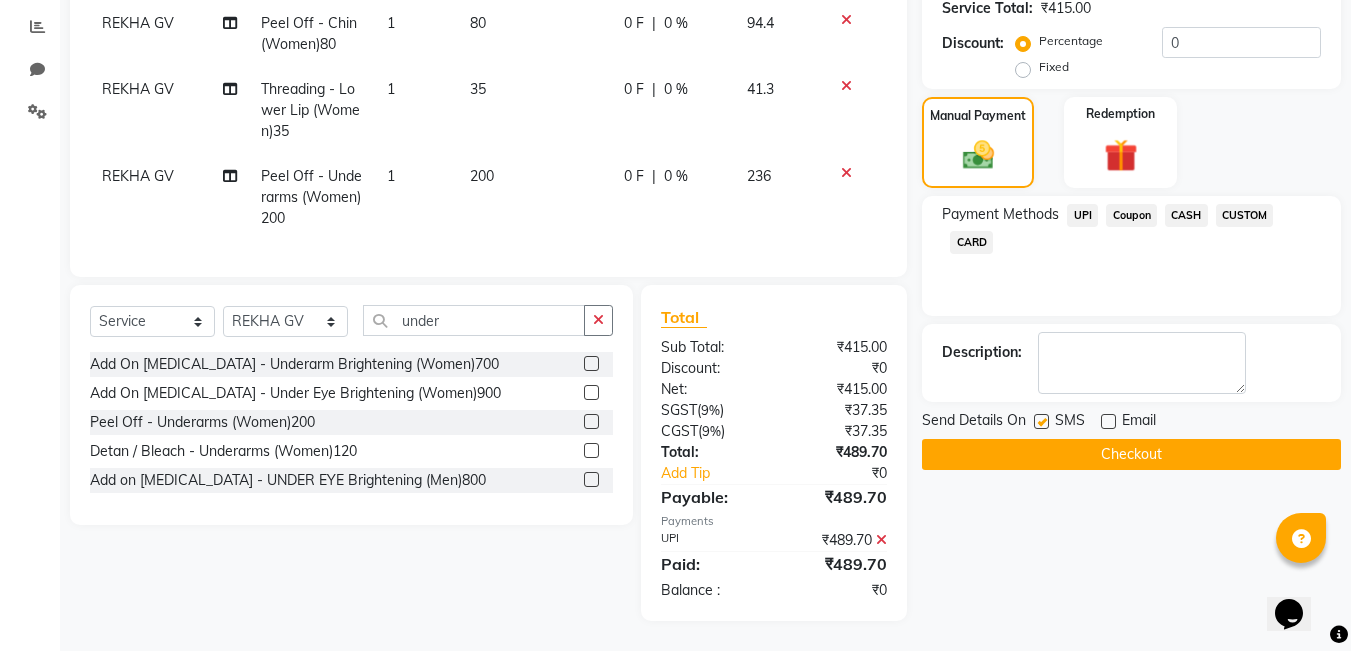 click on "Checkout" 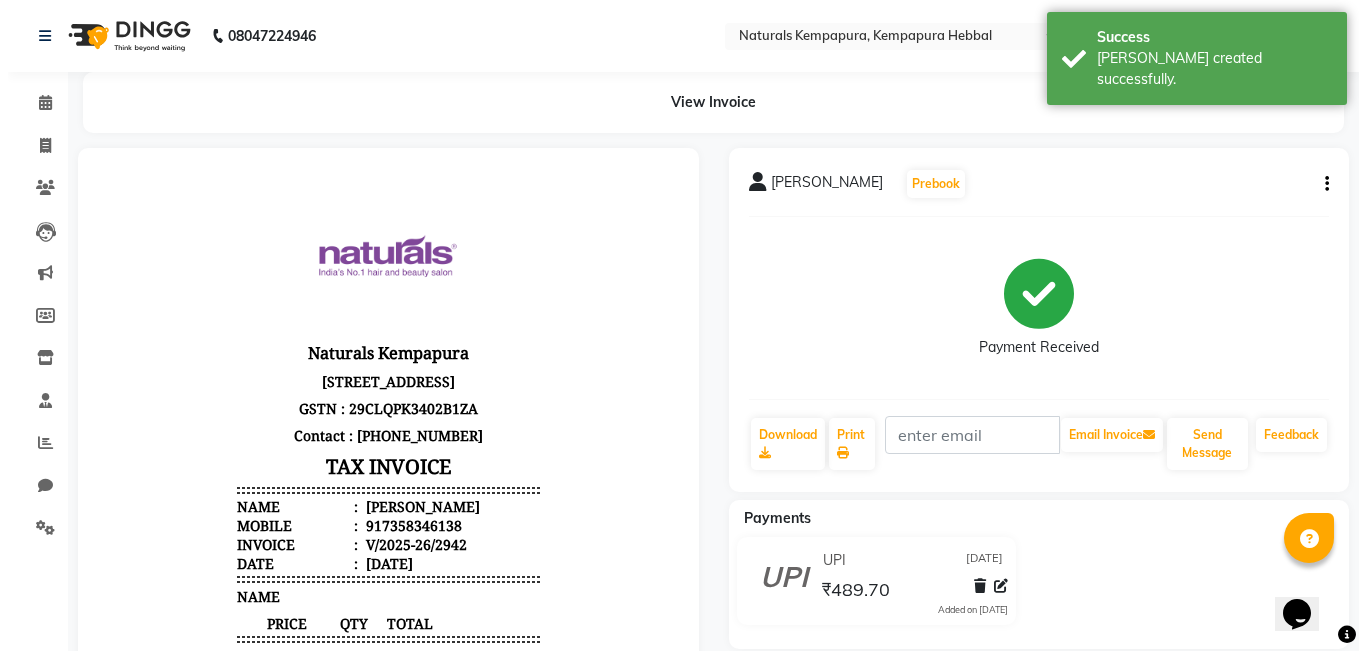 scroll, scrollTop: 16, scrollLeft: 0, axis: vertical 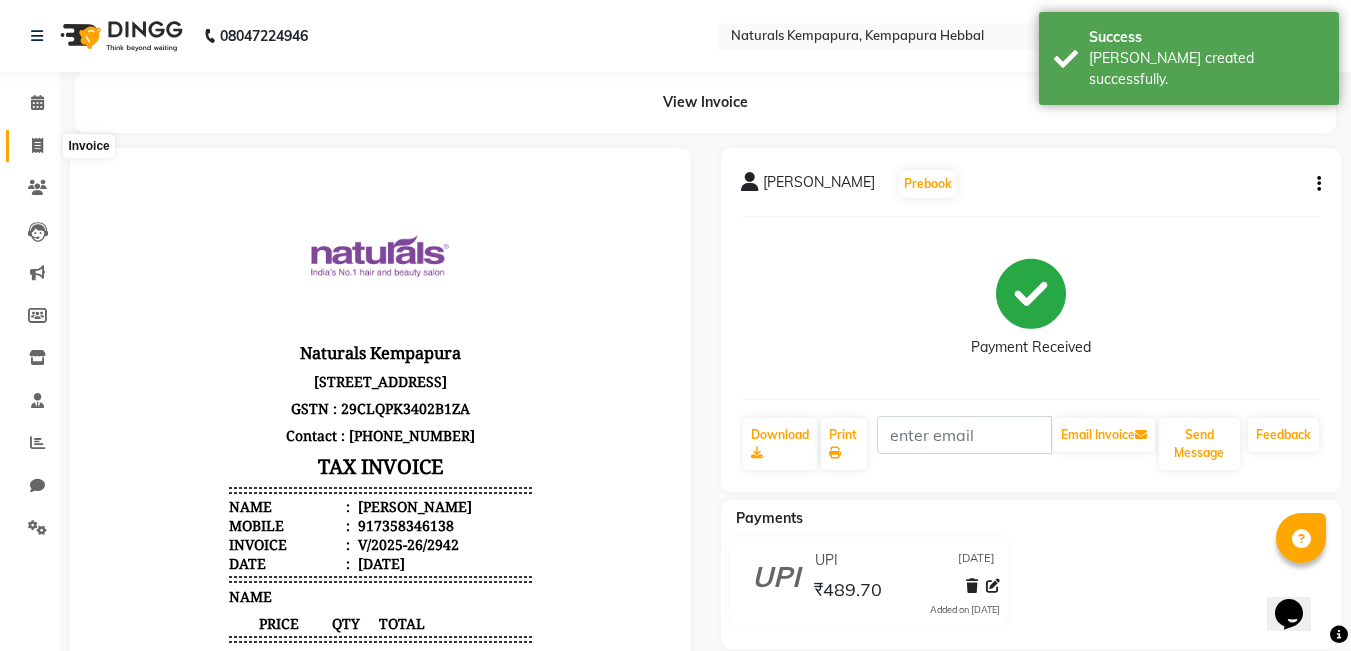 click 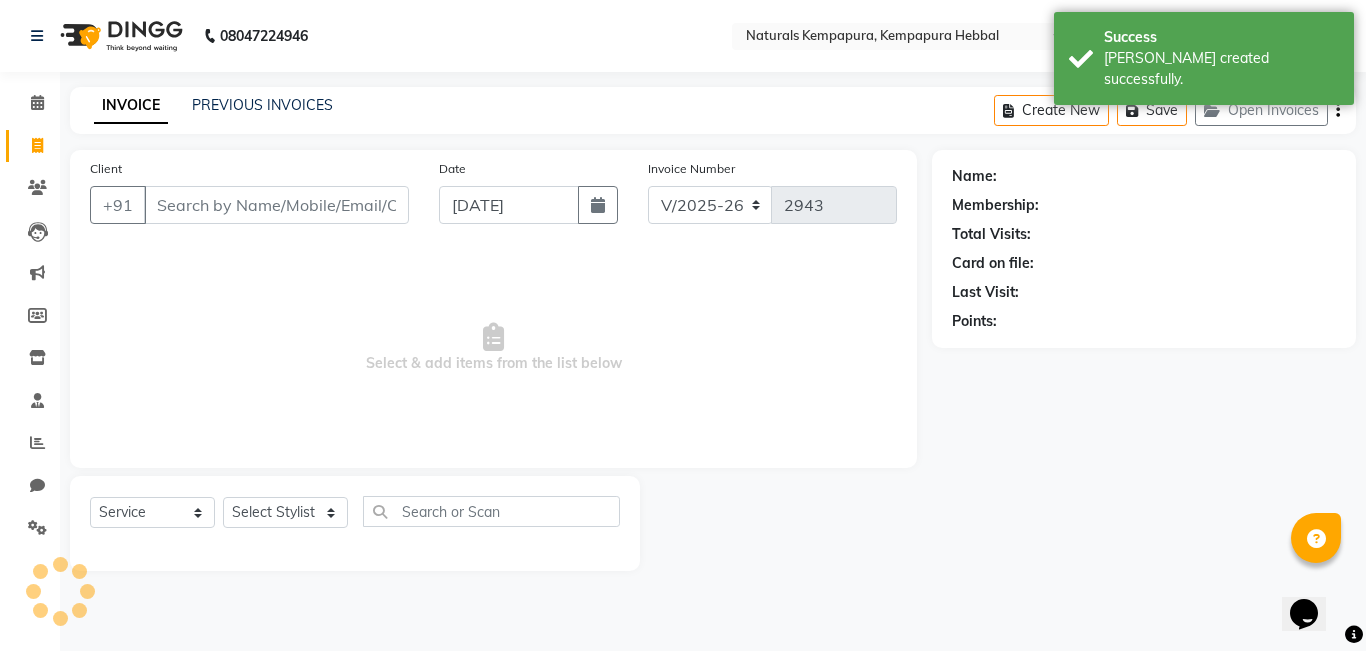 click on "Client" at bounding box center [276, 205] 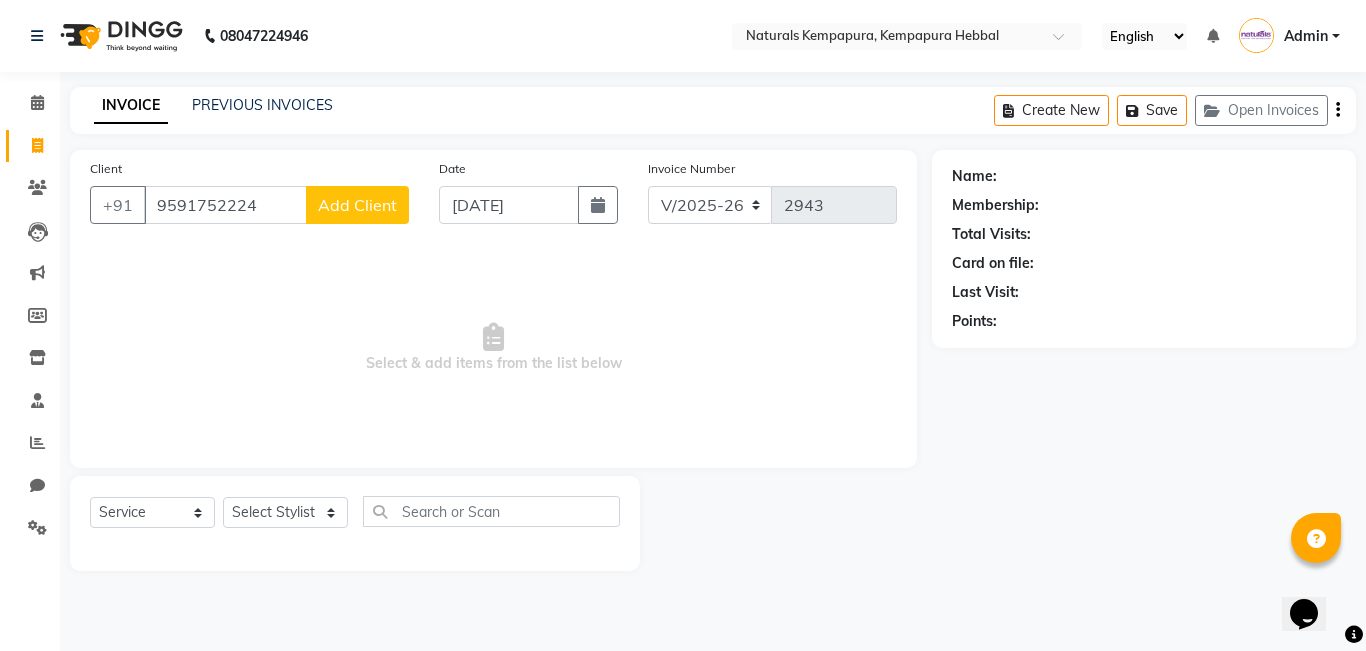 click on "Add Client" 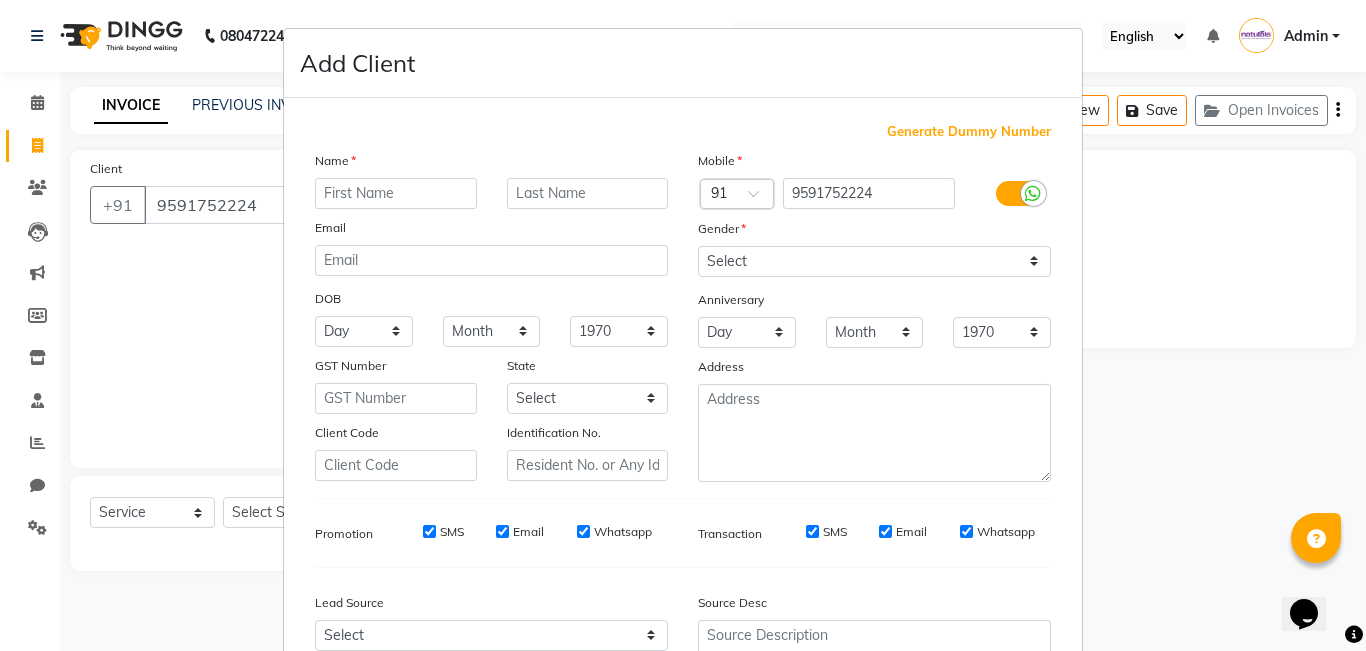 click at bounding box center (396, 193) 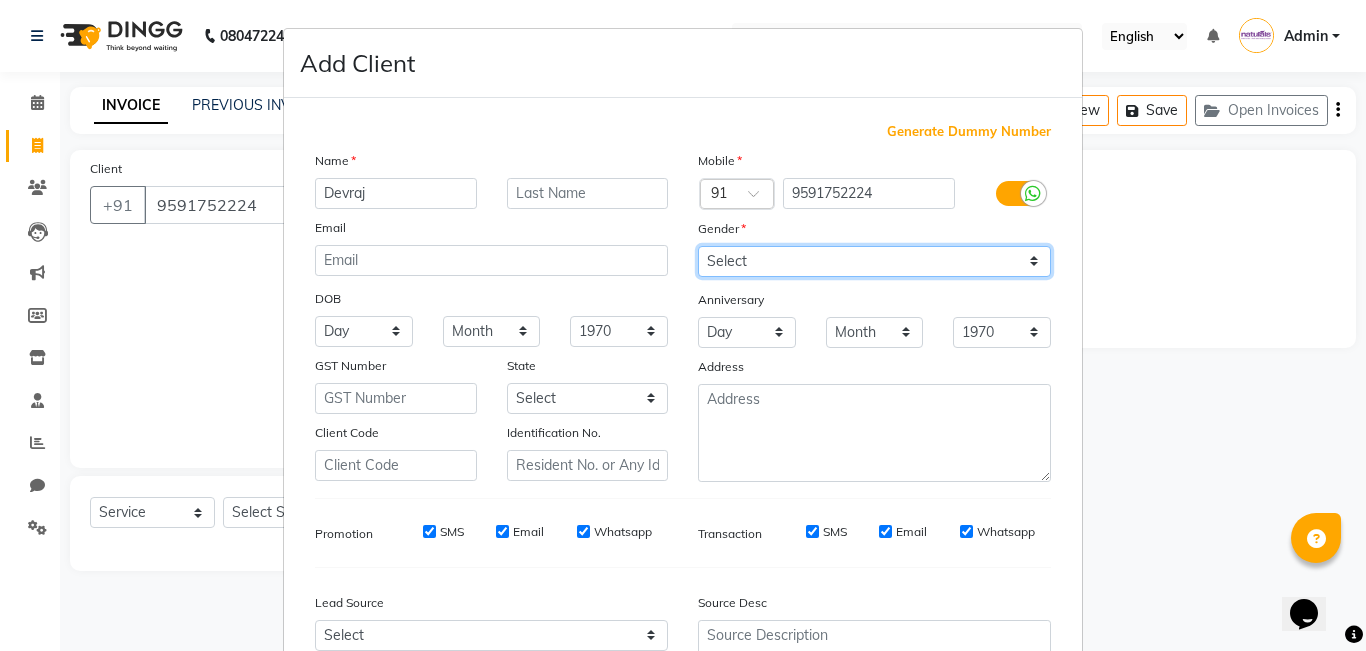 click on "Select [DEMOGRAPHIC_DATA] [DEMOGRAPHIC_DATA] Other Prefer Not To Say" at bounding box center (874, 261) 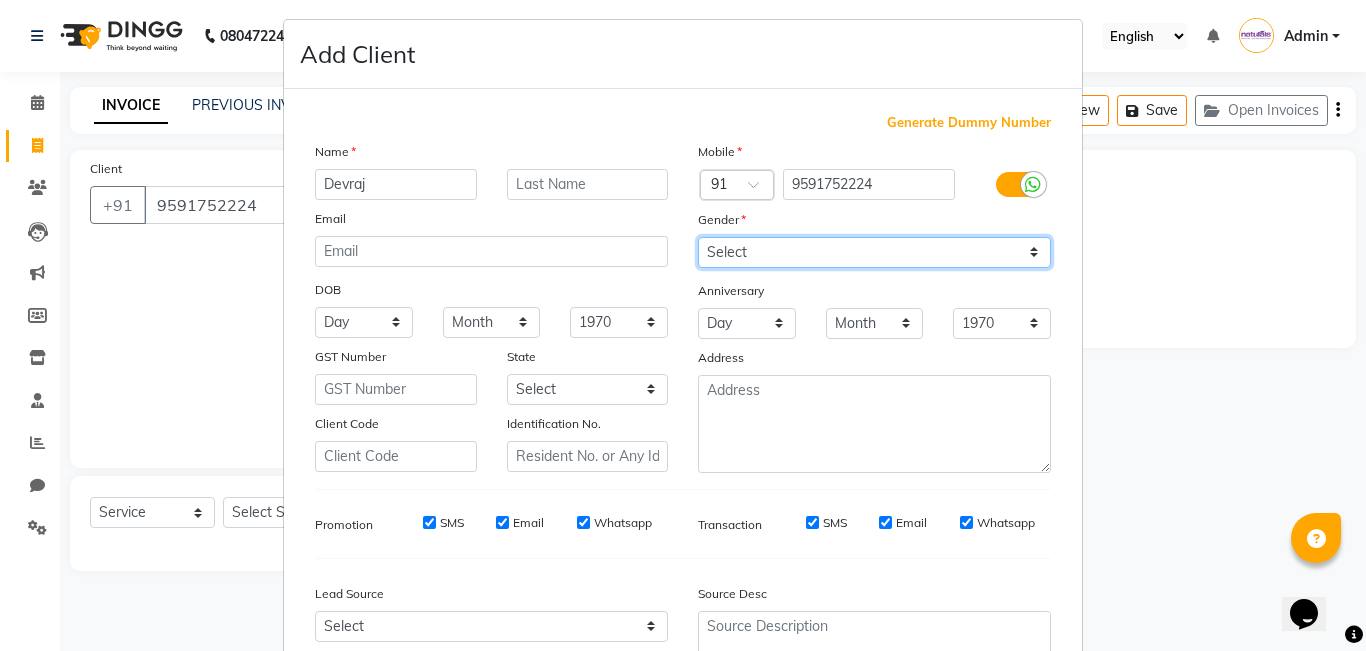 scroll, scrollTop: 0, scrollLeft: 0, axis: both 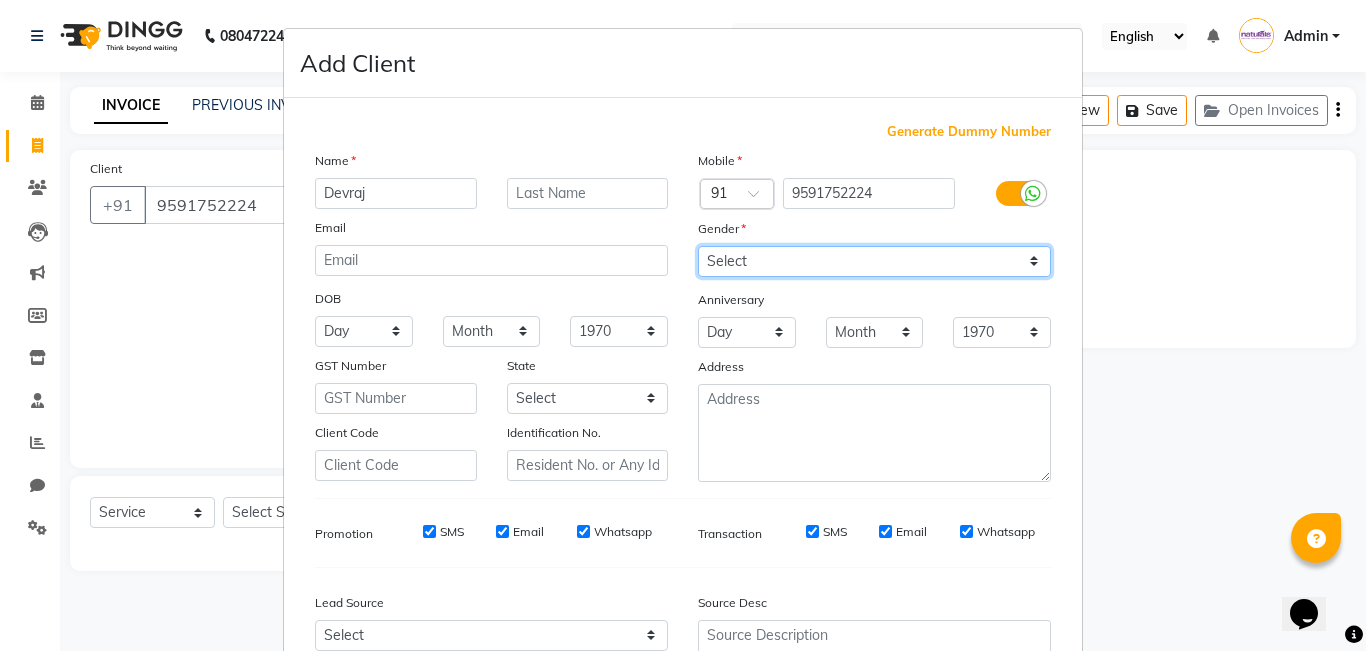 click on "Select [DEMOGRAPHIC_DATA] [DEMOGRAPHIC_DATA] Other Prefer Not To Say" at bounding box center [874, 261] 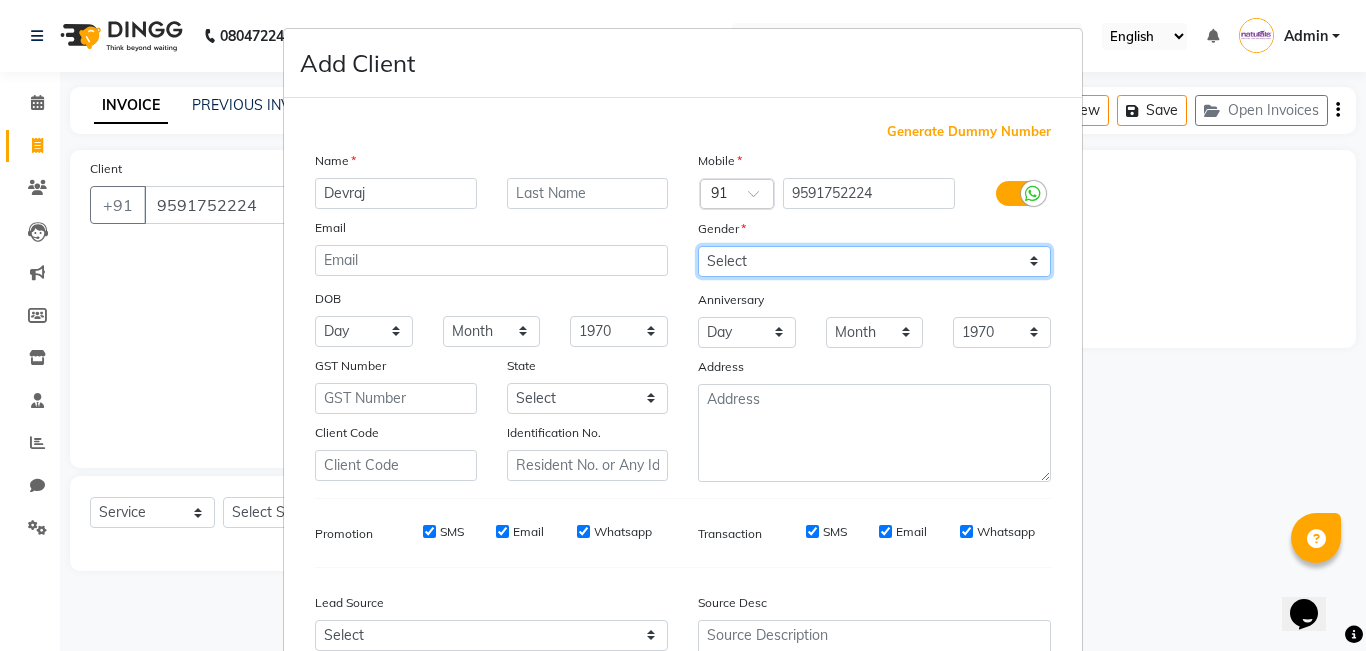 click on "Select [DEMOGRAPHIC_DATA] [DEMOGRAPHIC_DATA] Other Prefer Not To Say" at bounding box center [874, 261] 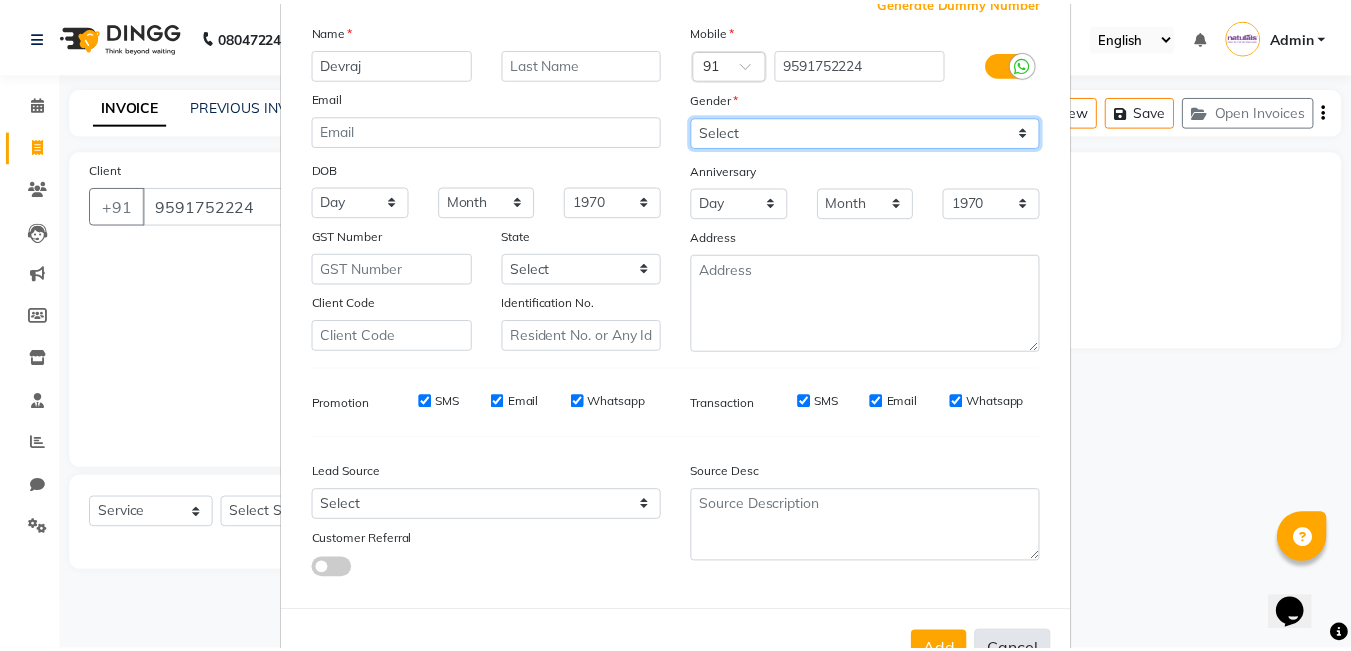 scroll, scrollTop: 198, scrollLeft: 0, axis: vertical 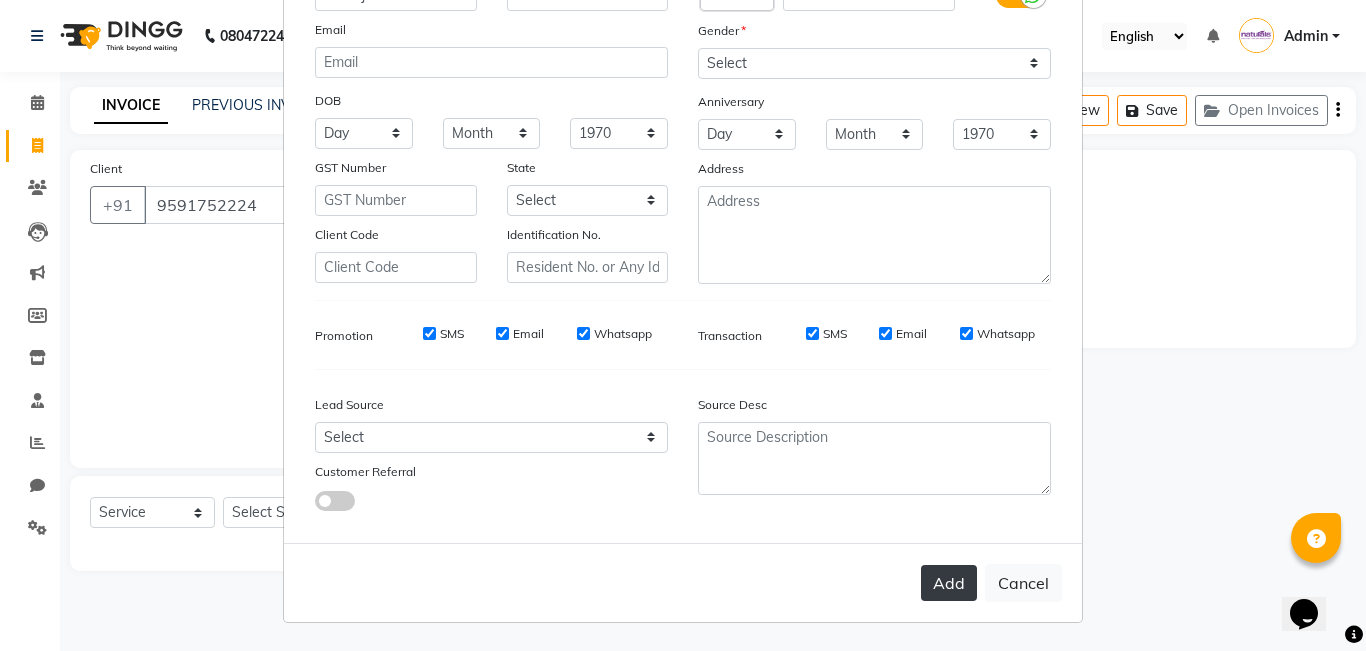click on "Add" at bounding box center (949, 583) 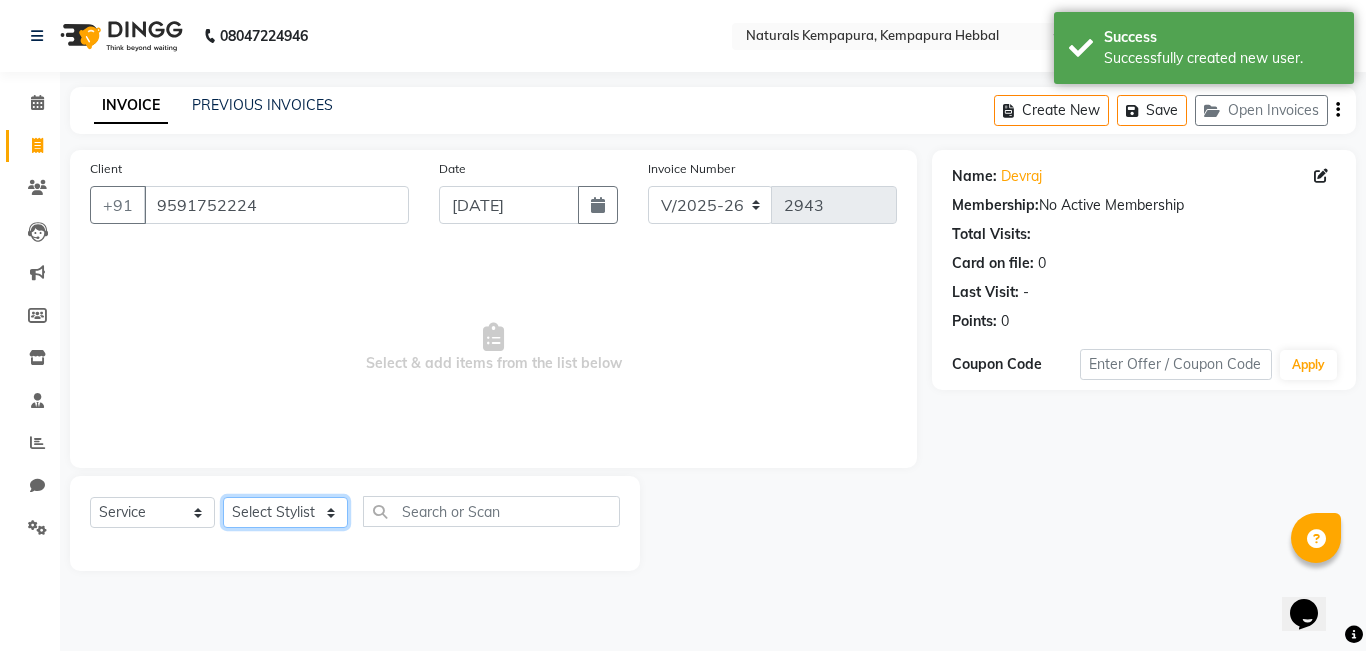 click on "Select Stylist [PERSON_NAME]  DANISH [PERSON_NAME] [PERSON_NAME]  [PERSON_NAME] [PERSON_NAME] [PERSON_NAME] MUSABEER [PERSON_NAME]  POOJA BC PUJA PRADHAN [DATE] [PERSON_NAME]  [PERSON_NAME]  REKHA GV  [PERSON_NAME]  [PERSON_NAME] [PERSON_NAME]" 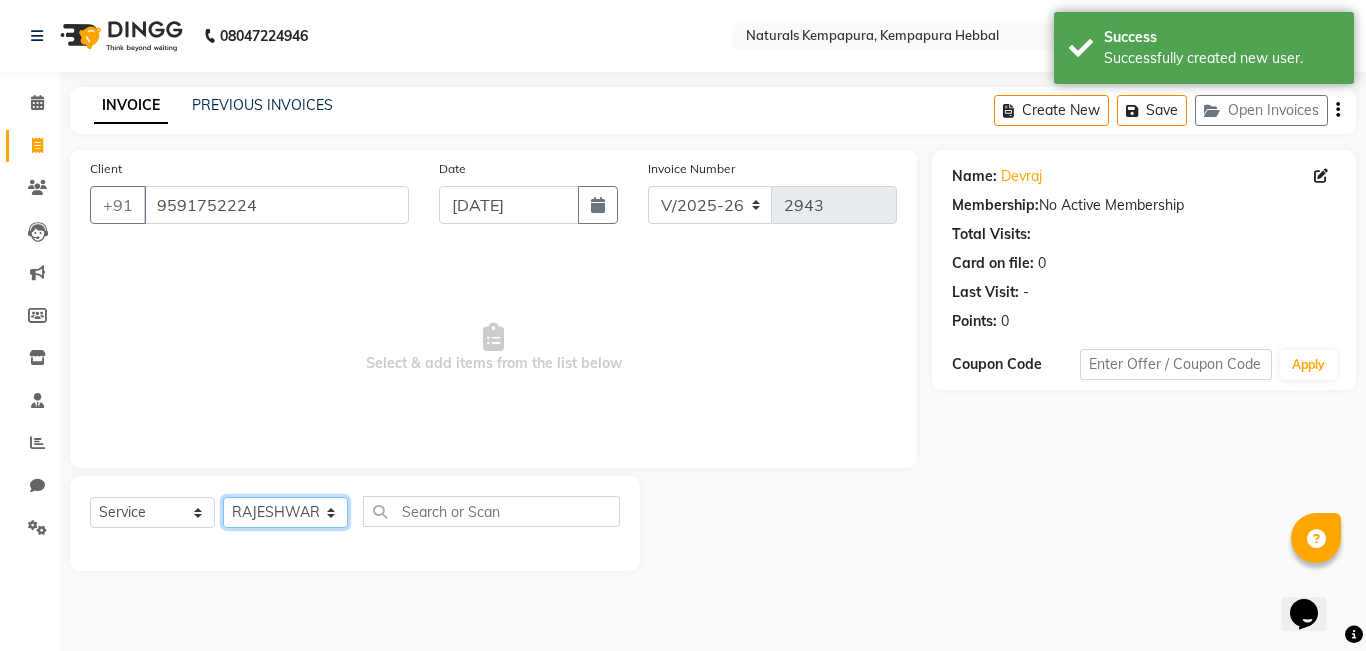 click on "Select Stylist [PERSON_NAME]  DANISH [PERSON_NAME] [PERSON_NAME]  [PERSON_NAME] [PERSON_NAME] [PERSON_NAME] MUSABEER [PERSON_NAME]  POOJA BC PUJA PRADHAN [DATE] [PERSON_NAME]  [PERSON_NAME]  REKHA GV  [PERSON_NAME]  [PERSON_NAME] [PERSON_NAME]" 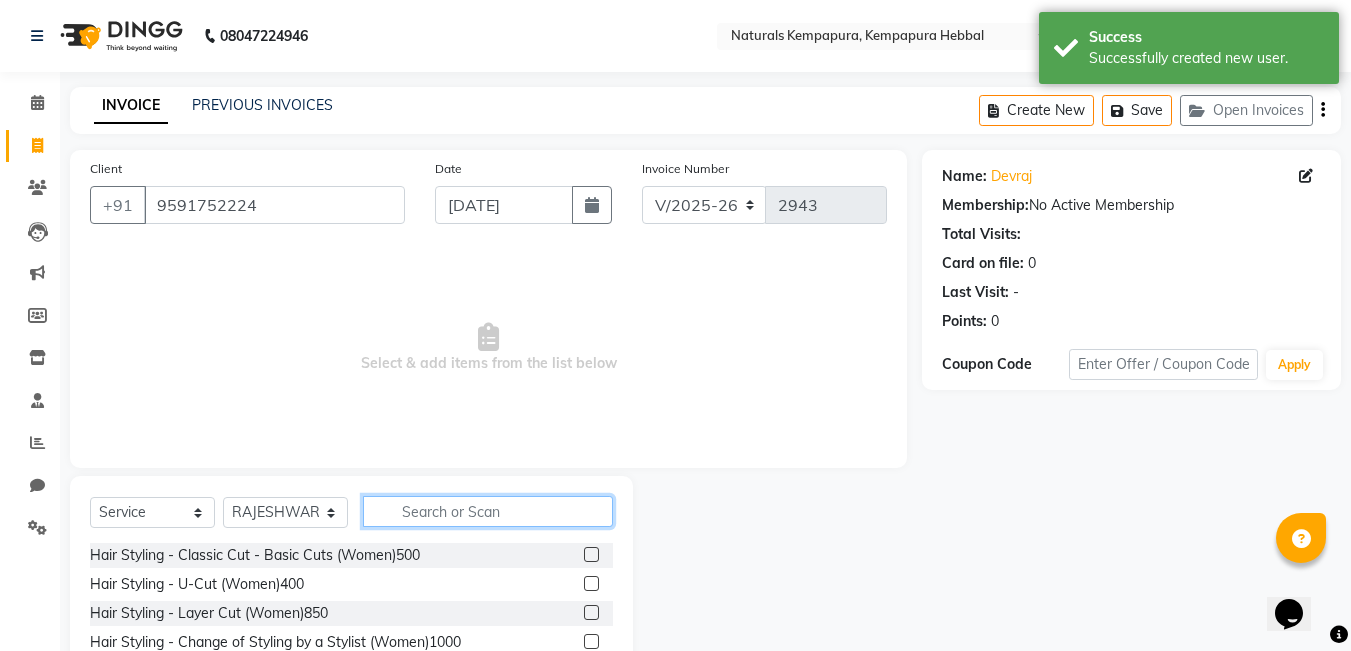 click 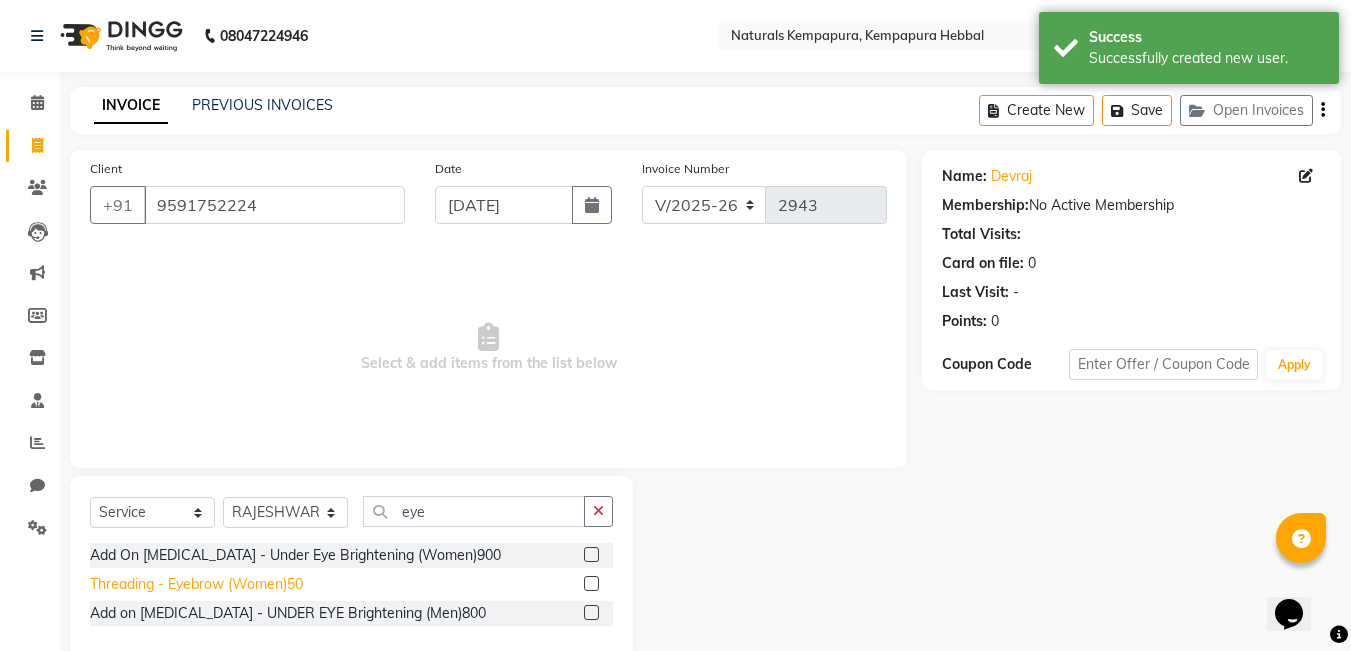 click on "Threading - Eyebrow (Women)50" 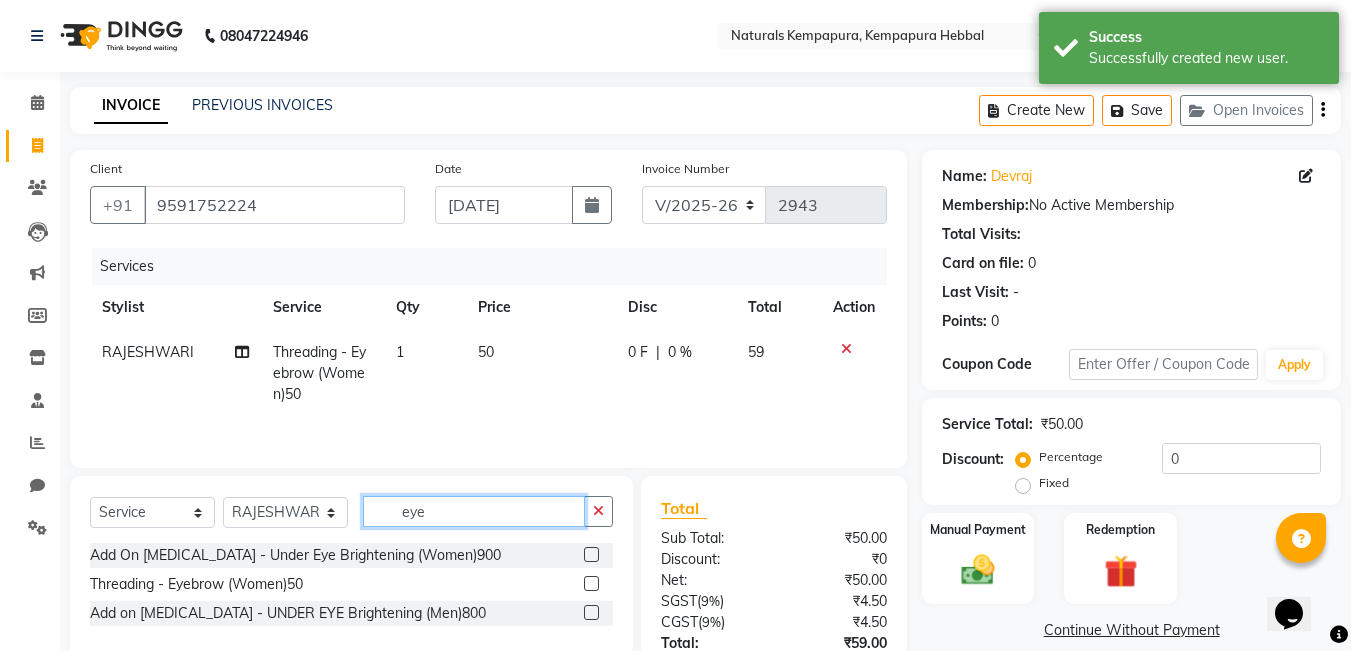 drag, startPoint x: 454, startPoint y: 516, endPoint x: 210, endPoint y: 448, distance: 253.29825 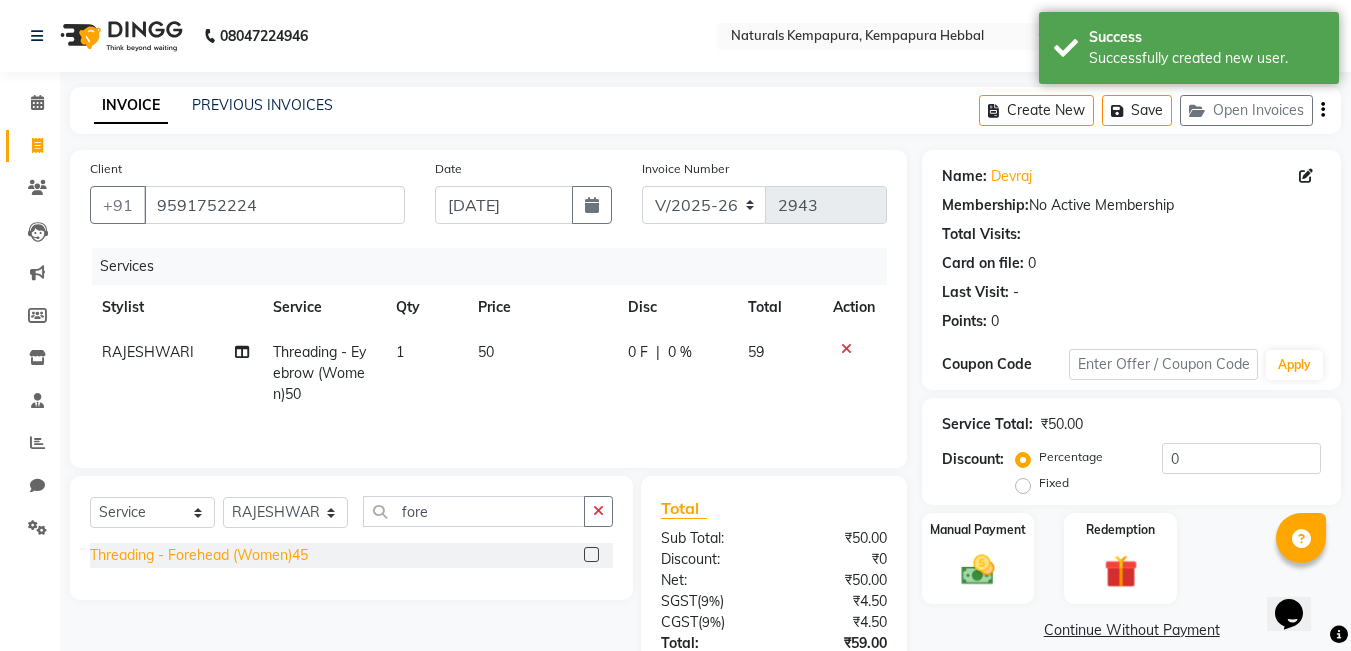 click on "Threading - Forehead (Women)45" 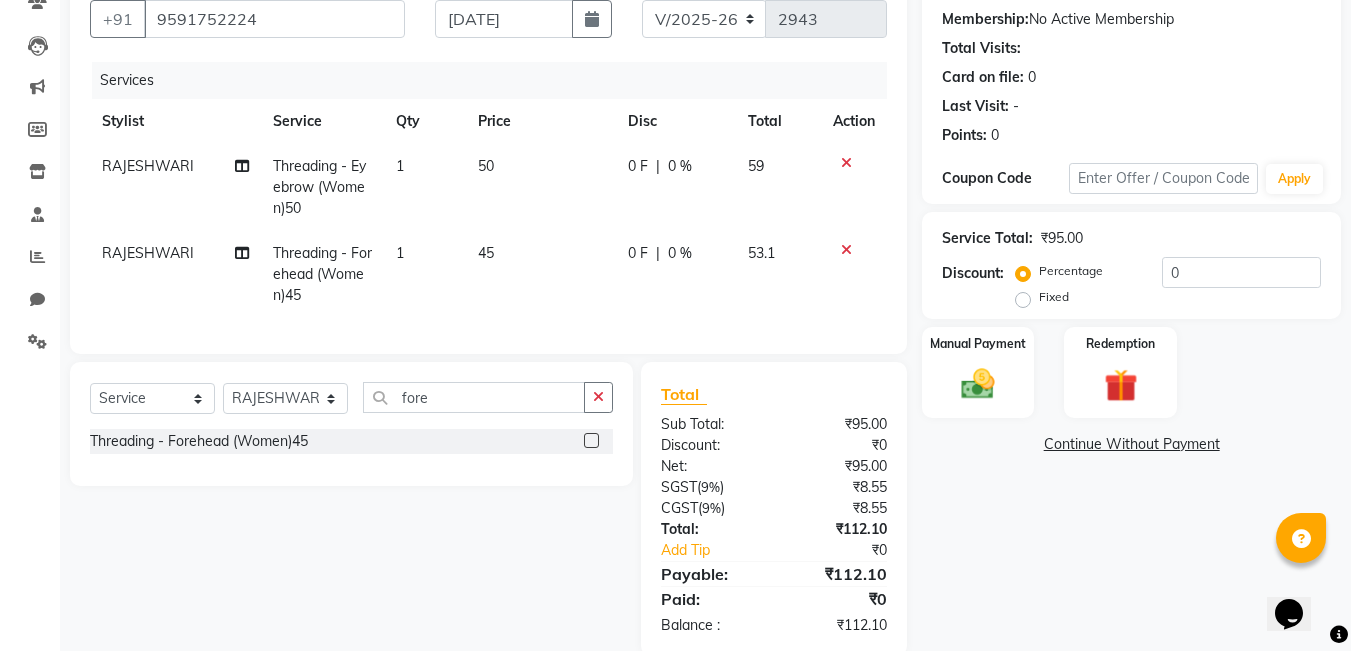 scroll, scrollTop: 236, scrollLeft: 0, axis: vertical 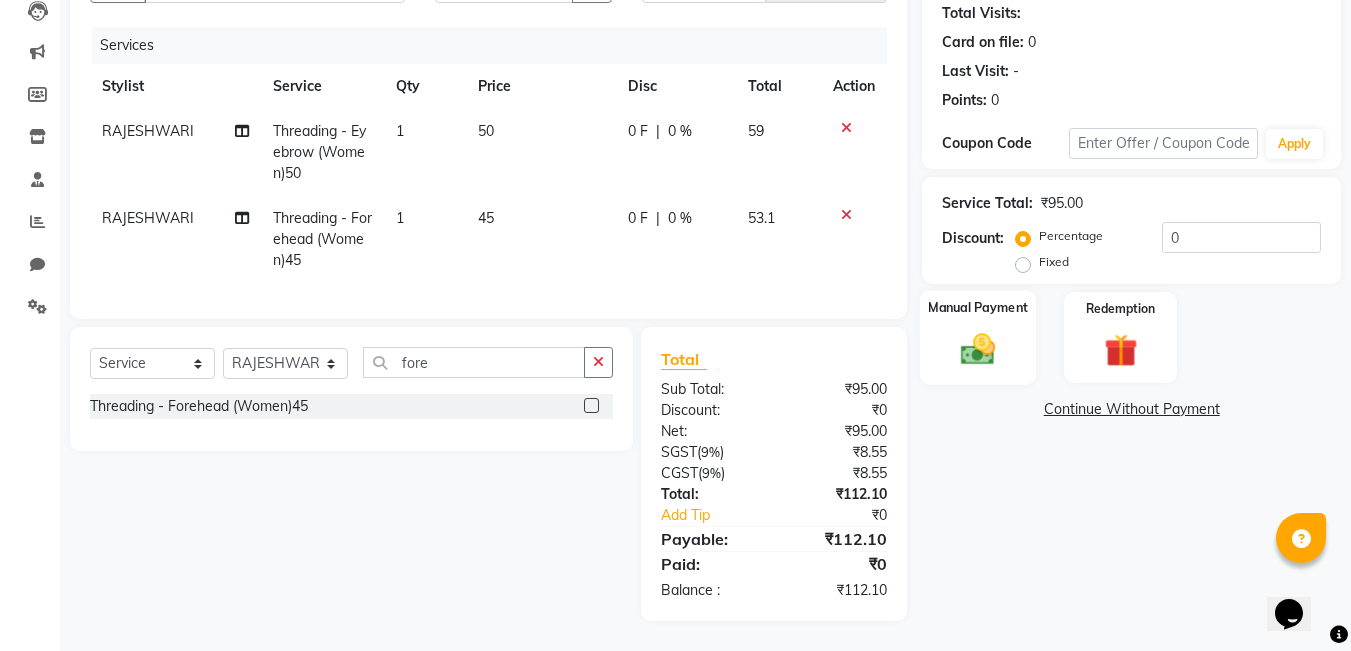 click 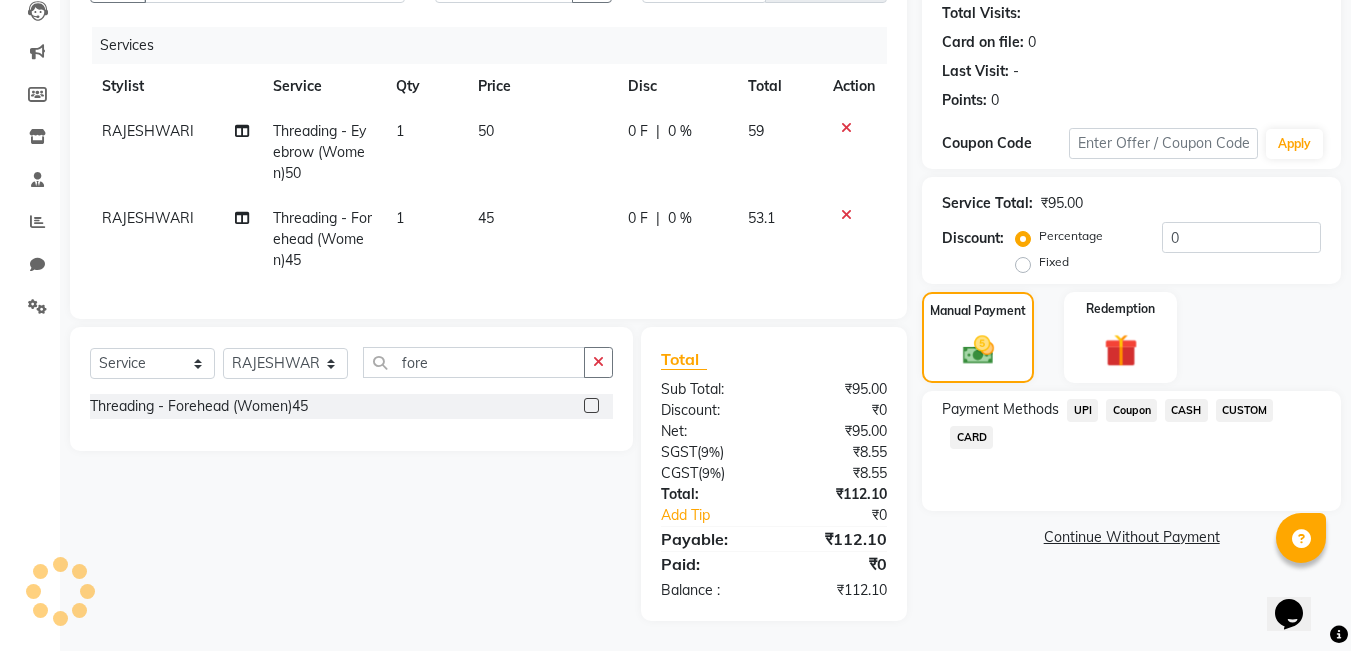 click on "UPI" 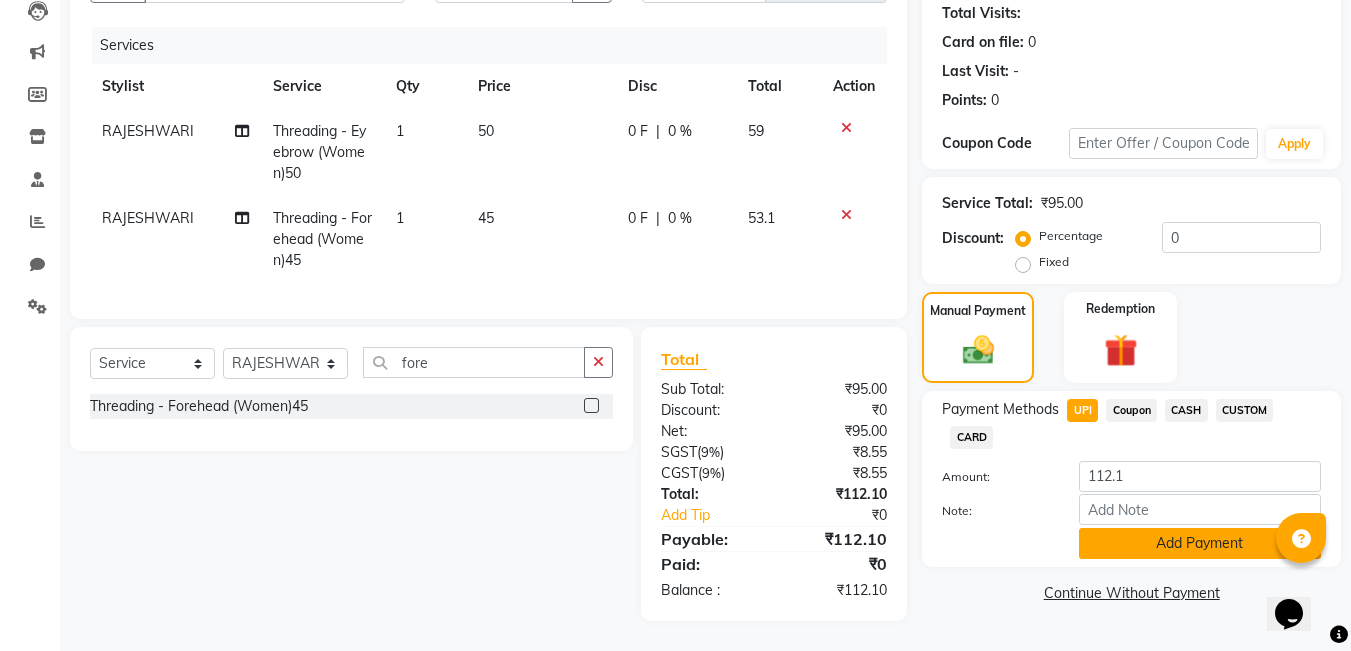 click on "Add Payment" 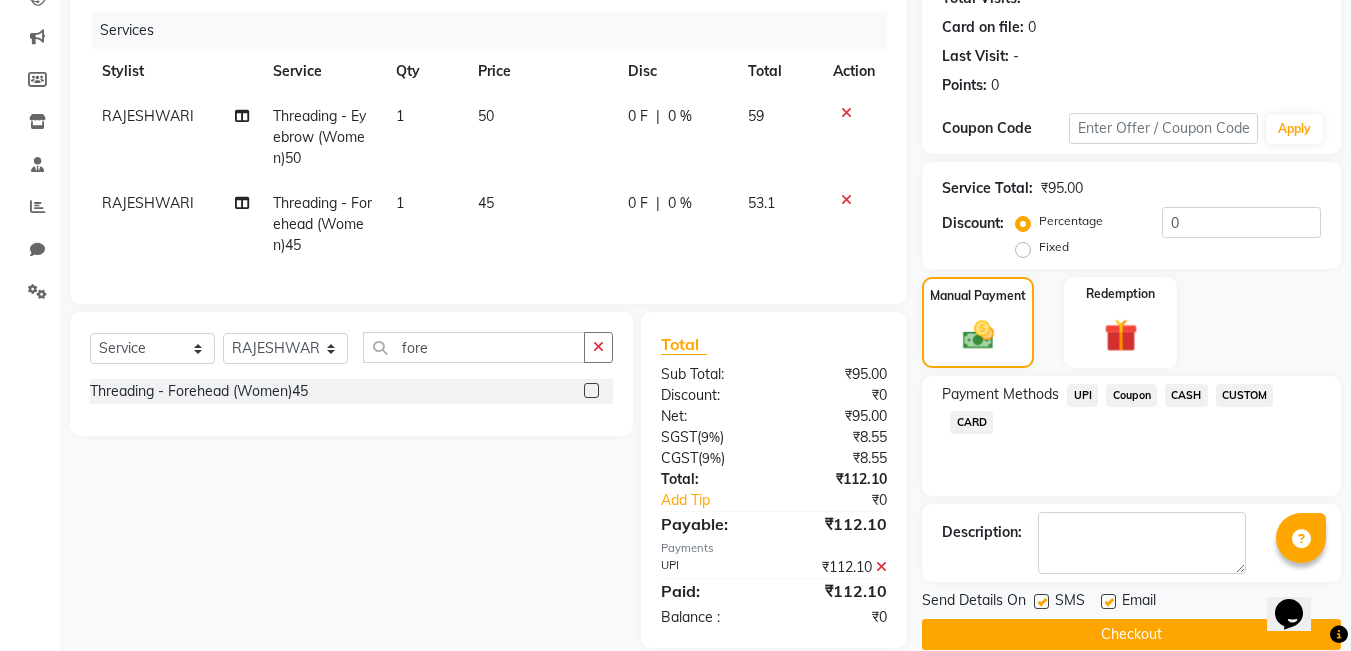 scroll, scrollTop: 278, scrollLeft: 0, axis: vertical 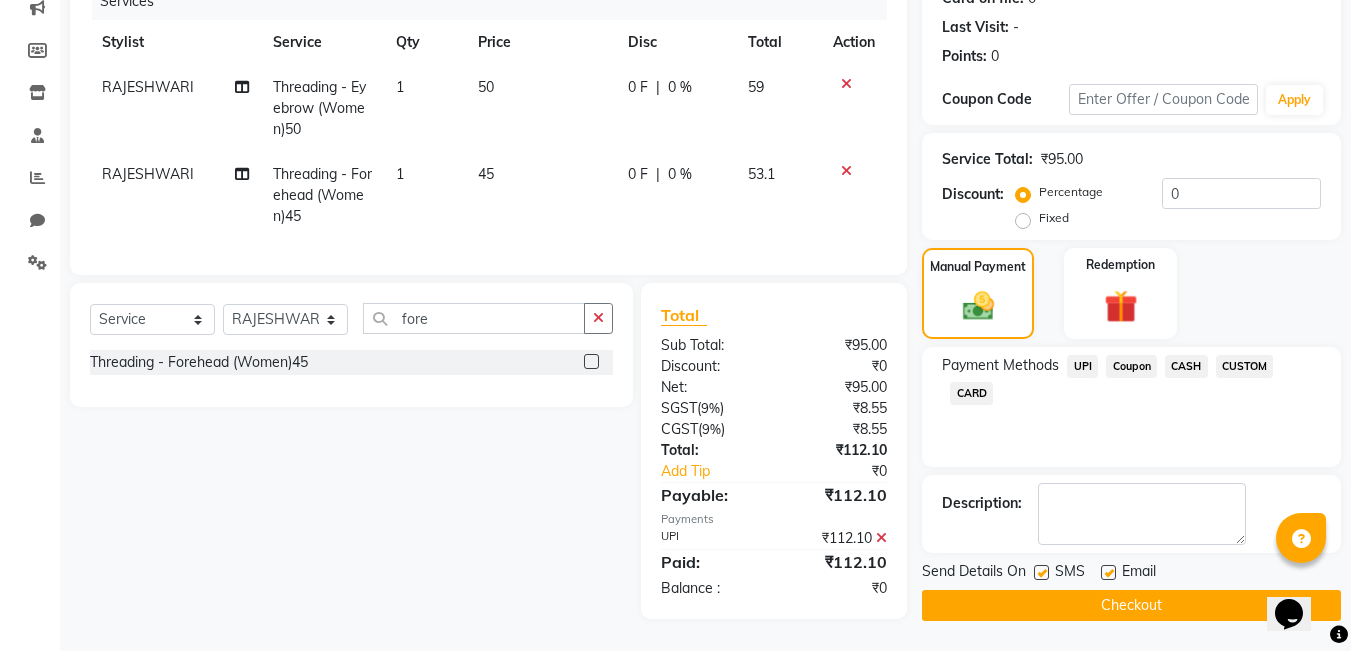 click 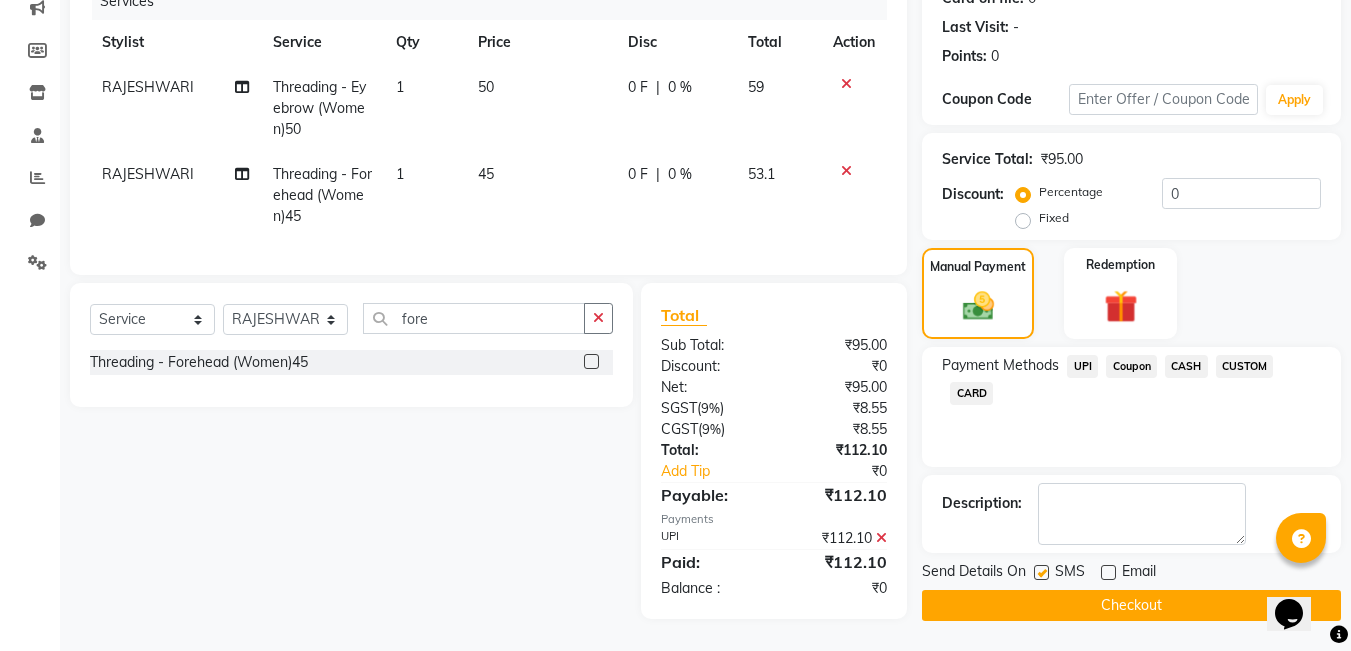 click on "Checkout" 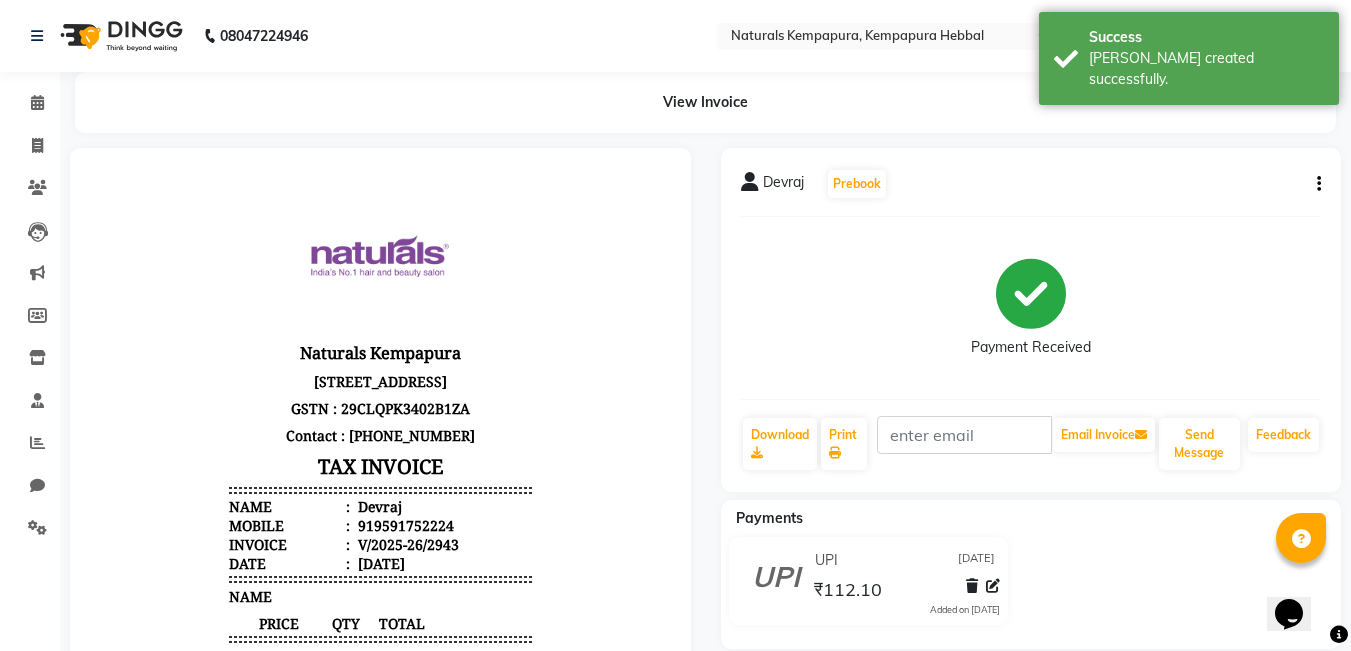 scroll, scrollTop: 0, scrollLeft: 0, axis: both 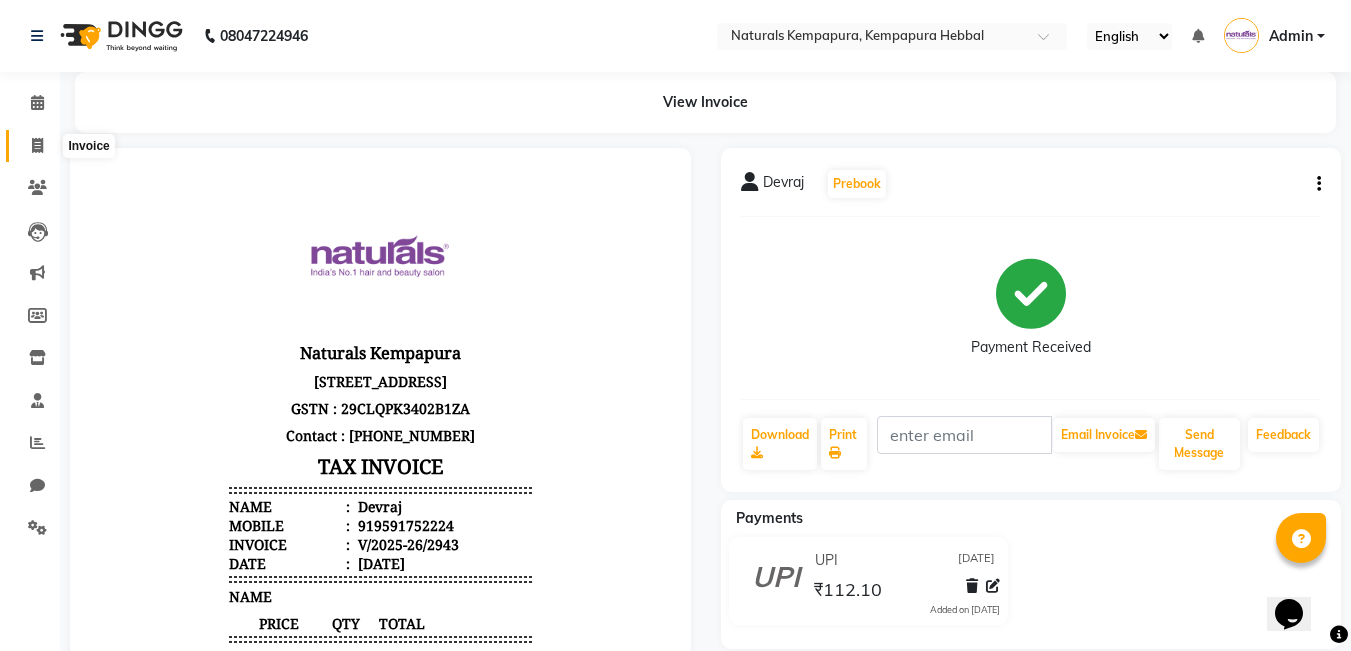 click 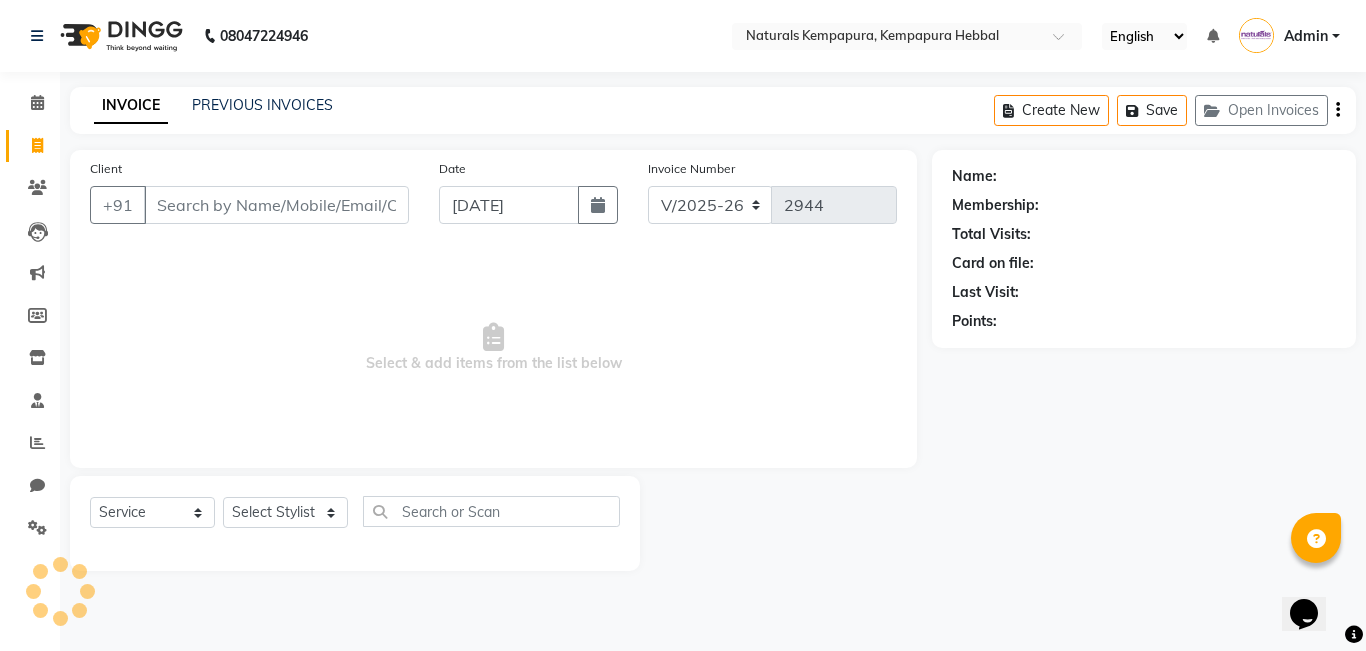 click on "Client" at bounding box center [276, 205] 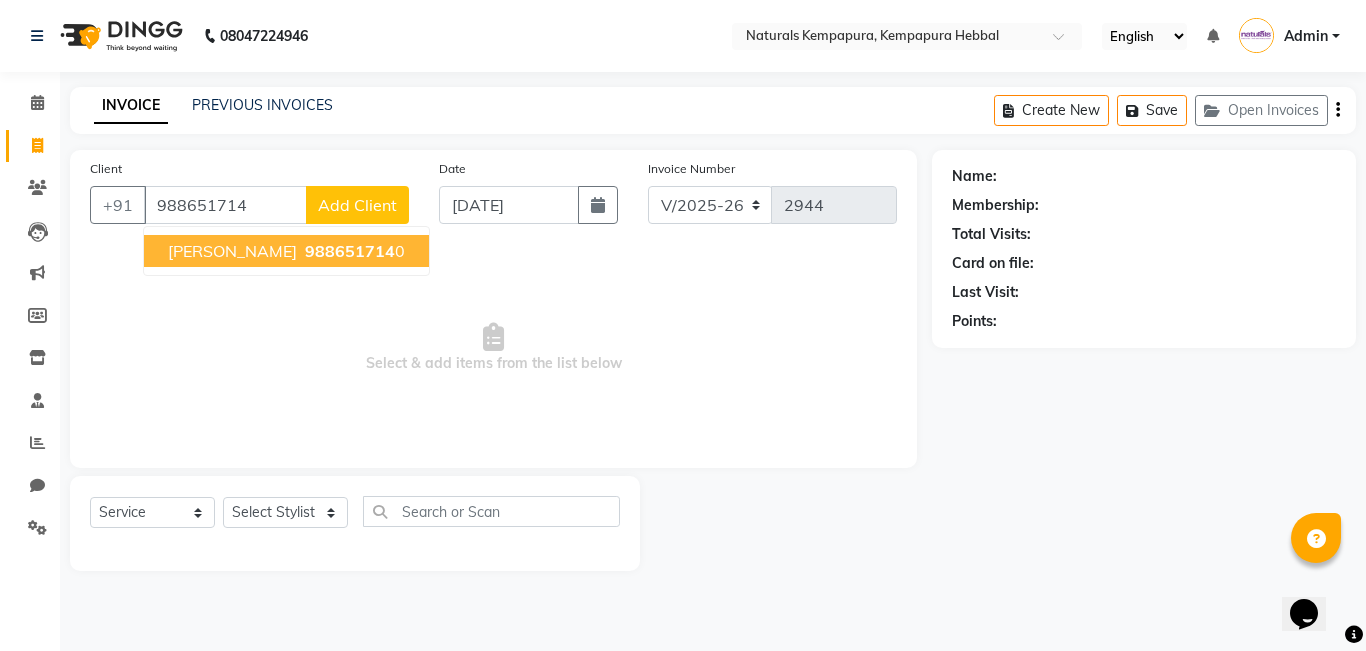click on "[PERSON_NAME]   988651714 0" at bounding box center [286, 251] 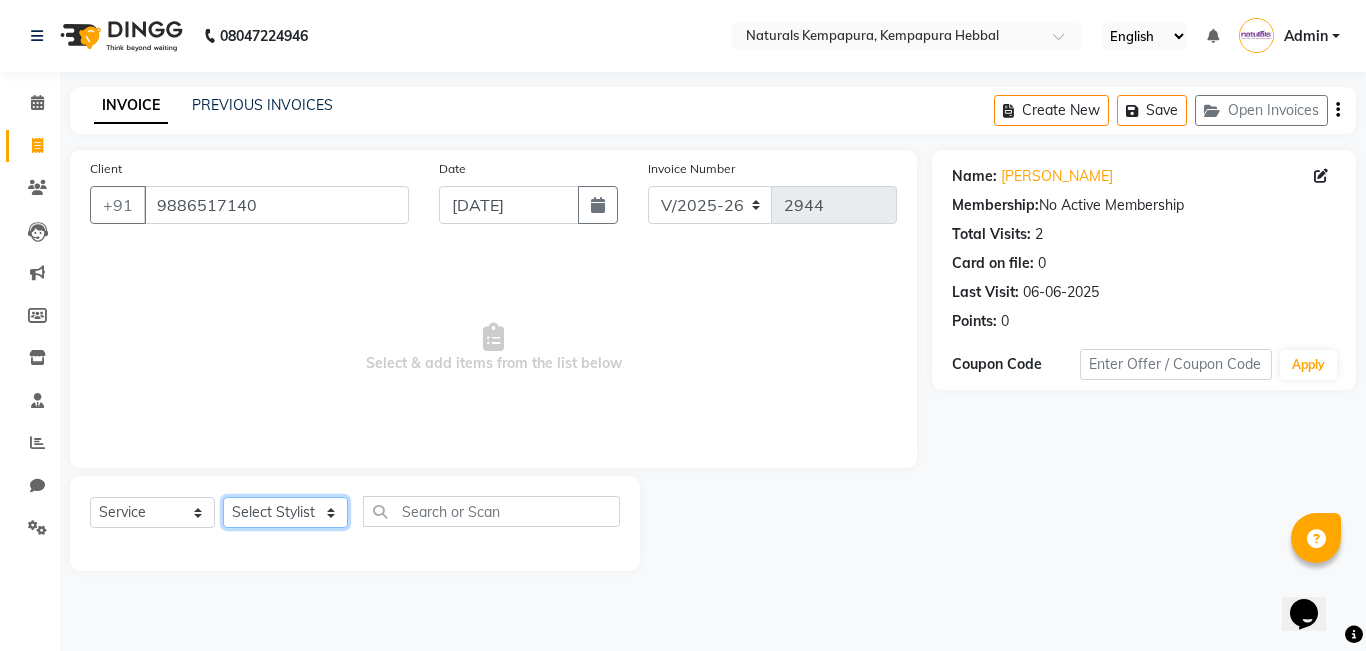 click on "Select Stylist [PERSON_NAME]  DANISH [PERSON_NAME] [PERSON_NAME]  [PERSON_NAME] [PERSON_NAME] [PERSON_NAME] MUSABEER [PERSON_NAME]  POOJA BC PUJA PRADHAN [DATE] [PERSON_NAME]  [PERSON_NAME]  REKHA GV  [PERSON_NAME]  [PERSON_NAME] [PERSON_NAME]" 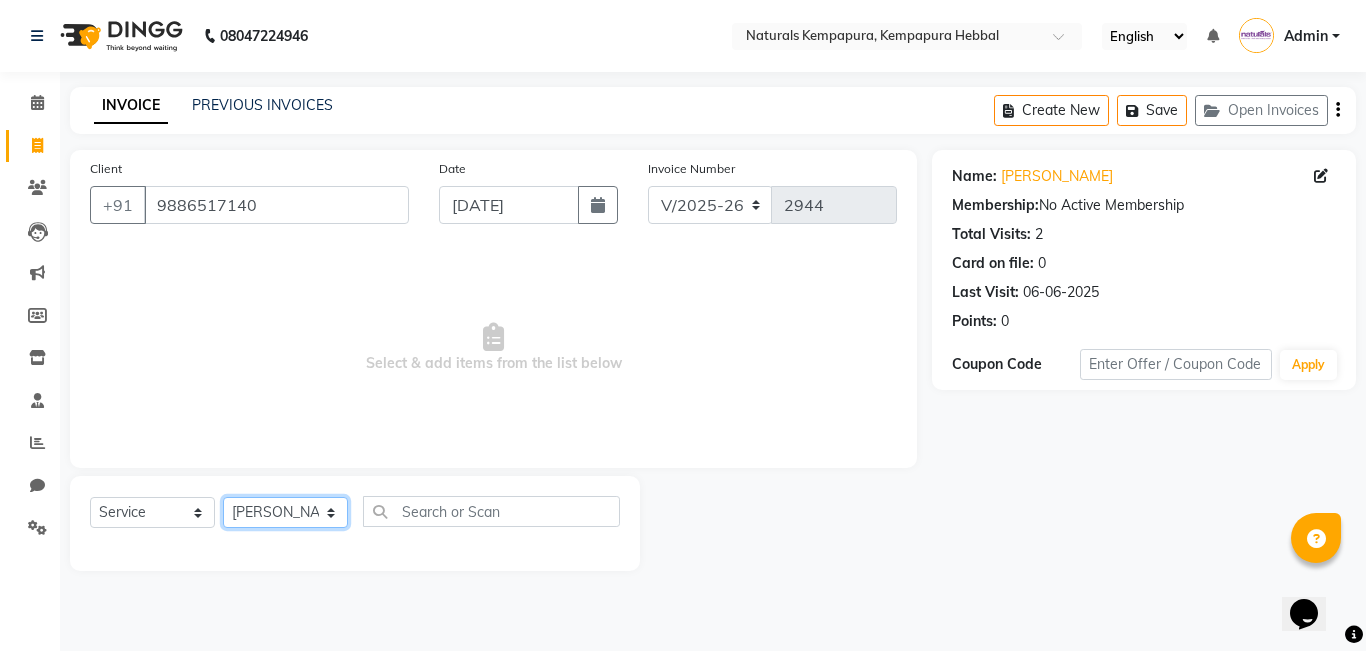 click on "Select Stylist [PERSON_NAME]  DANISH [PERSON_NAME] [PERSON_NAME]  [PERSON_NAME] [PERSON_NAME] [PERSON_NAME] MUSABEER [PERSON_NAME]  POOJA BC PUJA PRADHAN [DATE] [PERSON_NAME]  [PERSON_NAME]  REKHA GV  [PERSON_NAME]  [PERSON_NAME] [PERSON_NAME]" 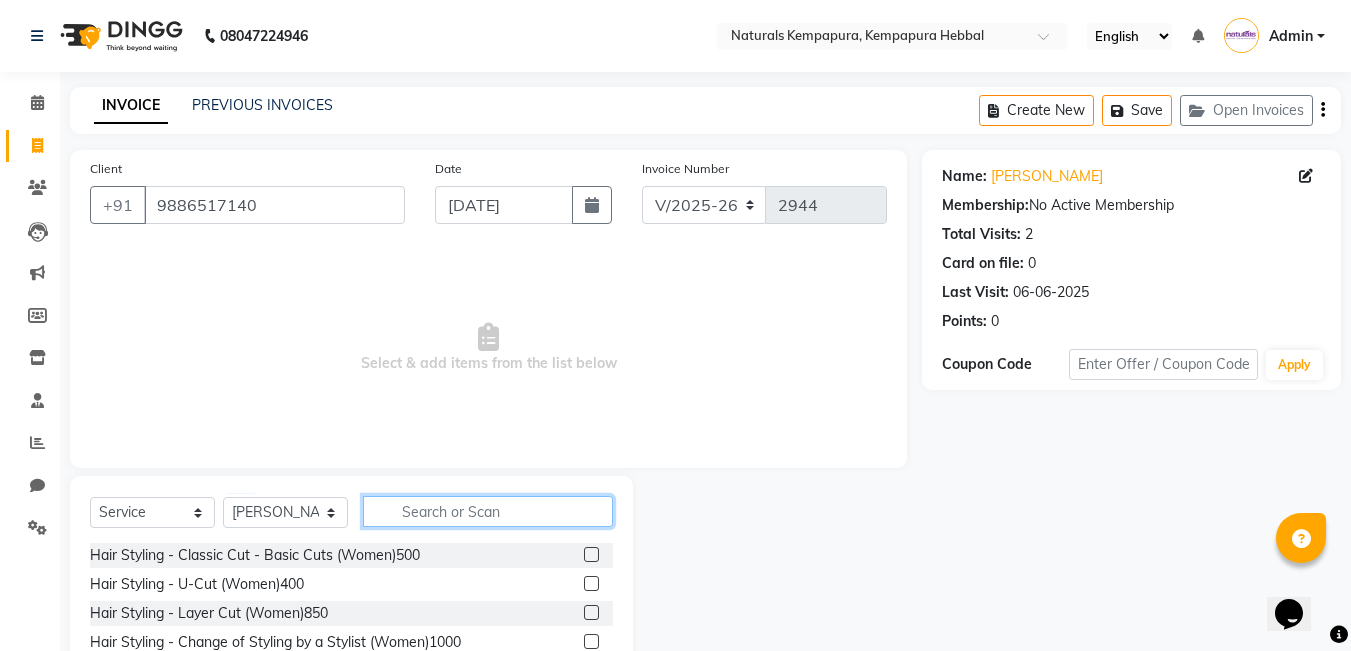 click 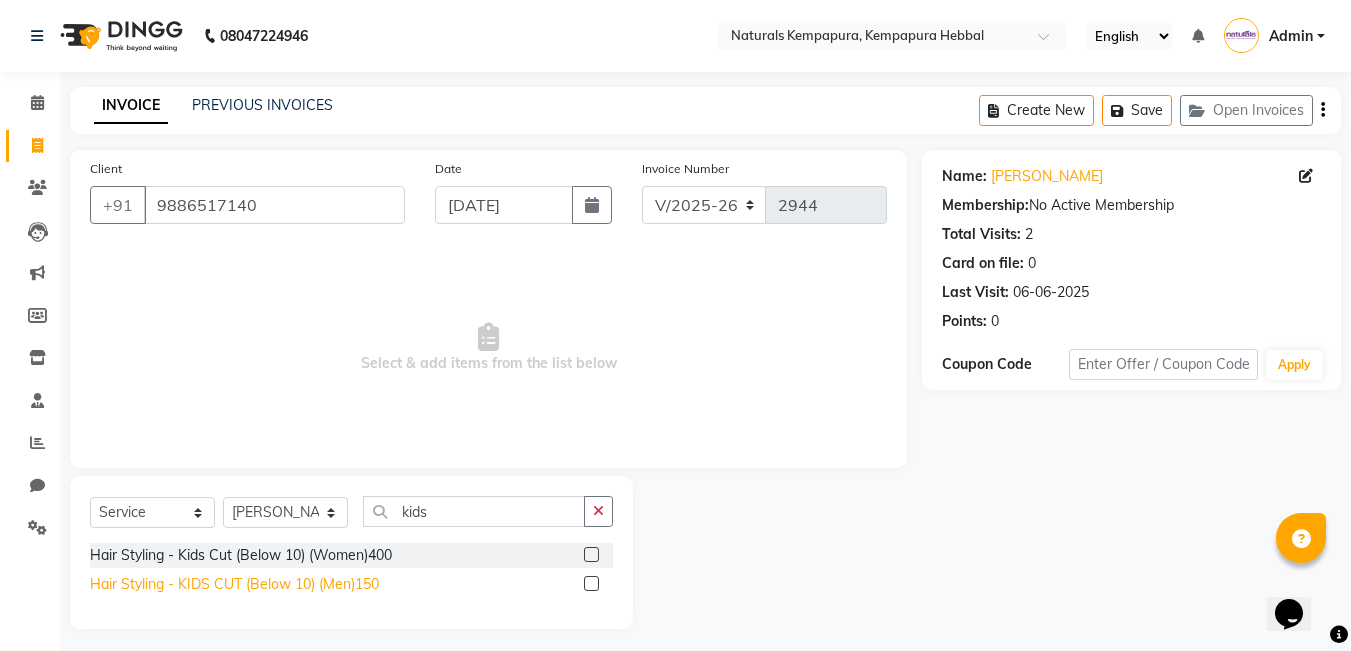 click on "Hair Styling - KIDS CUT (Below 10) (Men)150" 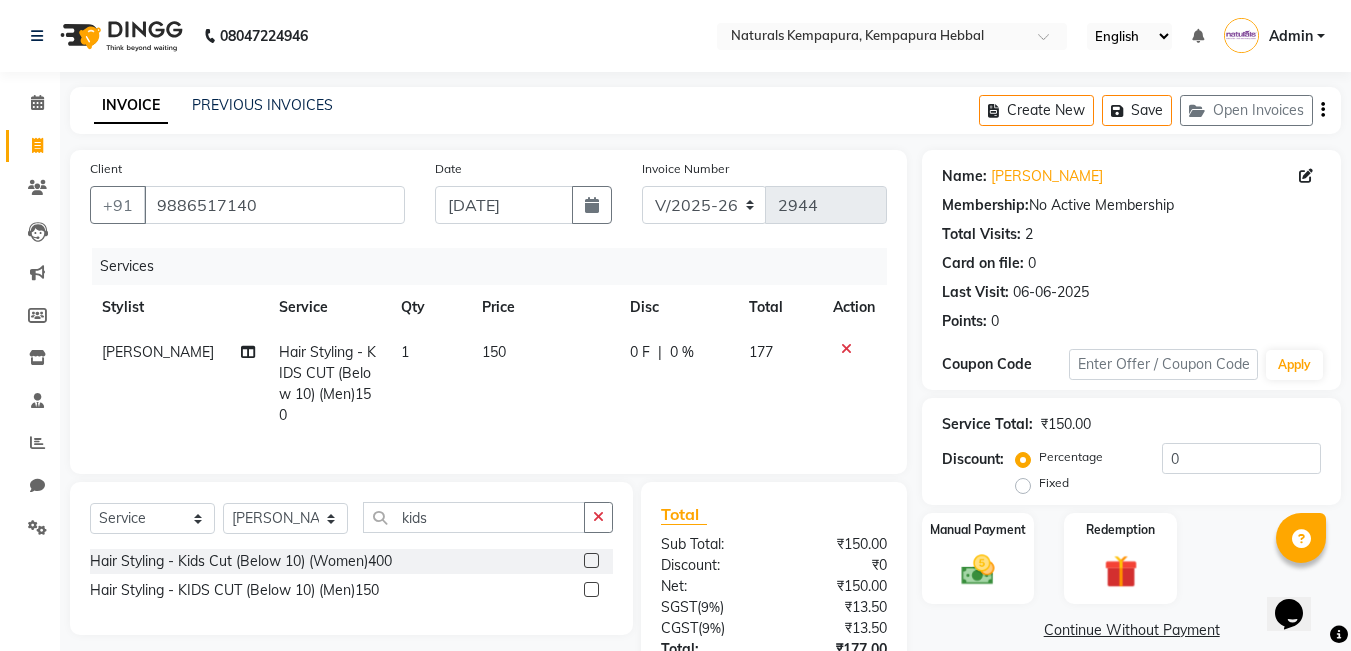 click on "0 F" 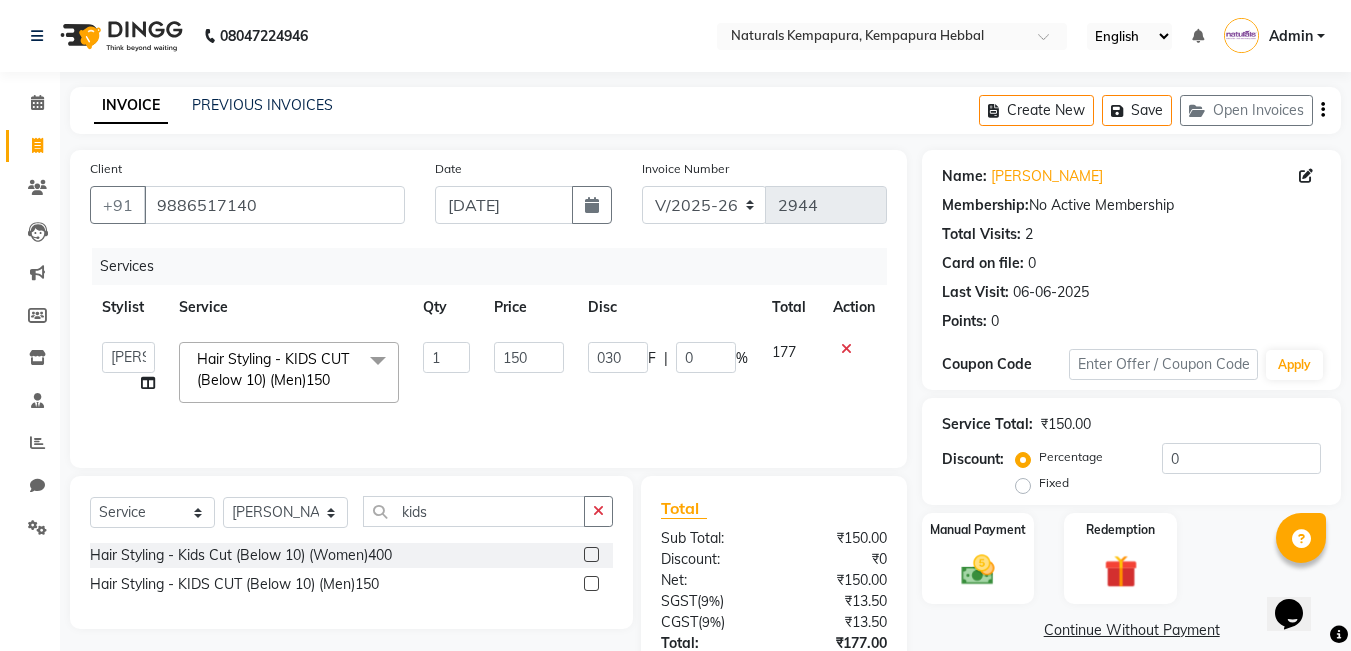 click on "030 F | 0 %" 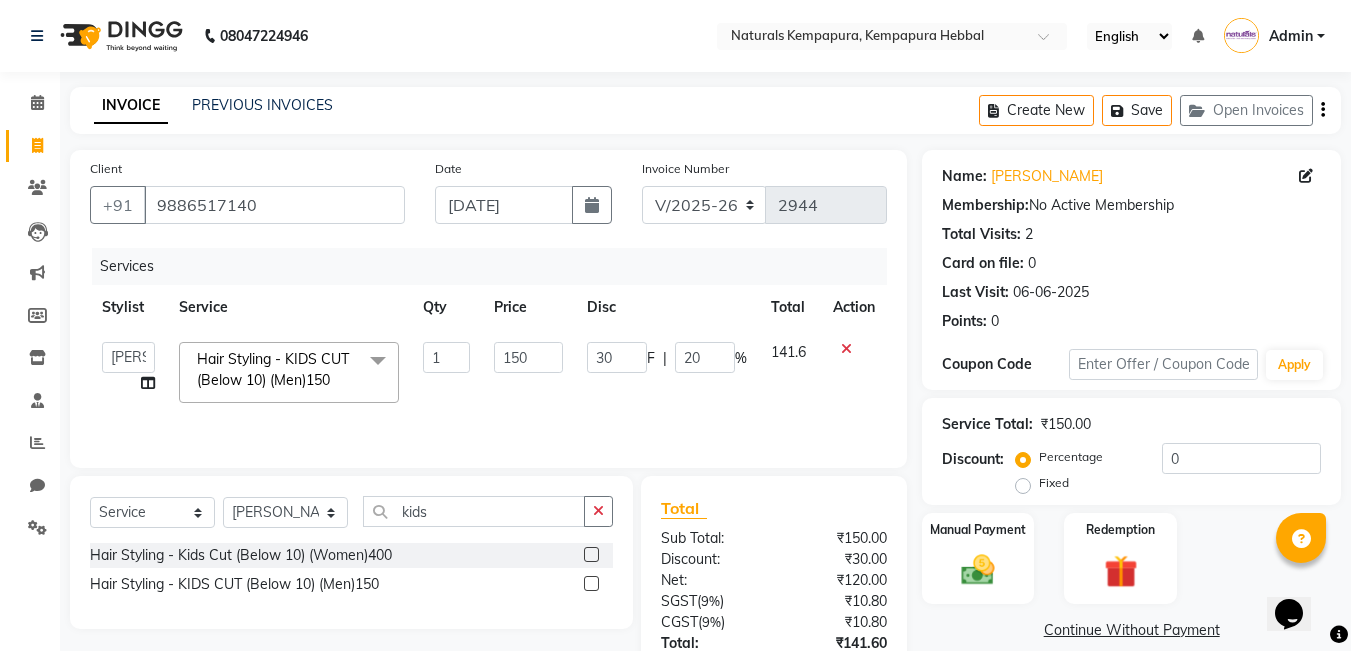 scroll, scrollTop: 149, scrollLeft: 0, axis: vertical 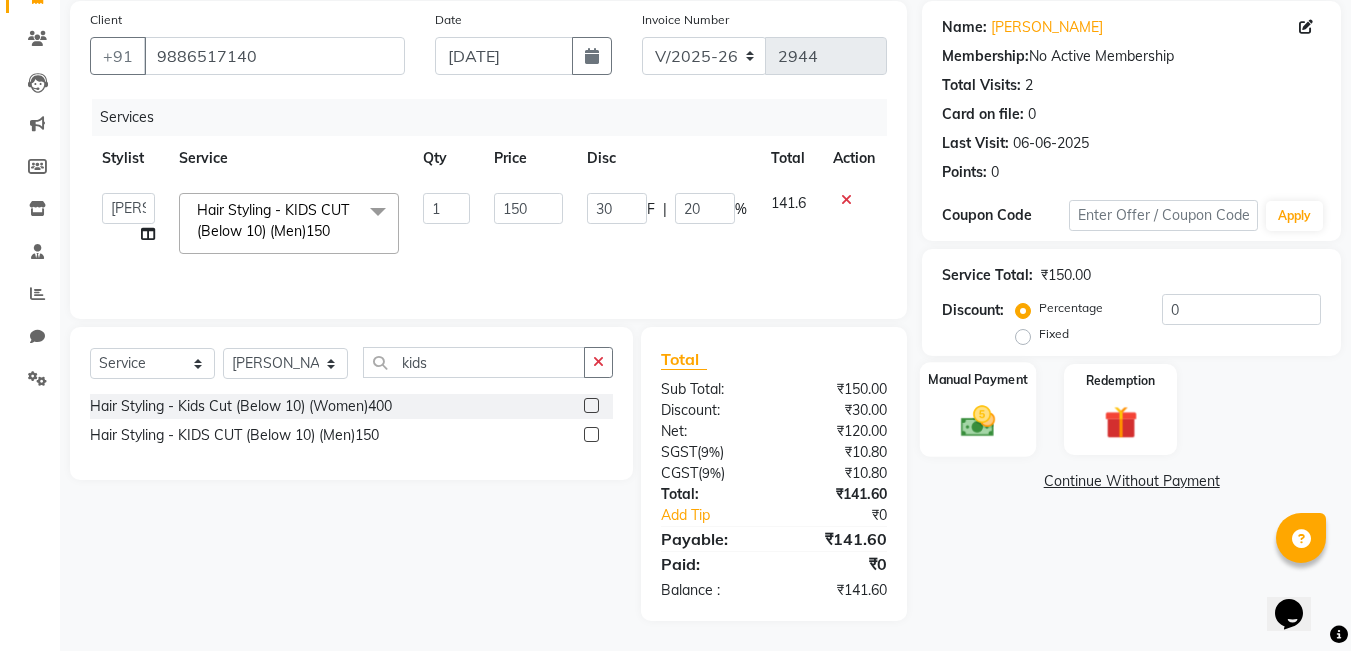 click 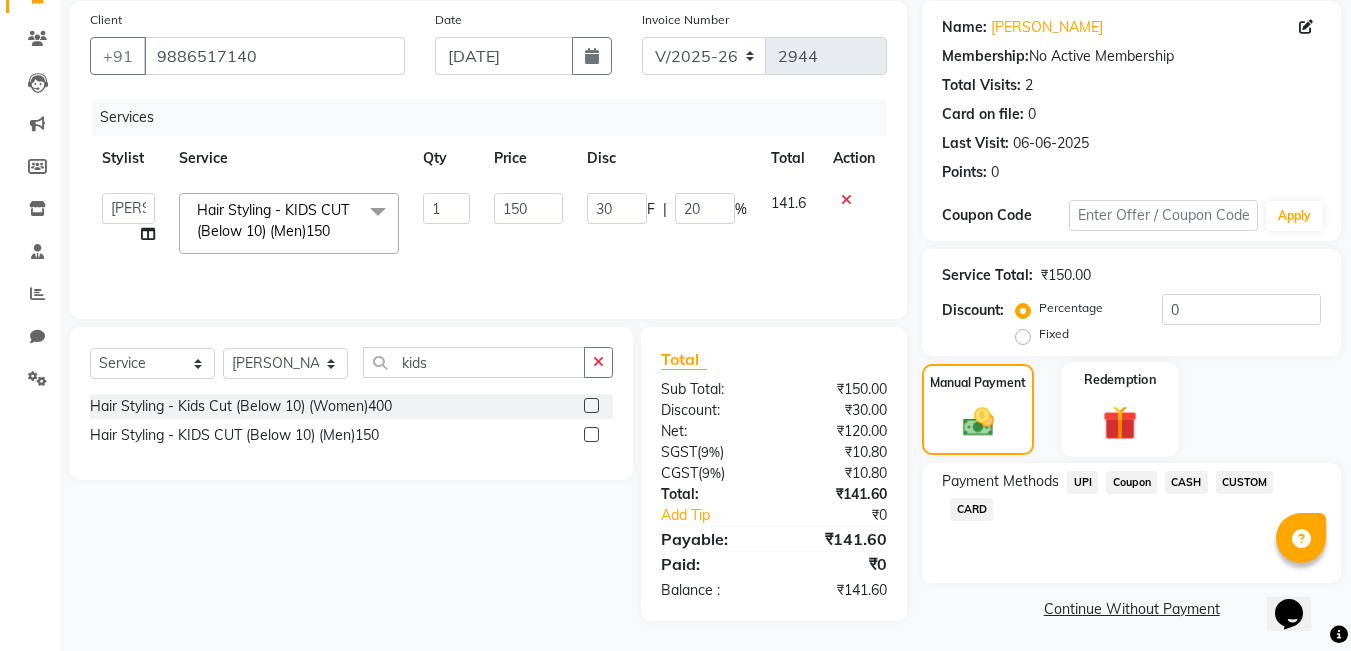 scroll, scrollTop: 152, scrollLeft: 0, axis: vertical 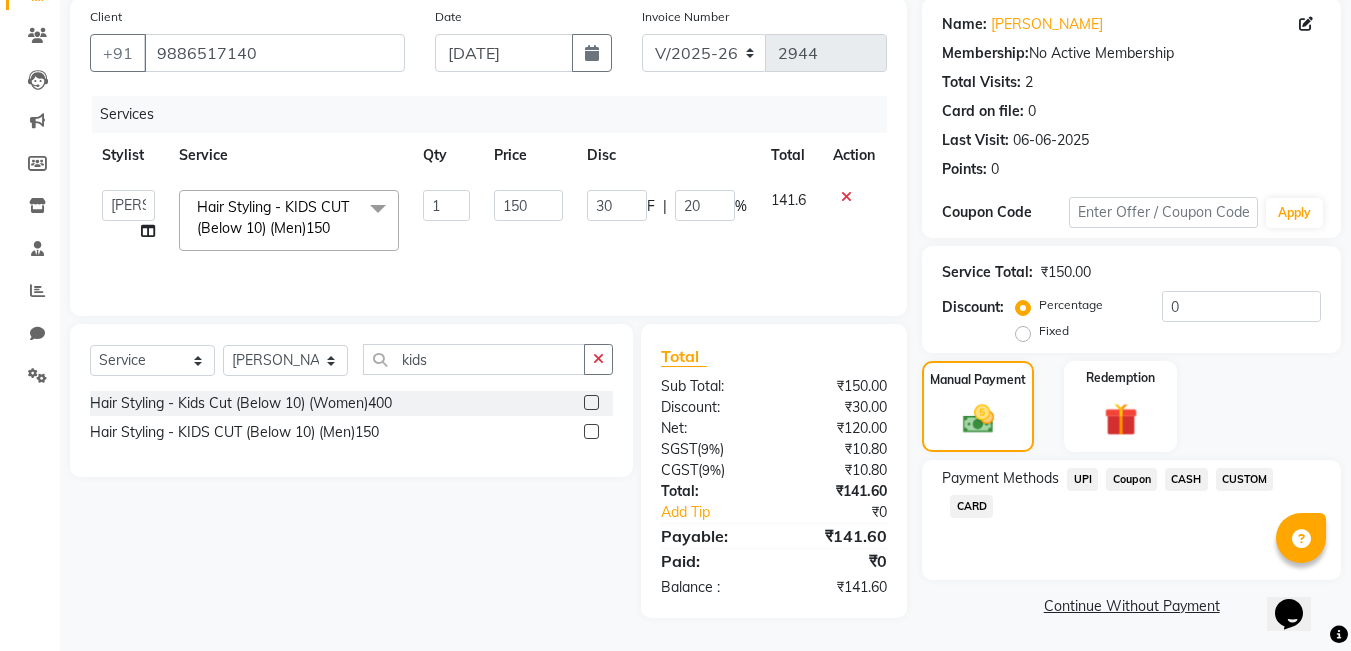 click on "UPI" 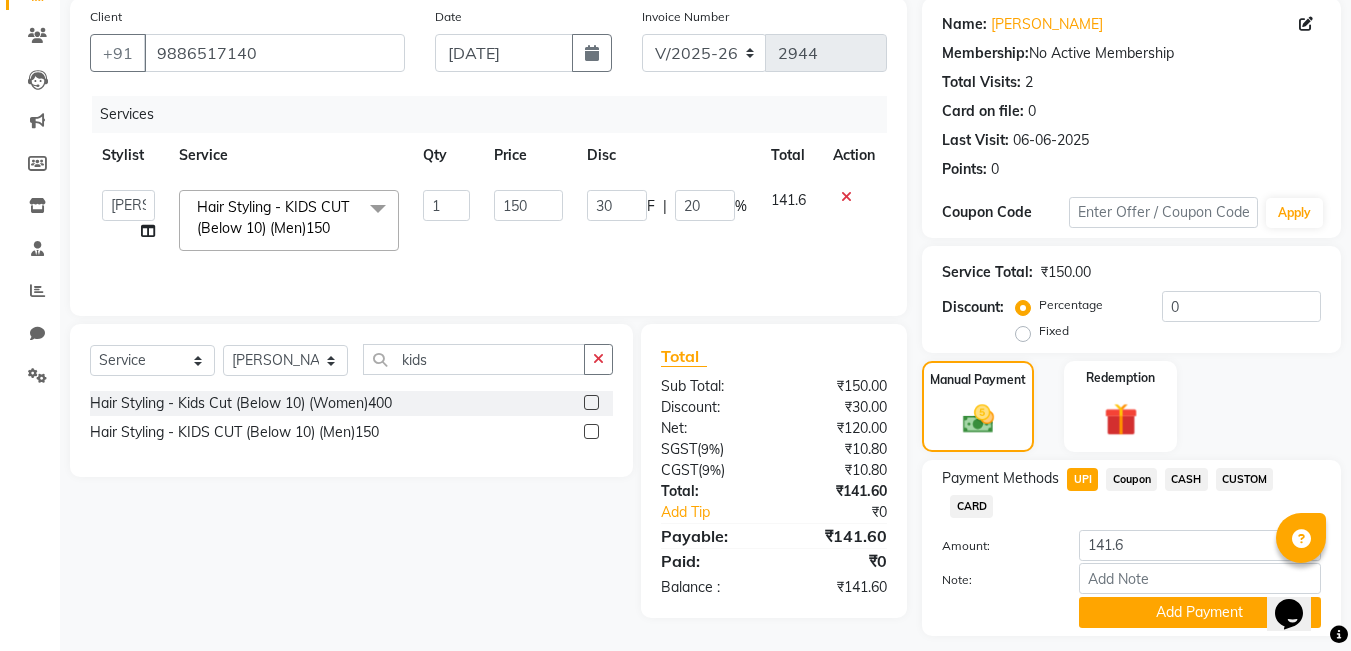 scroll, scrollTop: 208, scrollLeft: 0, axis: vertical 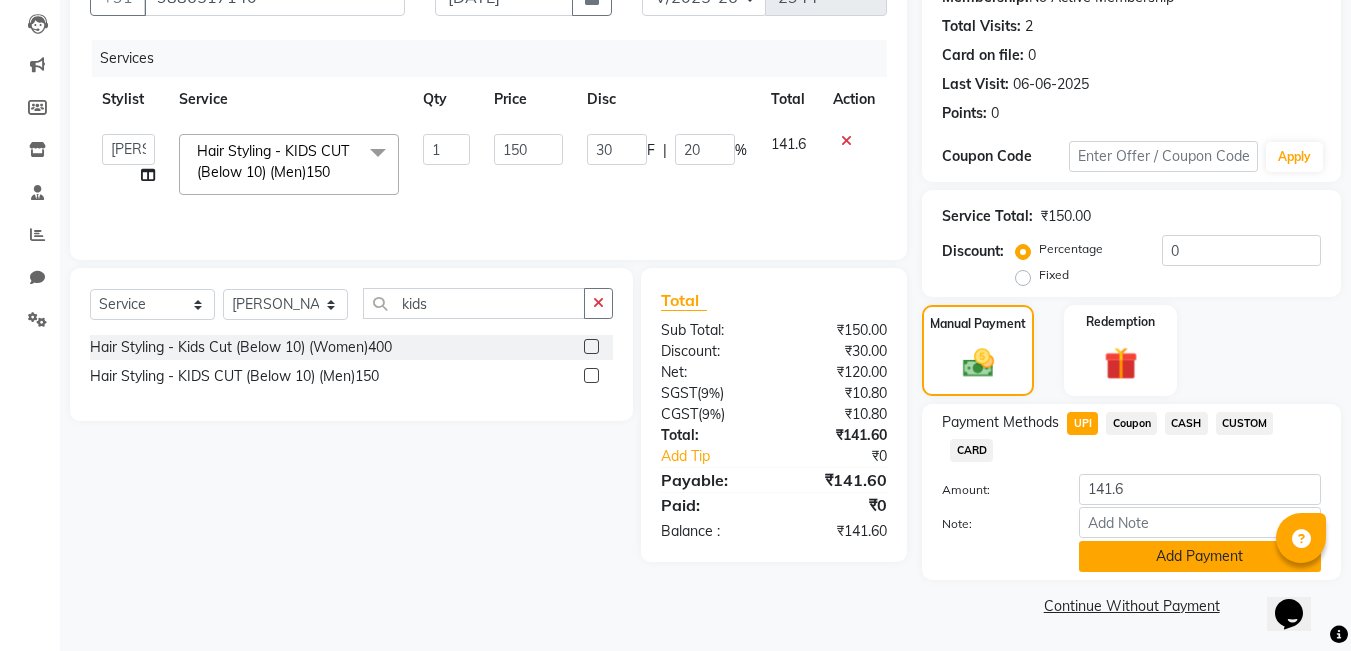 click on "Add Payment" 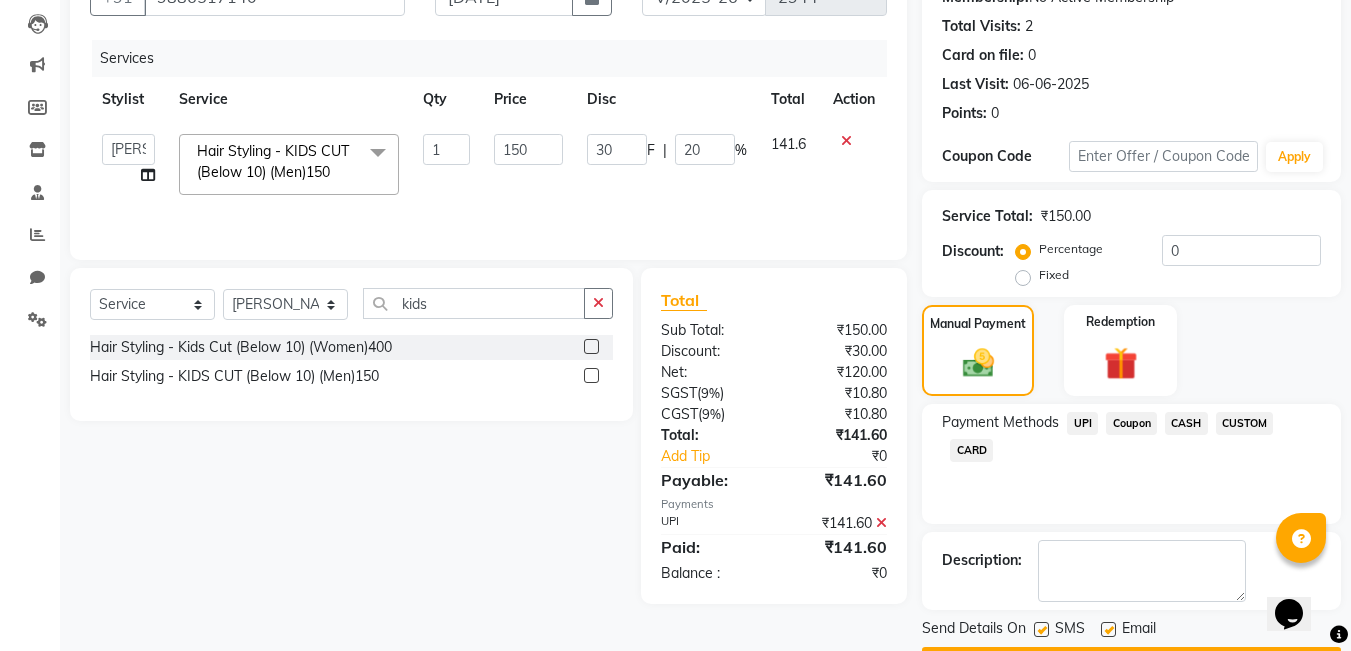 scroll, scrollTop: 265, scrollLeft: 0, axis: vertical 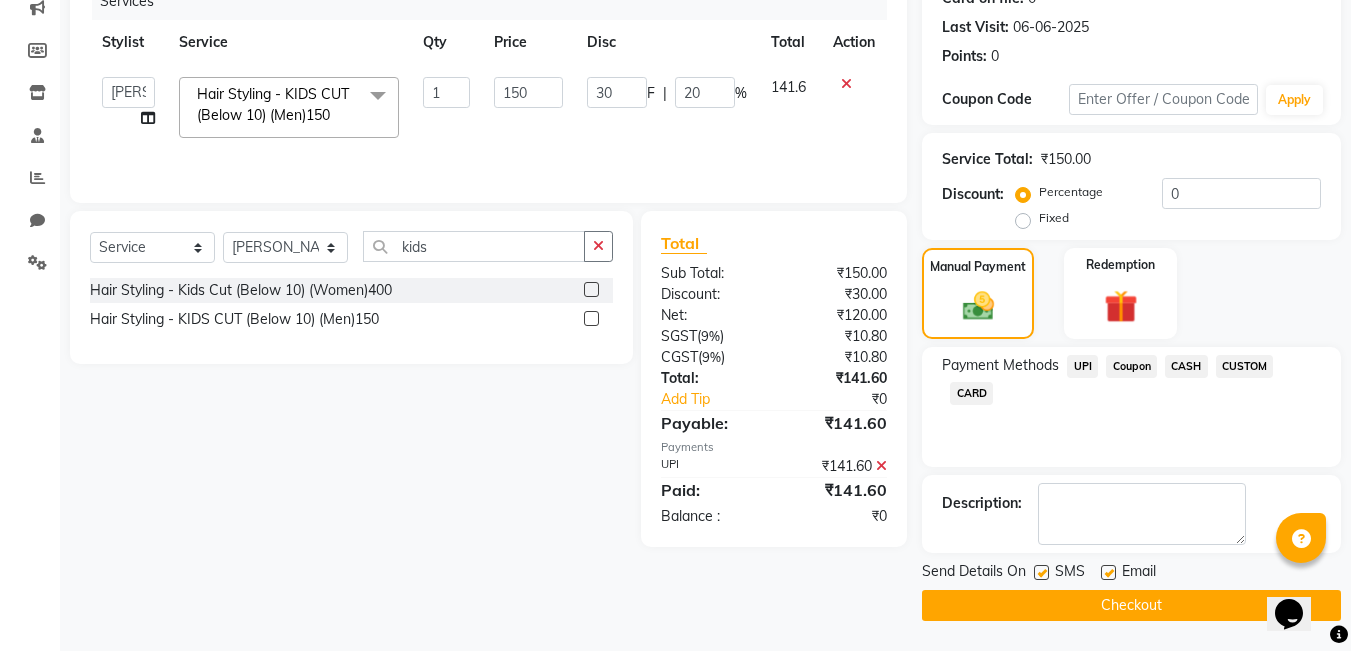 click 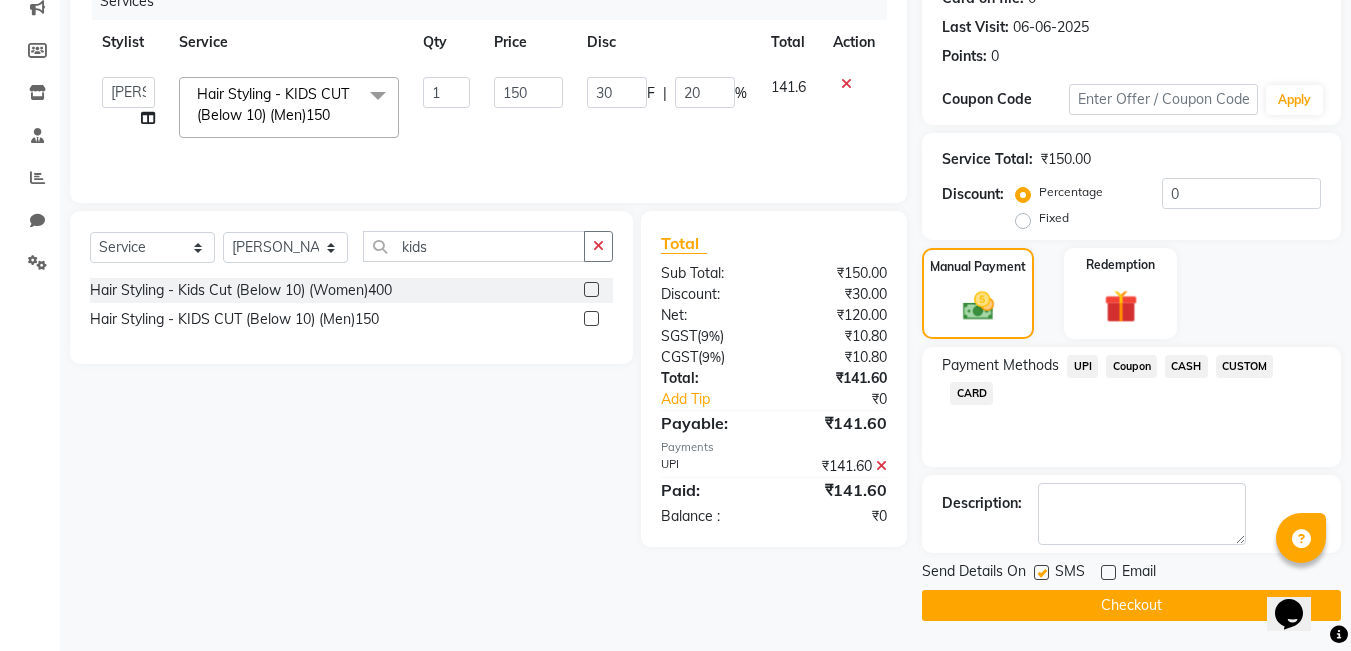 click on "Checkout" 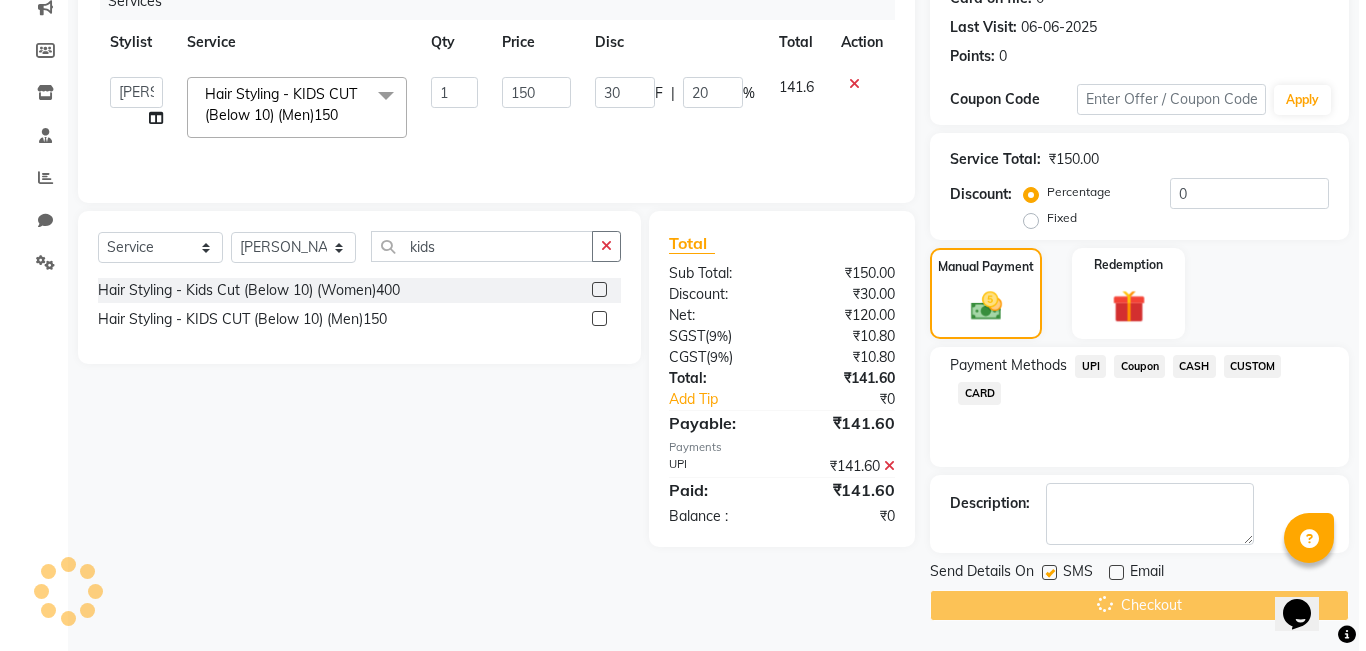 scroll, scrollTop: 0, scrollLeft: 0, axis: both 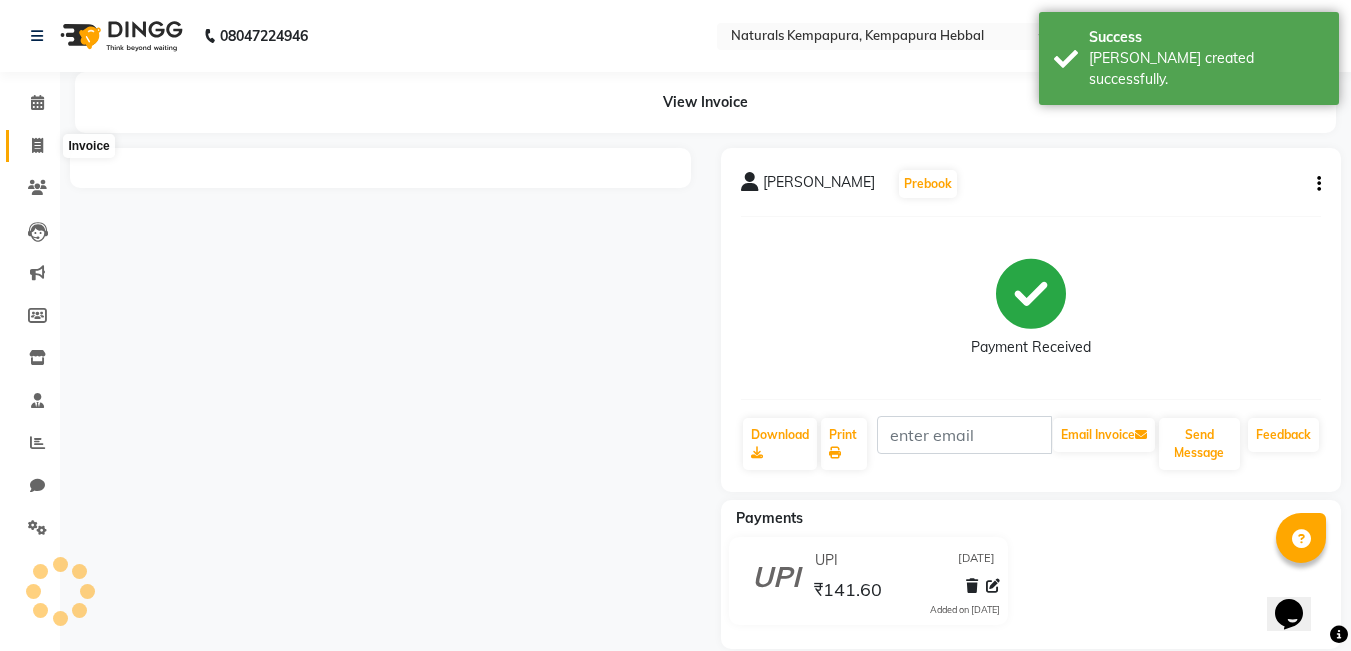 click 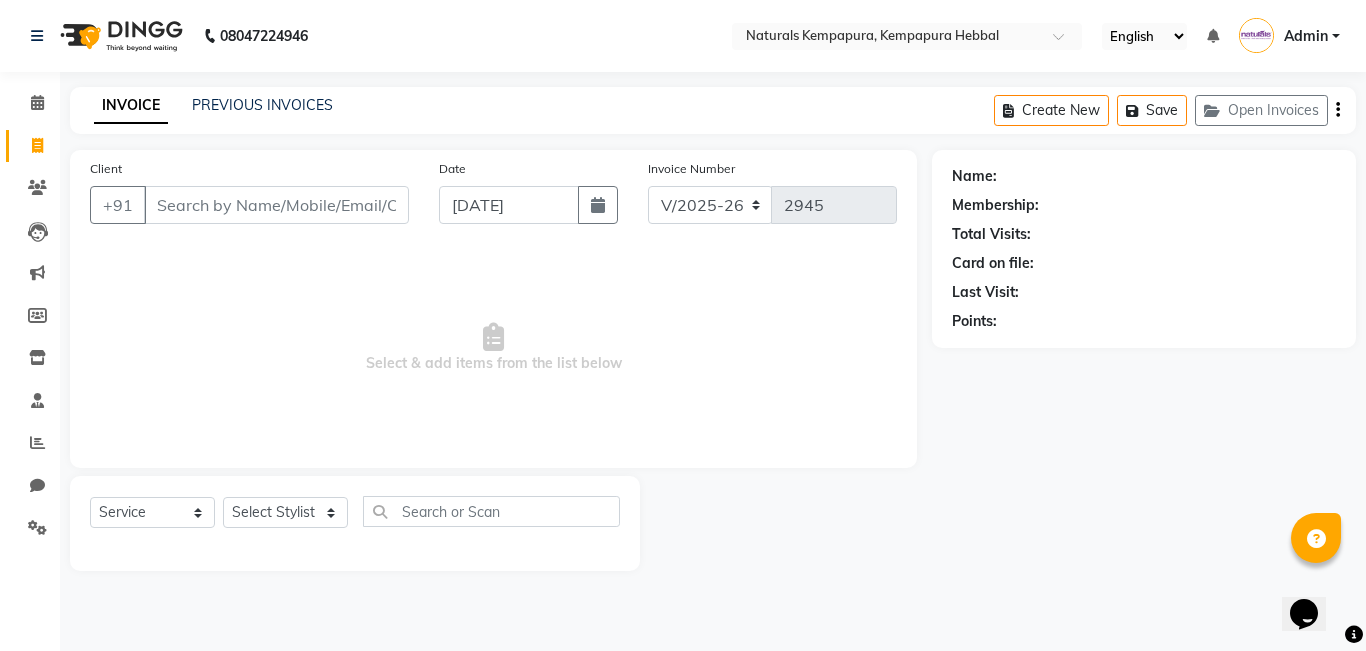 click on "Client" at bounding box center [276, 205] 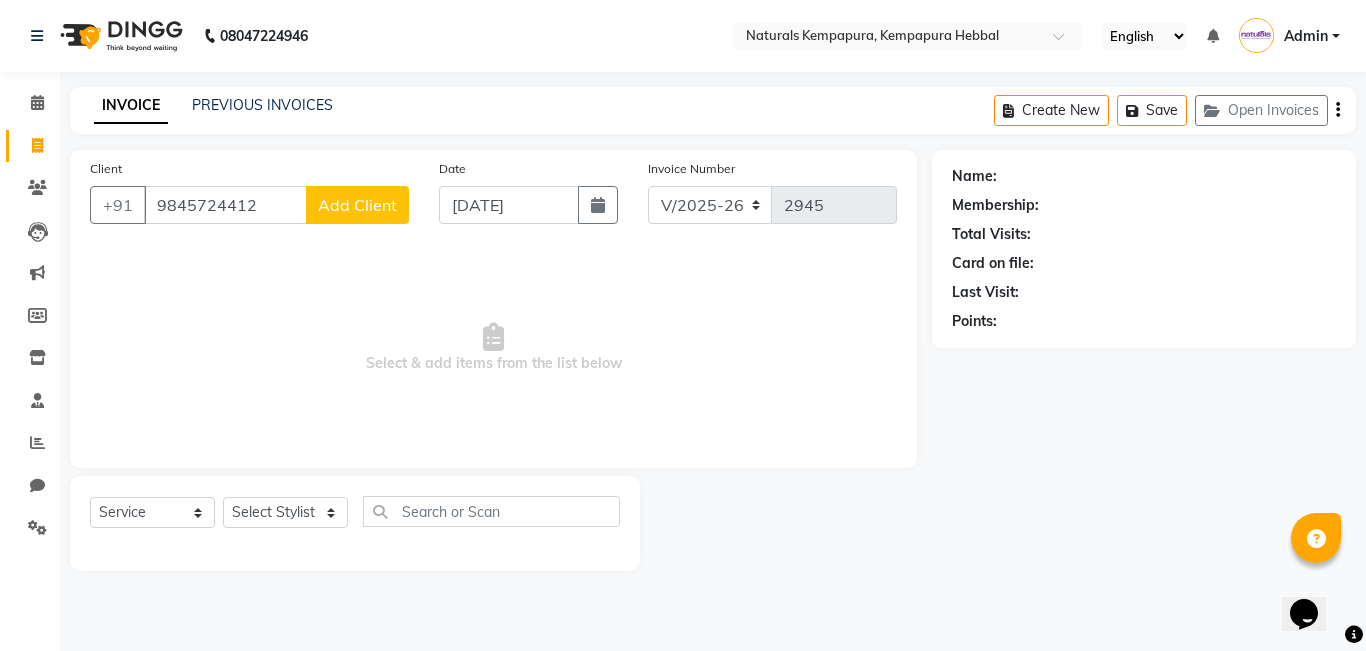 click on "Add Client" 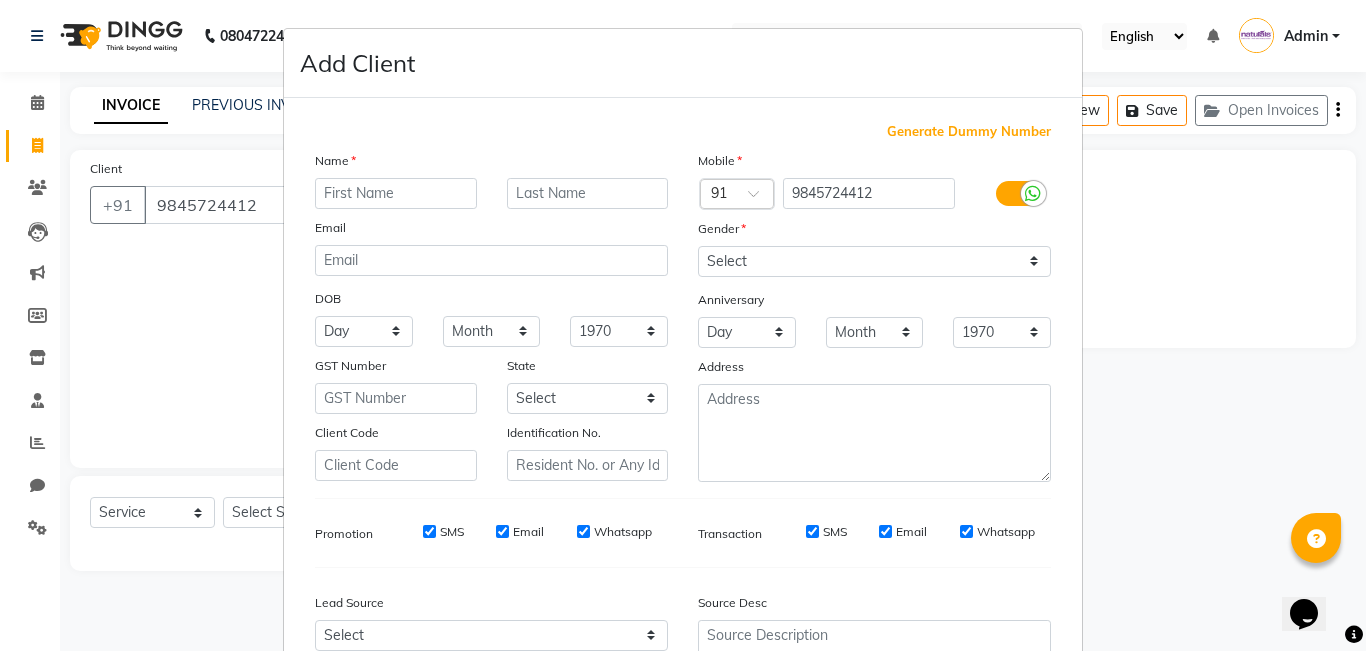 click at bounding box center (396, 193) 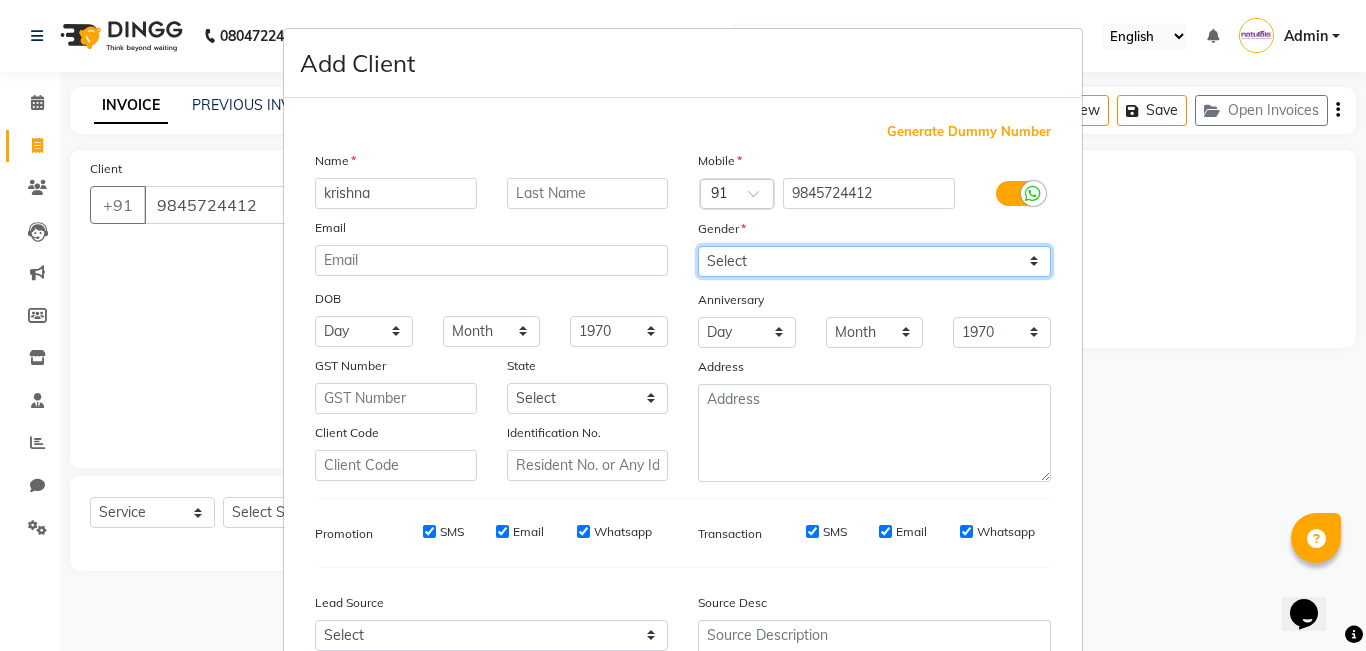 click on "Select [DEMOGRAPHIC_DATA] [DEMOGRAPHIC_DATA] Other Prefer Not To Say" at bounding box center (874, 261) 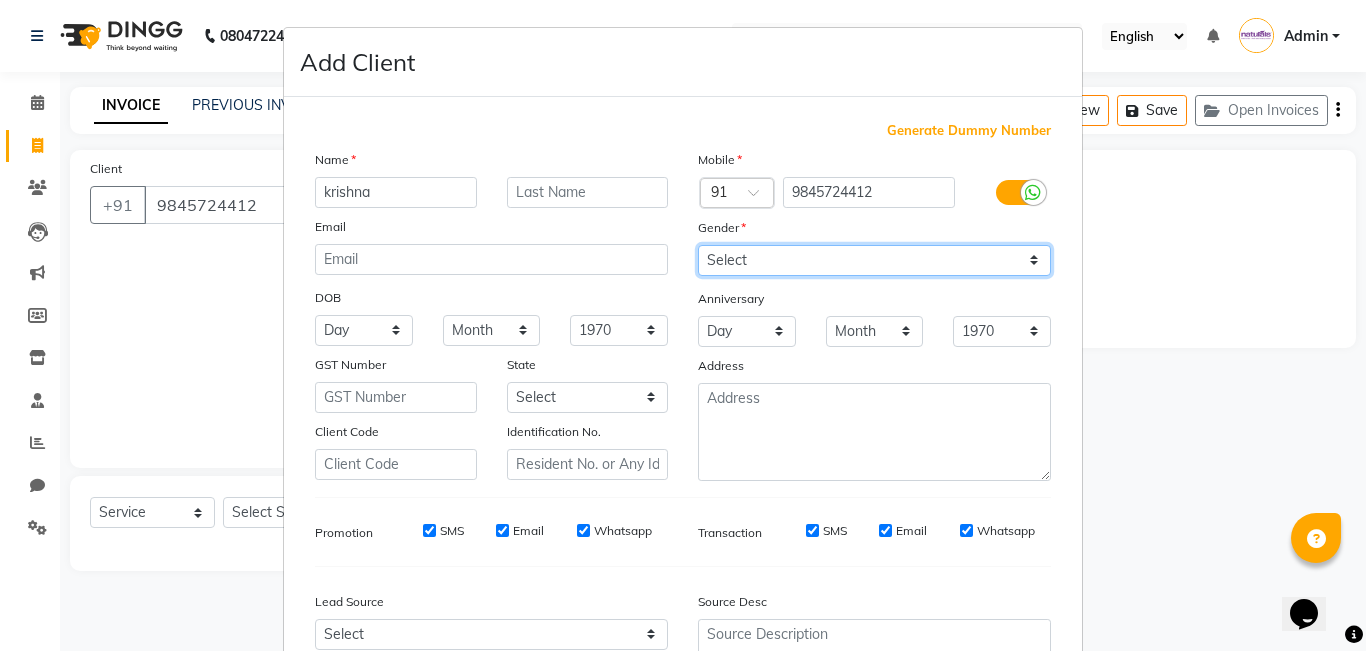 scroll, scrollTop: 0, scrollLeft: 0, axis: both 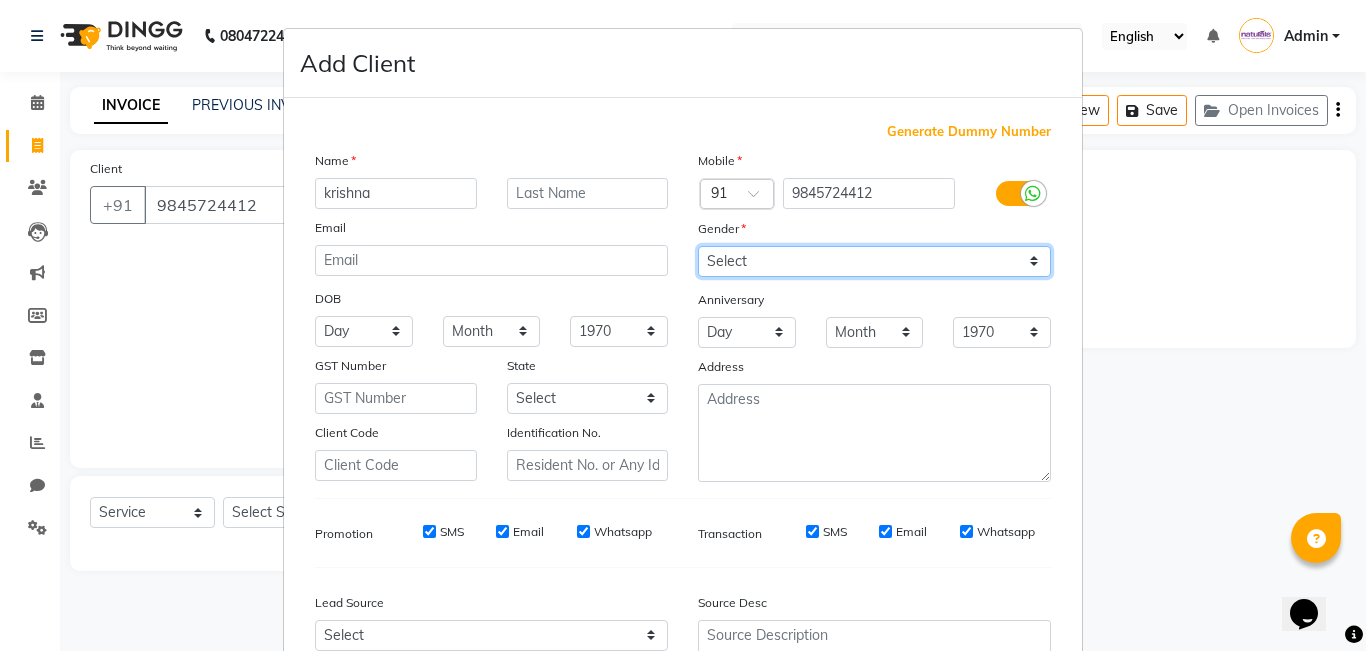 click on "Select [DEMOGRAPHIC_DATA] [DEMOGRAPHIC_DATA] Other Prefer Not To Say" at bounding box center [874, 261] 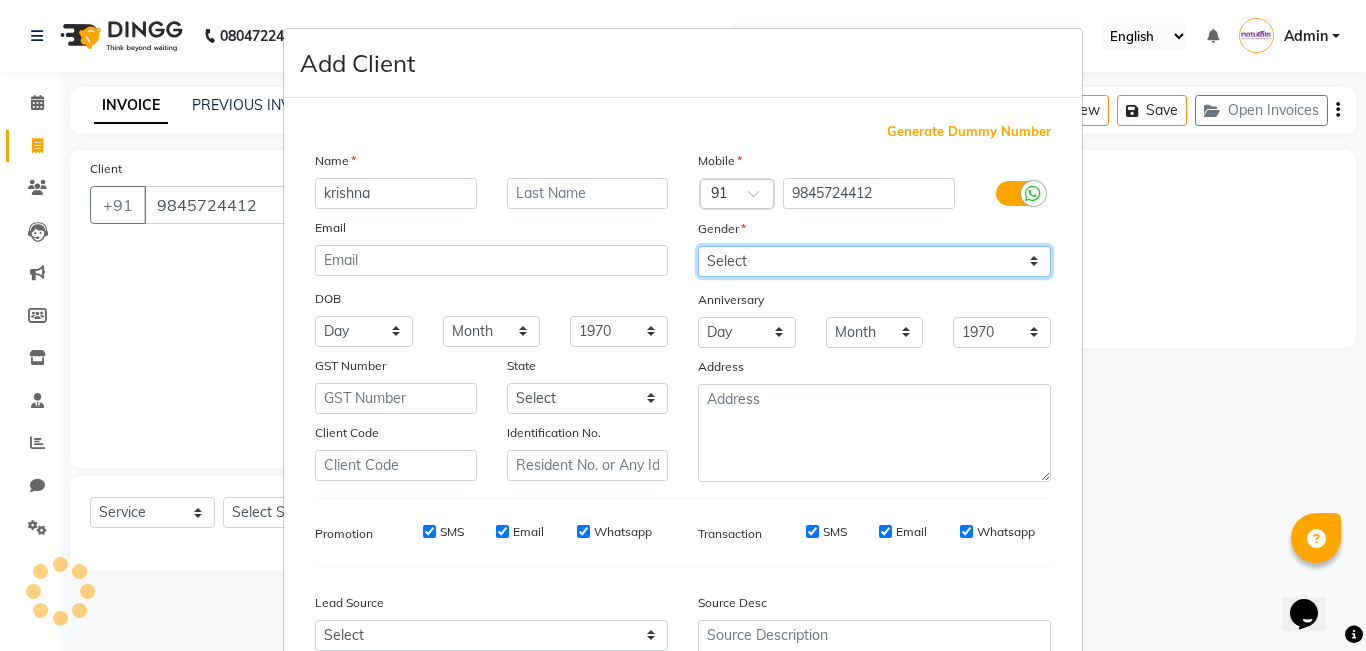 click on "Select [DEMOGRAPHIC_DATA] [DEMOGRAPHIC_DATA] Other Prefer Not To Say" at bounding box center (874, 261) 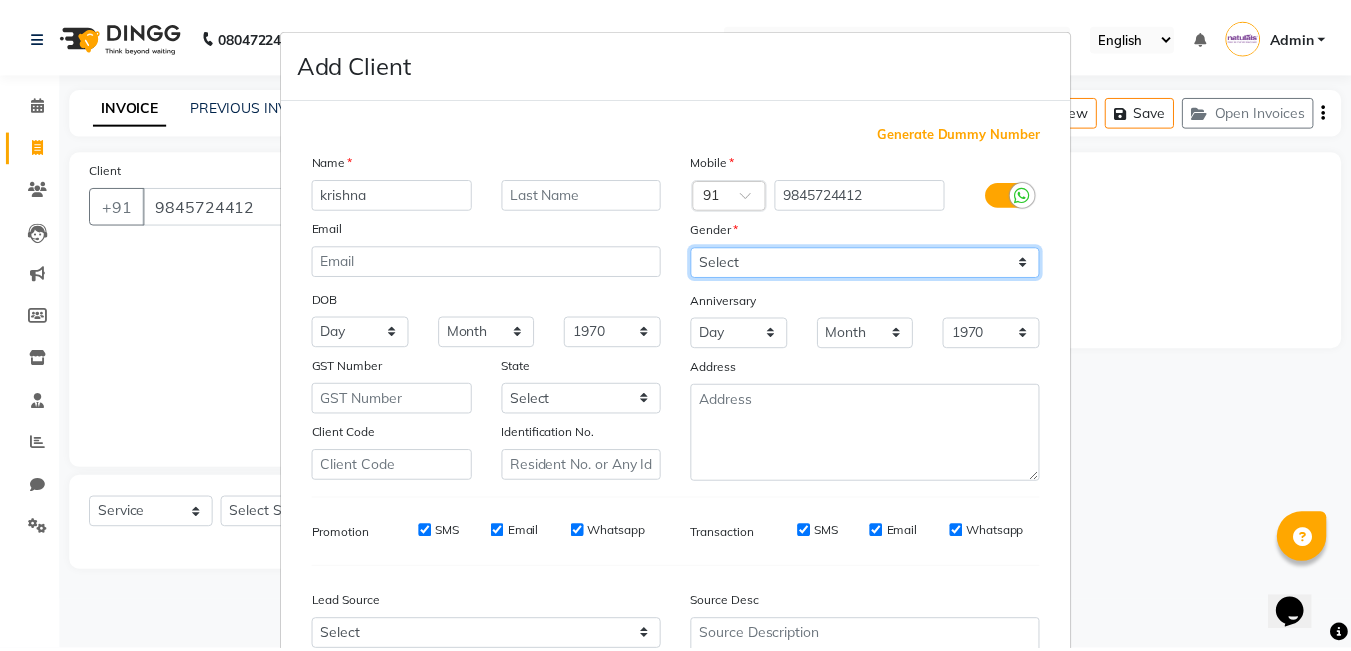 scroll, scrollTop: 198, scrollLeft: 0, axis: vertical 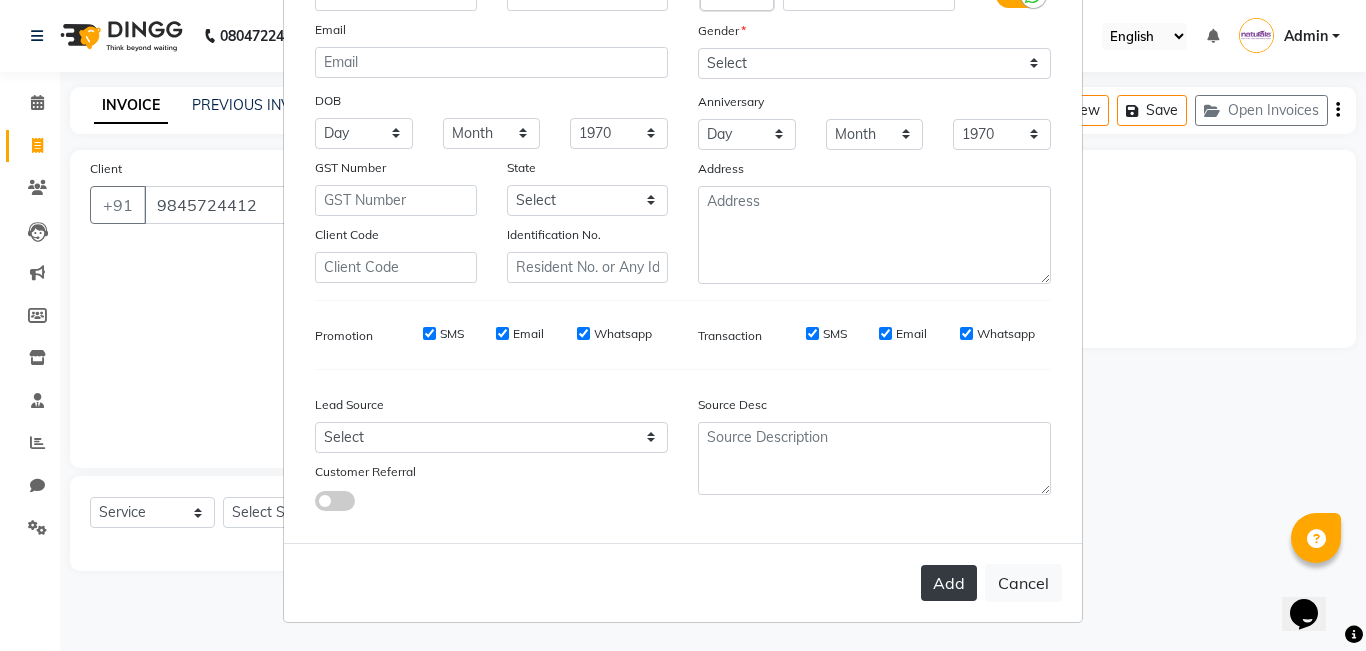 click on "Add" at bounding box center (949, 583) 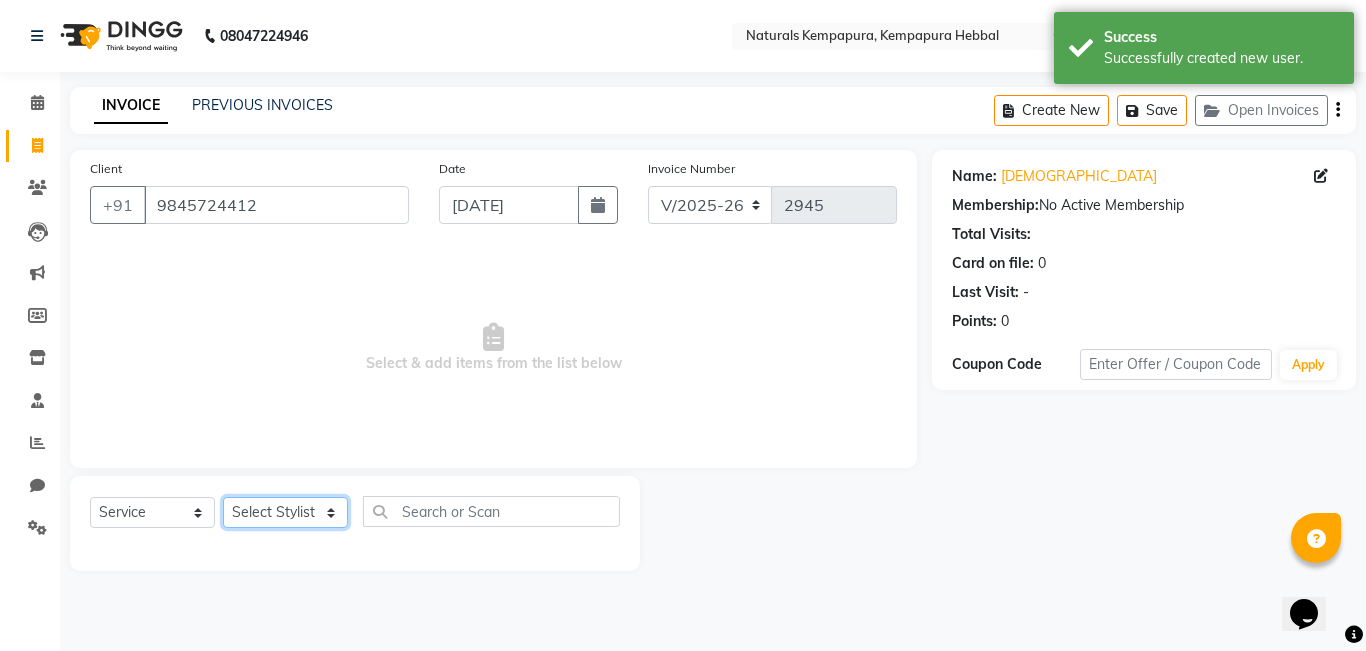 click on "Select Stylist [PERSON_NAME]  DANISH [PERSON_NAME] [PERSON_NAME]  [PERSON_NAME] [PERSON_NAME] [PERSON_NAME] MUSABEER [PERSON_NAME]  POOJA BC PUJA PRADHAN [DATE] [PERSON_NAME]  [PERSON_NAME]  REKHA GV  [PERSON_NAME]  [PERSON_NAME] [PERSON_NAME]" 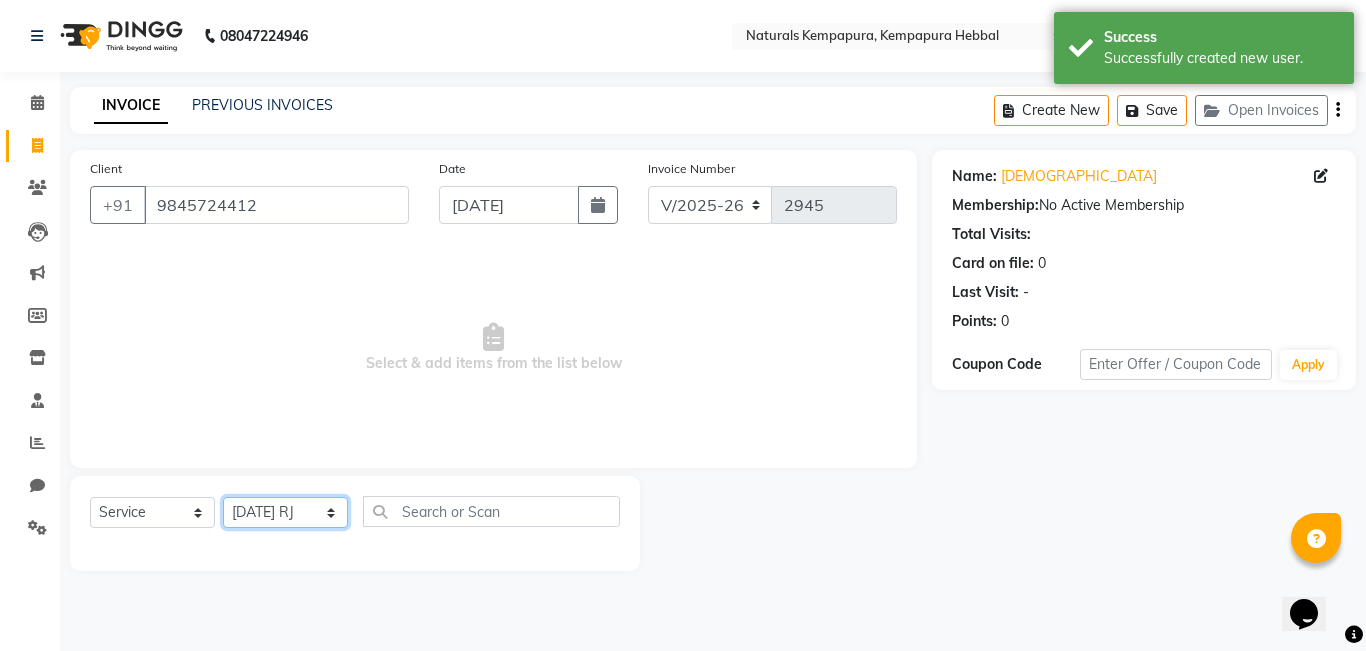 click on "Select Stylist [PERSON_NAME]  DANISH [PERSON_NAME] [PERSON_NAME]  [PERSON_NAME] [PERSON_NAME] [PERSON_NAME] MUSABEER [PERSON_NAME]  POOJA BC PUJA PRADHAN [DATE] [PERSON_NAME]  [PERSON_NAME]  REKHA GV  [PERSON_NAME]  [PERSON_NAME] [PERSON_NAME]" 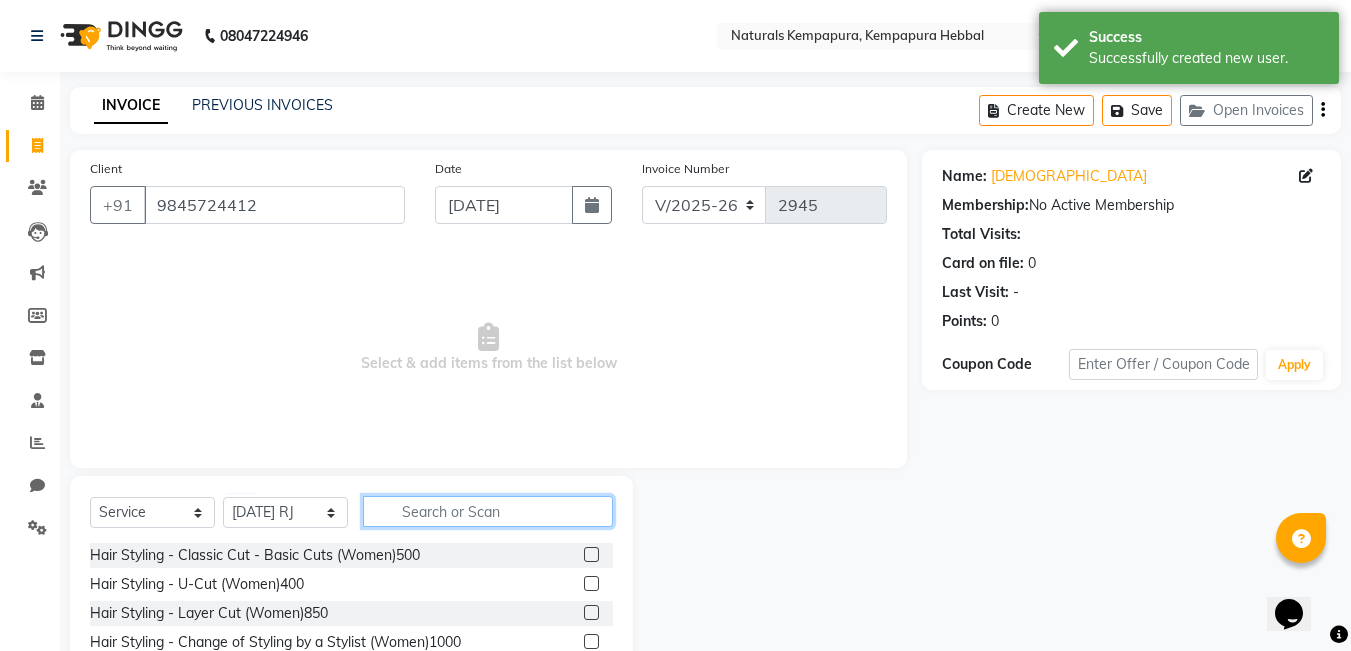 click 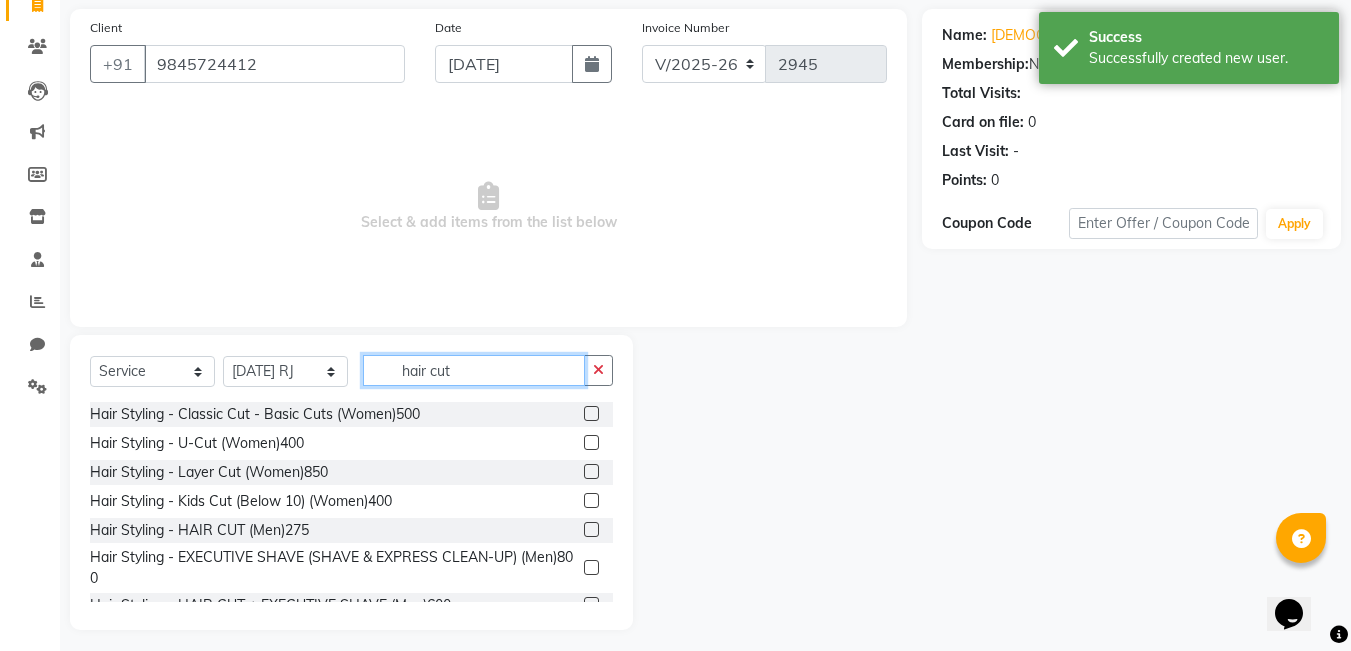 scroll, scrollTop: 150, scrollLeft: 0, axis: vertical 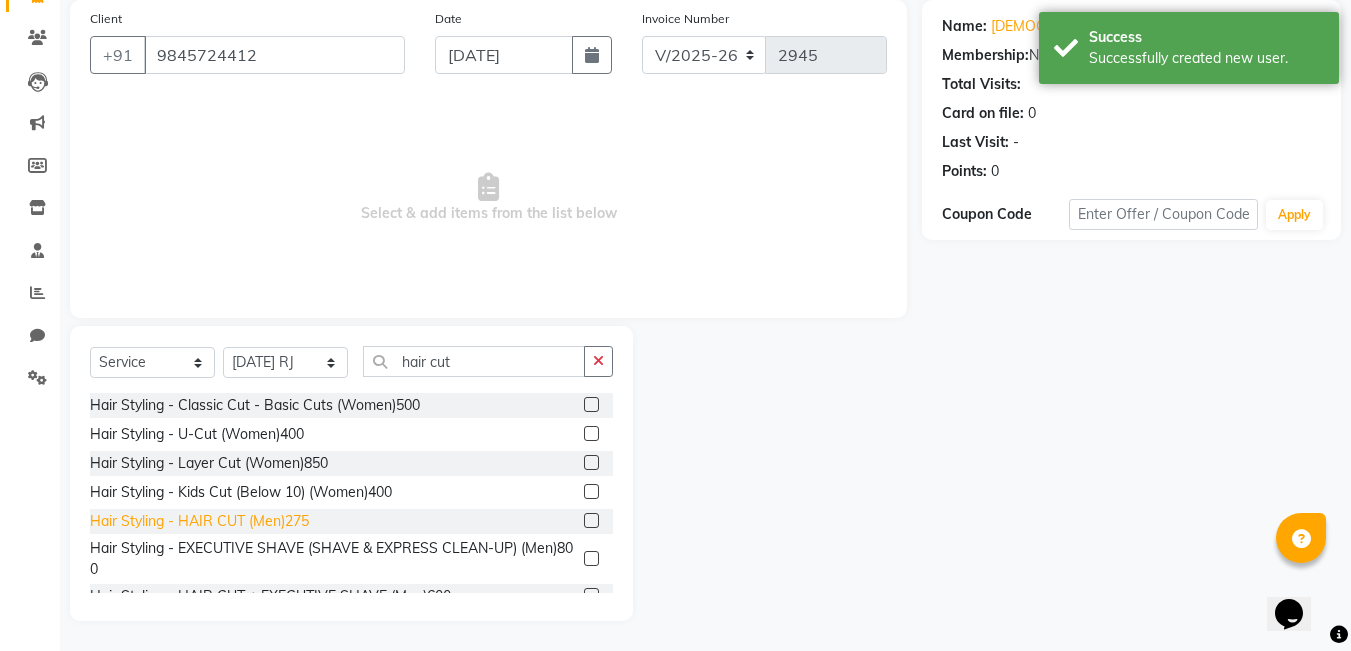 click on "Hair Styling - HAIR CUT (Men)275" 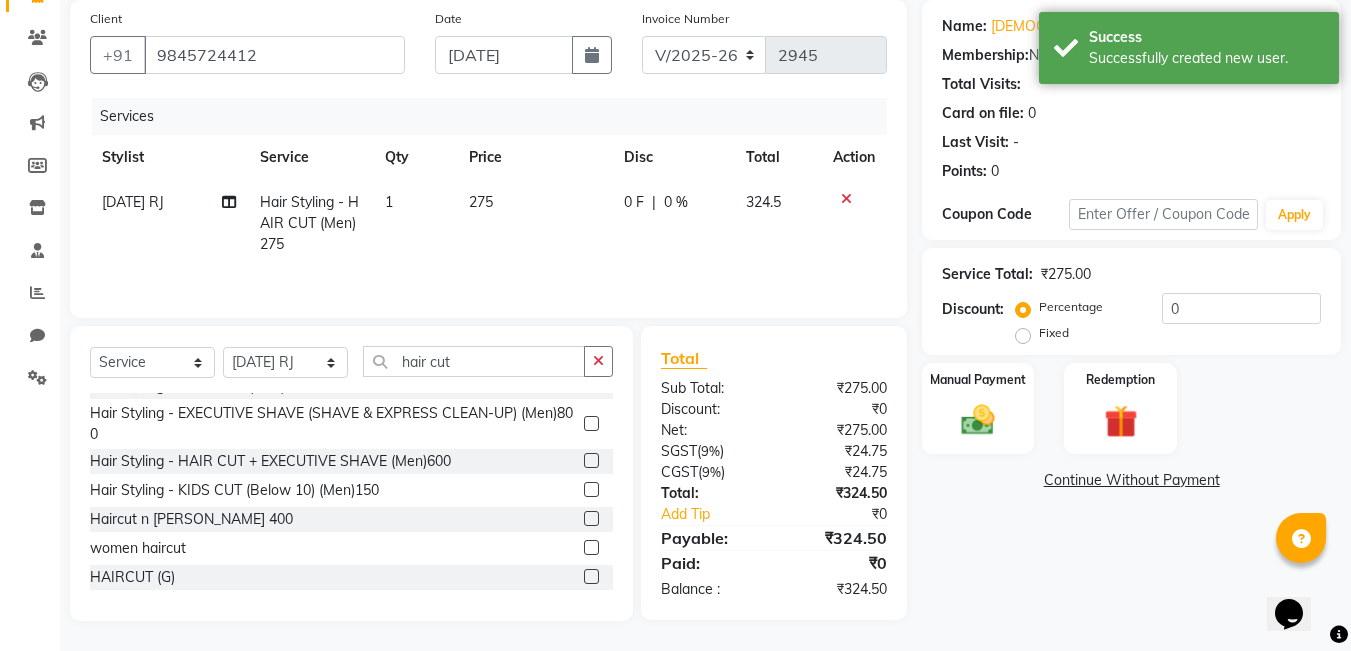 scroll, scrollTop: 136, scrollLeft: 0, axis: vertical 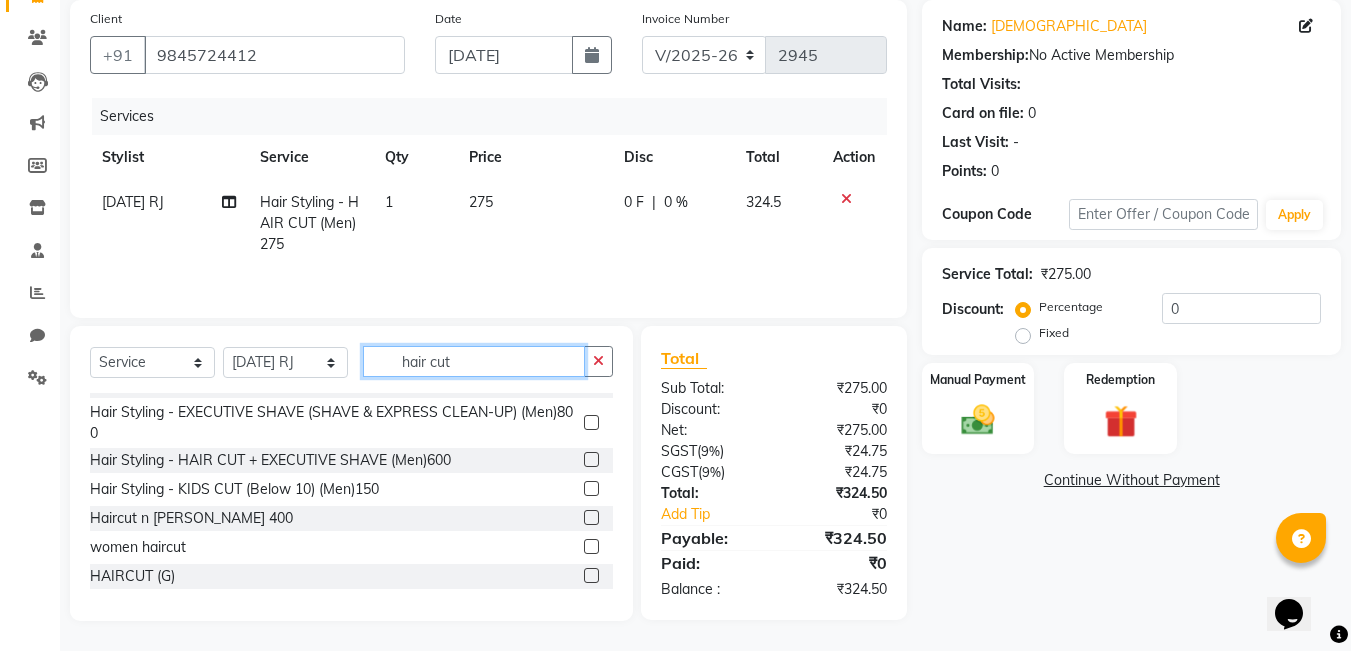 click on "hair cut" 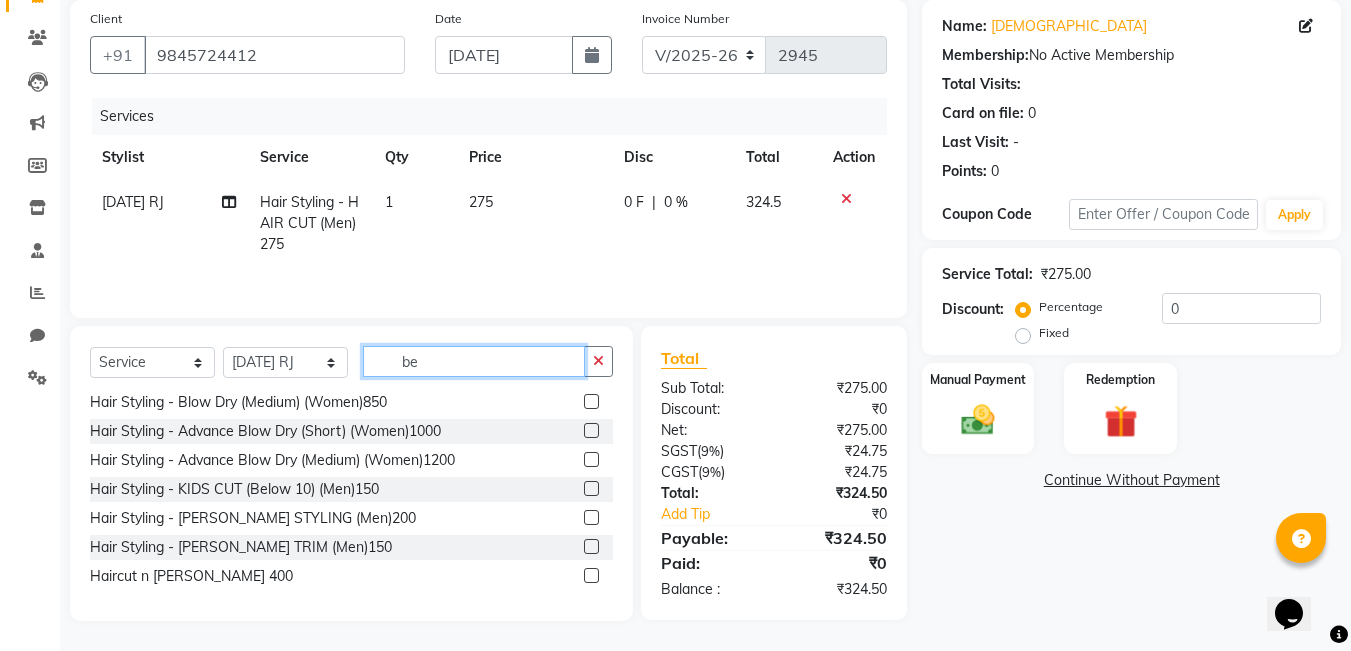 scroll, scrollTop: 0, scrollLeft: 0, axis: both 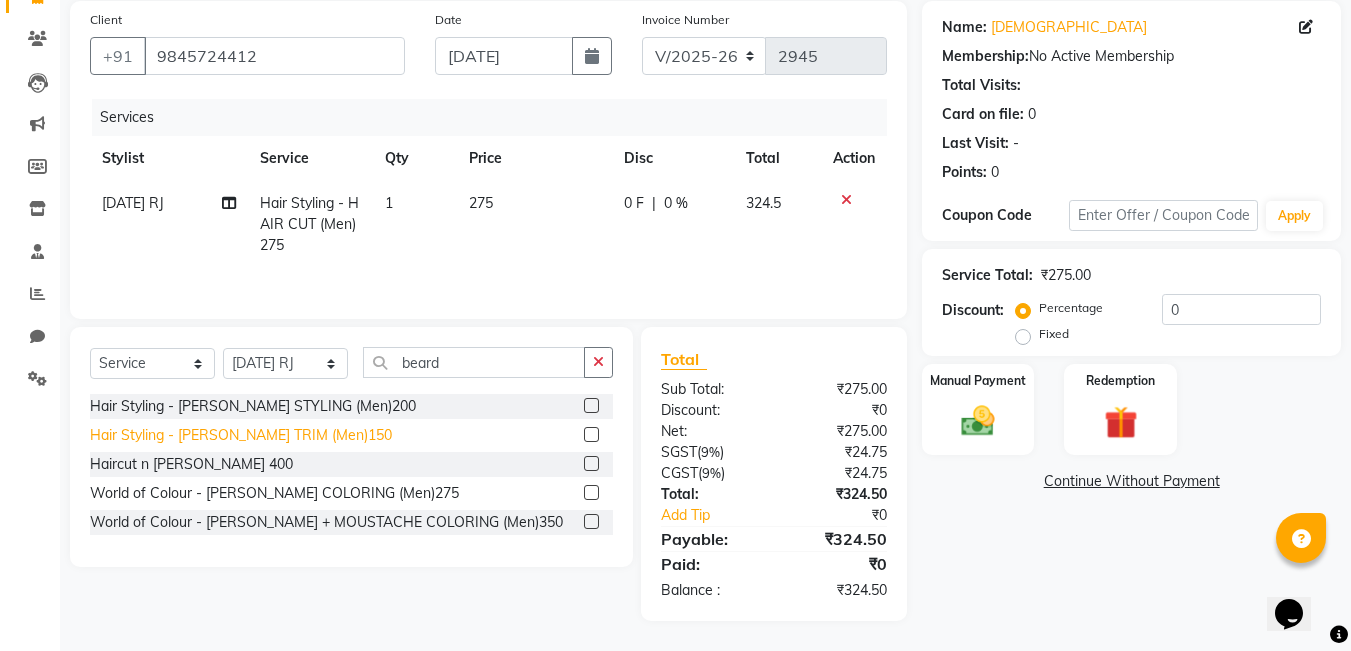 click on "Hair Styling - [PERSON_NAME] TRIM (Men)150" 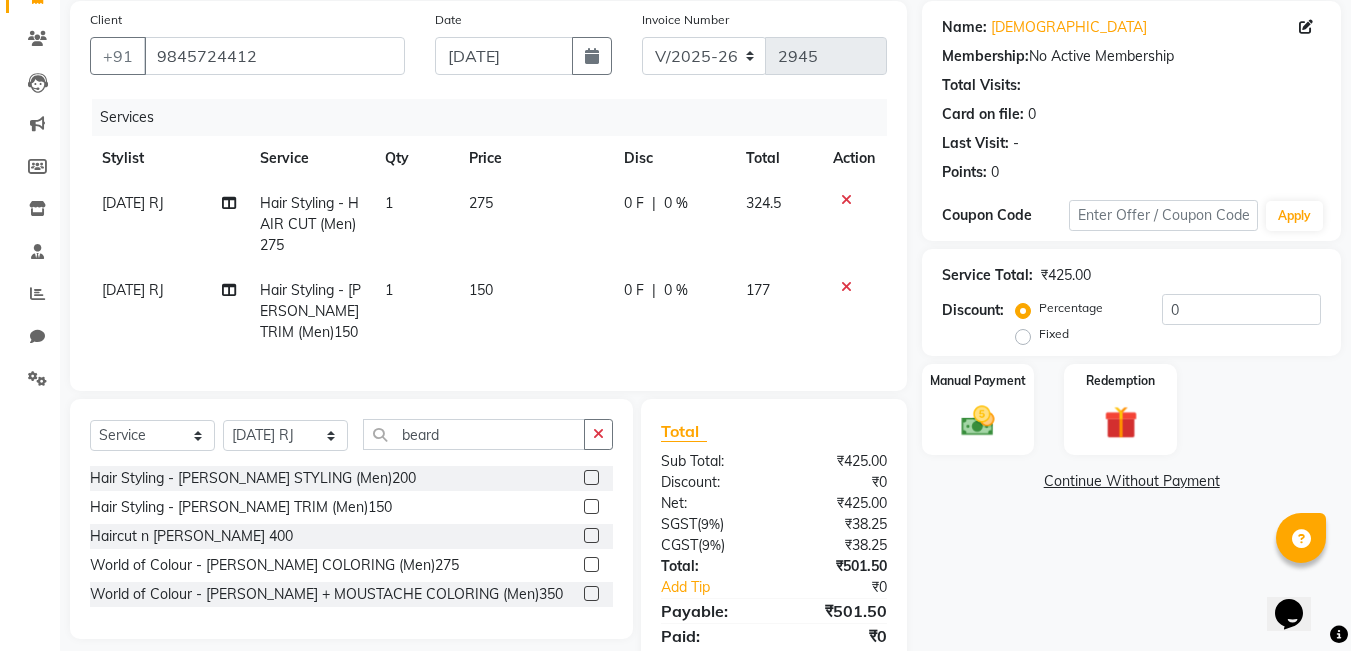 scroll, scrollTop: 236, scrollLeft: 0, axis: vertical 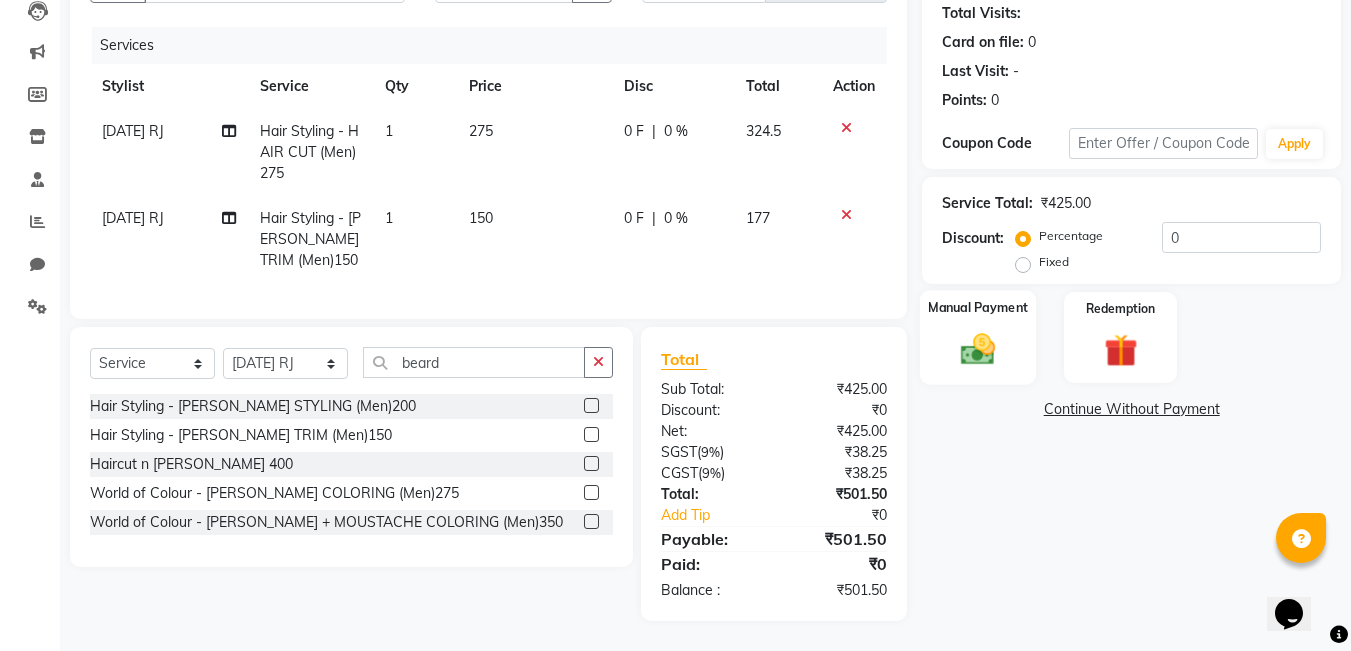 click 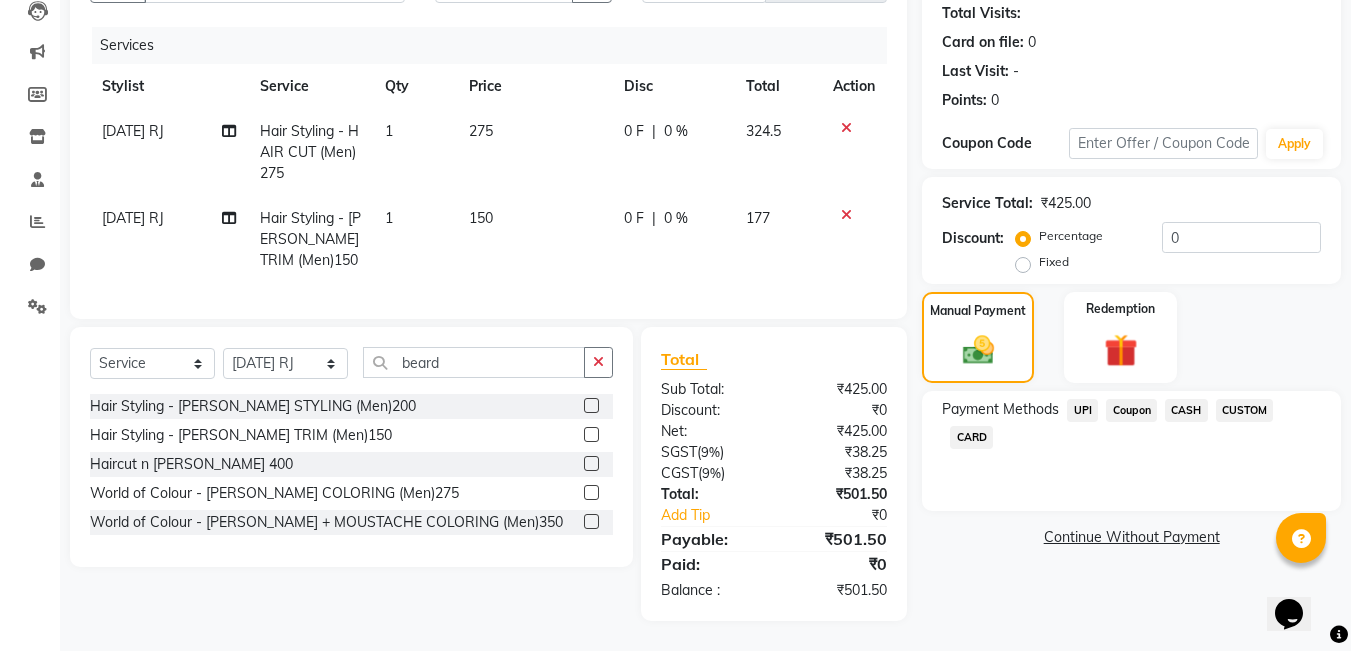 click on "0 F" 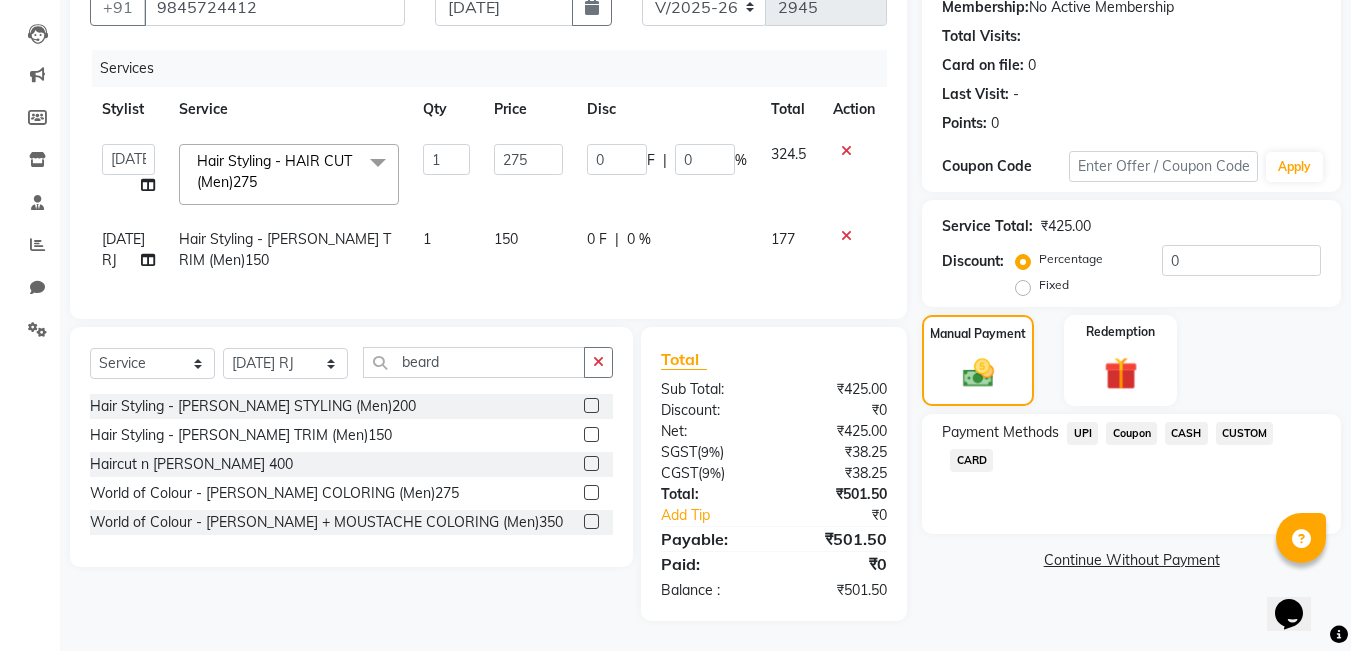 scroll, scrollTop: 213, scrollLeft: 0, axis: vertical 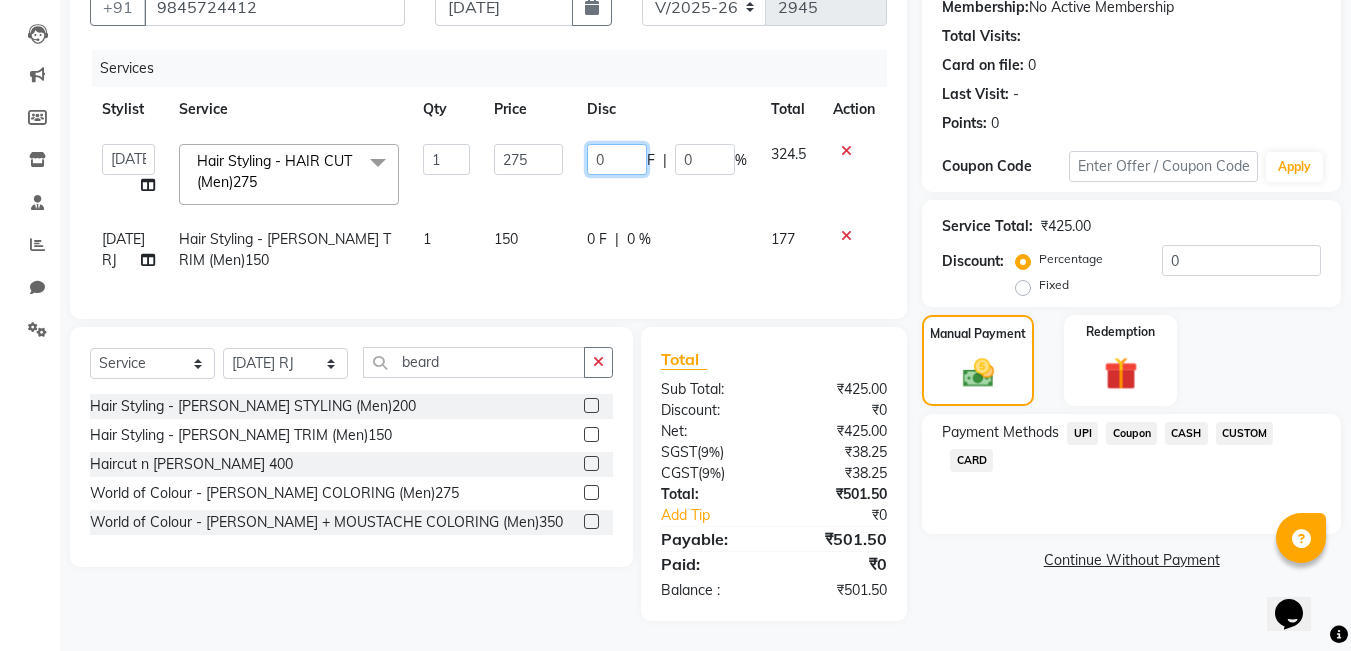 click on "0" 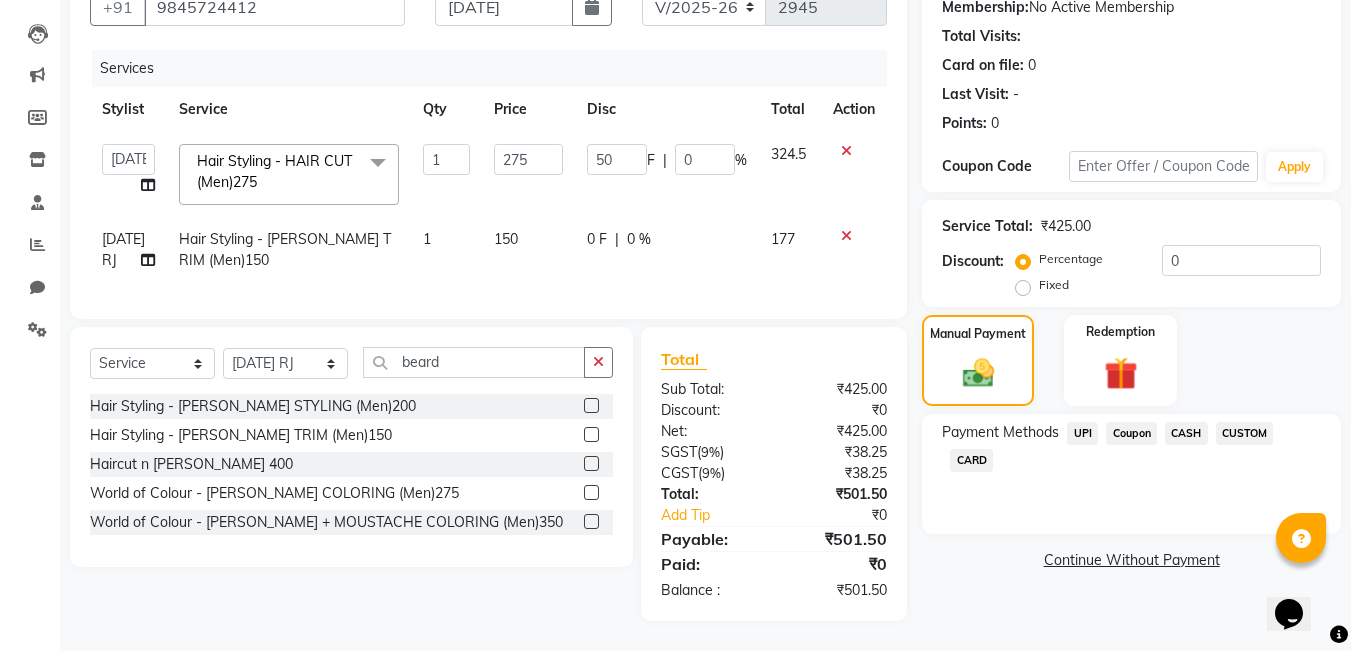 click on "[DATE] RJ Hair Styling - [PERSON_NAME] TRIM (Men)150 1 150 0 F | 0 % 177" 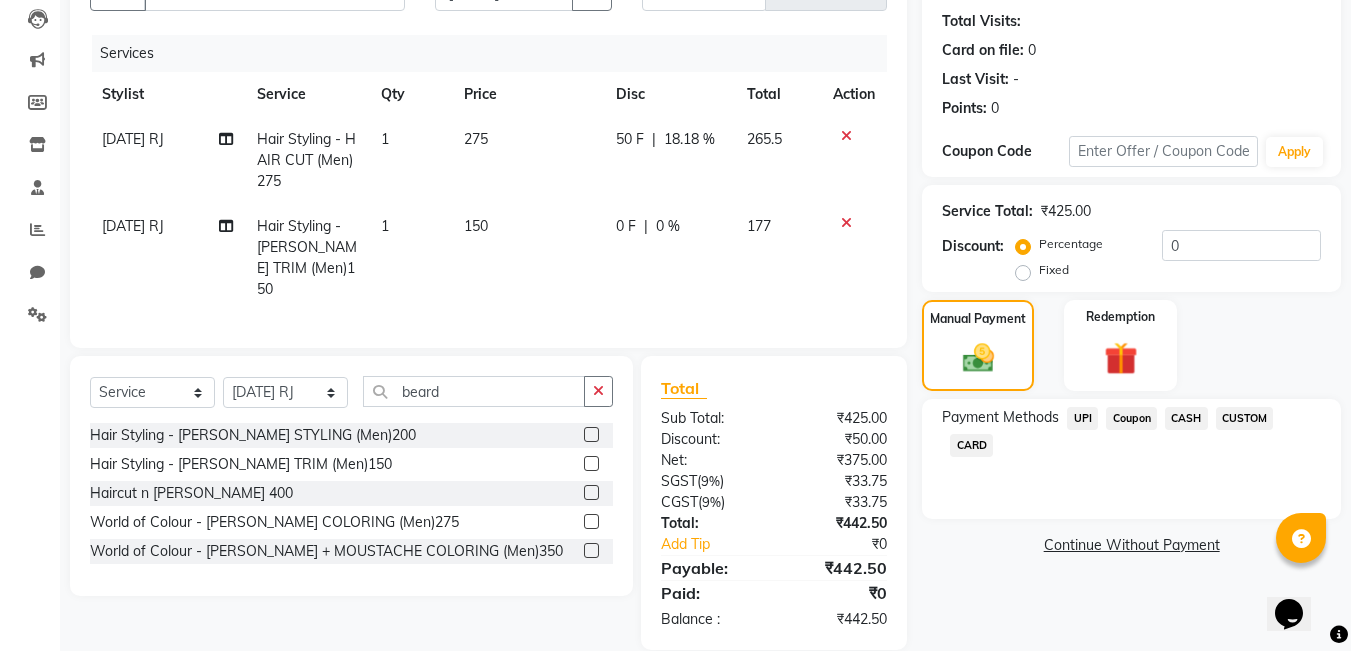 click on "0 F | 0 %" 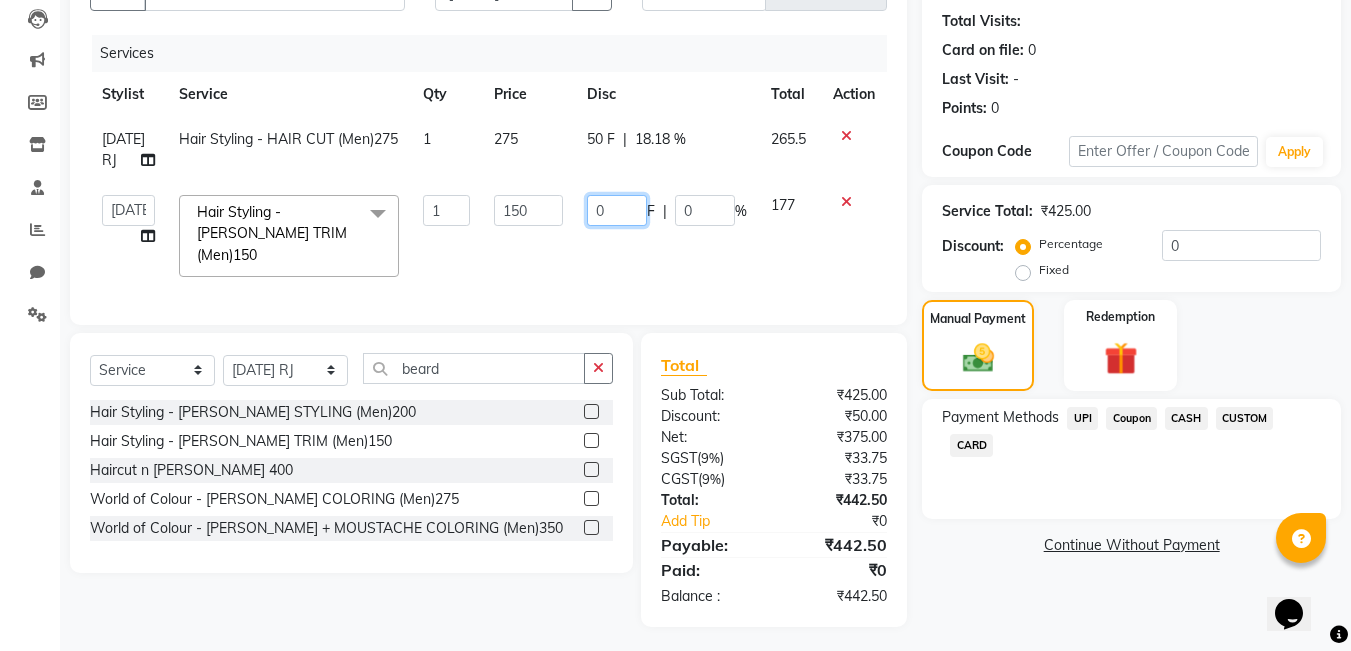 click on "0" 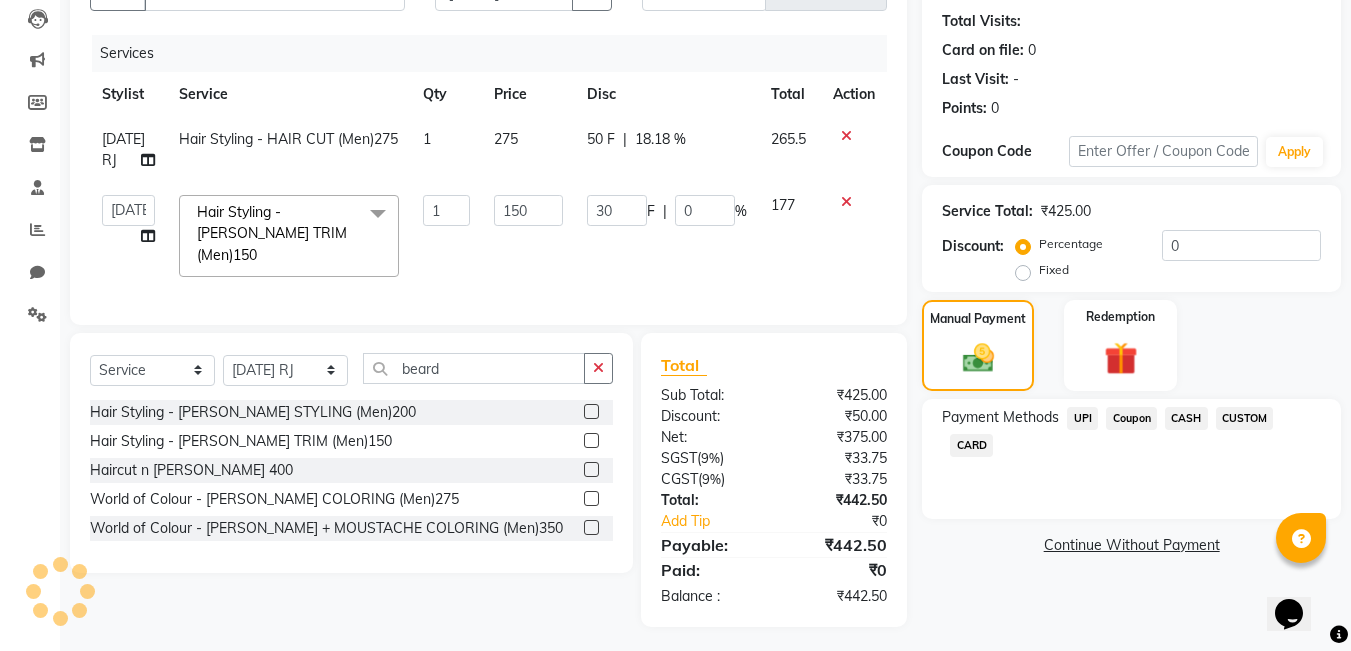 click on "Name: Krishna  Membership:  No Active Membership  Total Visits:   Card on file:  0 Last Visit:   - Points:   0  Coupon Code Apply Service Total:  ₹425.00  Discount:  Percentage   Fixed  0 Manual Payment Redemption Payment Methods  UPI   Coupon   CASH   CUSTOM   CARD   Continue Without Payment" 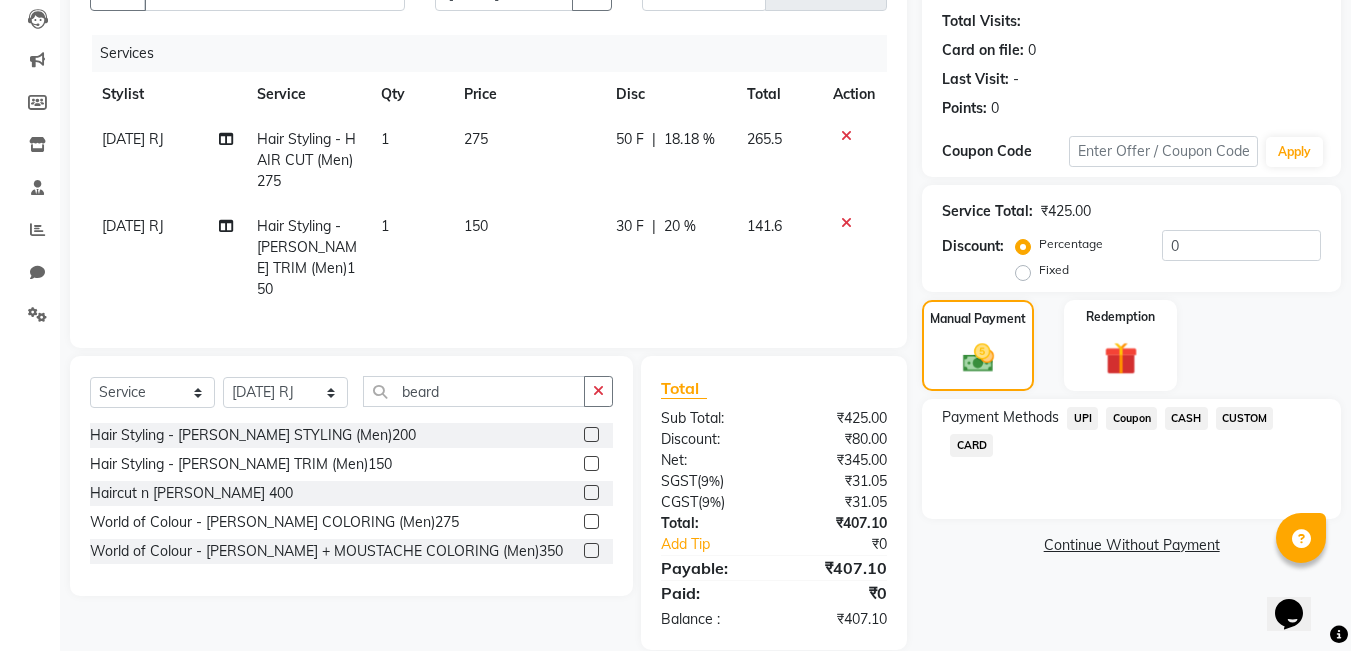 scroll, scrollTop: 236, scrollLeft: 0, axis: vertical 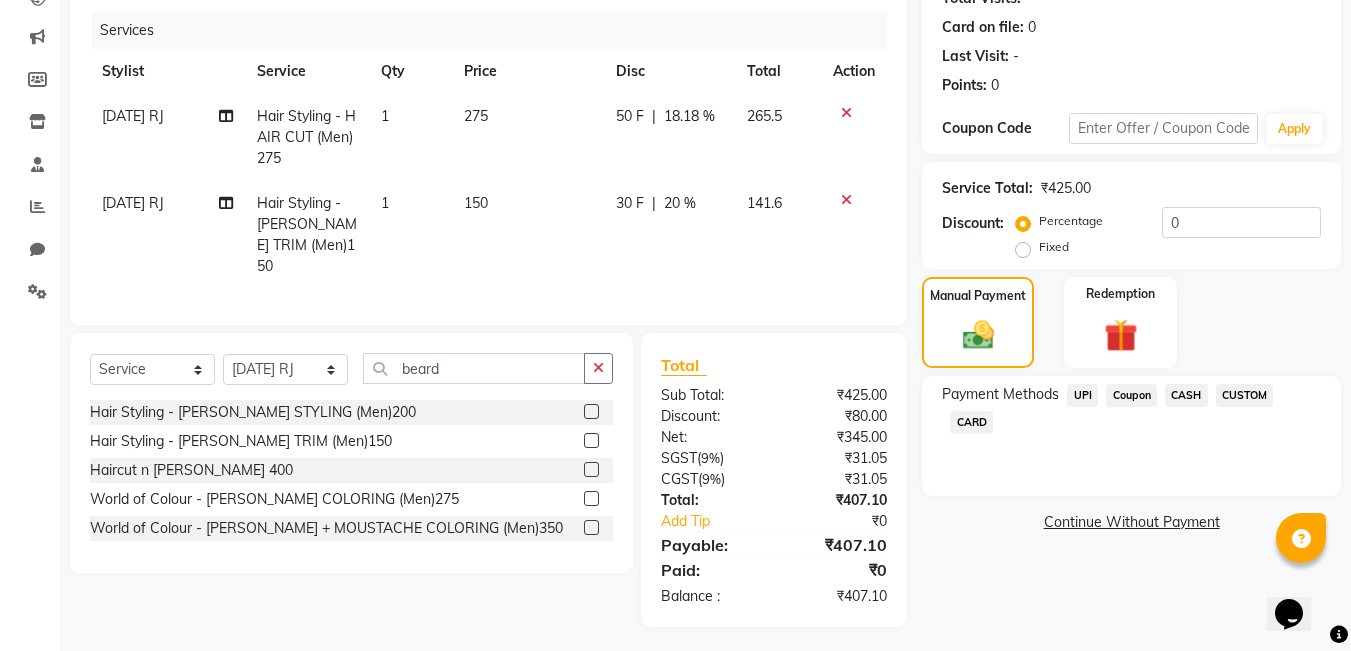 click on "UPI" 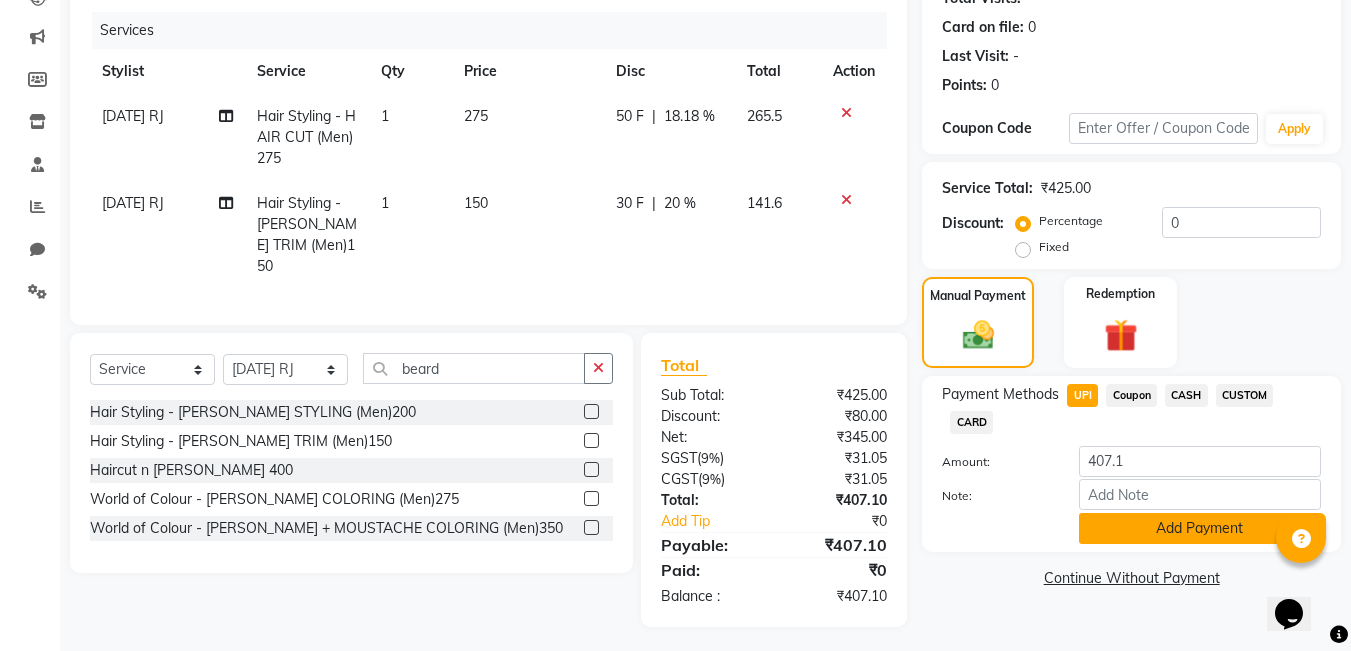 click on "Add Payment" 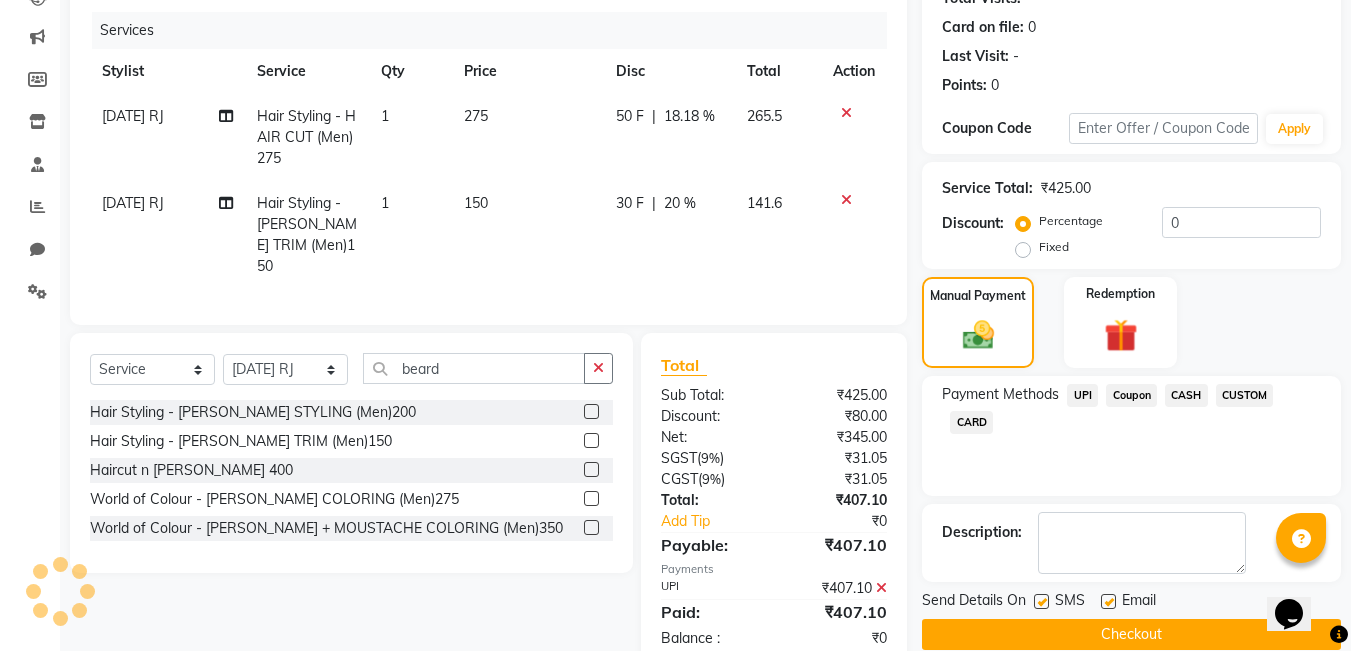 scroll, scrollTop: 278, scrollLeft: 0, axis: vertical 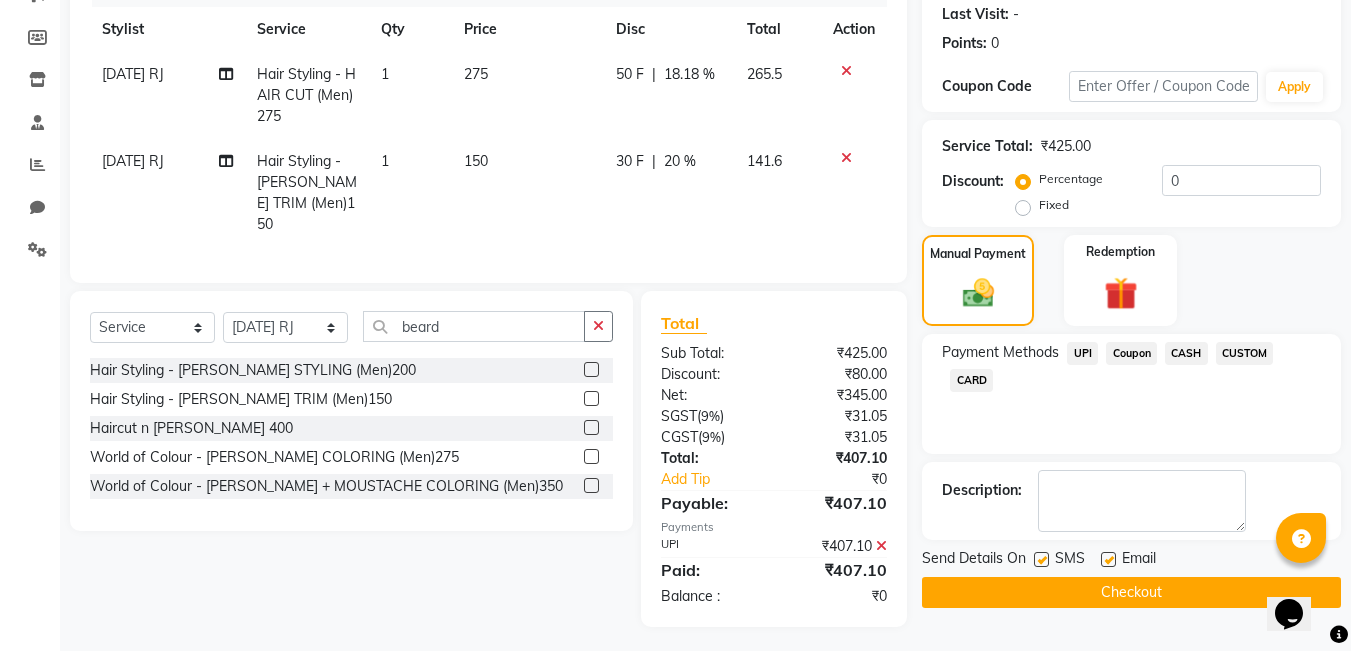 click 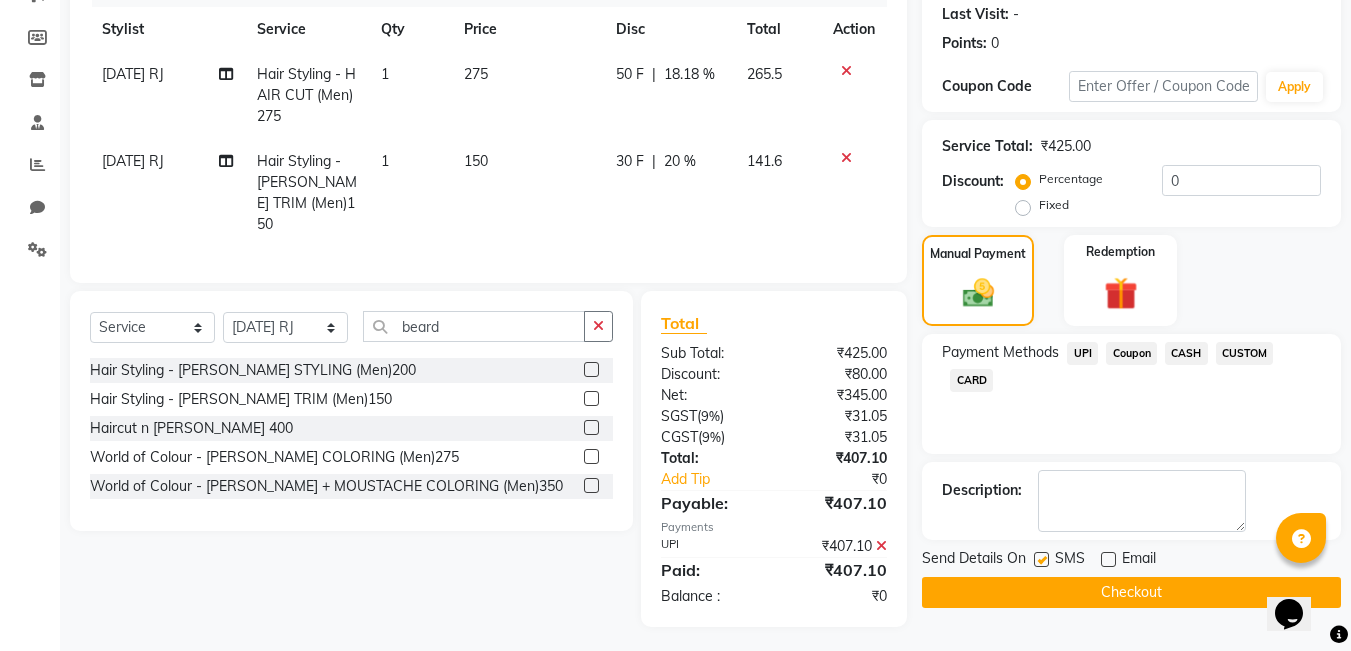 click on "Checkout" 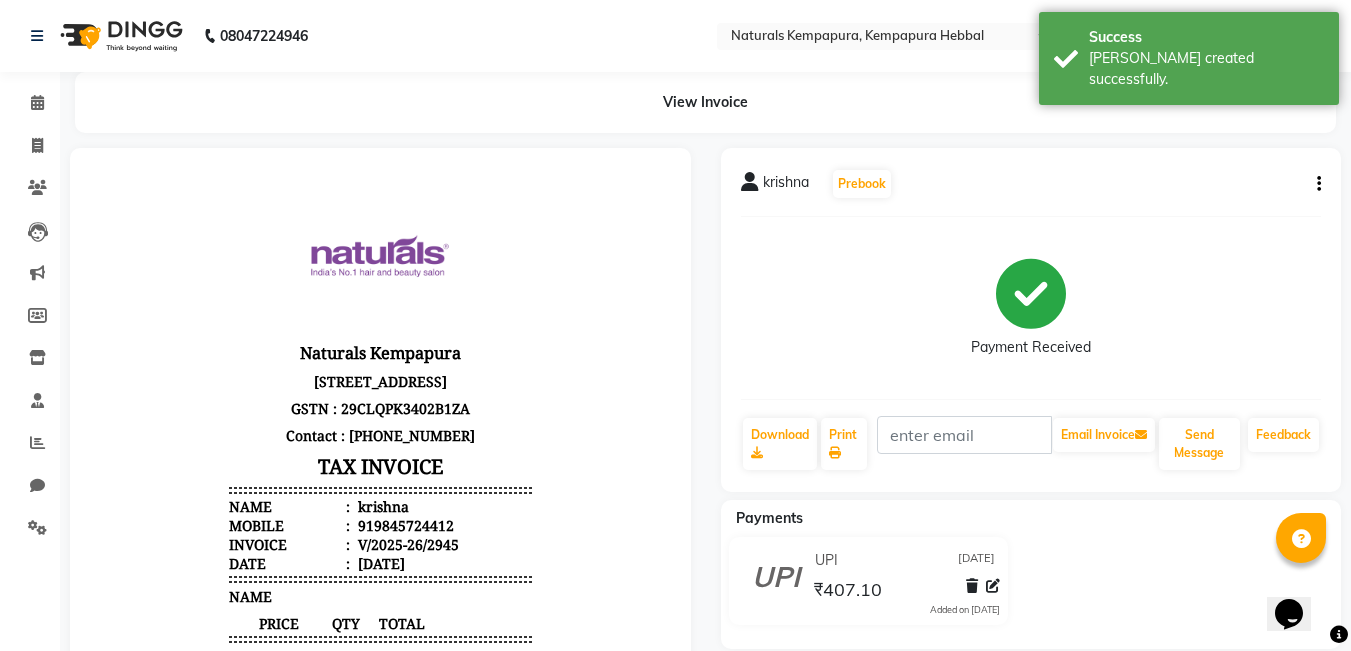 scroll, scrollTop: 0, scrollLeft: 0, axis: both 